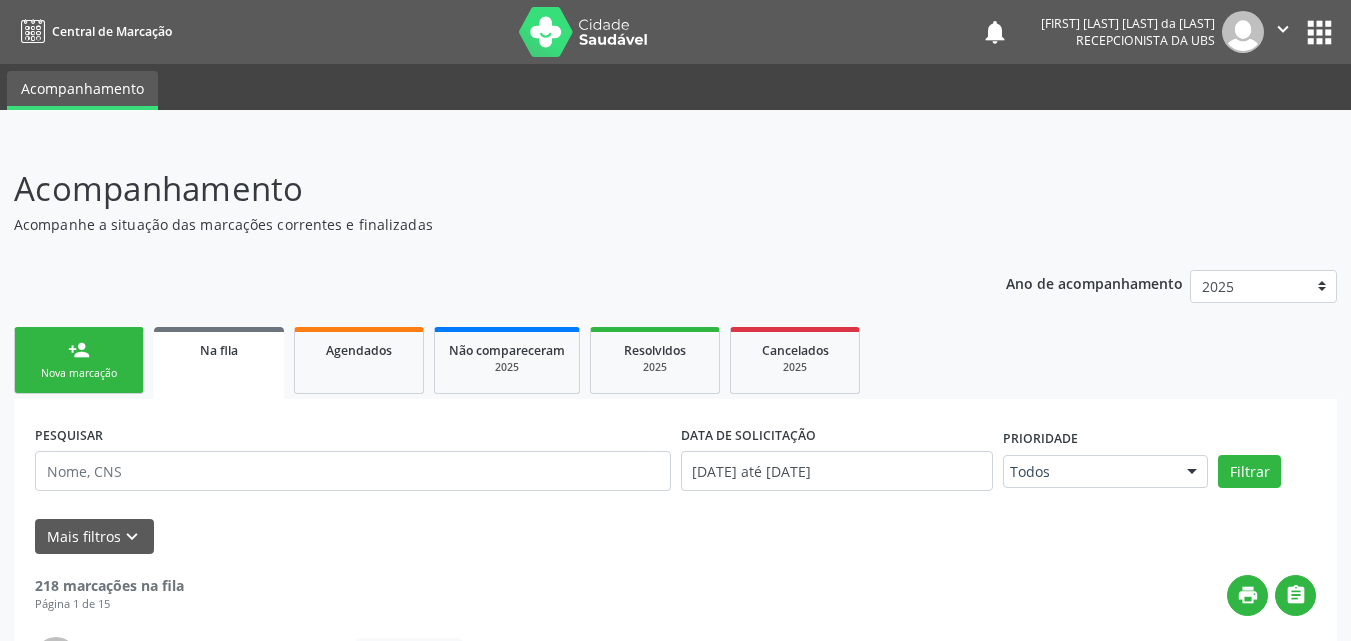 scroll, scrollTop: 0, scrollLeft: 0, axis: both 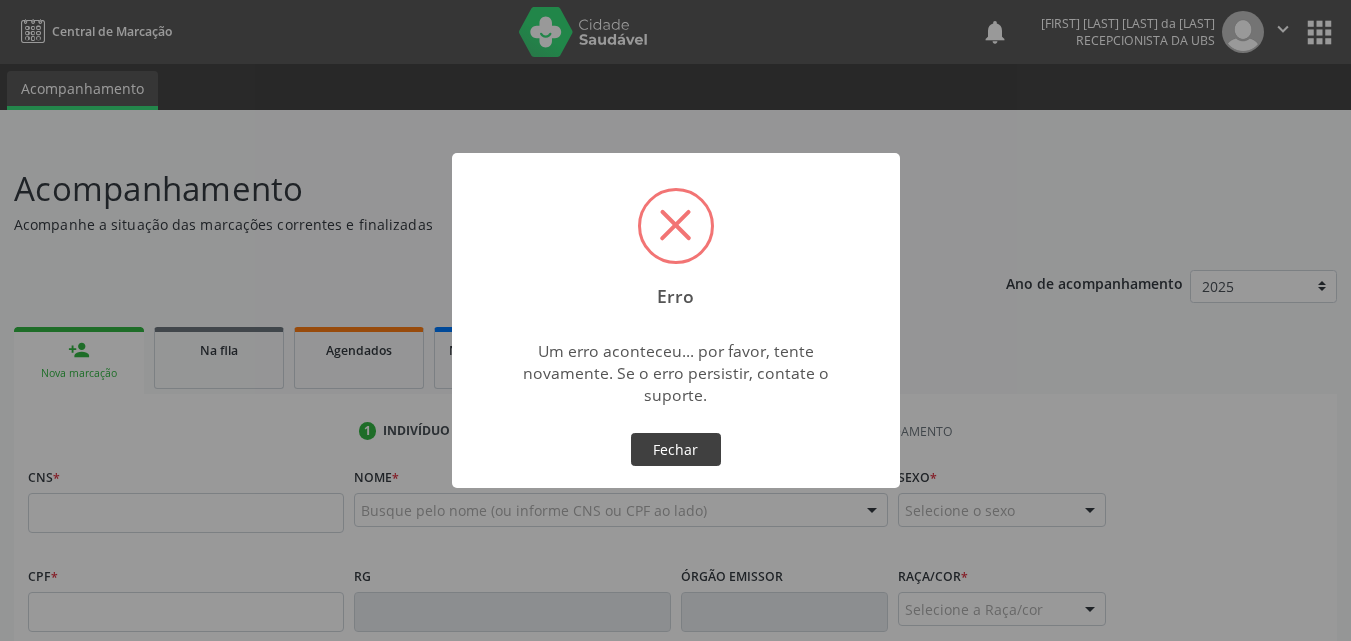 click on "Fechar" at bounding box center (676, 450) 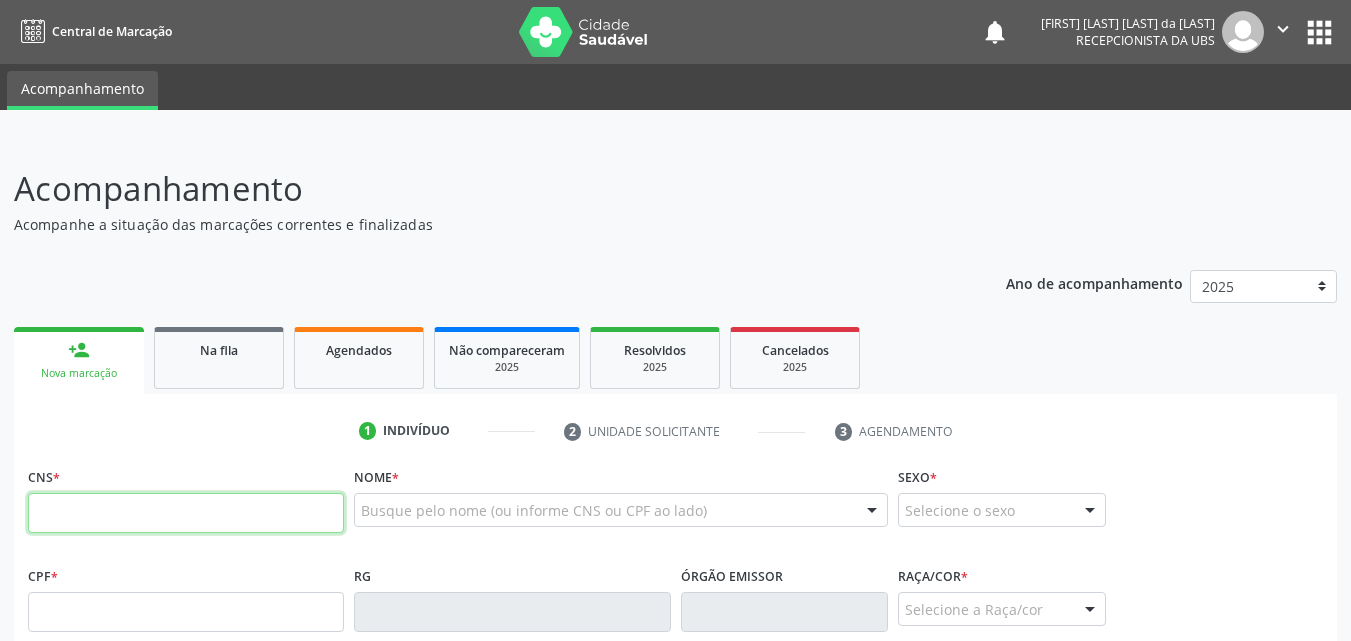 click at bounding box center (186, 513) 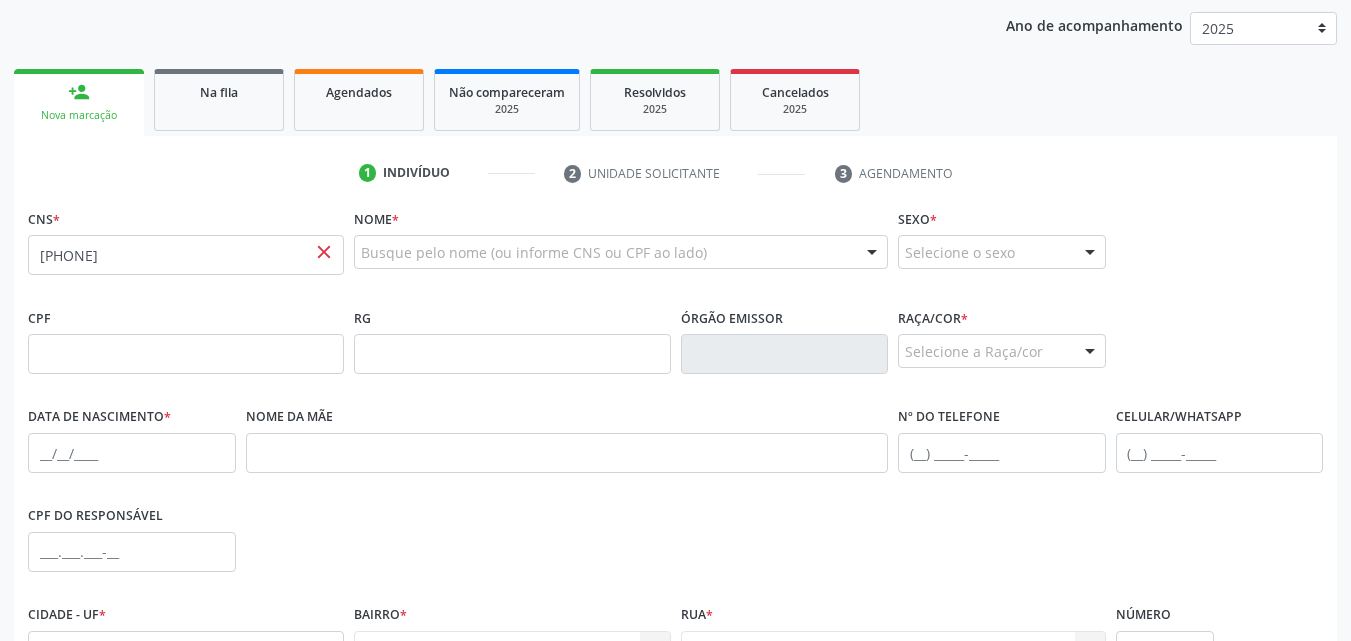 scroll, scrollTop: 272, scrollLeft: 0, axis: vertical 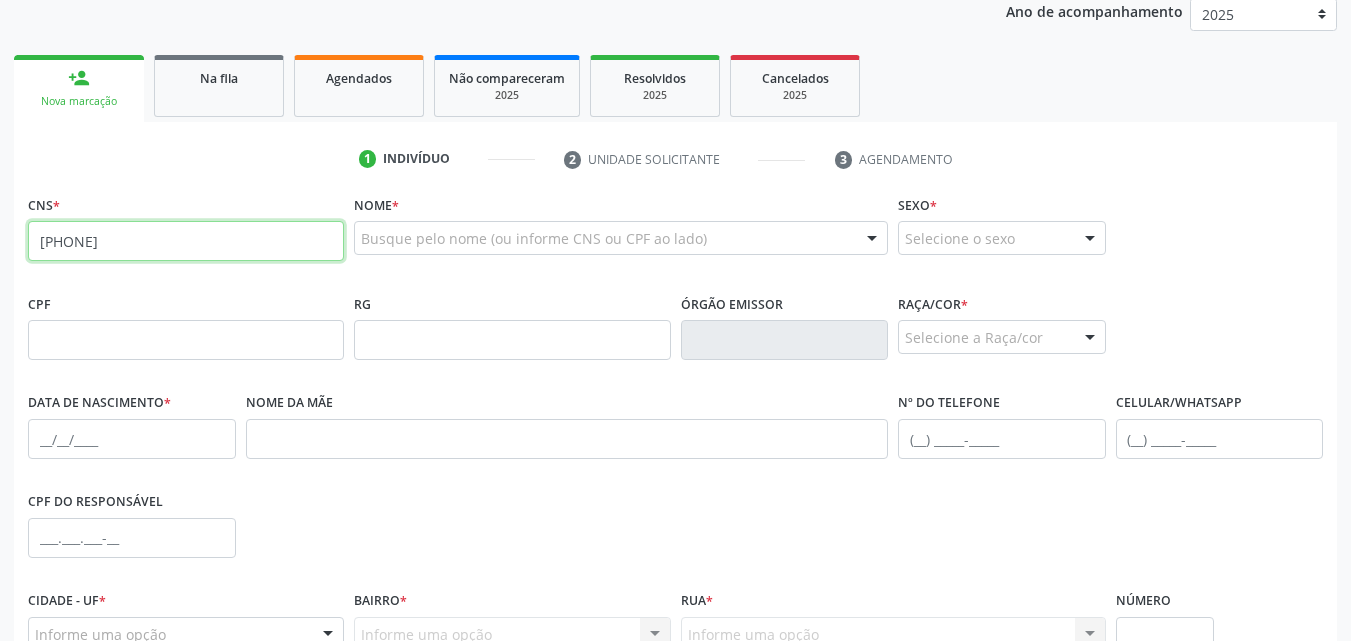 click on "[PHONE]" at bounding box center (186, 241) 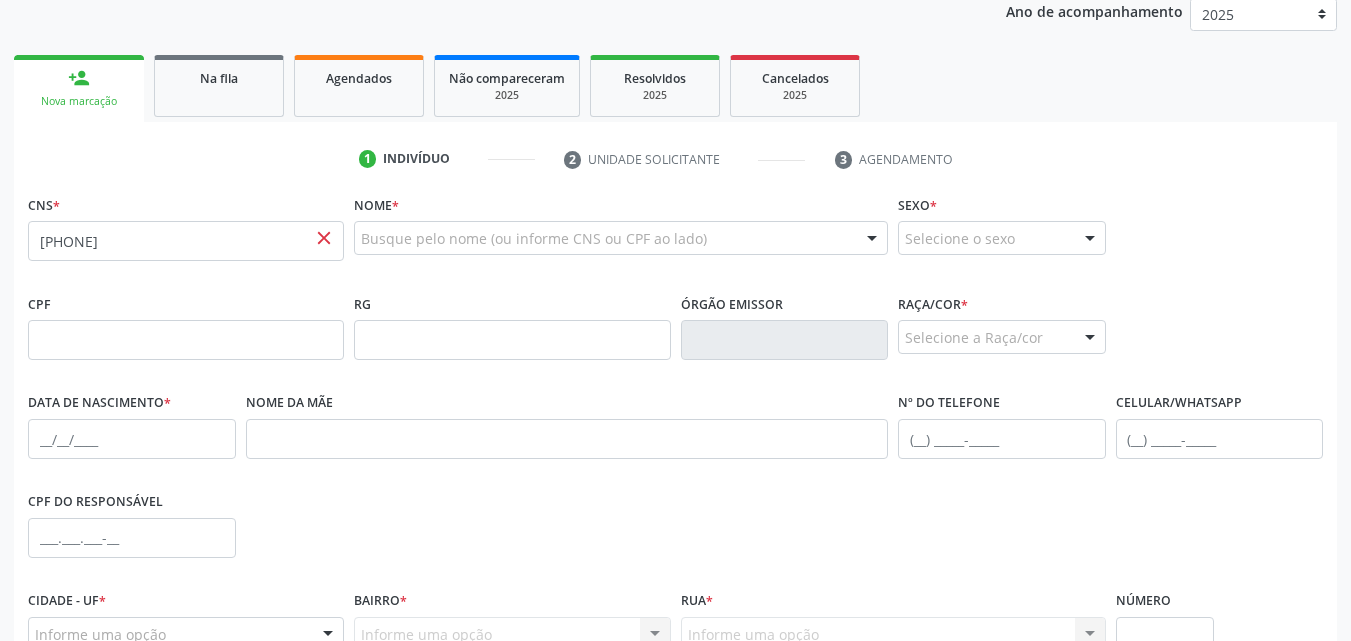 click on "Nome
*
Busque pelo nome (ou informe CNS ou CPF ao lado)
Nenhum resultado encontrado para: "   "
Digite o nome" at bounding box center [621, 239] 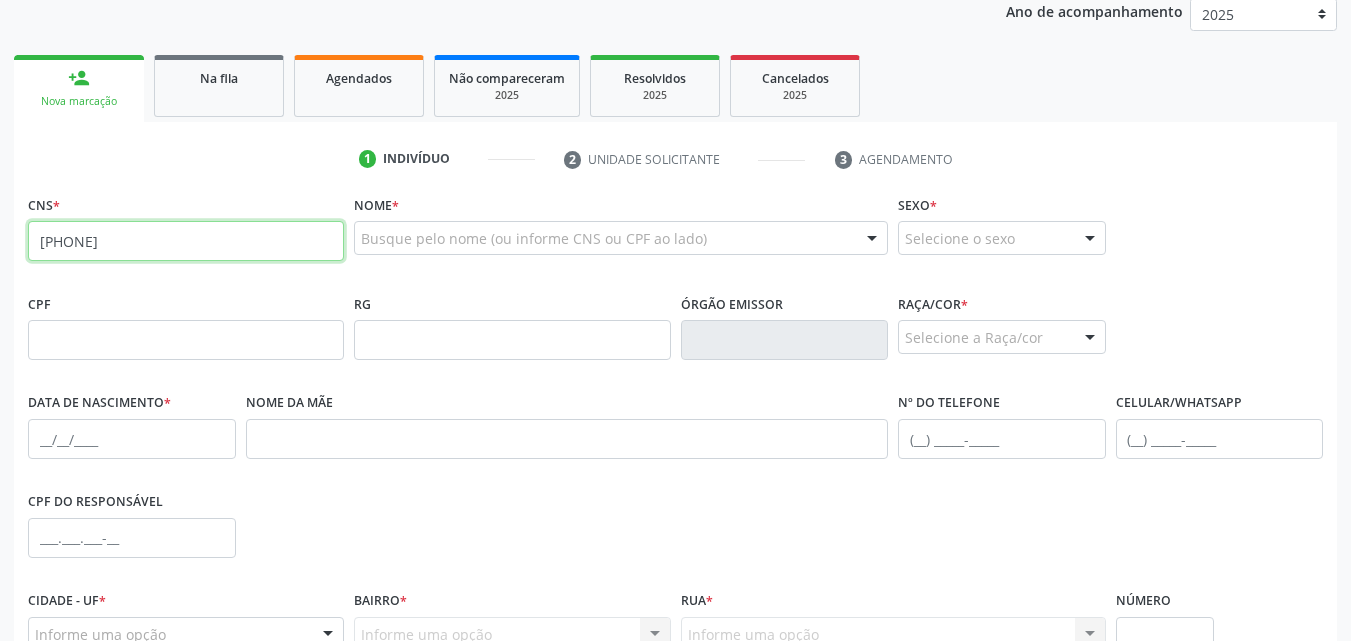 click on "[PHONE]" at bounding box center [186, 241] 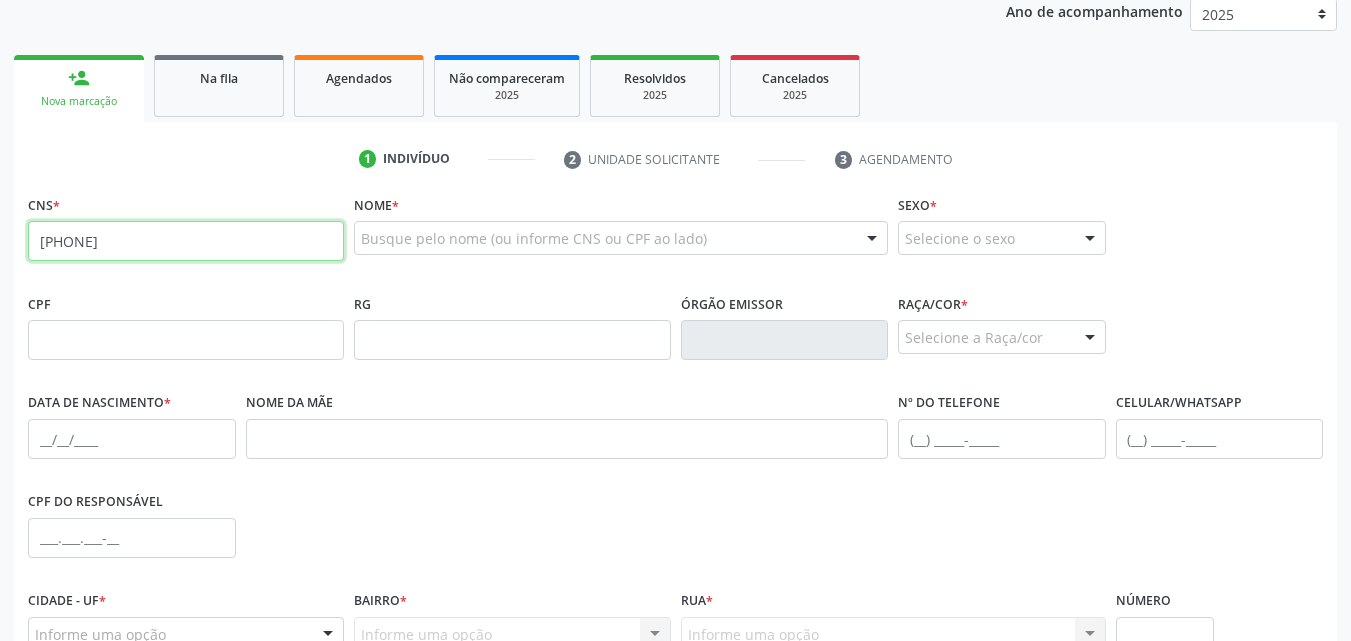 click on "[PHONE]" at bounding box center (186, 241) 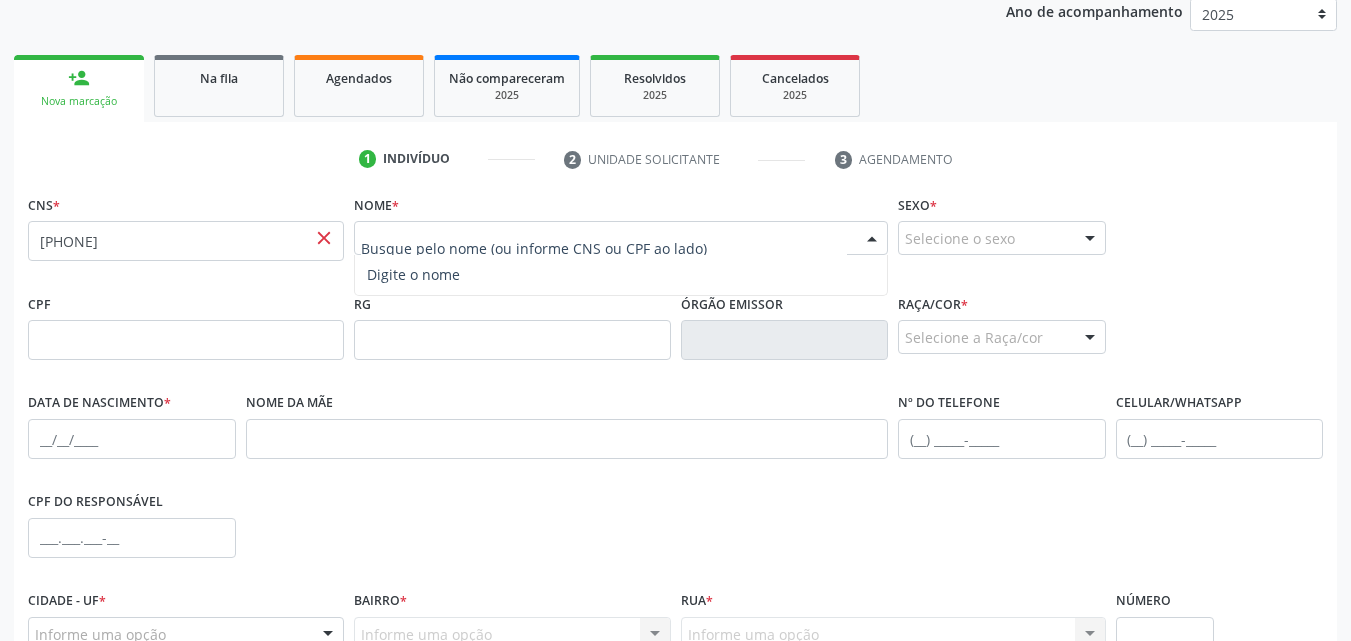 click at bounding box center (621, 238) 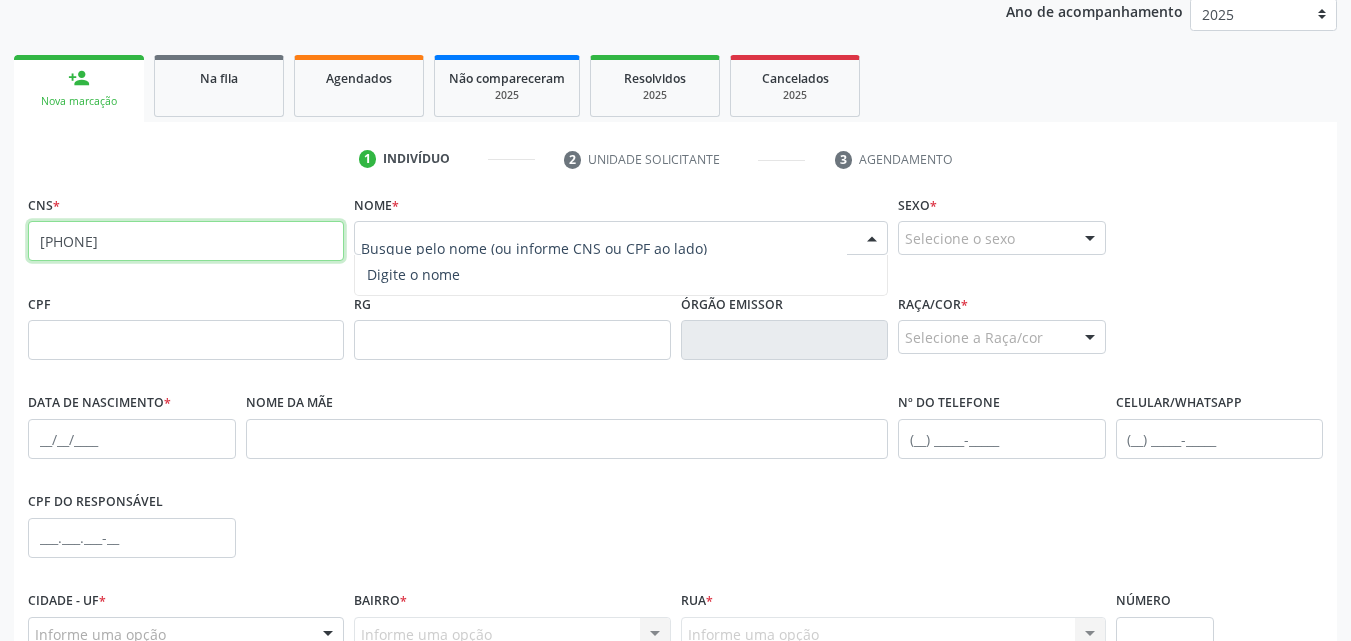 click on "702 2011 3517 7510" at bounding box center (186, 241) 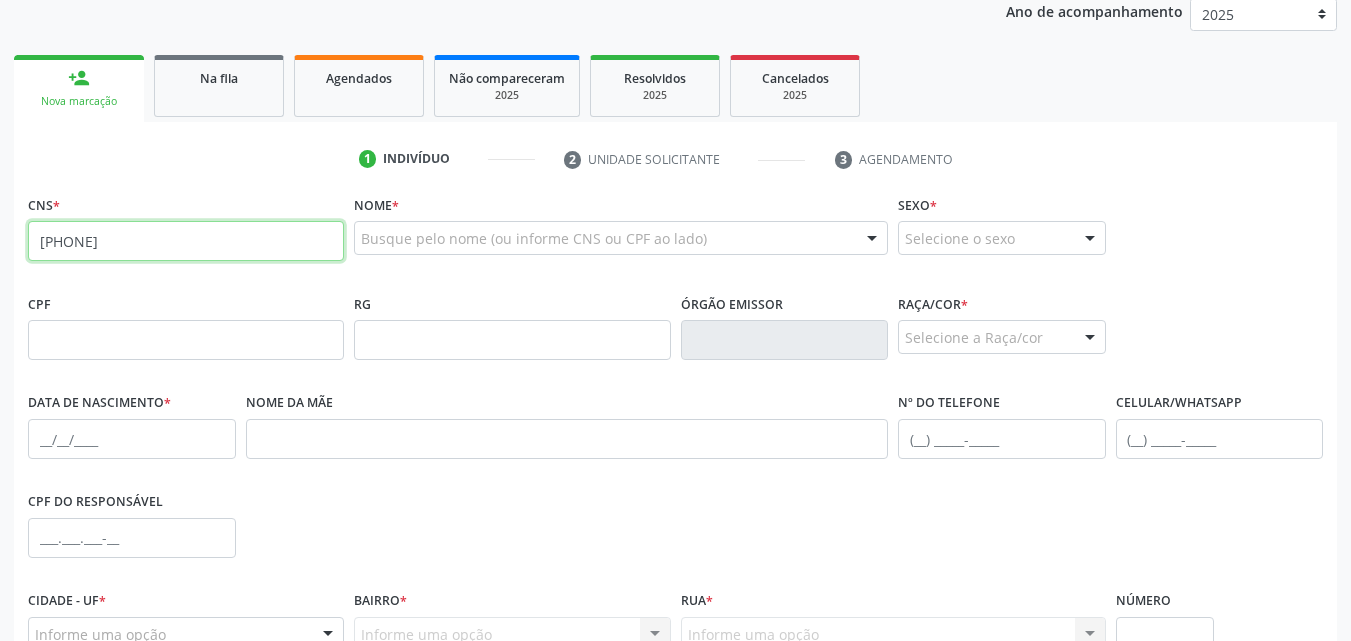 click on "702 2011 3517 7510" at bounding box center [186, 241] 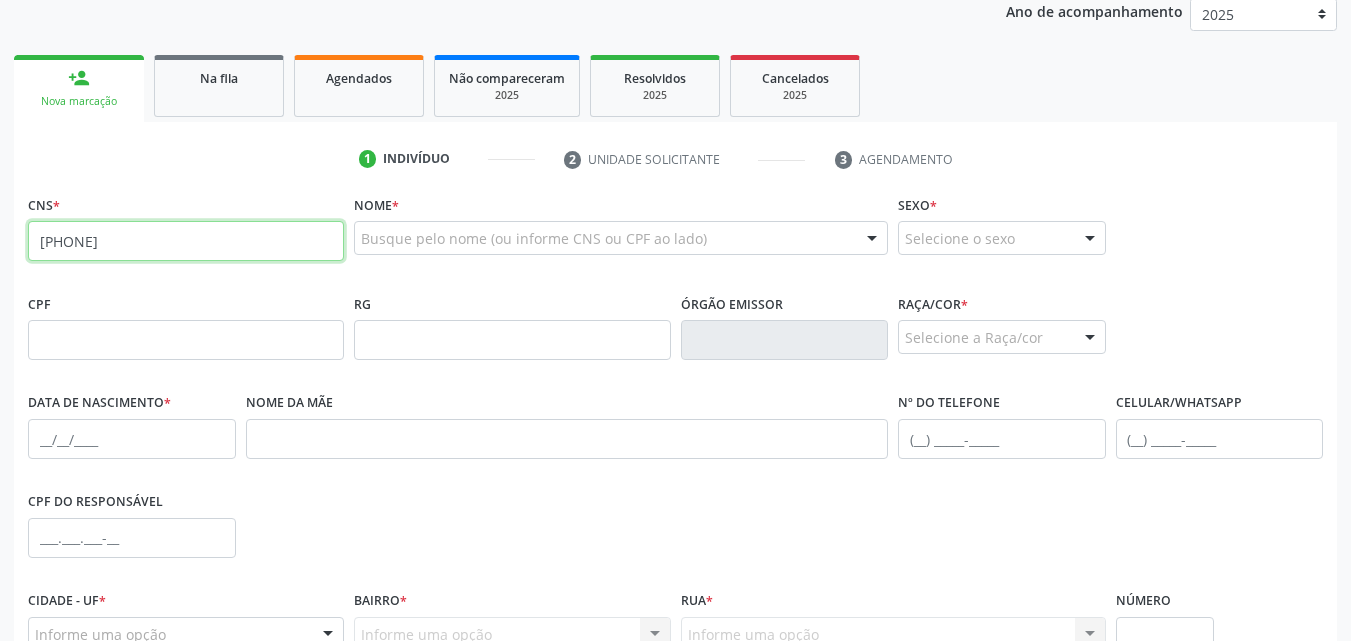 click on "453 4423 0478" at bounding box center [186, 241] 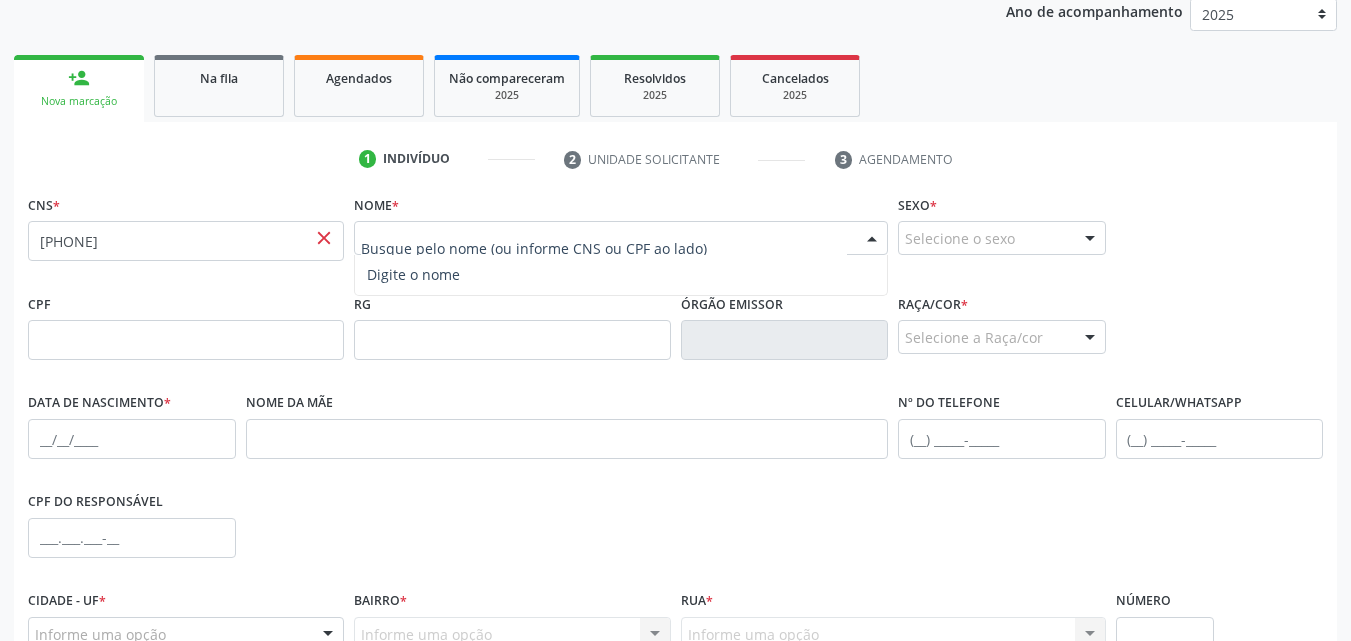 paste on "453 4423 0478" 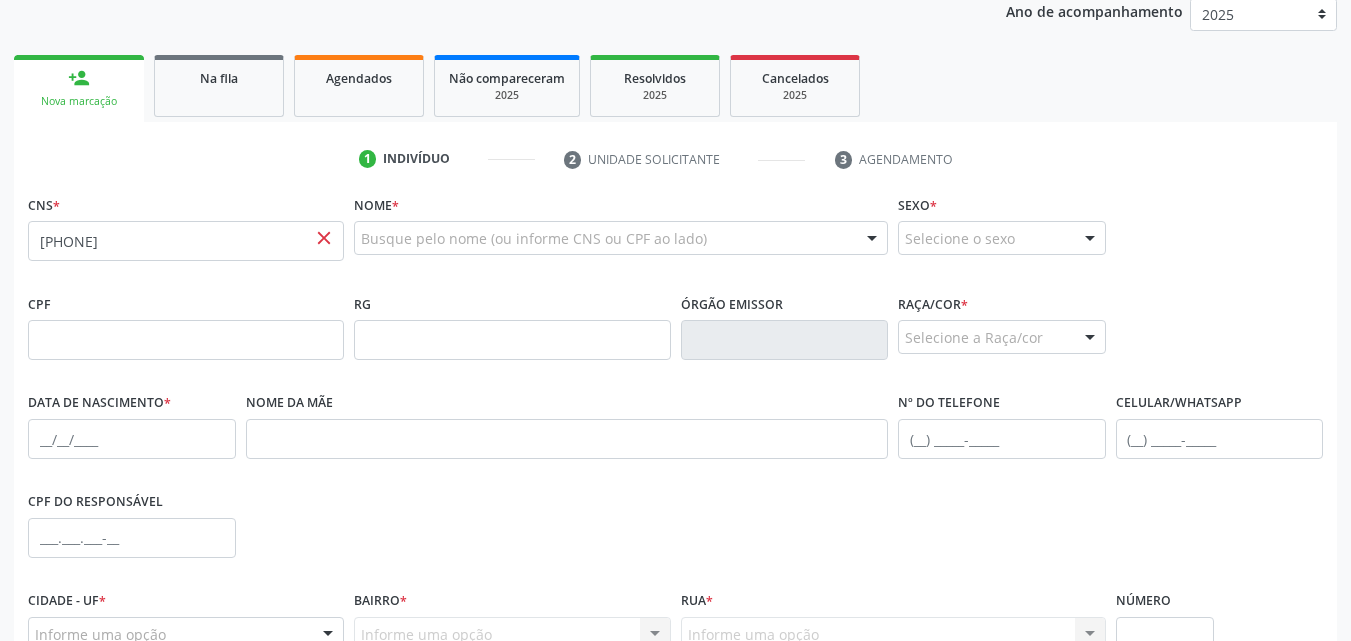 click on "close" at bounding box center [324, 238] 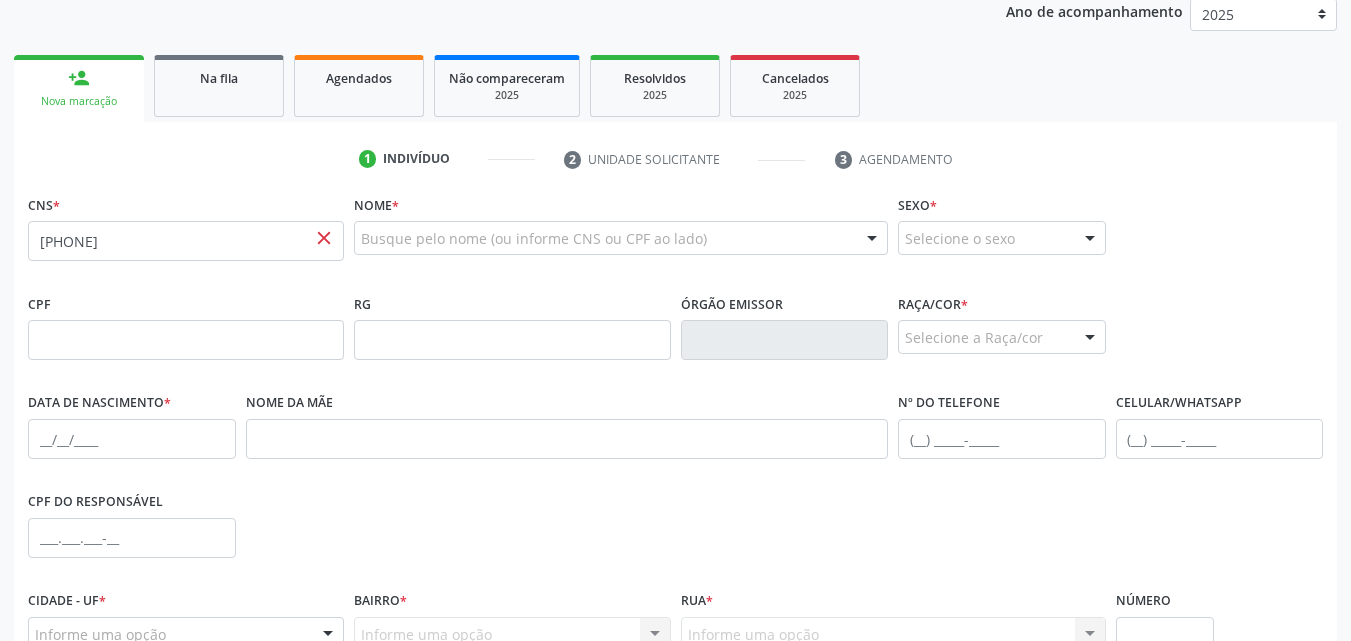 click on "close" at bounding box center (324, 238) 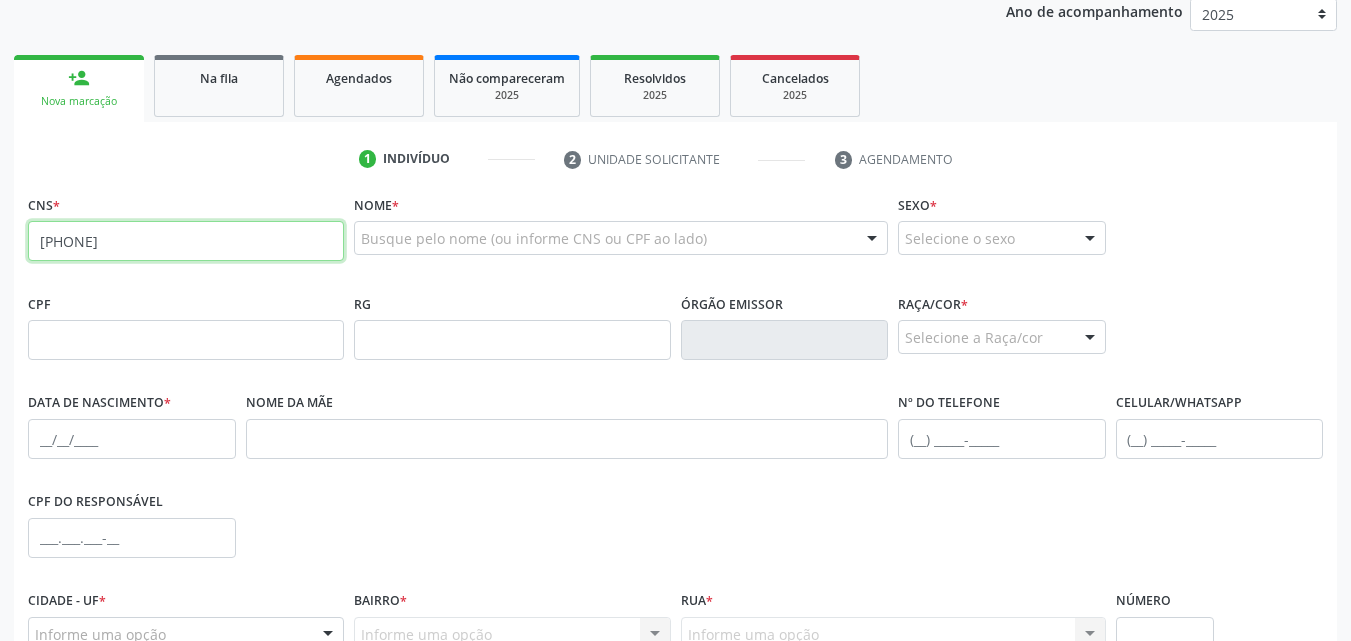 click on "453 4423 0478" at bounding box center [186, 241] 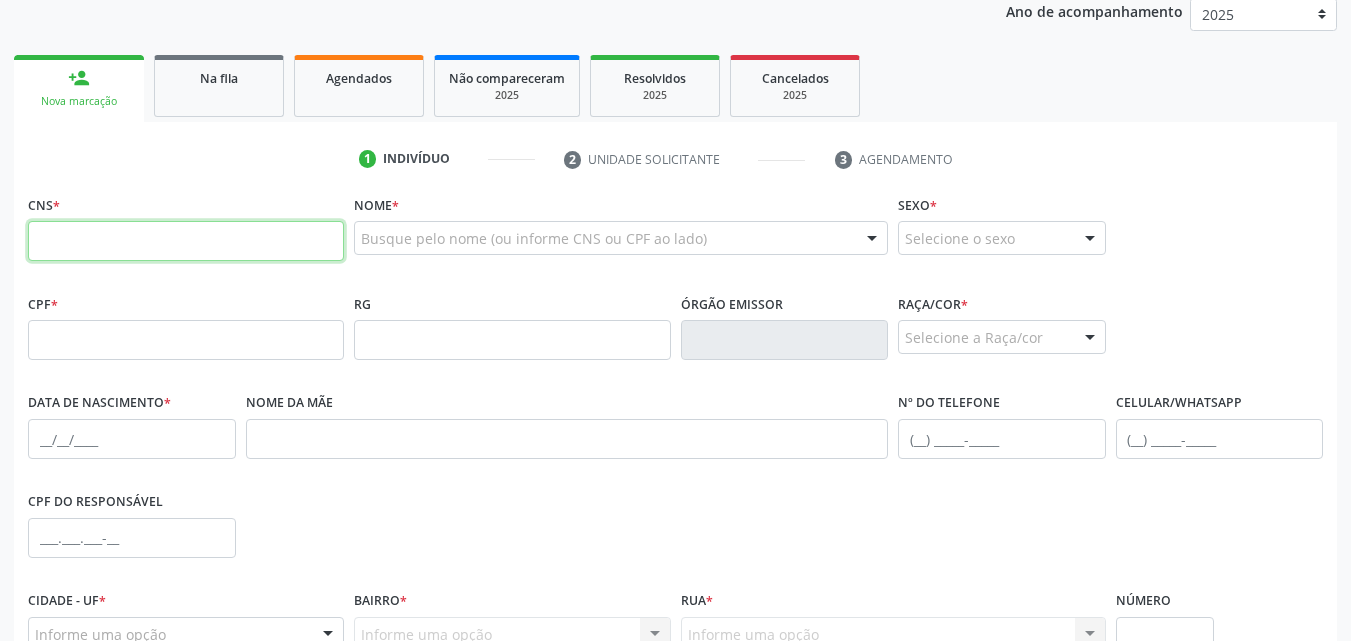 type 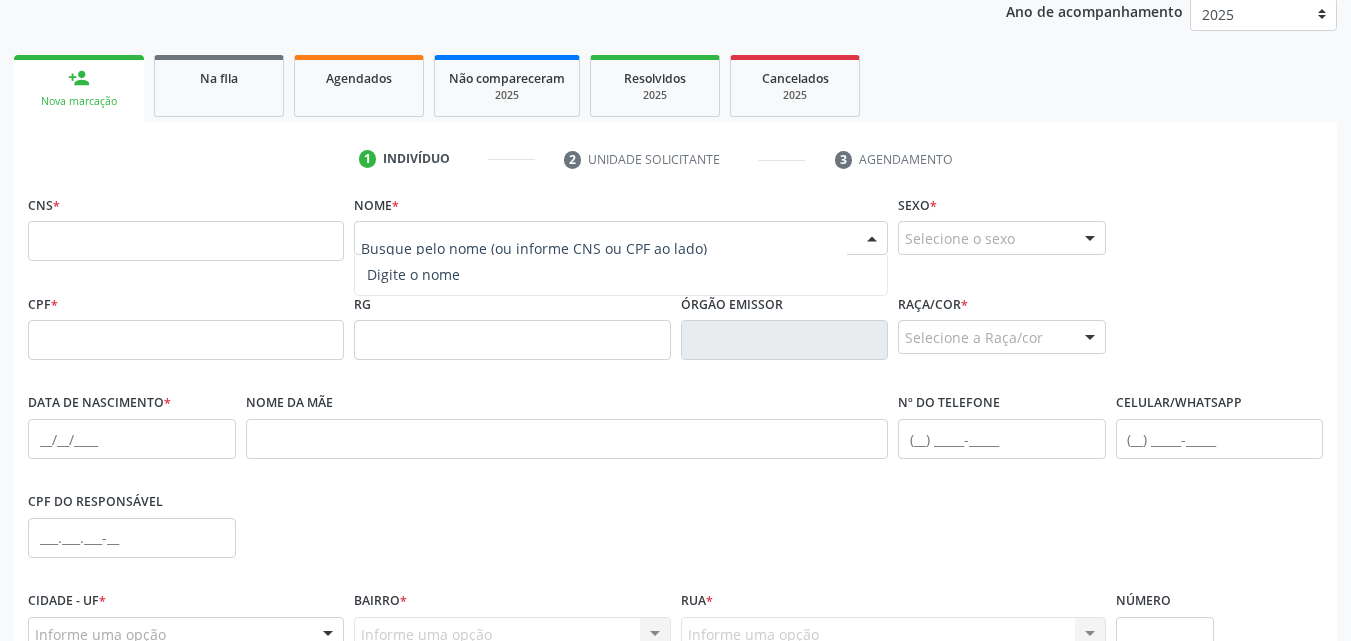 paste on "453 4423 0478" 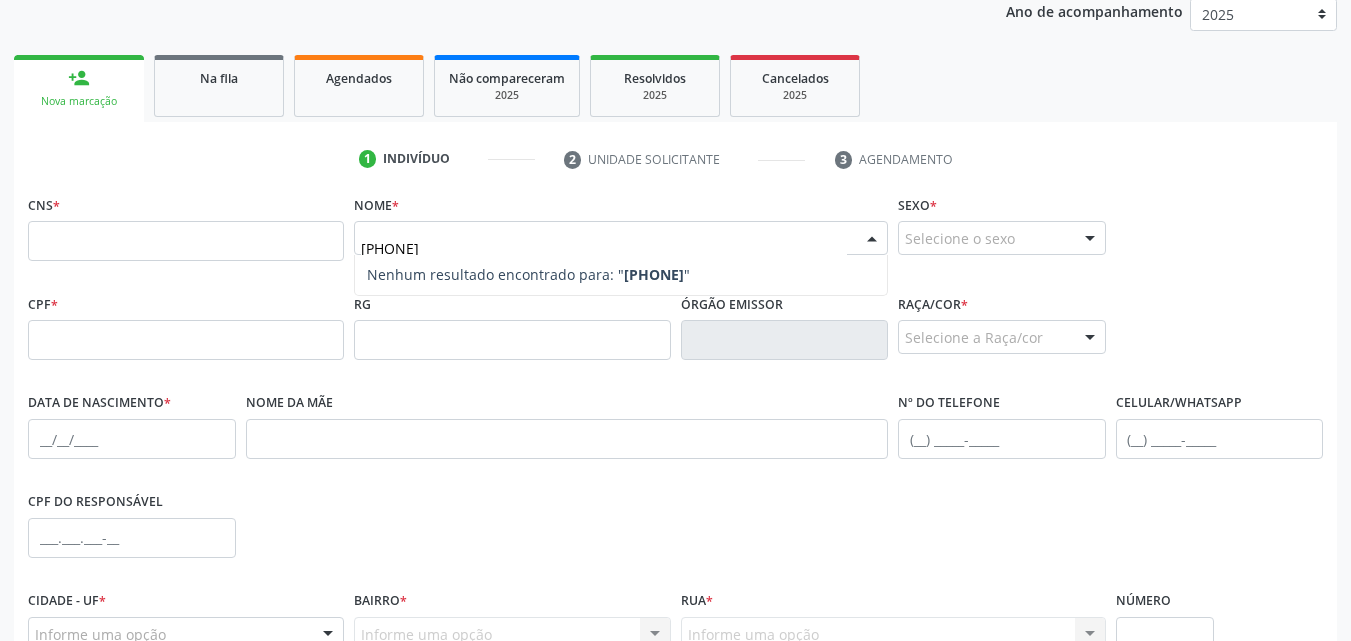 click on "453 4423 0478" at bounding box center (604, 248) 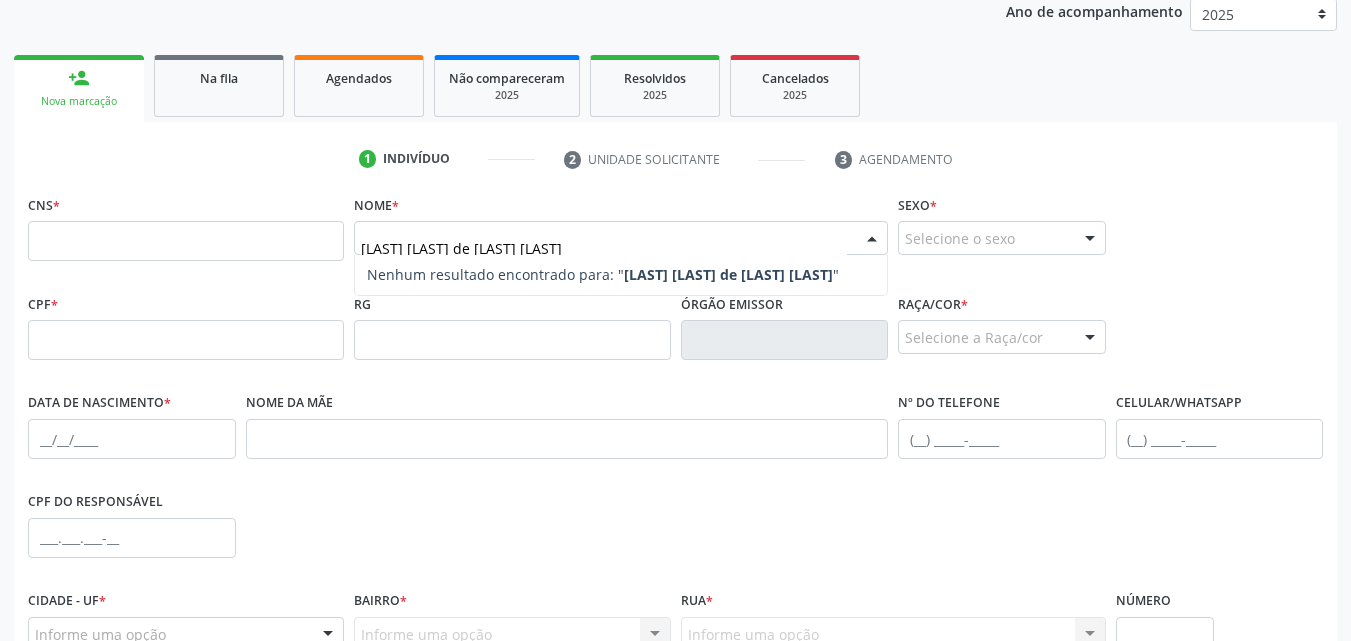 type on "EDILMA PAIVA DE LIRA" 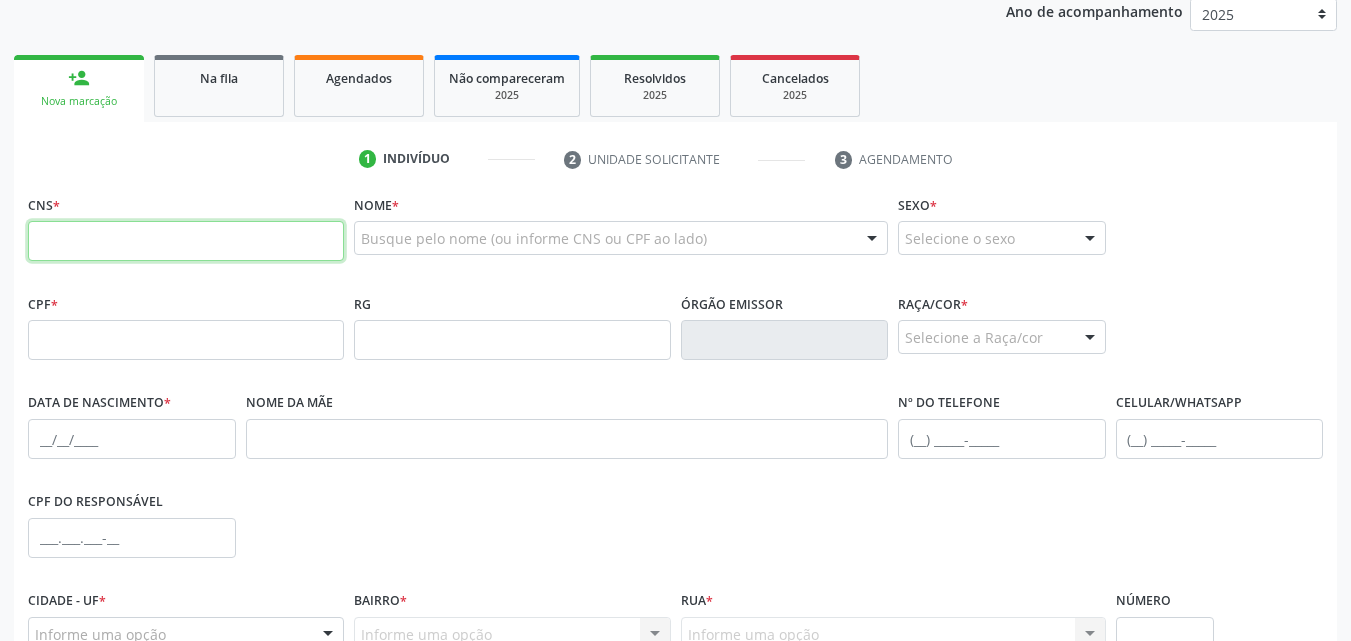 click at bounding box center (186, 241) 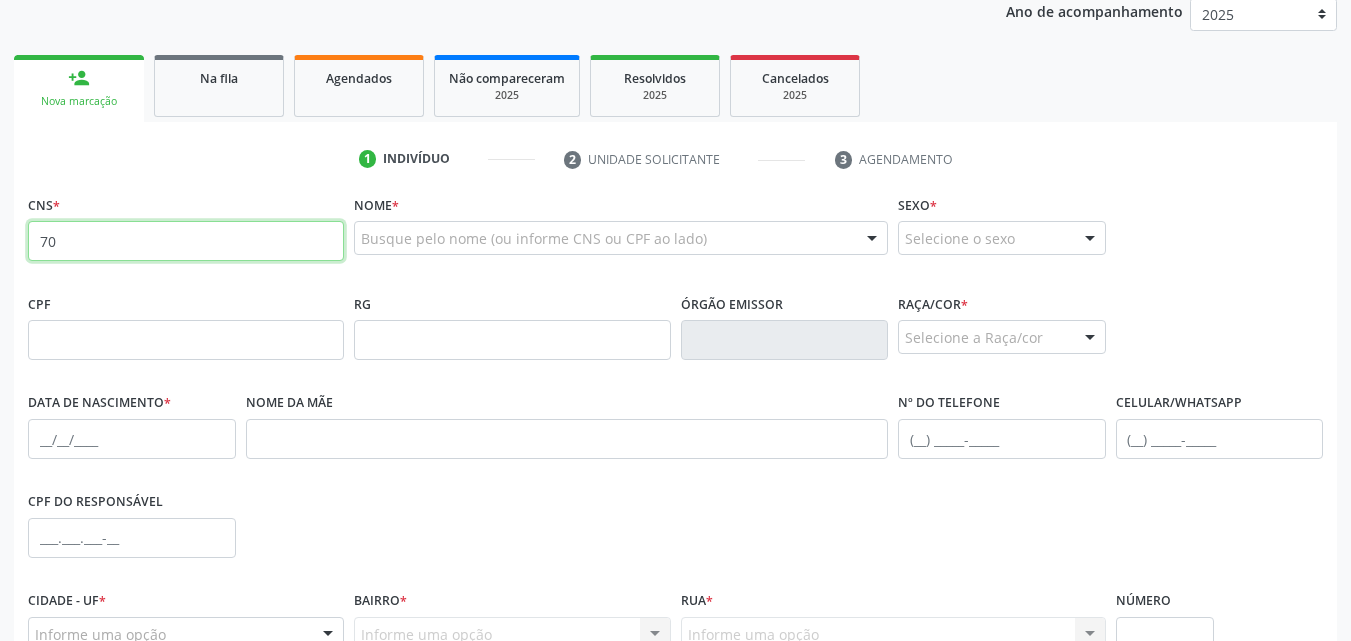 type on "7" 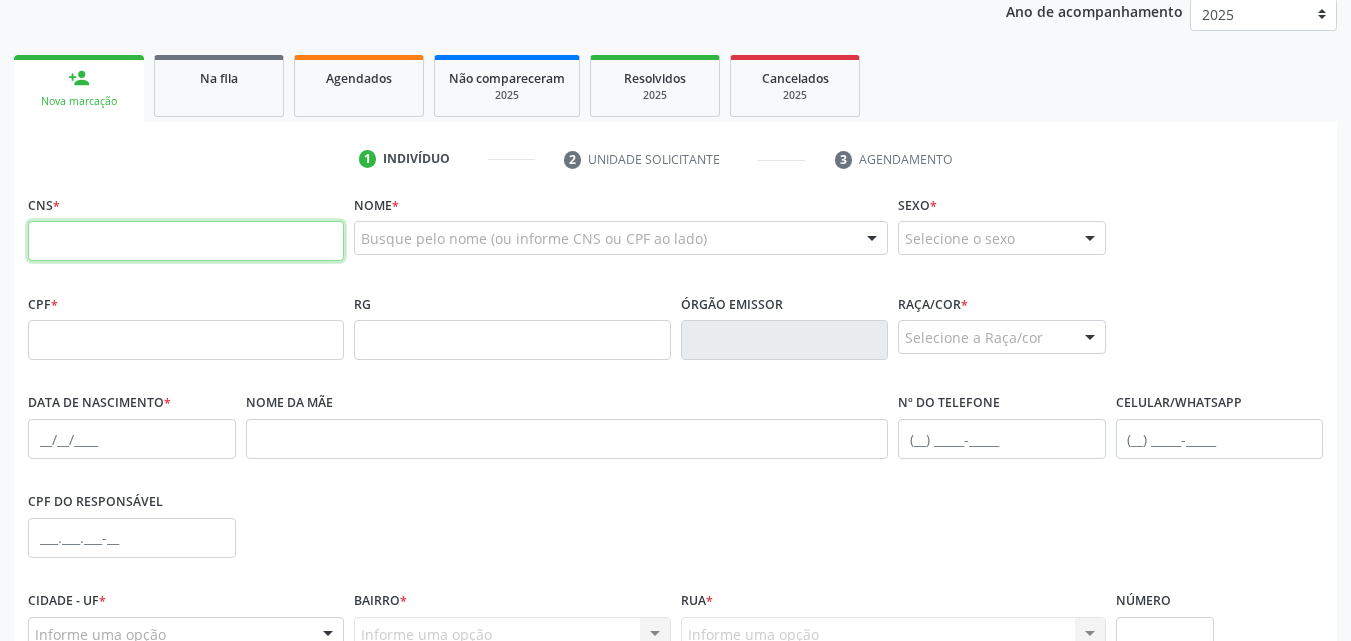 paste on "702 2011 3517 7510" 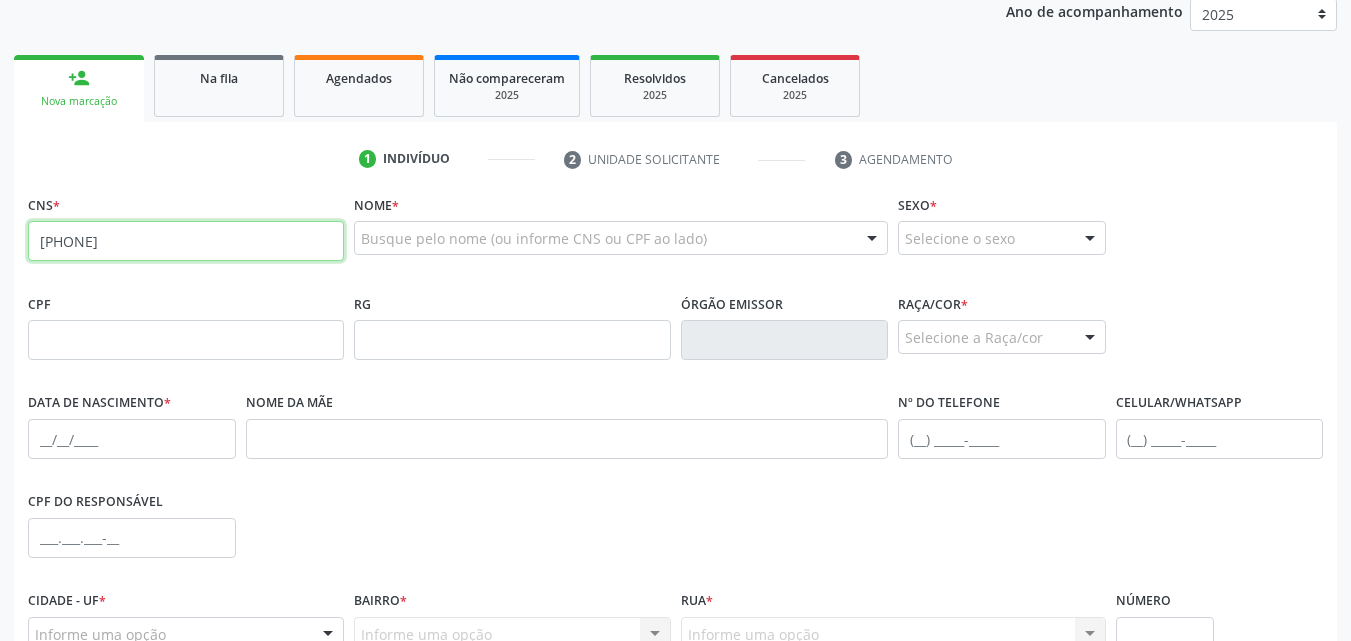 type on "702 2011 3517 7510" 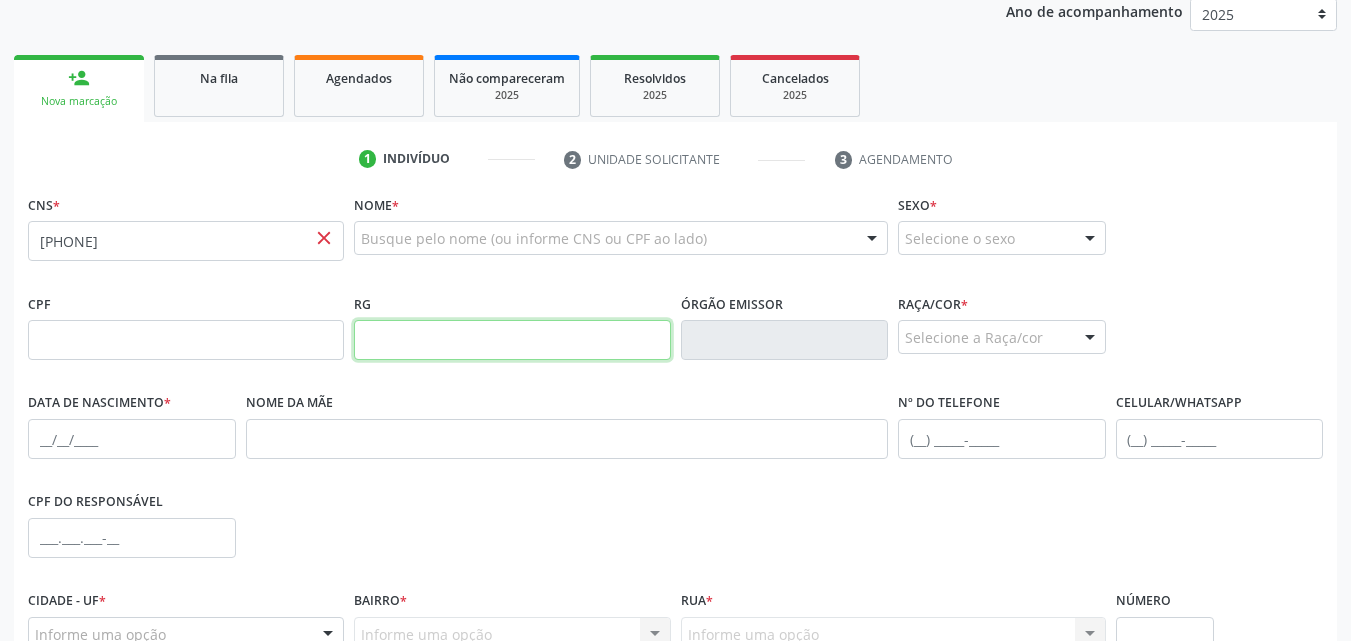 click at bounding box center (512, 340) 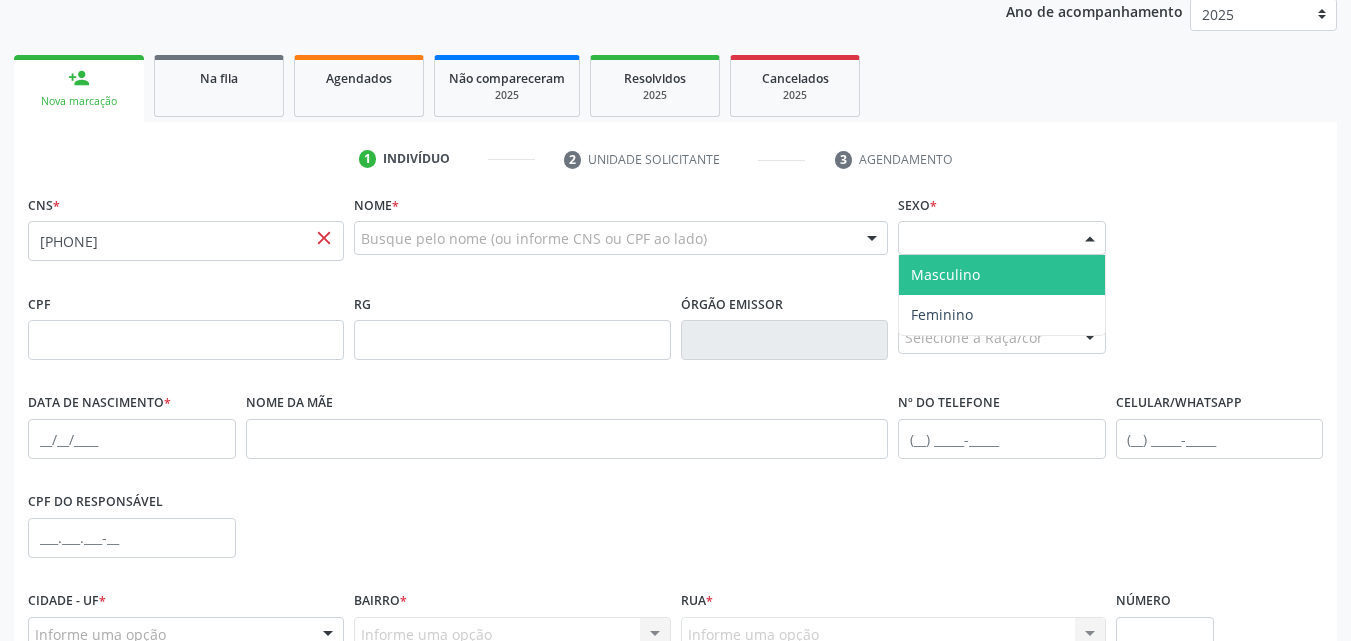 click at bounding box center [1090, 239] 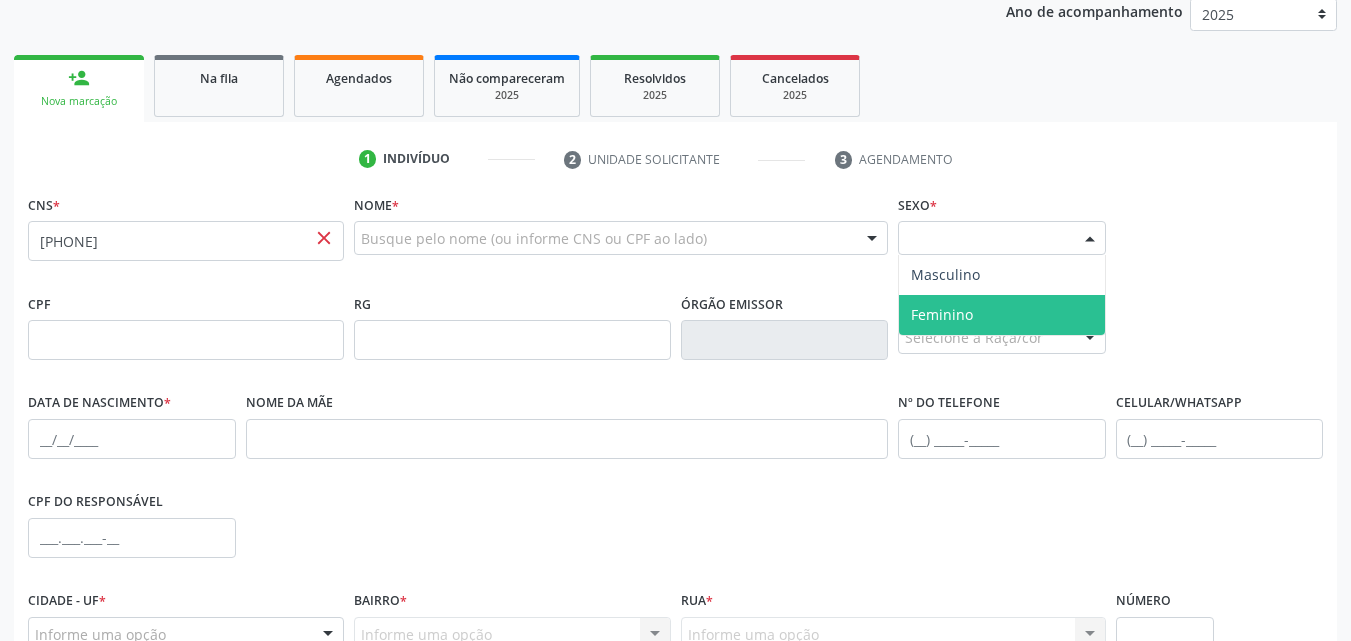 click on "Feminino" at bounding box center [1002, 315] 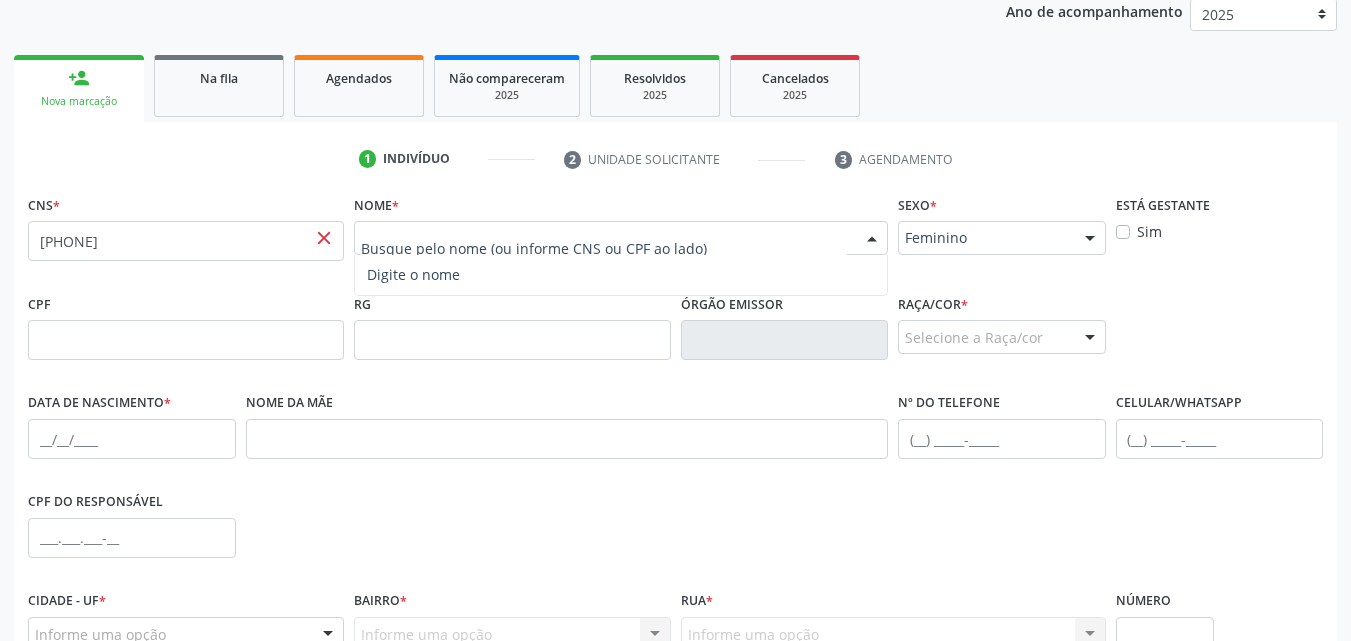 click at bounding box center [621, 238] 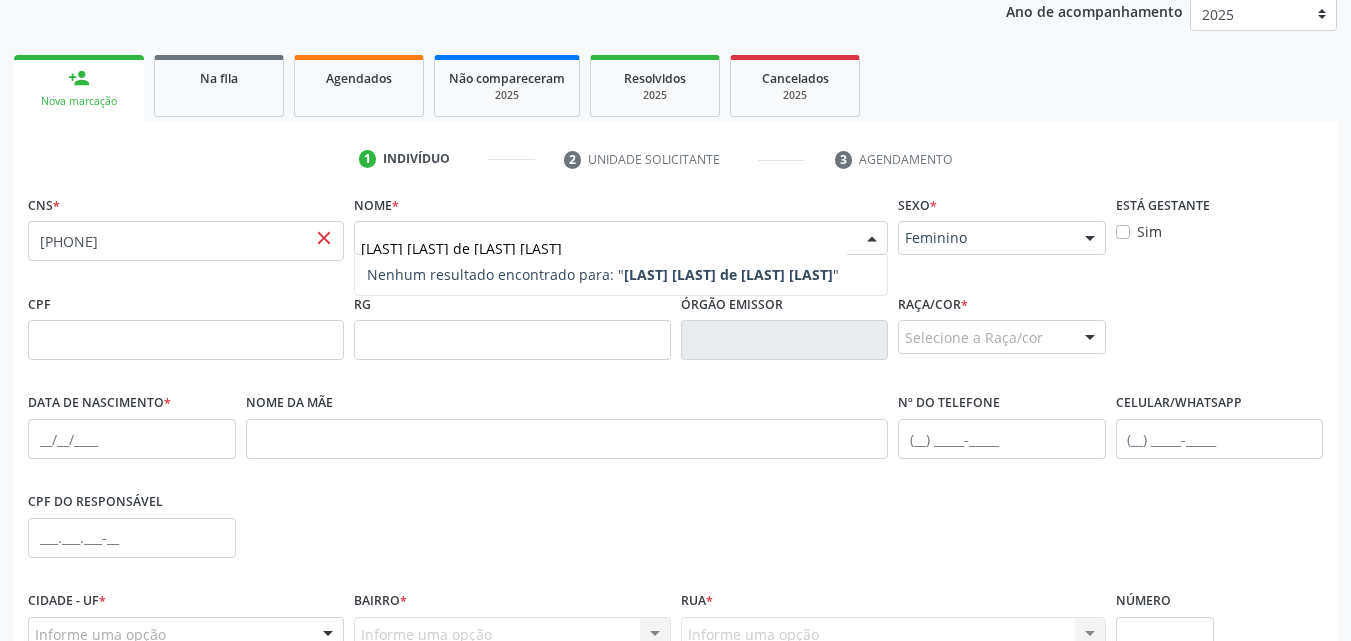 type on "EDILMA PAIVA DE LIRA" 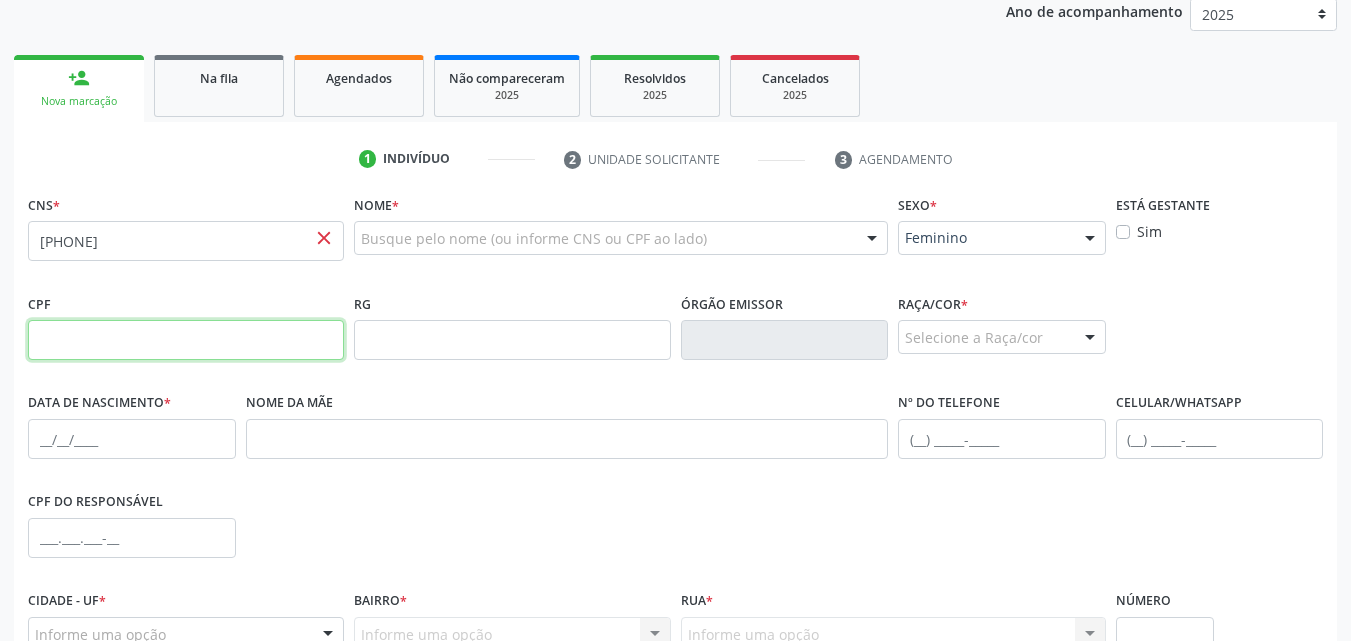 click at bounding box center [186, 340] 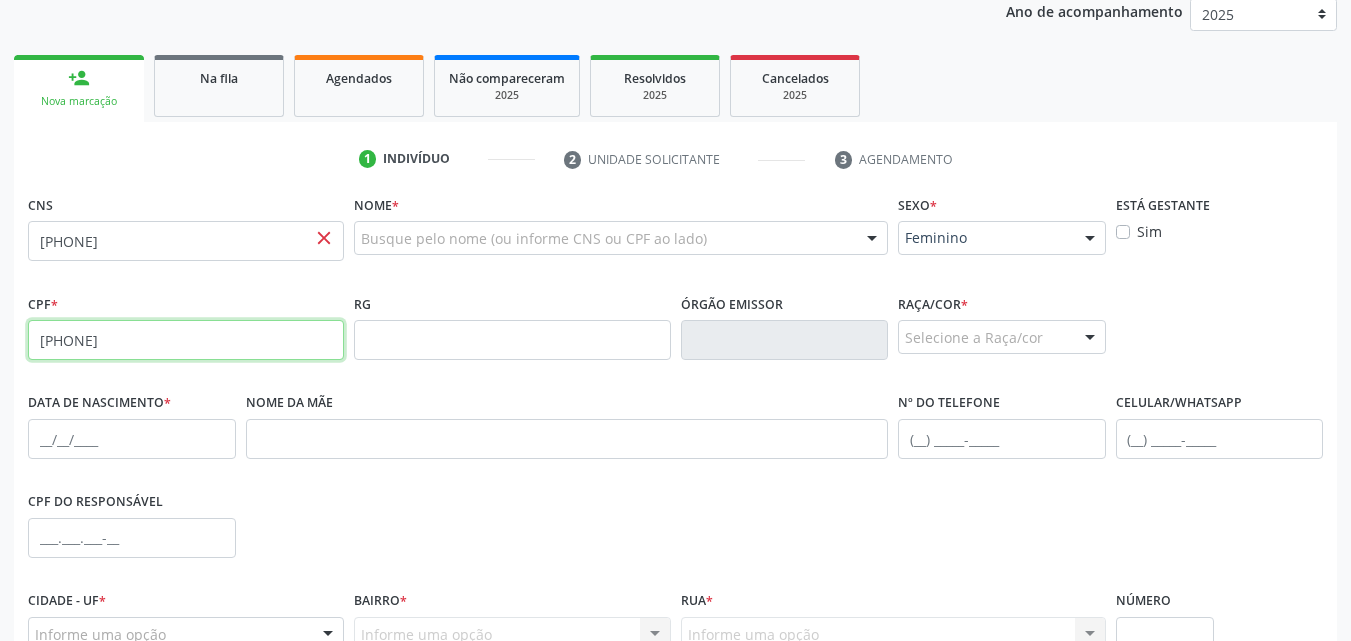 type on "453.442.304-78" 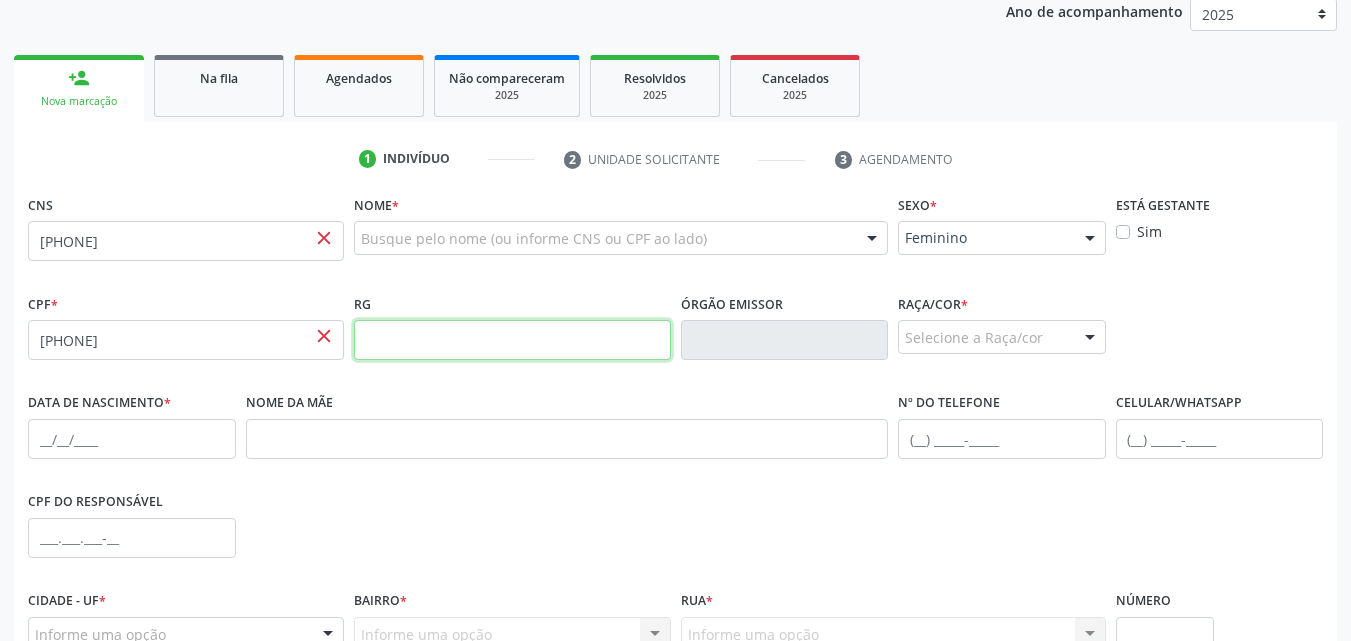 click at bounding box center [512, 340] 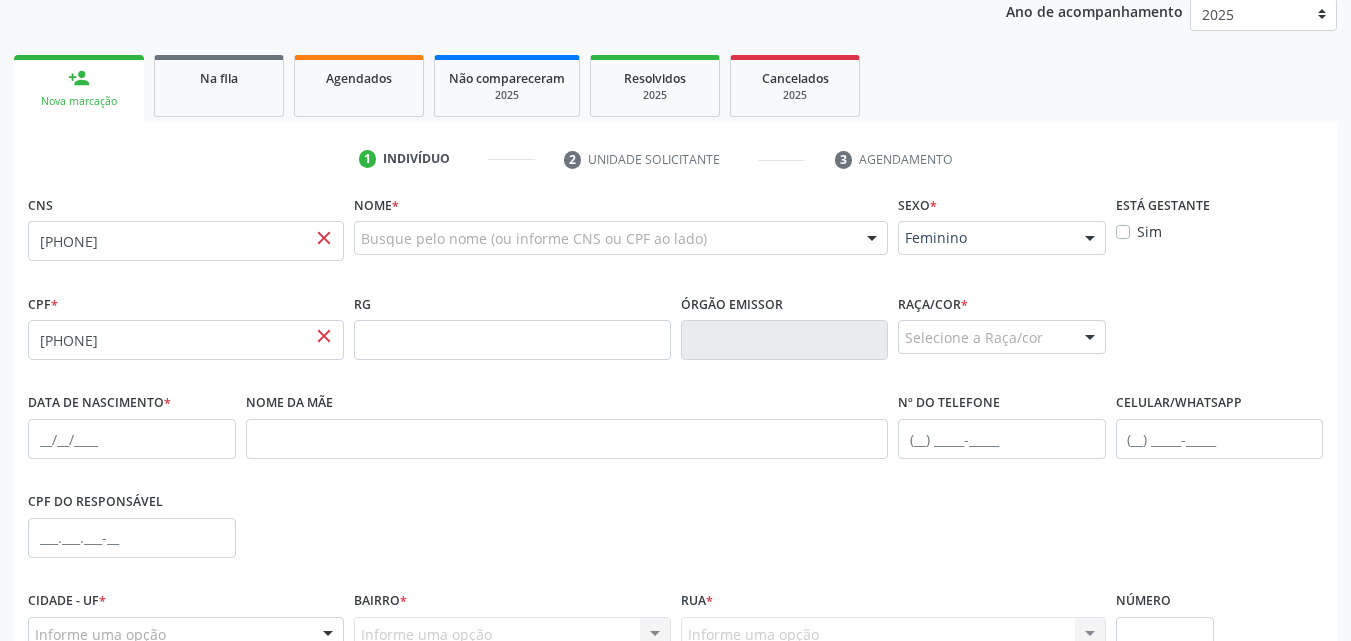 click on "Raça/cor
*
Selecione a Raça/cor
01 - Branca   02 - Preta   04 - Amarela   03 - Parda   05 - Indígena
Nenhum resultado encontrado para: "   "
Não há nenhuma opção para ser exibida." at bounding box center (1002, 328) 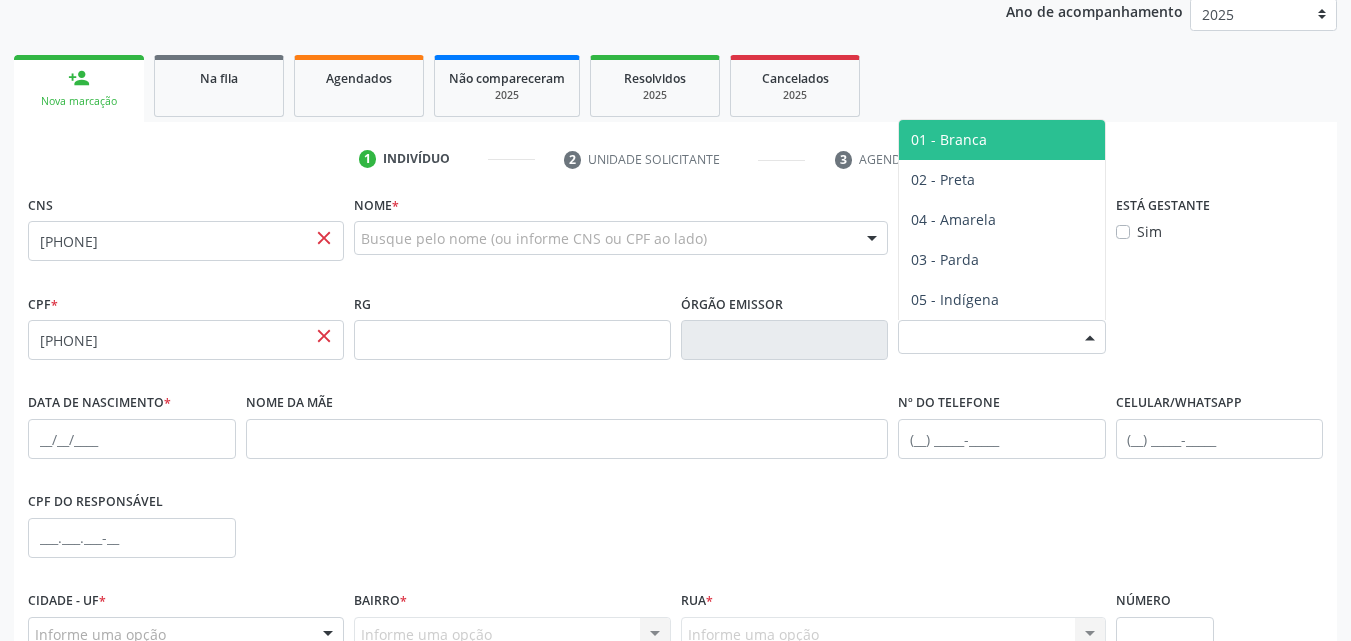 click on "Selecione a Raça/cor" at bounding box center [1002, 337] 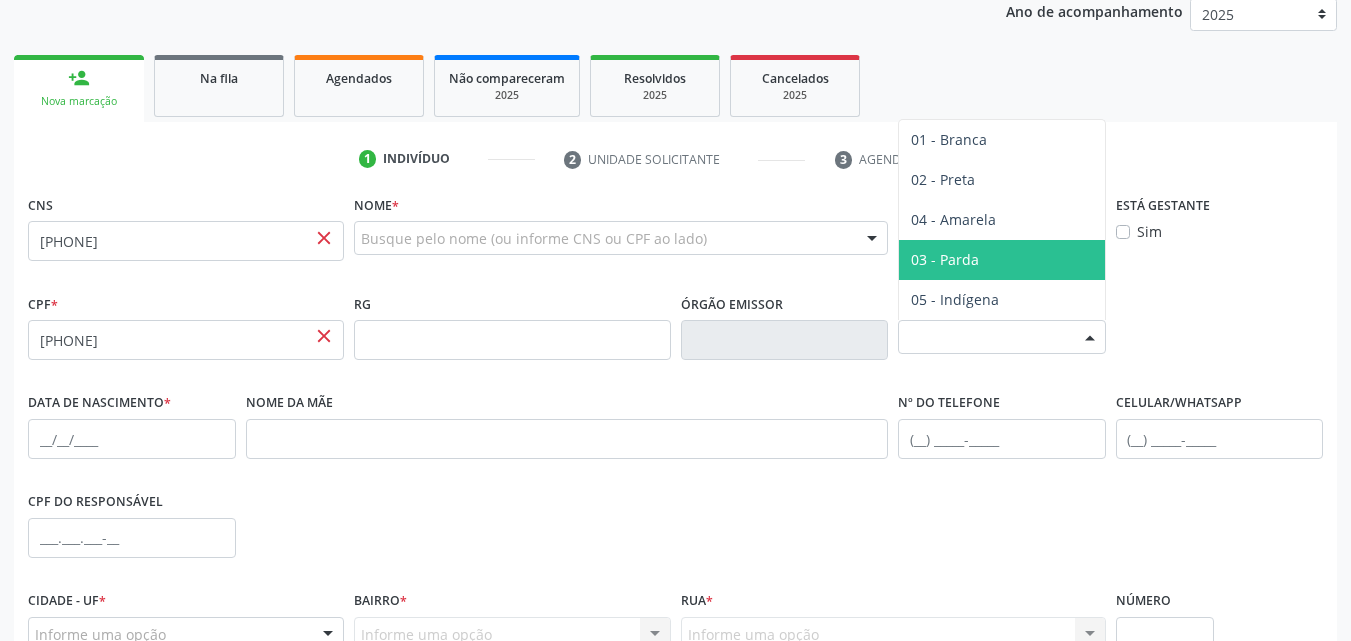 click on "03 - Parda" at bounding box center [1002, 260] 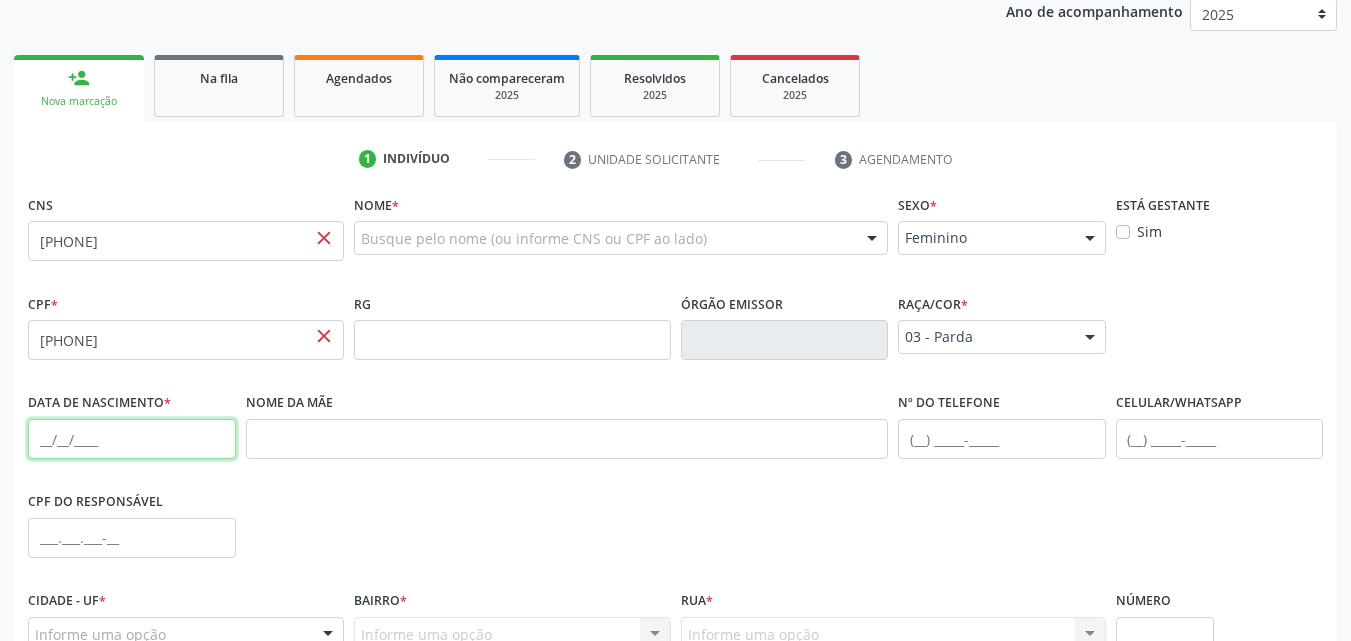click at bounding box center (132, 439) 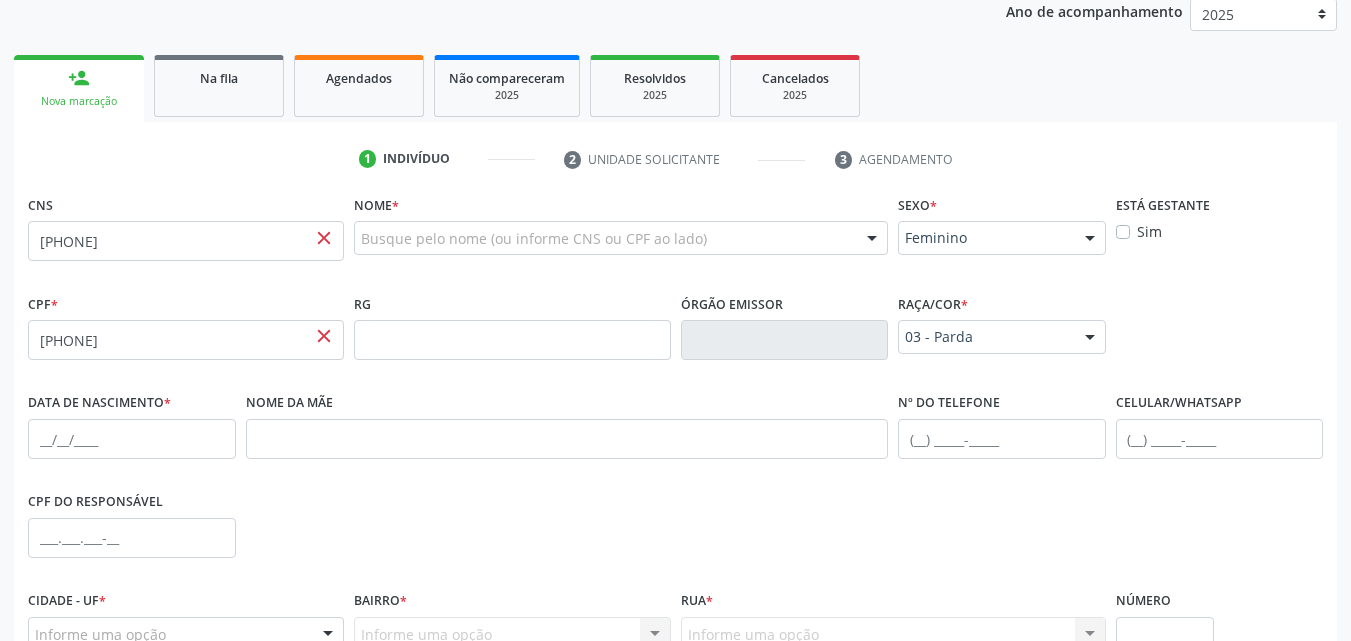 click on "Nome
*
Busque pelo nome (ou informe CNS ou CPF ao lado)
Nenhum resultado encontrado para: "   "
Digite o nome" at bounding box center [621, 239] 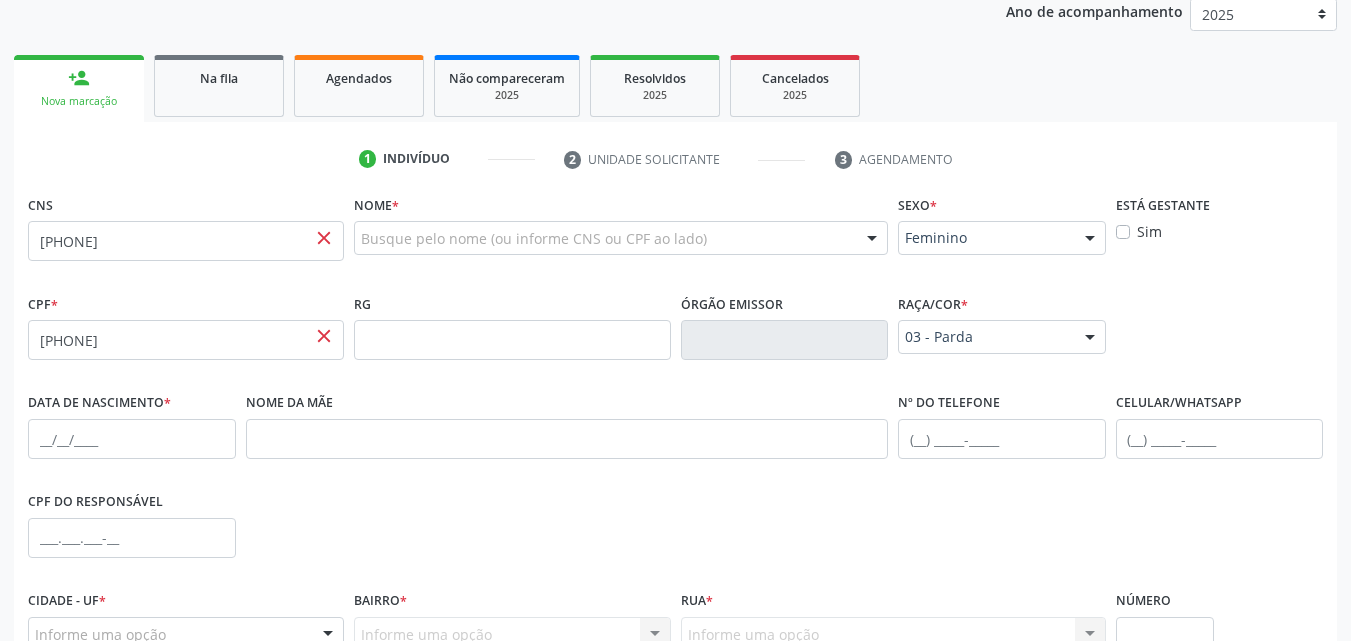 click on "close" at bounding box center [324, 238] 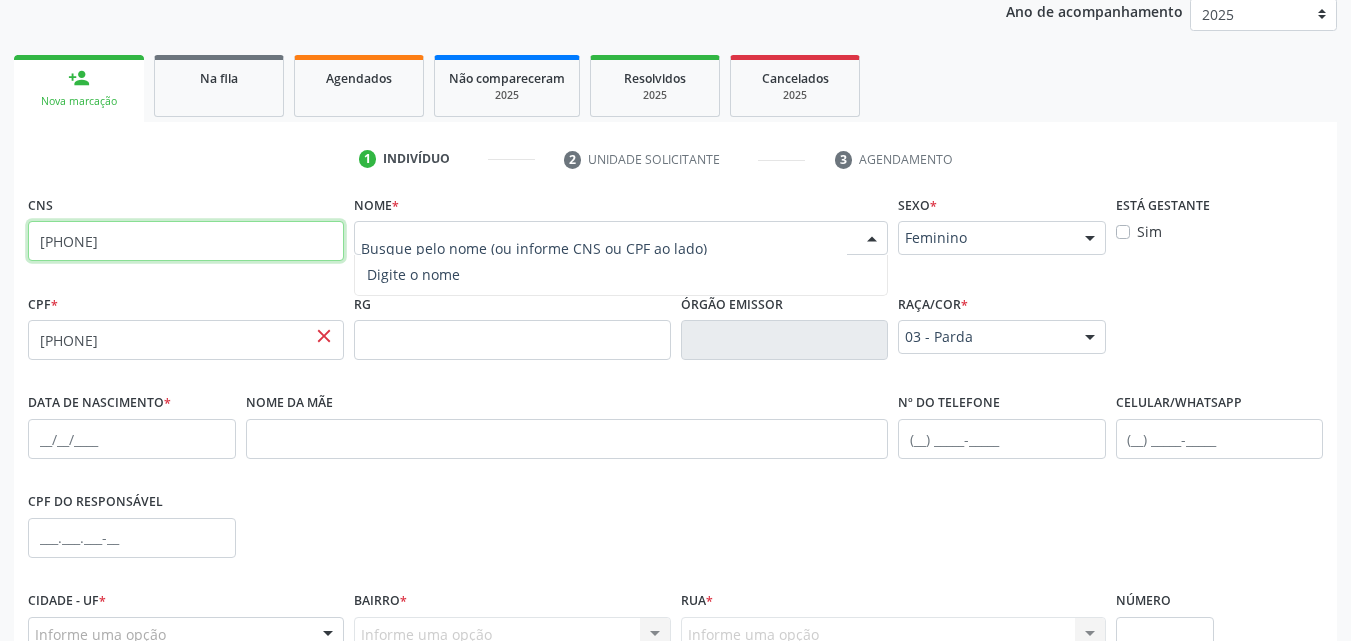 click on "[PHONE]" at bounding box center (186, 241) 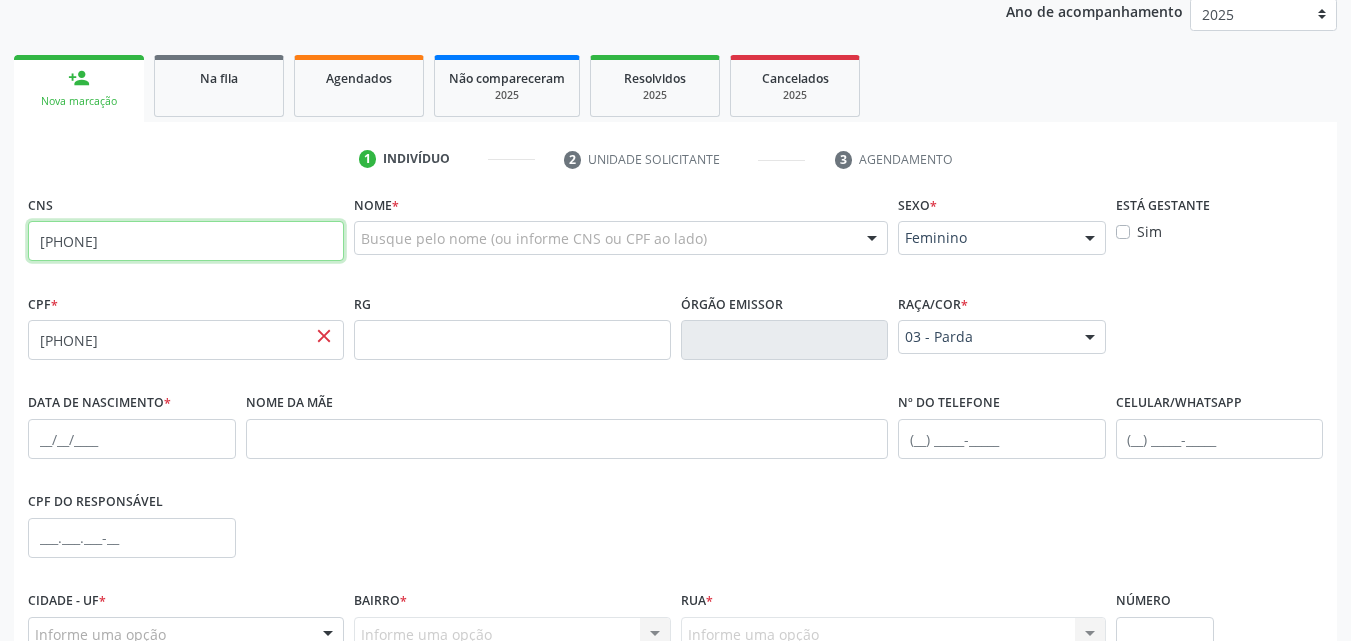 click on "[PHONE]" at bounding box center (186, 241) 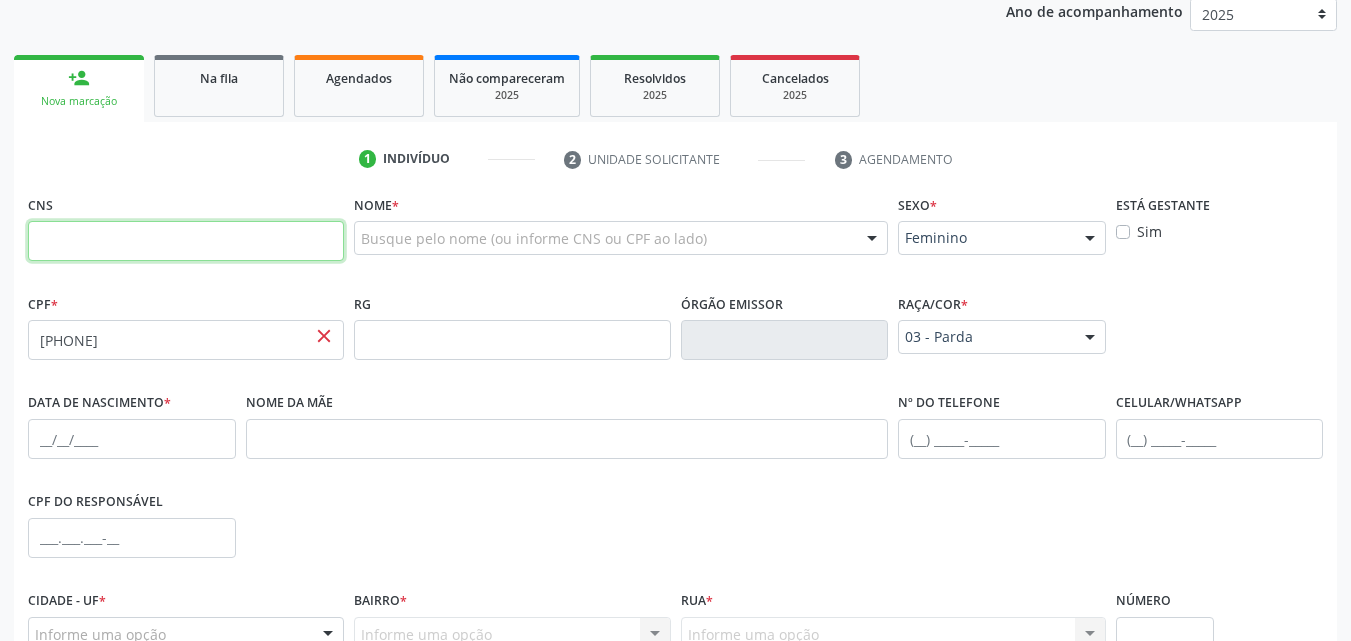 type 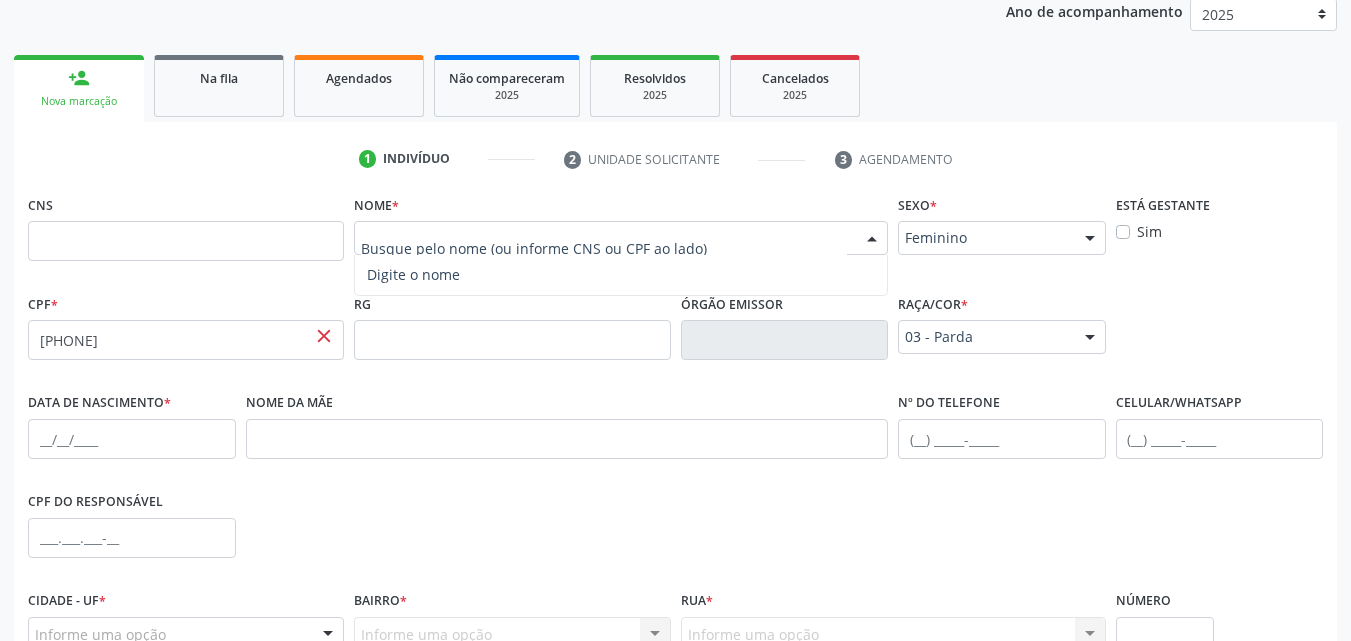 click at bounding box center (621, 238) 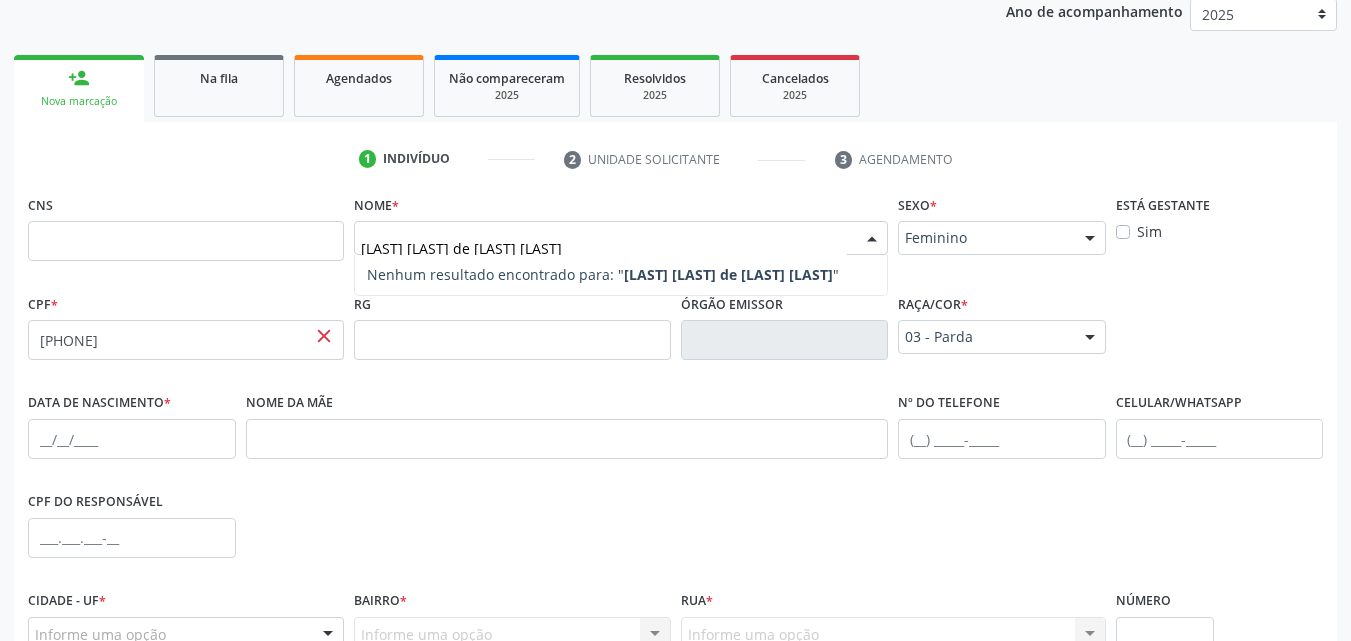 type on "EDILMA PAIVA DE LIRA" 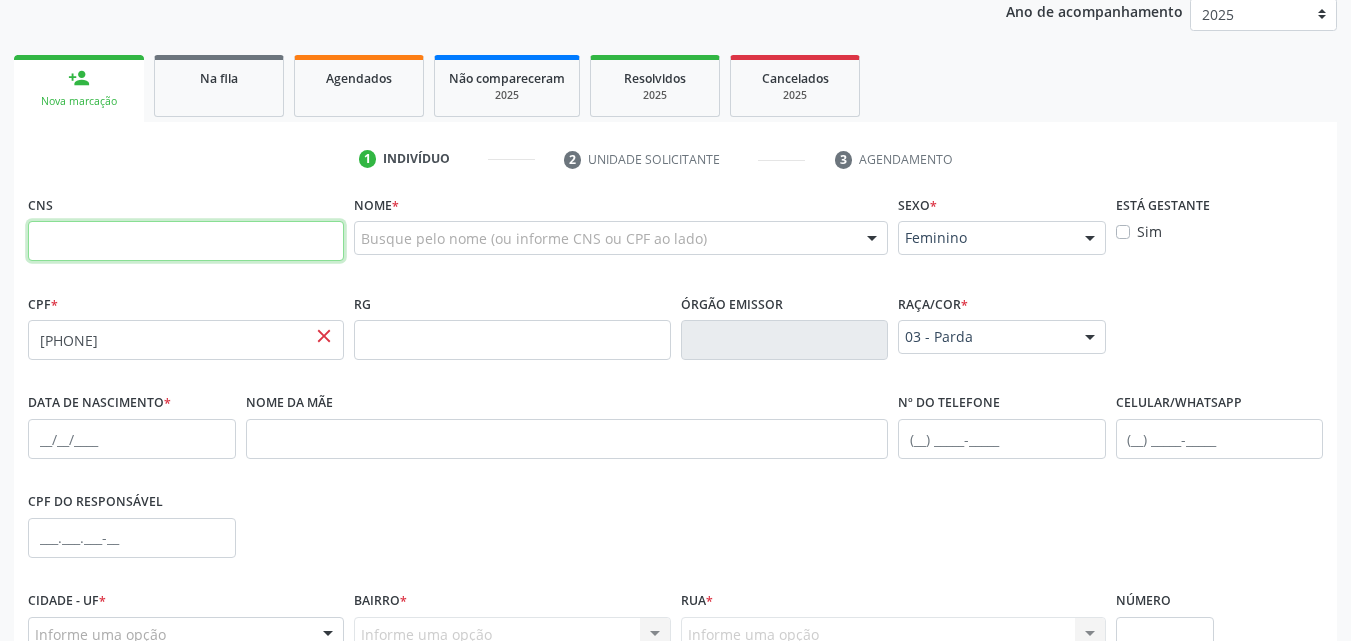 click at bounding box center (186, 241) 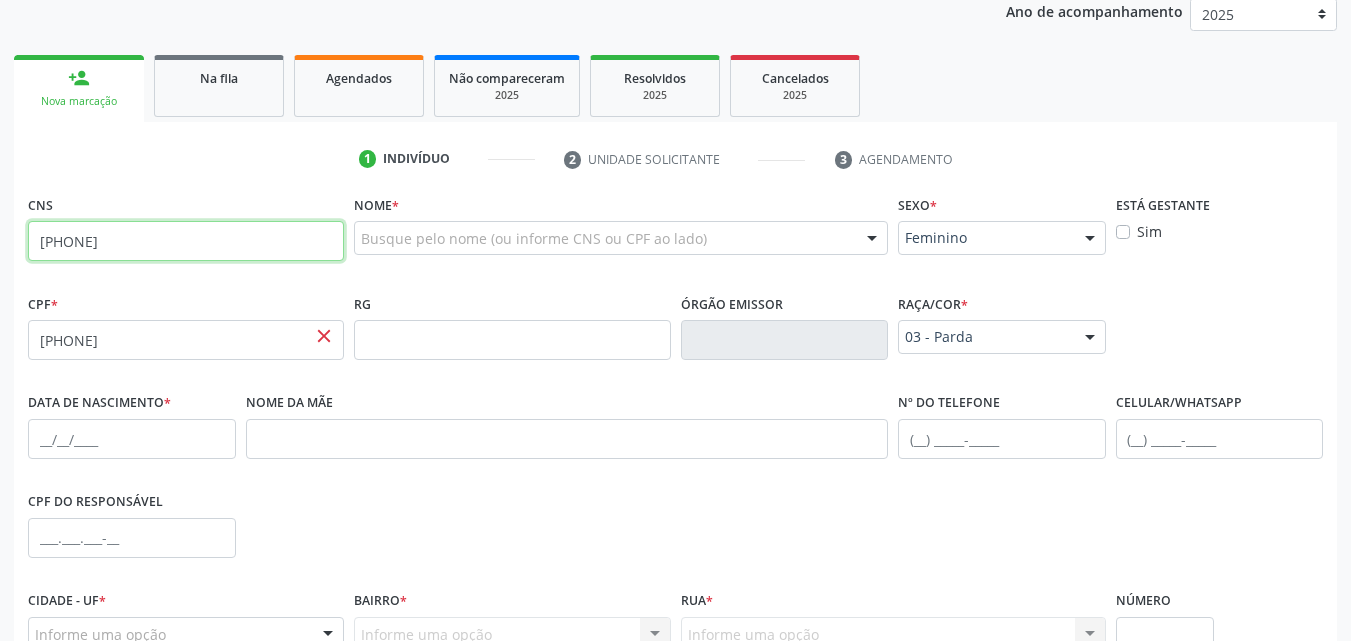 type on "[PHONE]" 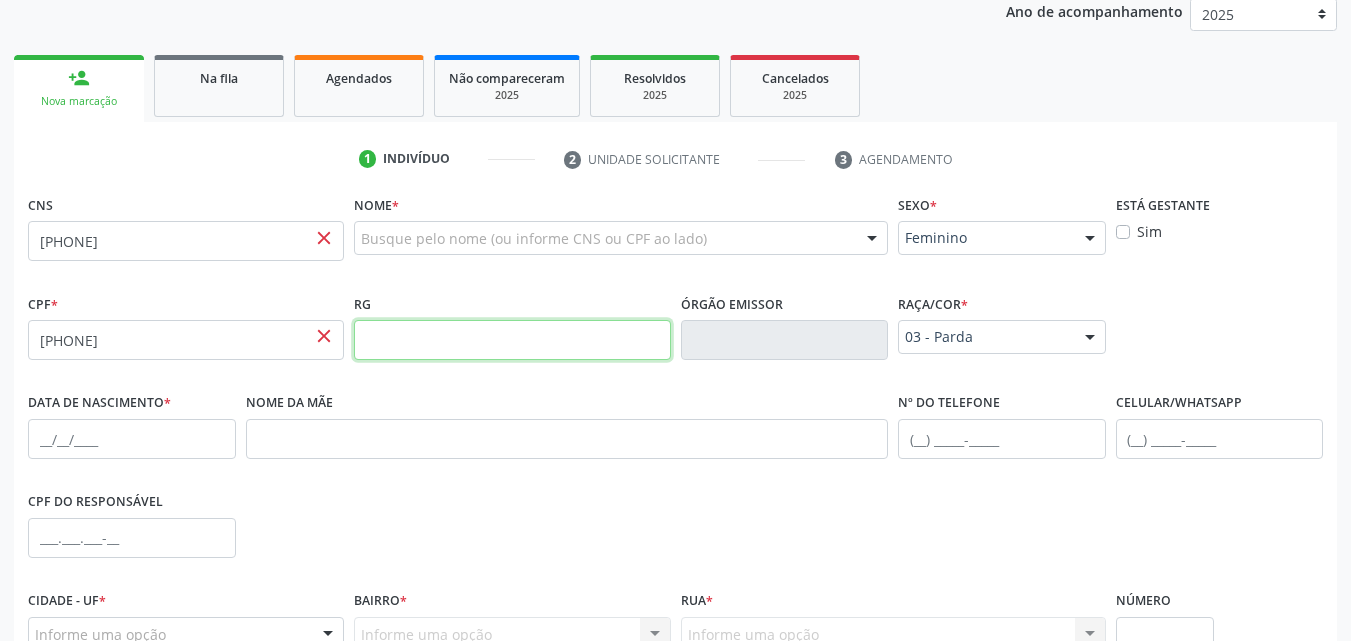 click at bounding box center (512, 340) 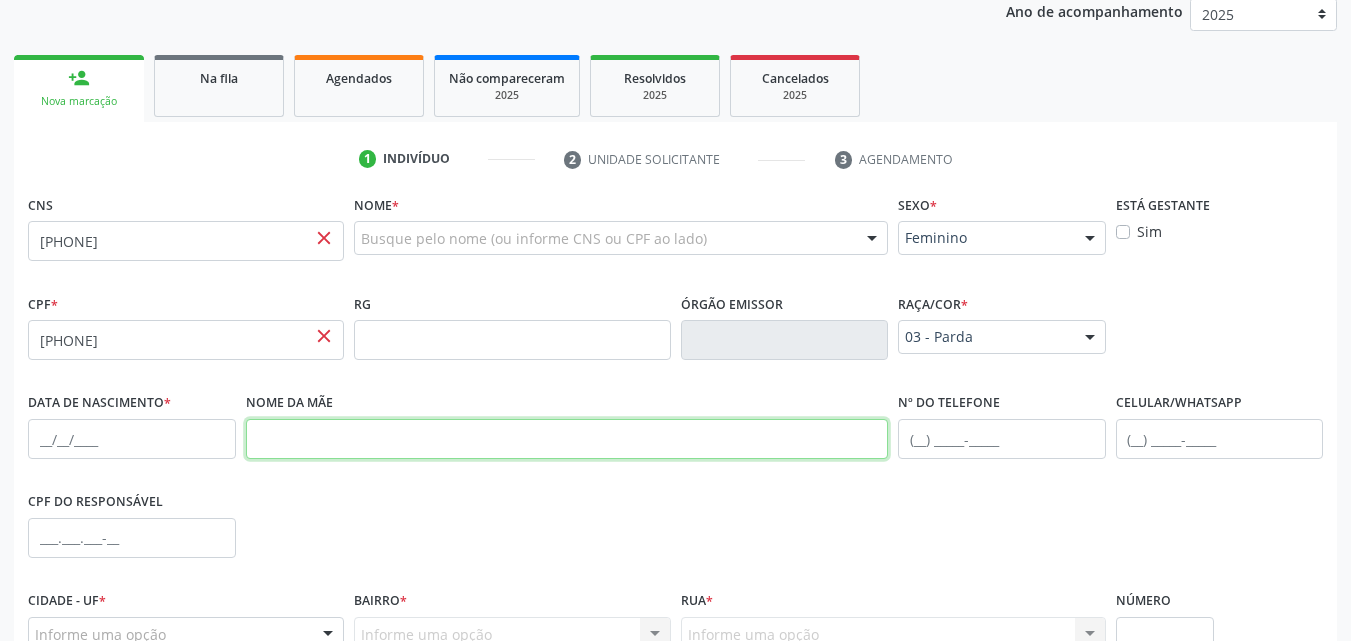 click at bounding box center (567, 439) 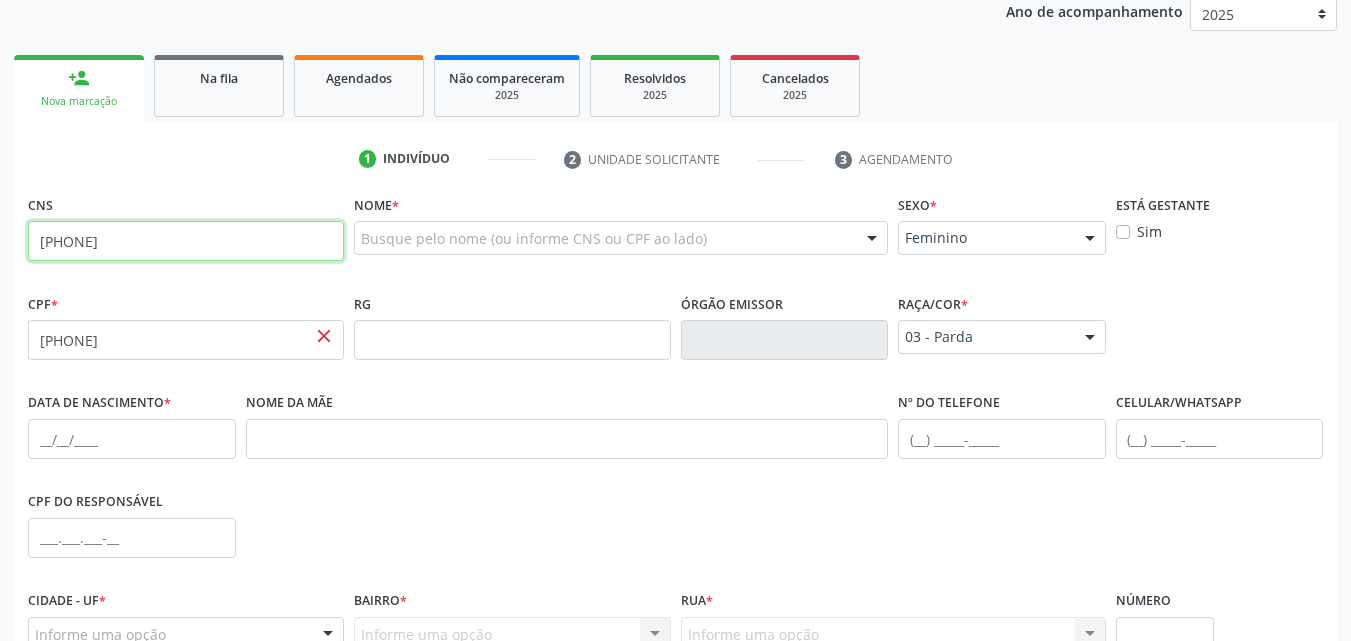 click on "[PHONE]" at bounding box center [186, 241] 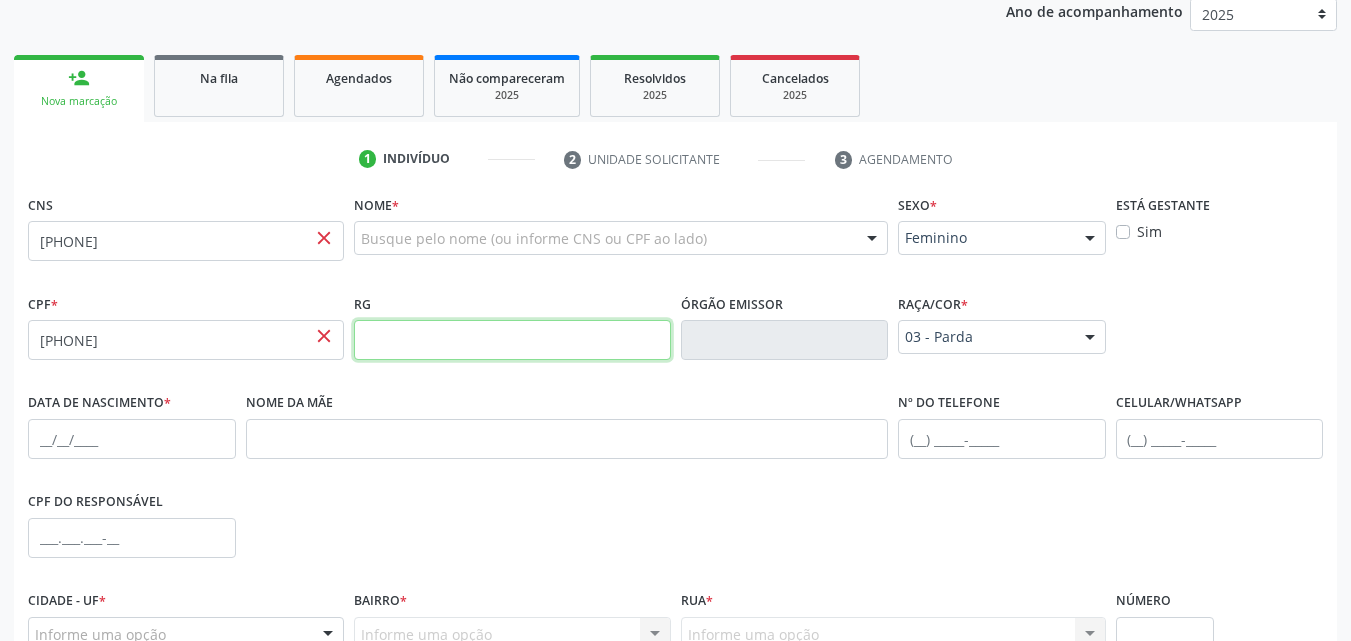 click at bounding box center [512, 340] 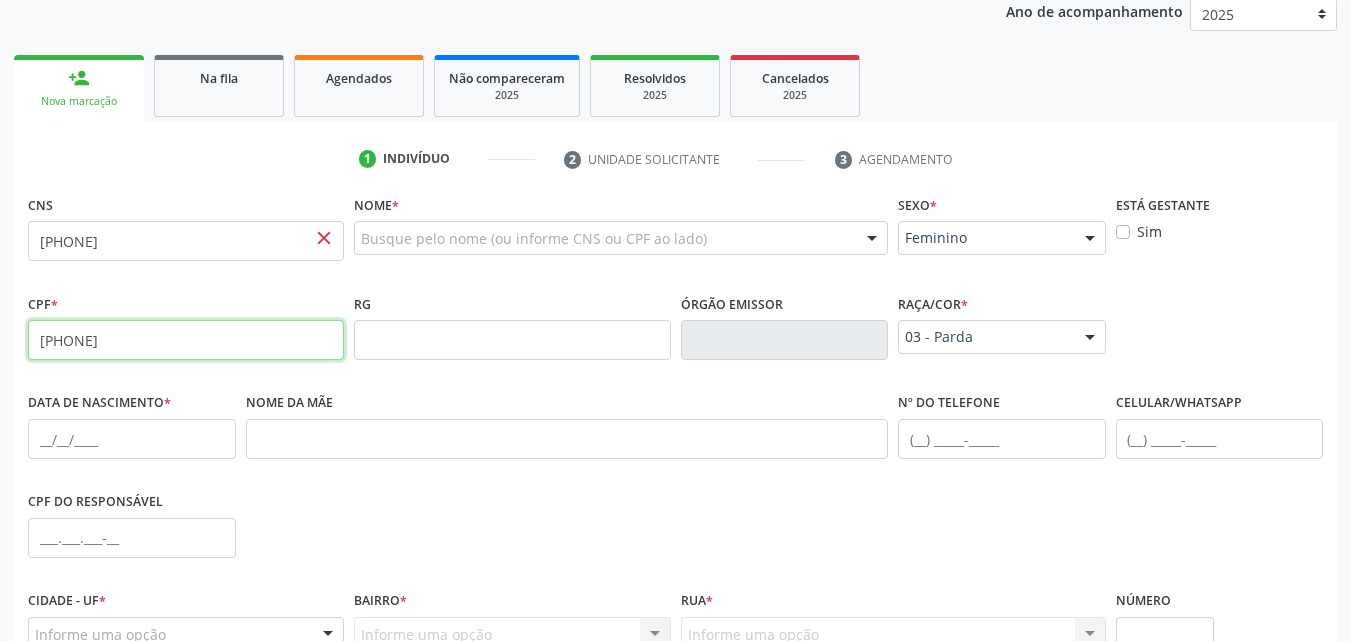 click on "[NUMBER]-[NUMBER]-[NUMBER]" at bounding box center (186, 340) 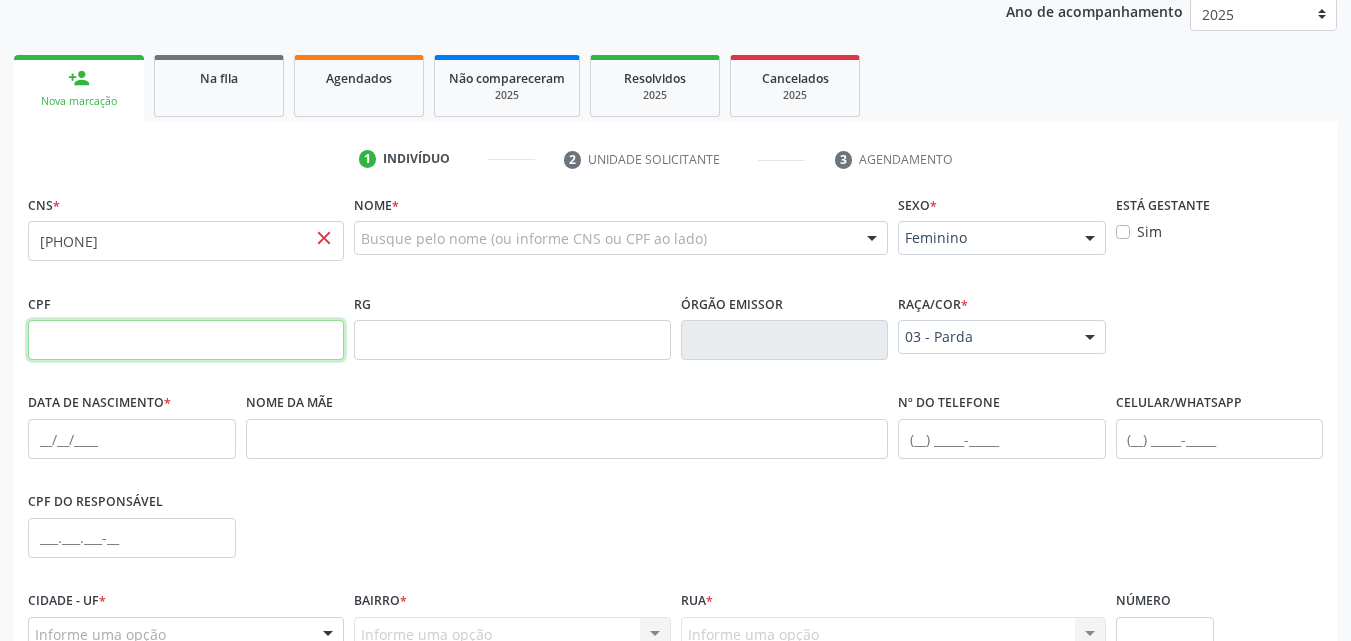 type 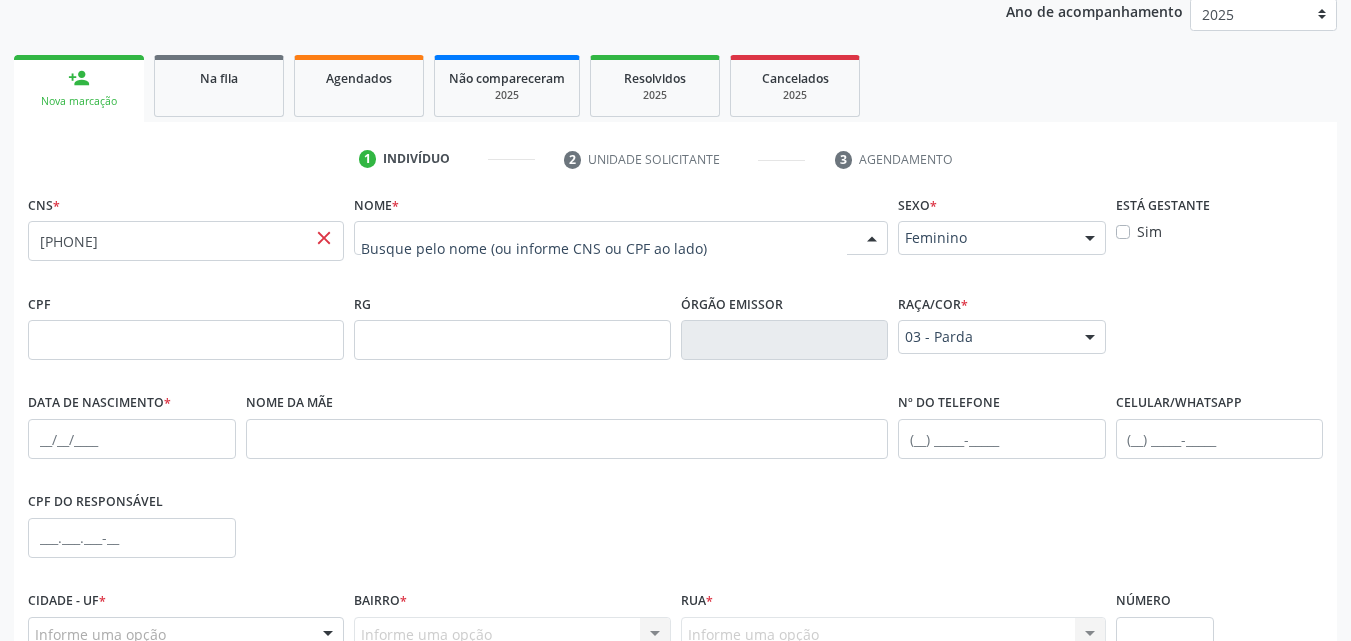 click at bounding box center (621, 238) 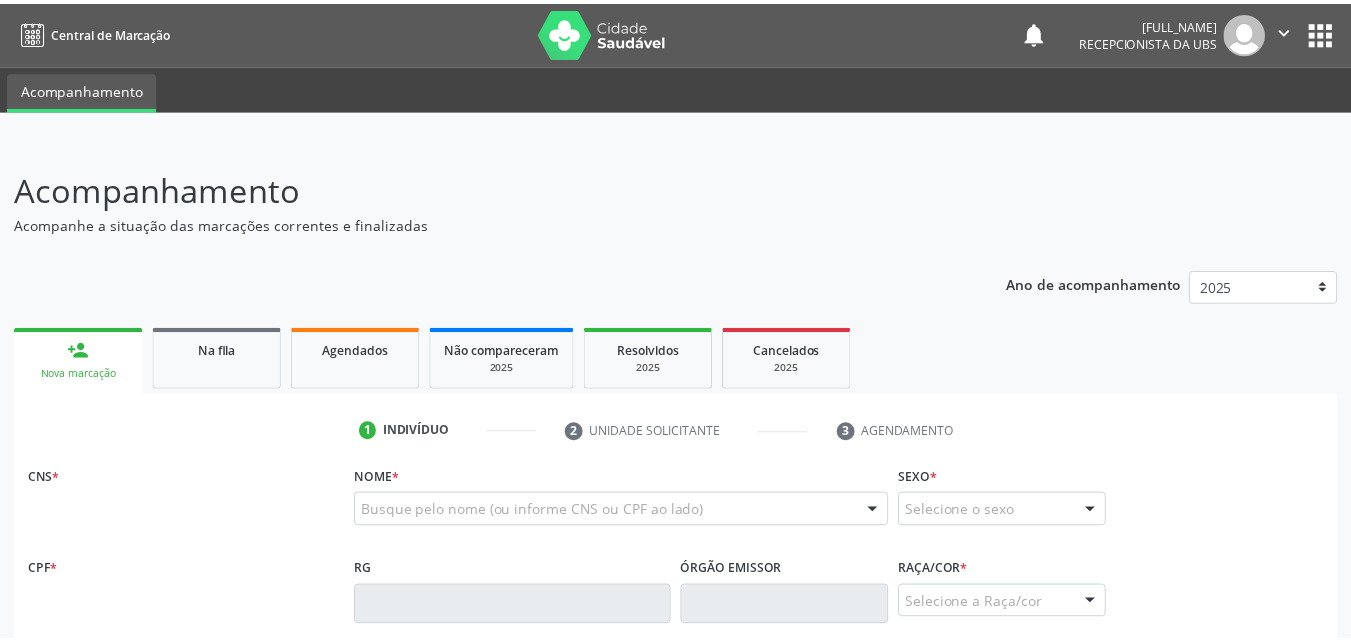 scroll, scrollTop: 0, scrollLeft: 0, axis: both 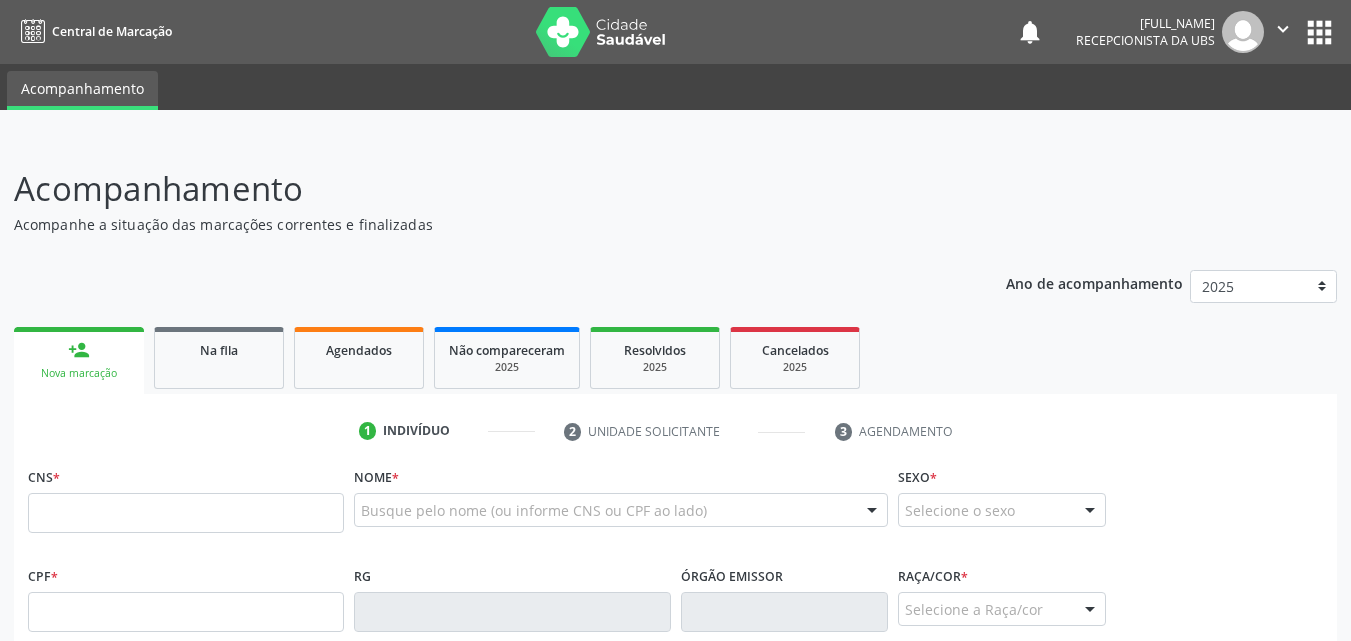 click at bounding box center [186, 513] 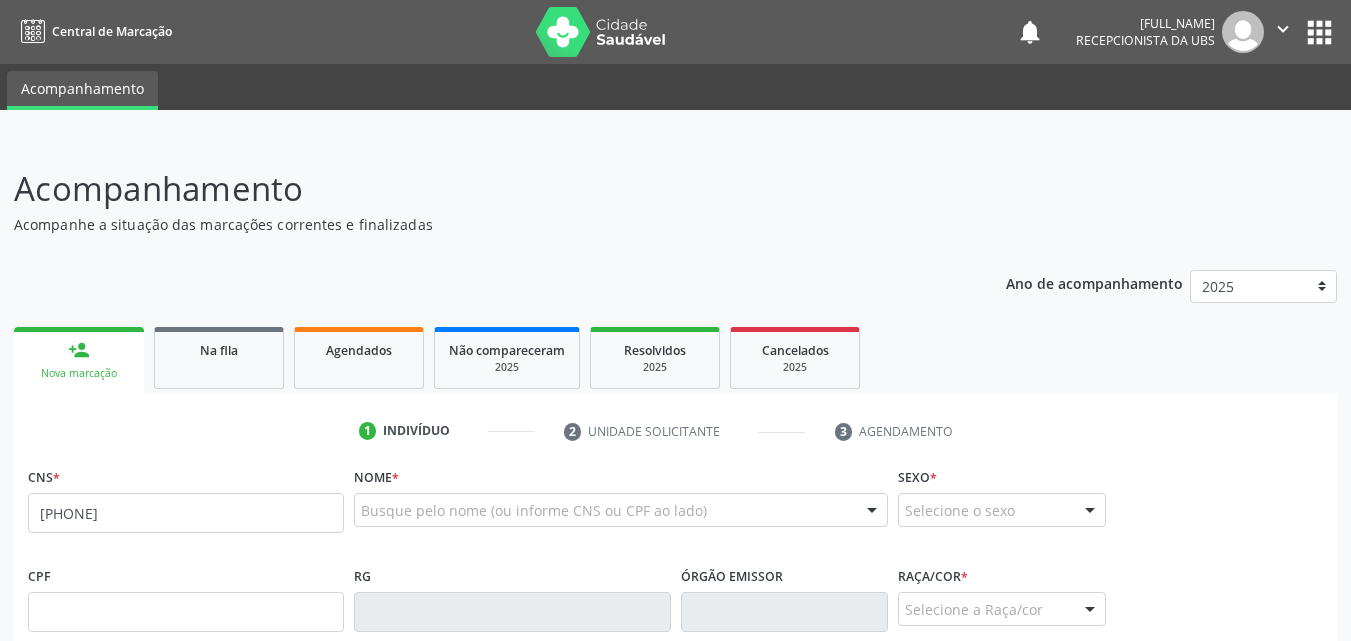 type on "[PHONE]" 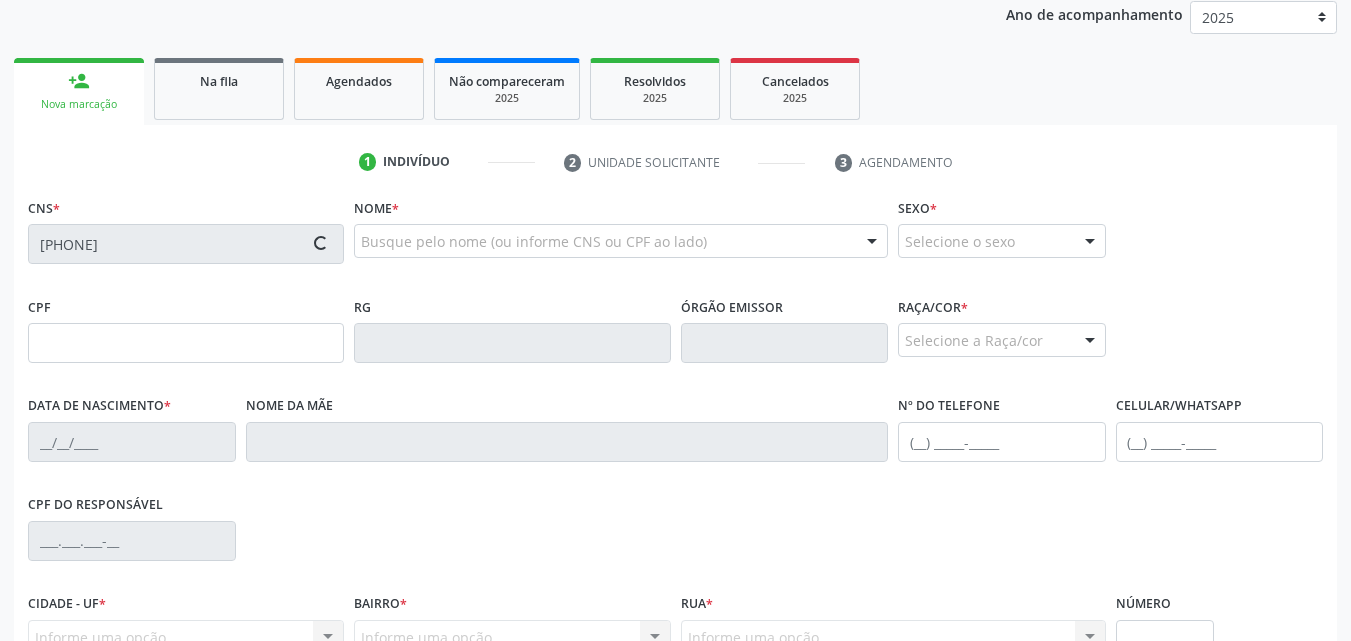 scroll, scrollTop: 309, scrollLeft: 0, axis: vertical 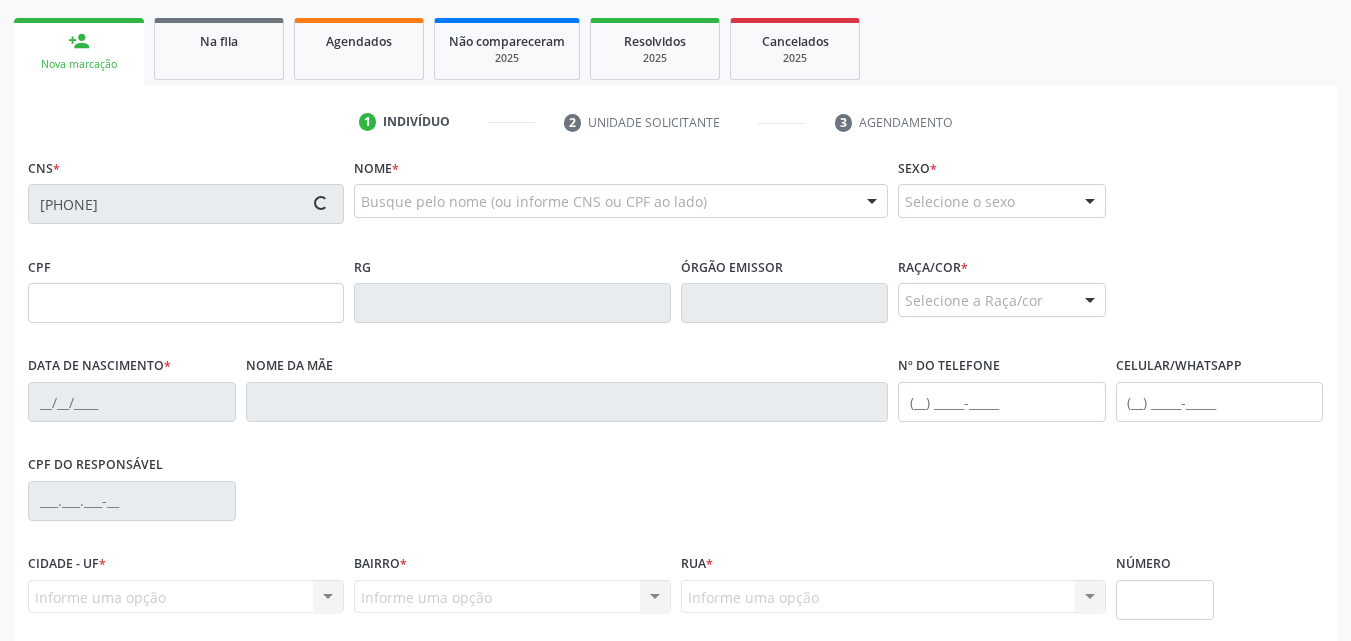 type on "[DATE]" 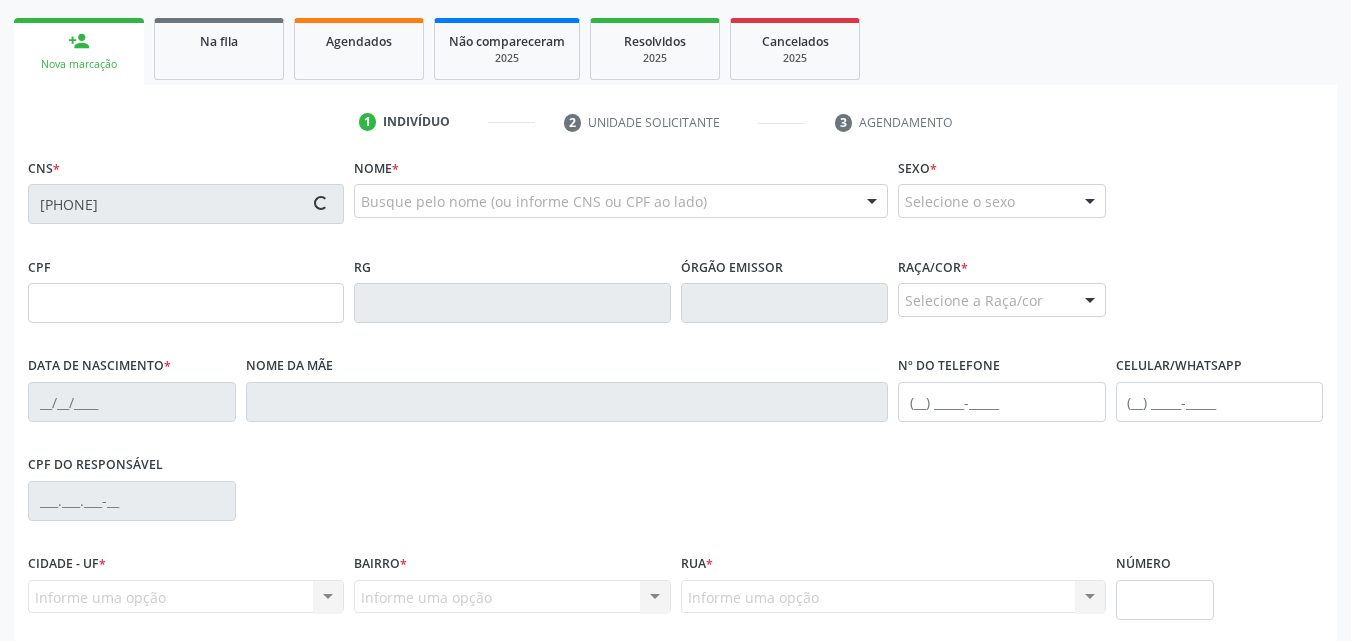 type on "[FIRST] [LAST]" 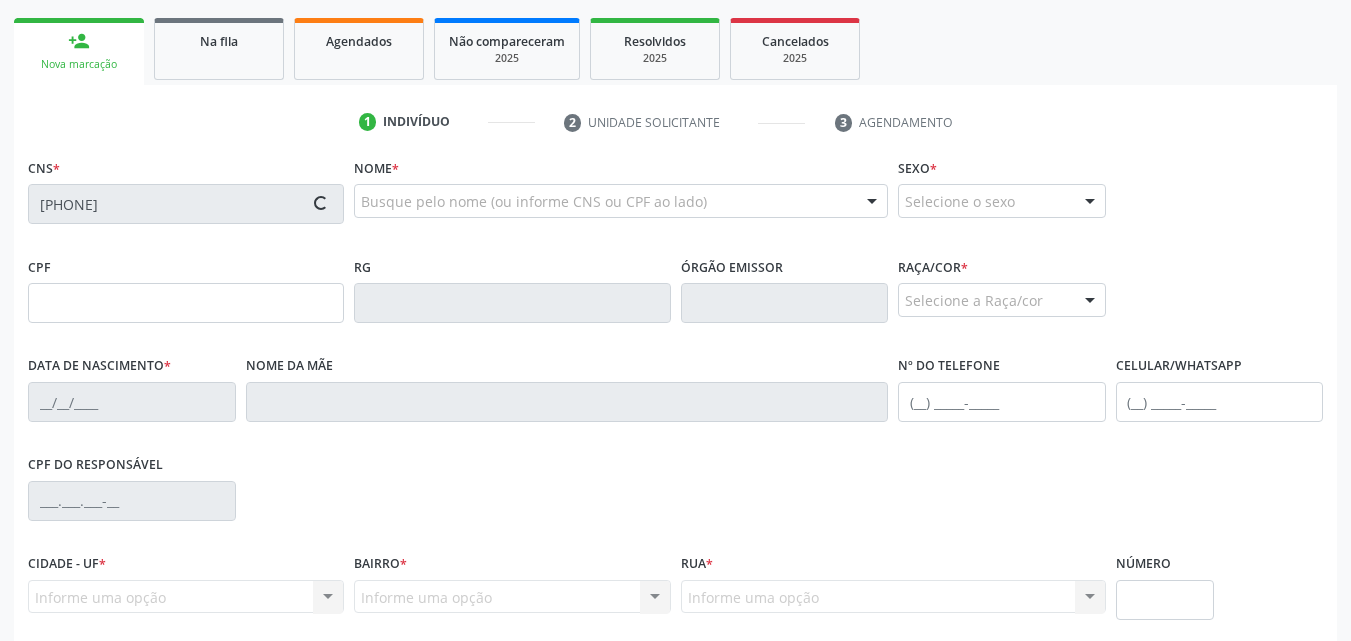 type on "([PHONE])" 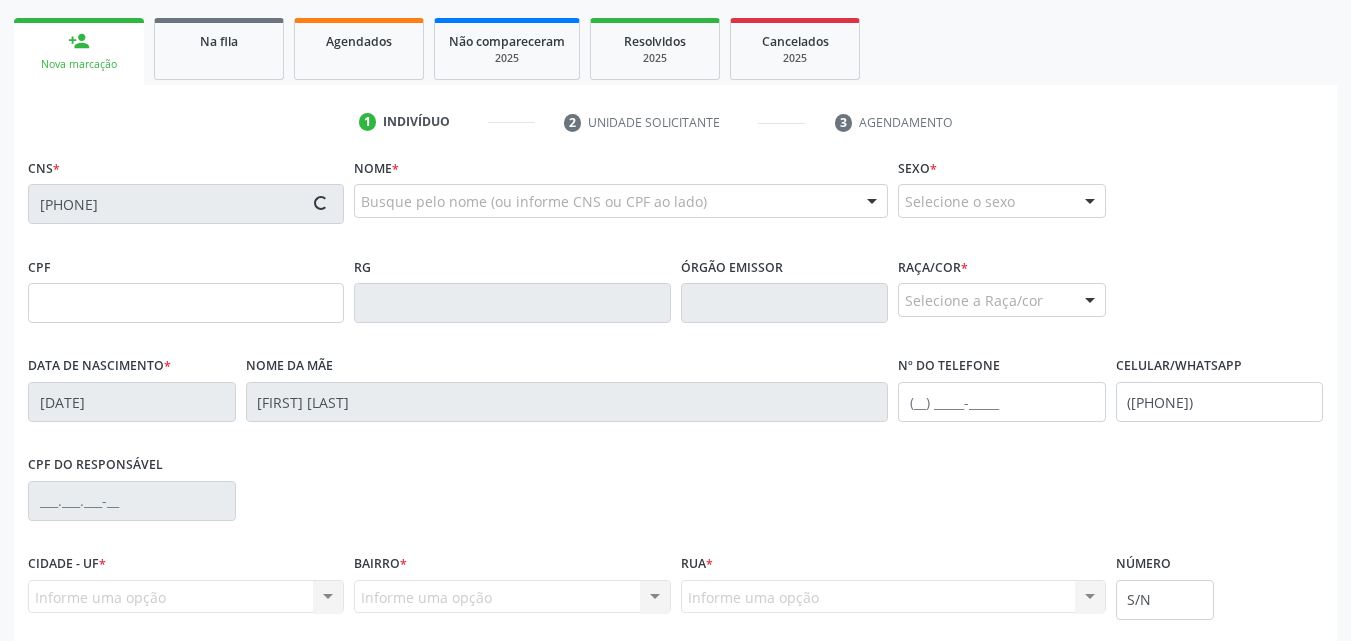 type on "[NUMBER]-[NUMBER]-[NUMBER]" 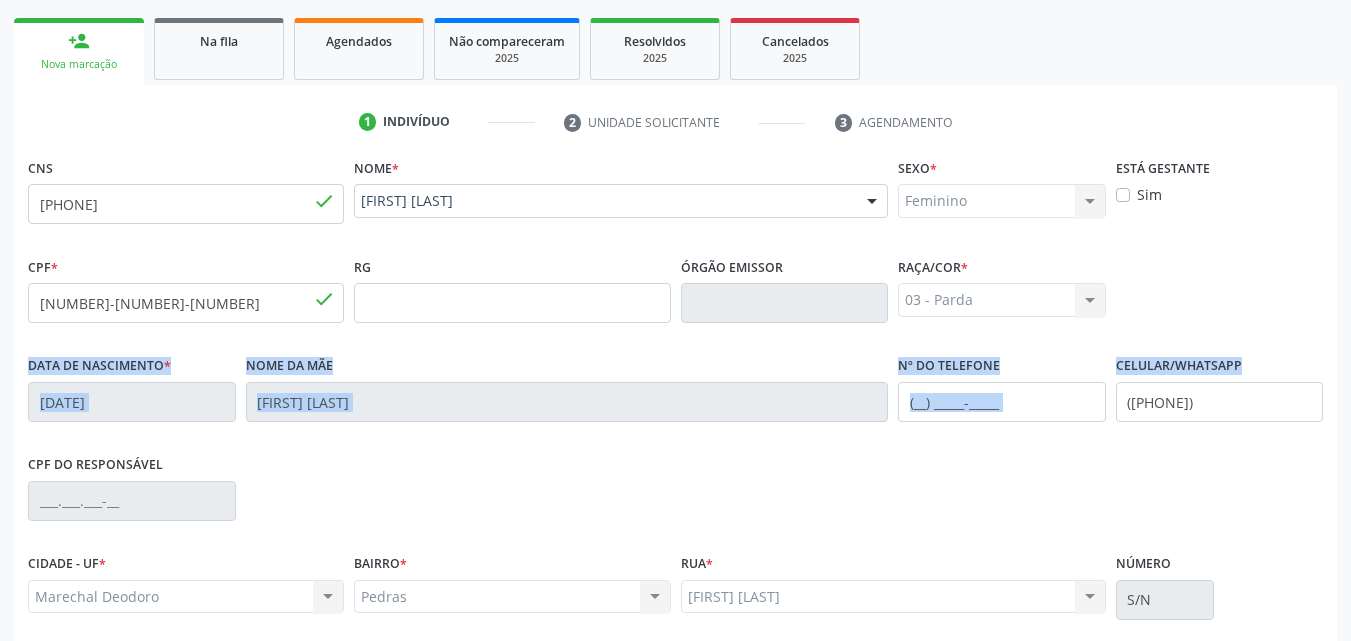 drag, startPoint x: 1345, startPoint y: 337, endPoint x: 1365, endPoint y: 398, distance: 64.195015 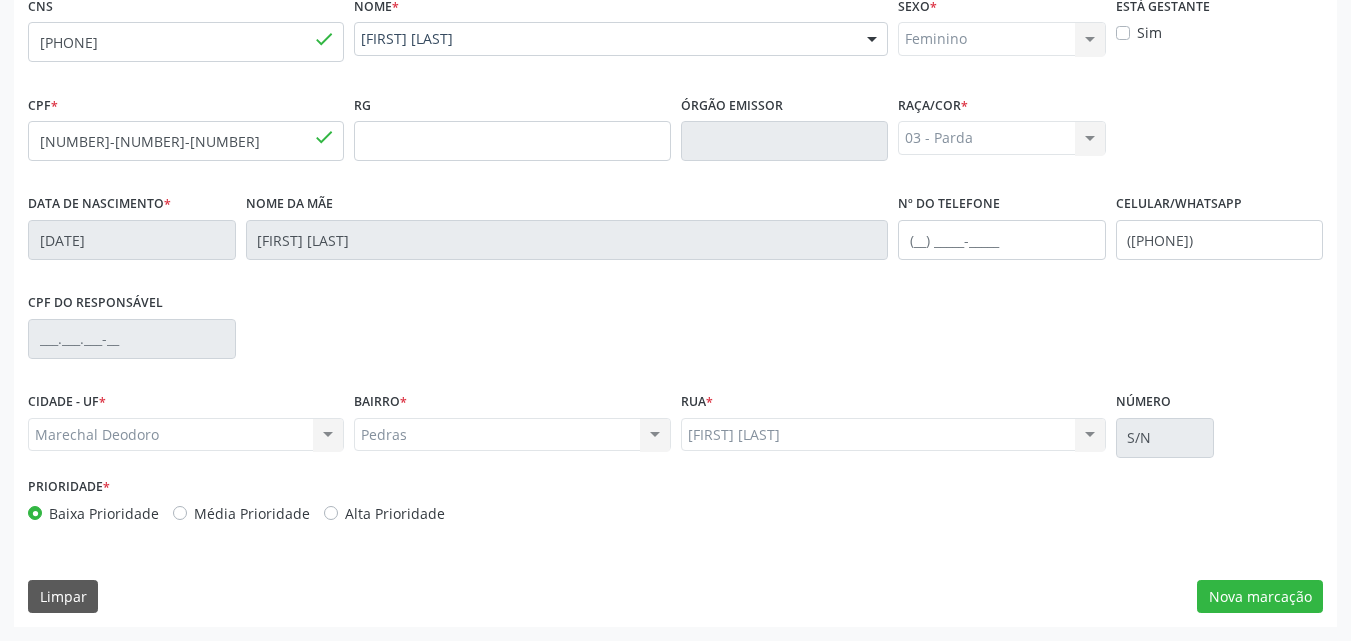 click on "CNS
[PHONE]       done
Nome
*
[FIRST] [LAST]
[FIRST] [LAST]
CNS:
[PHONE]
CPF:
[CPF]
Nascimento:
25/03/1965
Nenhum resultado encontrado para: "   "
Digite o nome
Sexo
*
Feminino         Masculino   Feminino
Nenhum resultado encontrado para: "   "
Não há nenhuma opção para ser exibida.
Está gestante
Sim
CPF
*
[CPF]       done
RG
Órgão emissor
Raça/cor
*
03 - Parda         01 - Branca   02 - Preta   04 - Amarela   03 - Parda   05 - Indígena
Nenhum resultado encontrado para: "   "
Não há nenhuma opção para ser exibida.
Data de nascimento
*
25/03/1965" at bounding box center [675, 309] 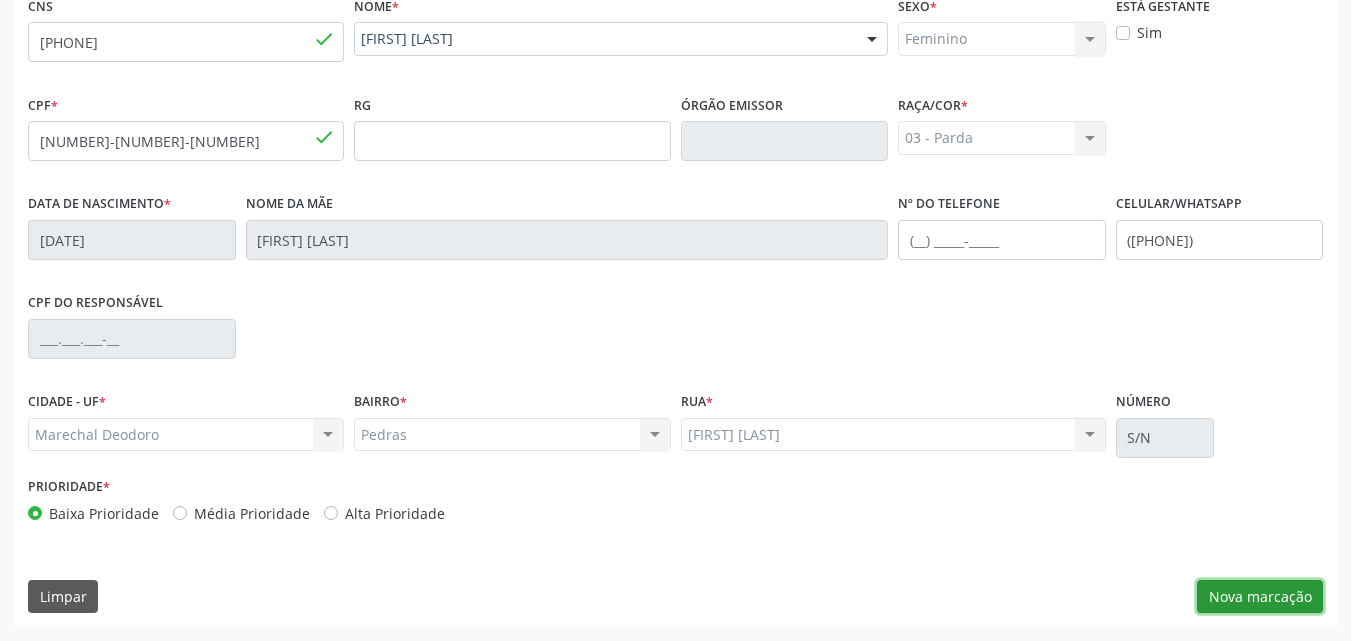 click on "Nova marcação" at bounding box center (1260, 597) 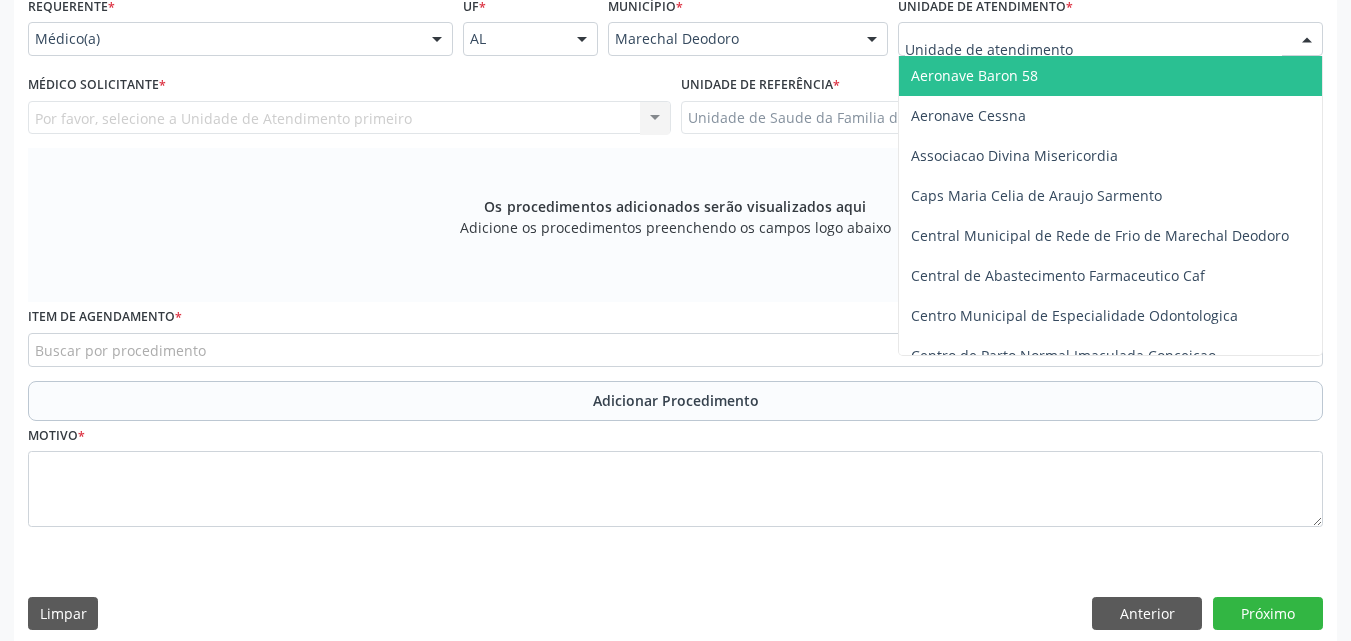 click at bounding box center (1110, 39) 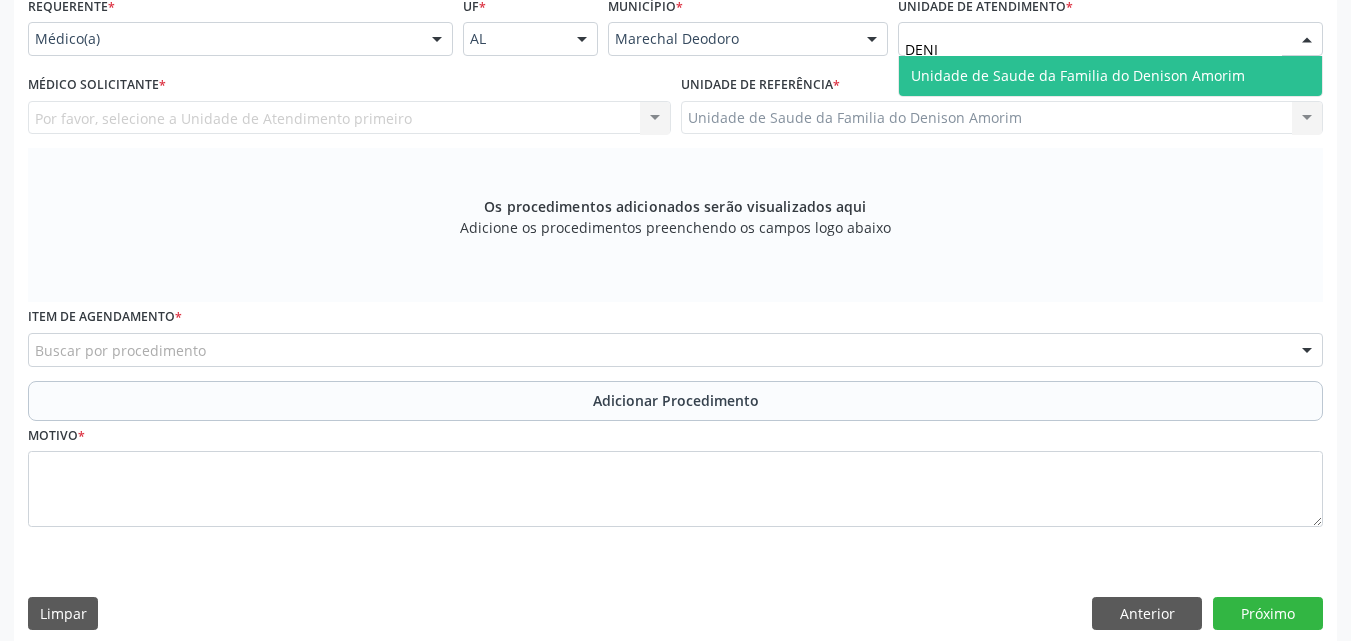 type on "[FIRST]" 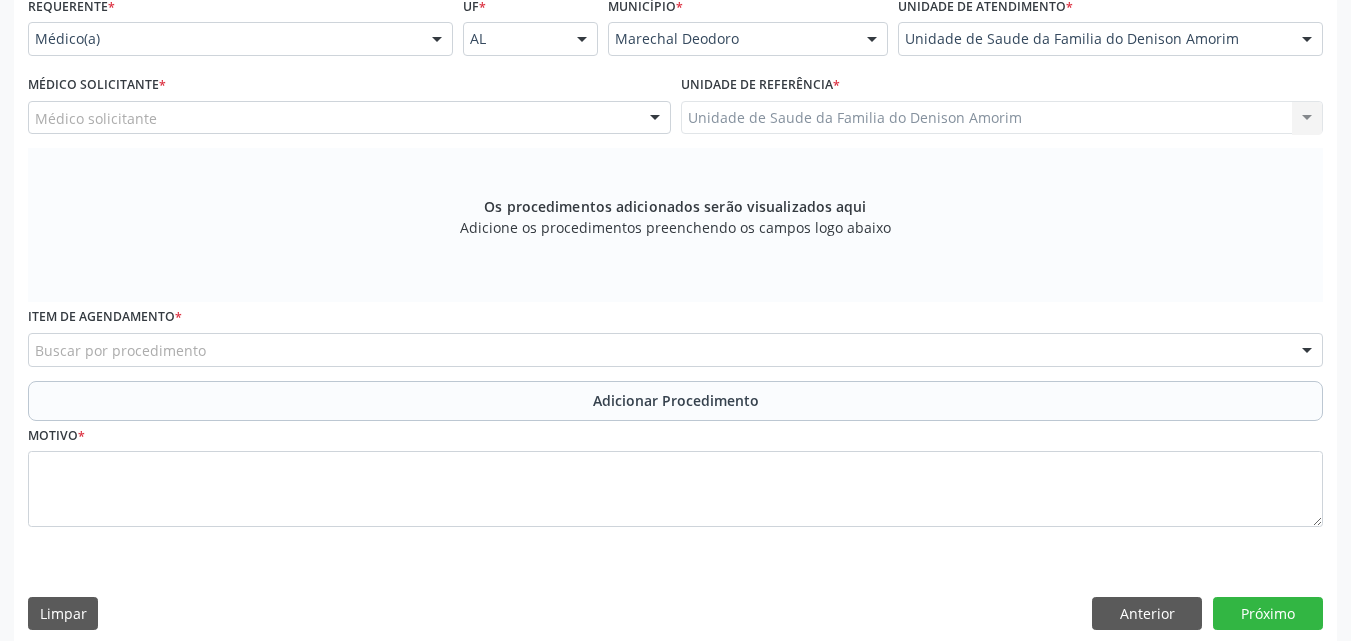 click on "Médico solicitante" at bounding box center (349, 118) 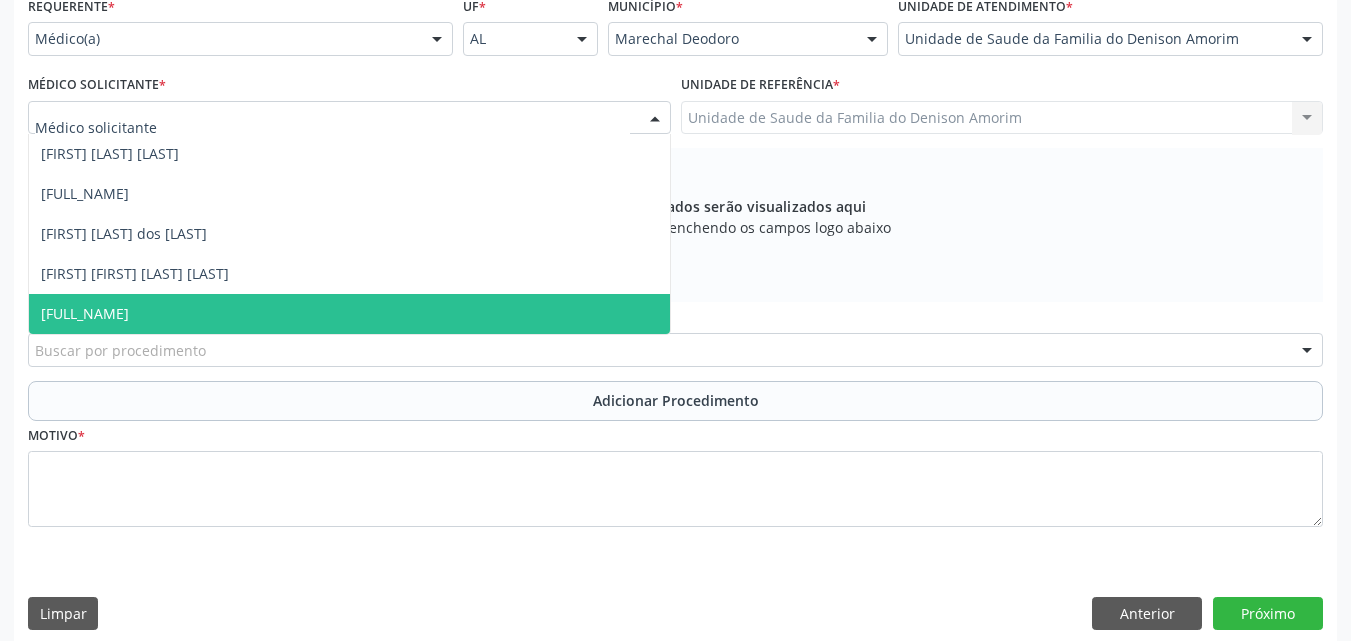 click on "[FULL_NAME]" at bounding box center [349, 314] 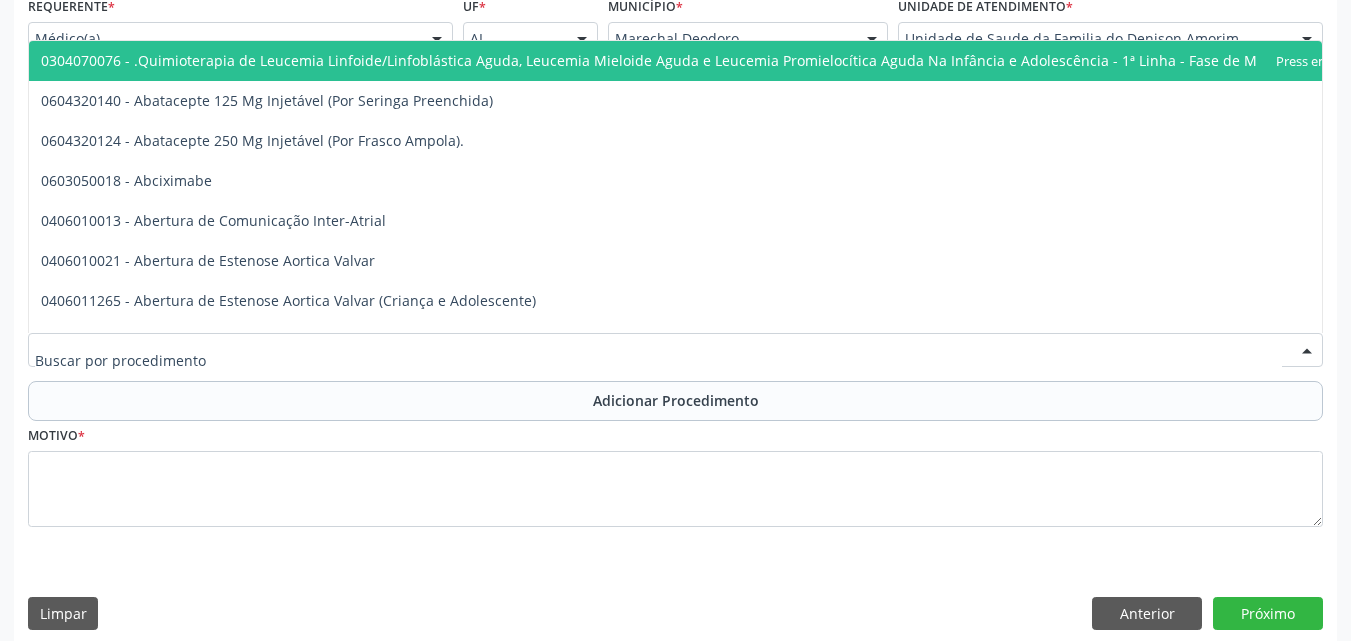 click at bounding box center [675, 350] 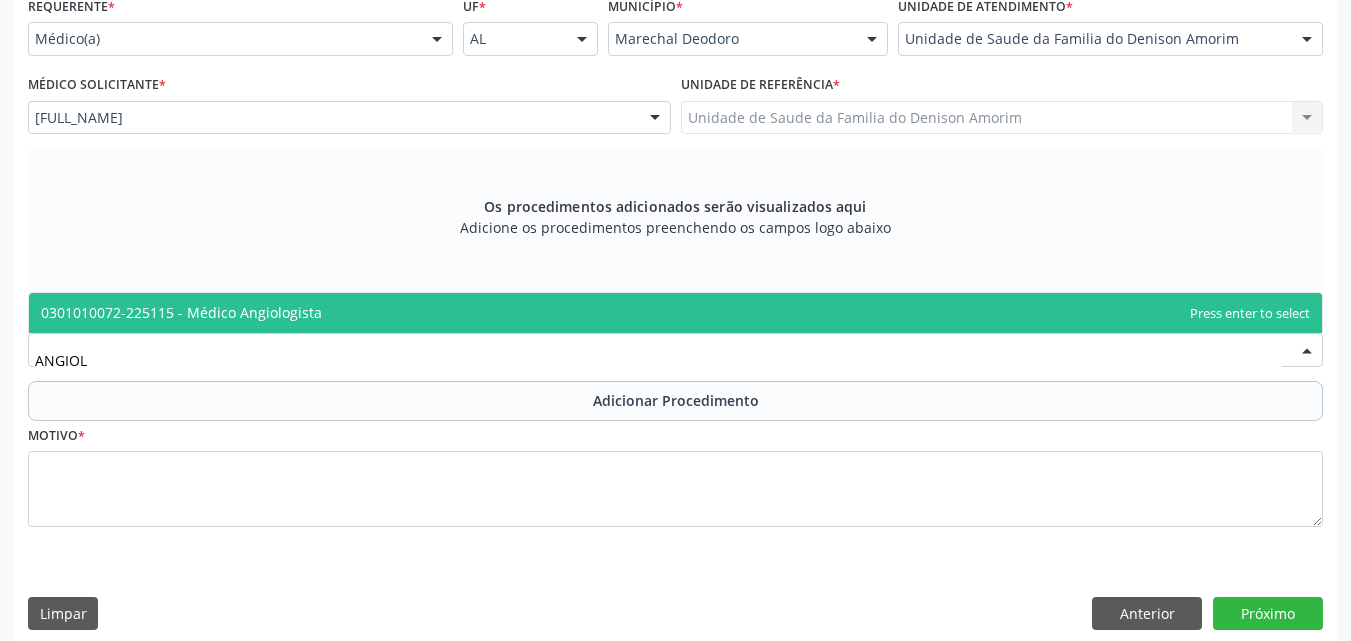 type on "ANGIOLO" 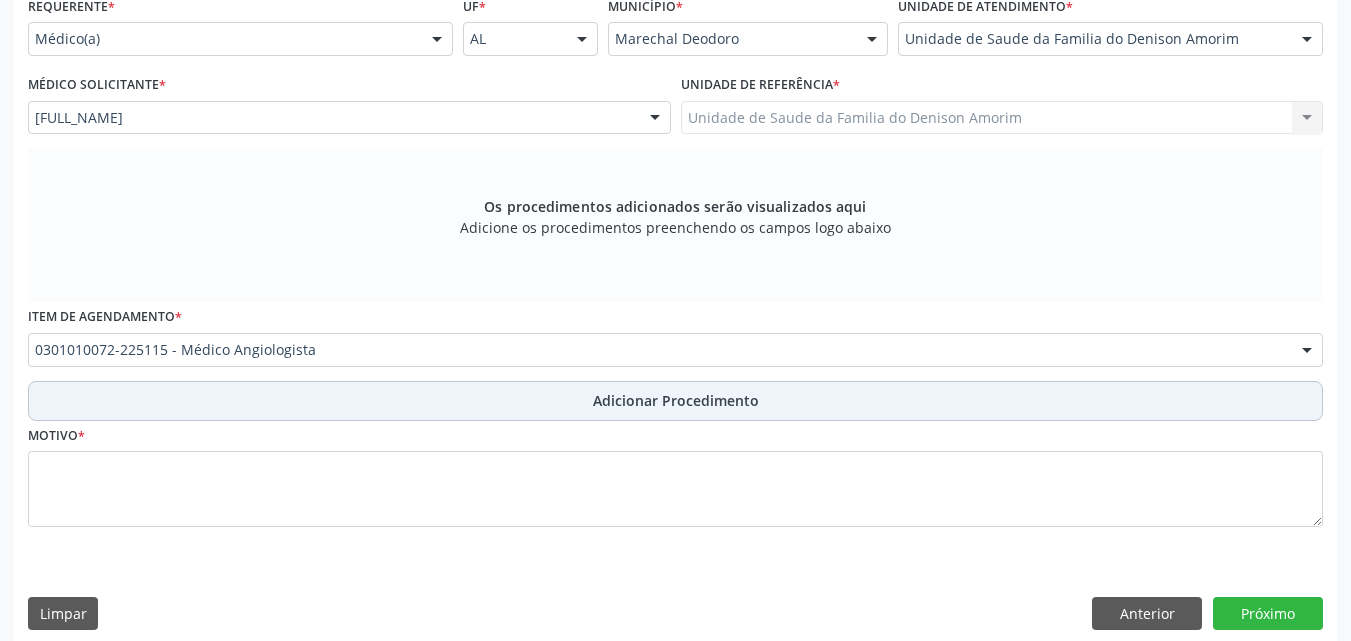 click on "Adicionar Procedimento" at bounding box center (675, 401) 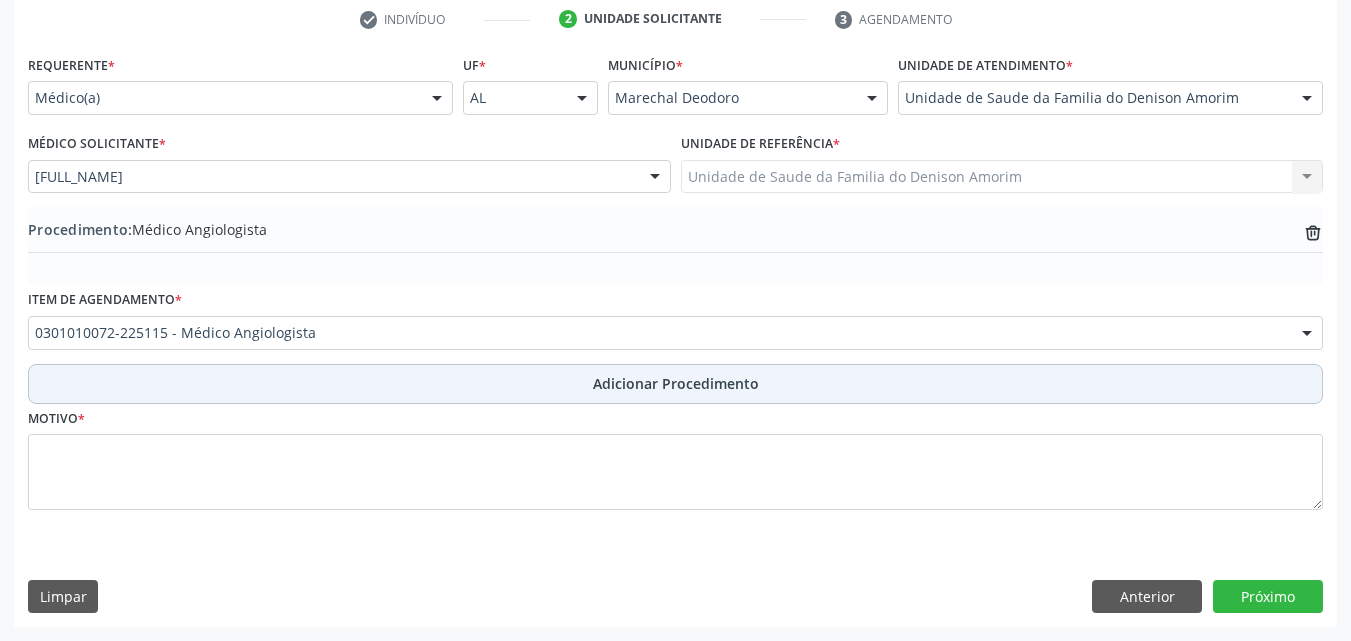 scroll, scrollTop: 412, scrollLeft: 0, axis: vertical 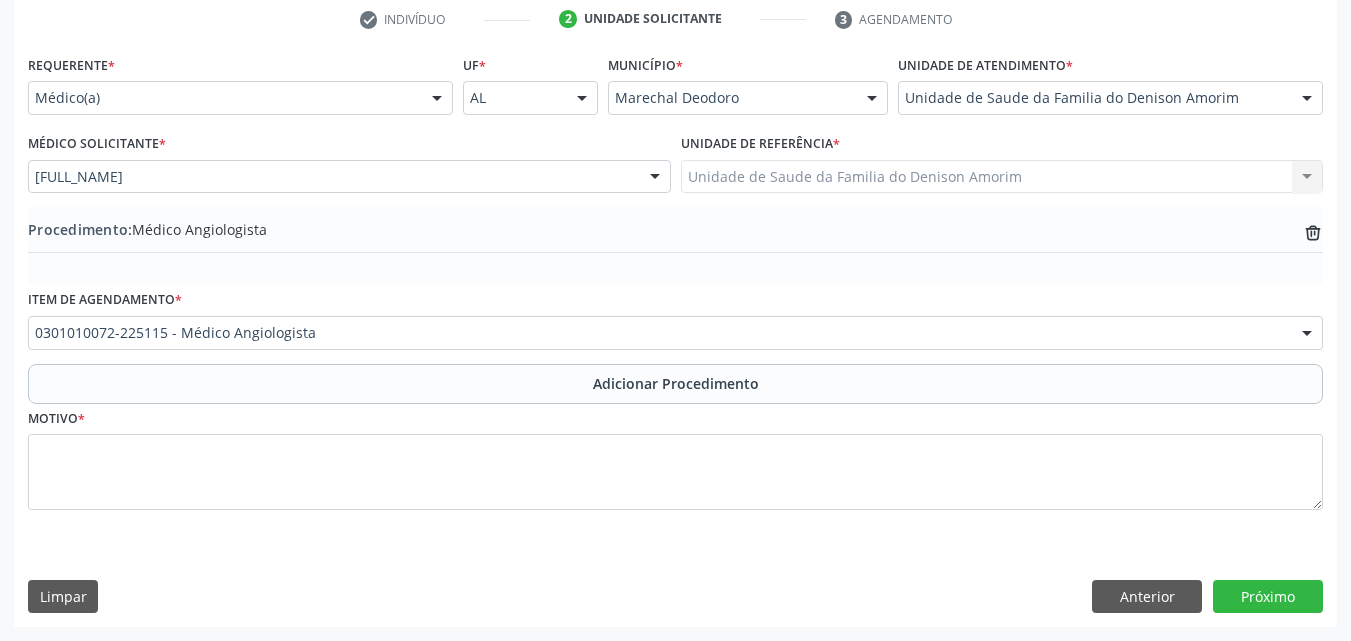 click on "Motivo
*" at bounding box center [675, 464] 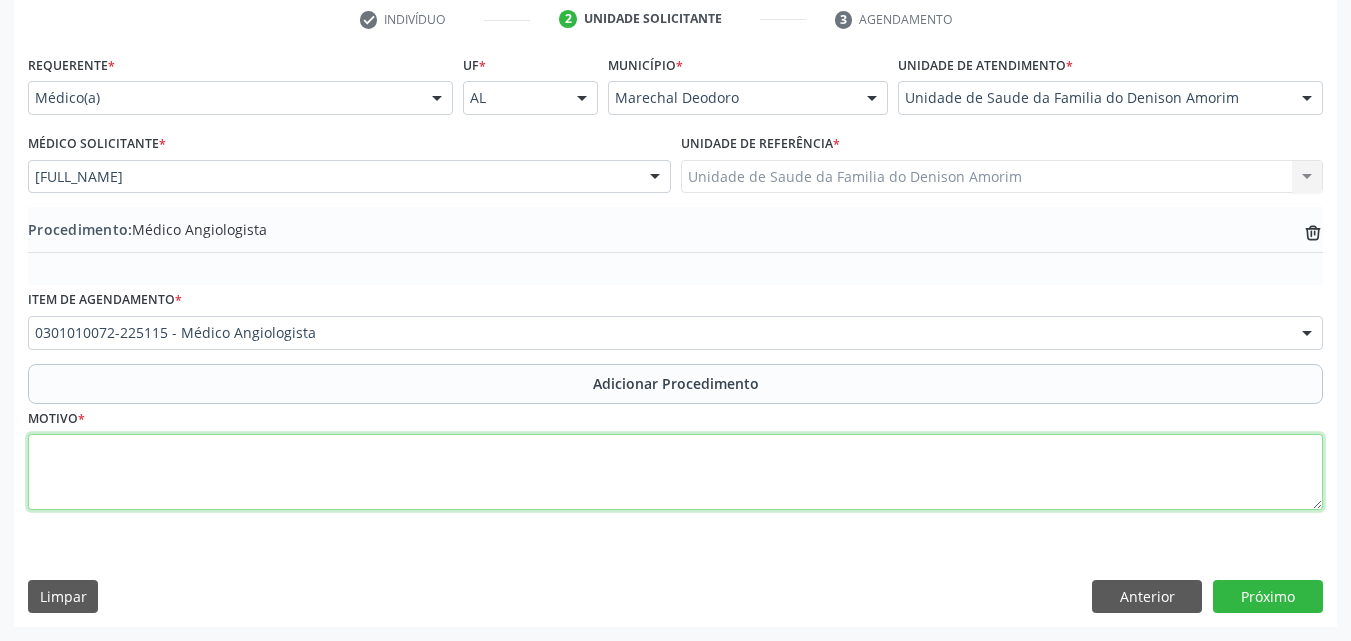 click at bounding box center (675, 472) 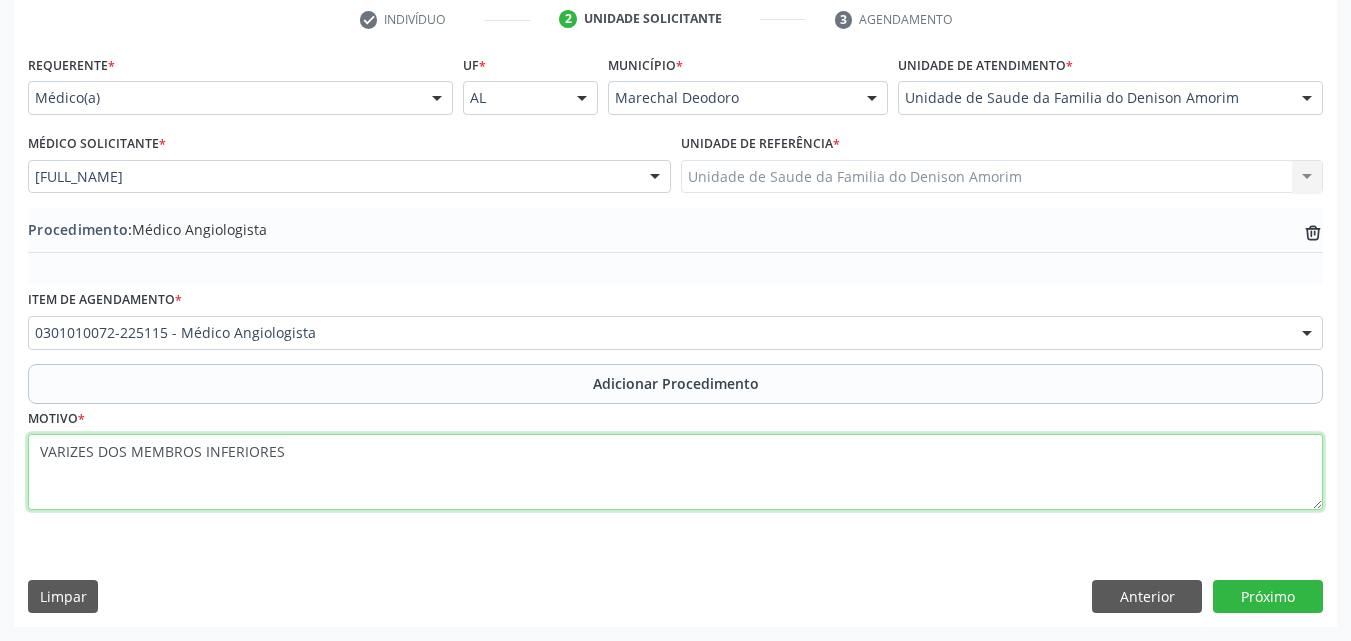 click on "VARIZES DOS MEMBROS INFERIORES" at bounding box center (675, 472) 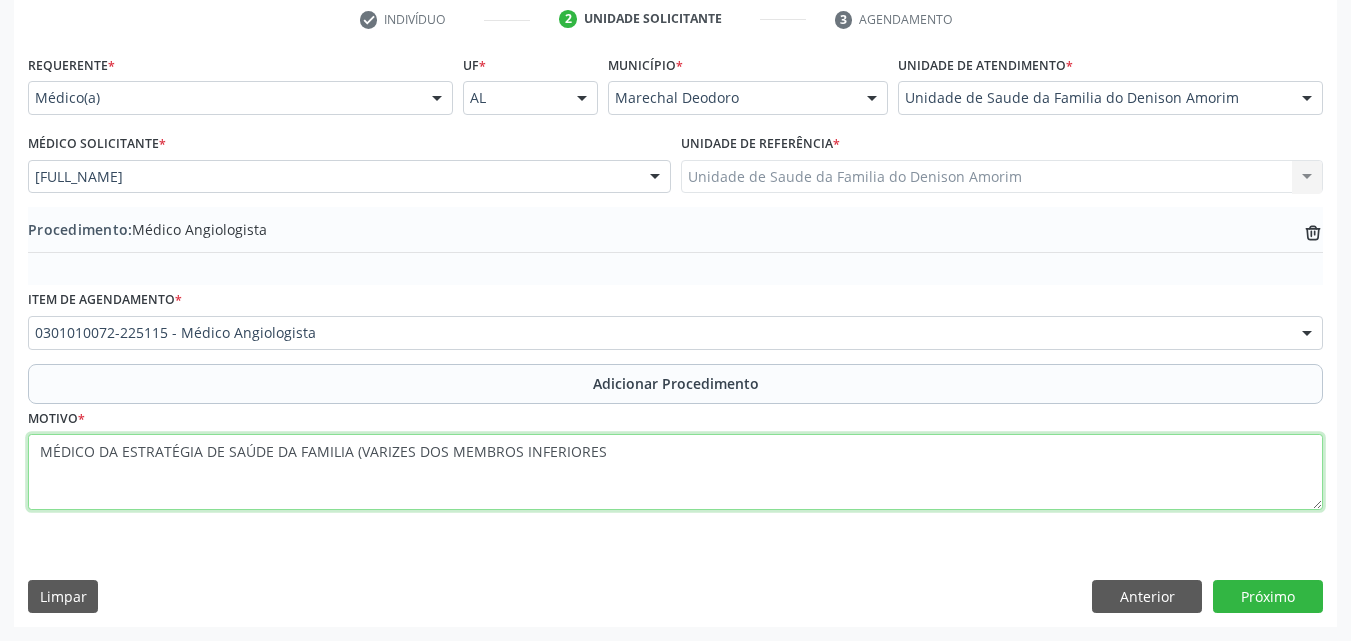 click on "MÉDICO DA ESTRATÉGIA DE SAÚDE DA FAMILIA (VARIZES DOS MEMBROS INFERIORES" at bounding box center [675, 472] 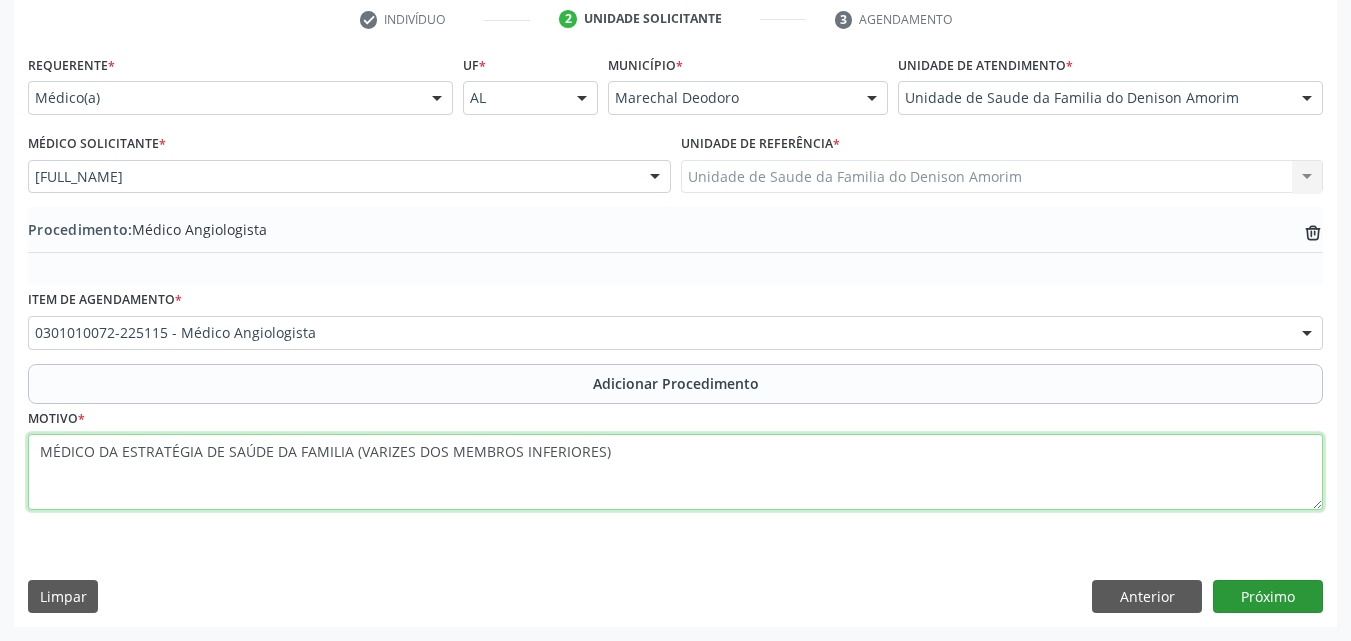 type on "MÉDICO DA ESTRATÉGIA DE SAÚDE DA FAMILIA (VARIZES DOS MEMBROS INFERIORES)" 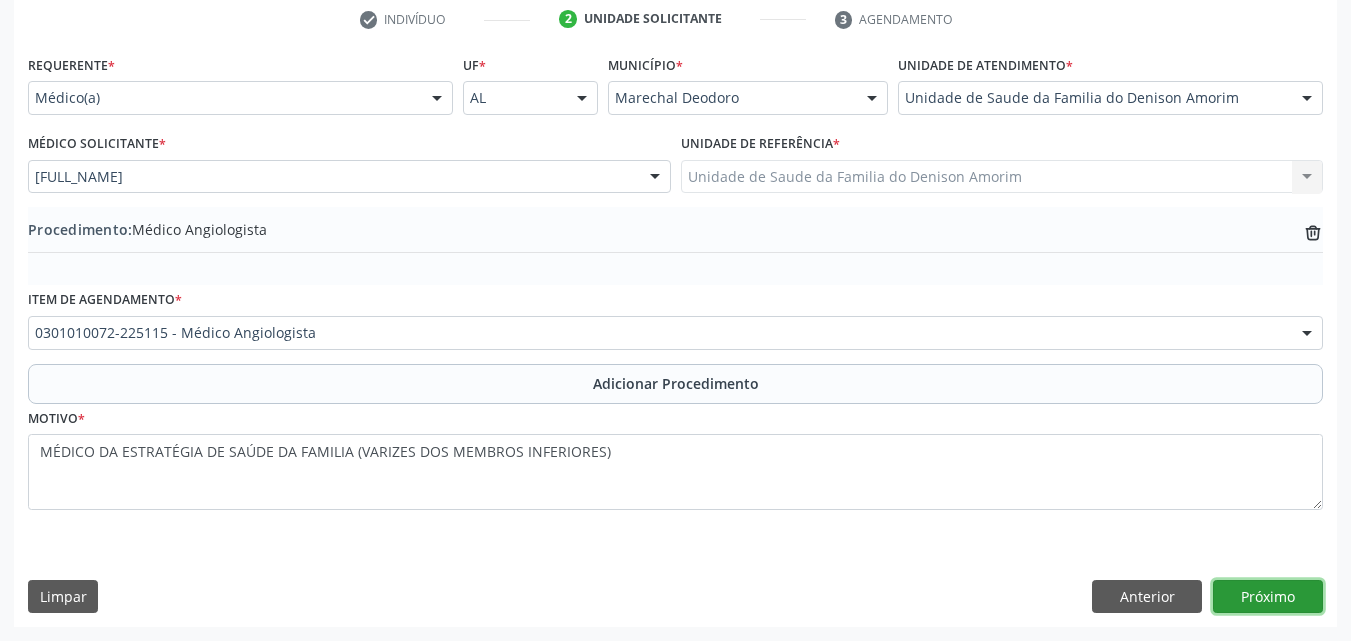 click on "Próximo" at bounding box center (1268, 597) 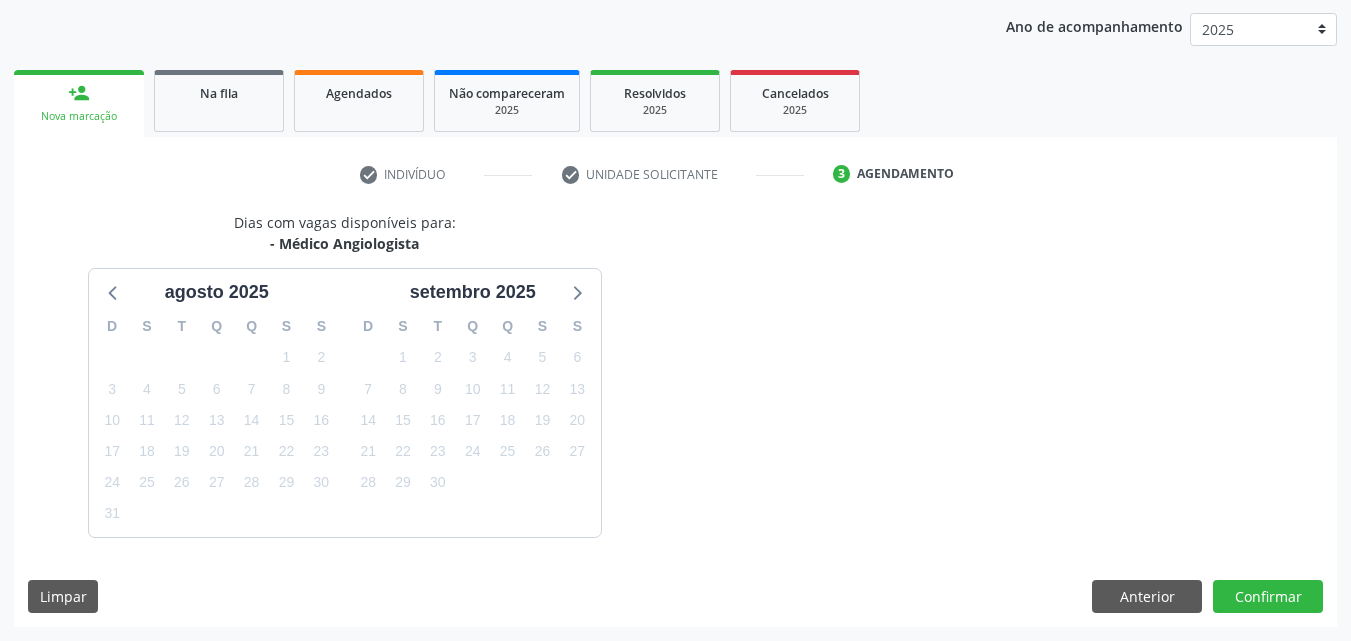 scroll, scrollTop: 316, scrollLeft: 0, axis: vertical 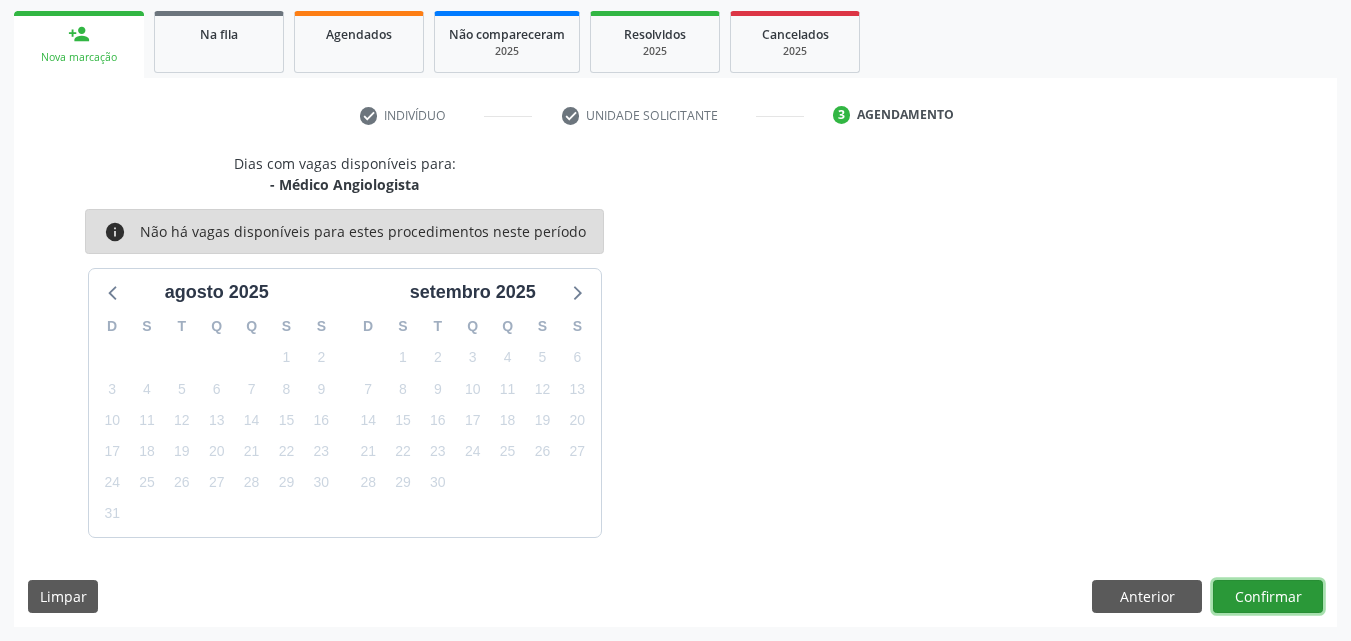 click on "Confirmar" at bounding box center [1268, 597] 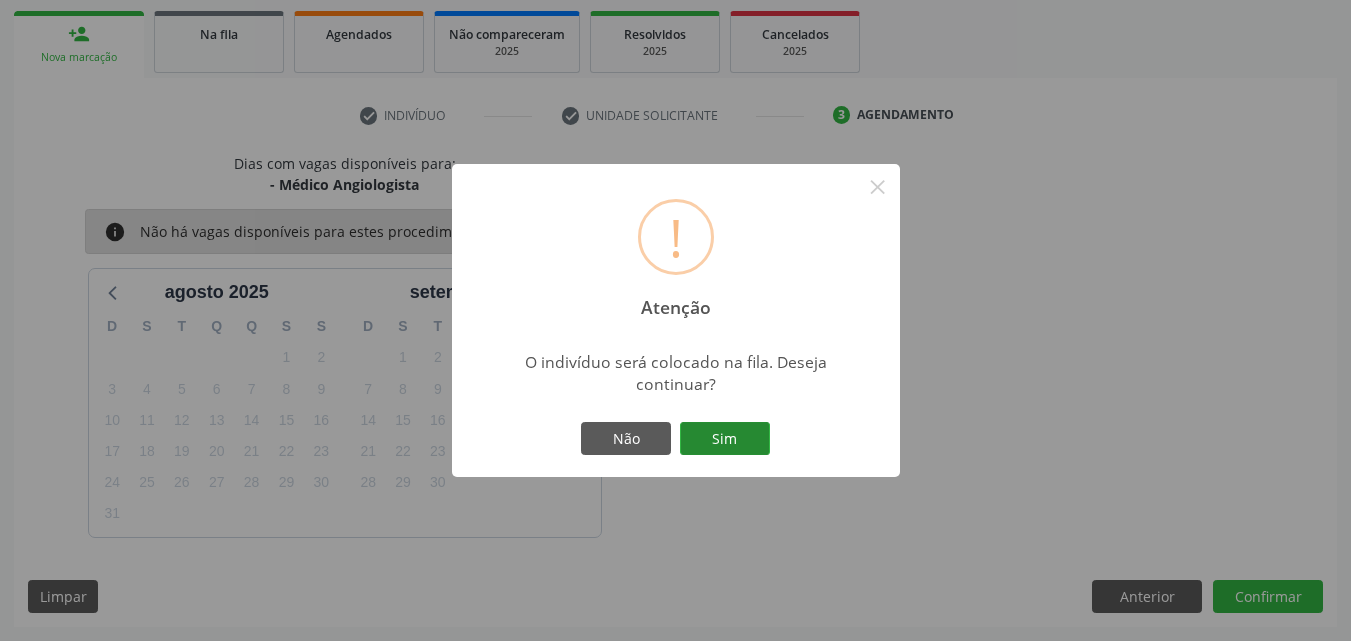 click on "Sim" at bounding box center (725, 439) 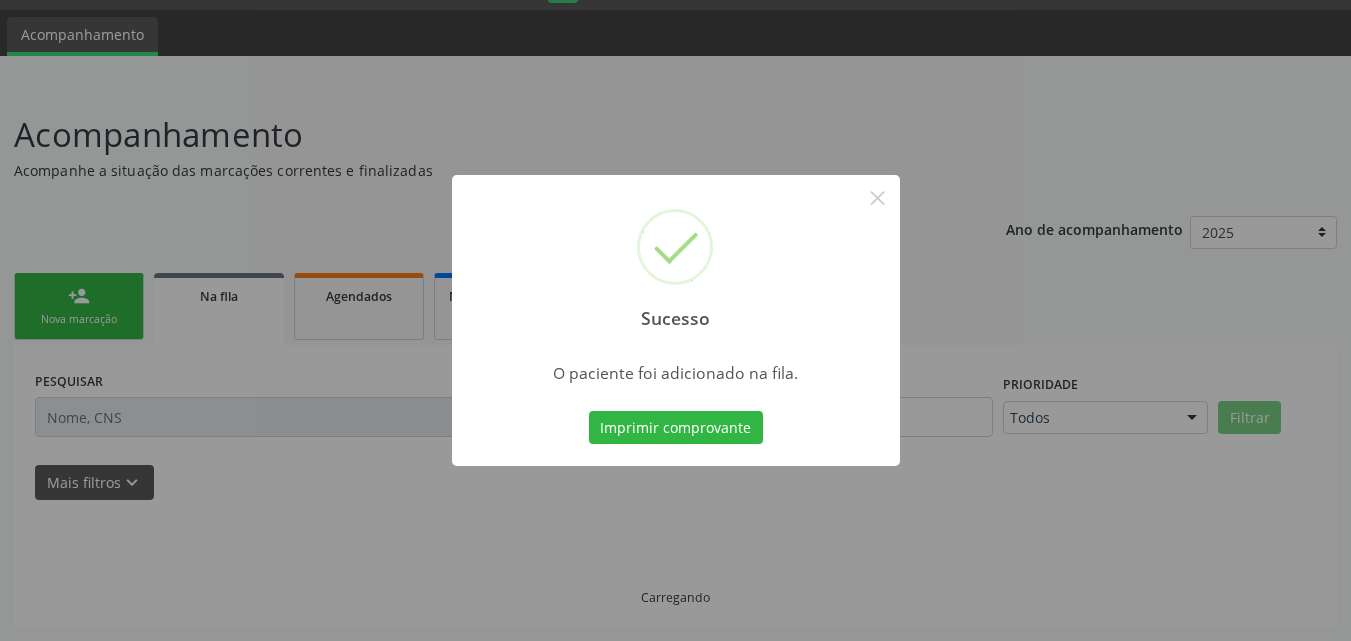 scroll, scrollTop: 54, scrollLeft: 0, axis: vertical 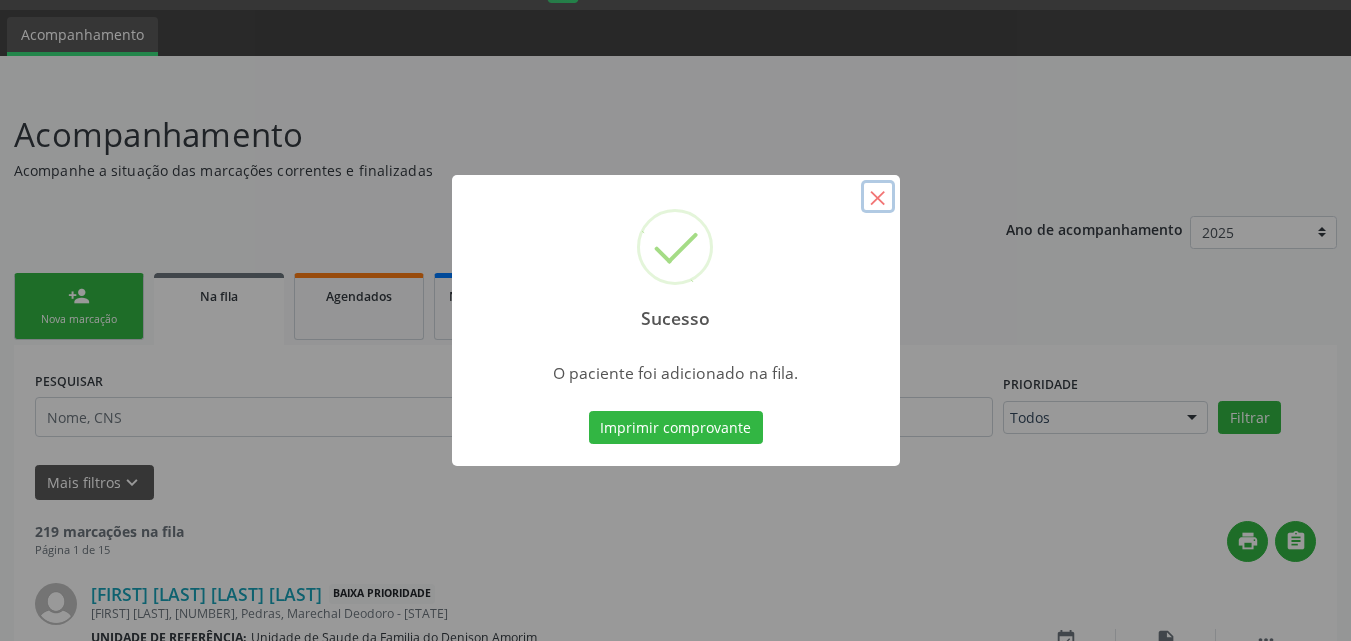 click on "×" at bounding box center (878, 197) 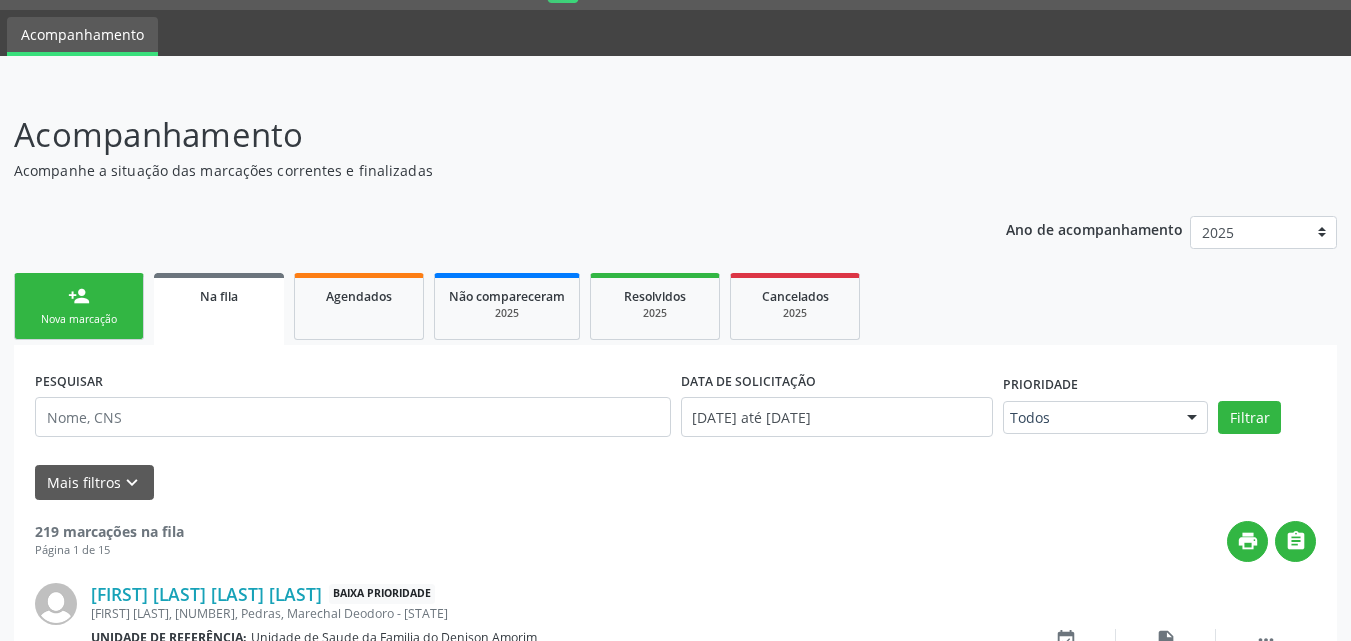scroll, scrollTop: 501, scrollLeft: 0, axis: vertical 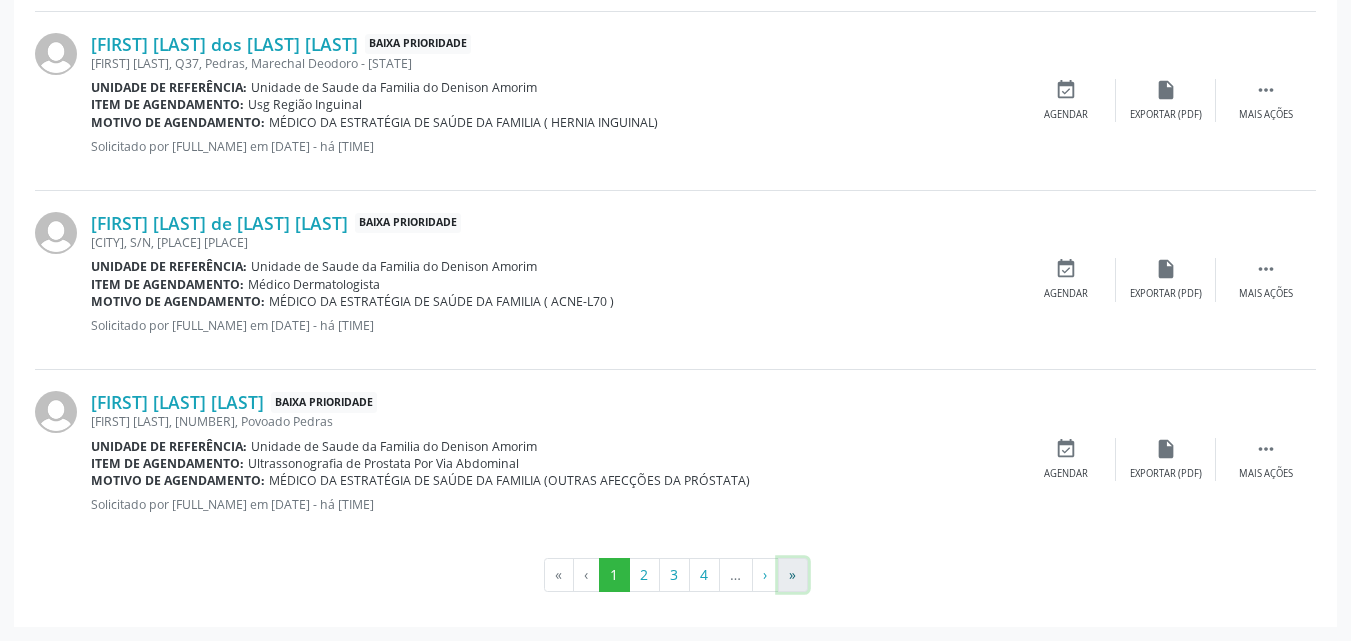 click on "»" at bounding box center [793, 575] 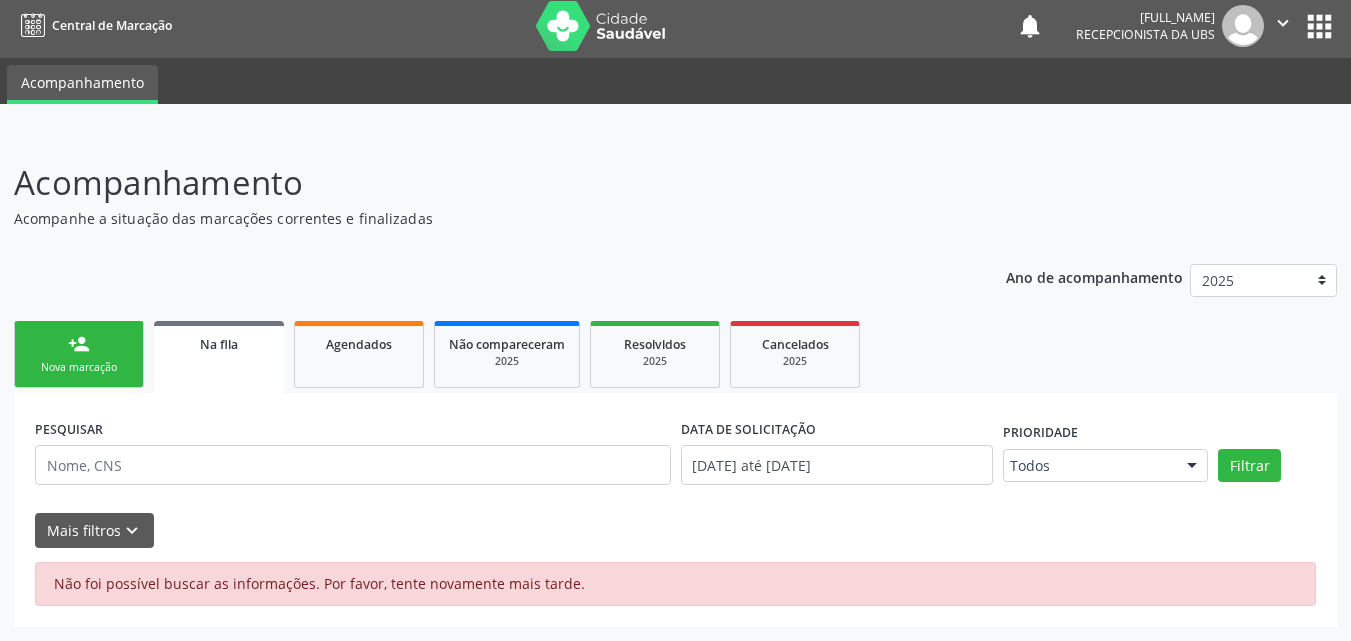 scroll, scrollTop: 6, scrollLeft: 0, axis: vertical 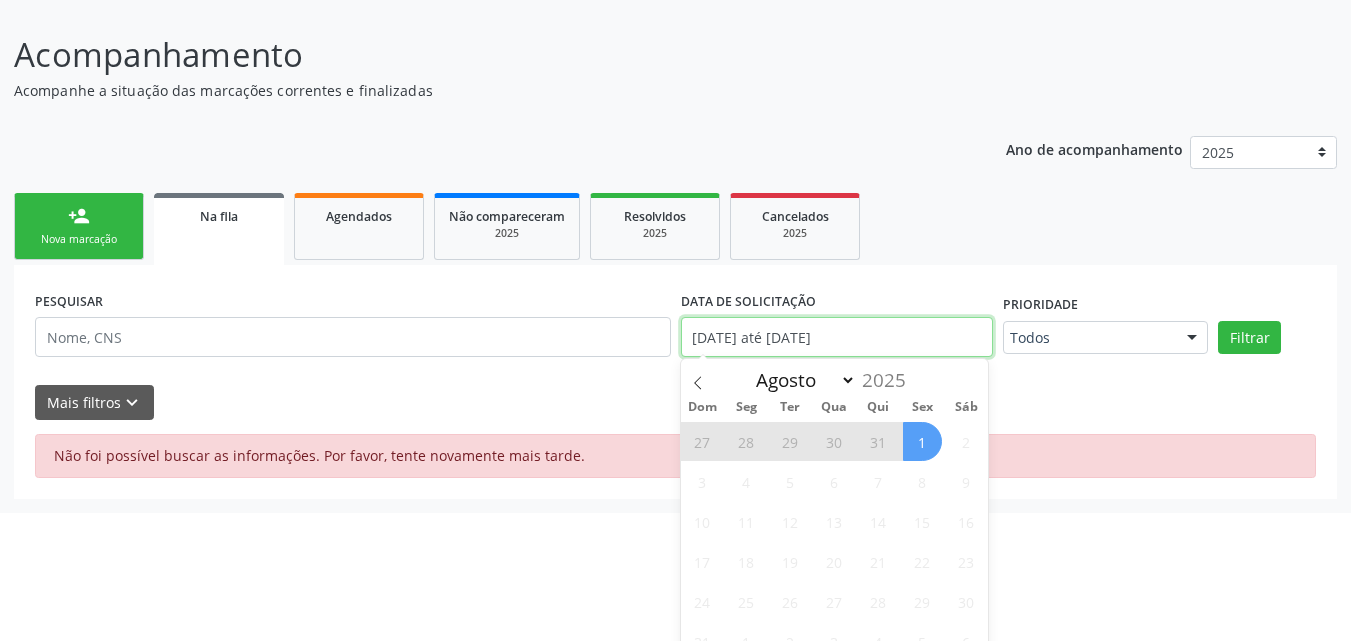 click on "Central de Marcação
notifications
[FIRST] [LAST] [LAST] da Silva
Recepcionista da UBS

Configurações
Sair
apps
Acompanhamento
Acompanhamento
Acompanhe a situação das marcações correntes e finalizadas
Relatórios
Ano de acompanhamento
2025
person_add
Nova marcação
Na fila   Agendados   Não compareceram
2025
Resolvidos
2025
Cancelados
2025
PESQUISAR
DATA DE SOLICITAÇÃO
01/01/2025 até 01/08/2025
Prioridade
Todos         Todos   Baixa Prioridade   Média Prioridade   Alta Prioridade
Nenhum resultado encontrado para: "   "
Não há nenhuma opção para ser exibida.
Filtrar
Grupo/Subgrupo
Selecione um grupo ou subgrupo" at bounding box center [675, 186] 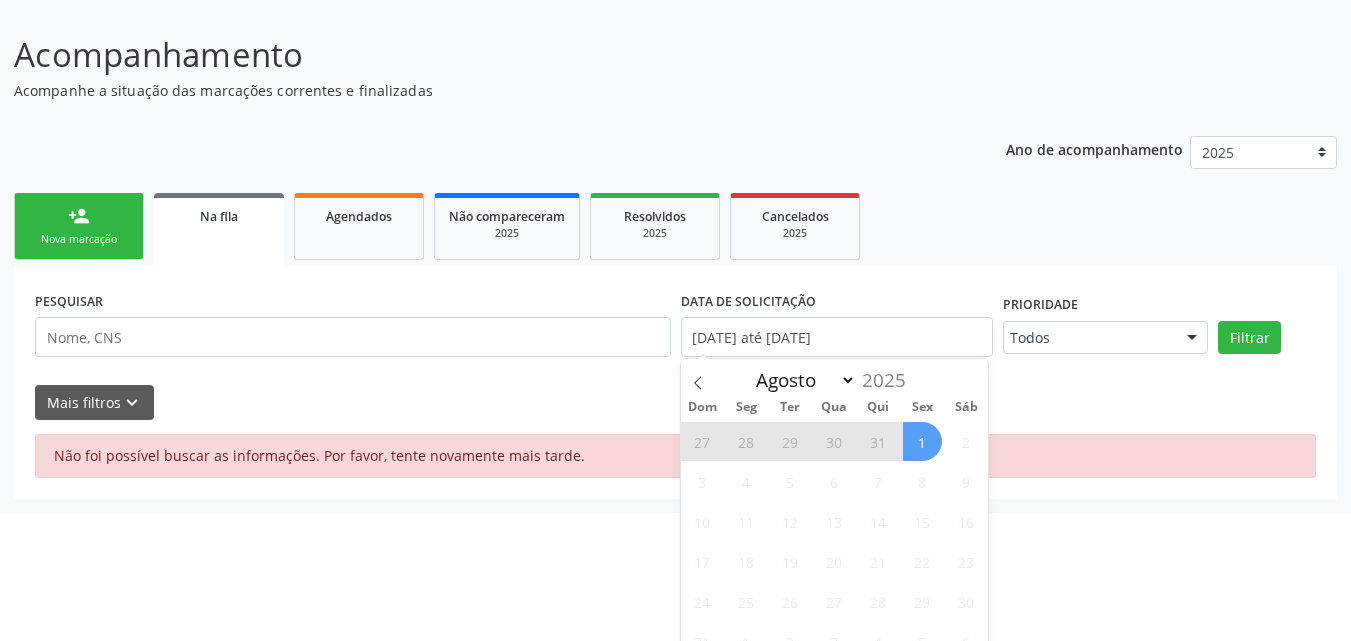 click on "1" at bounding box center [922, 441] 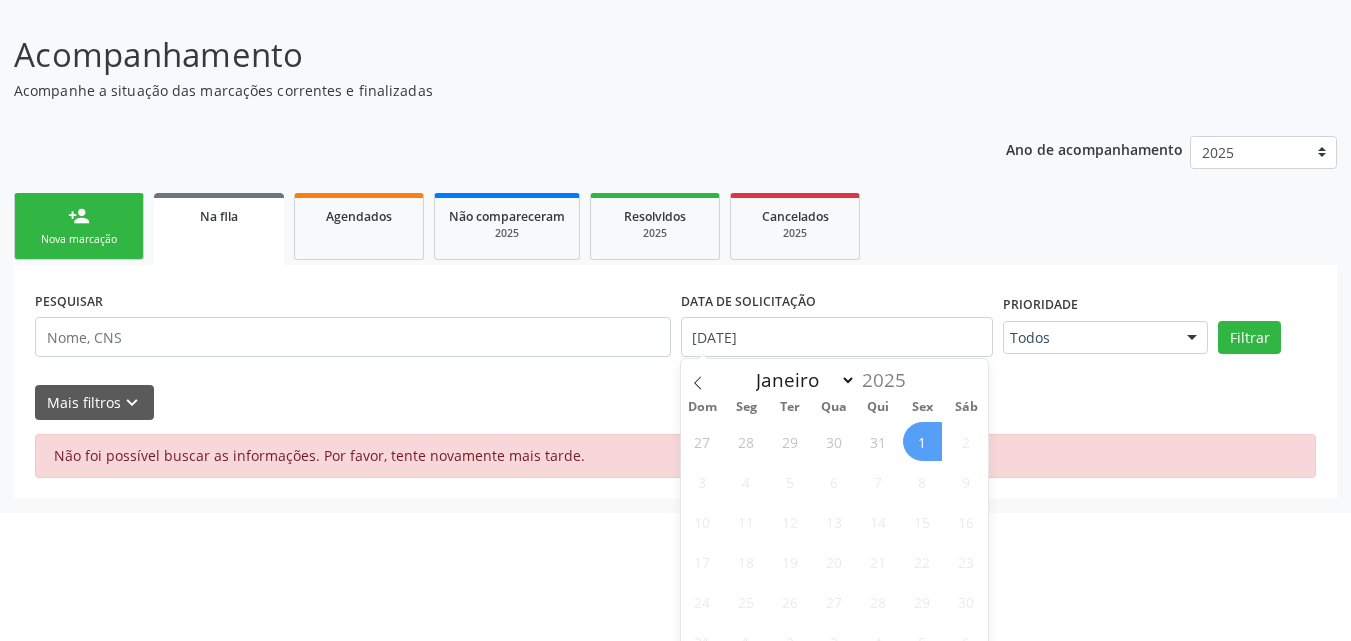 click on "1" at bounding box center [922, 441] 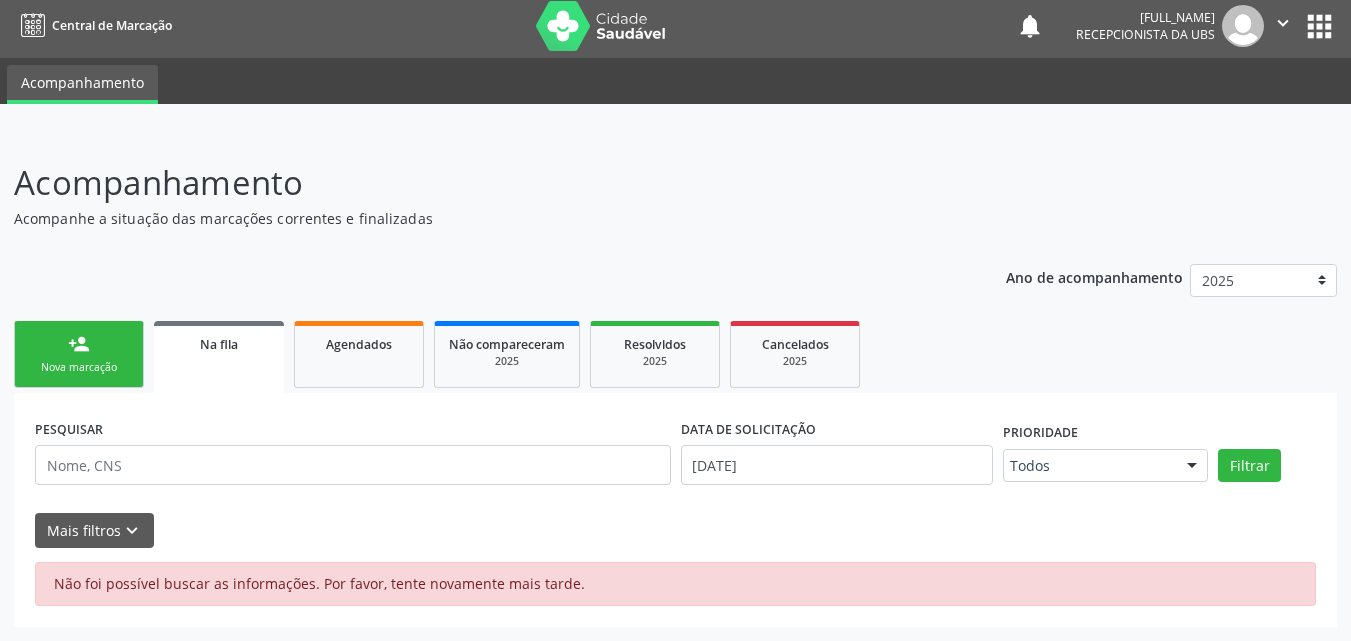 scroll, scrollTop: 6, scrollLeft: 0, axis: vertical 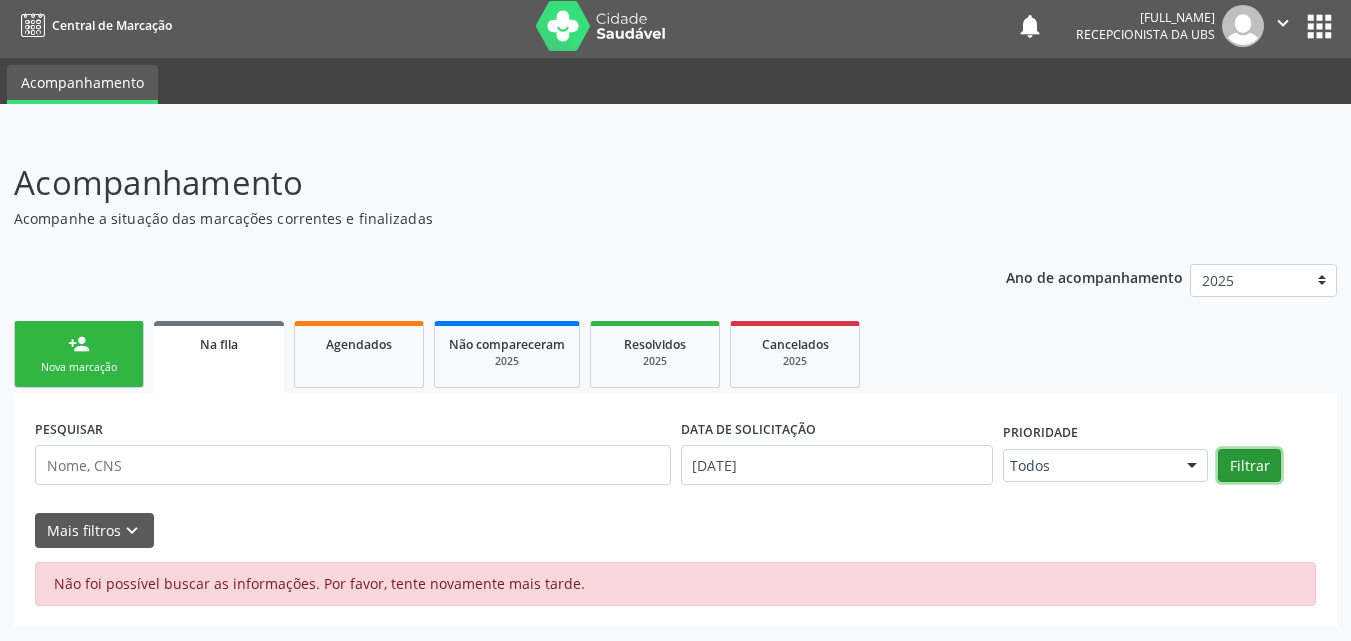 click on "Filtrar" at bounding box center [1249, 466] 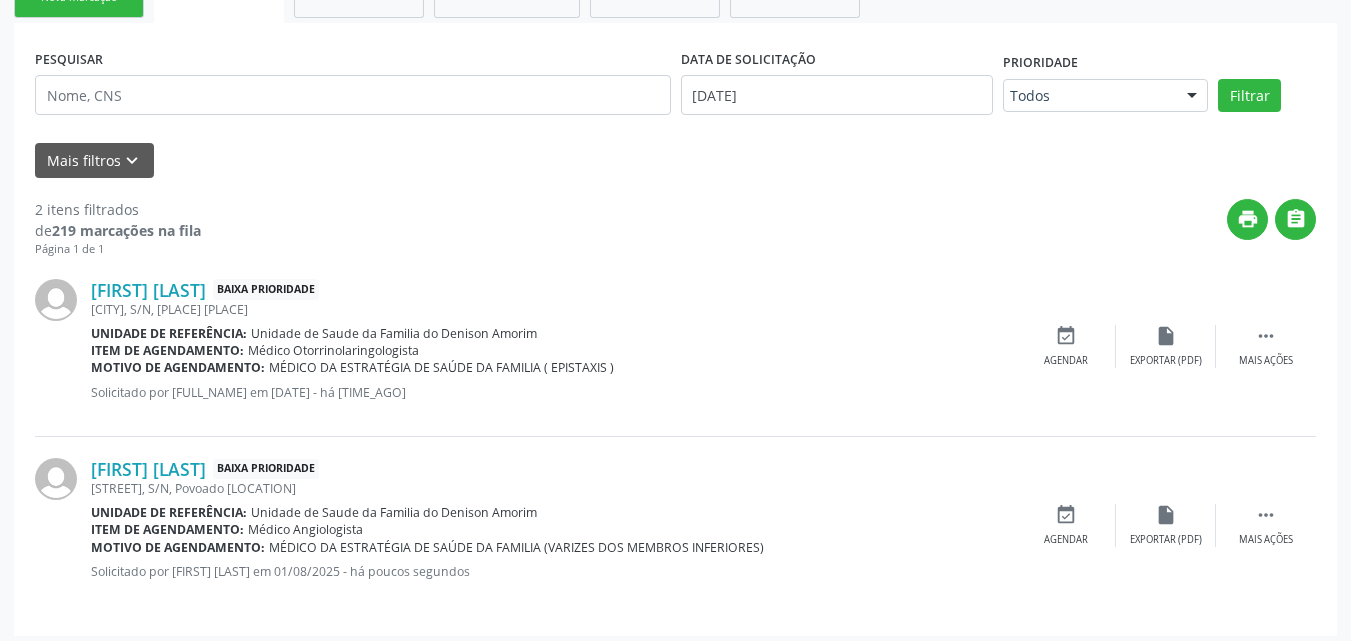 scroll, scrollTop: 385, scrollLeft: 0, axis: vertical 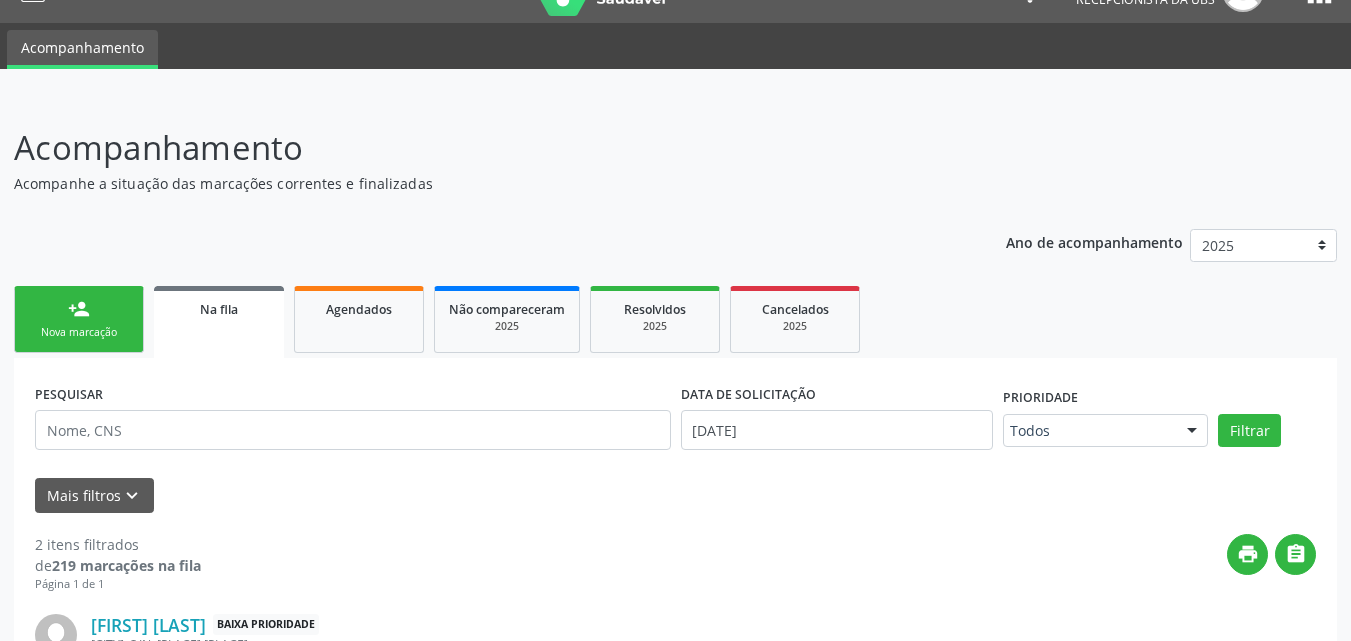 click on "Nova marcação" at bounding box center [79, 332] 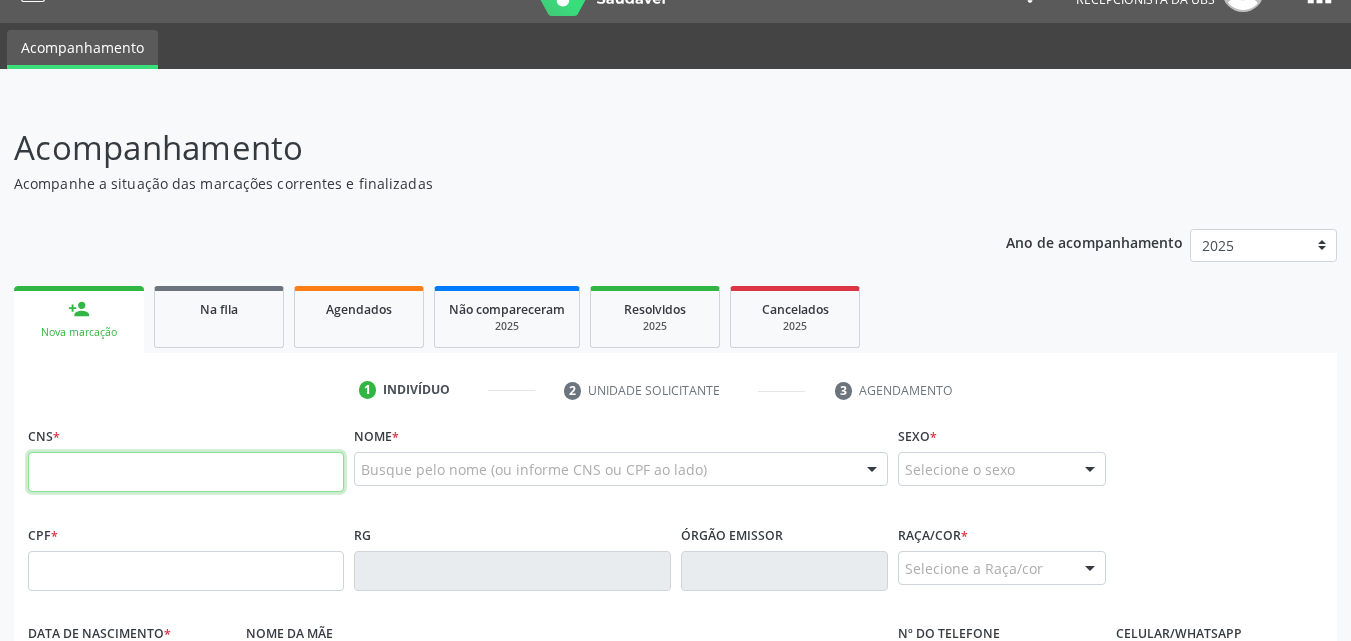 click at bounding box center (186, 472) 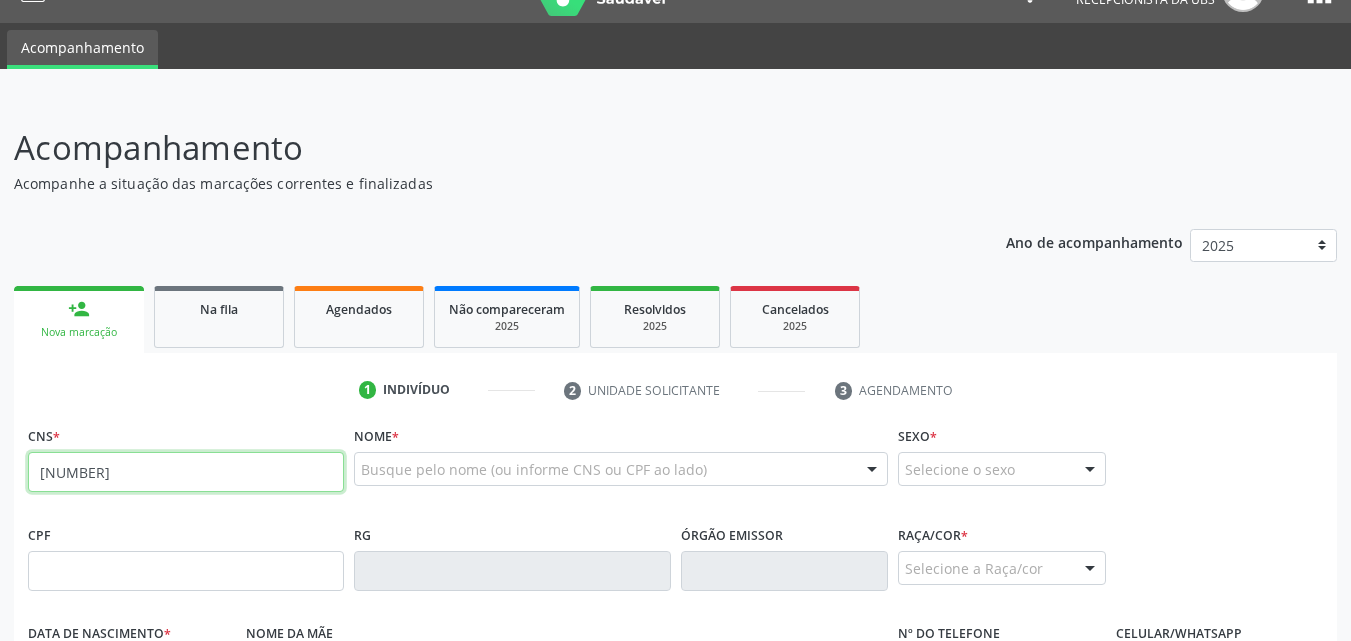 type on "[NUMBER]" 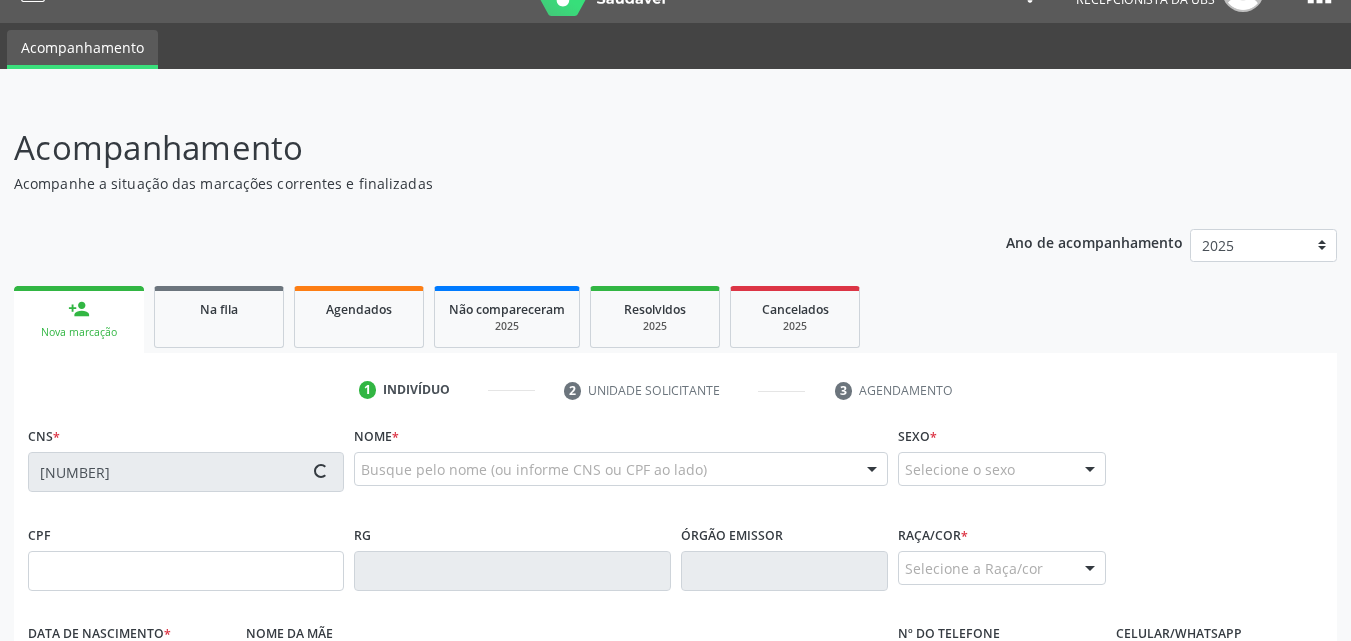 type on "[CPF]" 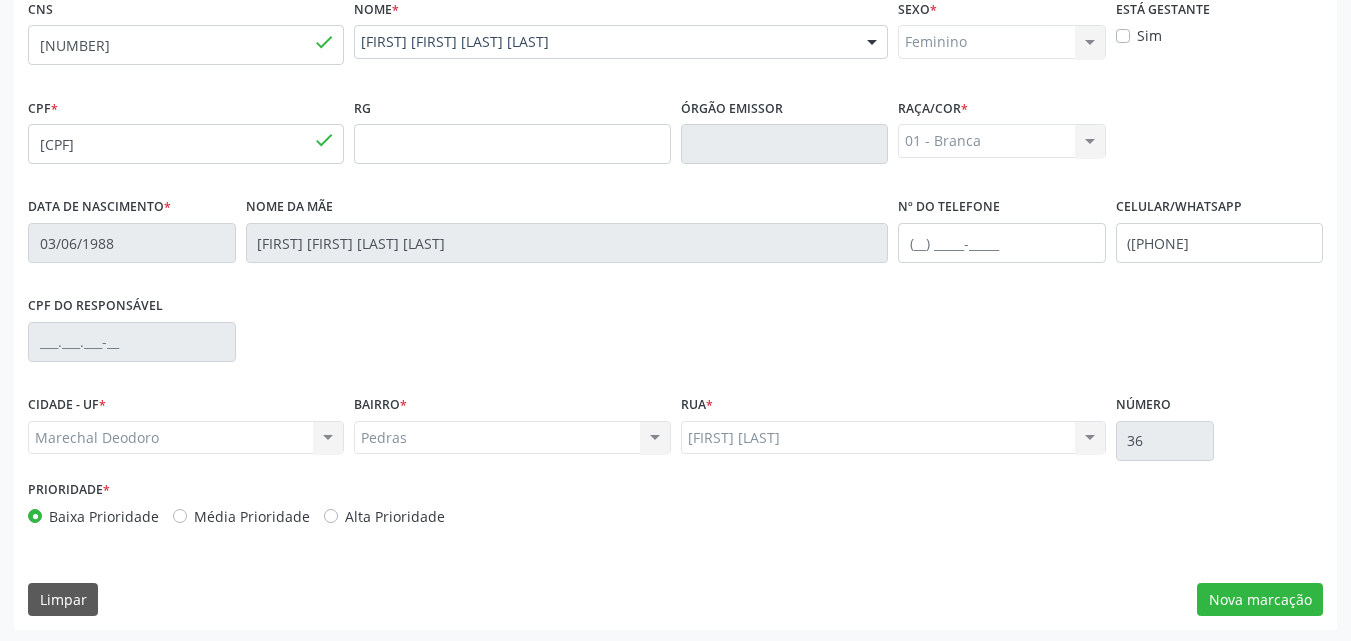 scroll, scrollTop: 471, scrollLeft: 0, axis: vertical 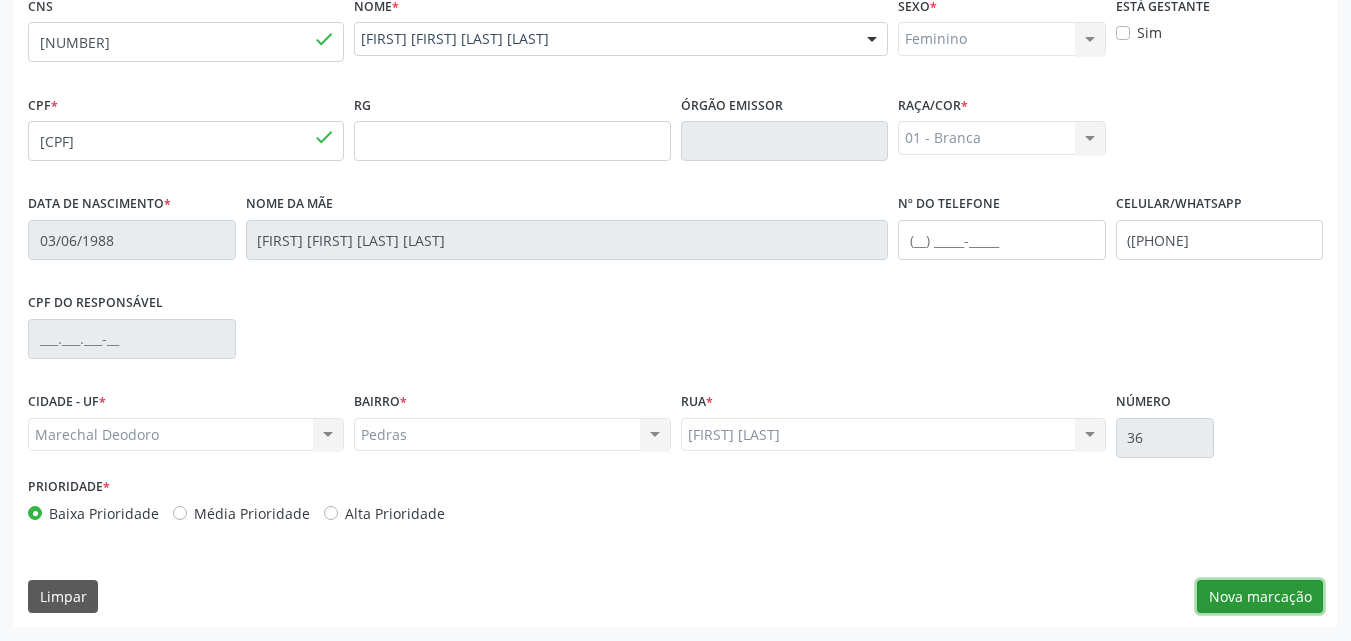 click on "Nova marcação" at bounding box center (1260, 597) 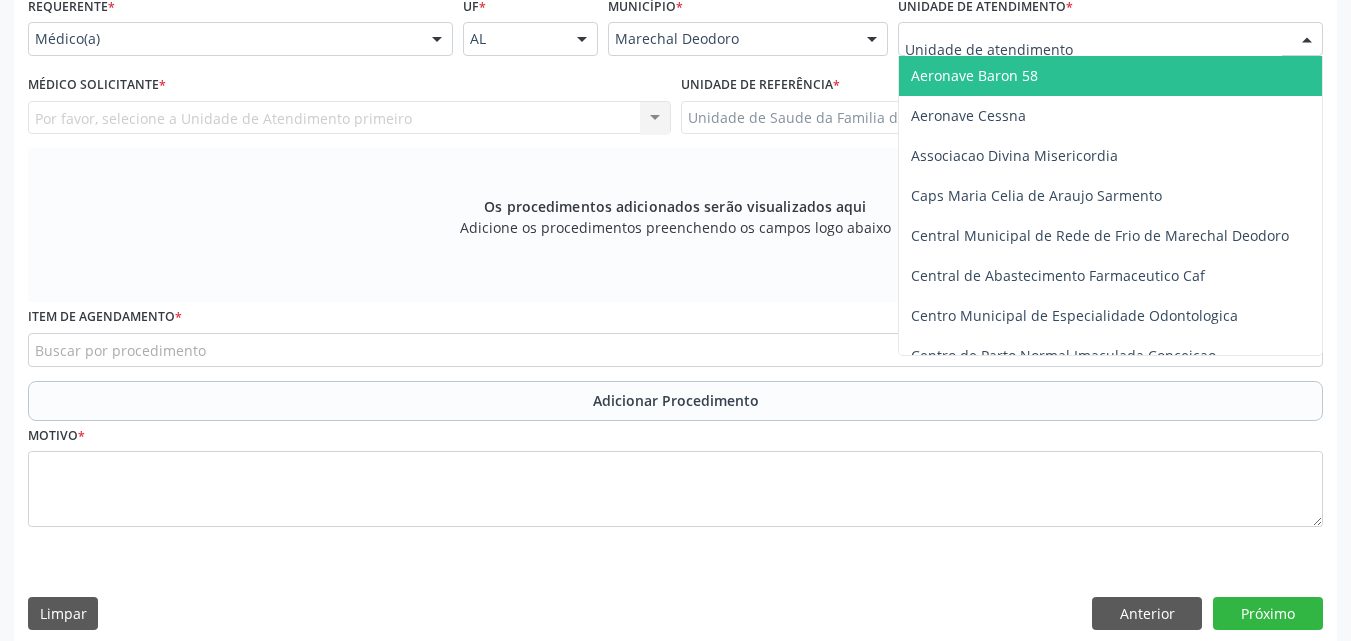 click at bounding box center [1110, 39] 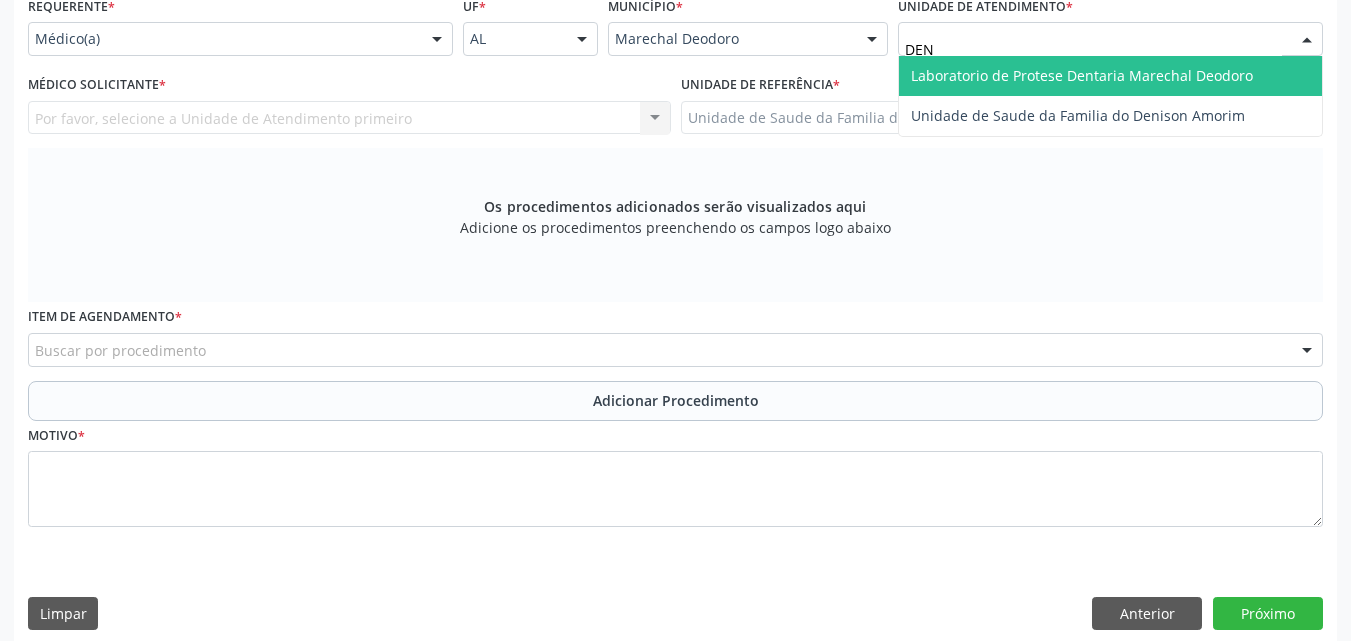 type on "DENI" 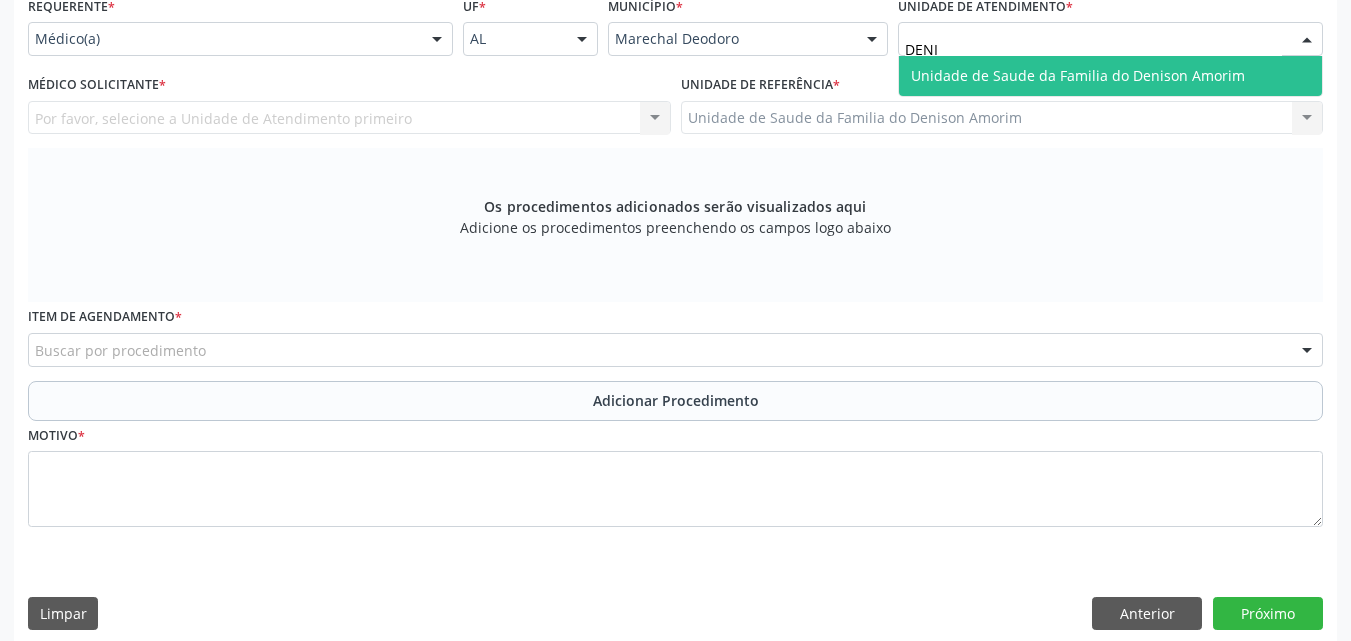 click on "Unidade de Saude da Familia do Denison Amorim" at bounding box center [1110, 76] 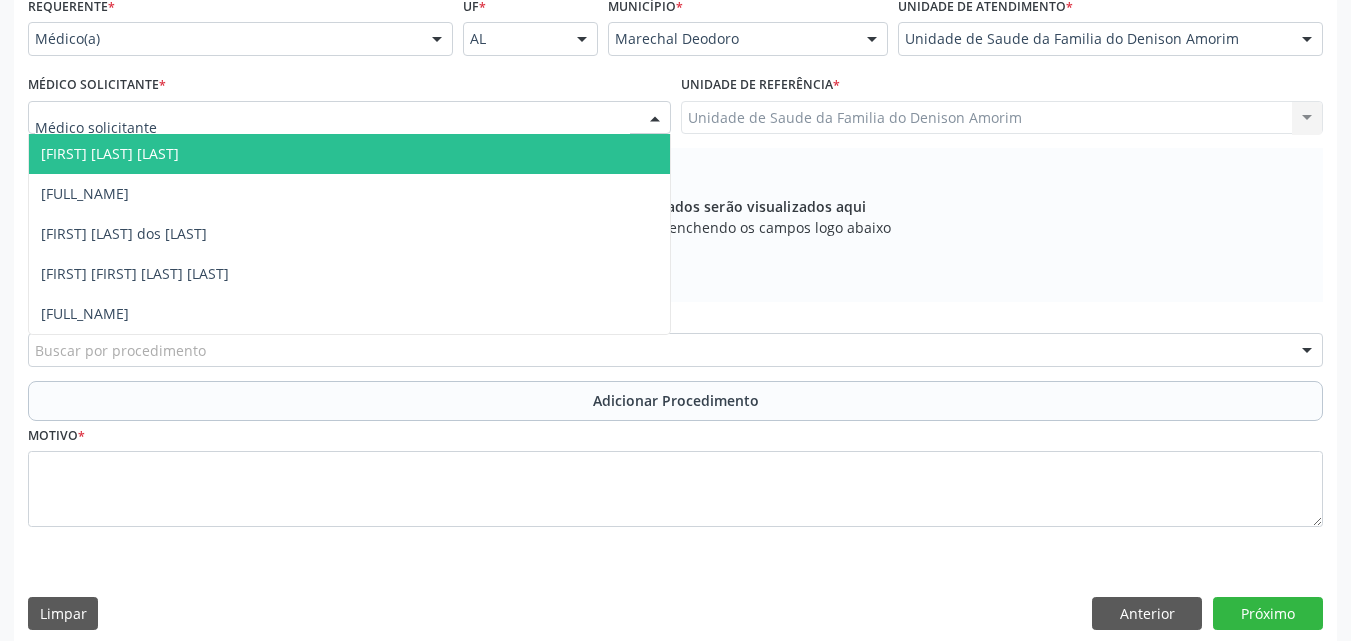 click at bounding box center [349, 118] 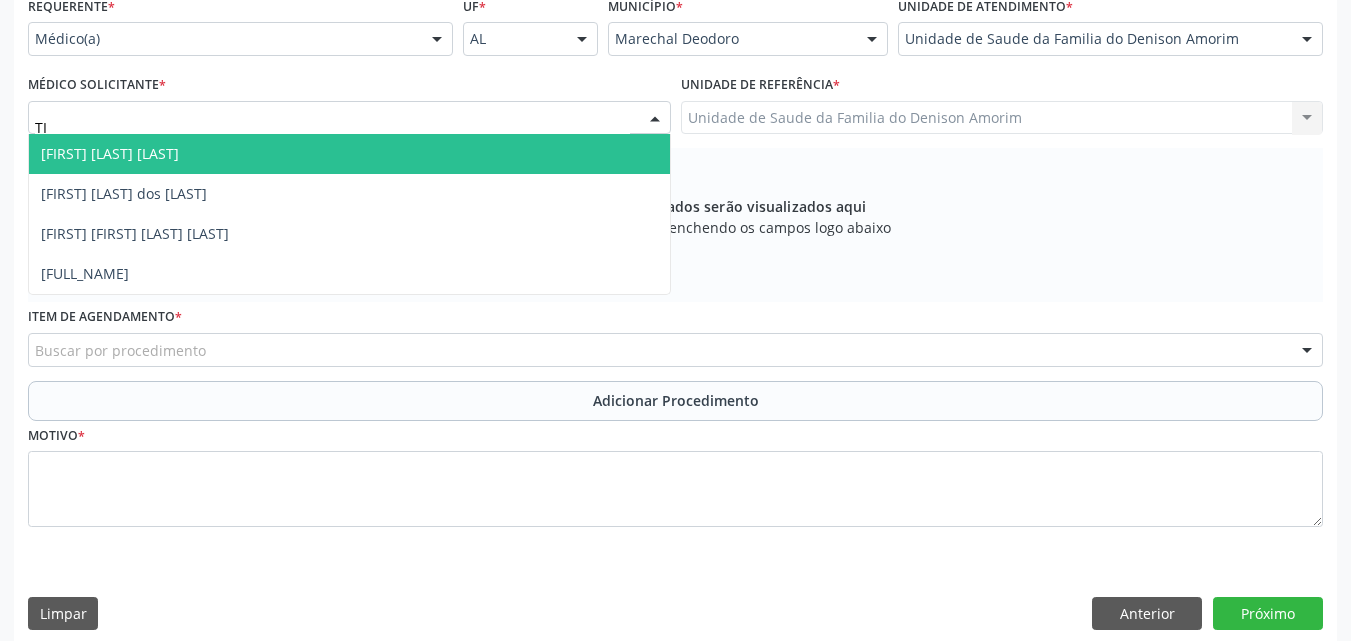 type on "TIA" 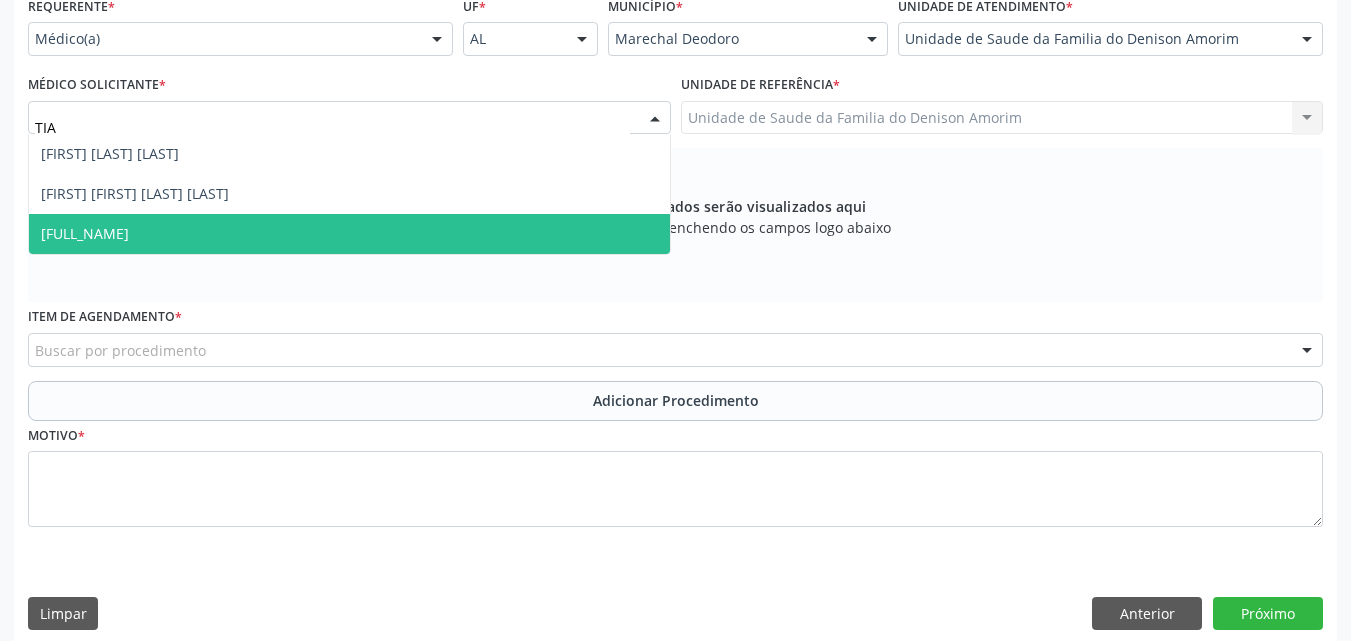 click on "[FULL_NAME]" at bounding box center [349, 234] 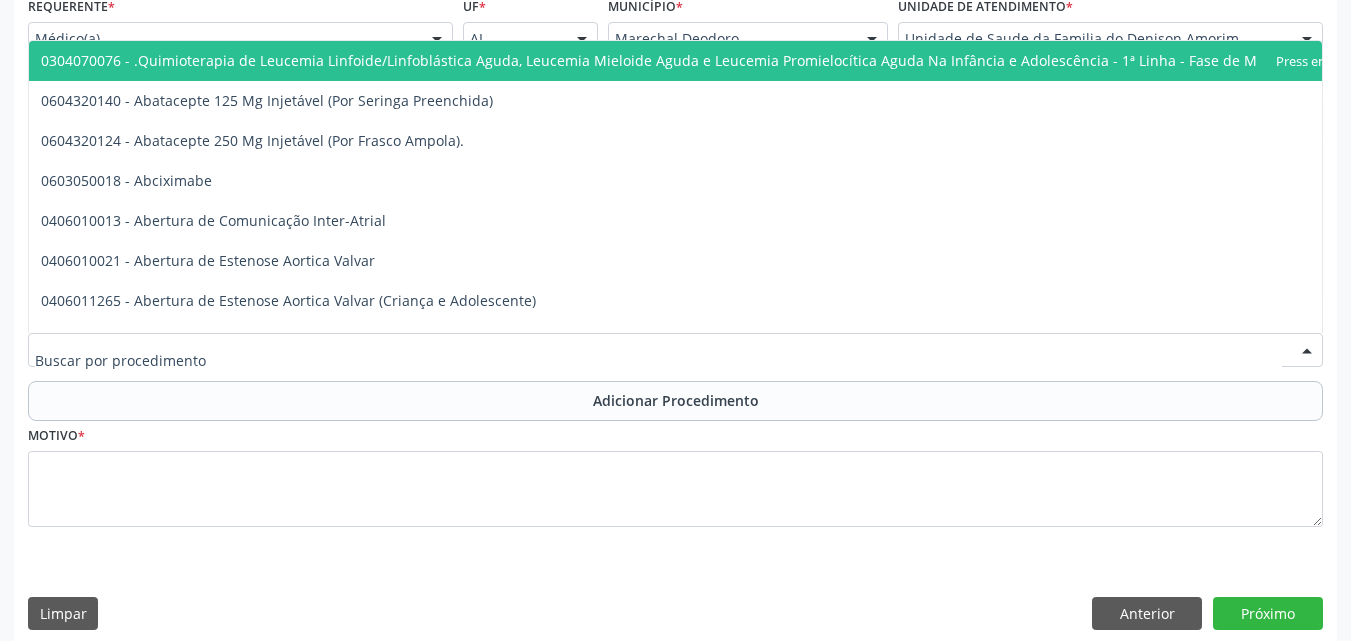 click at bounding box center [675, 350] 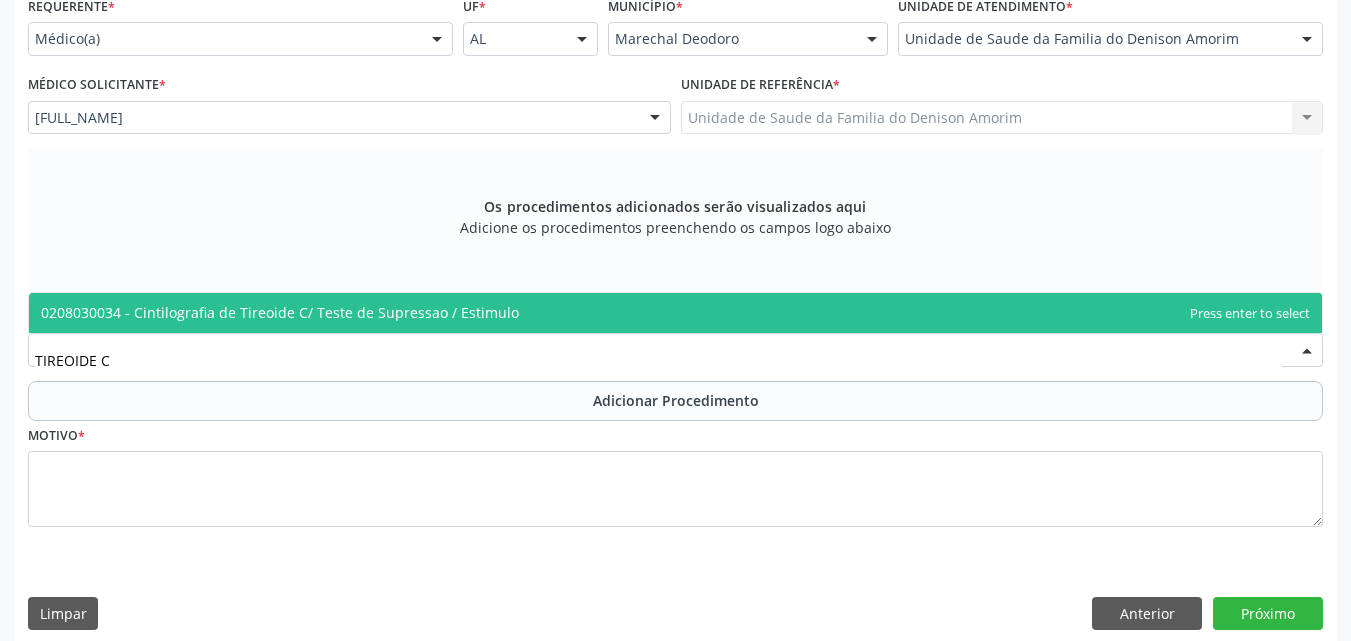 type on "TIREOIDE" 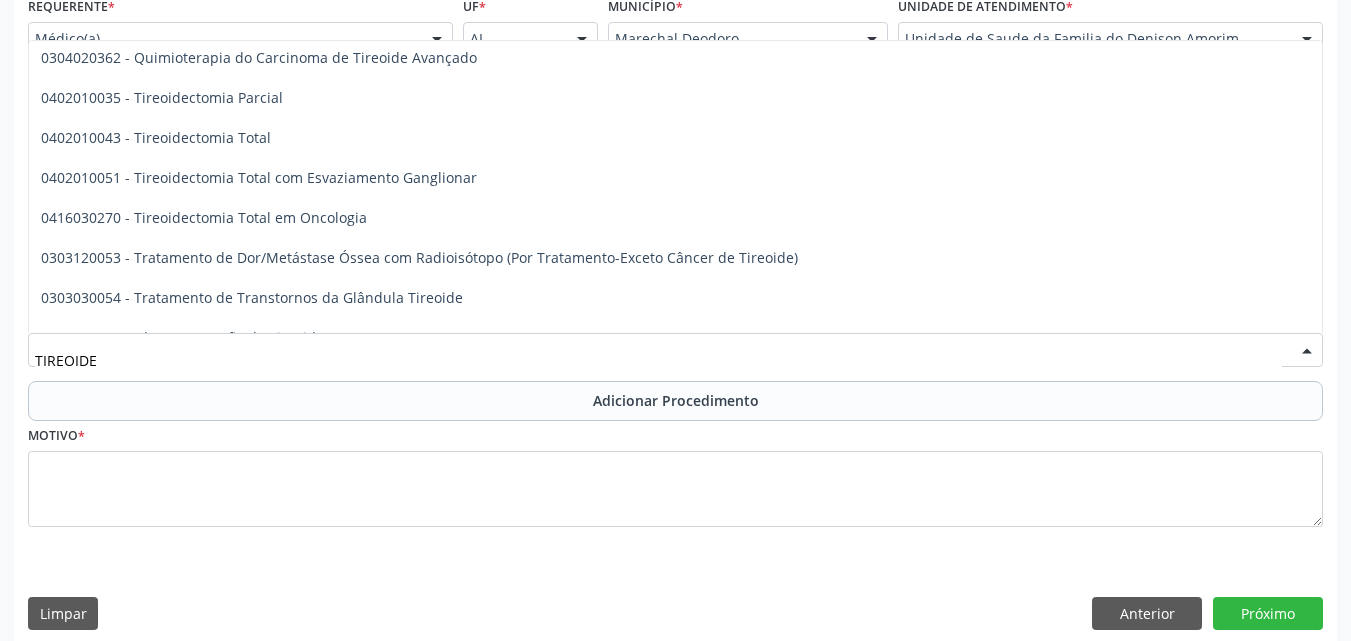 scroll, scrollTop: 348, scrollLeft: 0, axis: vertical 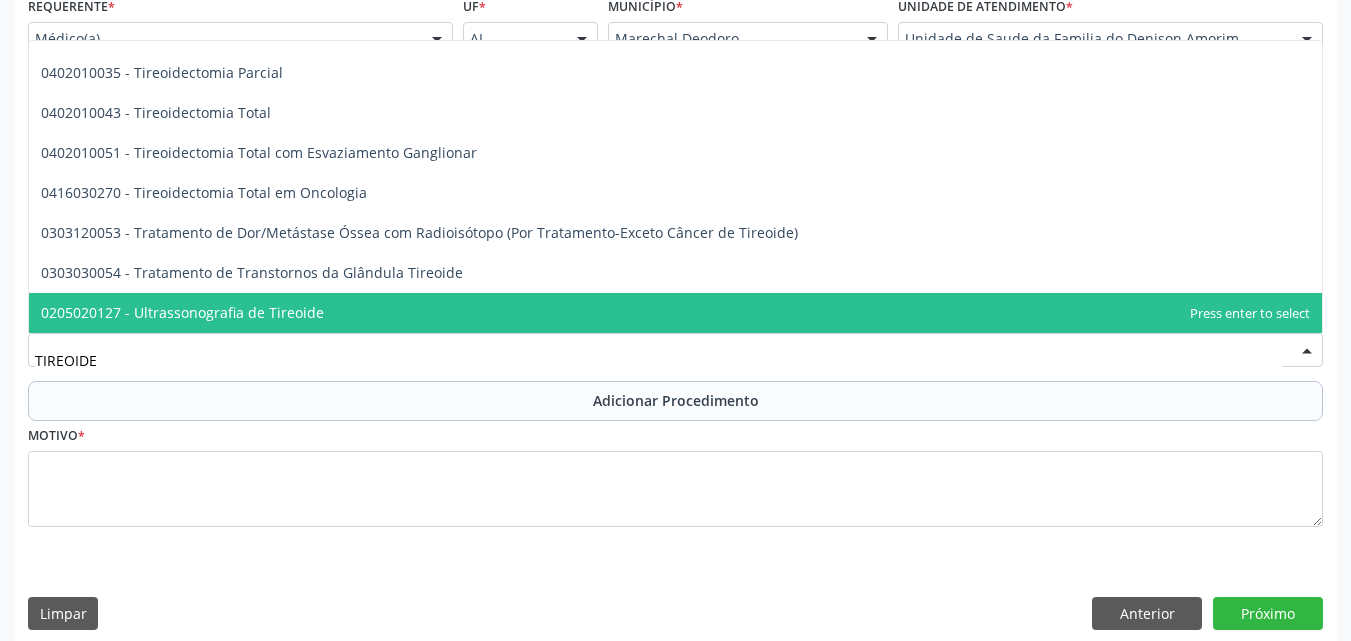 click on "0205020127 - Ultrassonografia de Tireoide" at bounding box center [675, 313] 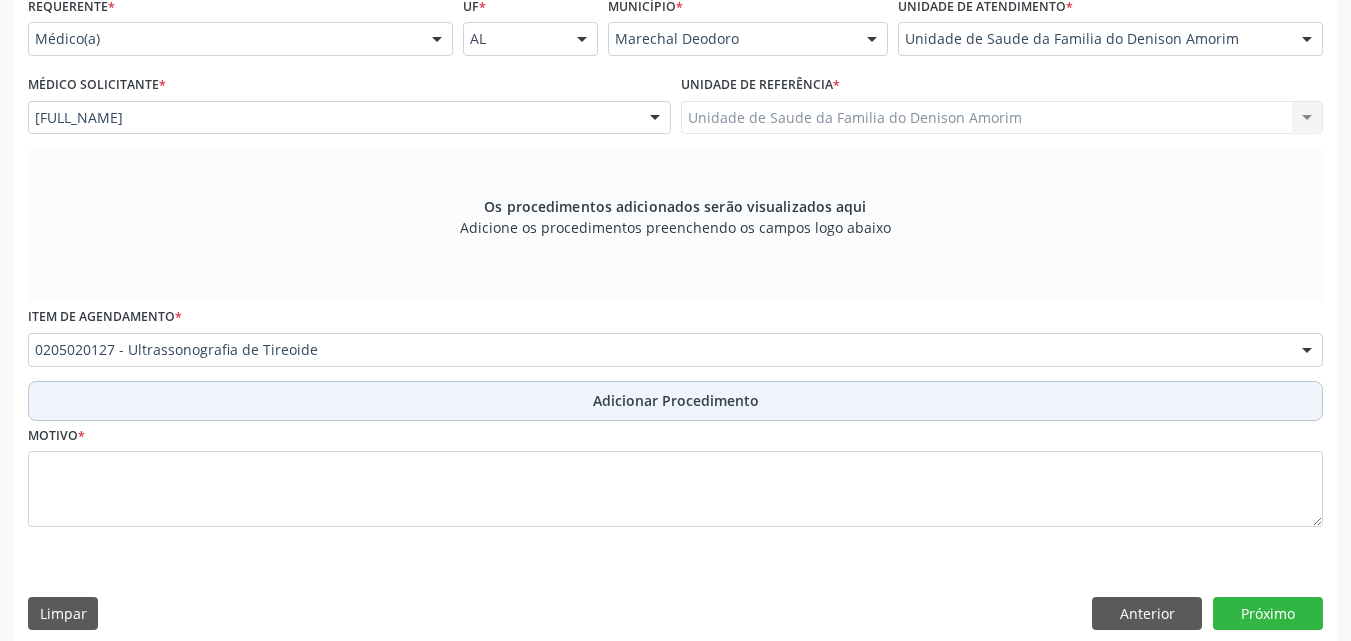 click on "Adicionar Procedimento" at bounding box center [675, 401] 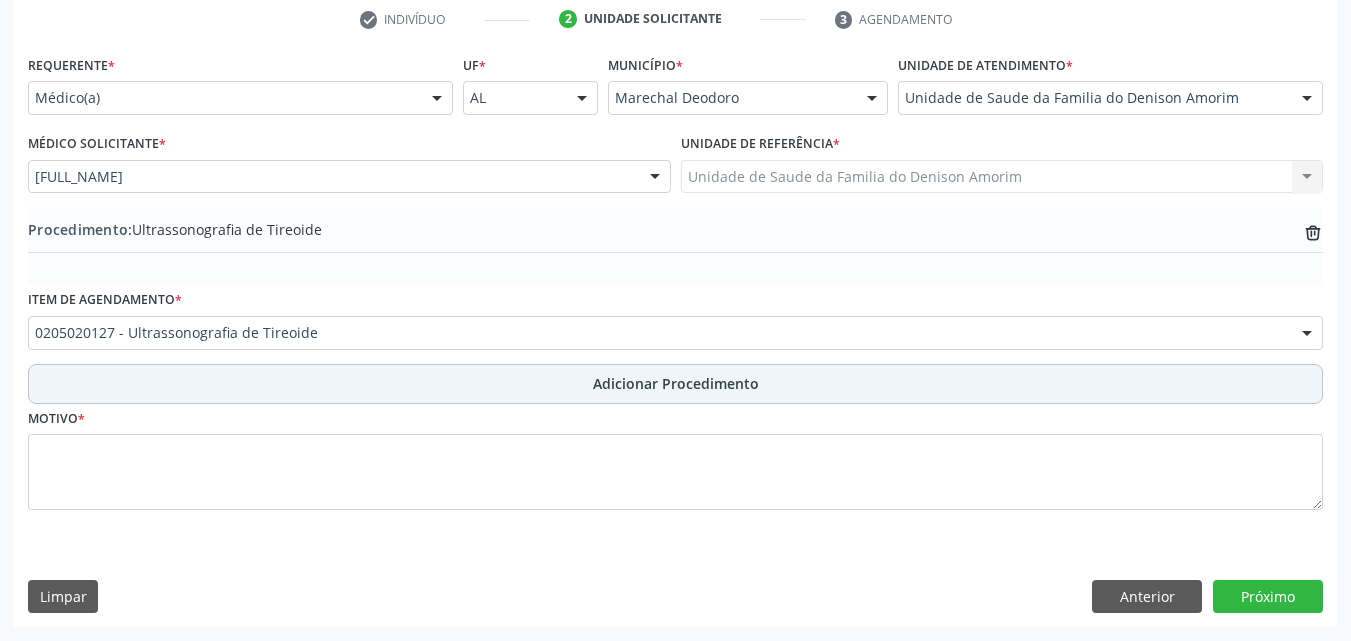 scroll, scrollTop: 412, scrollLeft: 0, axis: vertical 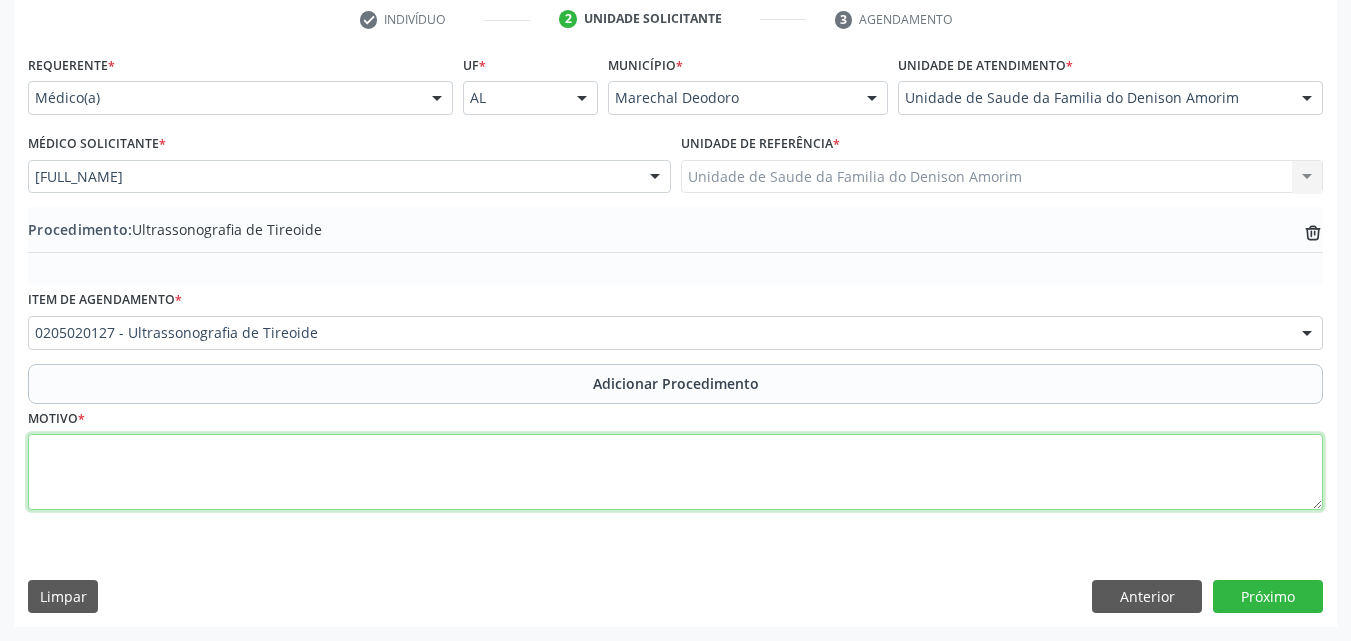 click at bounding box center (675, 472) 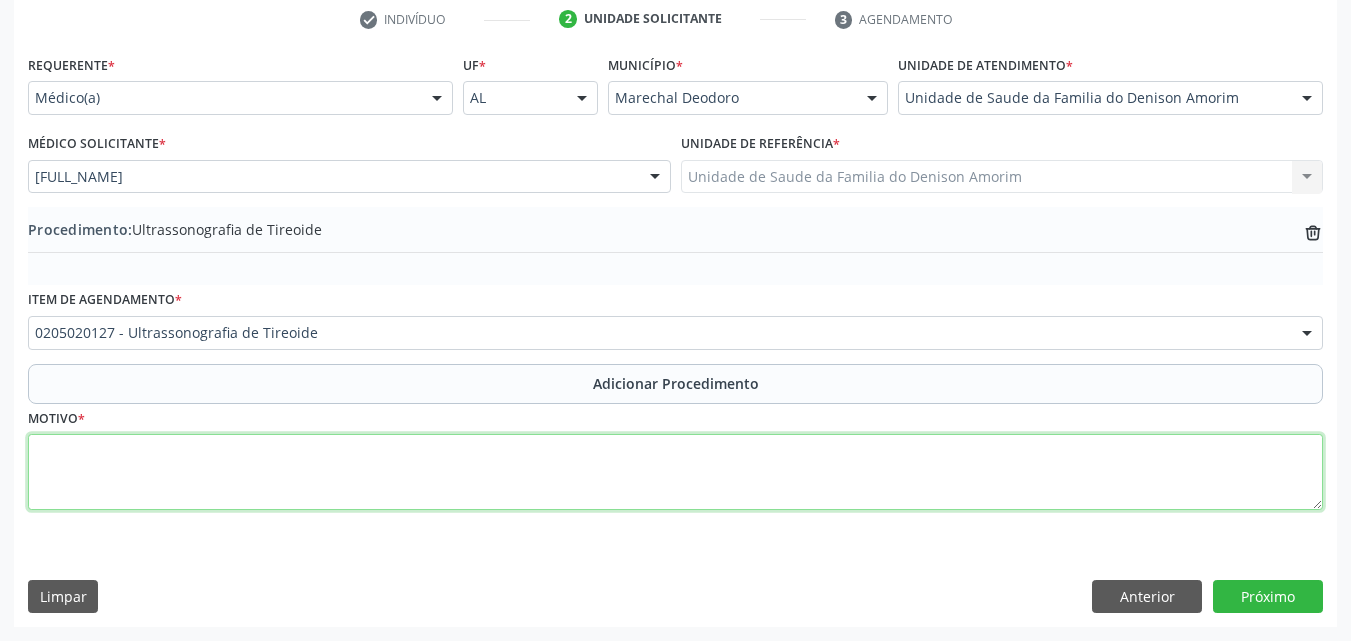 paste on "MÉDICO DA ESTRATÉGIA DE SAÚDE DA FAMILIA" 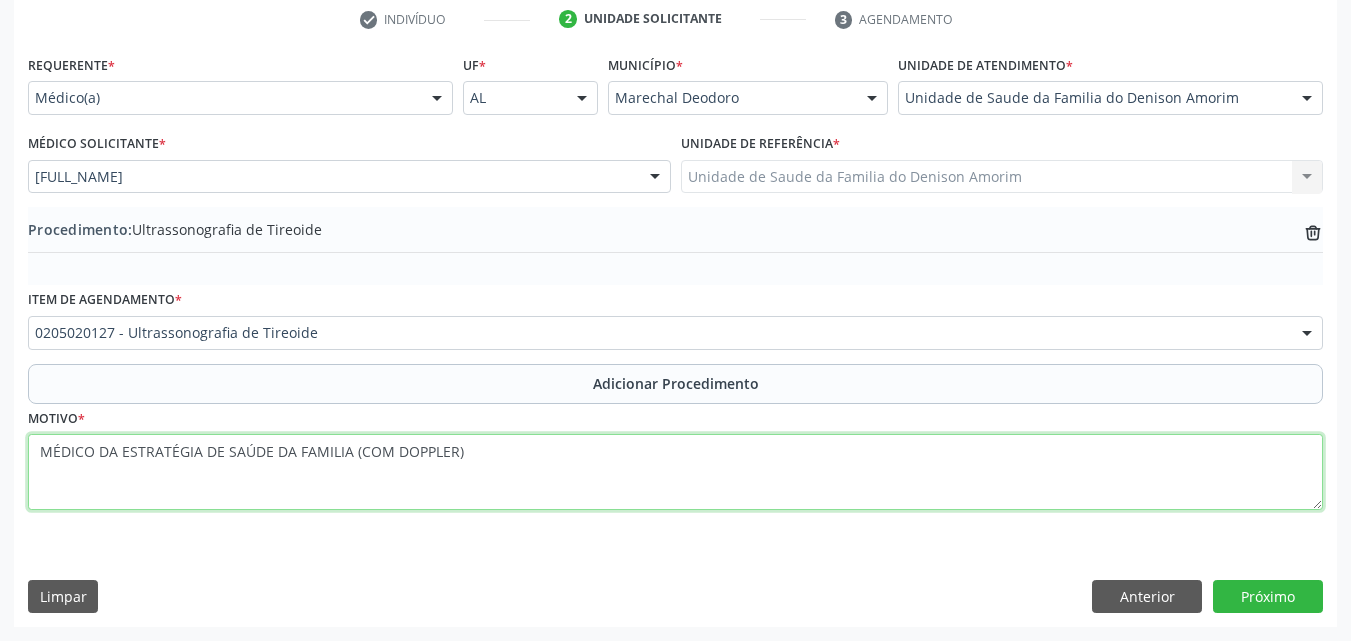 click on "MÉDICO DA ESTRATÉGIA DE SAÚDE DA FAMILIA (COM DOPPLER)" at bounding box center [675, 472] 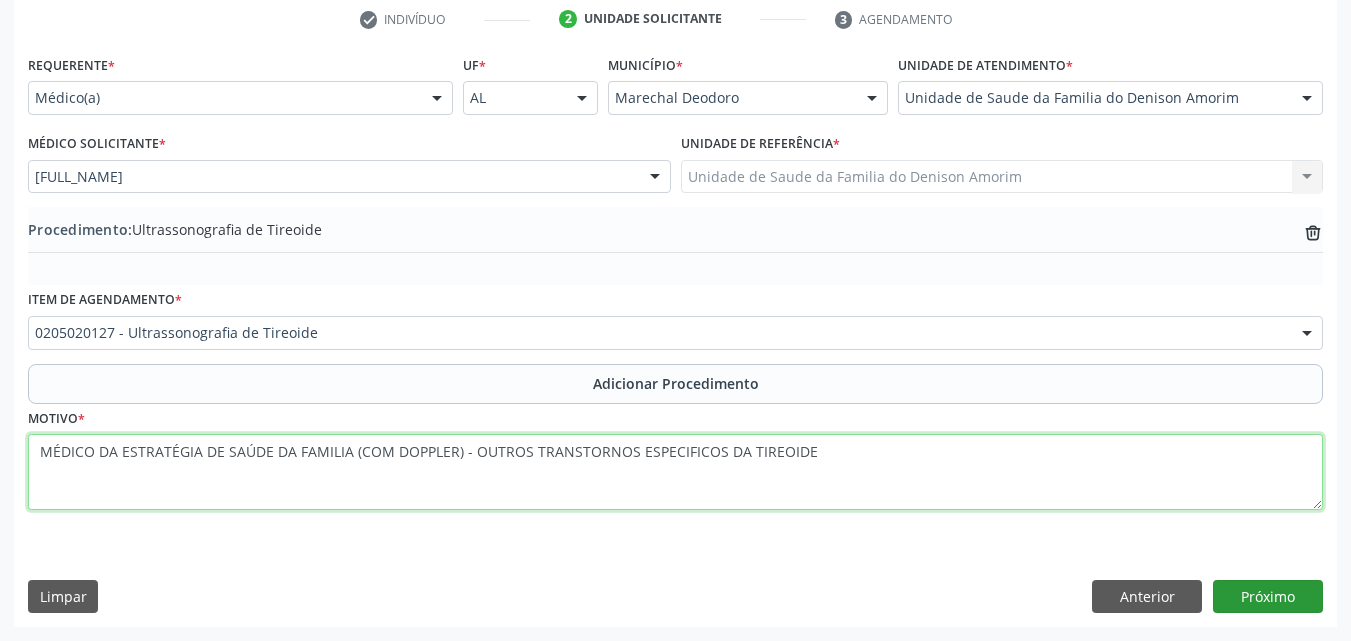 type on "MÉDICO DA ESTRATÉGIA DE SAÚDE DA FAMILIA (COM DOPPLER) - OUTROS TRANSTORNOS ESPECIFICOS DA TIREOIDE" 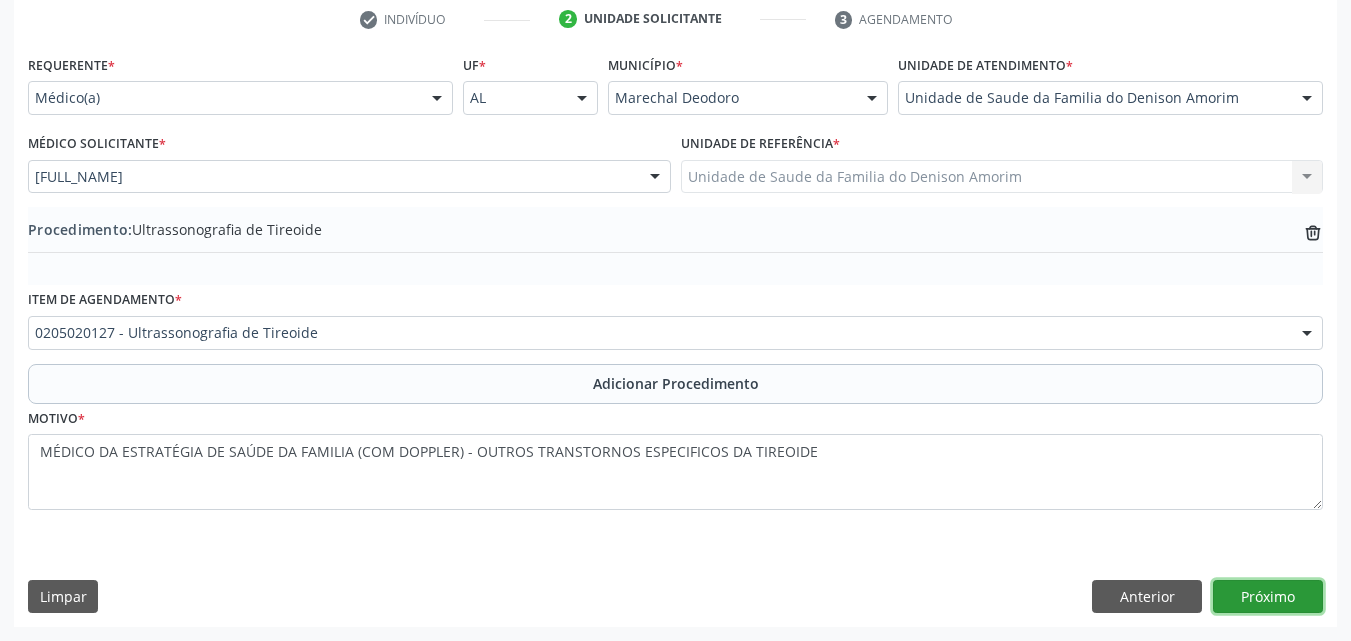 click on "Próximo" at bounding box center (1268, 597) 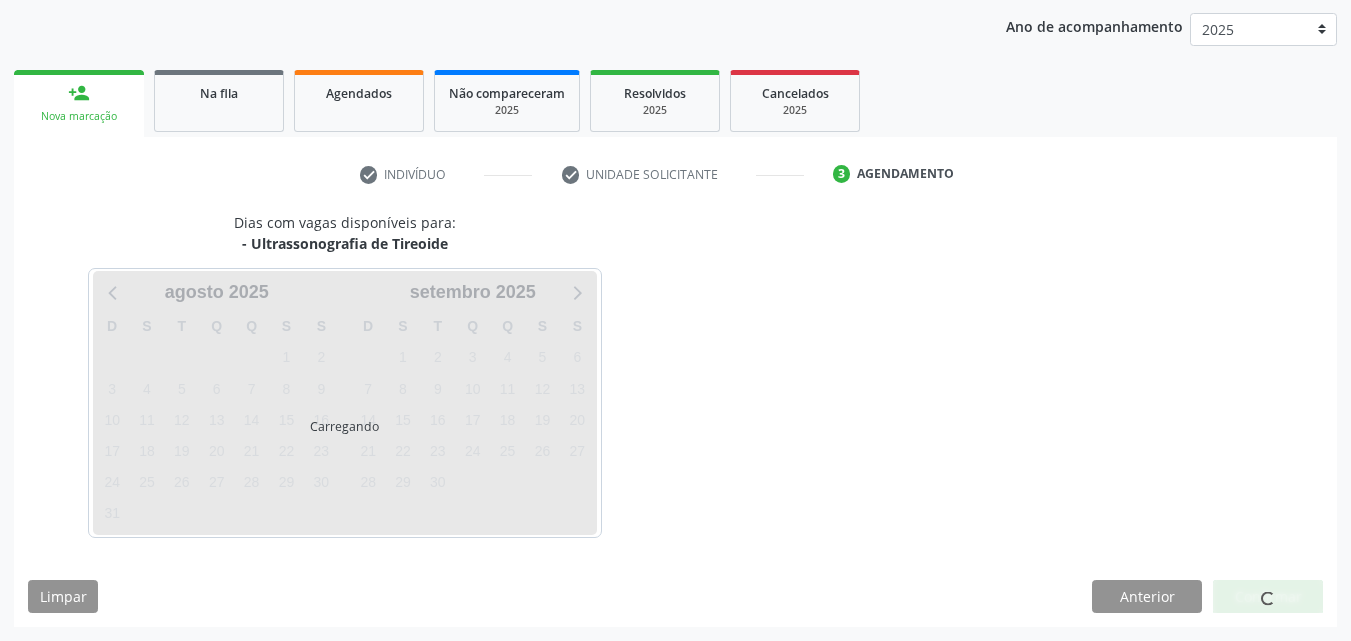 scroll, scrollTop: 316, scrollLeft: 0, axis: vertical 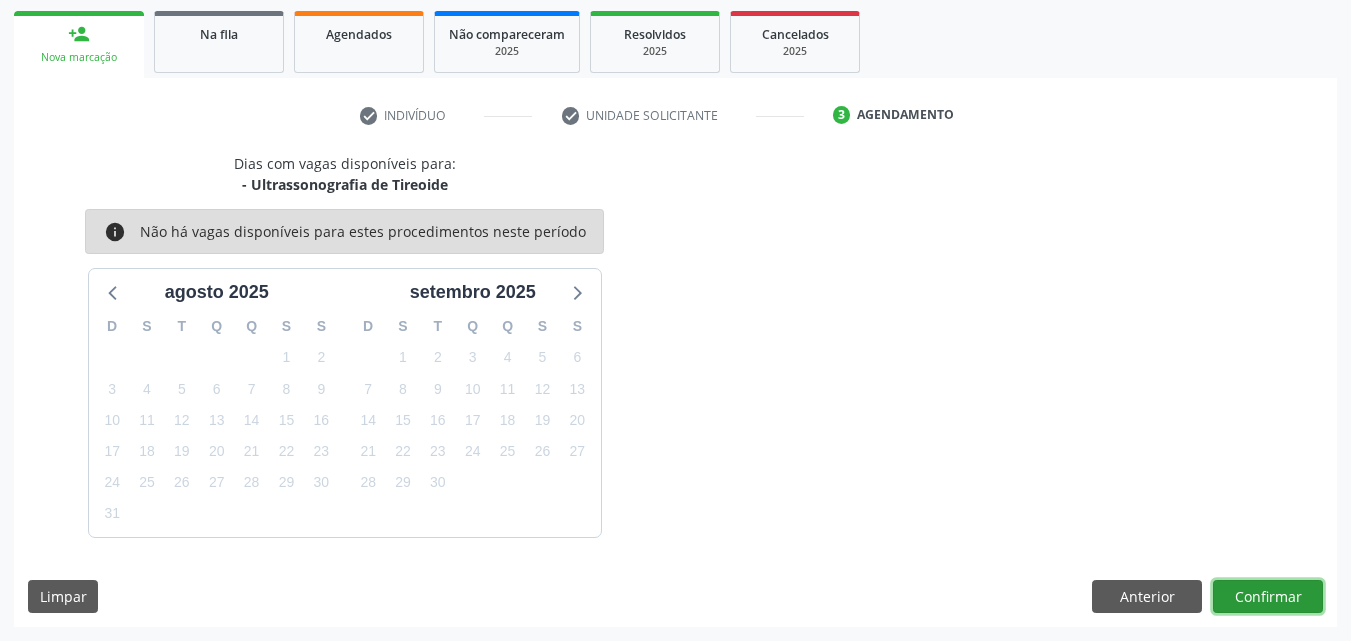 click on "Confirmar" at bounding box center [1268, 597] 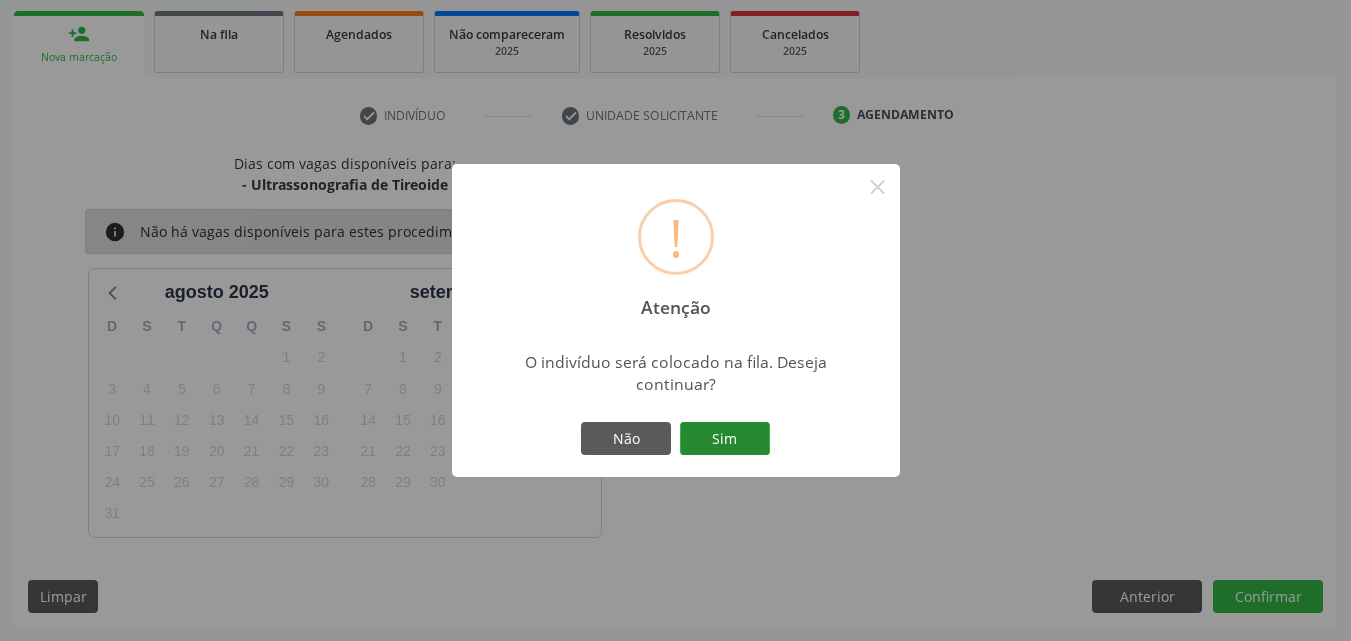 click on "Sim" at bounding box center [725, 439] 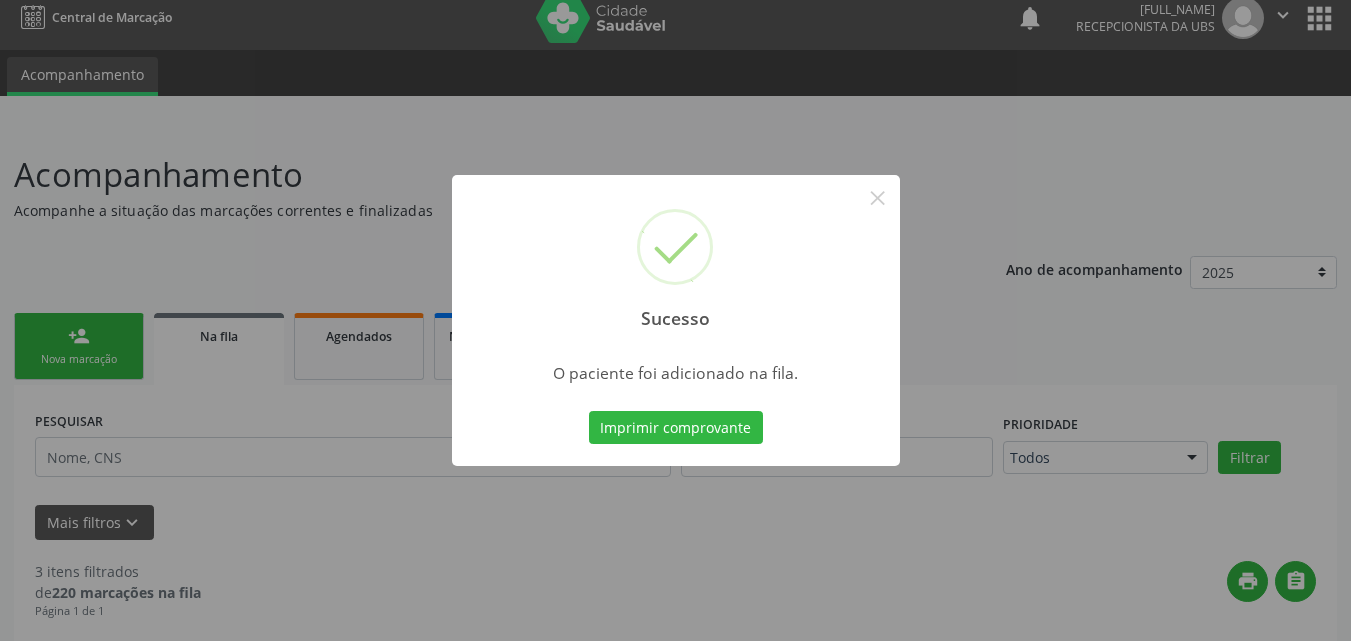 scroll, scrollTop: 18, scrollLeft: 0, axis: vertical 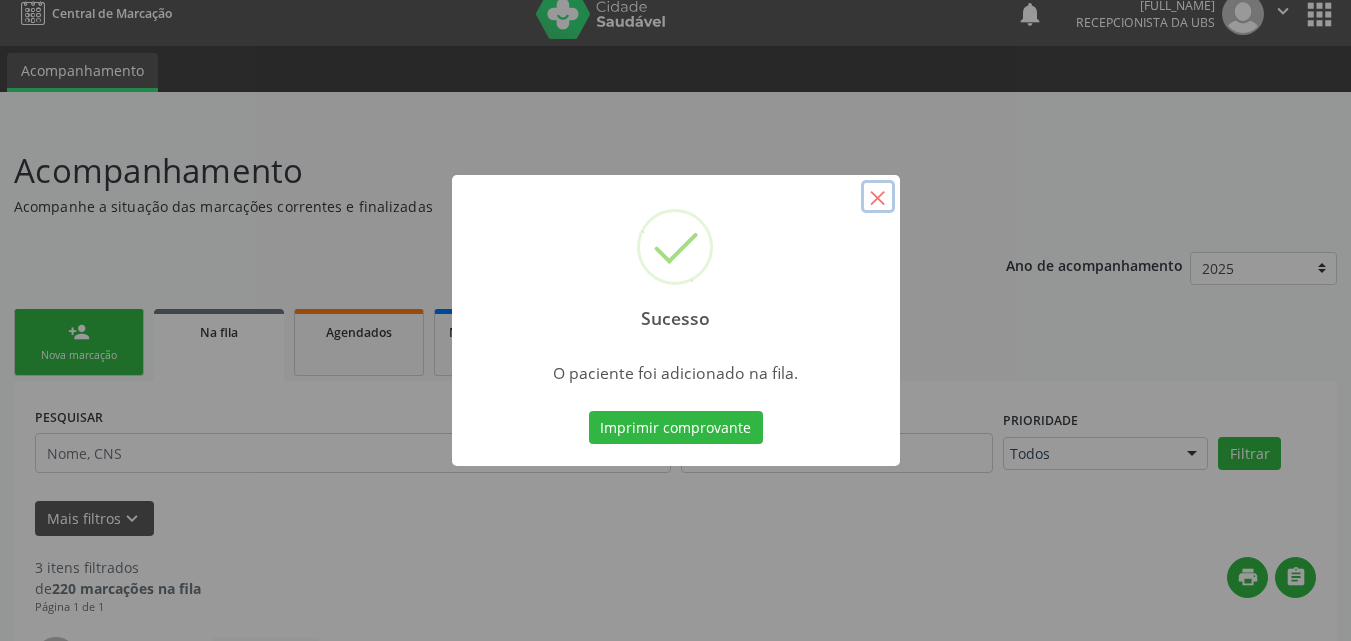 click on "×" at bounding box center (878, 197) 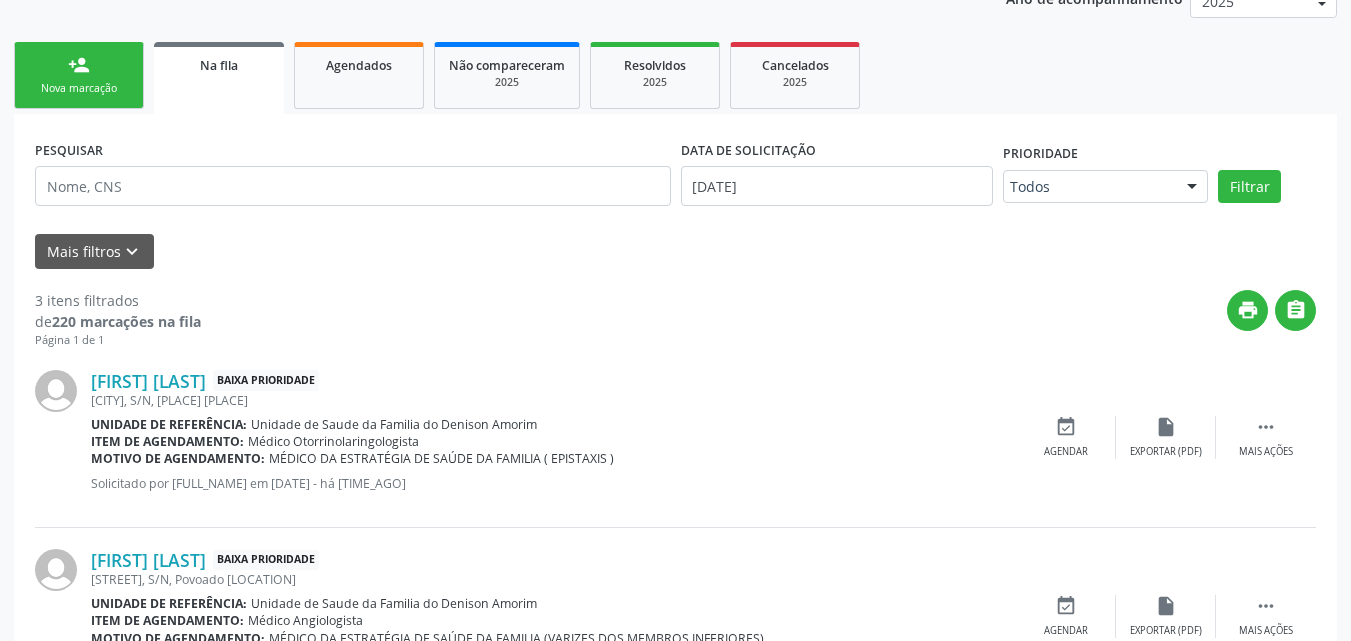 scroll, scrollTop: 287, scrollLeft: 0, axis: vertical 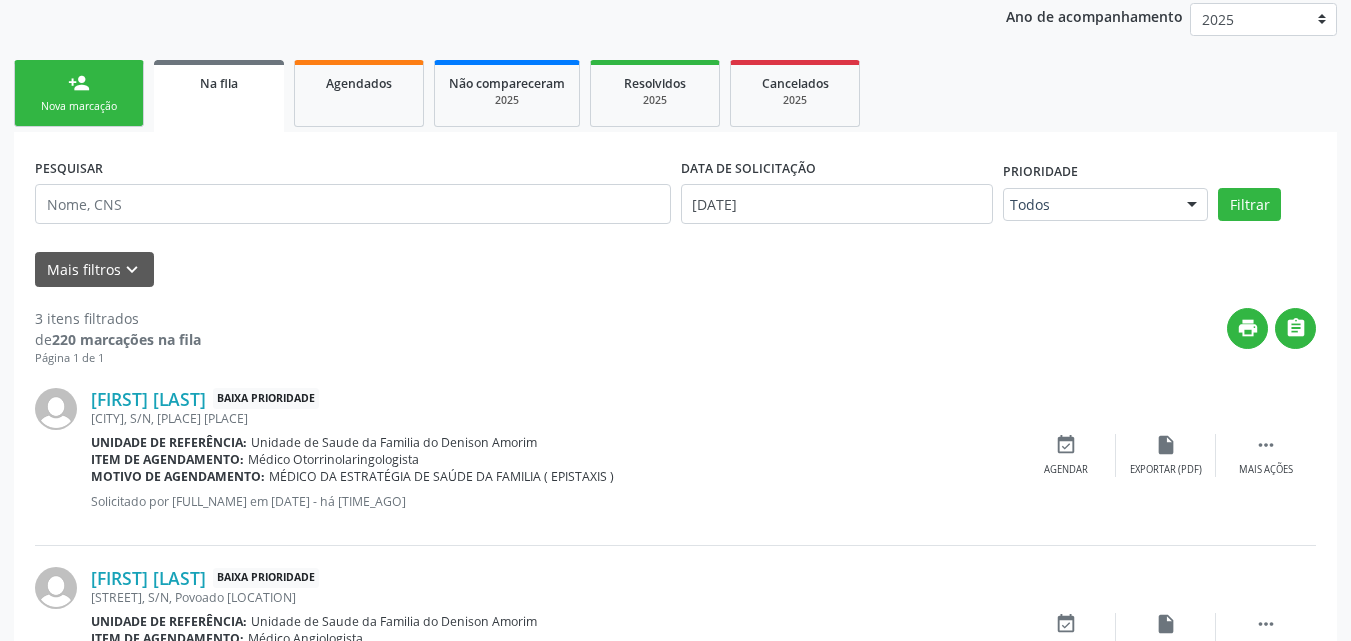 click on "Nova marcação" at bounding box center [79, 106] 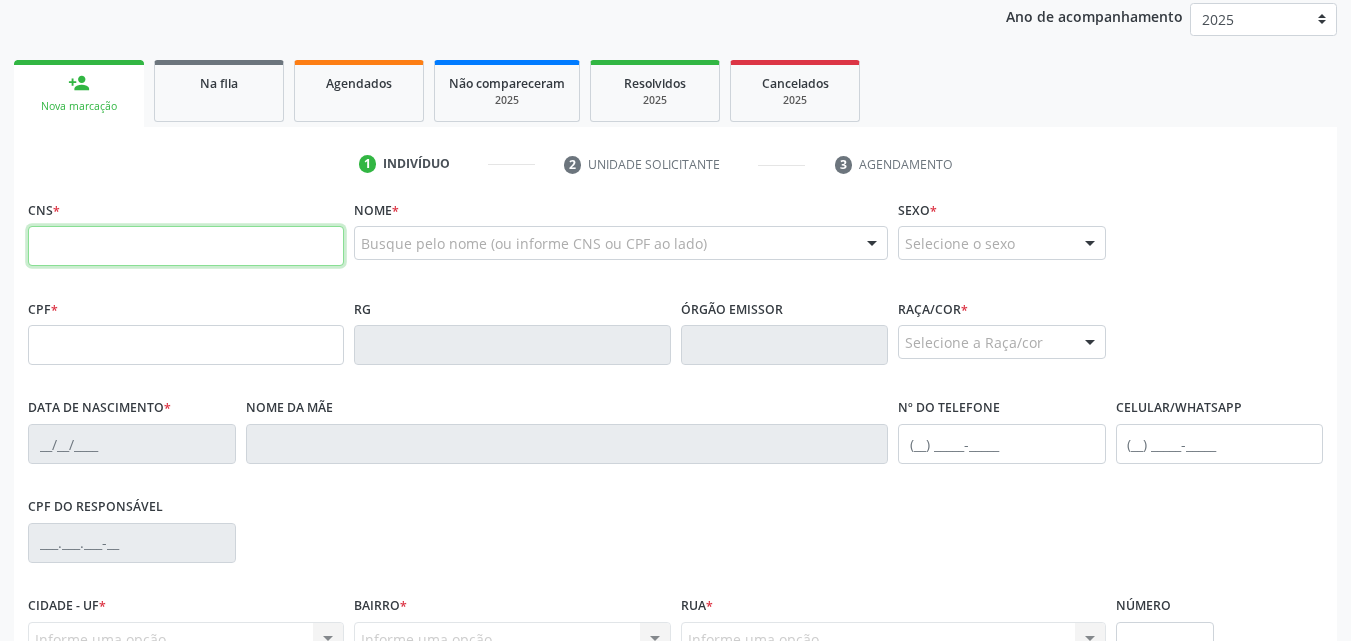 click at bounding box center (186, 246) 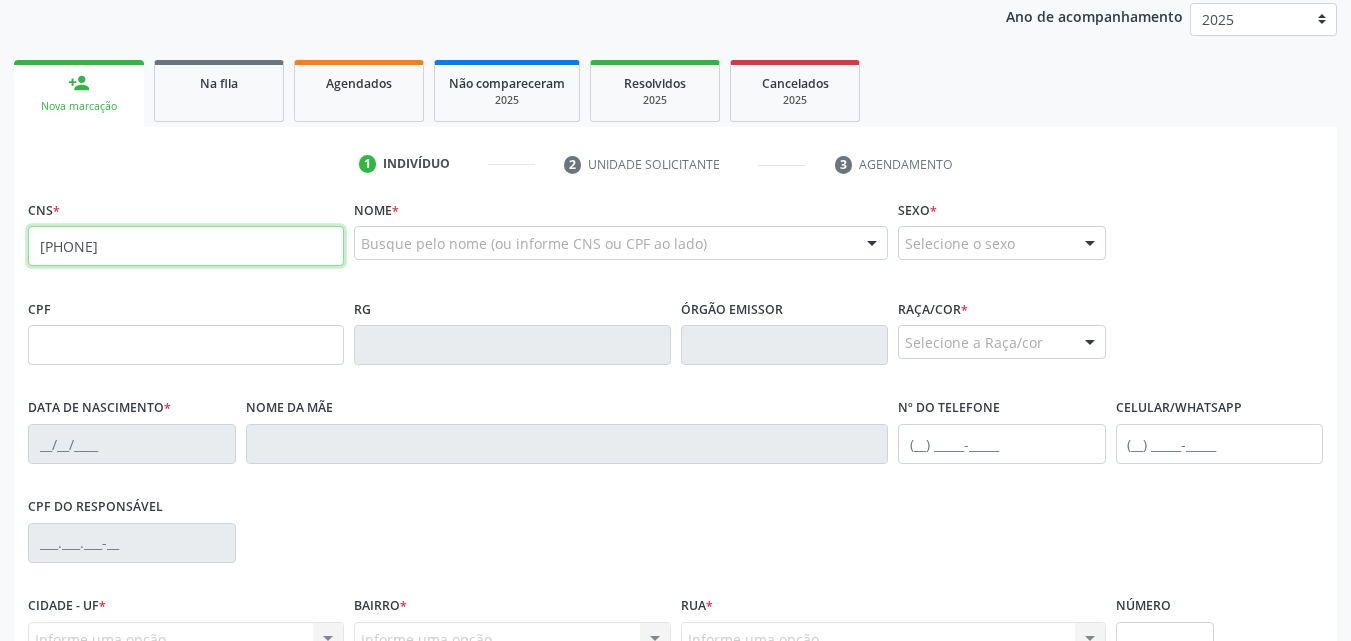 drag, startPoint x: 149, startPoint y: 248, endPoint x: 0, endPoint y: 244, distance: 149.05368 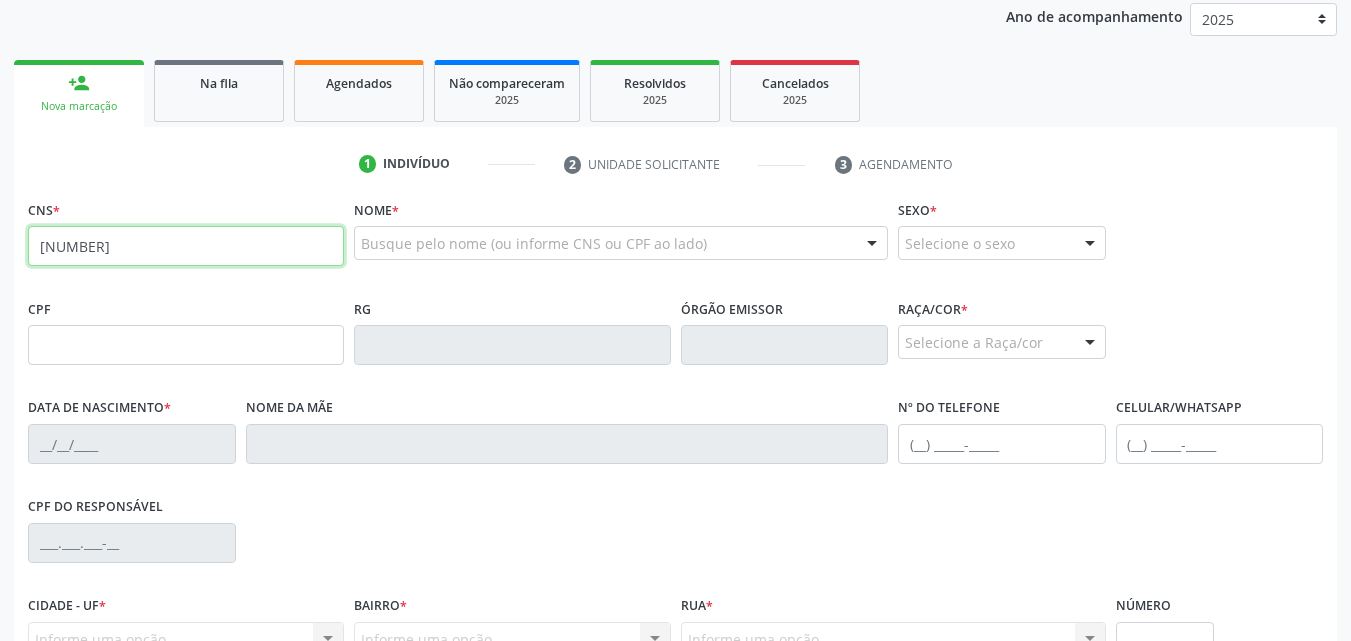 type on "[NUMBER]" 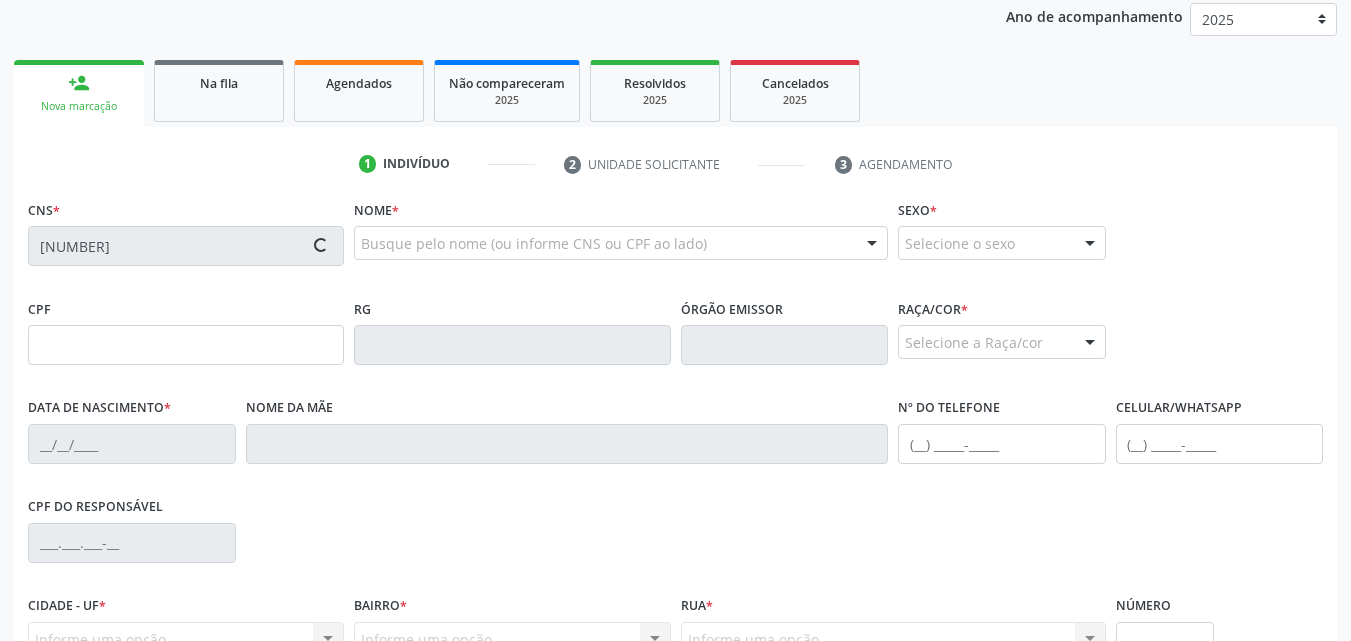 type on "[CPF]" 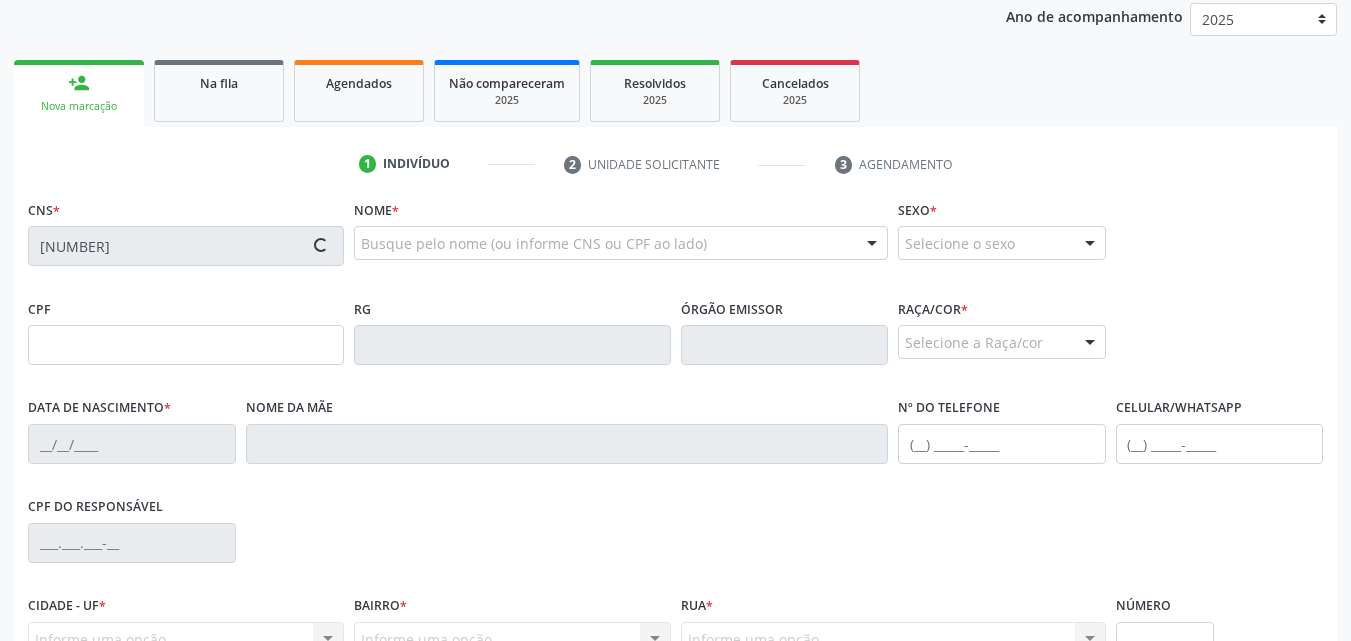 type on "03/06/1988" 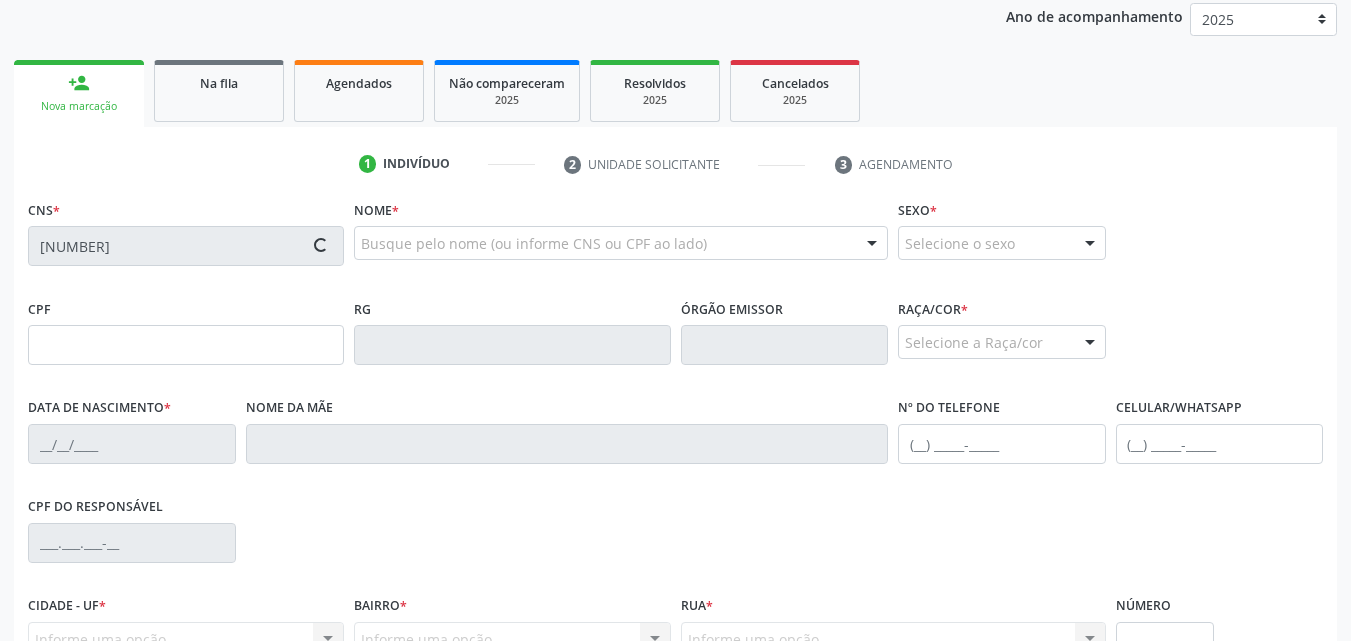type on "[FIRST] [FIRST] [LAST] [LAST]" 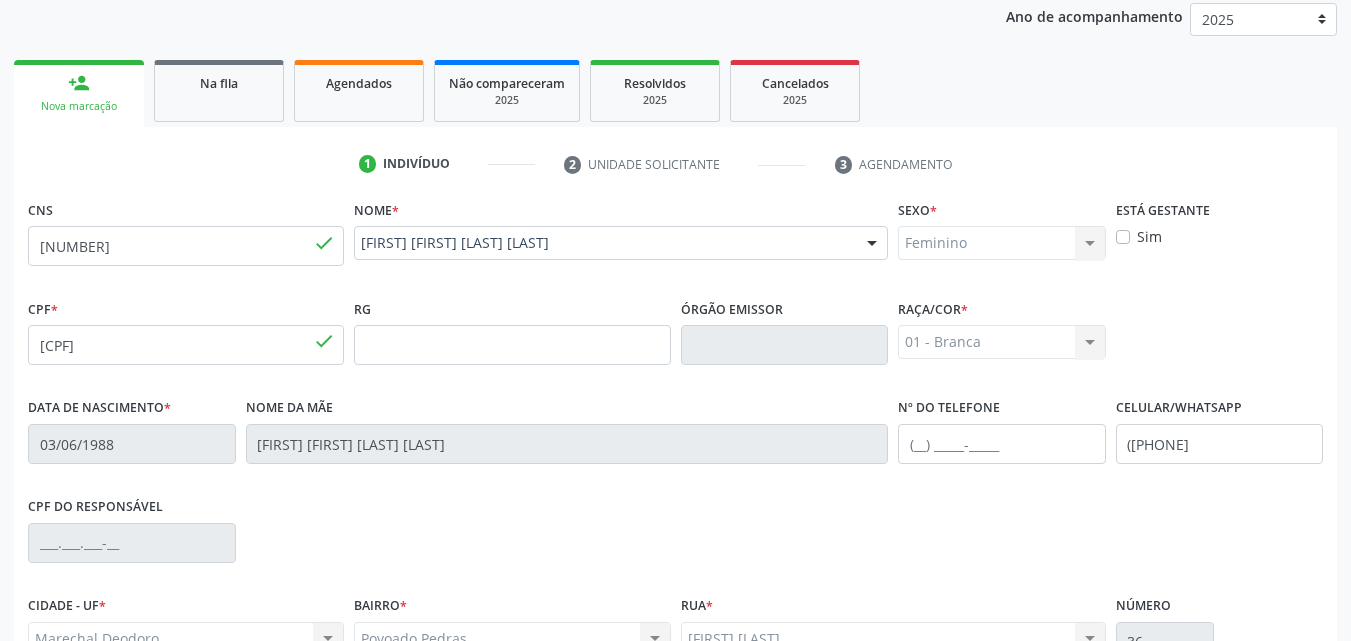 scroll, scrollTop: 471, scrollLeft: 0, axis: vertical 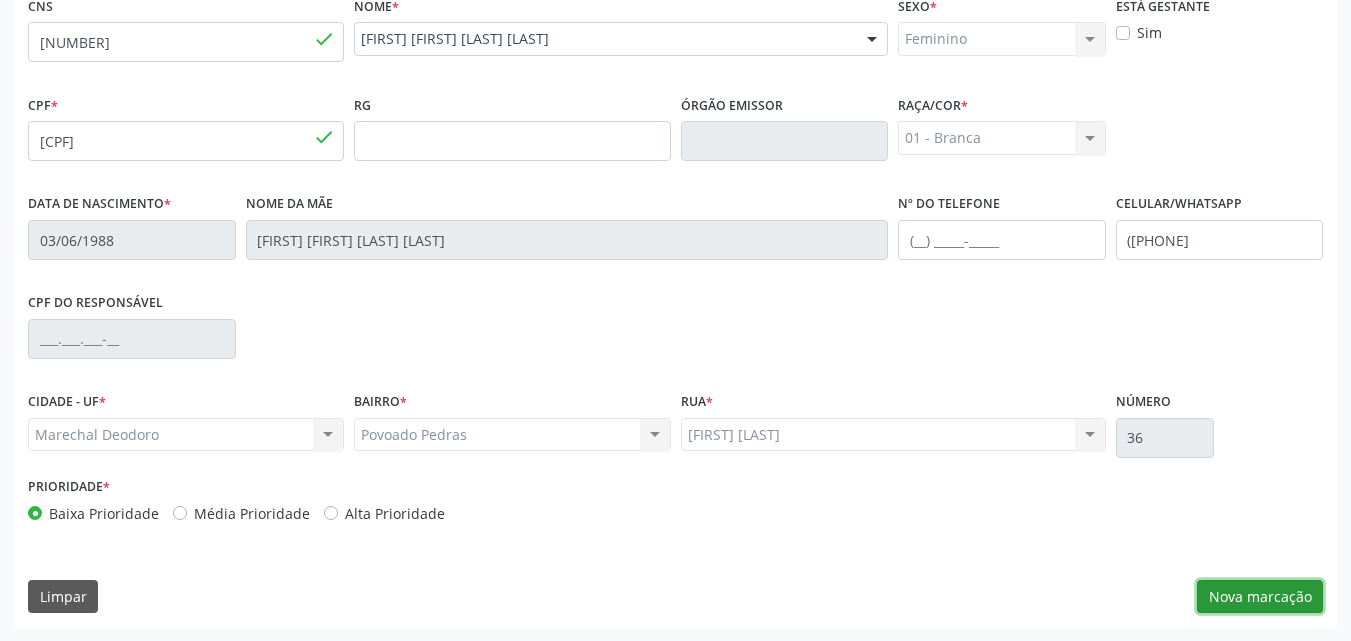 click on "Nova marcação" at bounding box center [1260, 597] 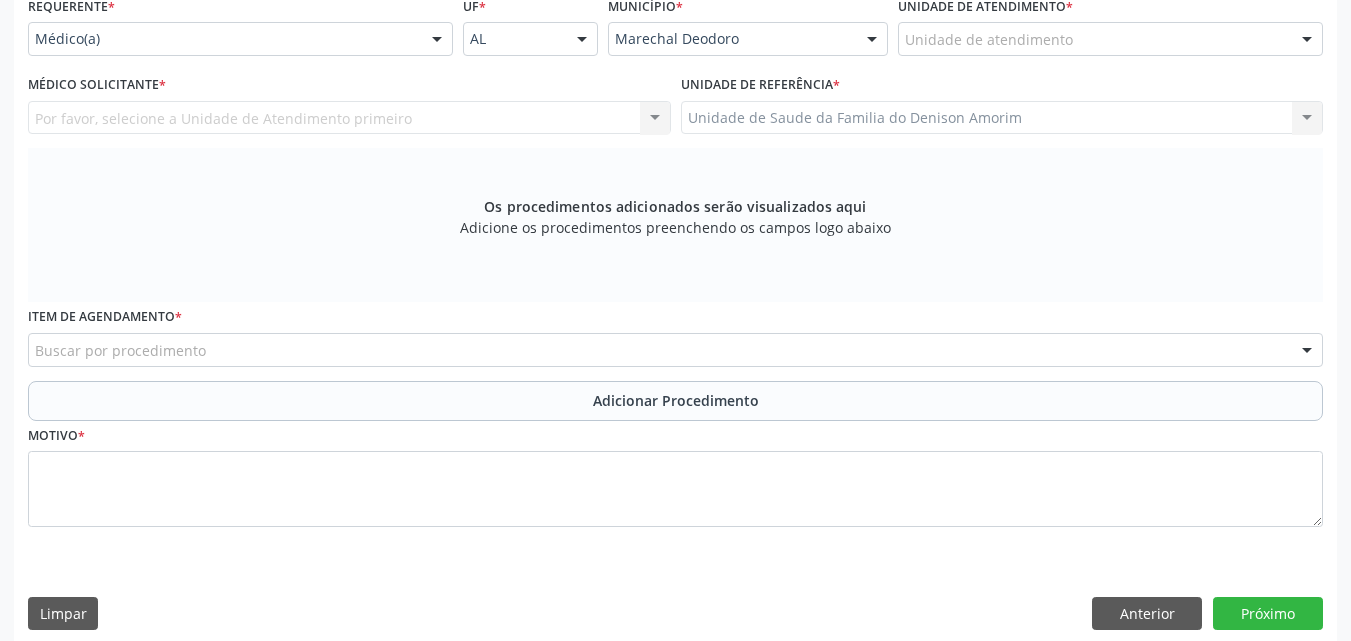 click on "Unidade de atendimento" at bounding box center [1110, 39] 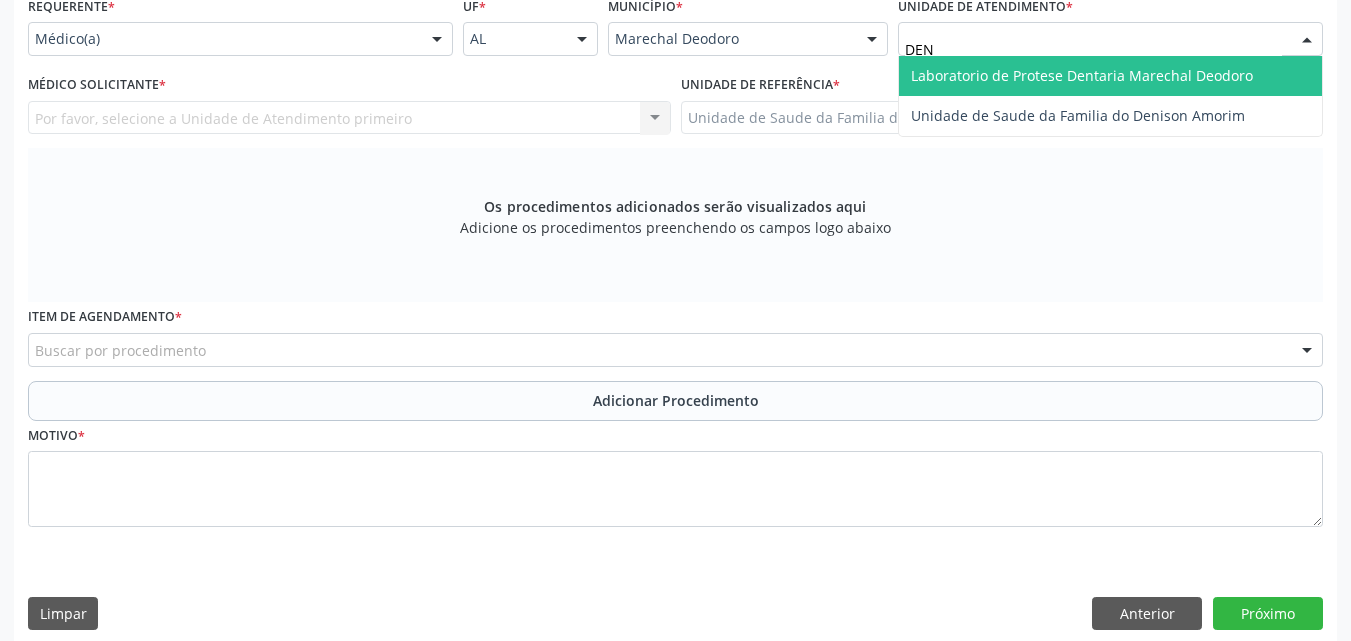 type on "DENI" 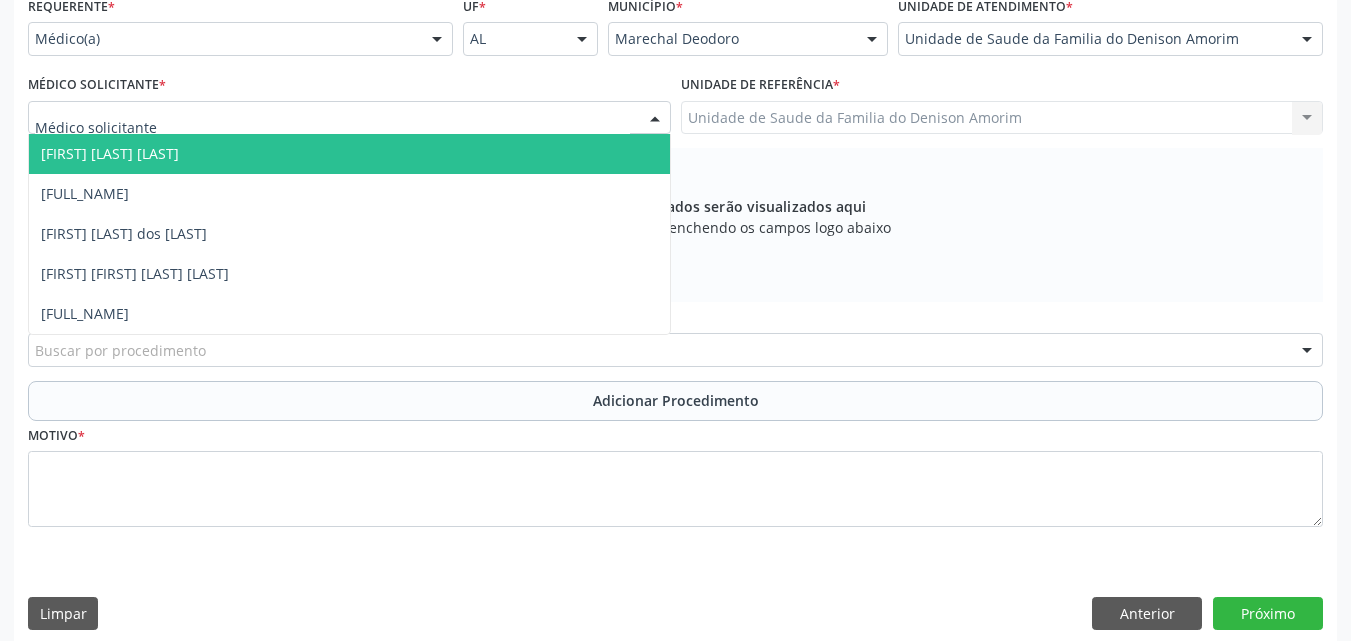 click at bounding box center (349, 118) 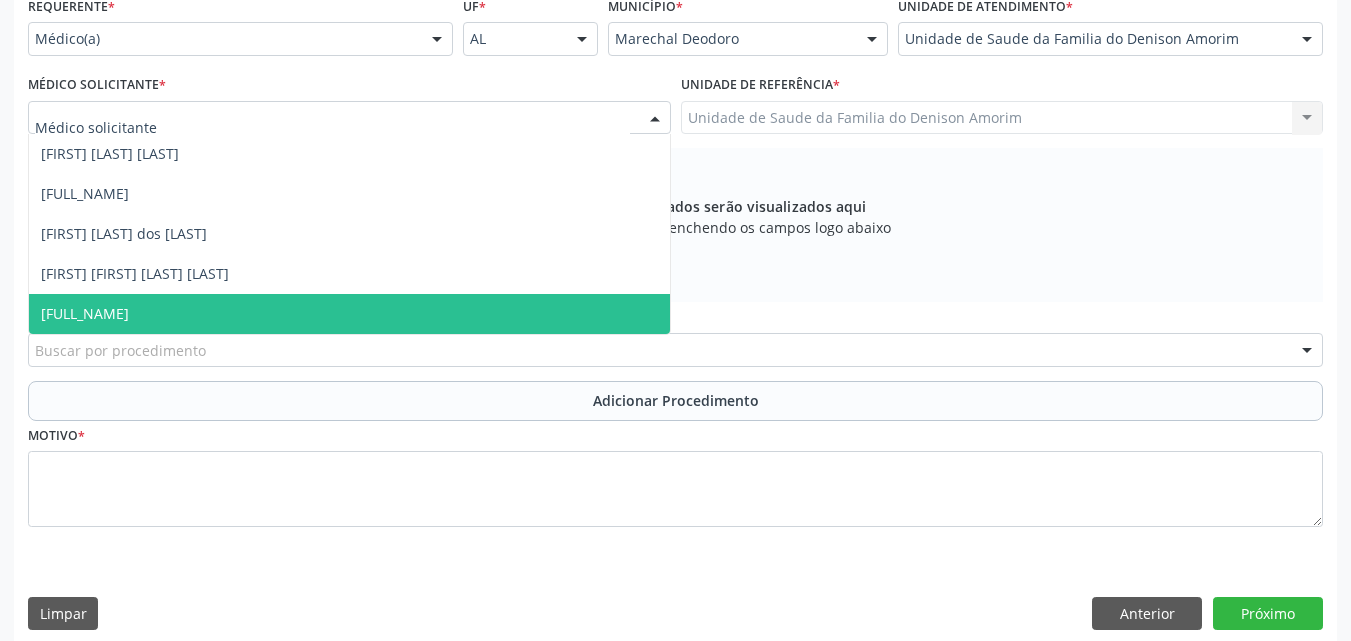 click on "[FULL_NAME]" at bounding box center (349, 314) 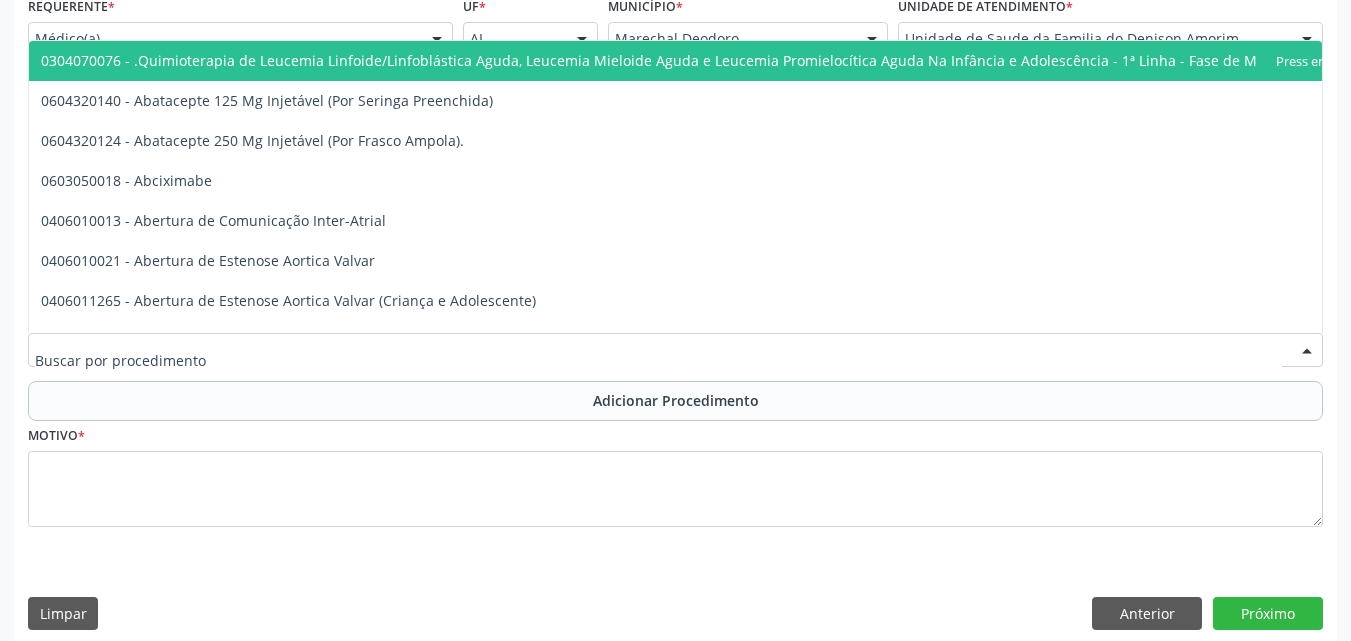 click at bounding box center [675, 350] 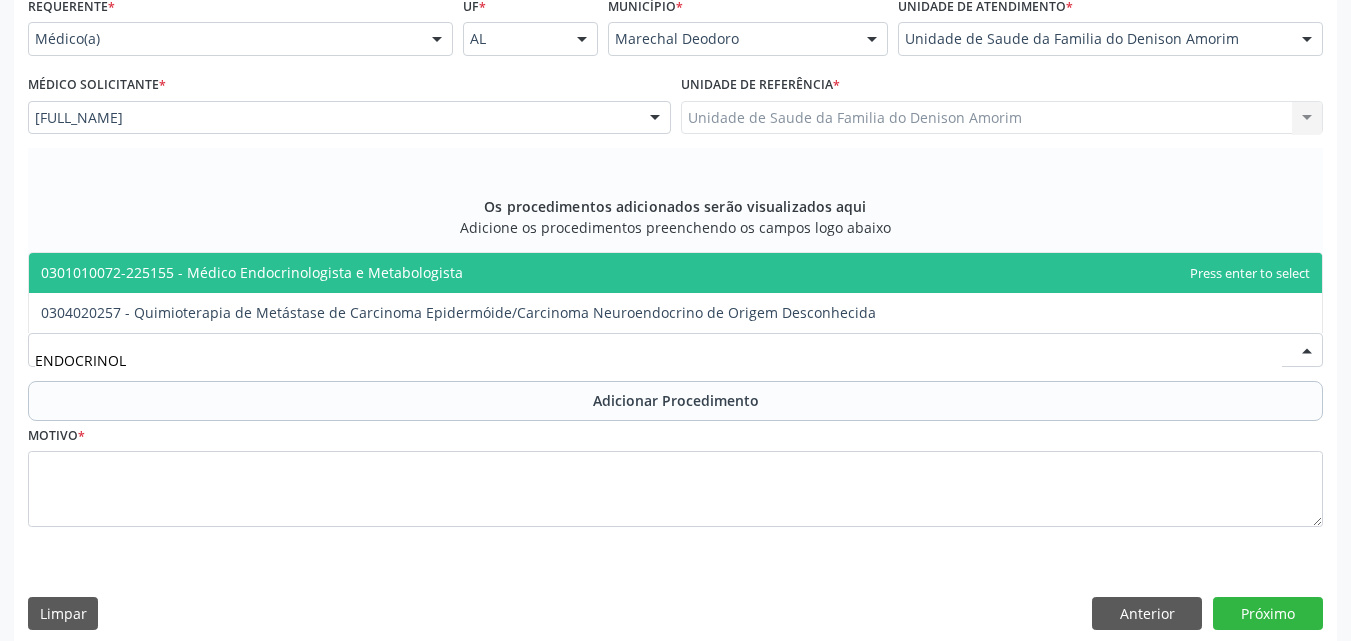 type on "ENDOCRINOLO" 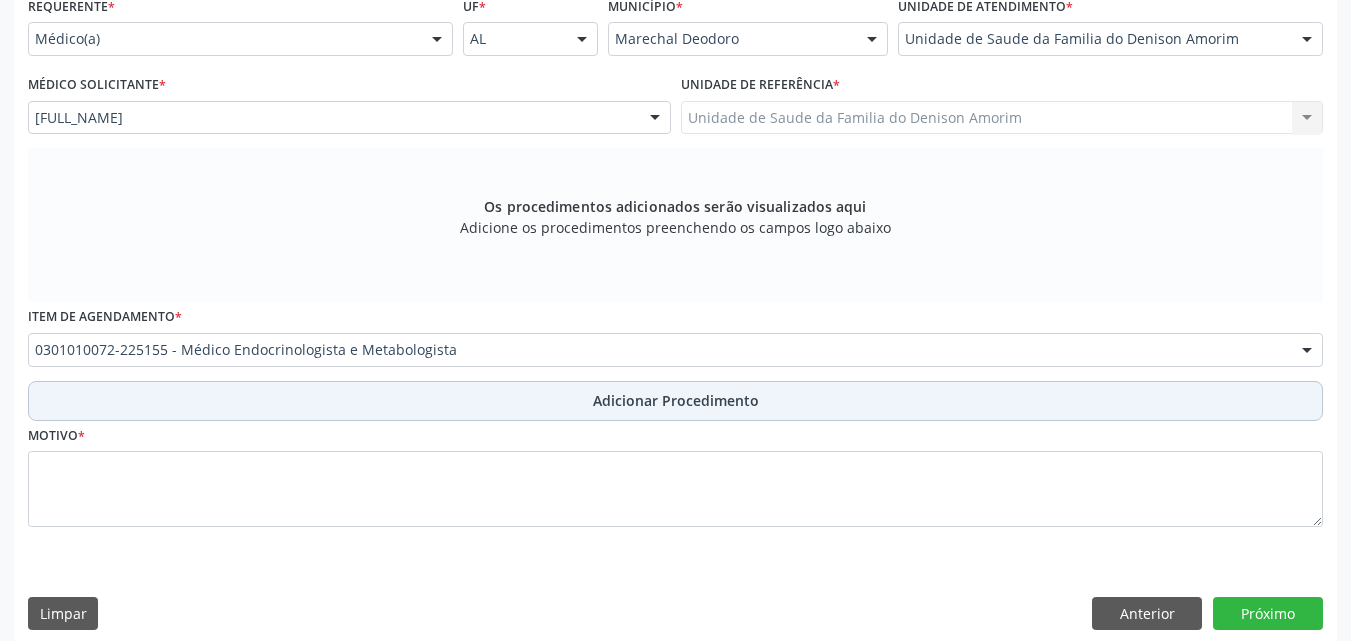 click on "Adicionar Procedimento" at bounding box center (675, 401) 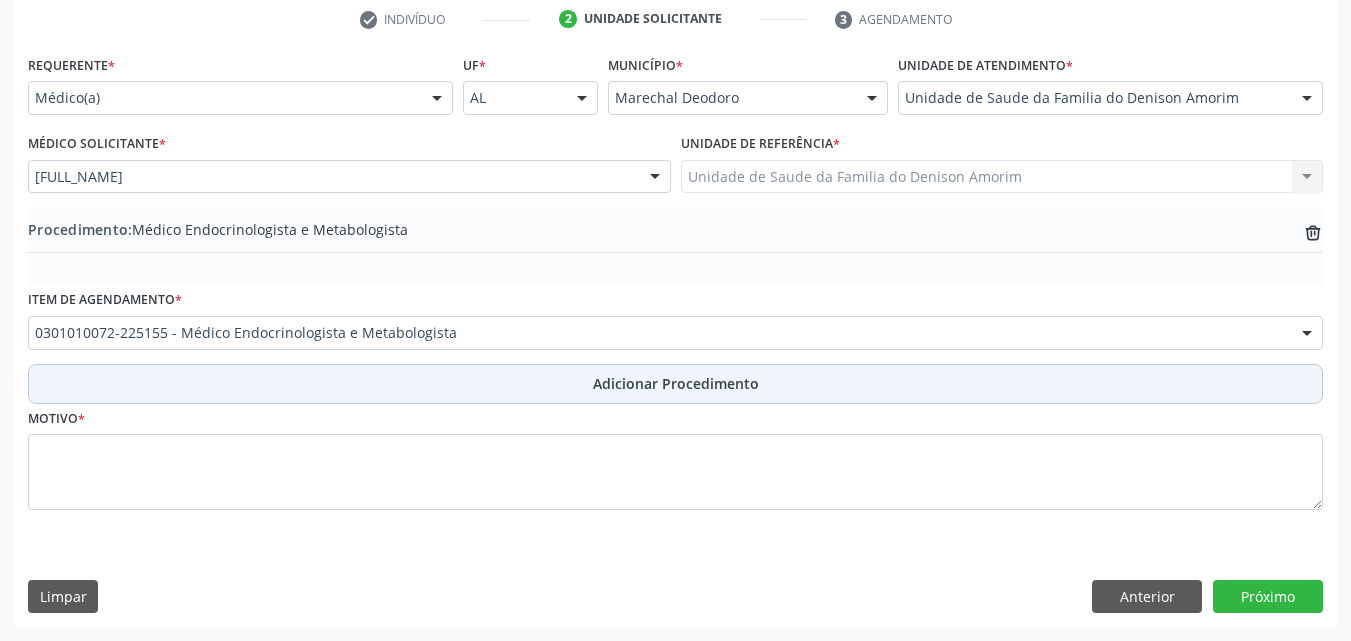 scroll, scrollTop: 412, scrollLeft: 0, axis: vertical 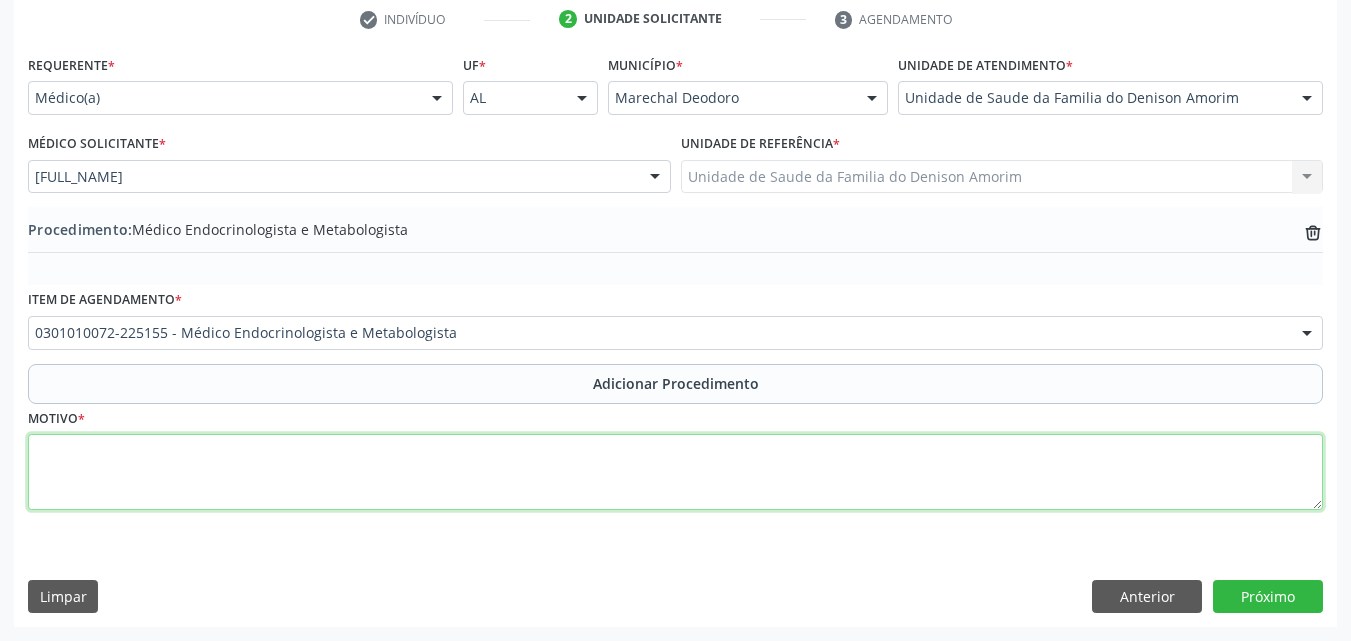 click at bounding box center (675, 472) 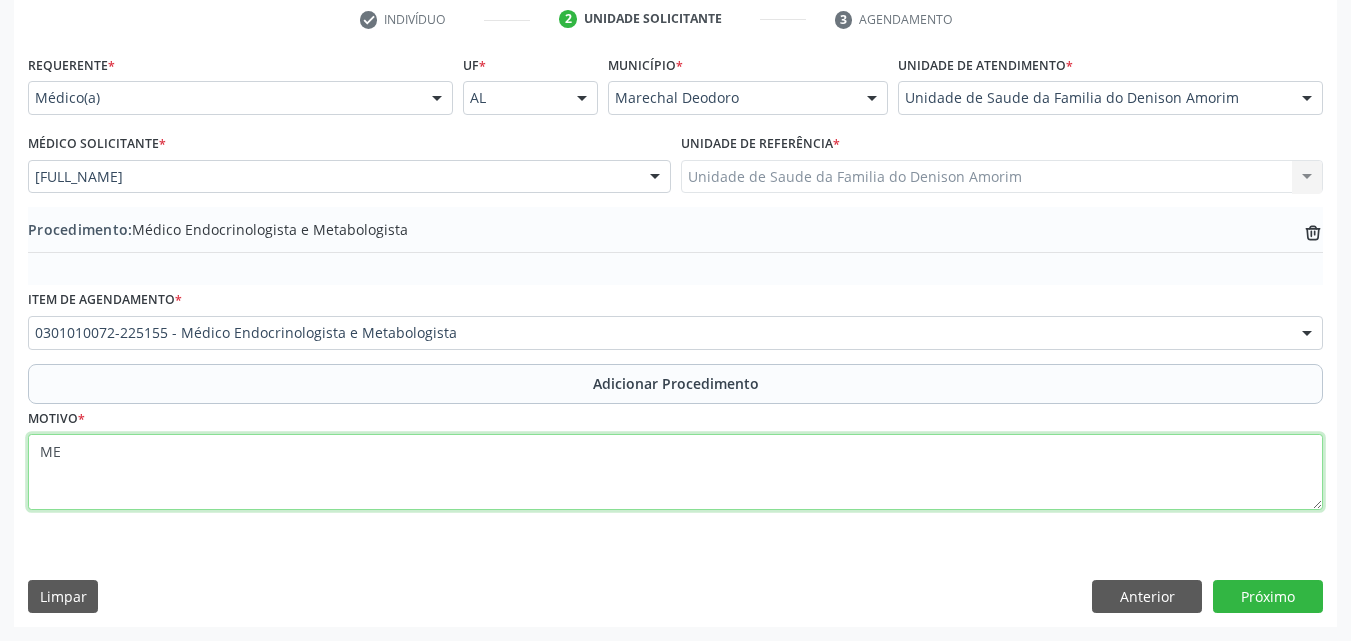 type on "M" 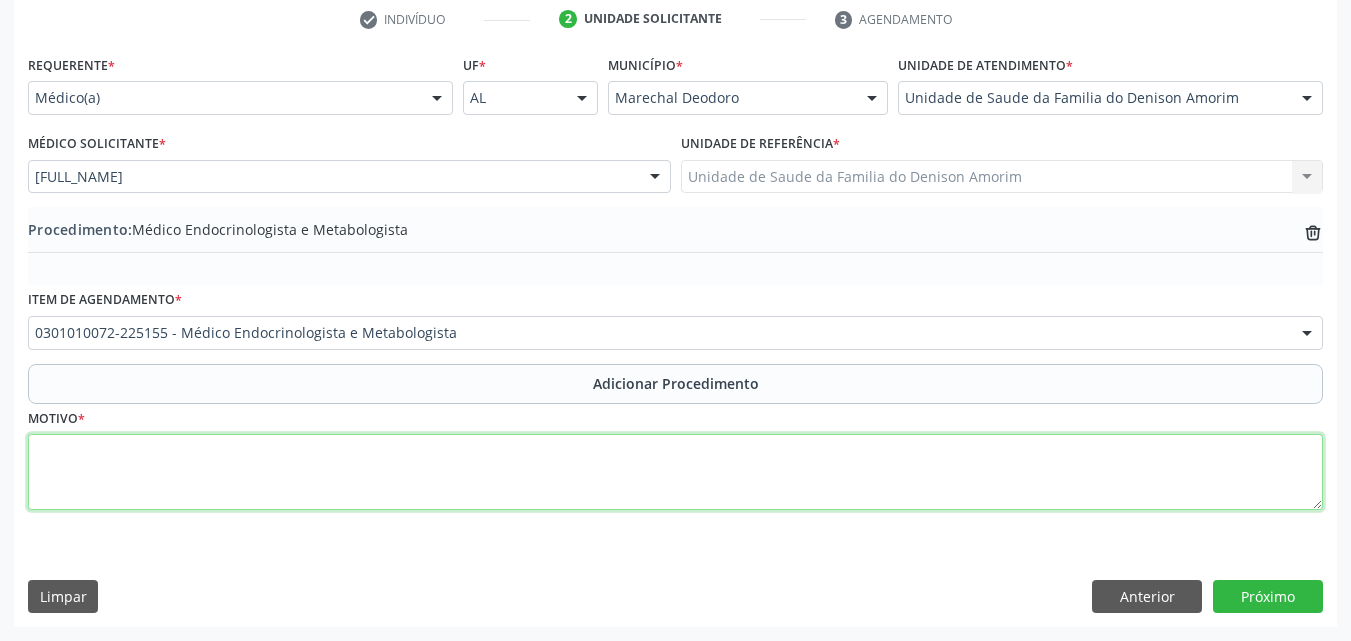 paste on "MÉDICO DA ESTRATÉGIA DE SAÚDE DA FAMILIA" 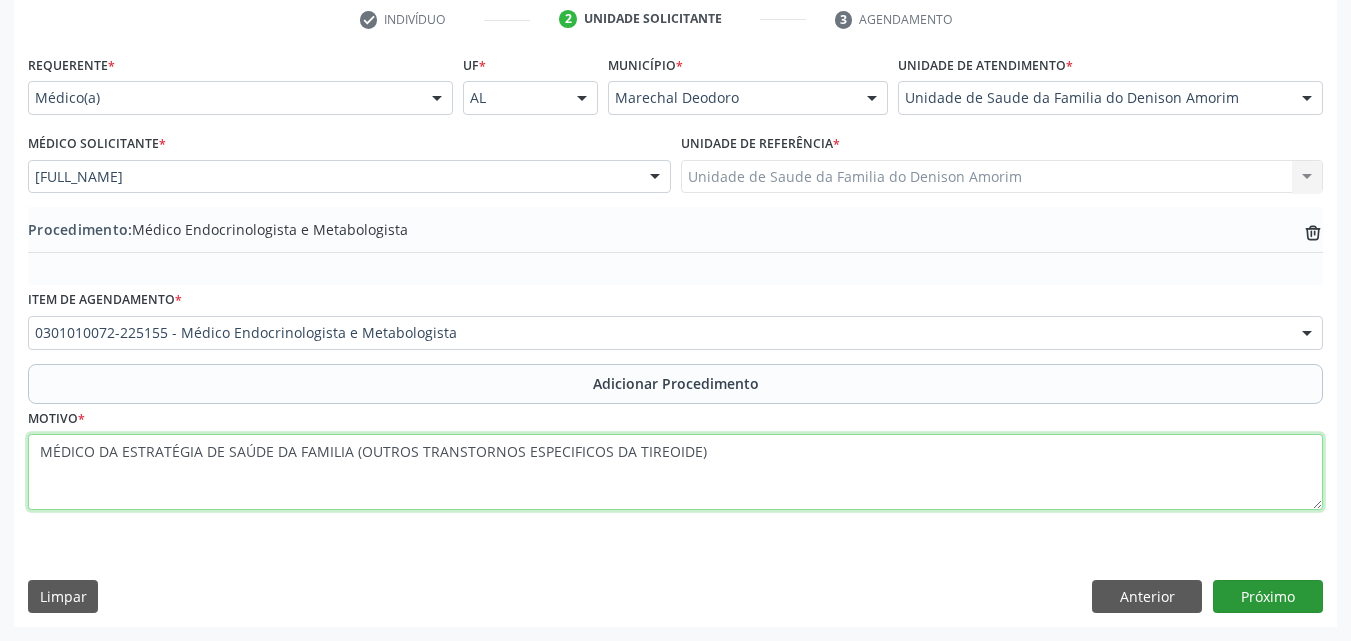 type on "MÉDICO DA ESTRATÉGIA DE SAÚDE DA FAMILIA (OUTROS TRANSTORNOS ESPECIFICOS DA TIREOIDE)" 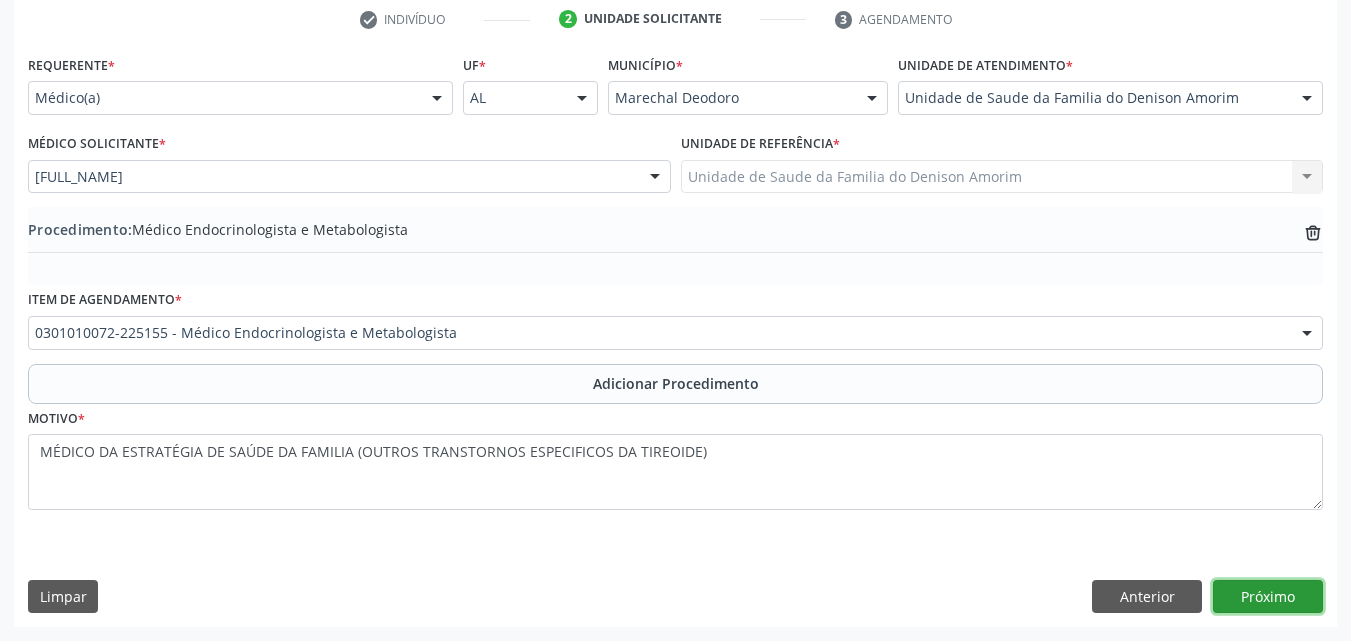 click on "Próximo" at bounding box center (1268, 597) 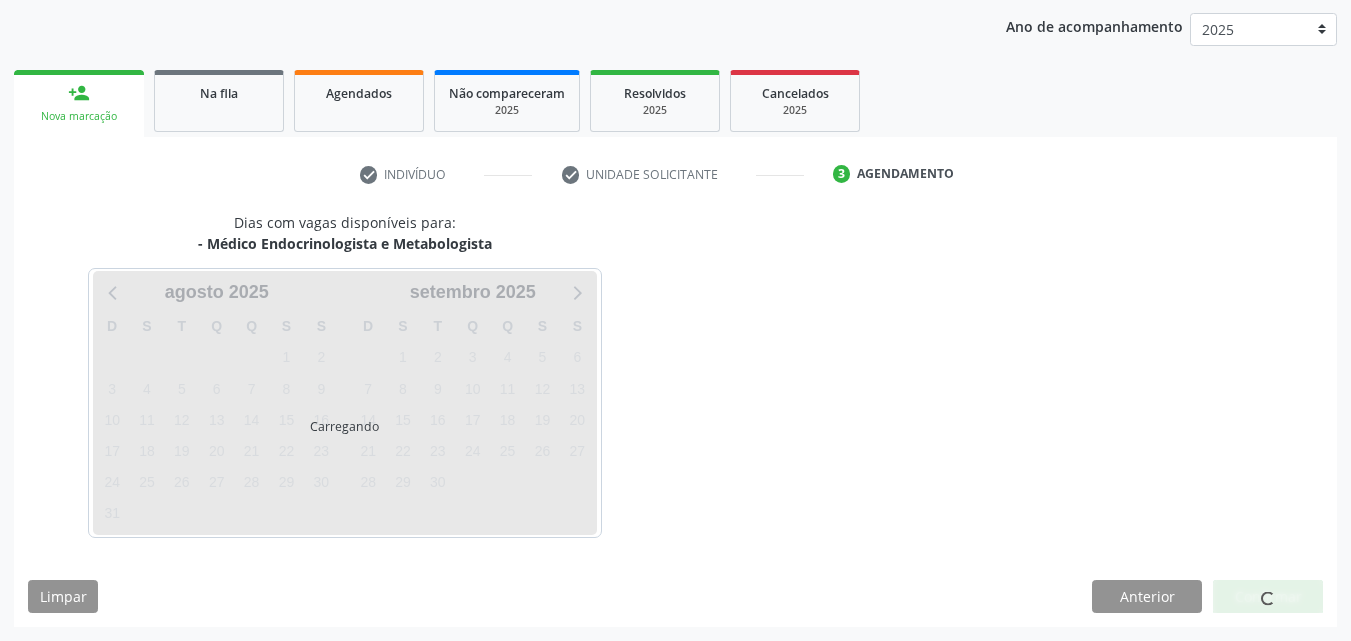 scroll, scrollTop: 316, scrollLeft: 0, axis: vertical 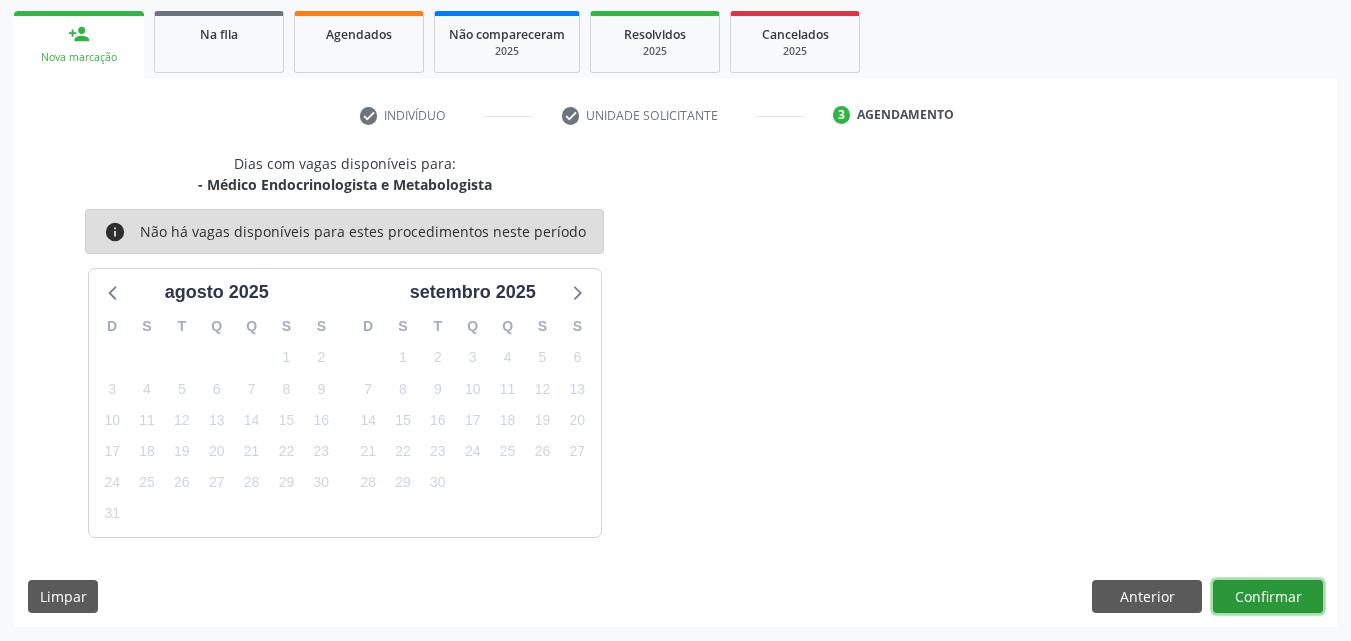 click on "Confirmar" at bounding box center (1268, 597) 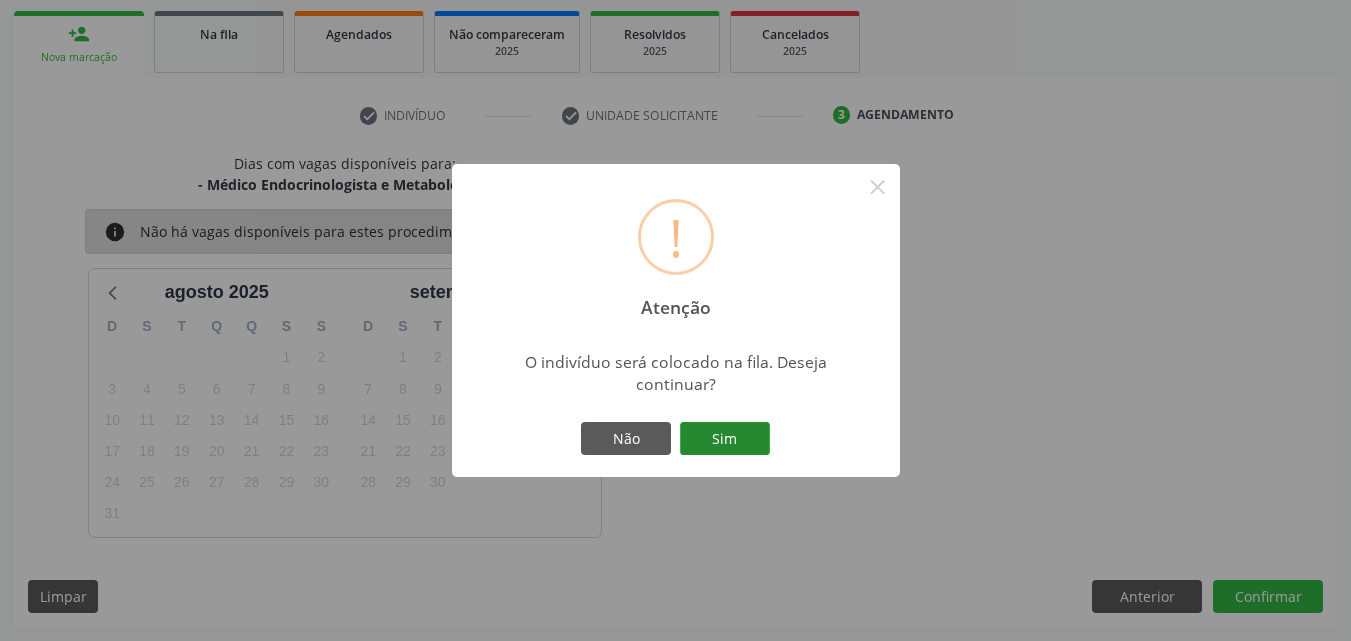 click on "Sim" at bounding box center (725, 439) 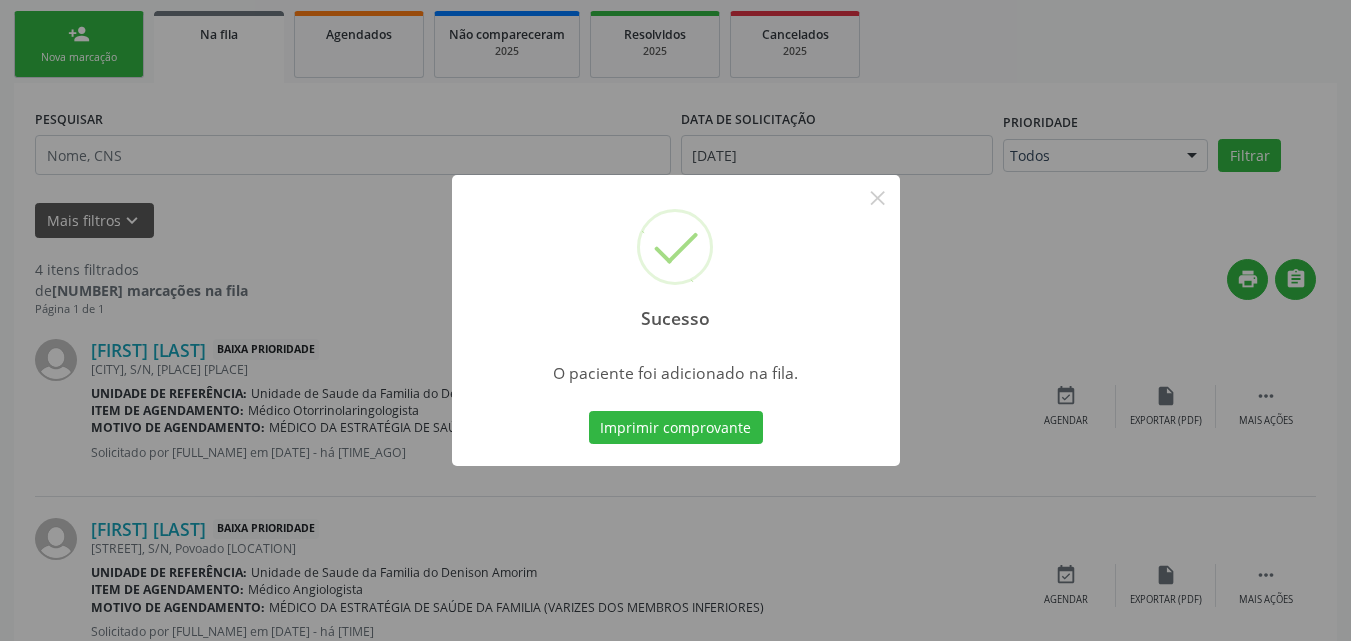 scroll, scrollTop: 54, scrollLeft: 0, axis: vertical 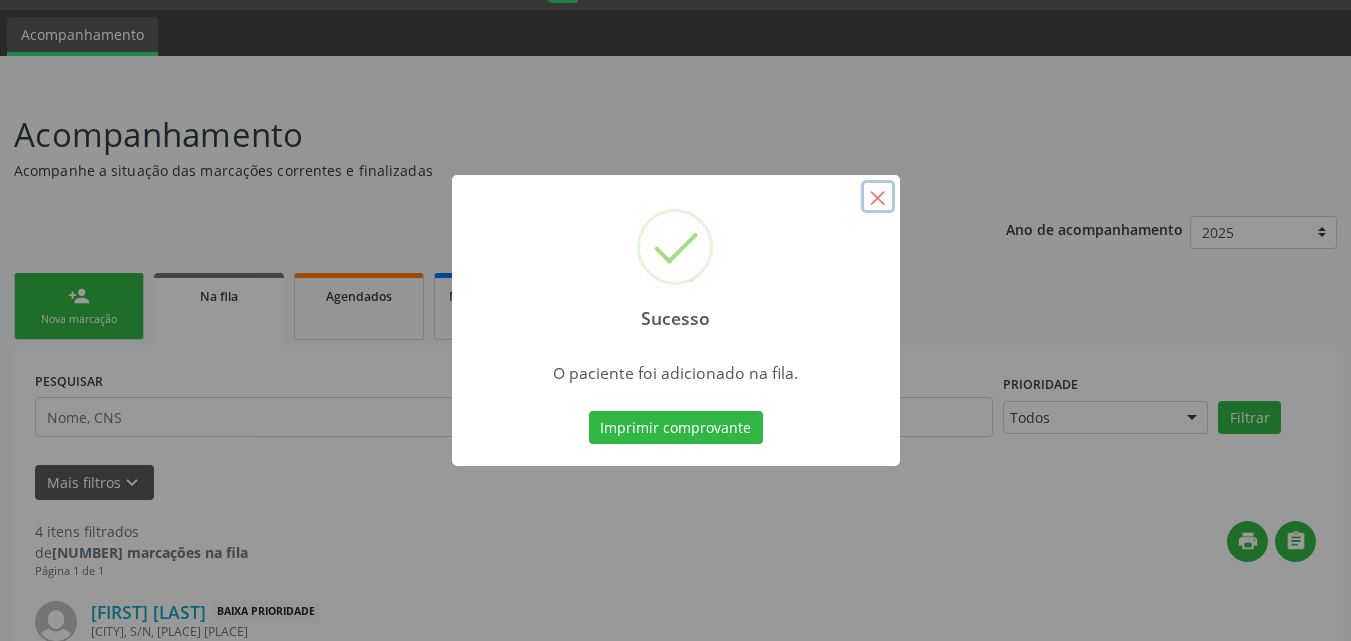 click on "×" at bounding box center (878, 197) 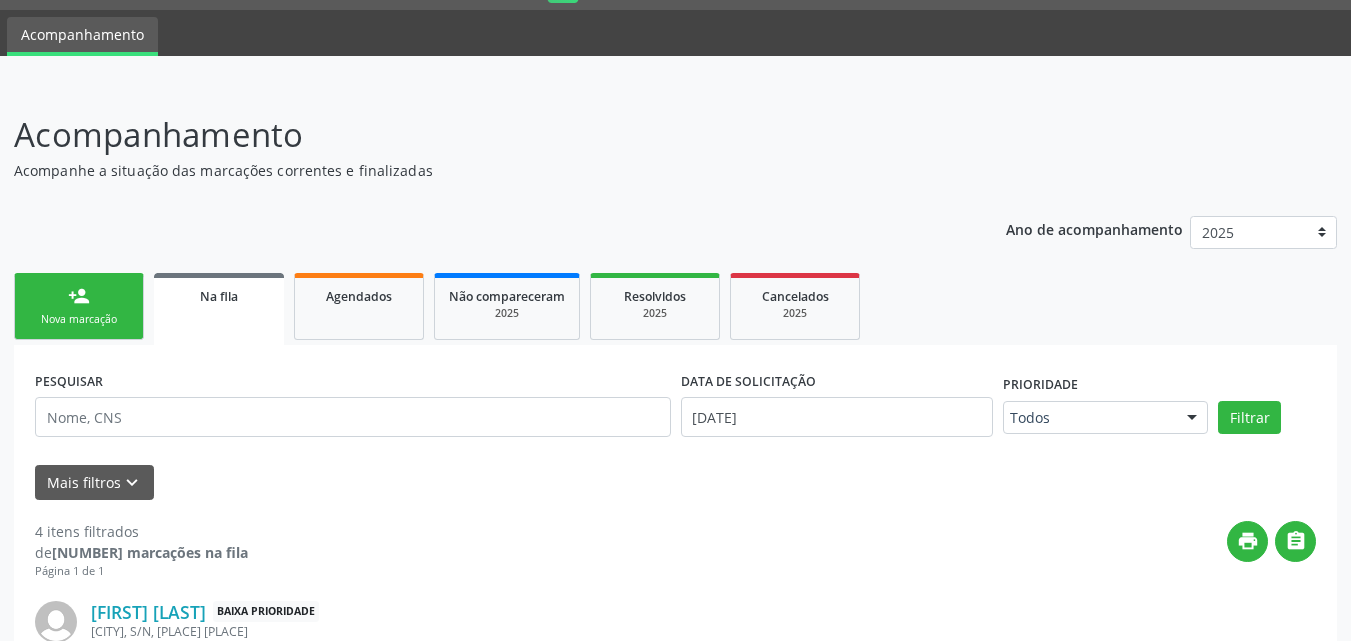 click on "Nova marcação" at bounding box center (79, 319) 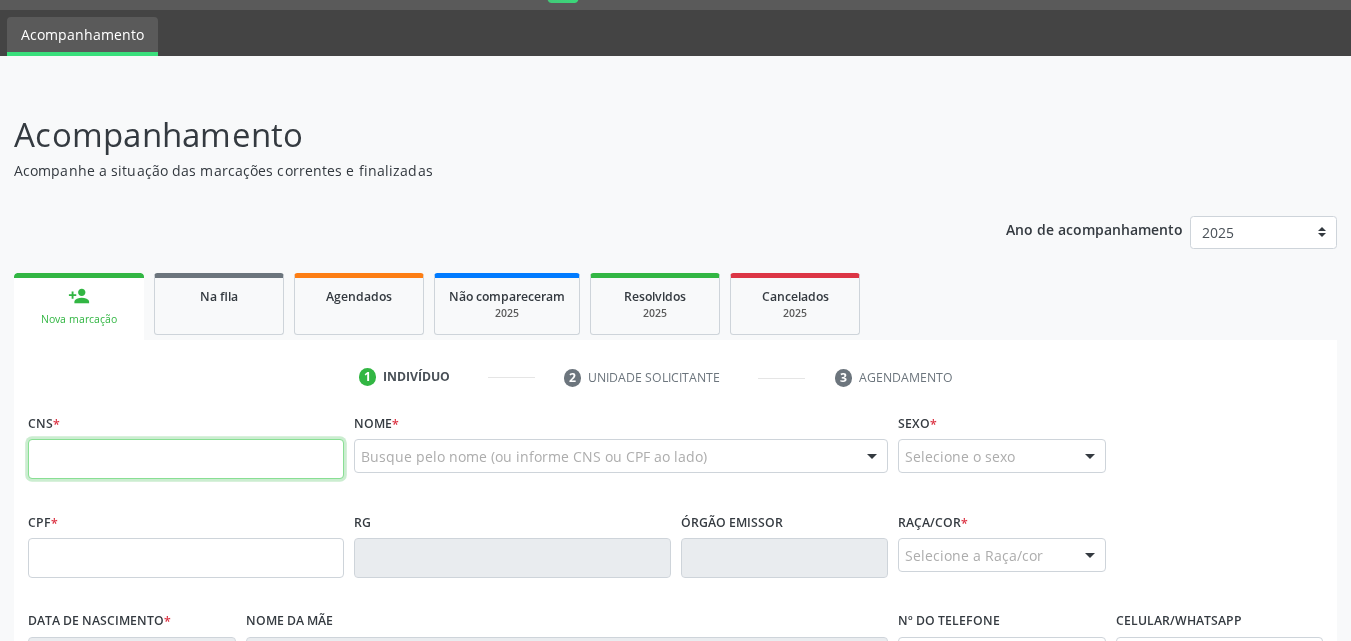 click at bounding box center (186, 459) 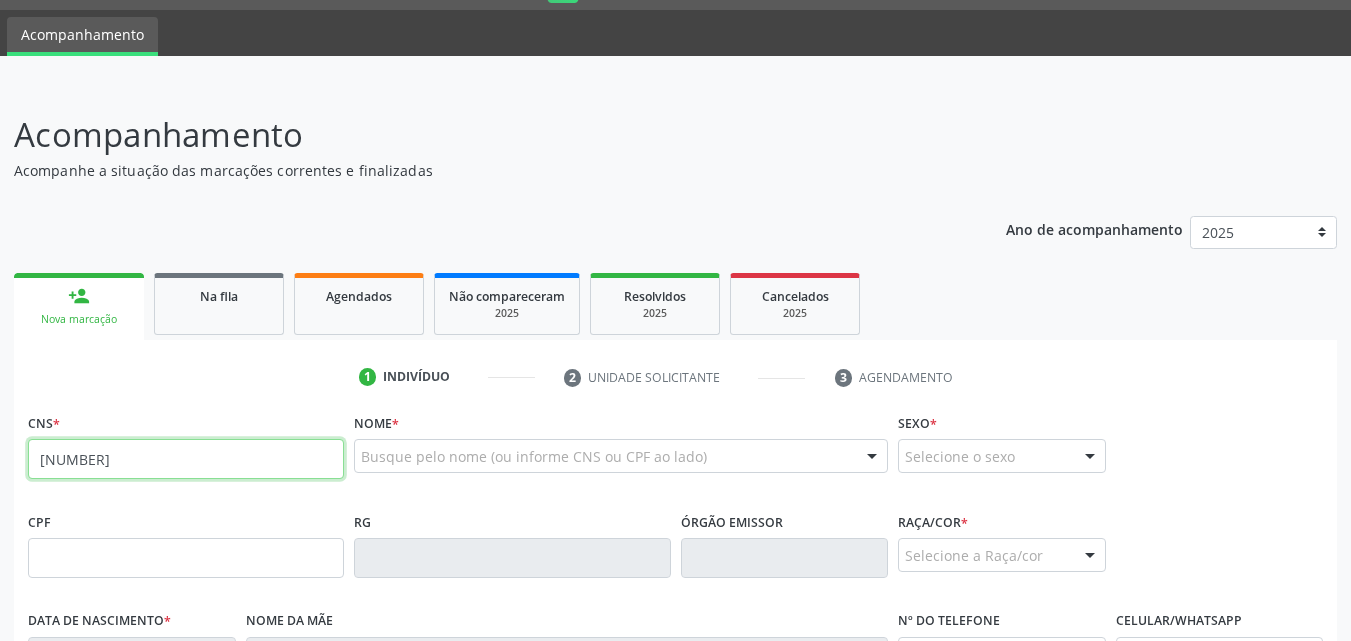 type on "[NUMBER]" 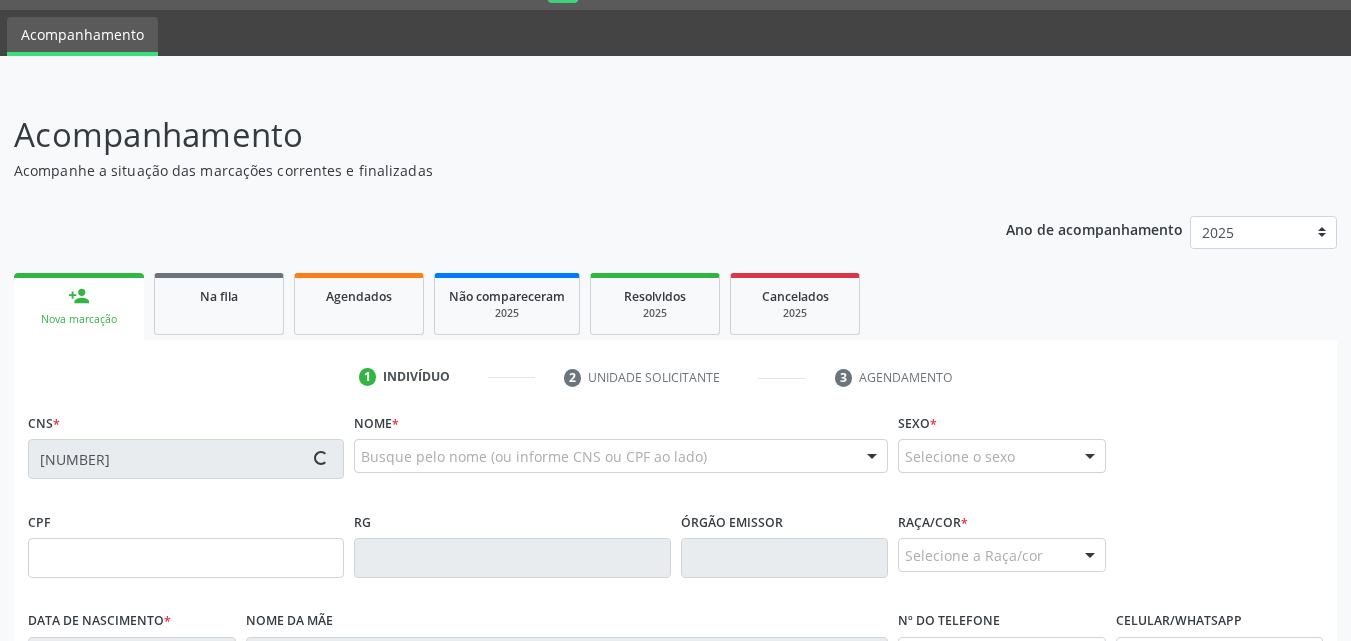 type on "[CPF]" 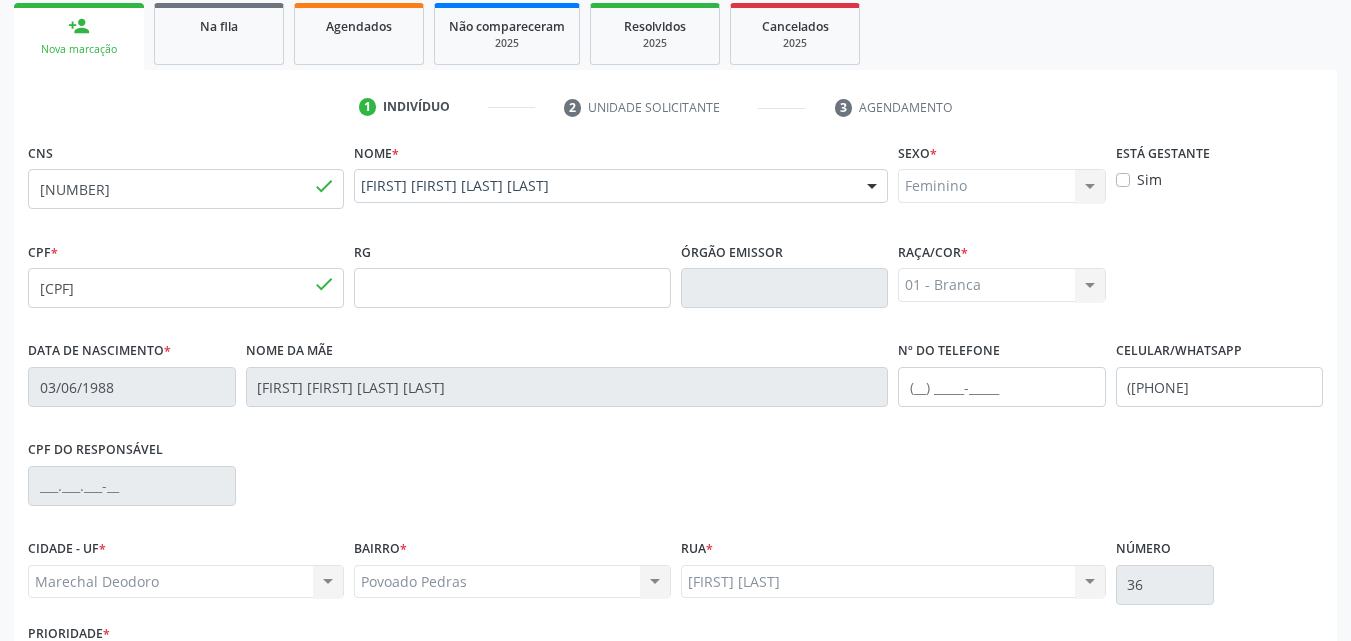 scroll, scrollTop: 334, scrollLeft: 0, axis: vertical 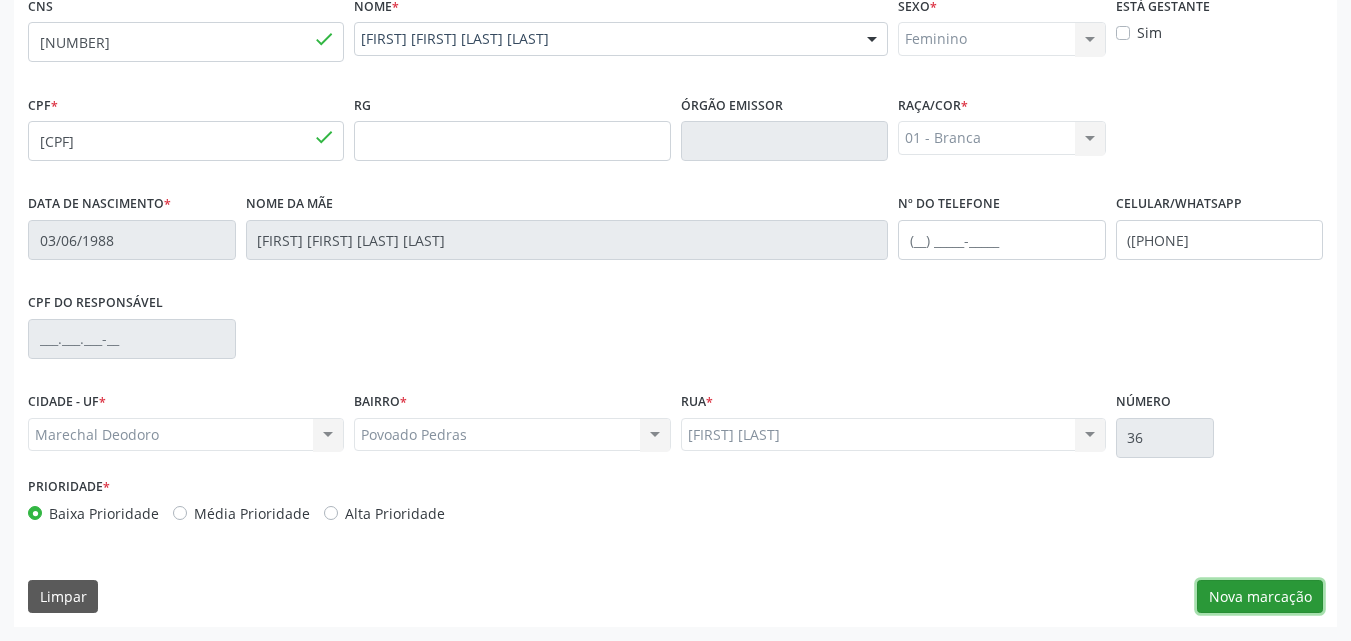 click on "Nova marcação" at bounding box center [1260, 597] 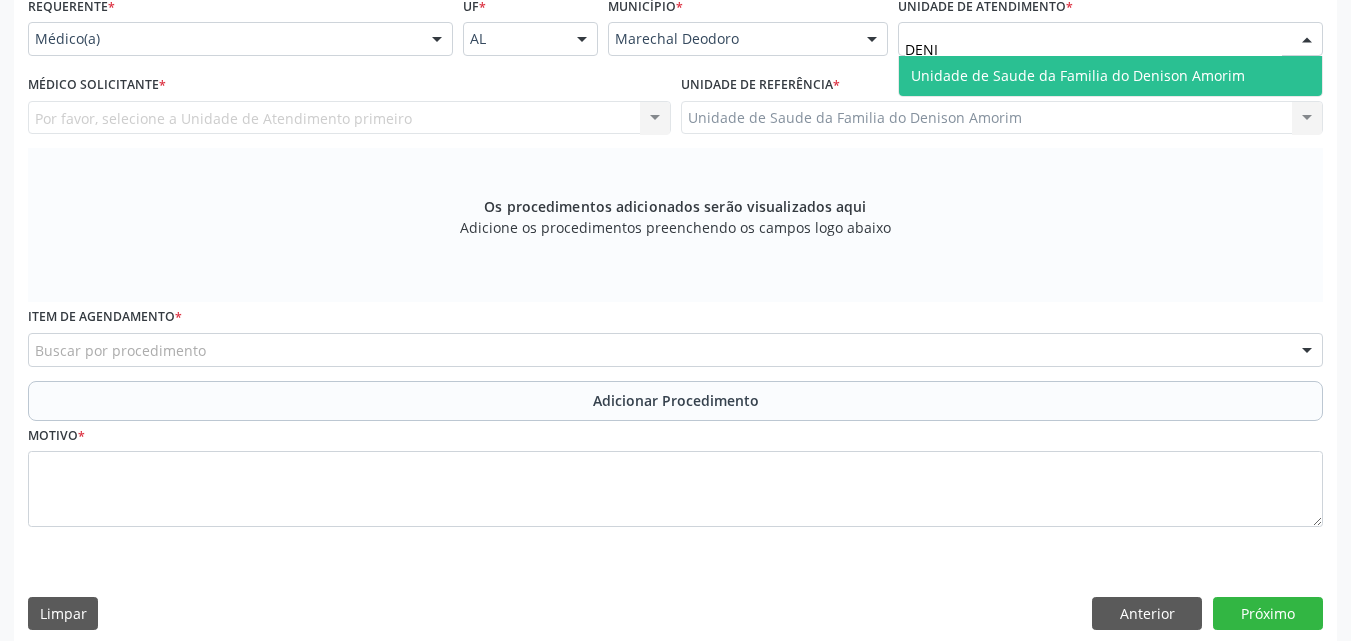type on "[FIRST]" 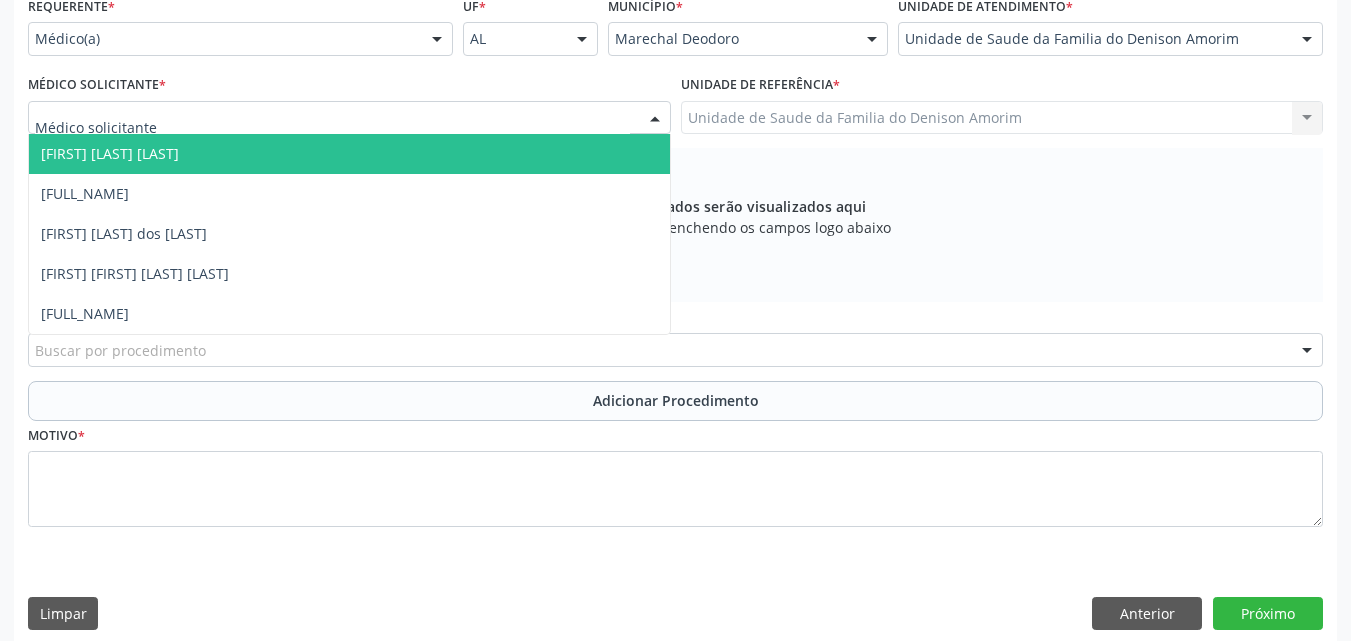 click at bounding box center (349, 118) 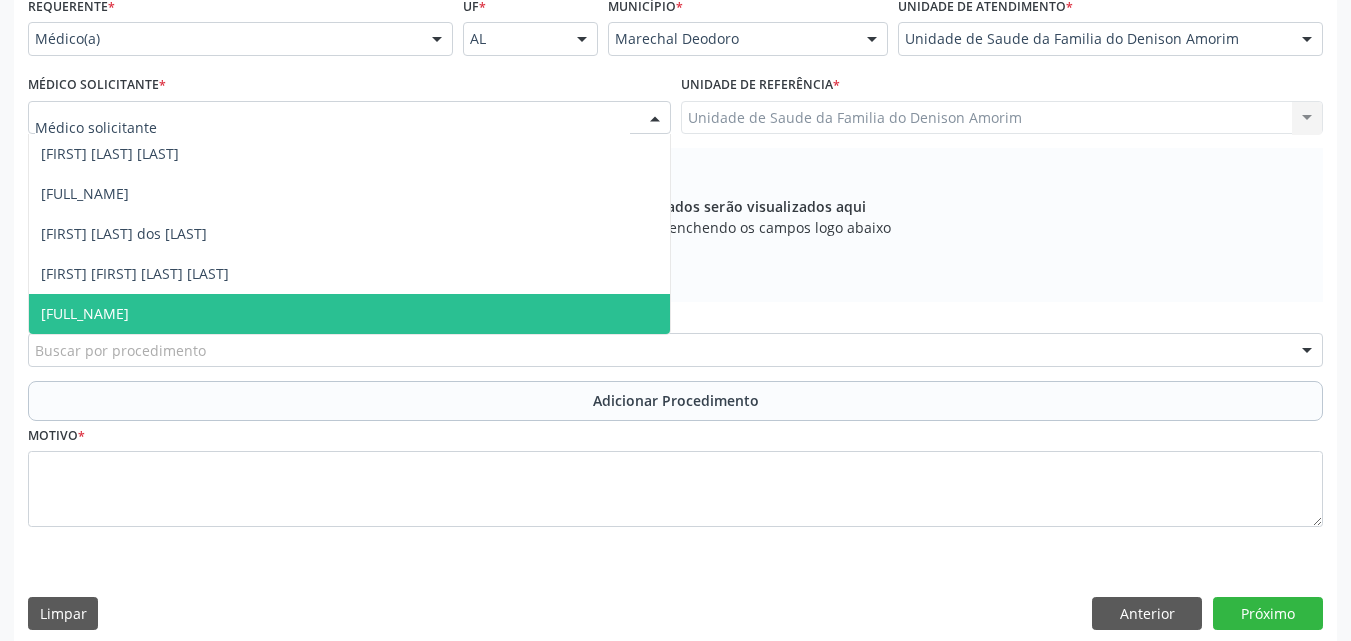click on "[FULL_NAME]" at bounding box center (349, 314) 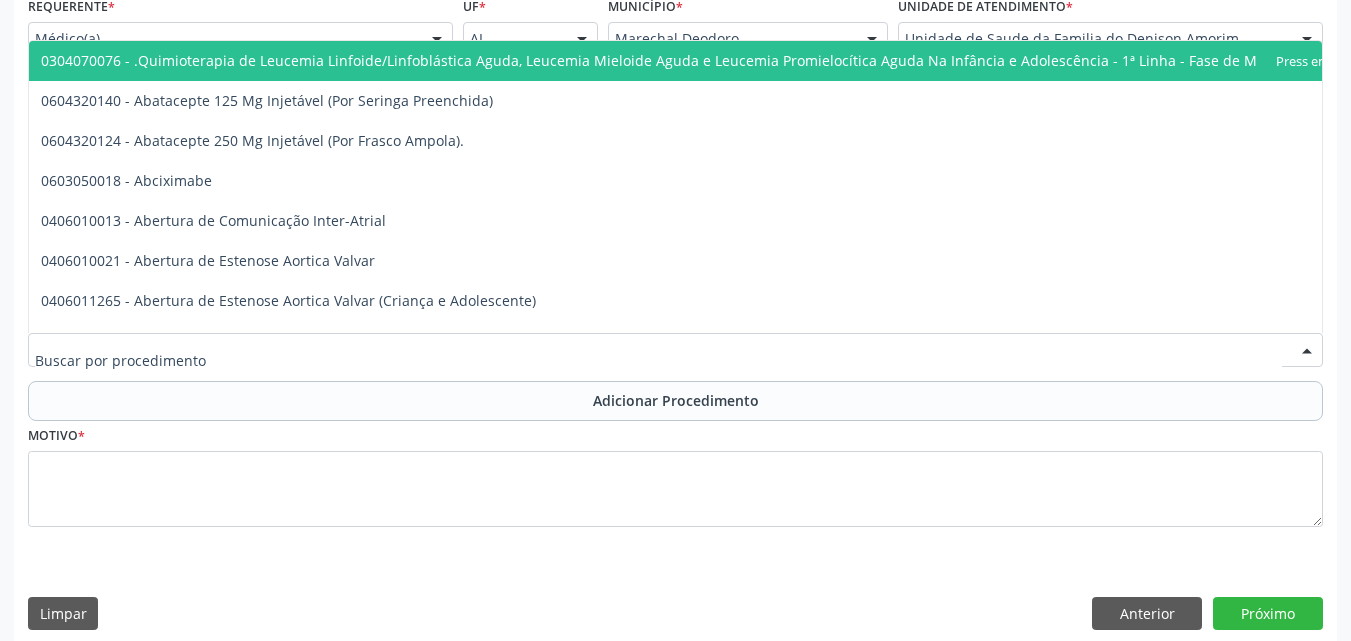 click at bounding box center (675, 350) 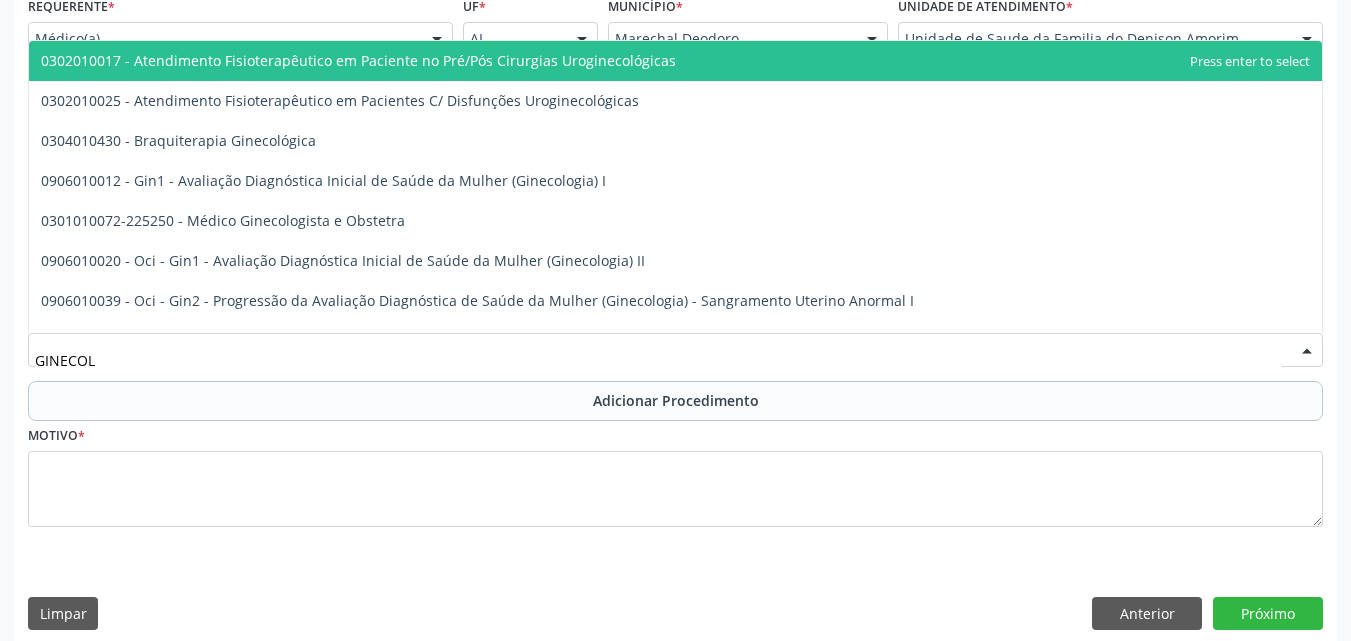 type on "GINECOLO" 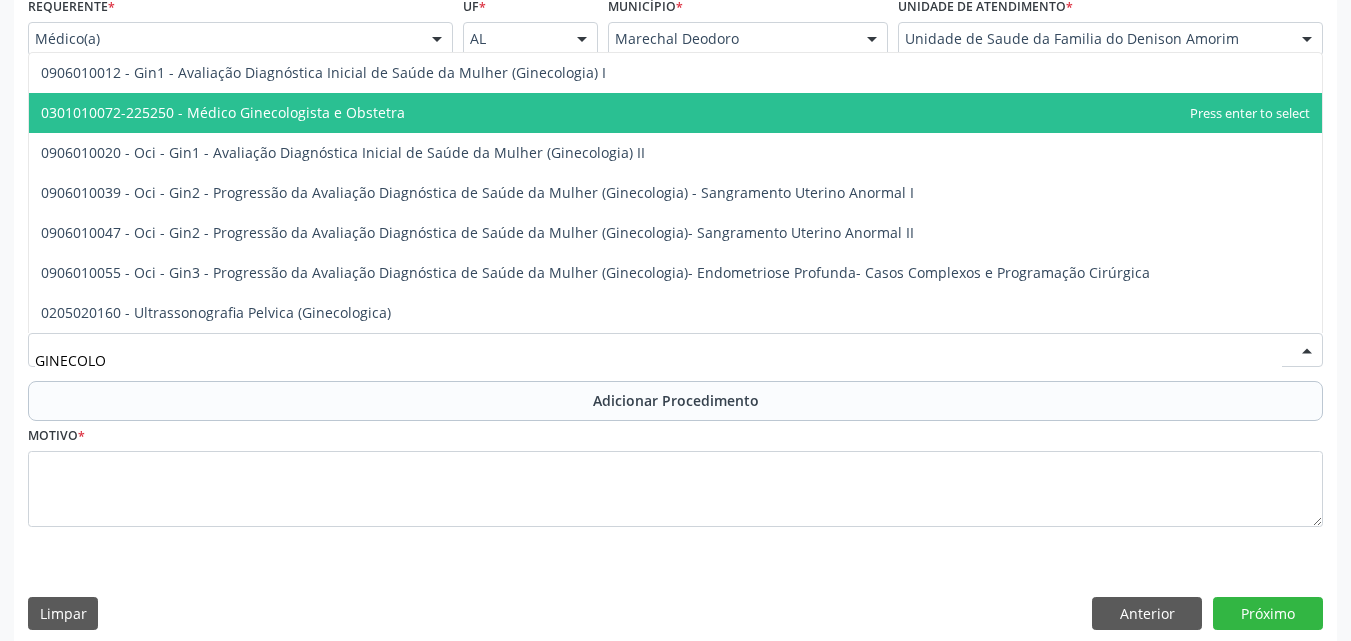 click on "0301010072-225250 - Médico Ginecologista e Obstetra" at bounding box center [675, 113] 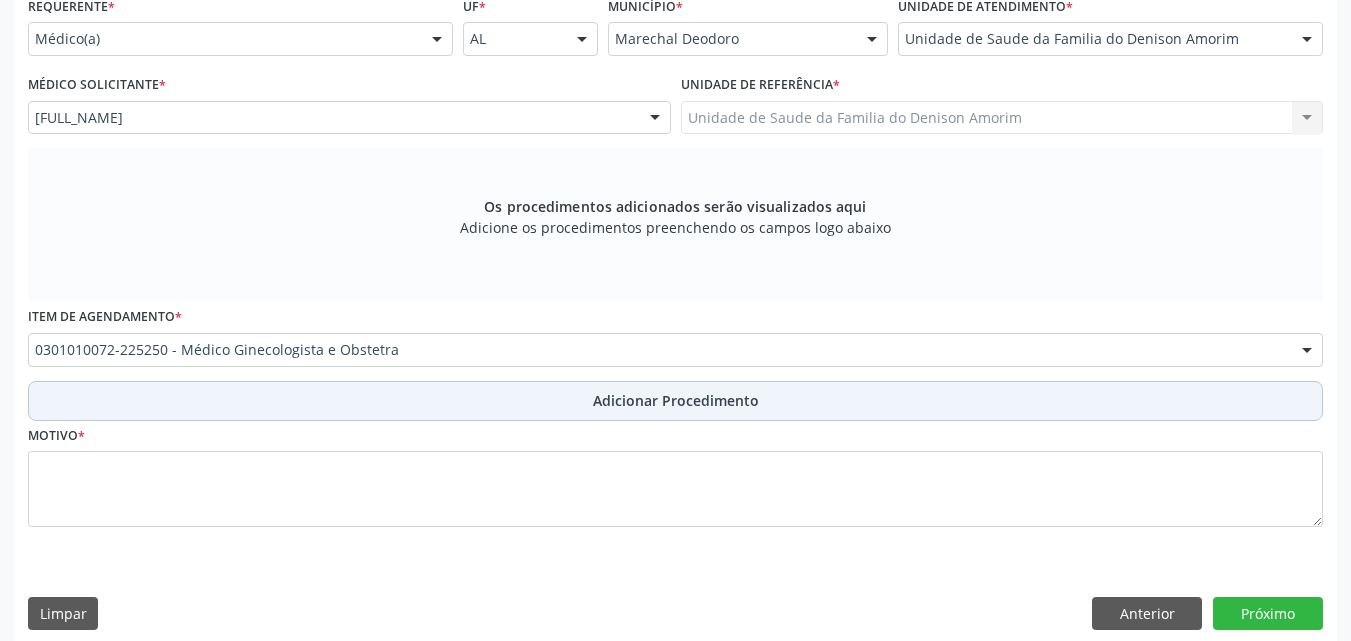 click on "Adicionar Procedimento" at bounding box center (675, 401) 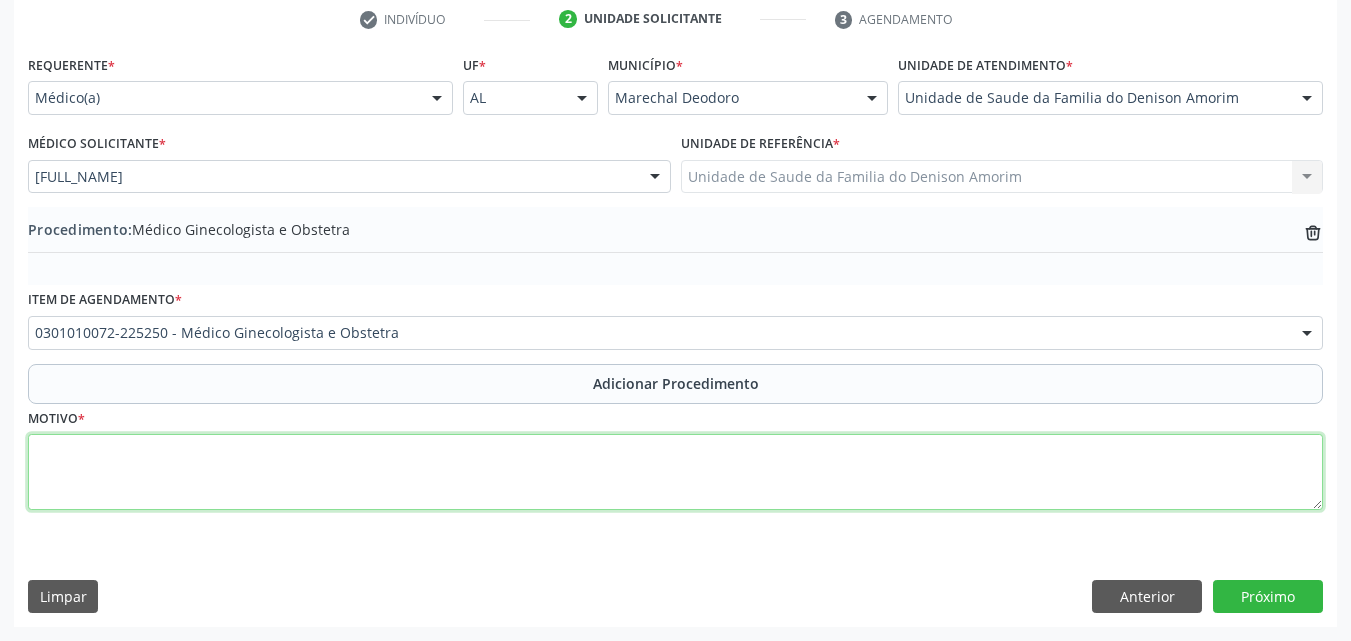 click at bounding box center [675, 472] 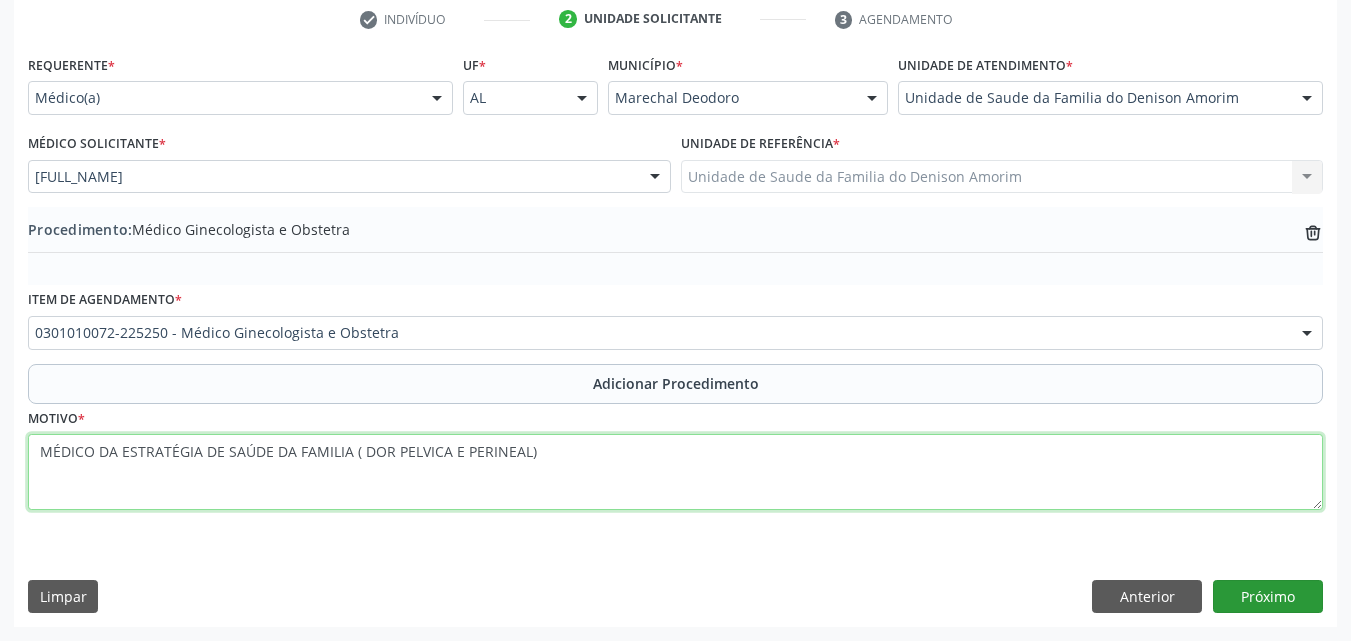 type on "MÉDICO DA ESTRATÉGIA DE SAÚDE DA FAMILIA ( DOR PELVICA E PERINEAL)" 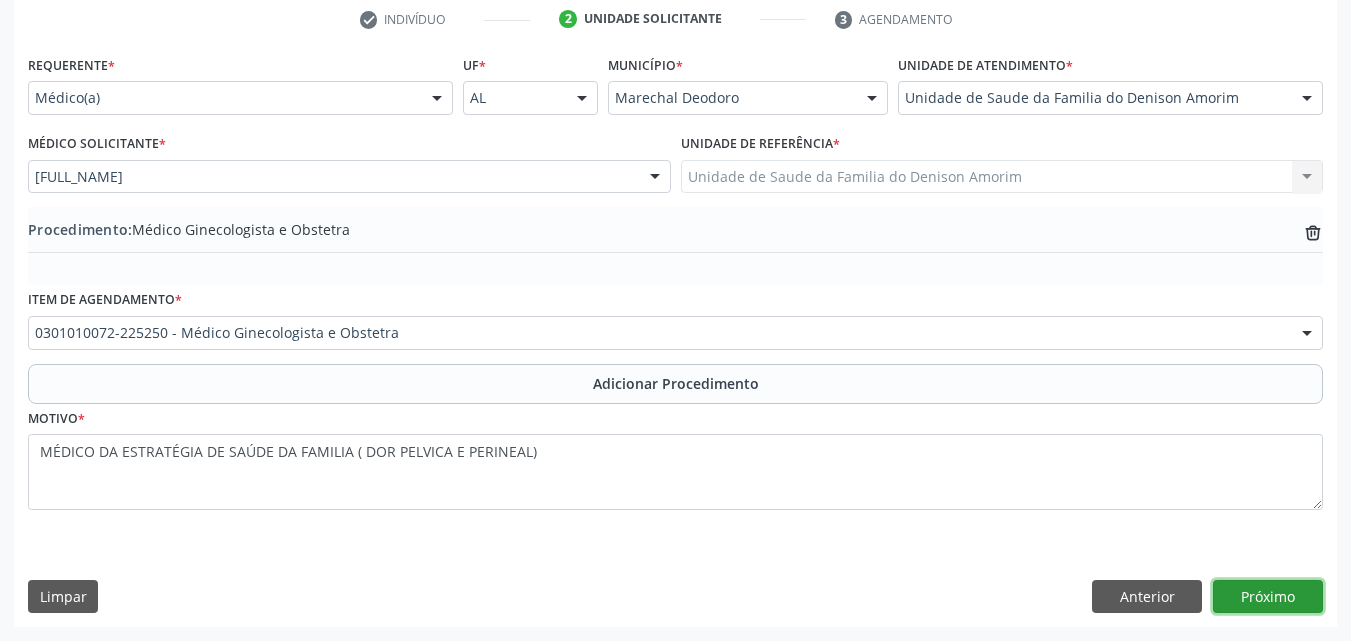 click on "Próximo" at bounding box center [1268, 597] 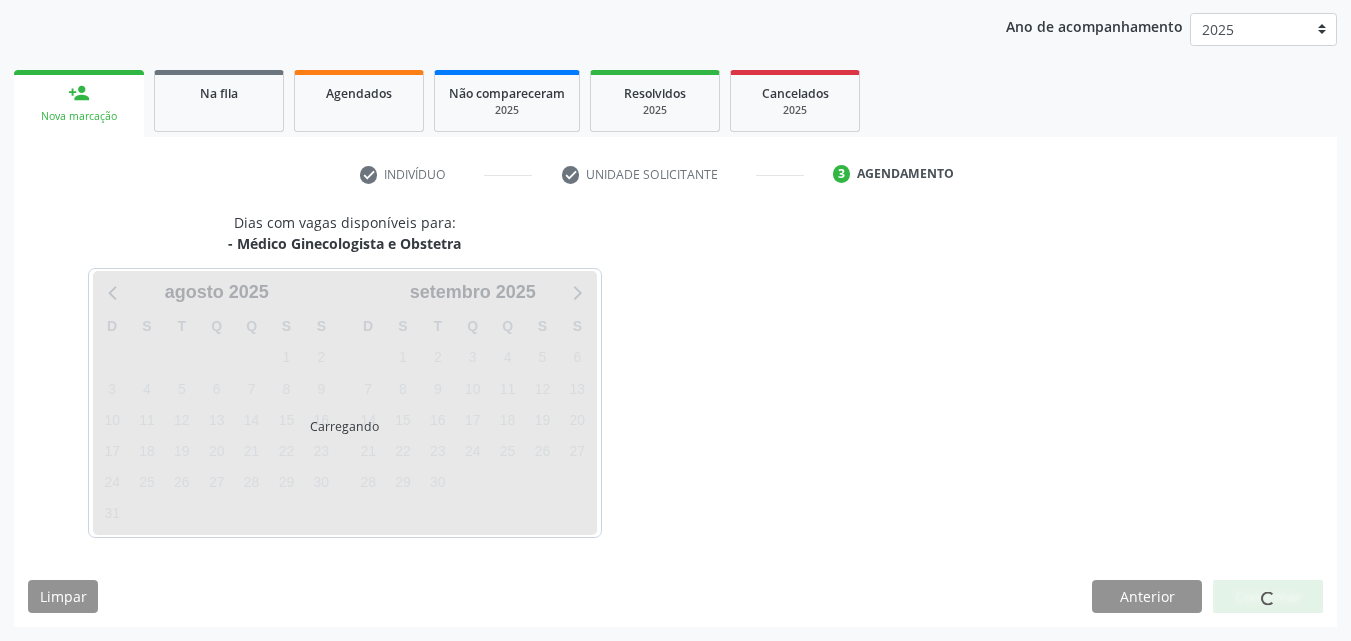 scroll, scrollTop: 316, scrollLeft: 0, axis: vertical 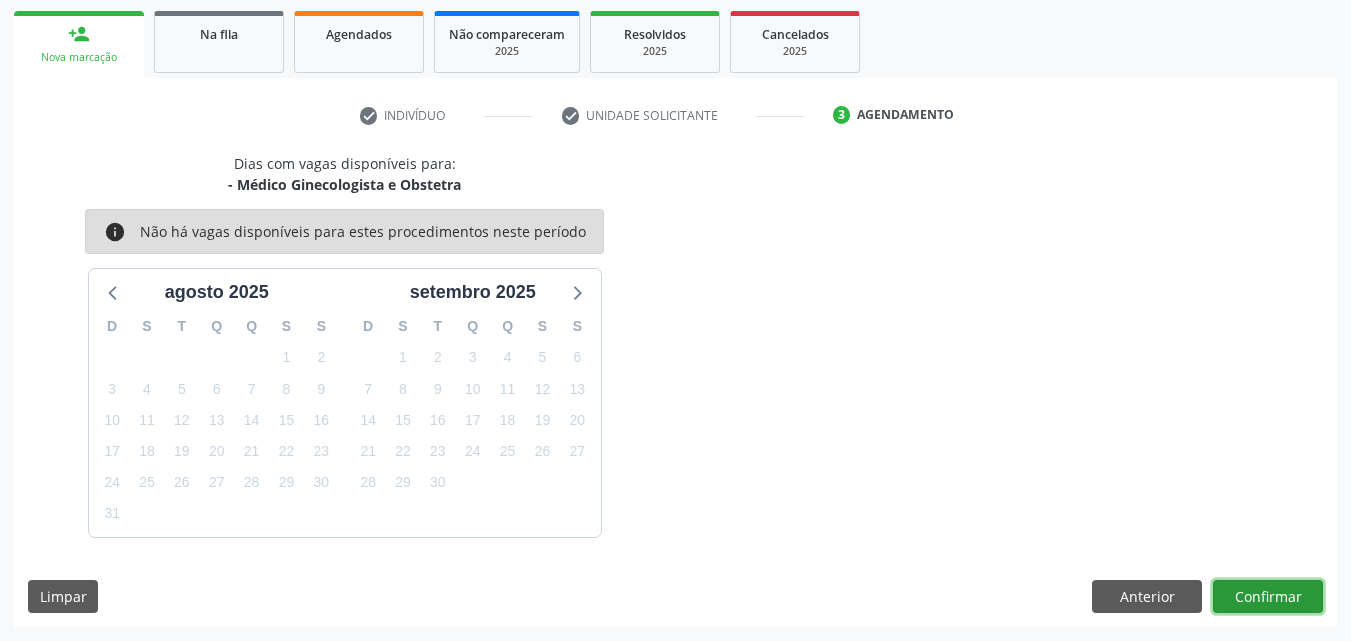 click on "Confirmar" at bounding box center [1268, 597] 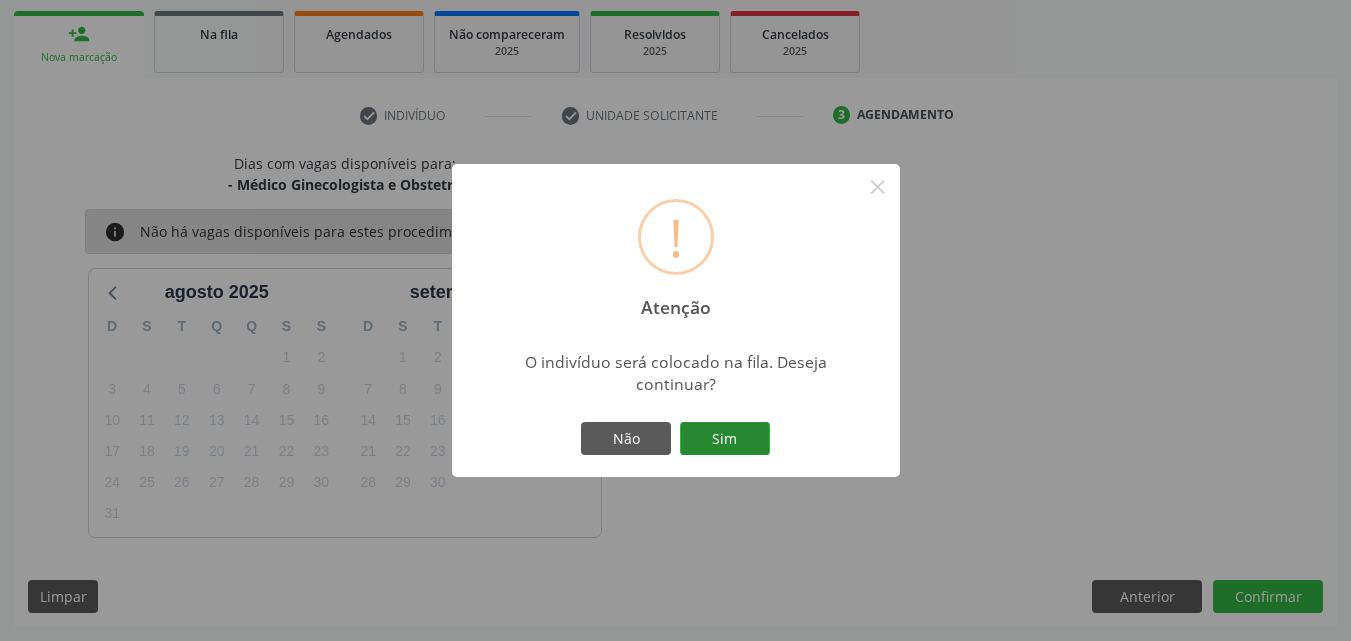 click on "Sim" at bounding box center (725, 439) 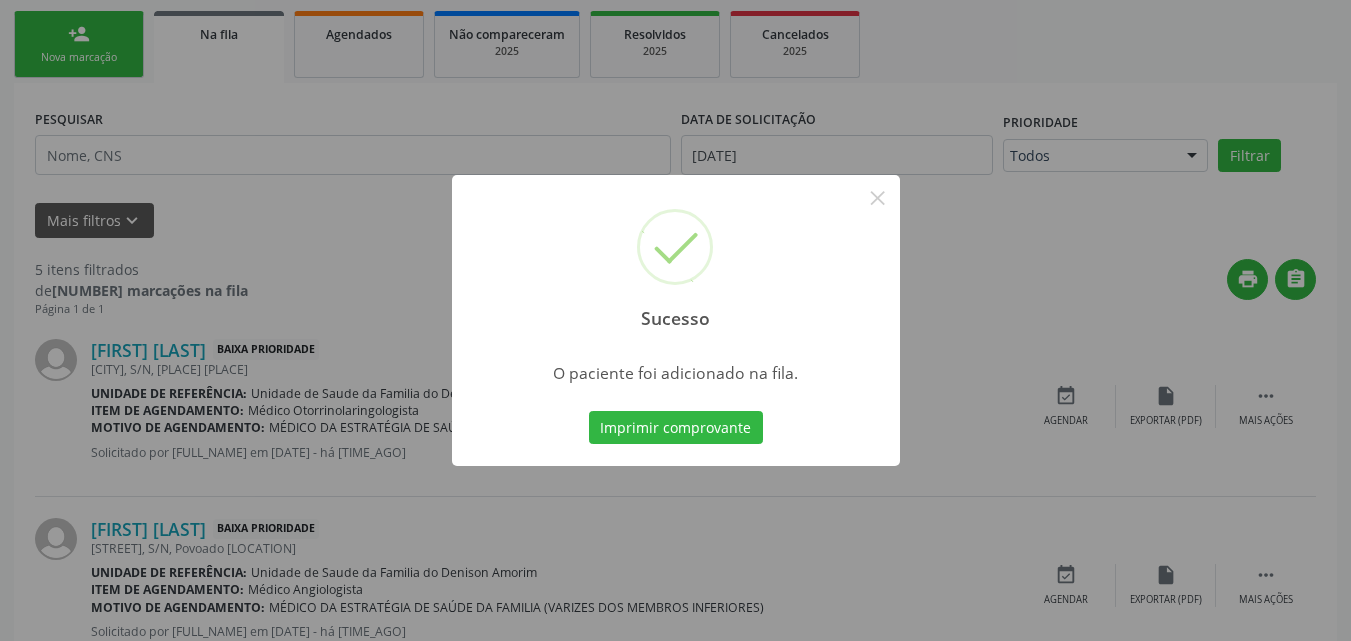 scroll, scrollTop: 54, scrollLeft: 0, axis: vertical 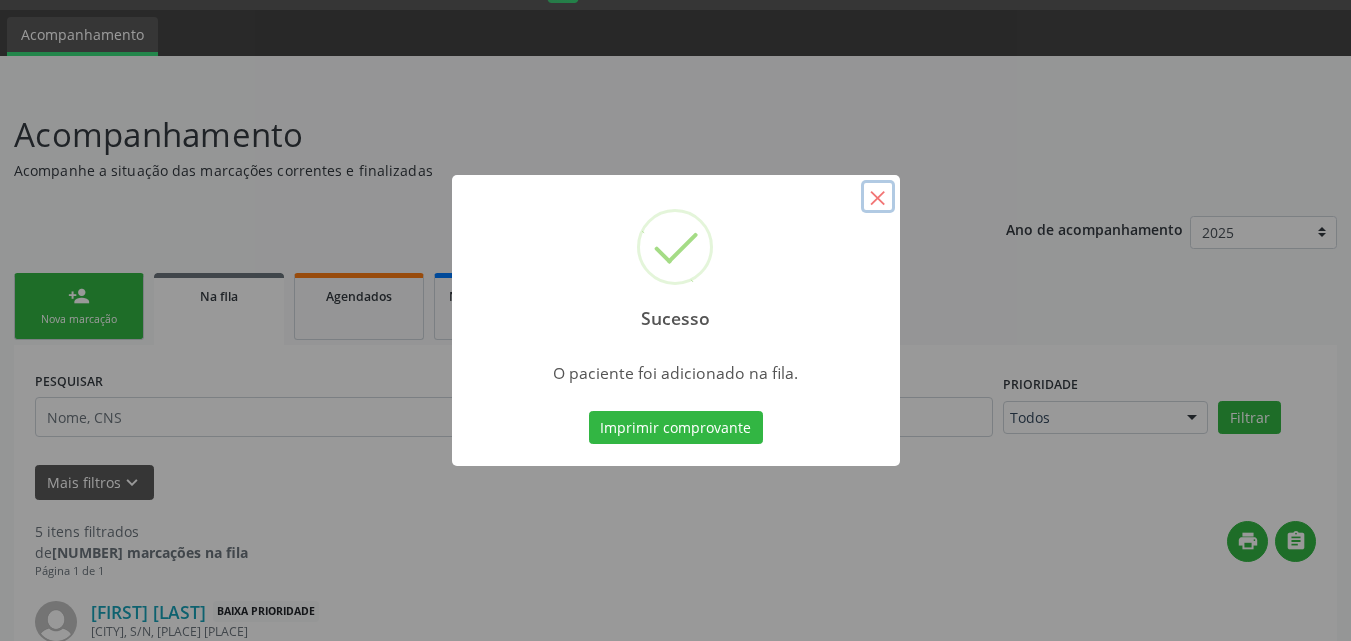 click on "×" at bounding box center (878, 197) 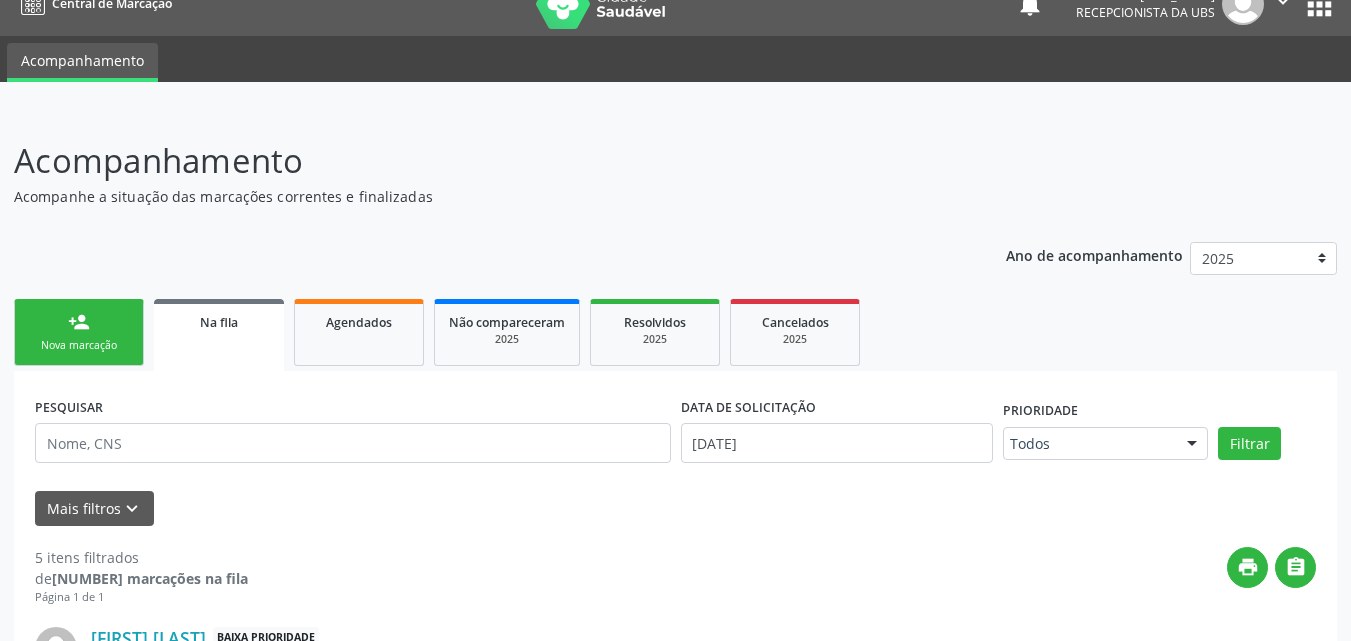 scroll, scrollTop: 0, scrollLeft: 0, axis: both 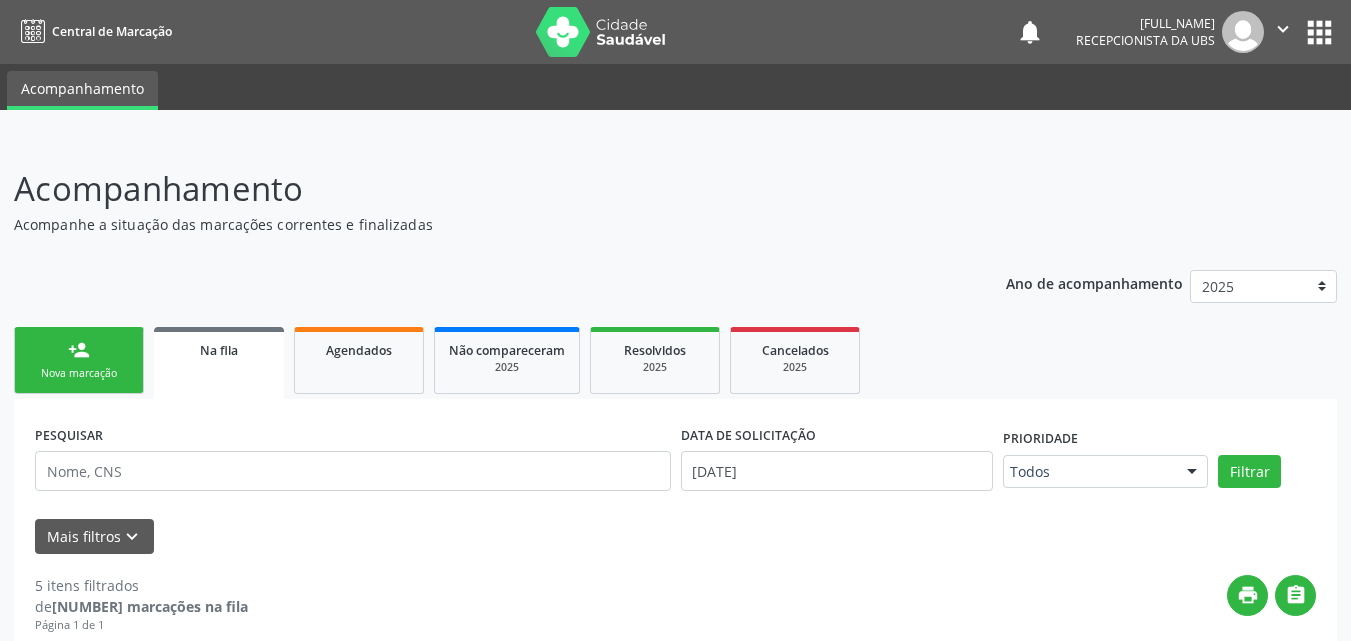 click on "Nova marcação" at bounding box center [79, 373] 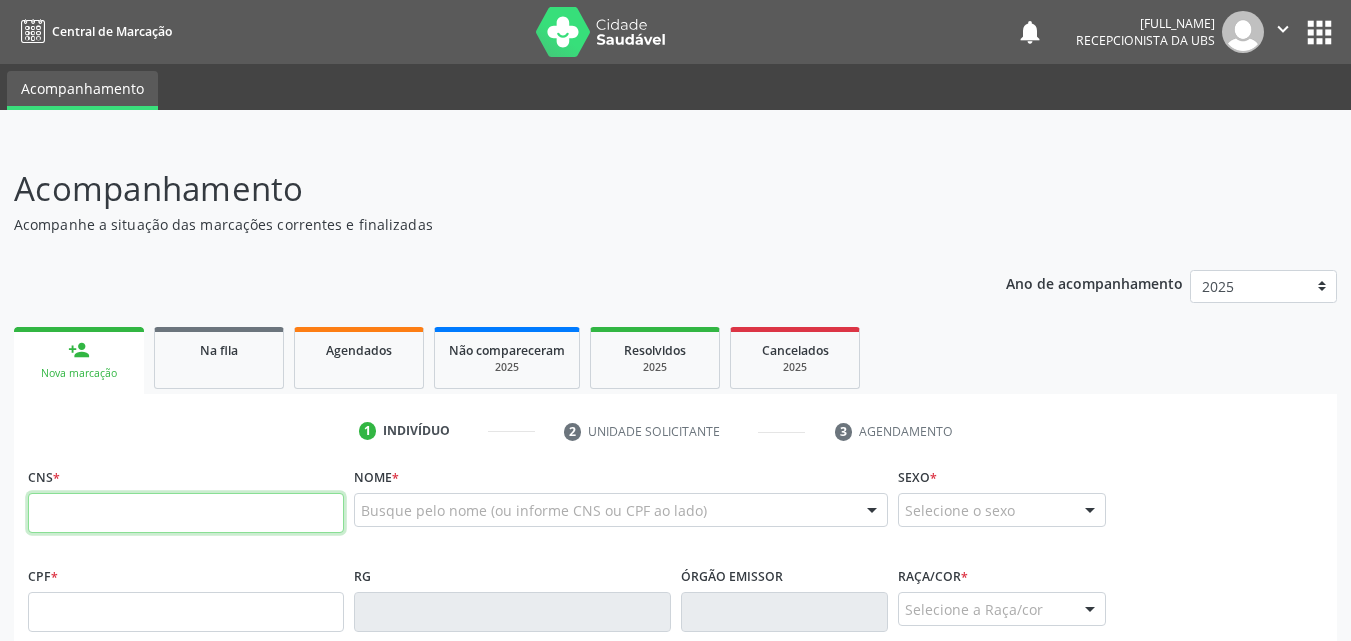 click at bounding box center [186, 513] 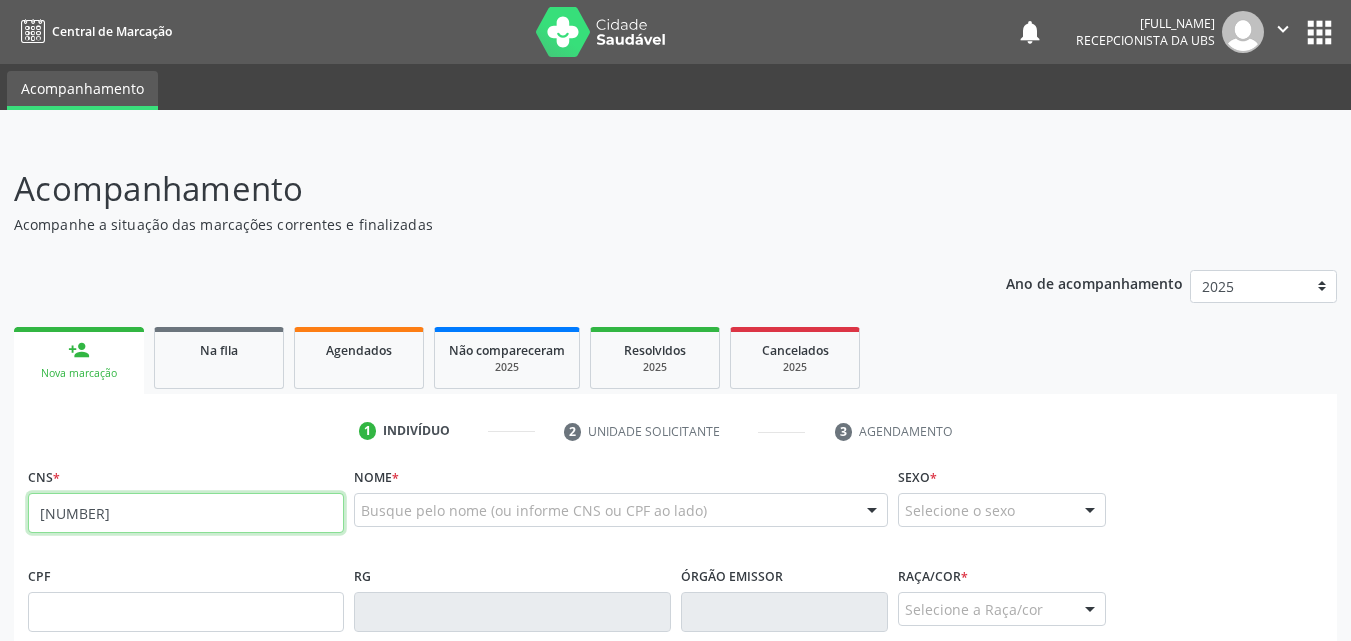 type on "[NUMBER]" 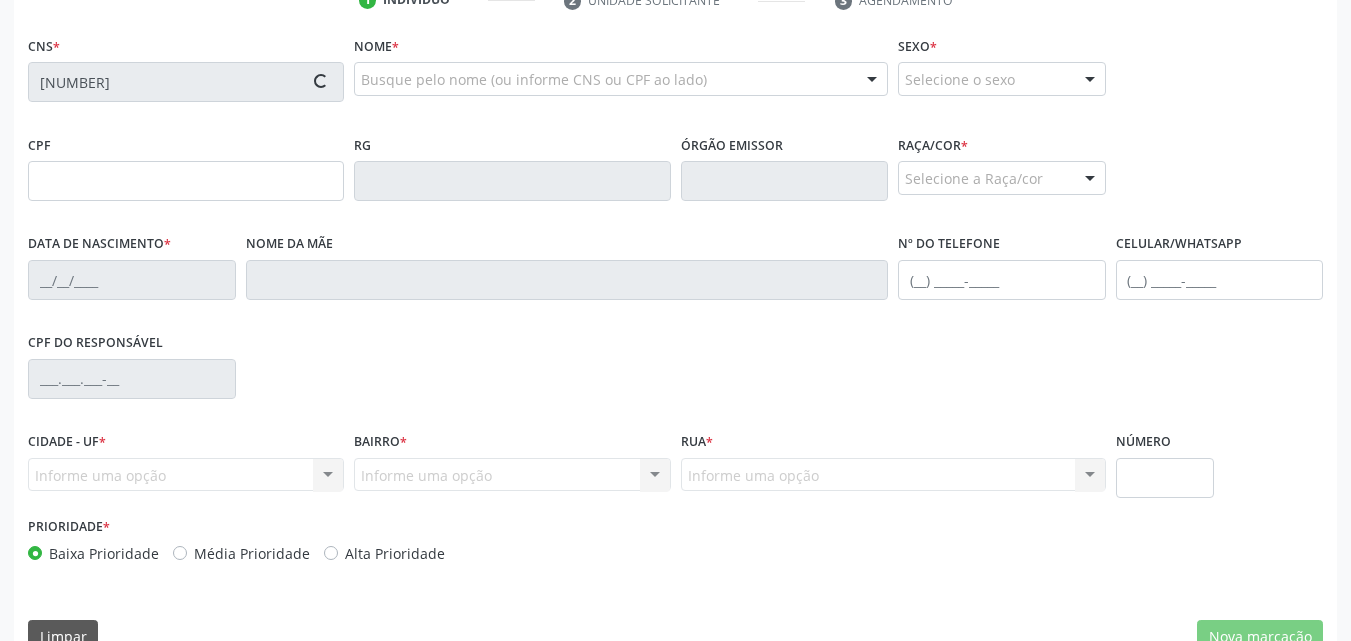 scroll, scrollTop: 471, scrollLeft: 0, axis: vertical 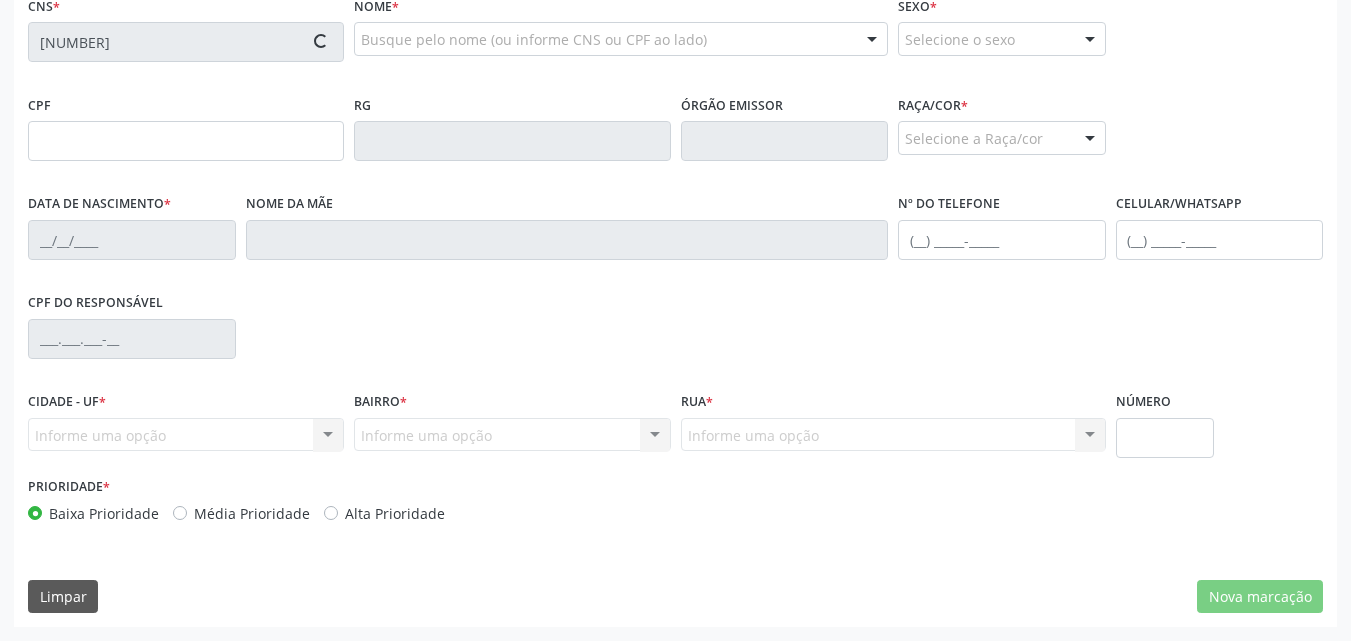 type on "[CPF]" 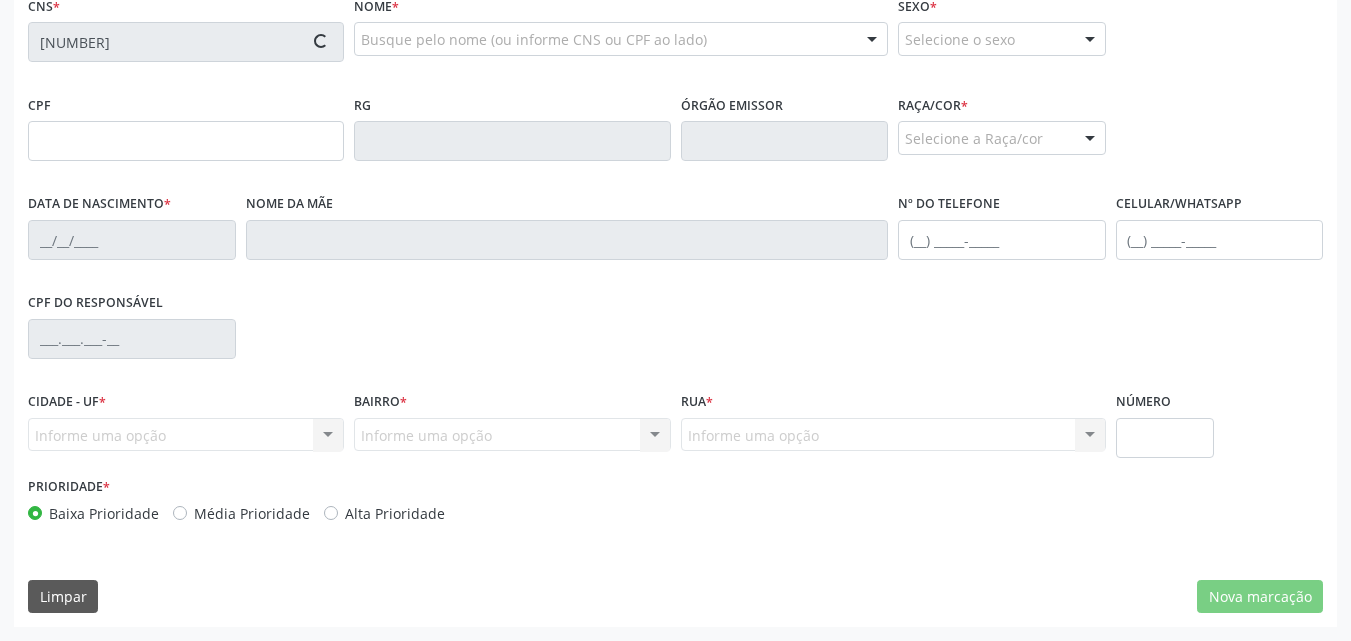 type on "[DATE]" 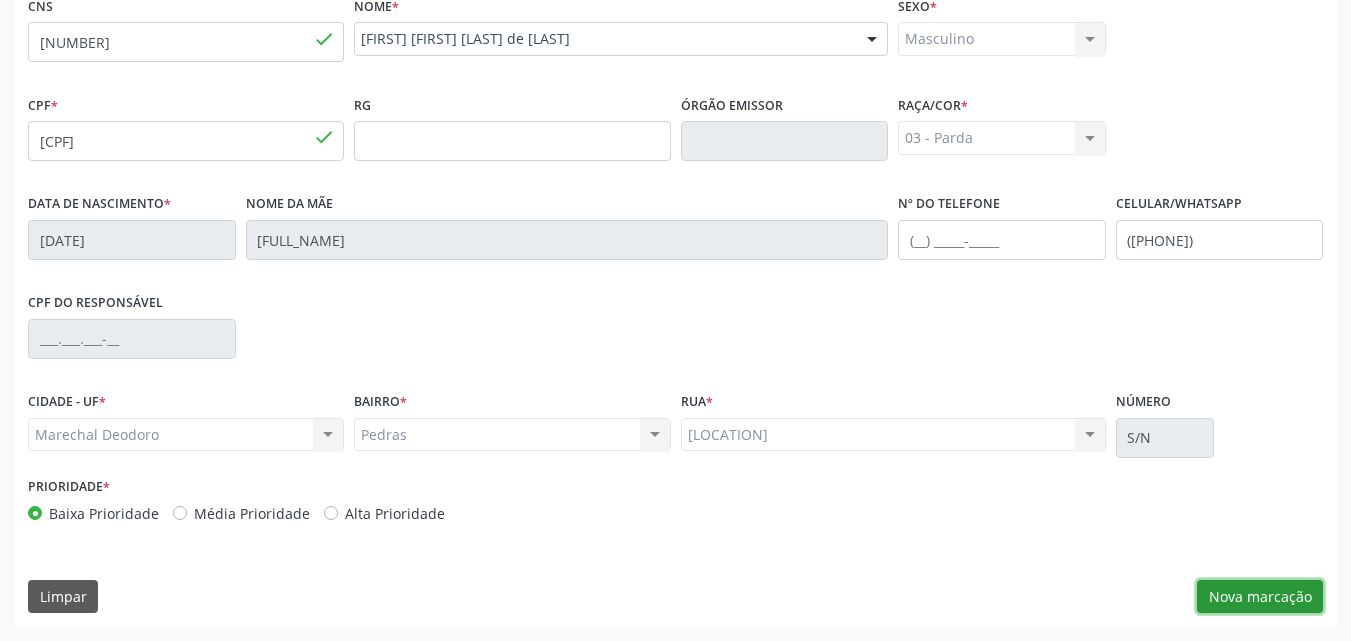 click on "Nova marcação" at bounding box center (1260, 597) 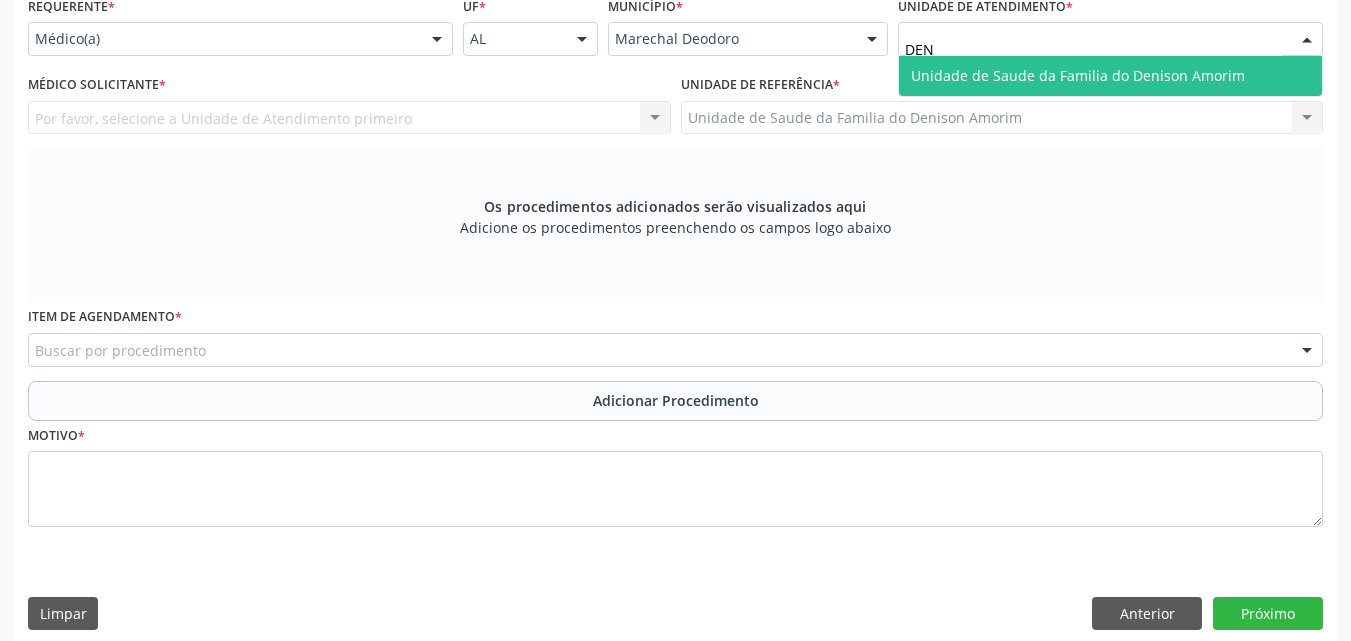 type on "DENI" 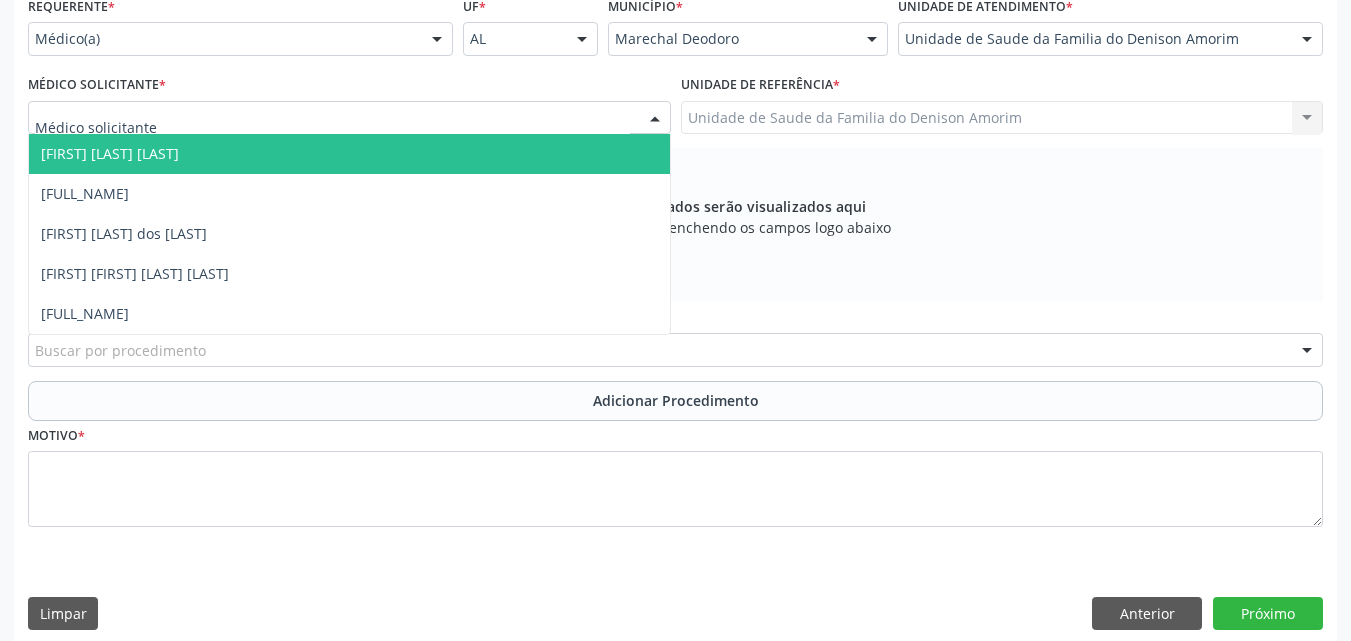 click at bounding box center [349, 118] 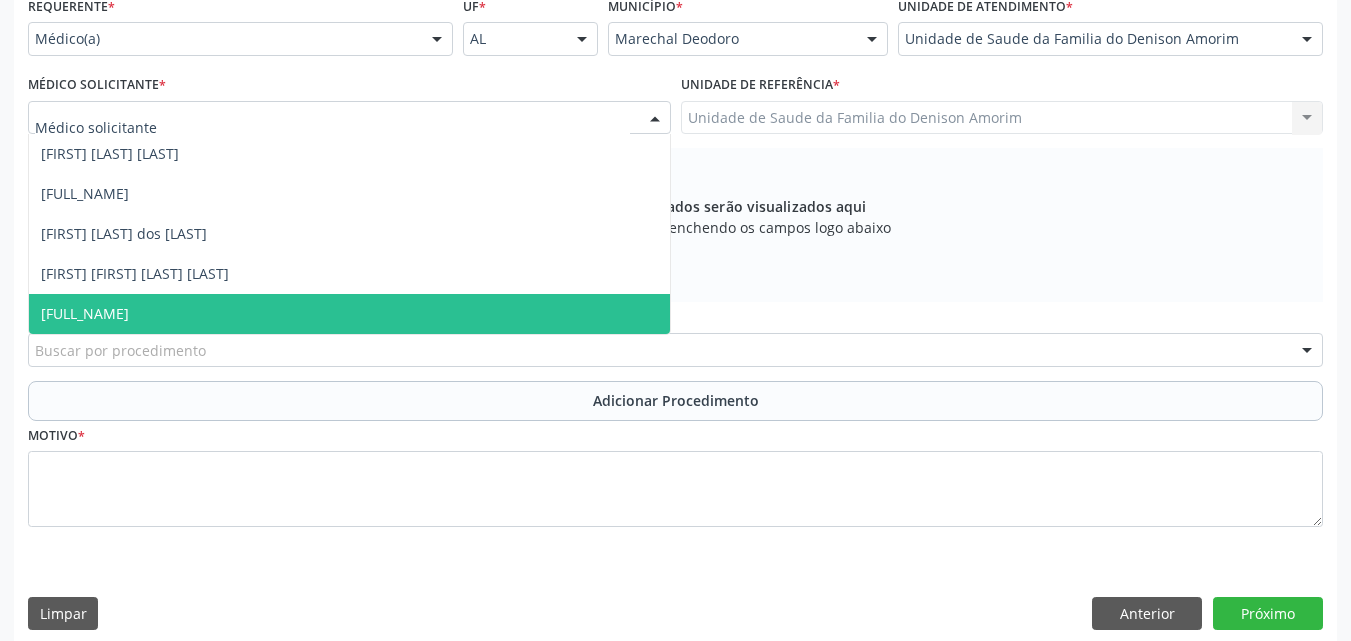 click on "[FULL_NAME]" at bounding box center [349, 314] 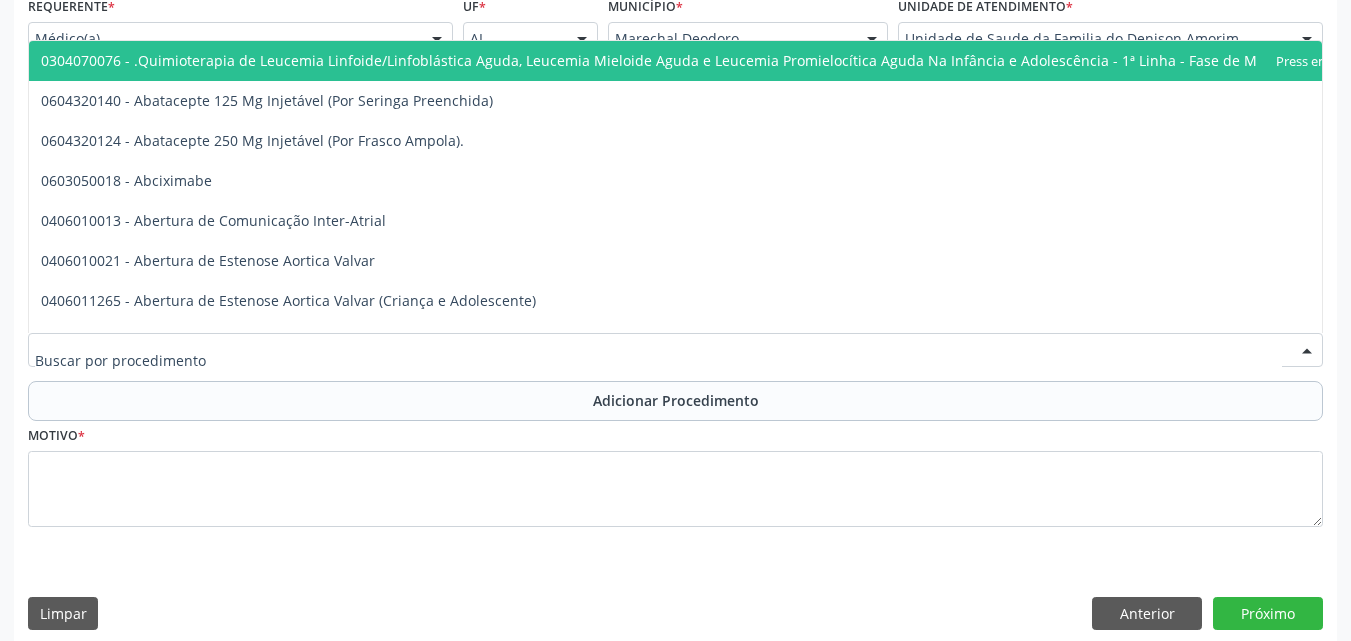 click at bounding box center (675, 350) 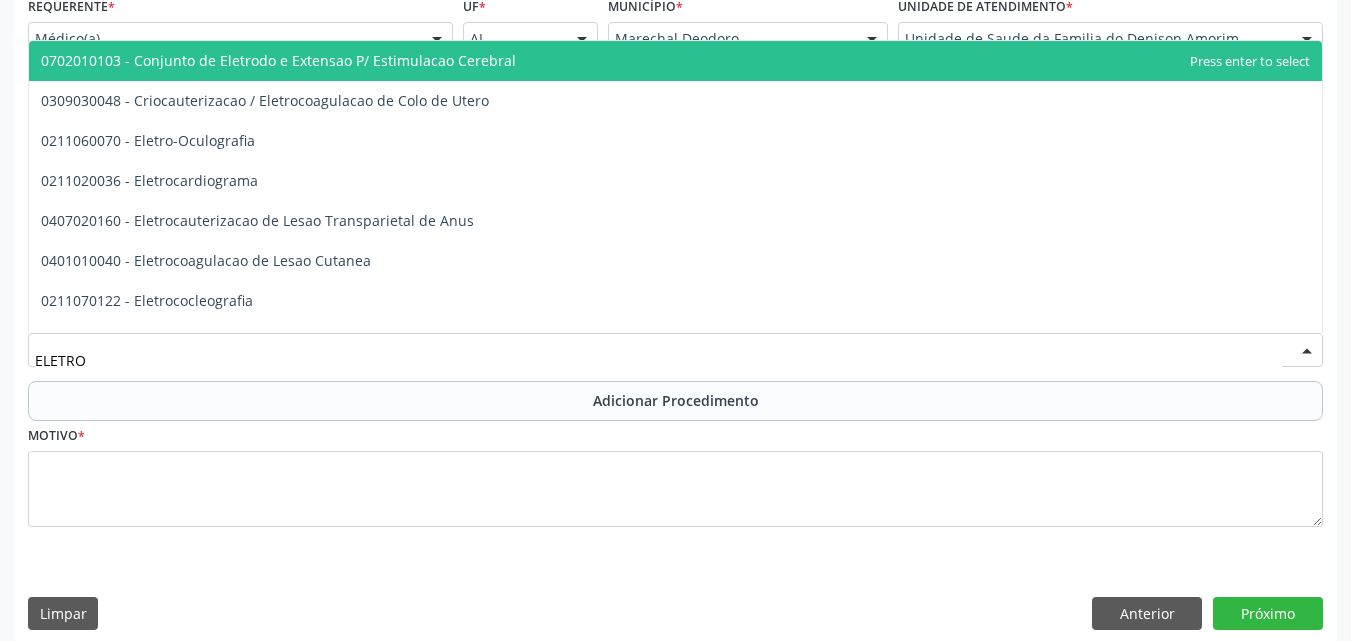 type on "ELETROC" 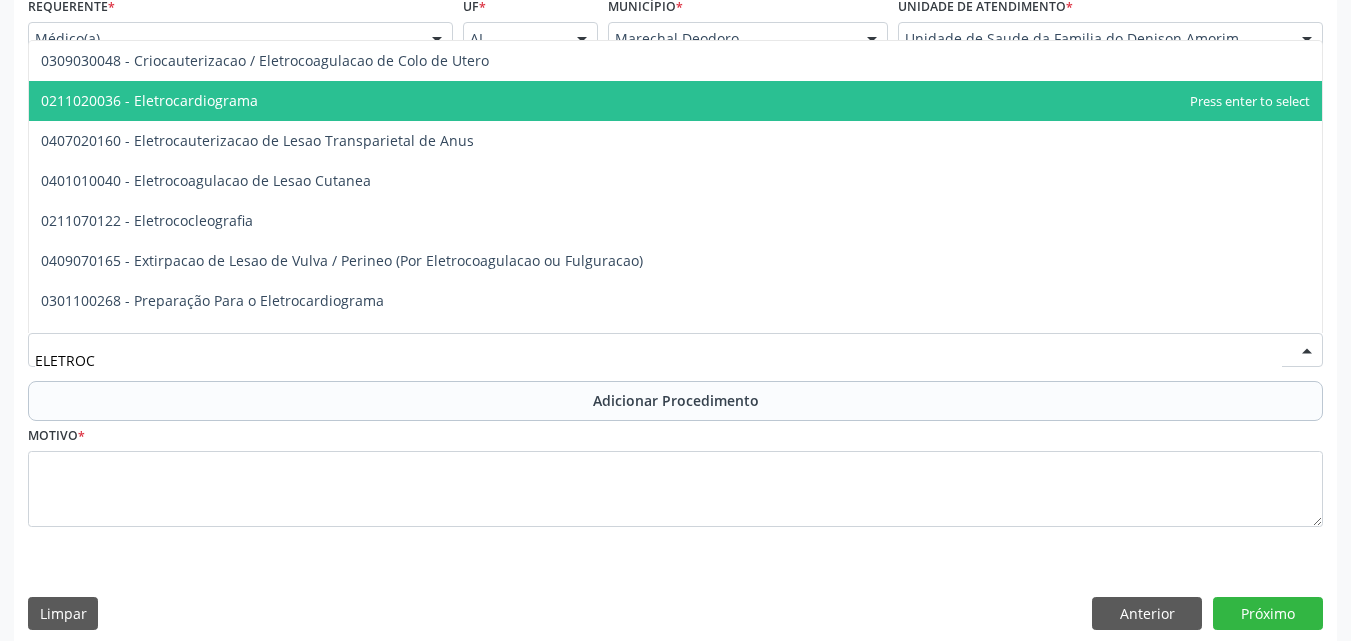 click on "0211020036 - Eletrocardiograma" at bounding box center [675, 101] 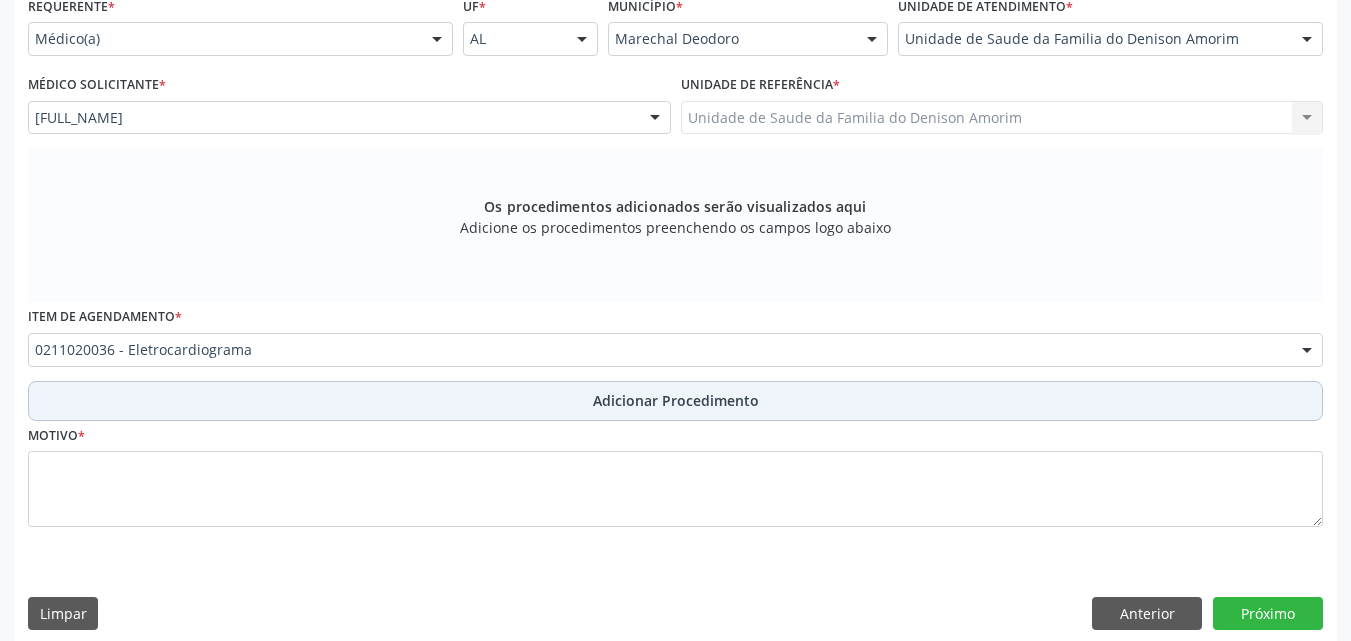 click on "Adicionar Procedimento" at bounding box center [675, 401] 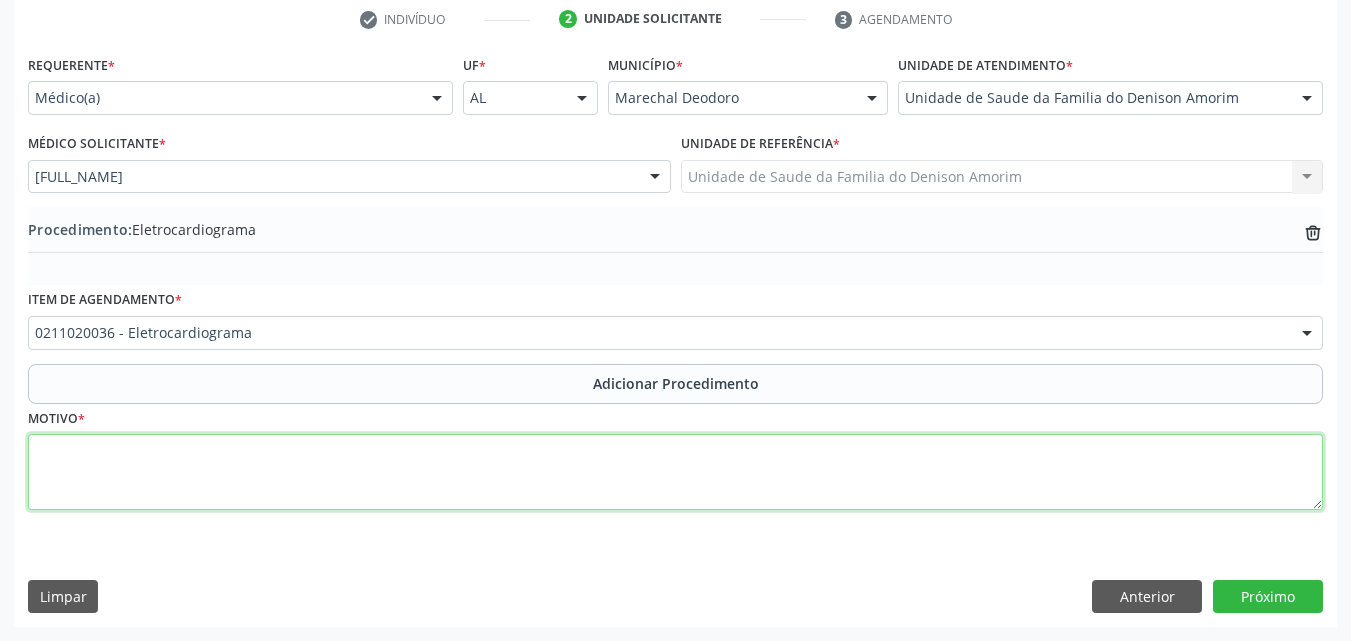 click at bounding box center (675, 472) 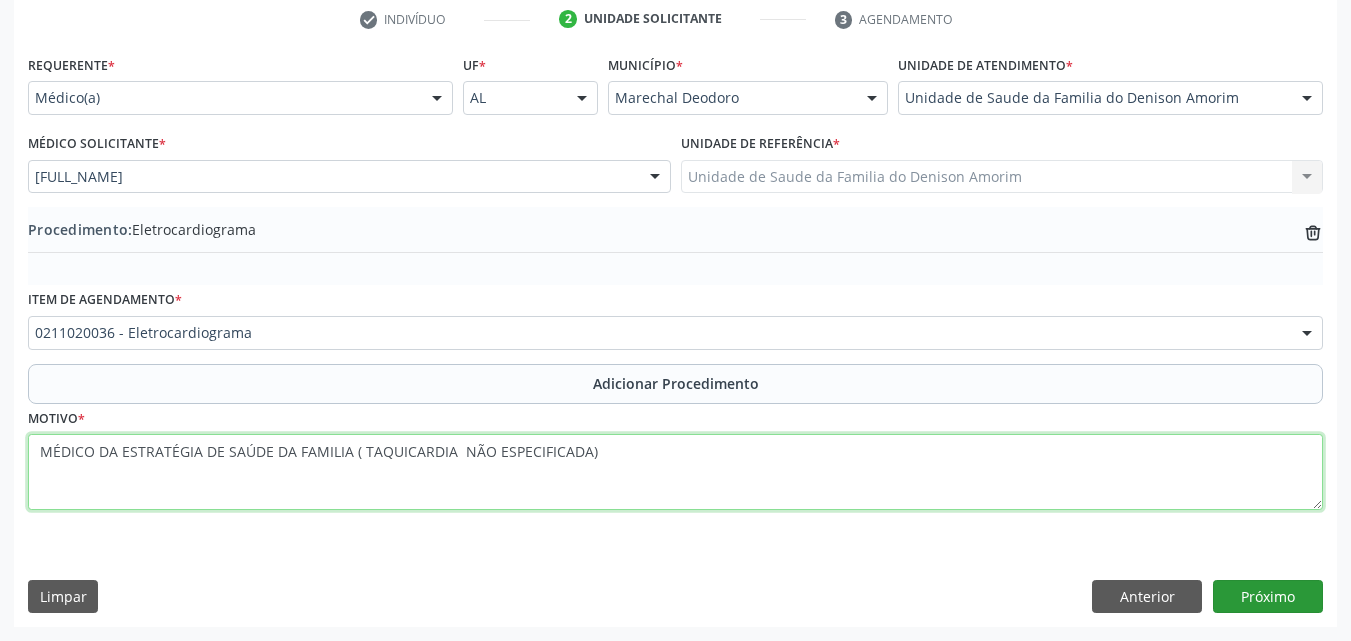 type on "MÉDICO DA ESTRATÉGIA DE SAÚDE DA FAMILIA ( TAQUICARDIA  NÃO ESPECIFICADA)" 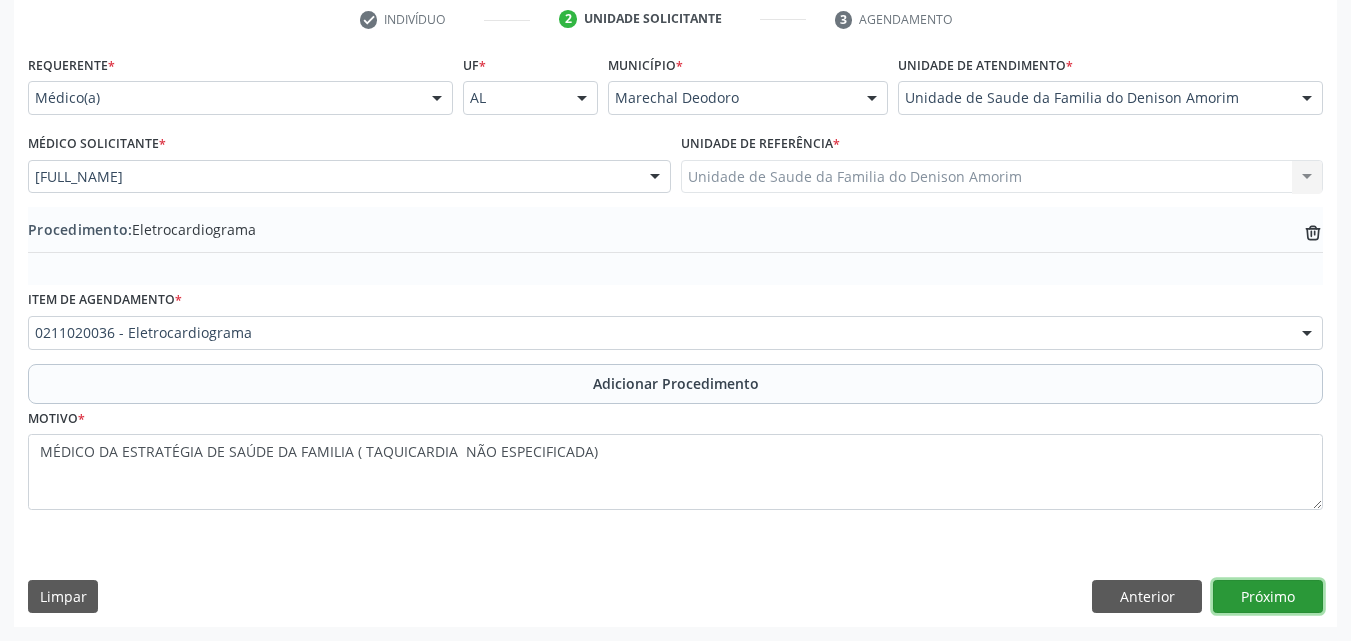 click on "Próximo" at bounding box center [1268, 597] 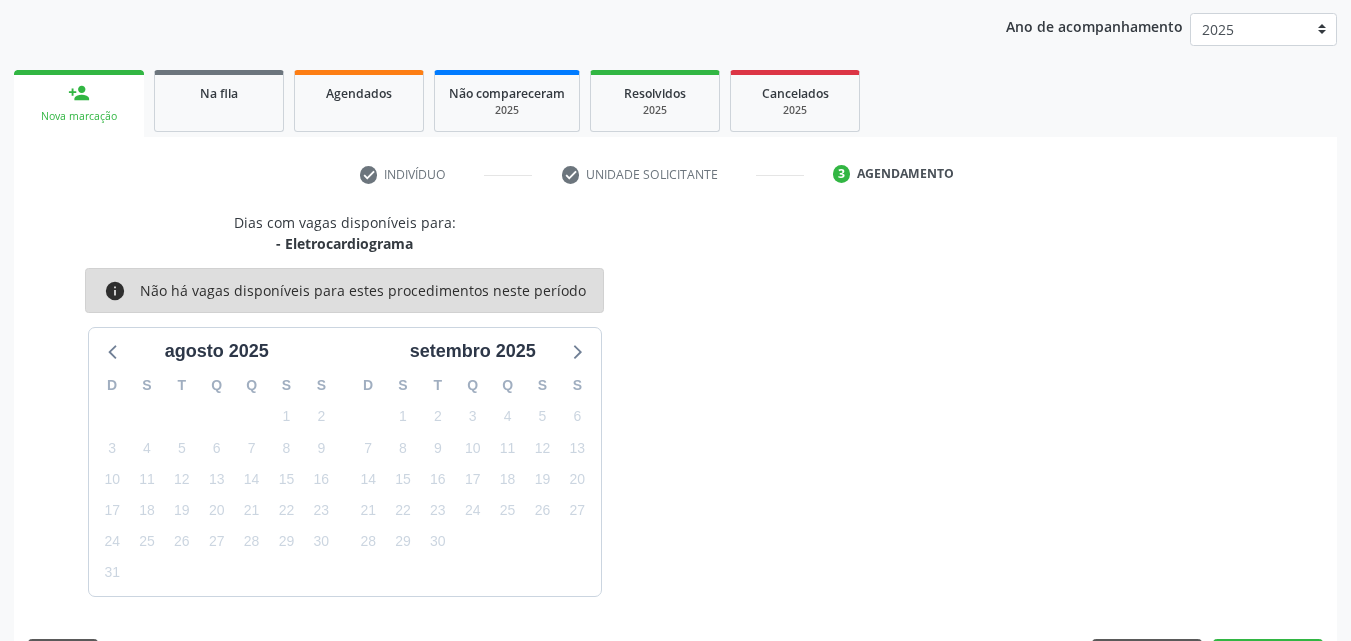 scroll, scrollTop: 316, scrollLeft: 0, axis: vertical 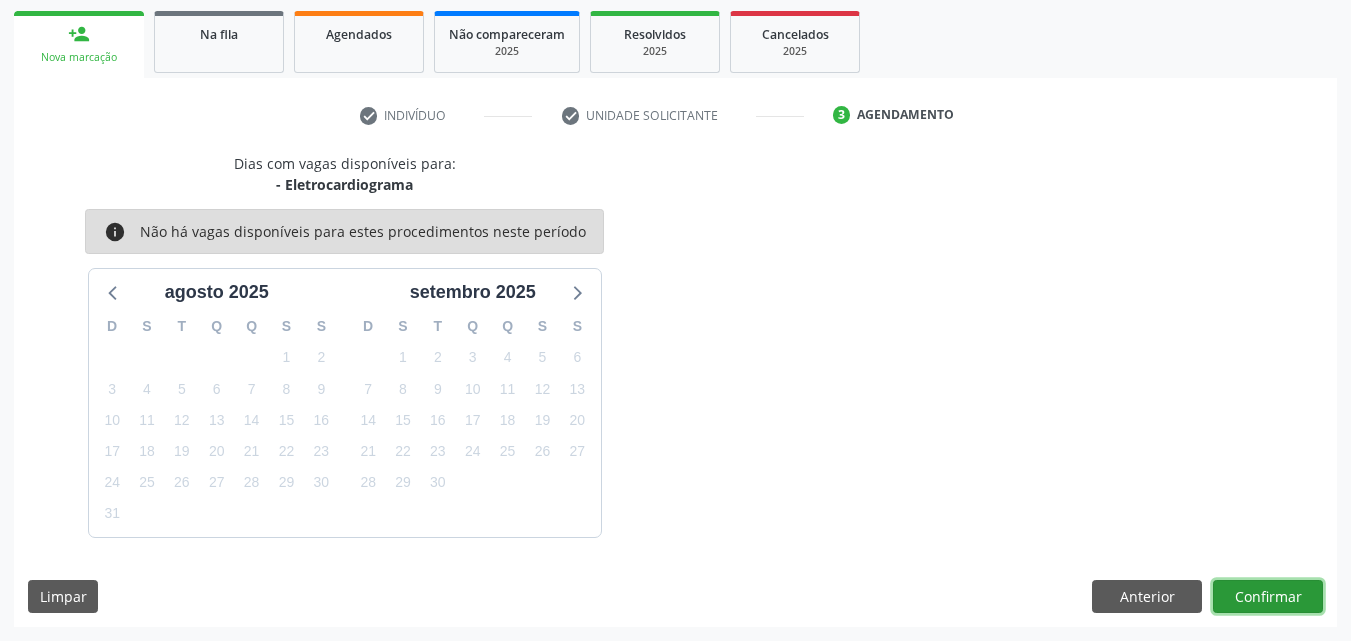 click on "Confirmar" at bounding box center (1268, 597) 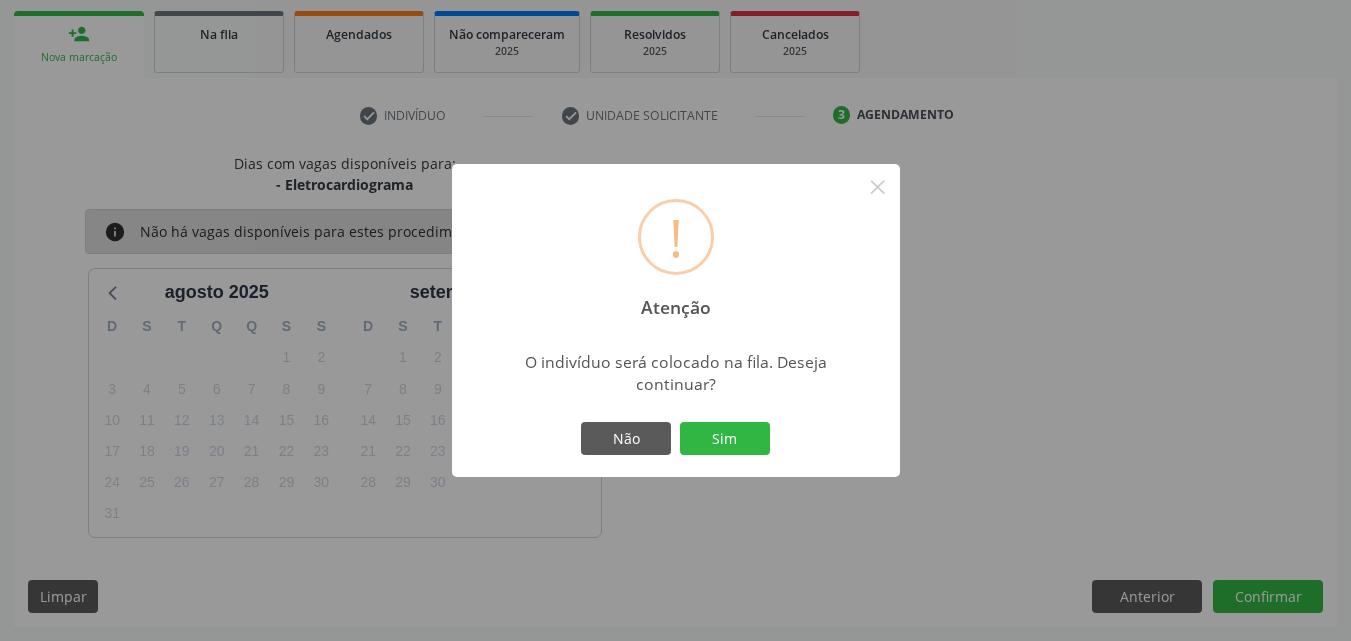 click on "Não Sim" at bounding box center (676, 439) 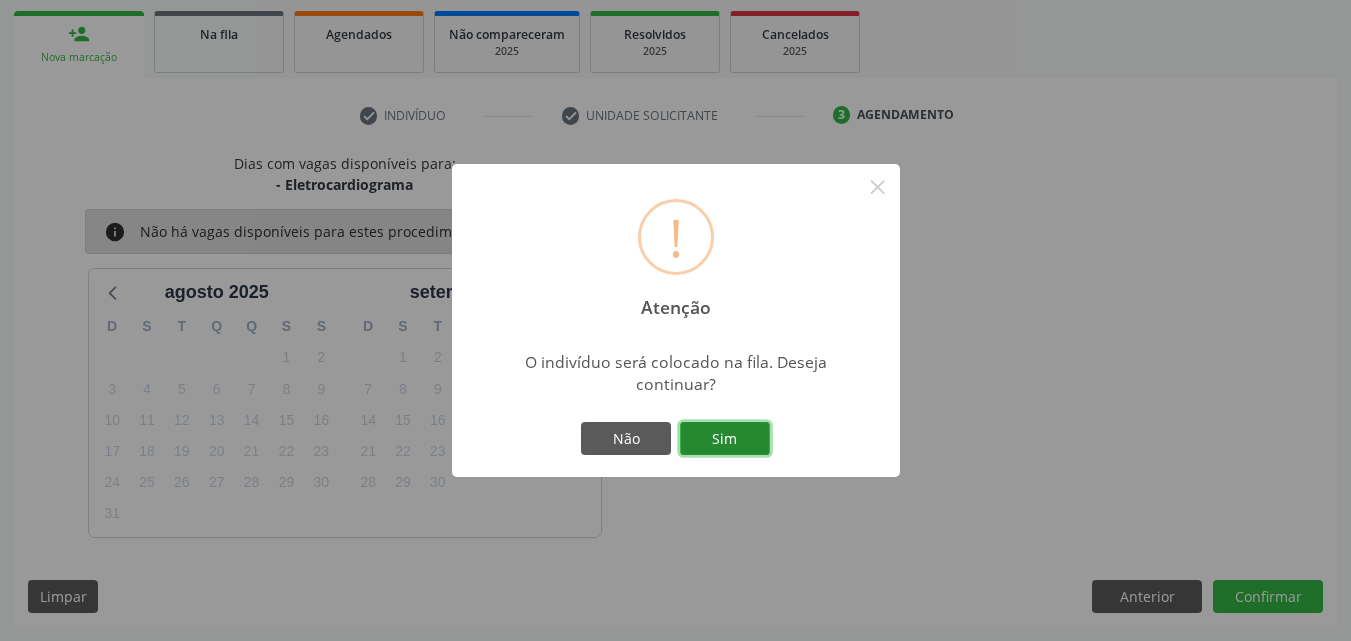 click on "Sim" at bounding box center [725, 439] 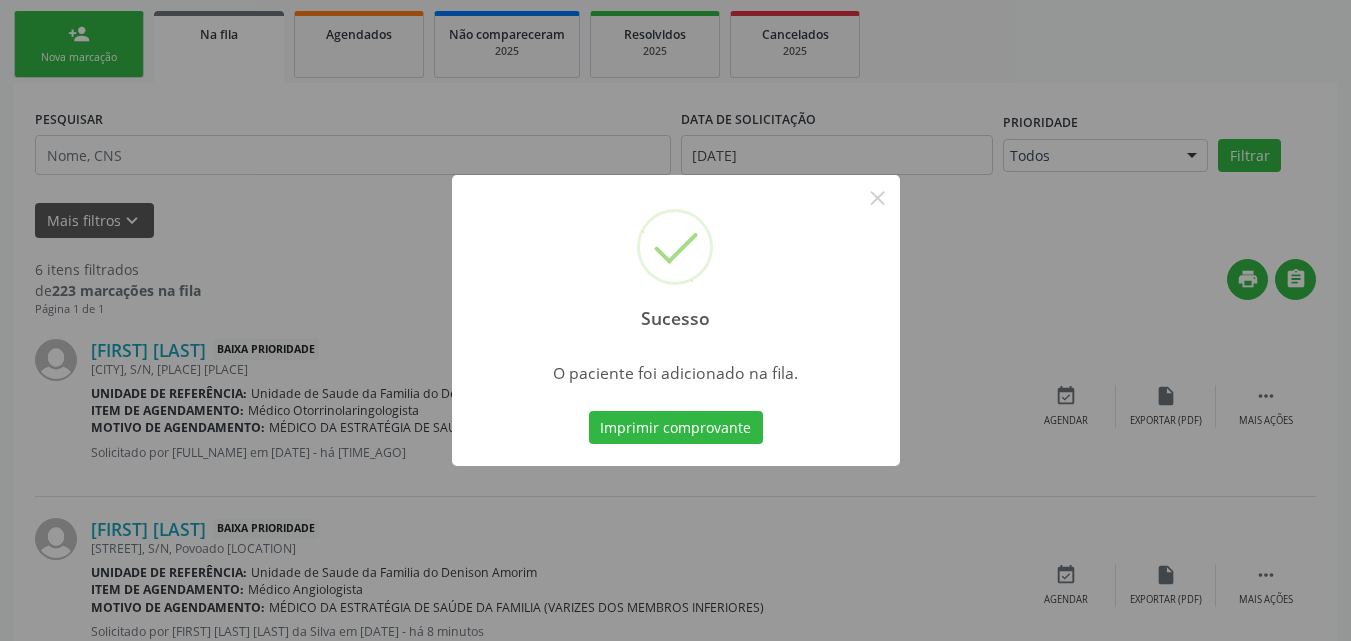 scroll, scrollTop: 54, scrollLeft: 0, axis: vertical 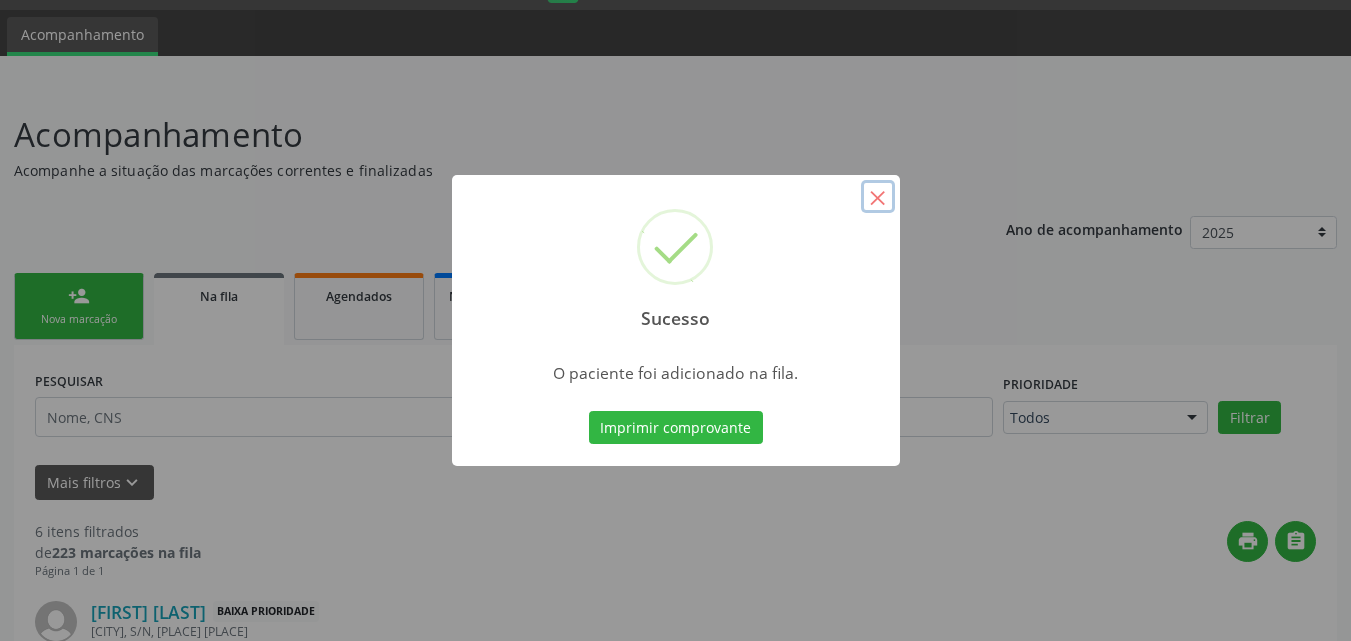 click on "×" at bounding box center (878, 197) 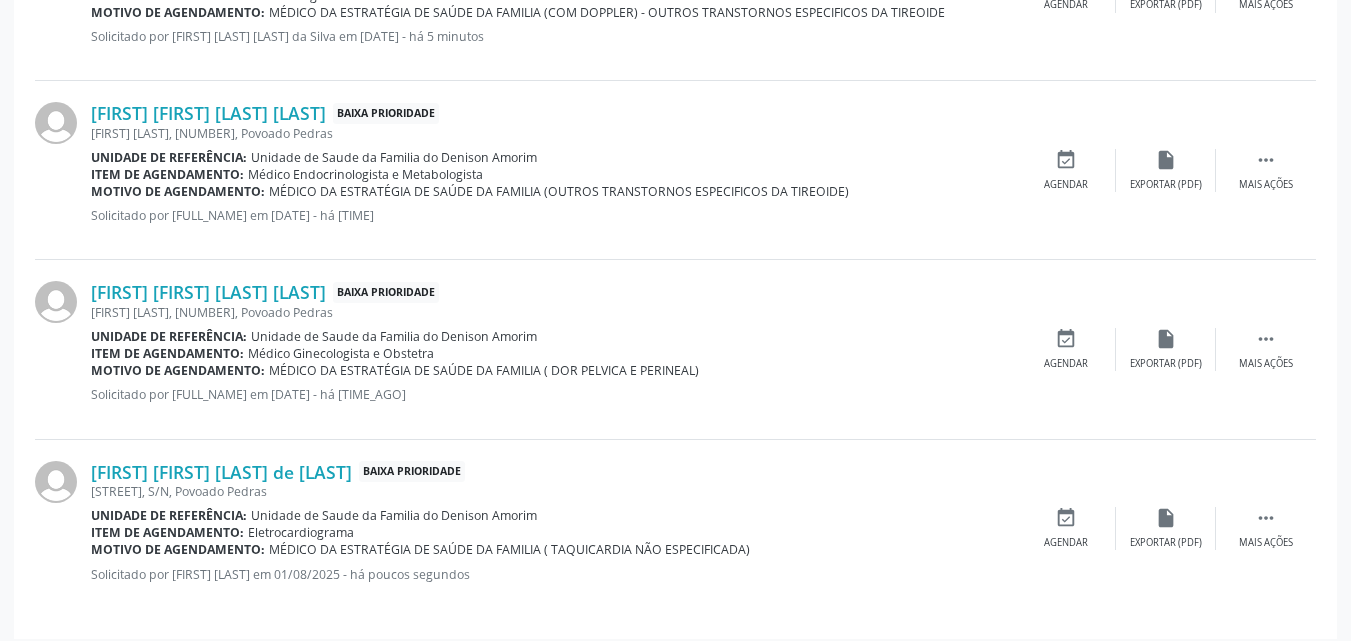 scroll, scrollTop: 1102, scrollLeft: 0, axis: vertical 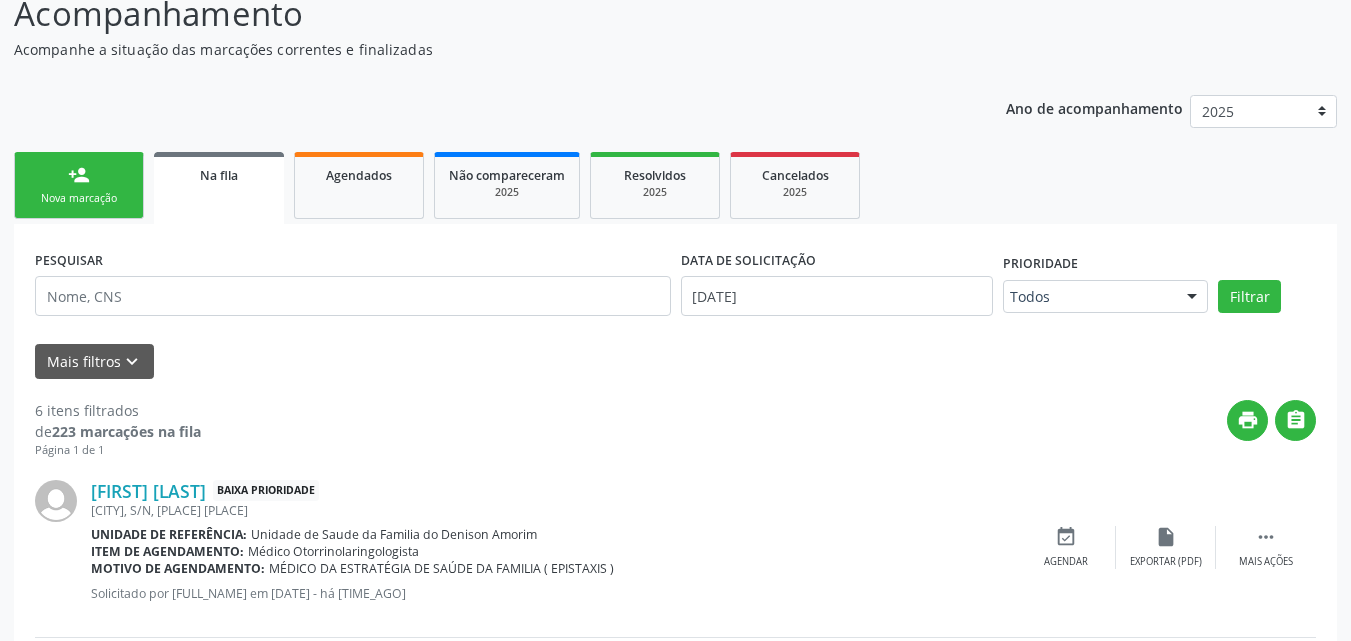 click on "Nova marcação" at bounding box center [79, 198] 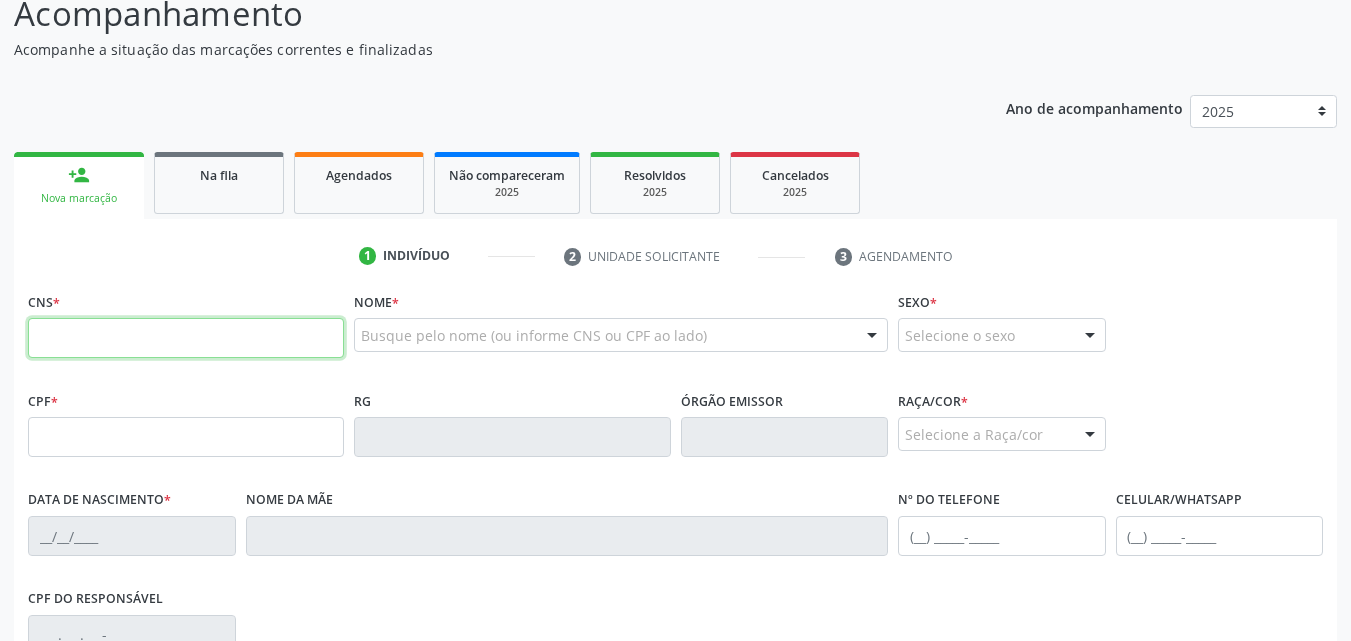click at bounding box center [186, 338] 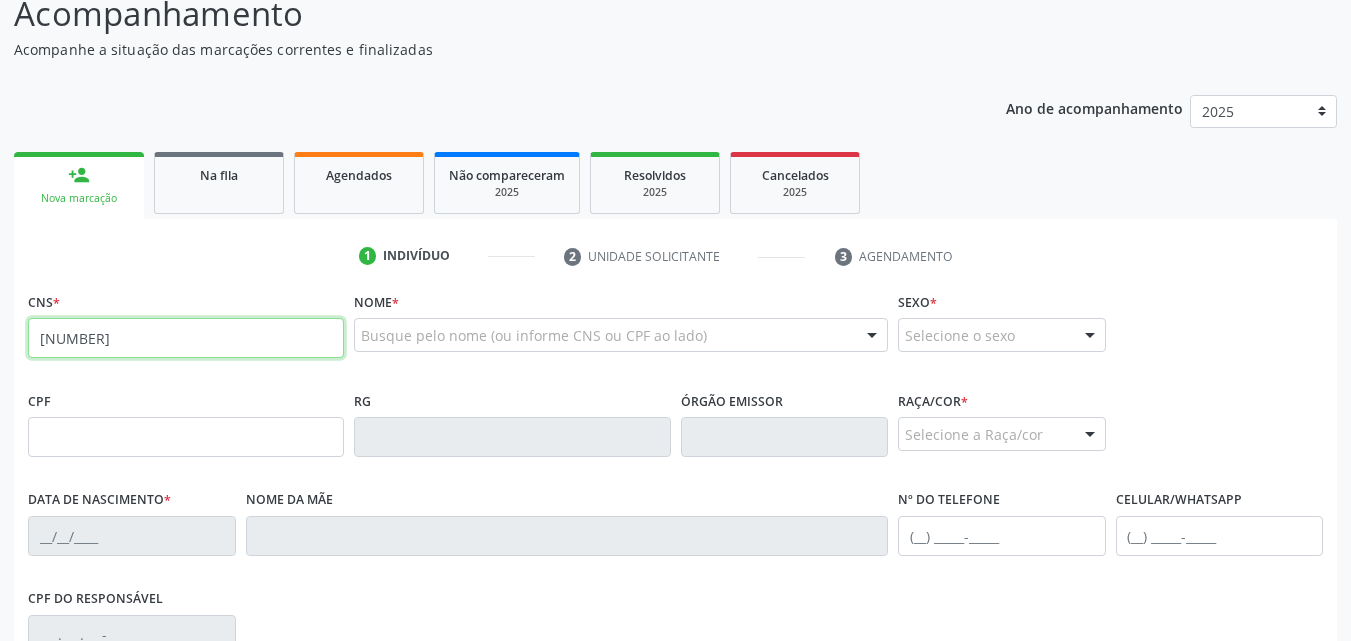 click on "[NUMBER]" at bounding box center [186, 338] 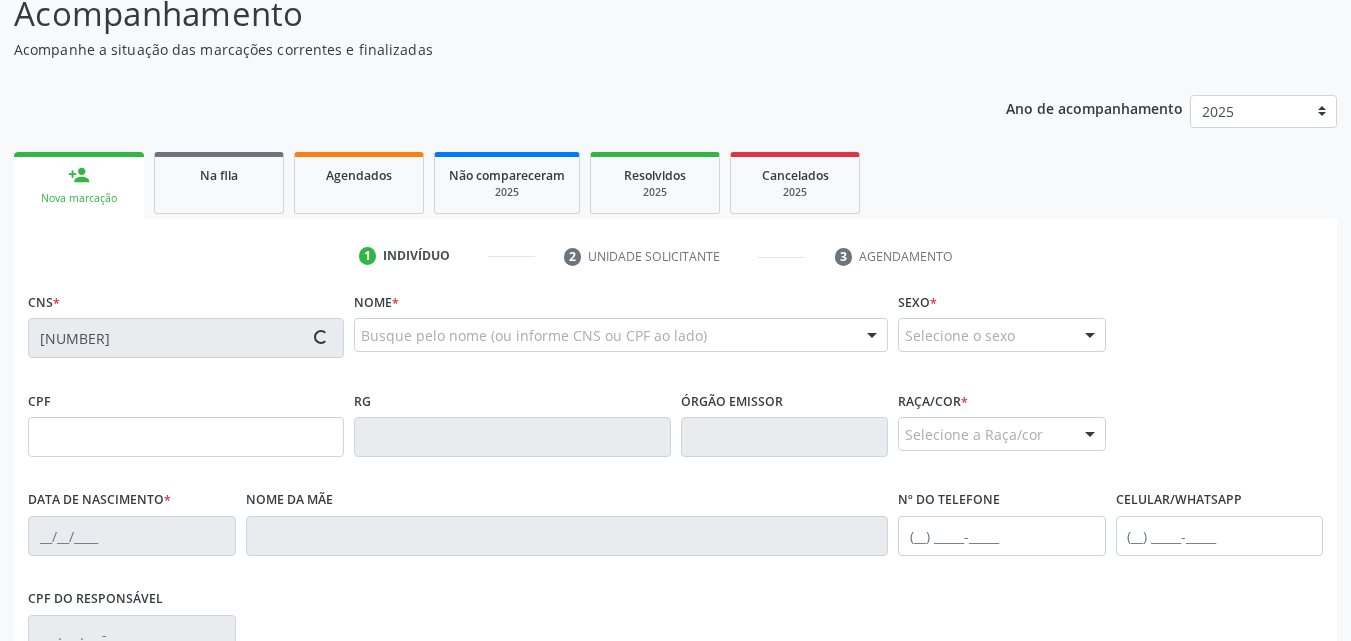 type on "[CPF]" 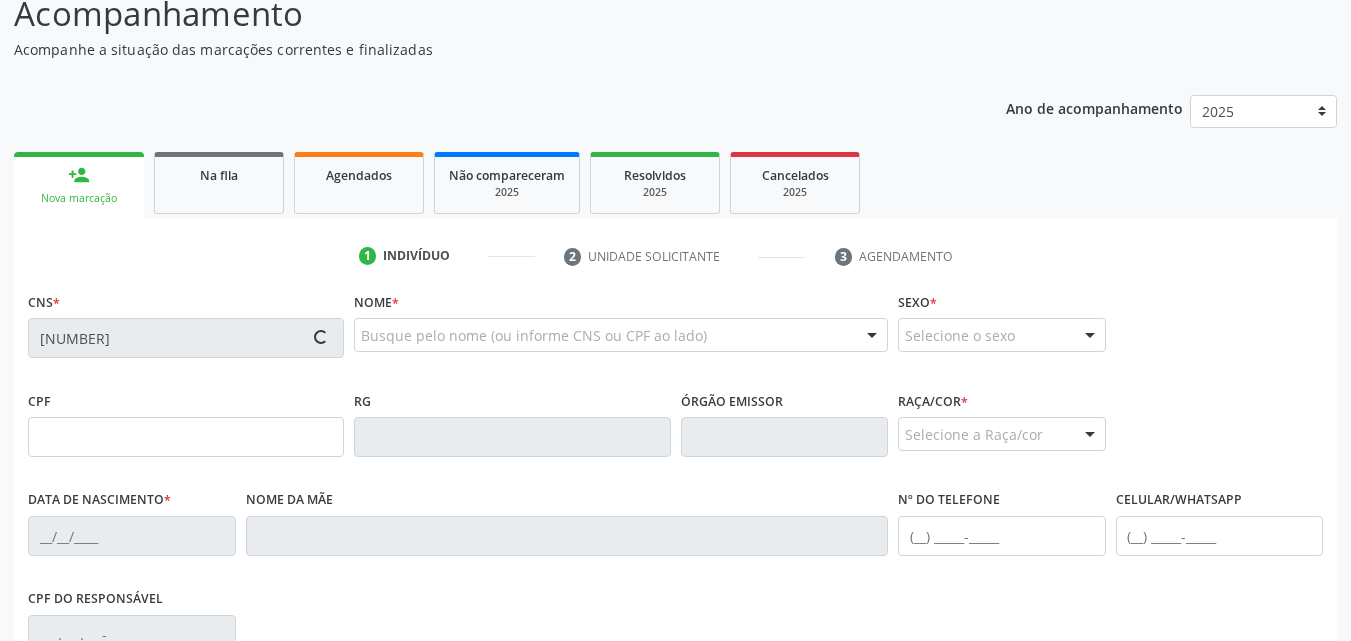 type on "[DATE]" 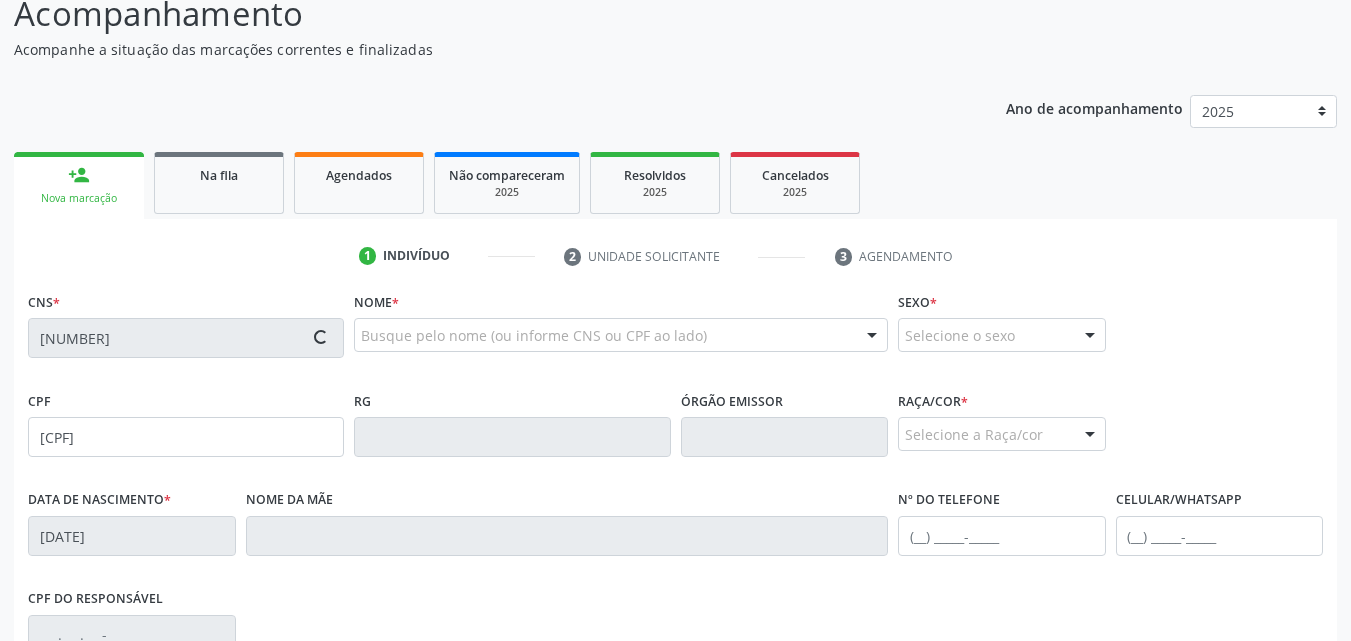 type on "[FULL_NAME]" 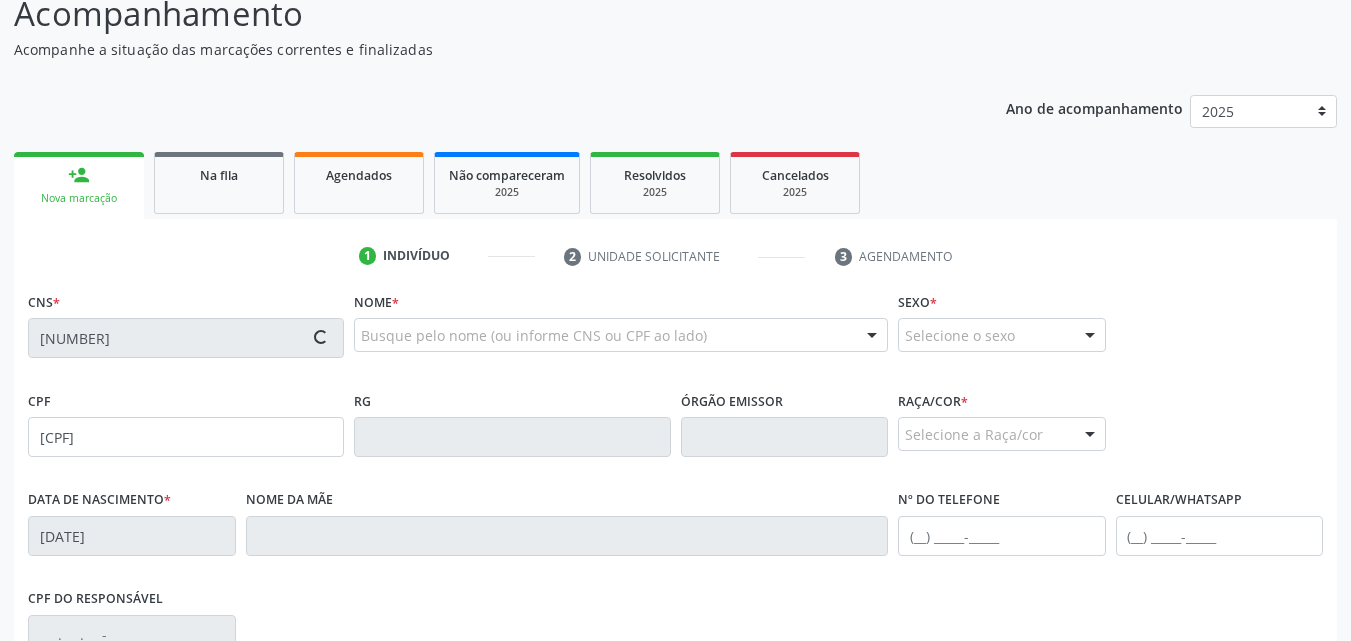type on "([PHONE])" 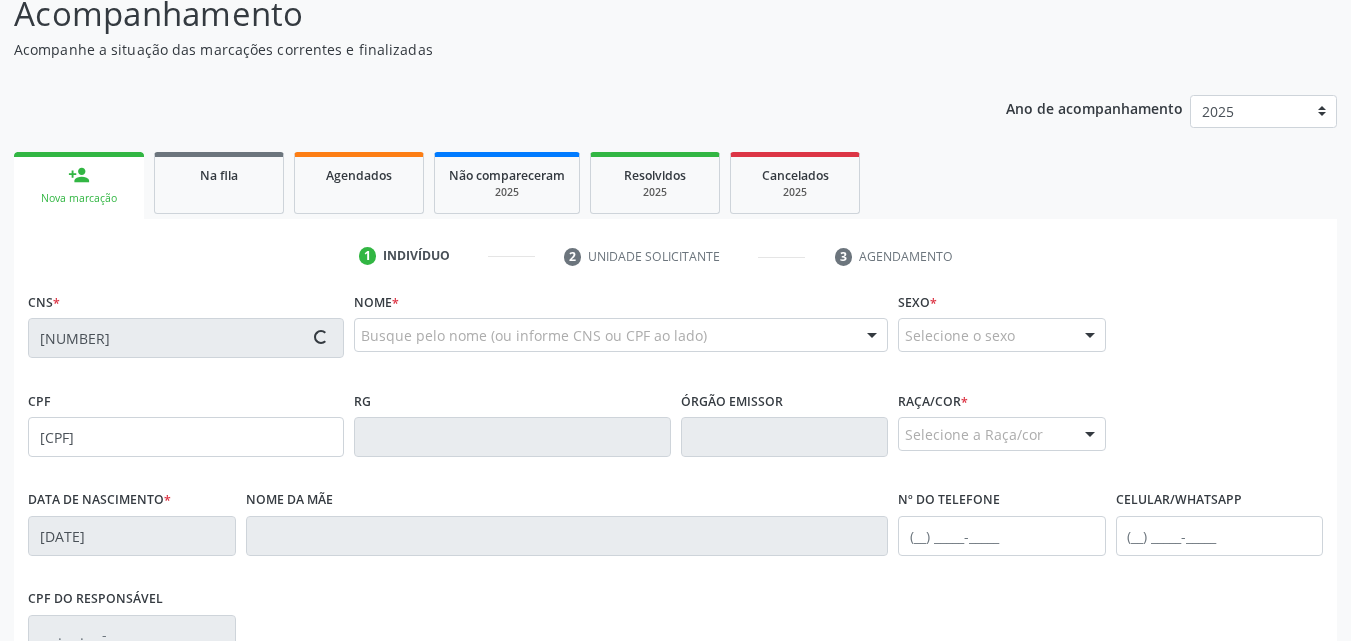 type on "S/N" 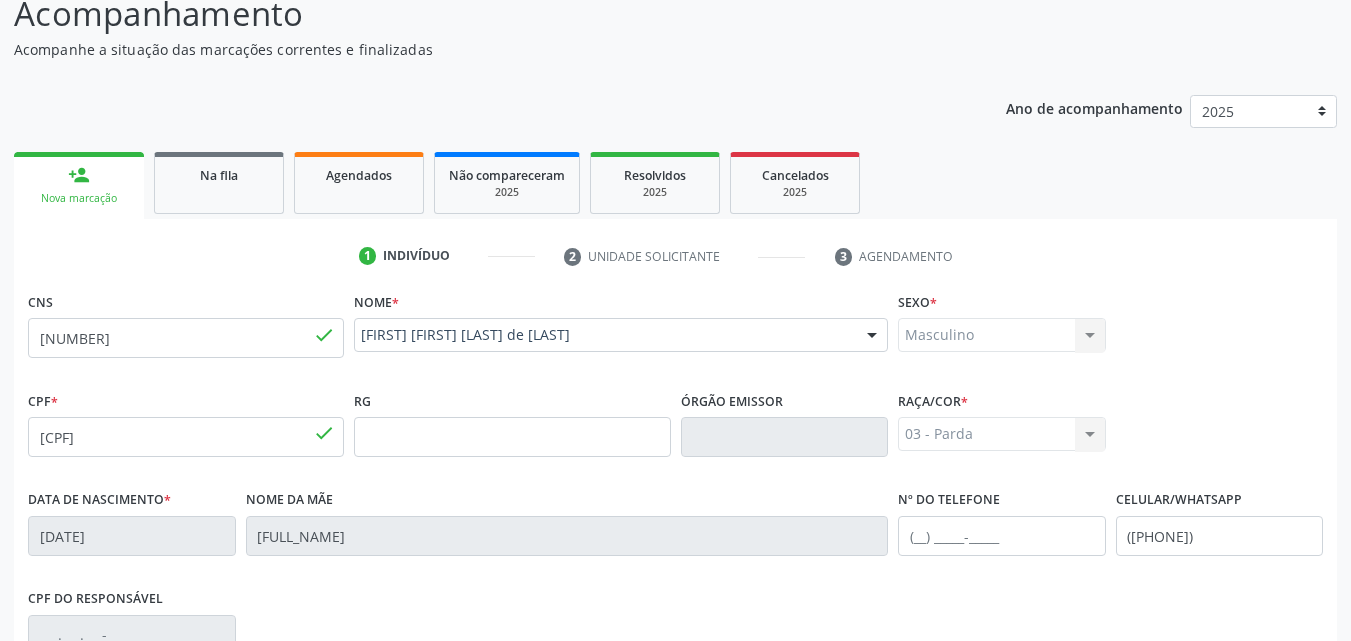scroll, scrollTop: 471, scrollLeft: 0, axis: vertical 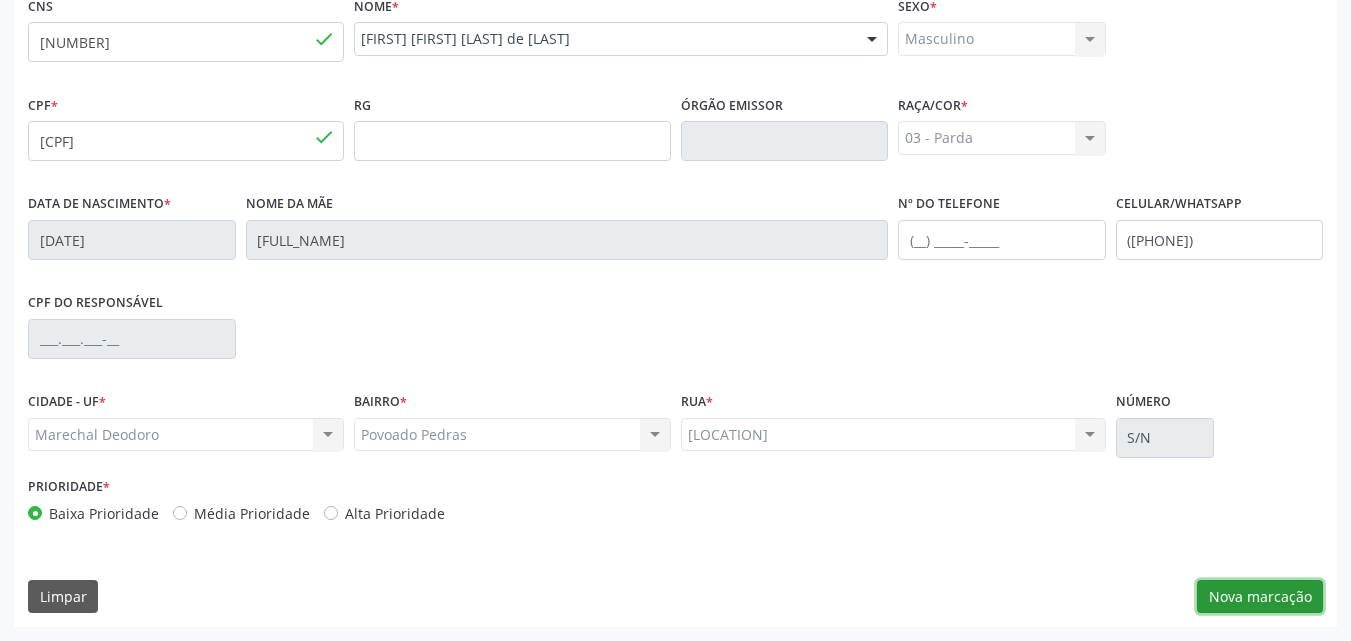 click on "Nova marcação" at bounding box center (1260, 597) 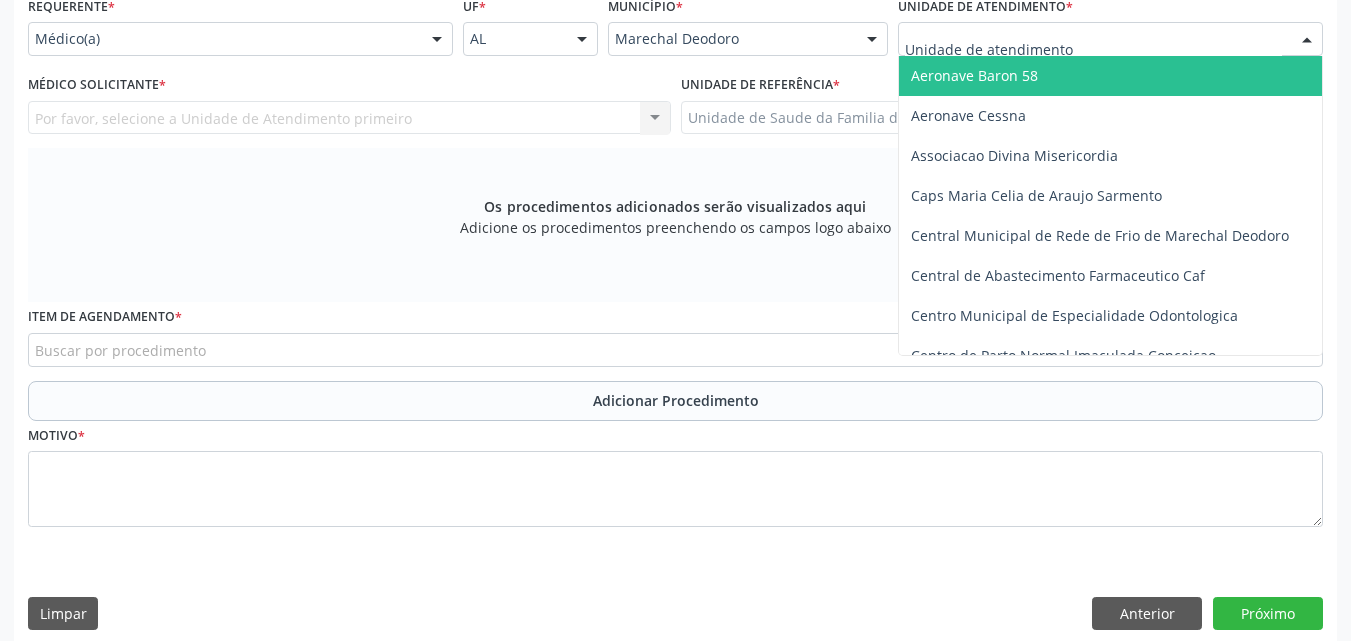 click at bounding box center [1110, 39] 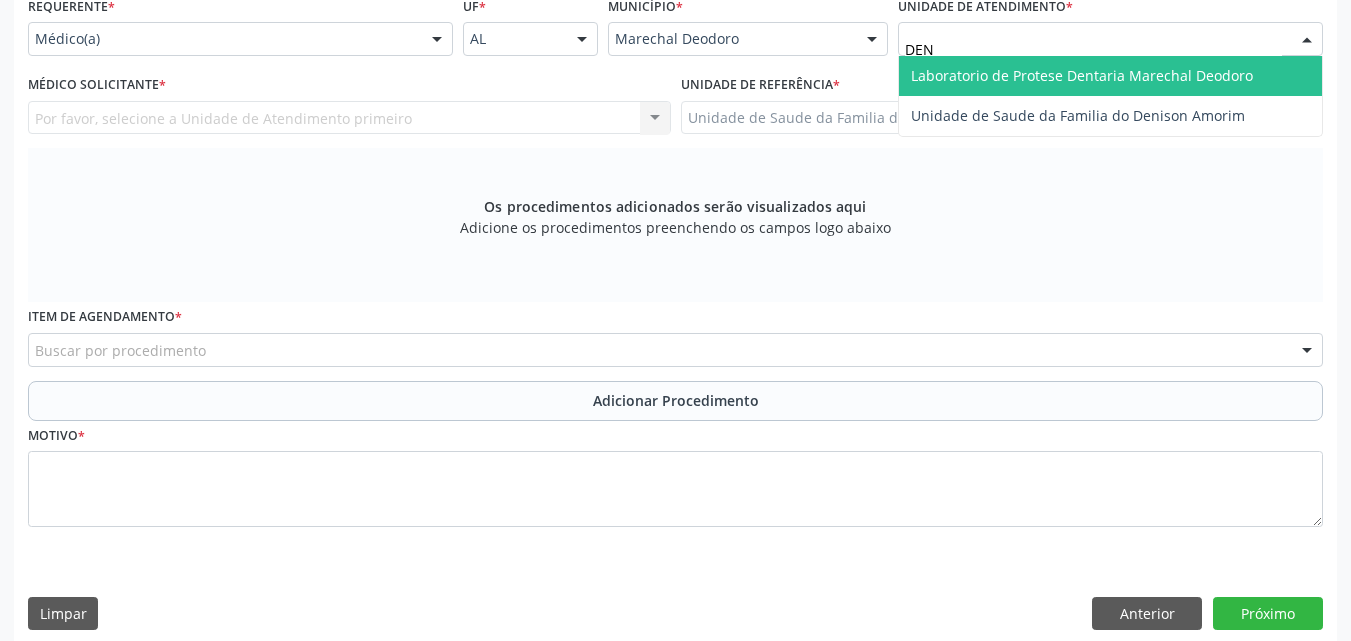 type on "DENI" 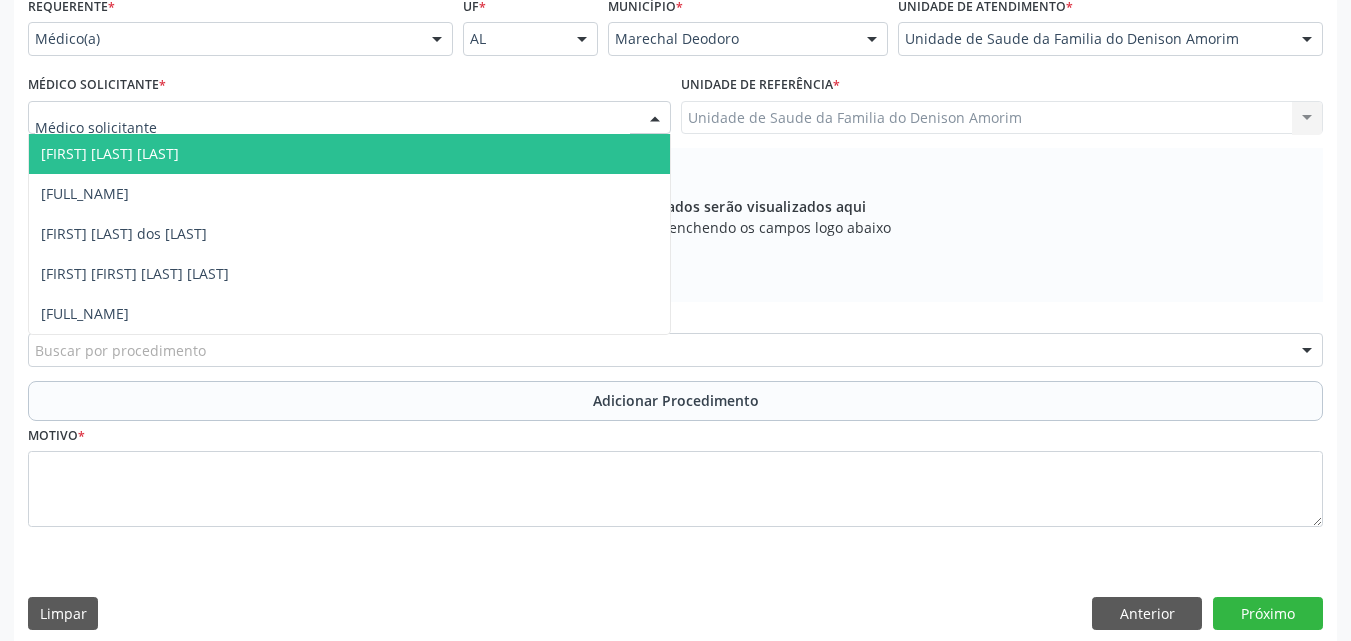 click at bounding box center (349, 118) 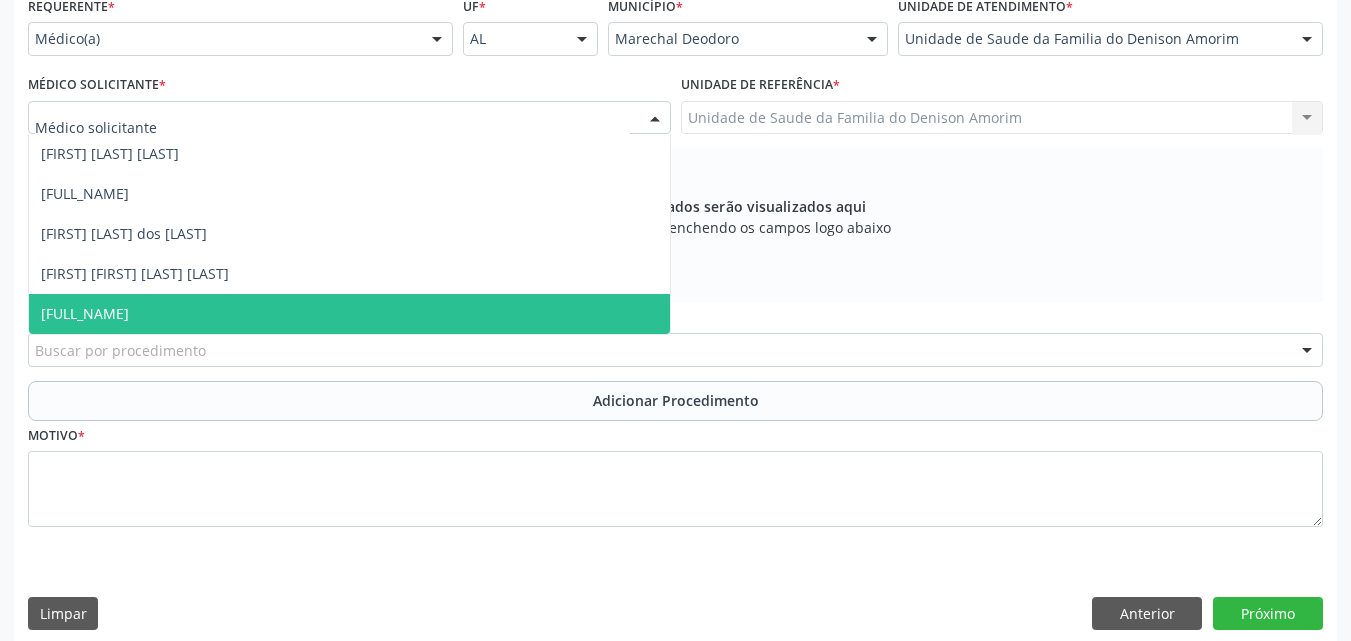 click on "[FULL_NAME]" at bounding box center (349, 314) 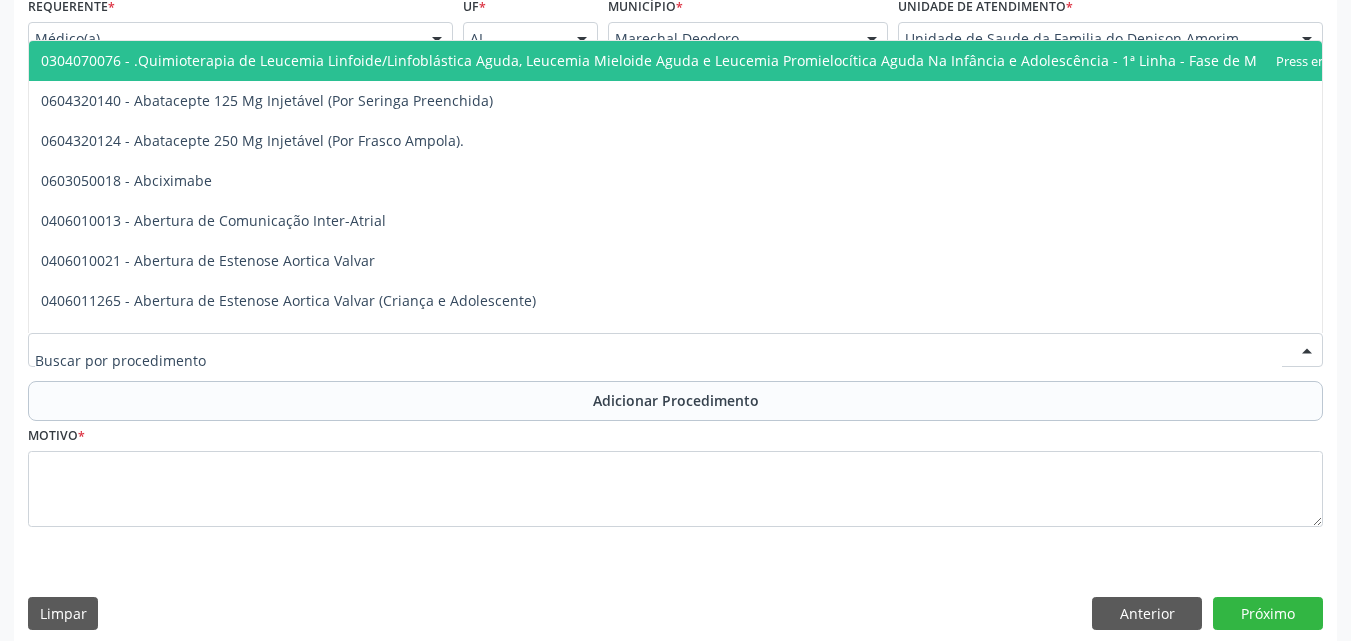 click at bounding box center (675, 350) 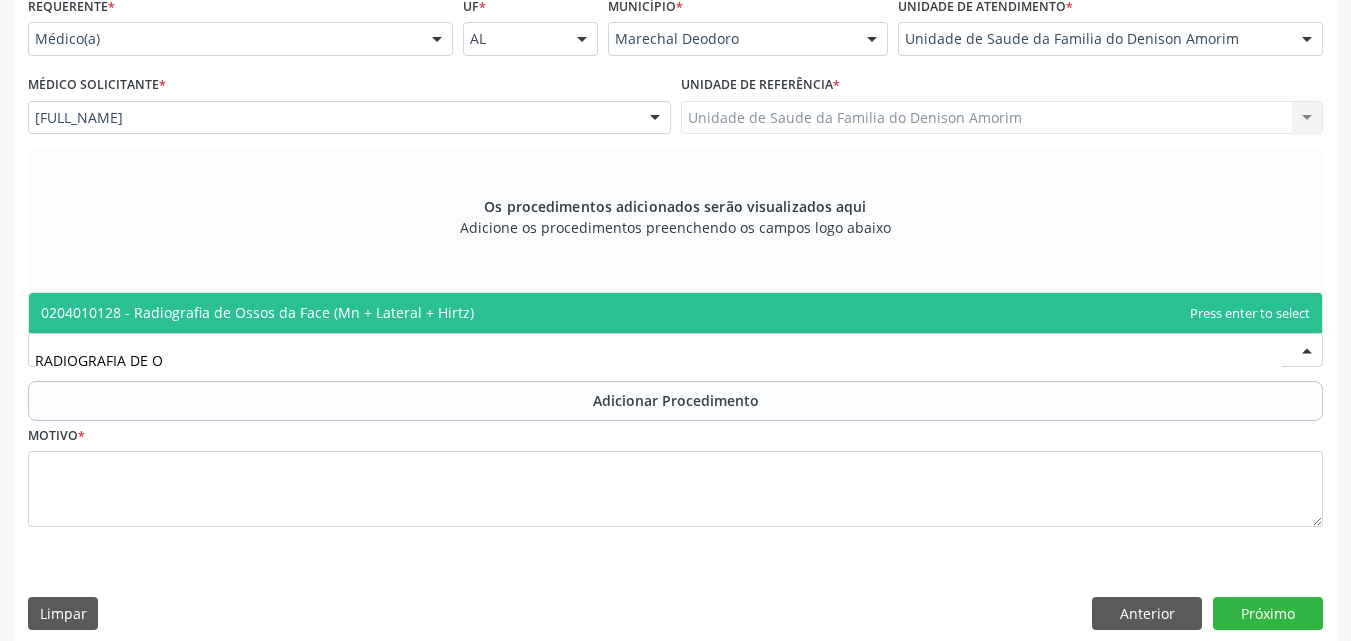 type on "RADIOGRAFIA DE OS" 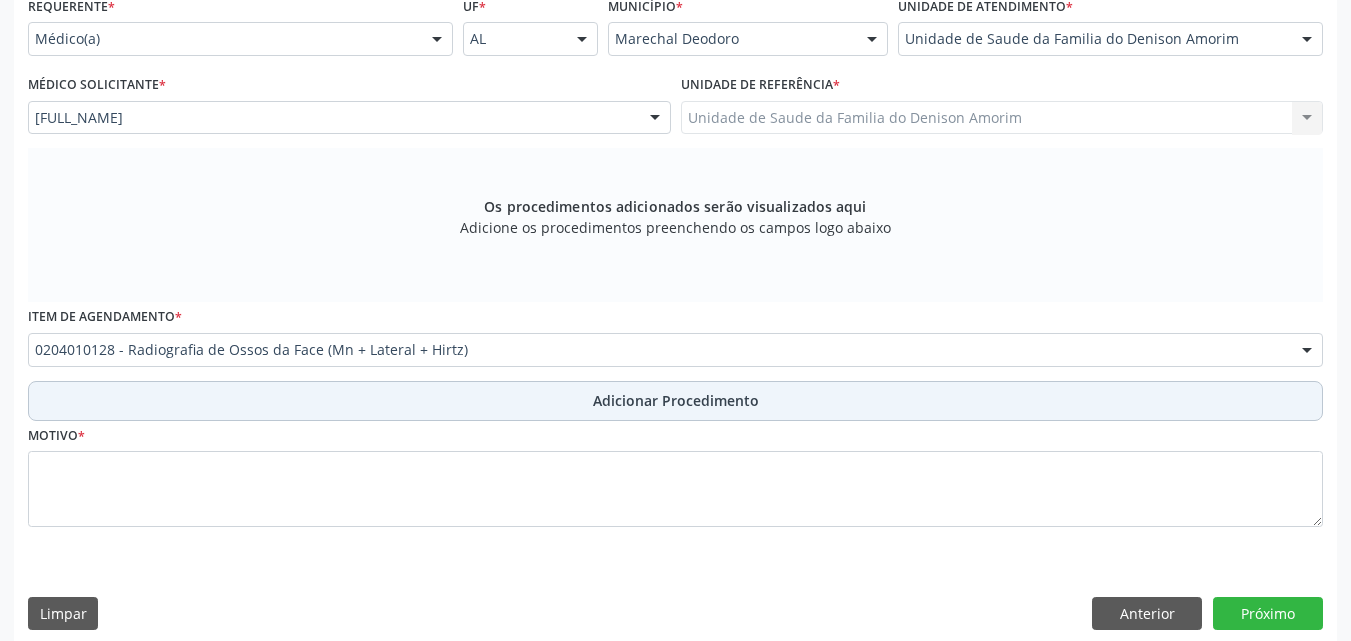 click on "Adicionar Procedimento" at bounding box center (675, 401) 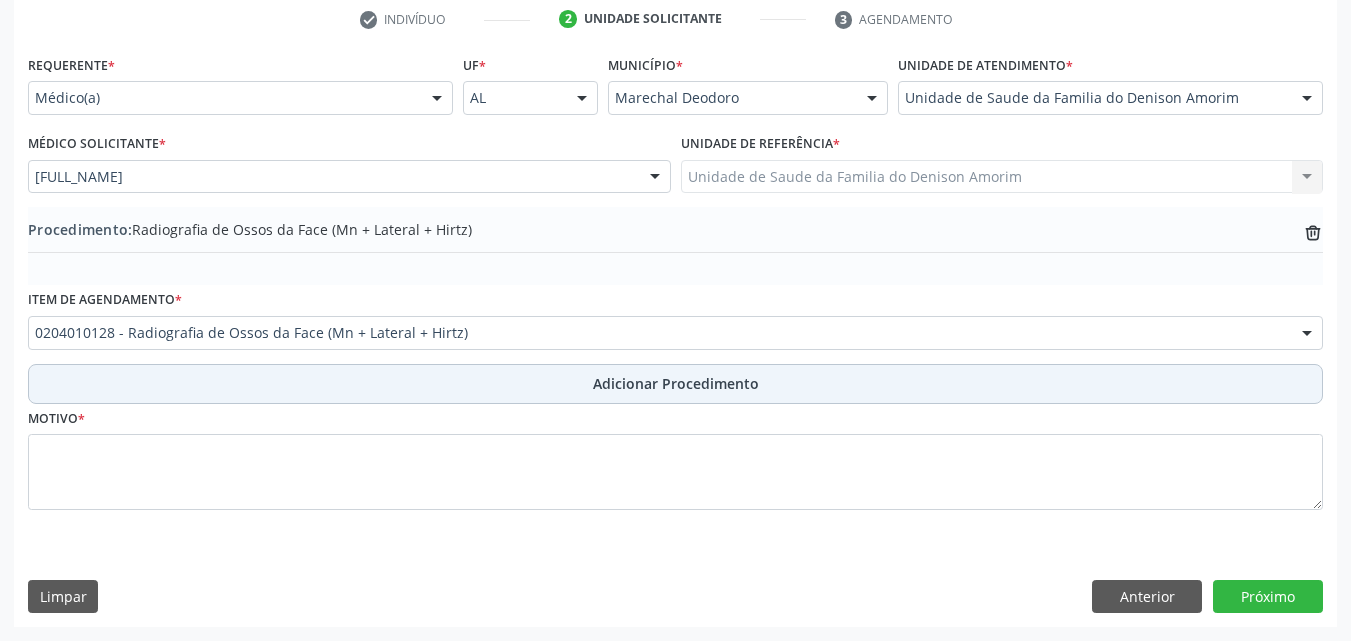 scroll, scrollTop: 412, scrollLeft: 0, axis: vertical 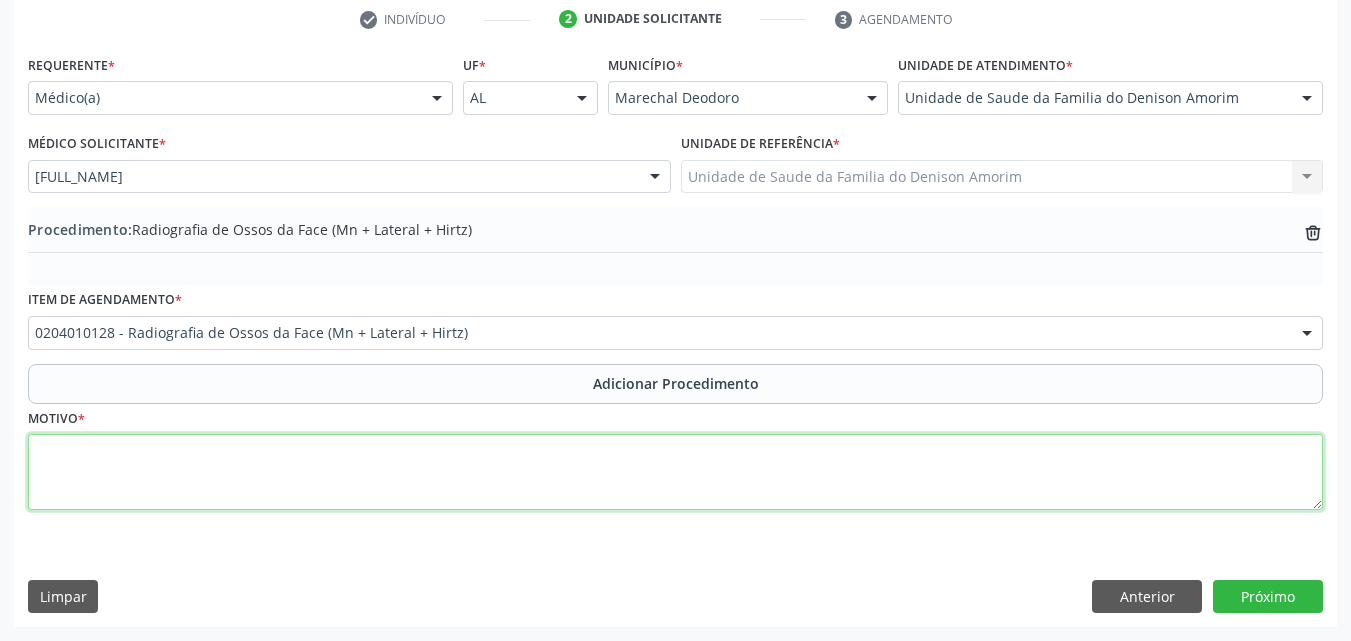 click at bounding box center [675, 472] 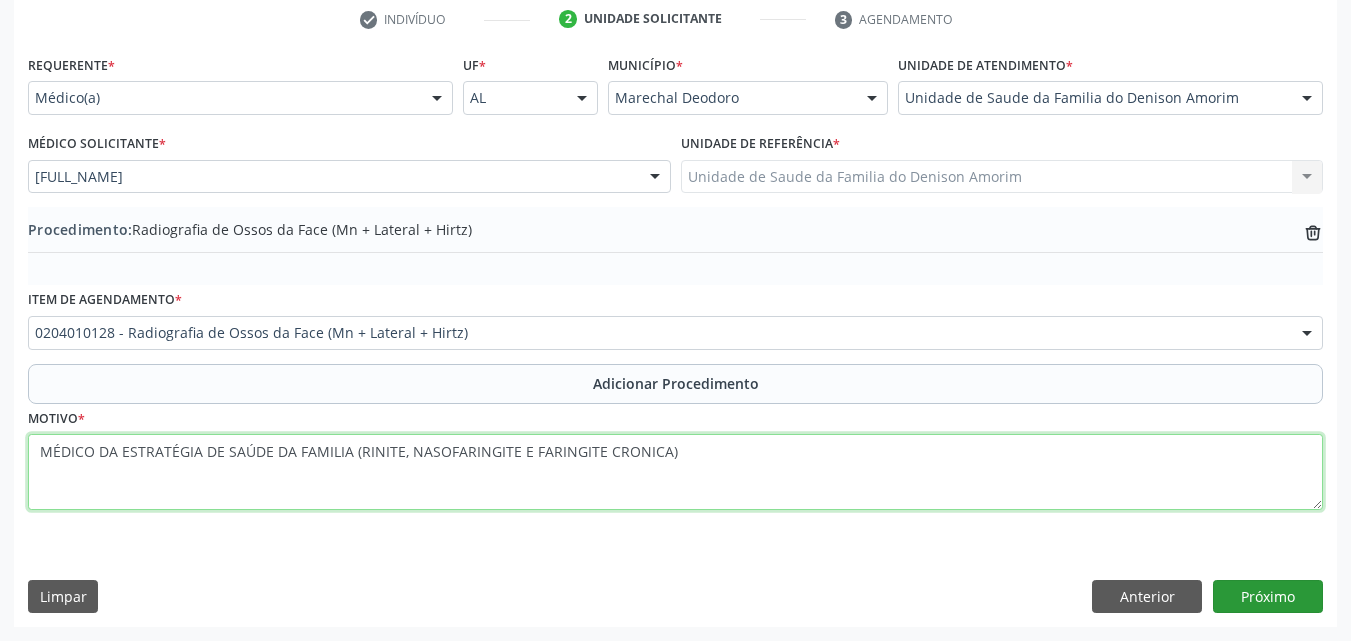 type on "MÉDICO DA ESTRATÉGIA DE SAÚDE DA FAMILIA (RINITE, NASOFARINGITE E FARINGITE CRONICA)" 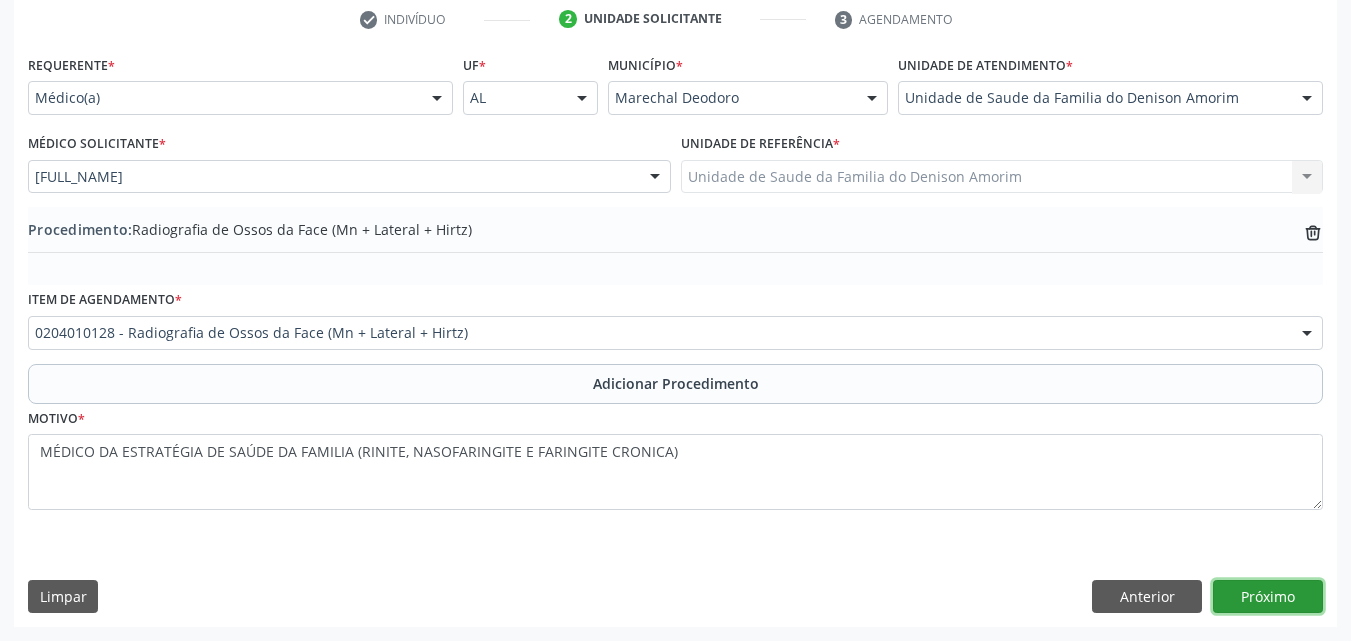 click on "Próximo" at bounding box center (1268, 597) 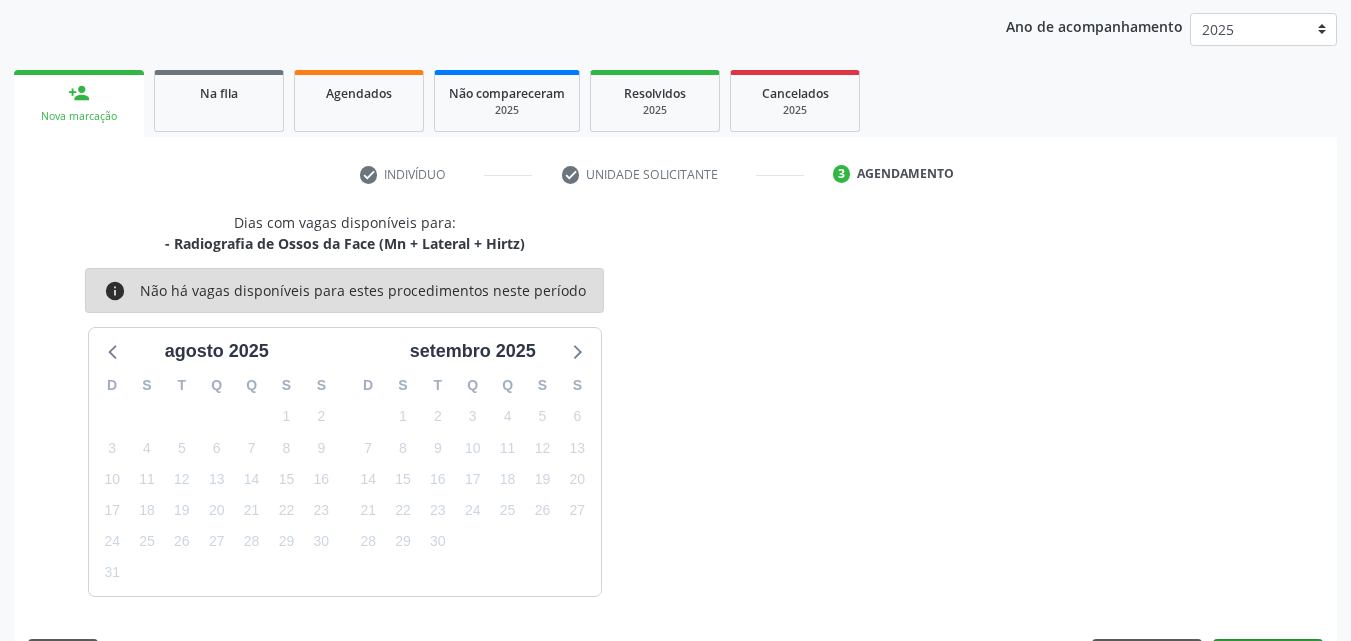 scroll, scrollTop: 316, scrollLeft: 0, axis: vertical 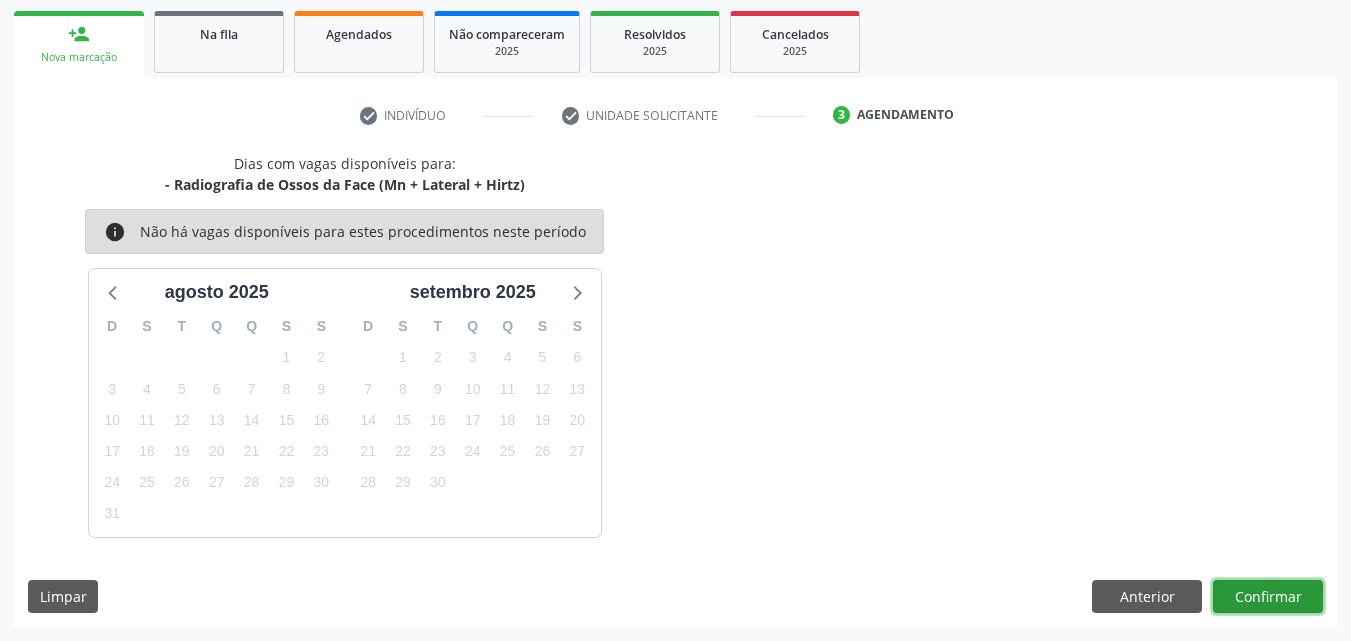 click on "Confirmar" at bounding box center (1268, 597) 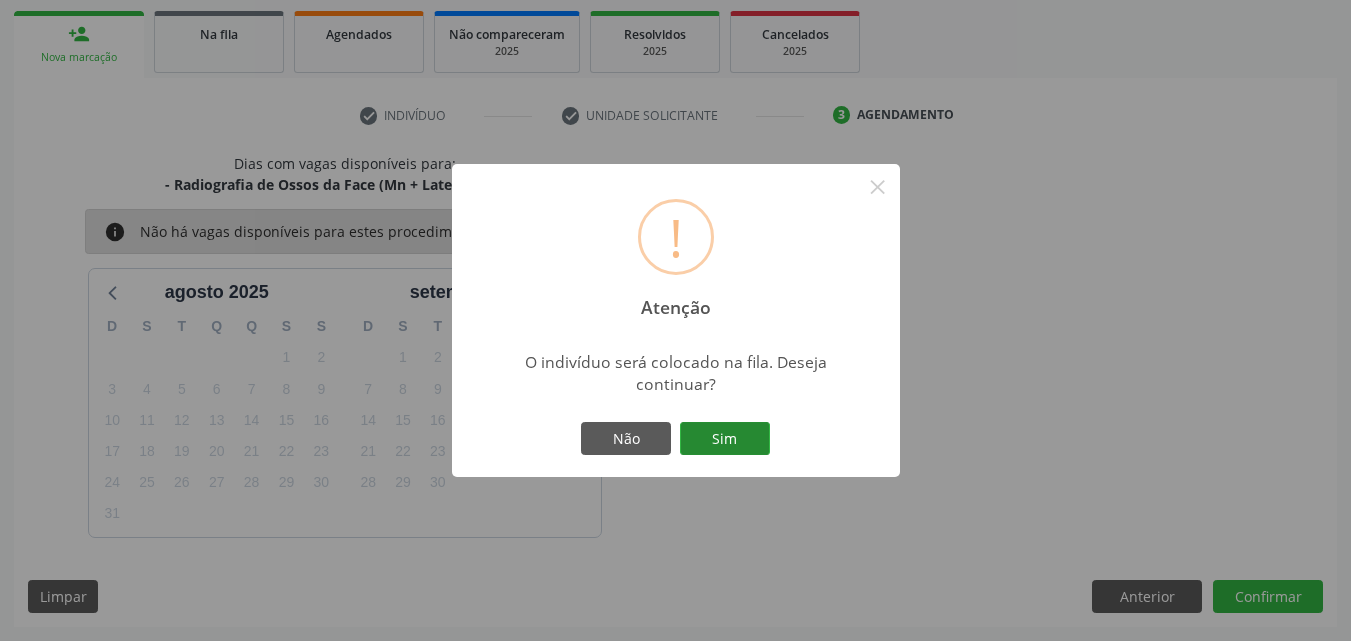 click on "Sim" at bounding box center (725, 439) 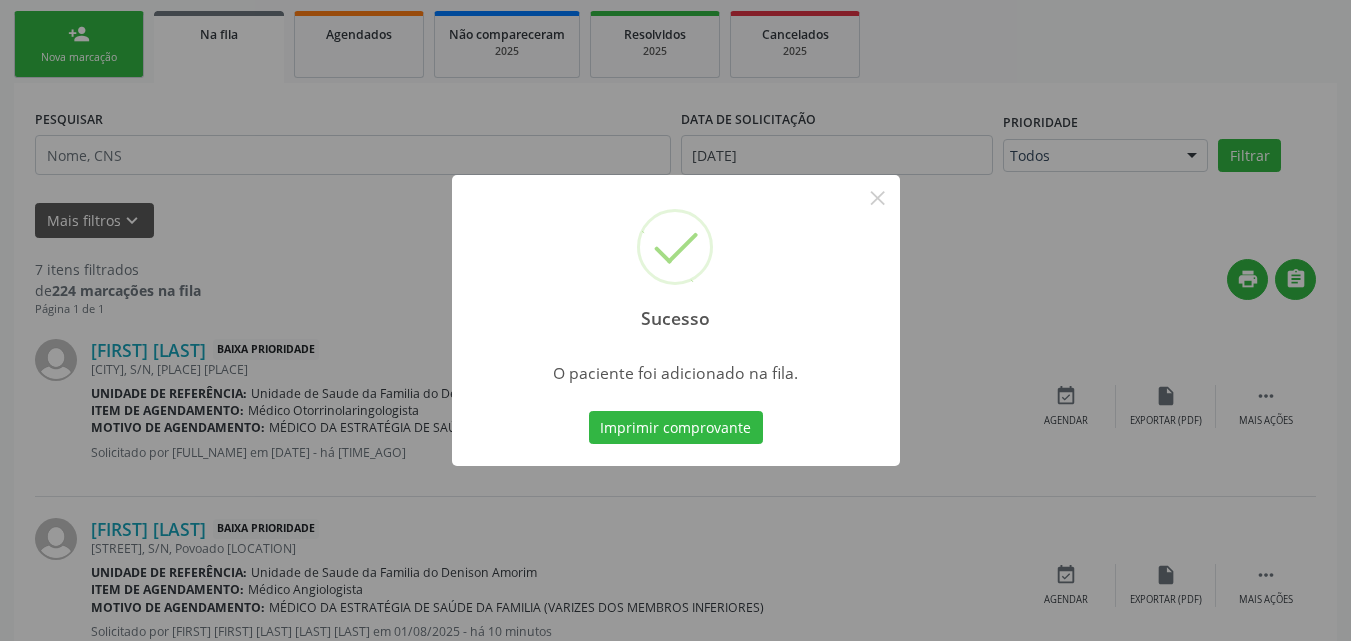 scroll, scrollTop: 54, scrollLeft: 0, axis: vertical 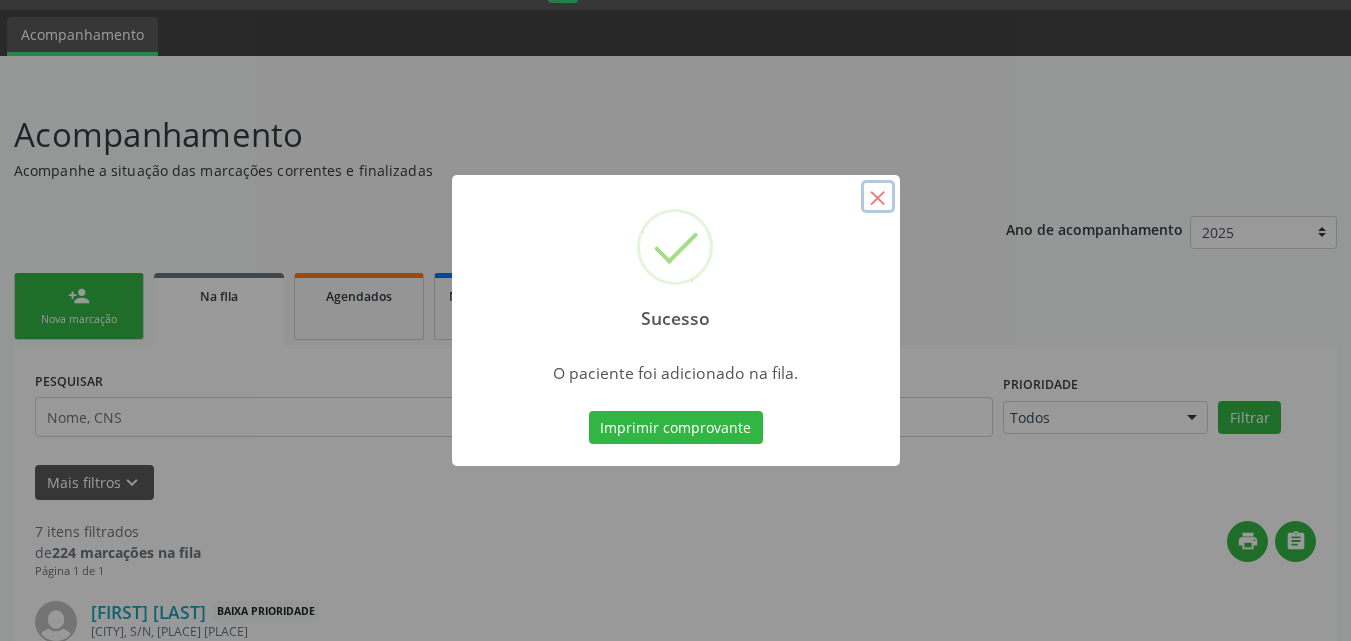 click on "×" at bounding box center (878, 197) 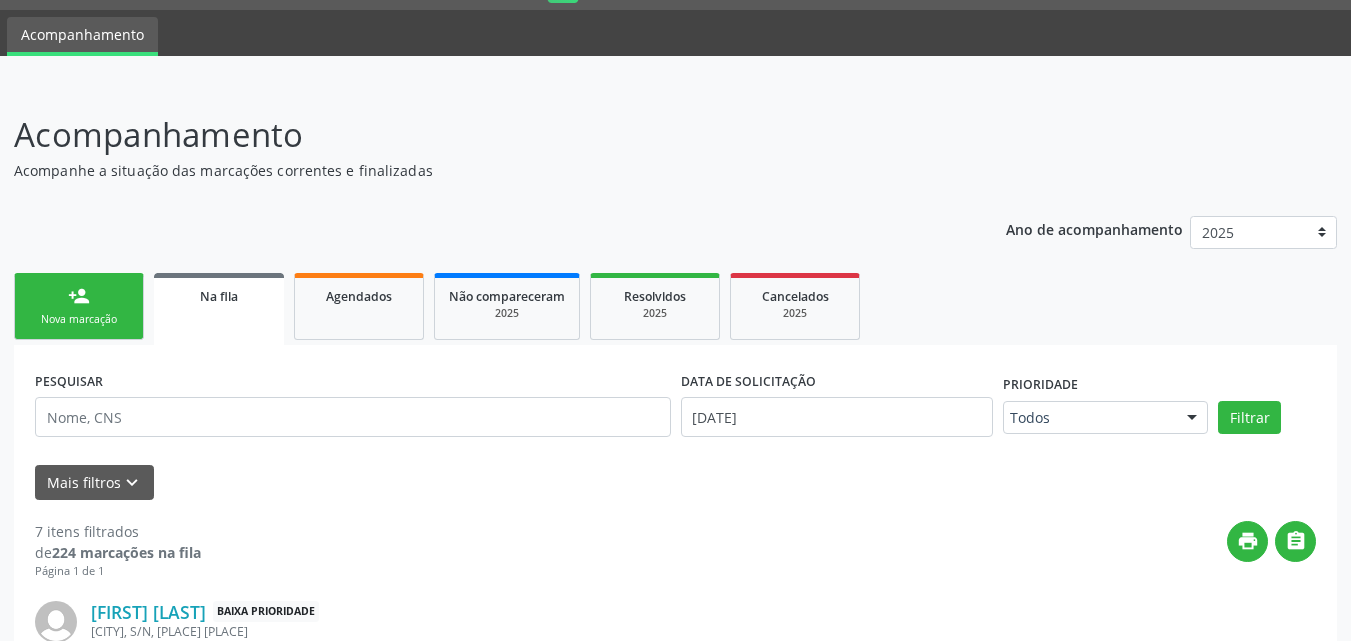 click on "person_add
Nova marcação" at bounding box center (79, 306) 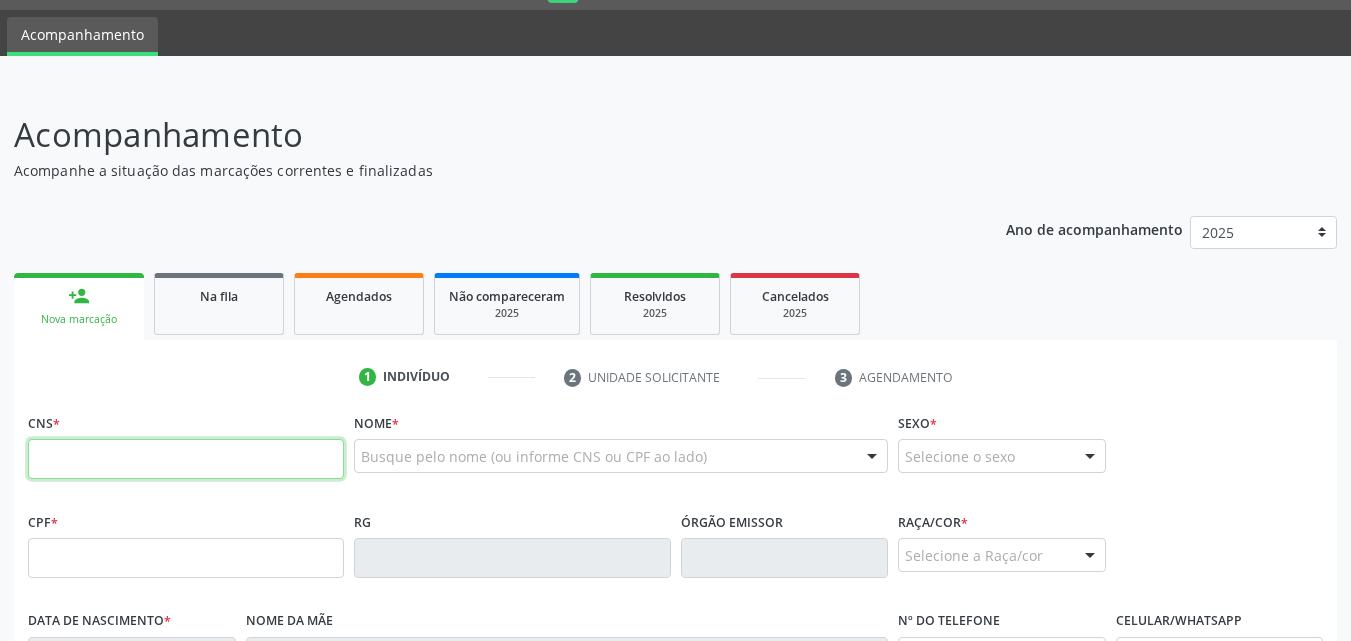 click at bounding box center (186, 459) 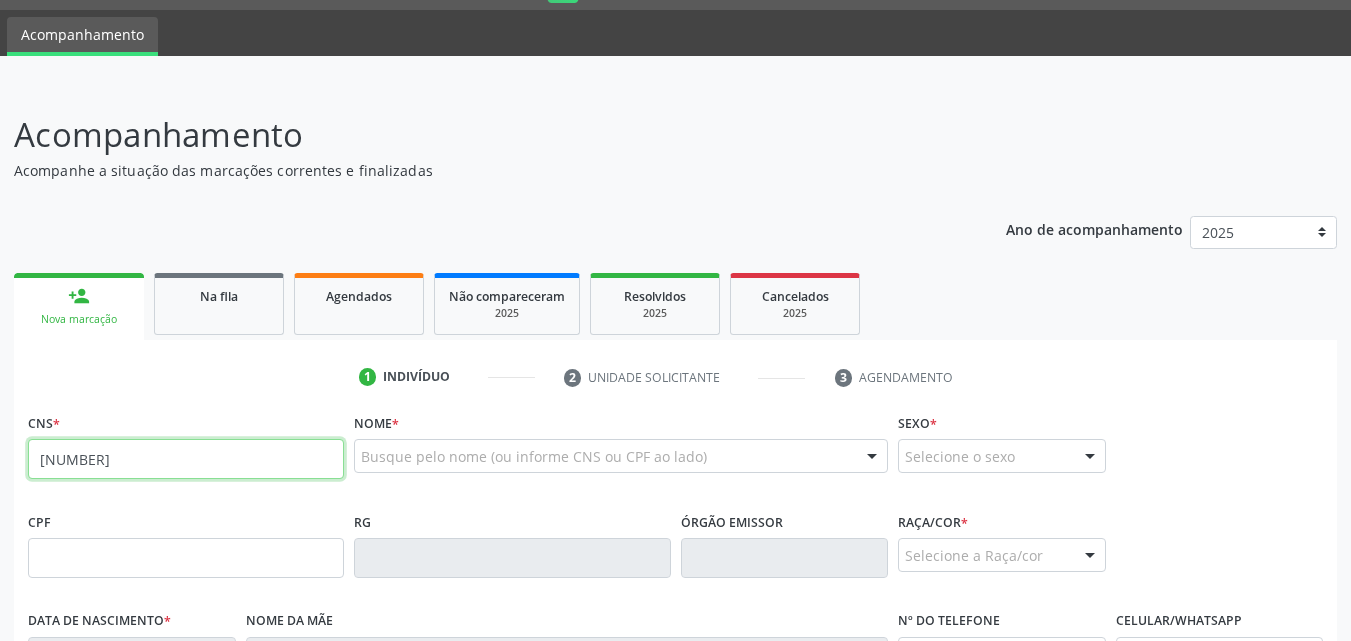 type on "[NUMBER]" 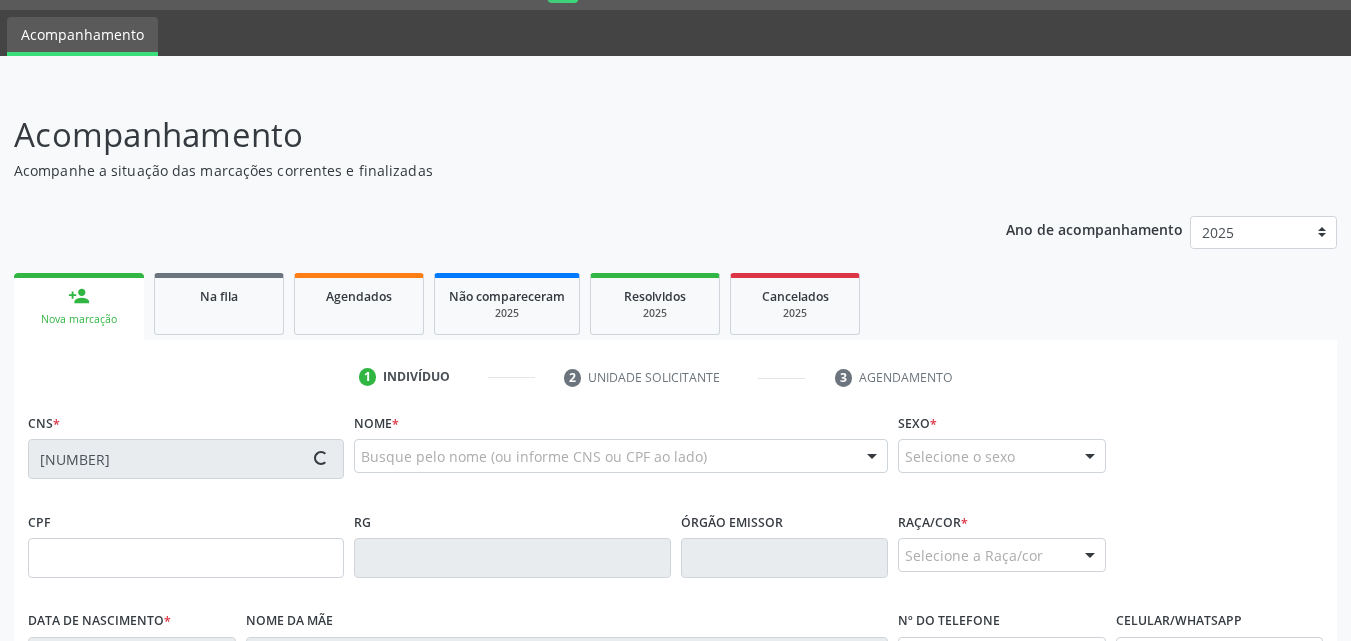 type on "[CPF]" 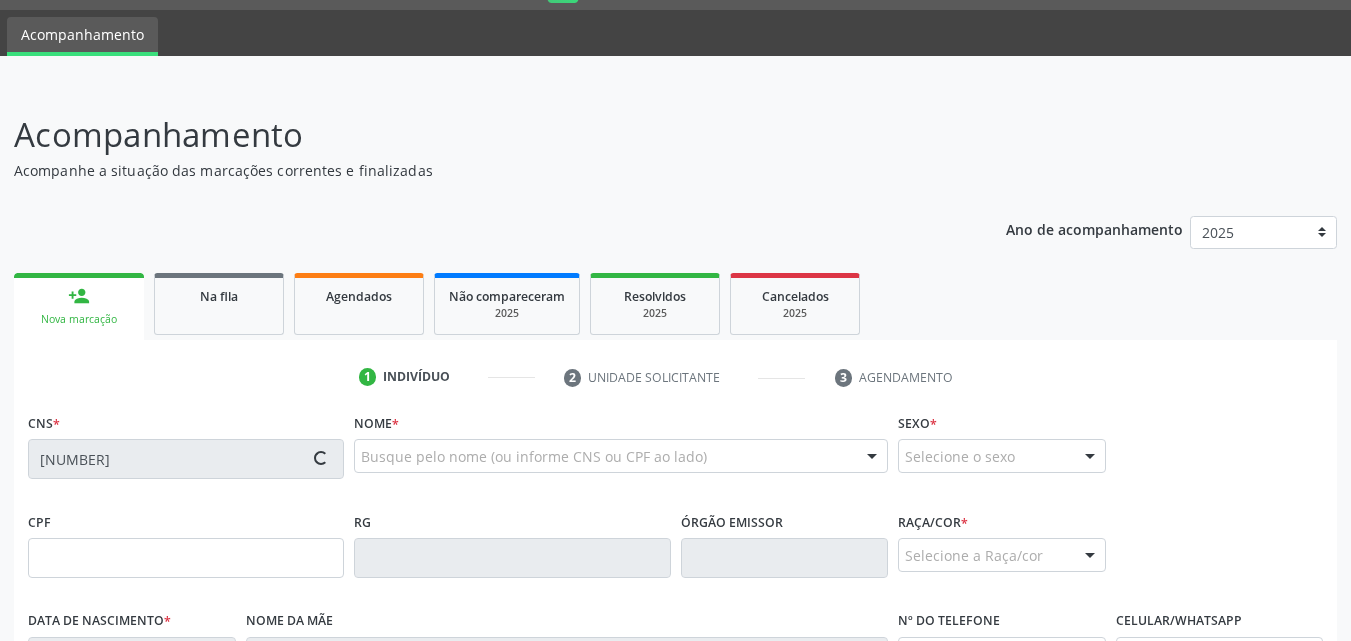 type on "DD/MM/YYYY" 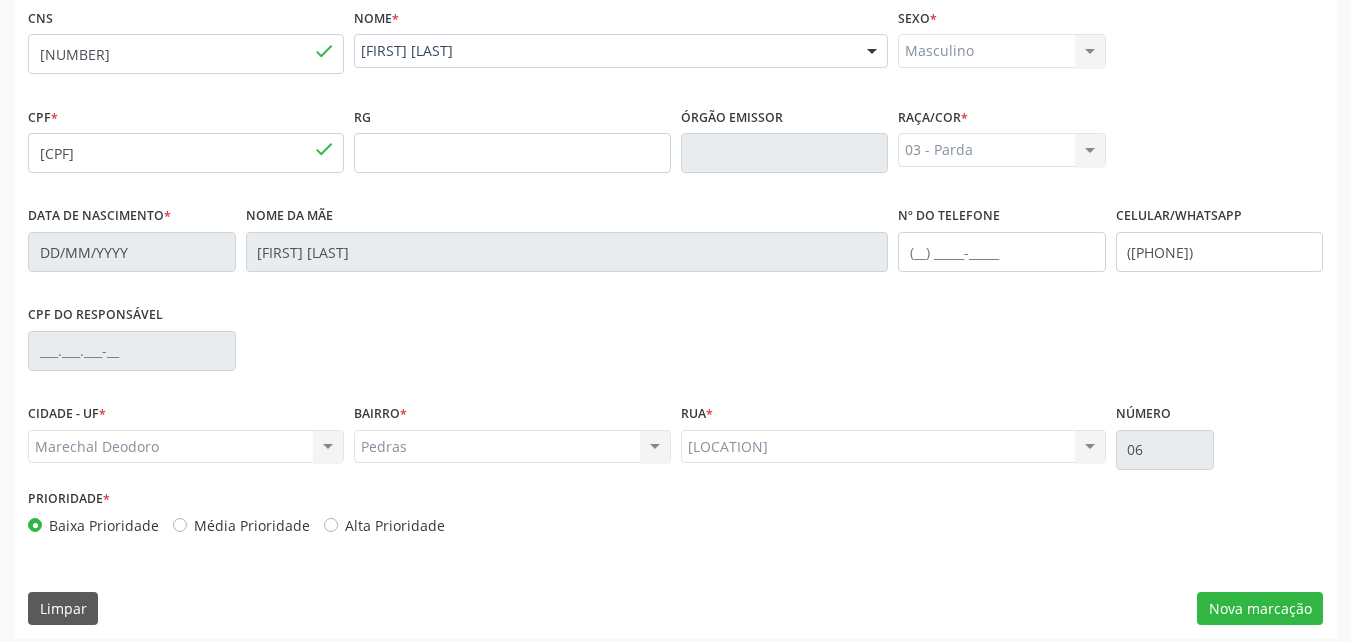 scroll, scrollTop: 471, scrollLeft: 0, axis: vertical 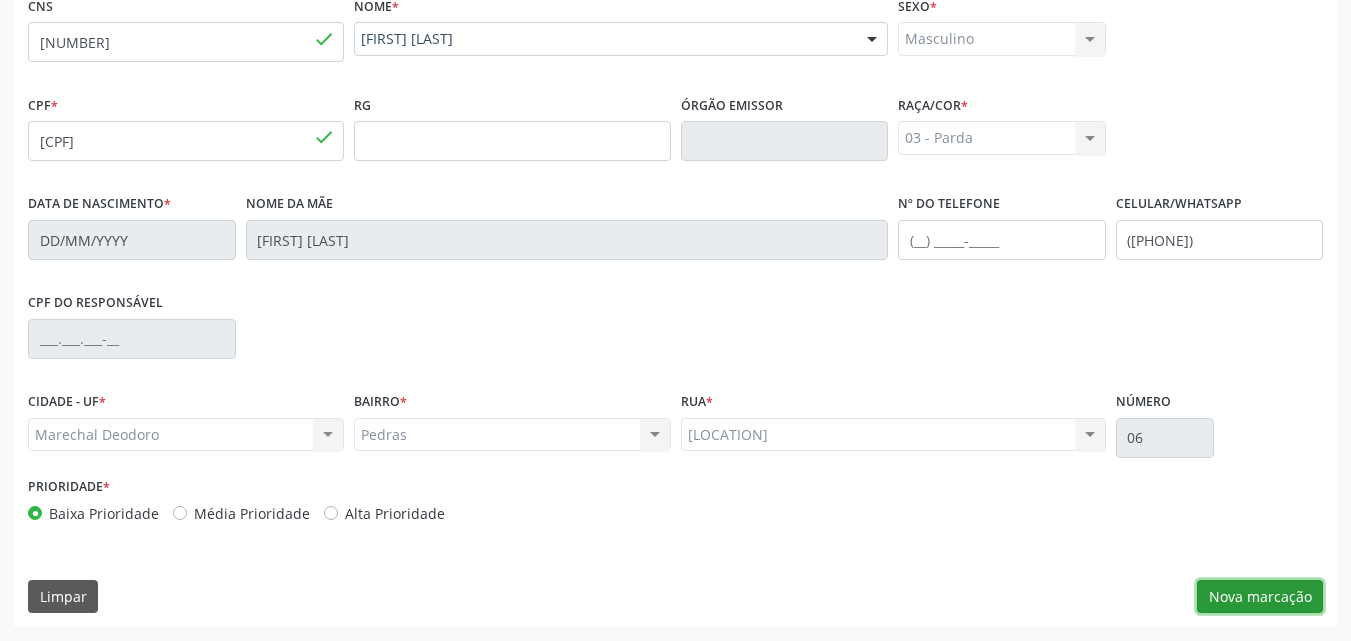 click on "Nova marcação" at bounding box center (1260, 597) 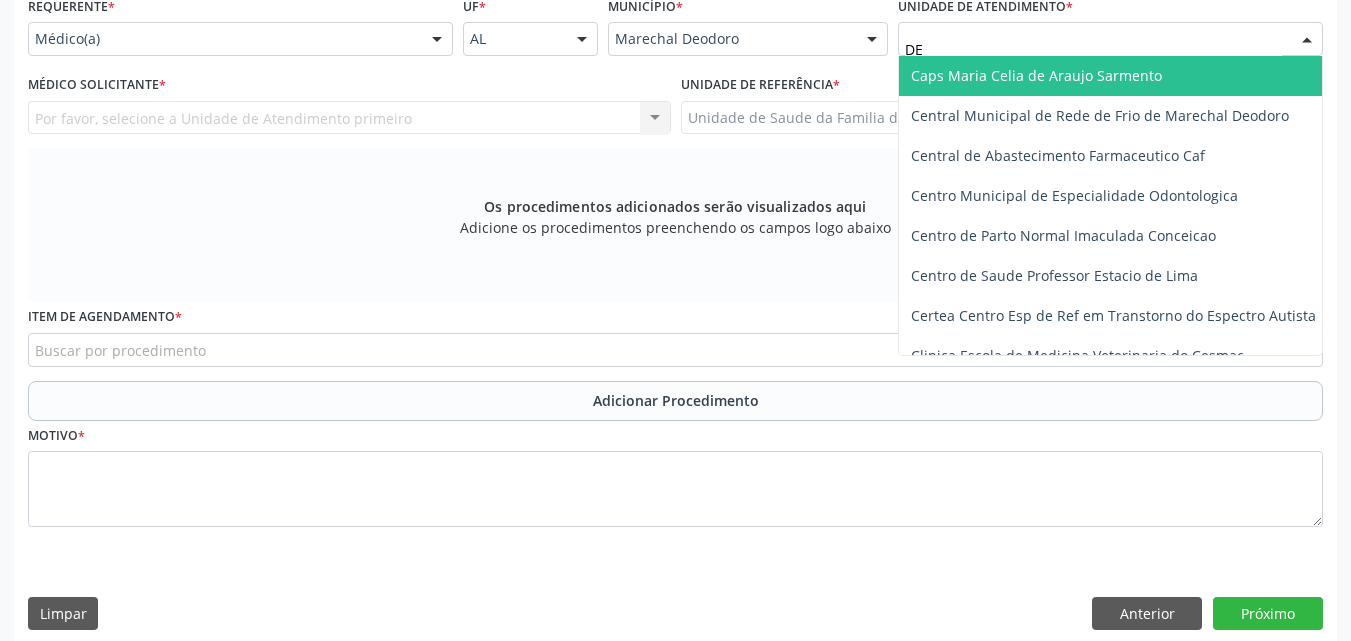 type on "DEN" 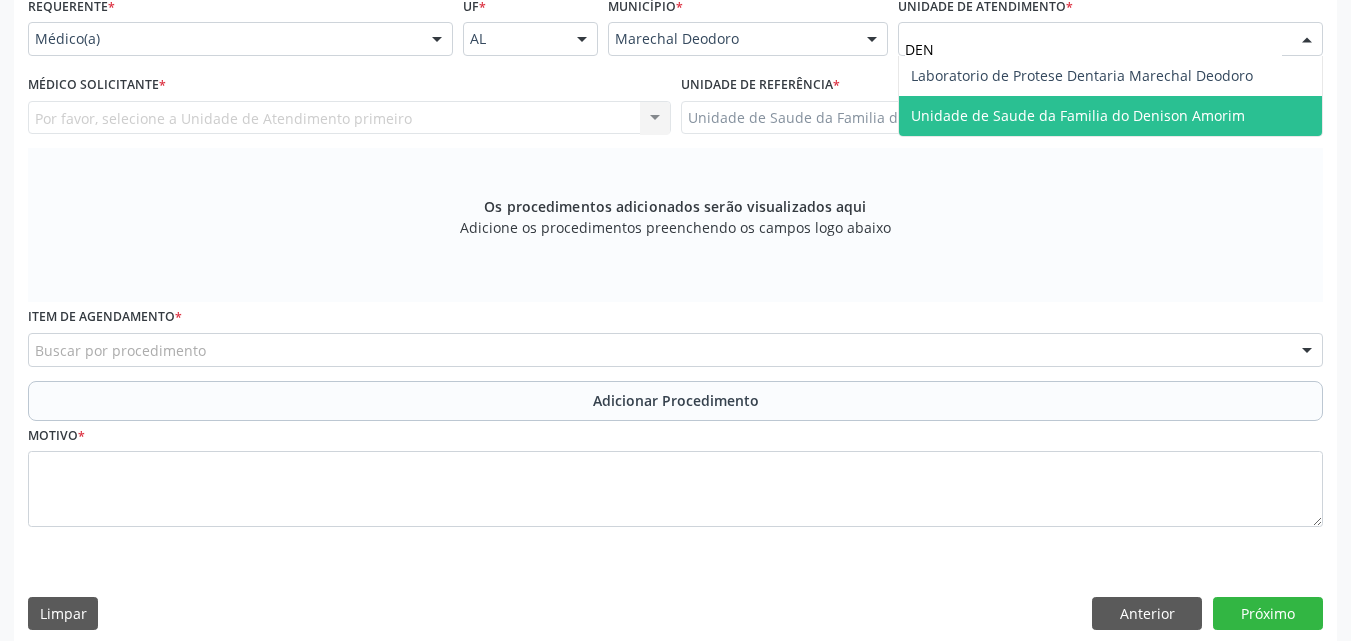 click on "Unidade de Saude da Familia do Denison Amorim" at bounding box center [1078, 115] 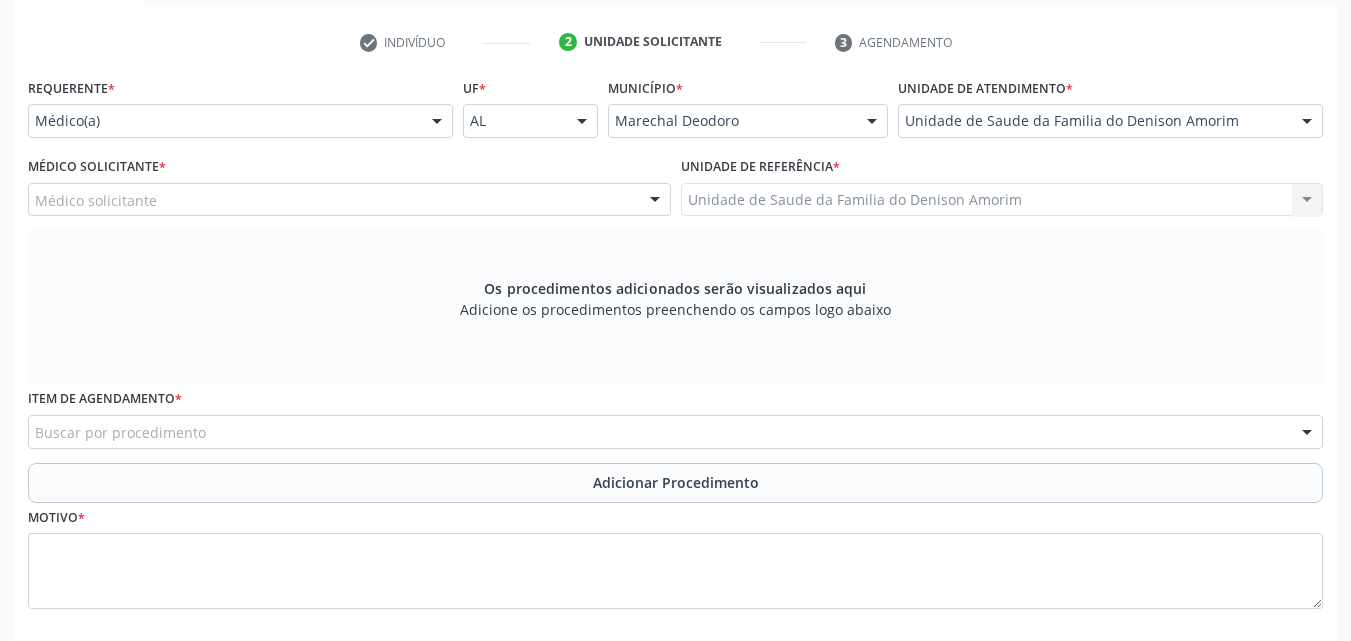 scroll, scrollTop: 402, scrollLeft: 0, axis: vertical 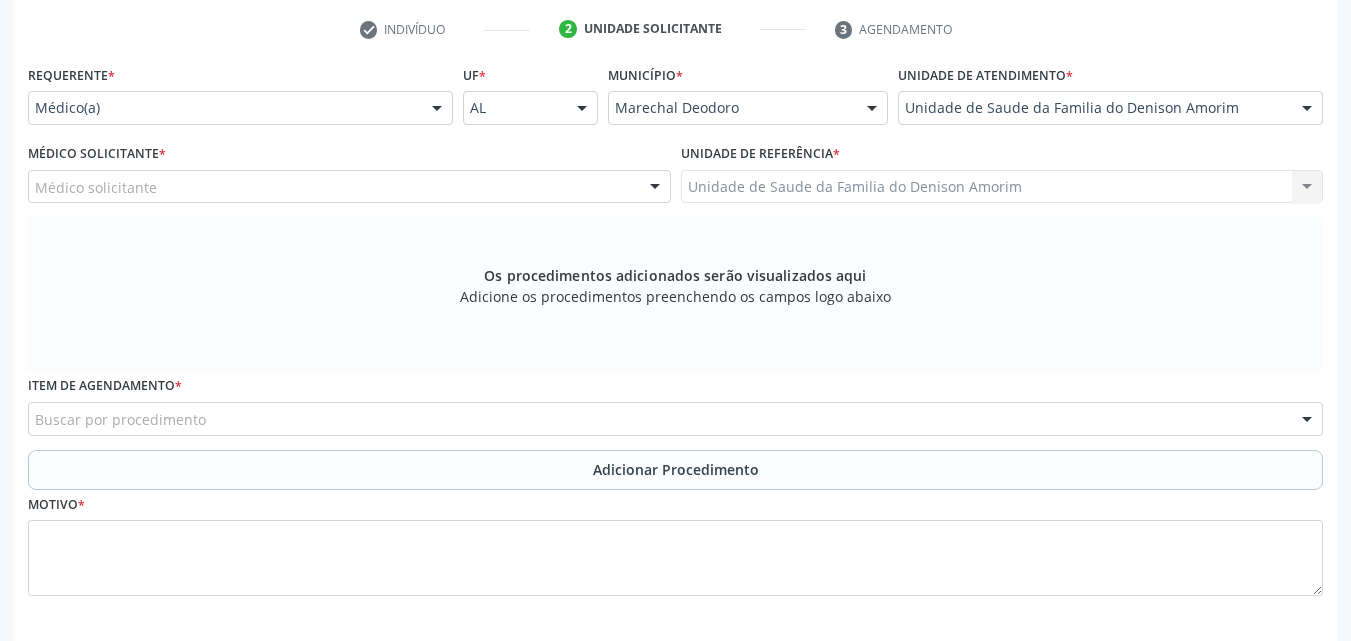 click on "Buscar por procedimento" at bounding box center [675, 419] 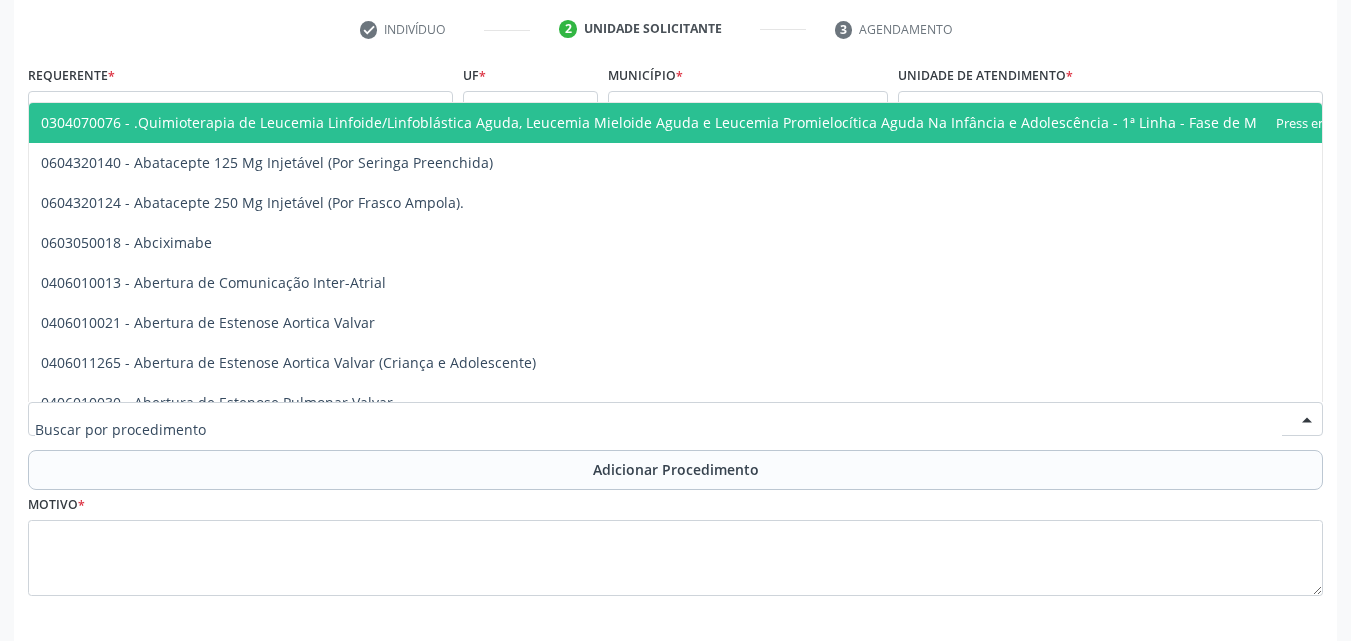 click at bounding box center [658, 429] 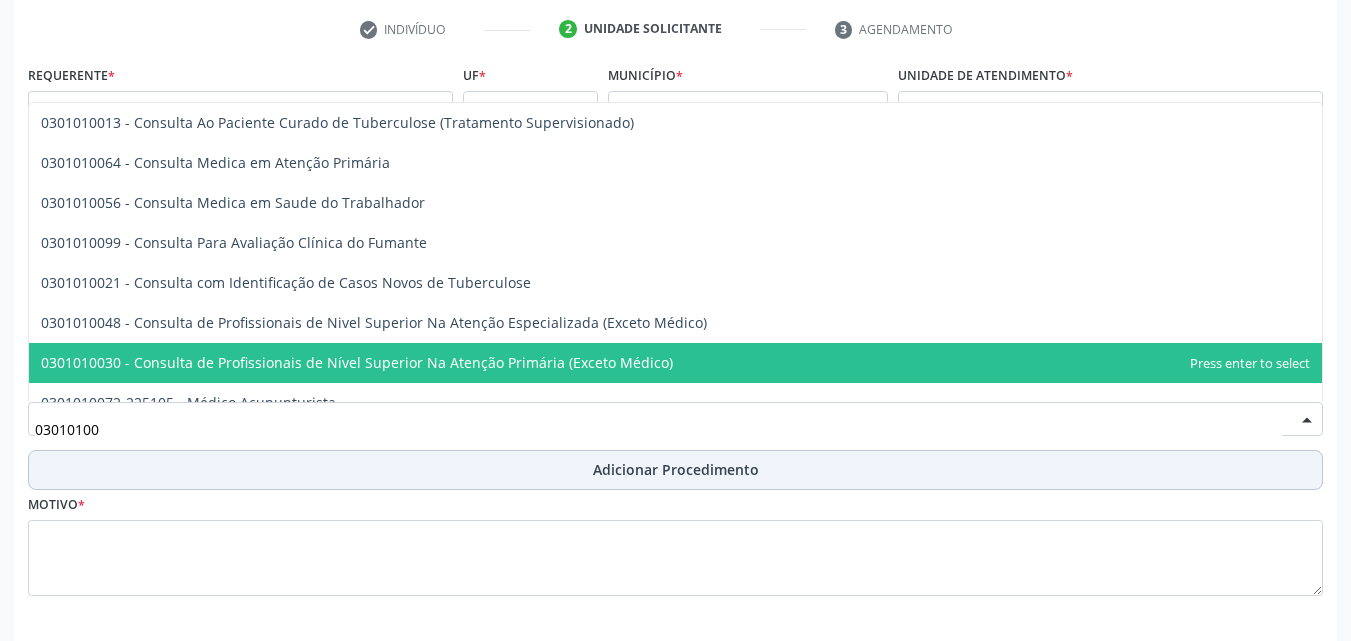 type on "[PHONE]" 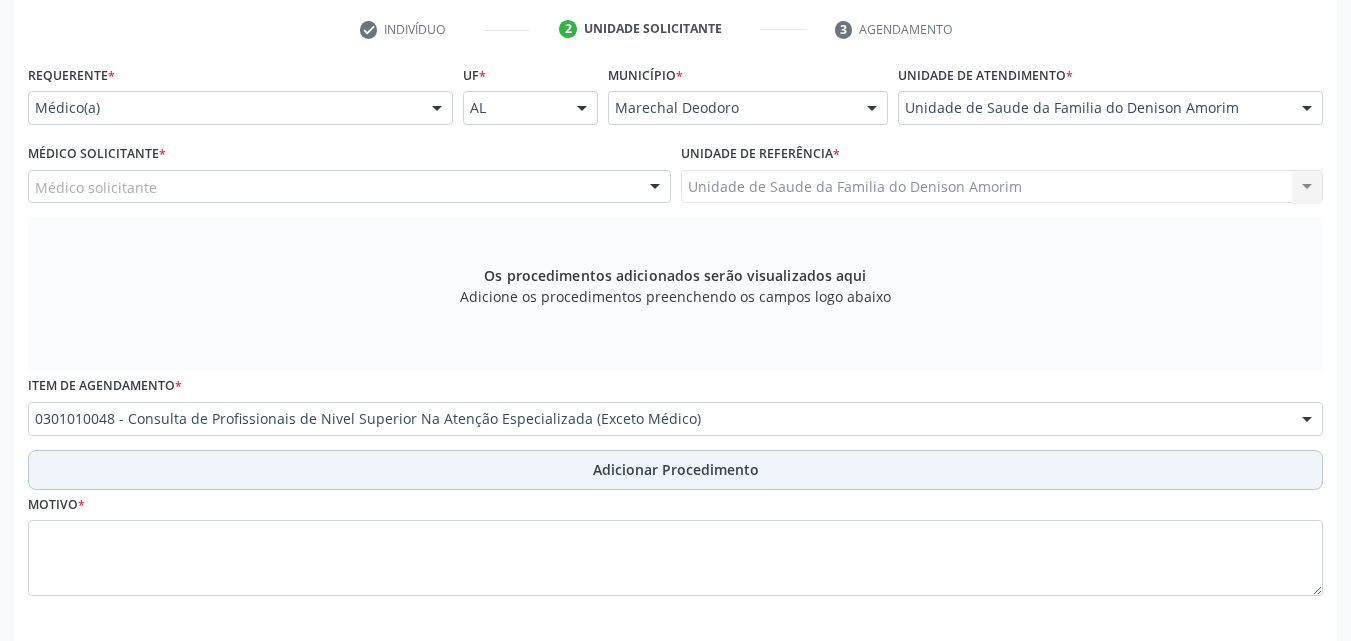 click on "Adicionar Procedimento" at bounding box center [675, 470] 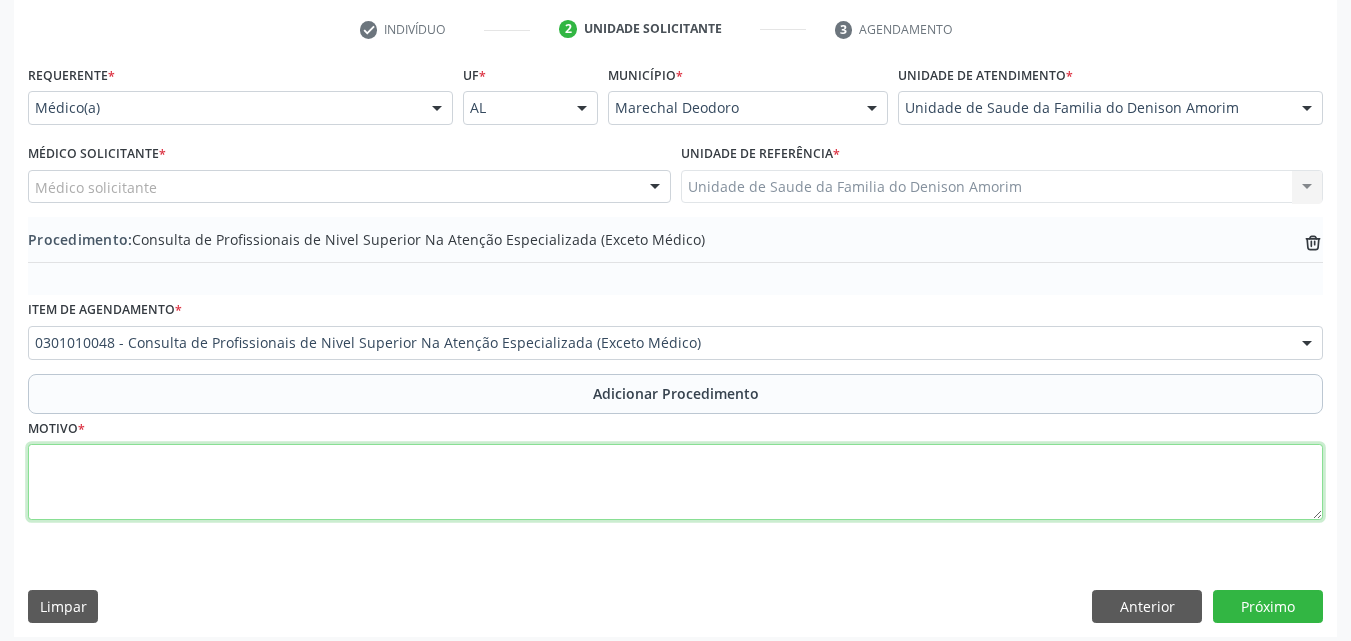 click at bounding box center [675, 482] 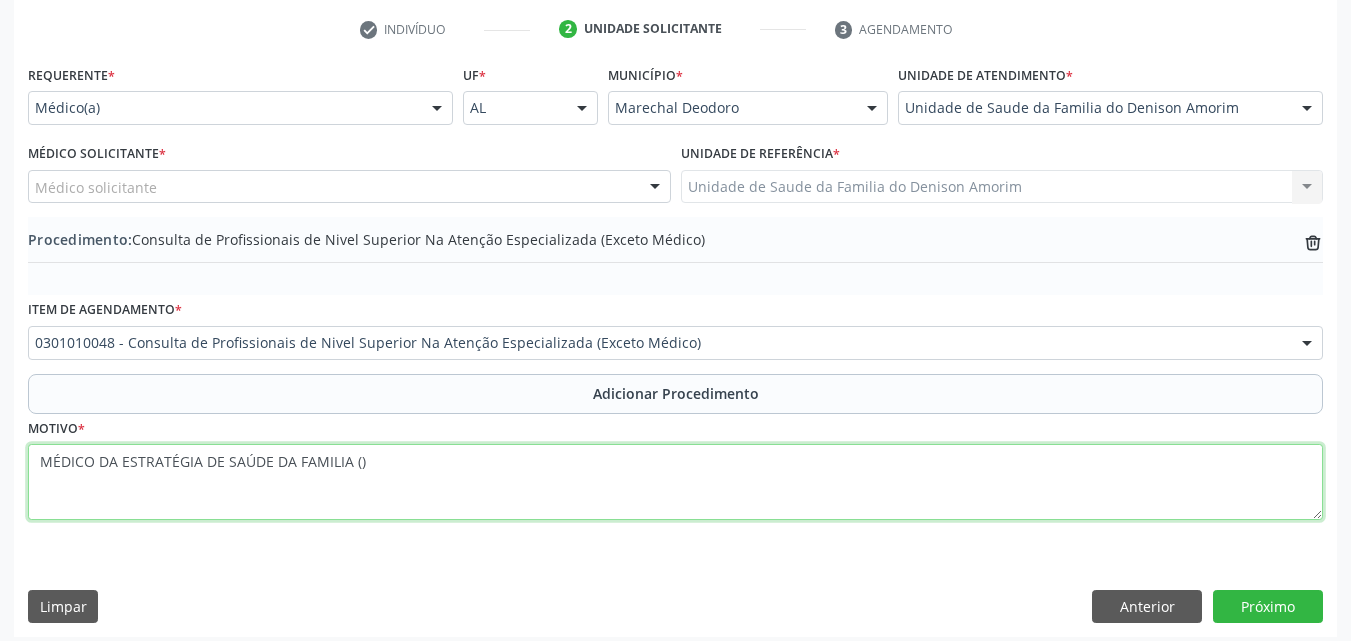 drag, startPoint x: 97, startPoint y: 460, endPoint x: 22, endPoint y: 460, distance: 75 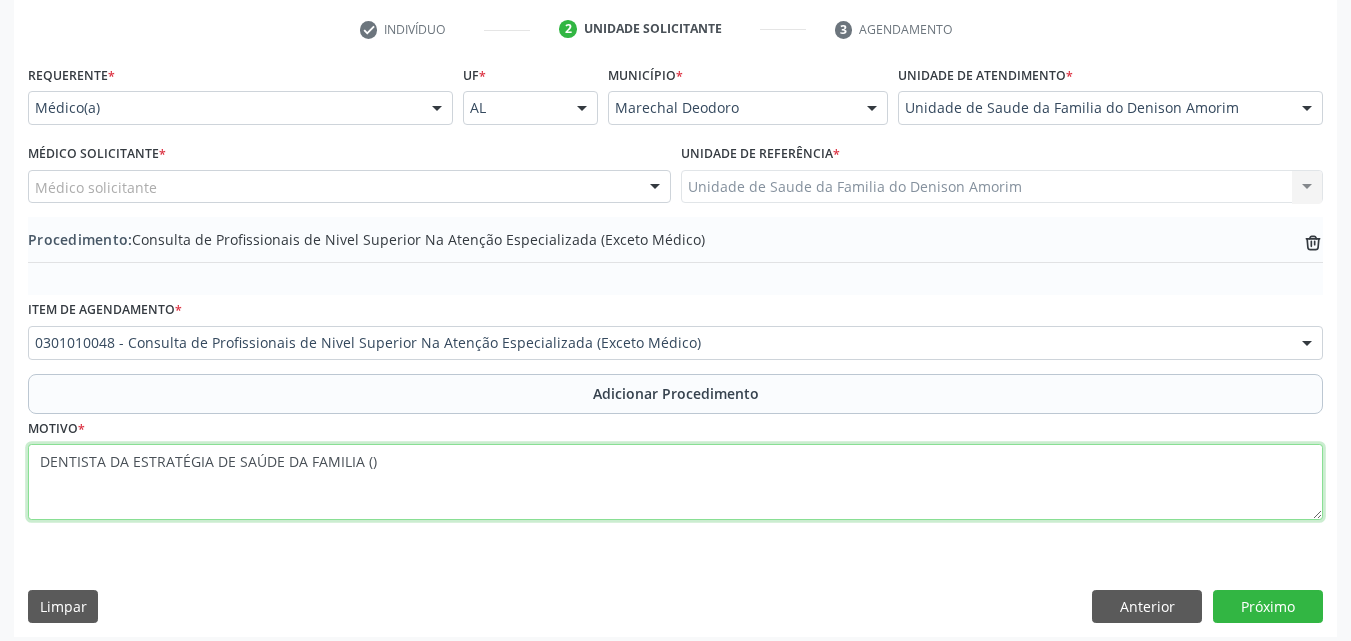 click on "DENTISTA DA ESTRATÉGIA DE SAÚDE DA FAMILIA ()" at bounding box center [675, 482] 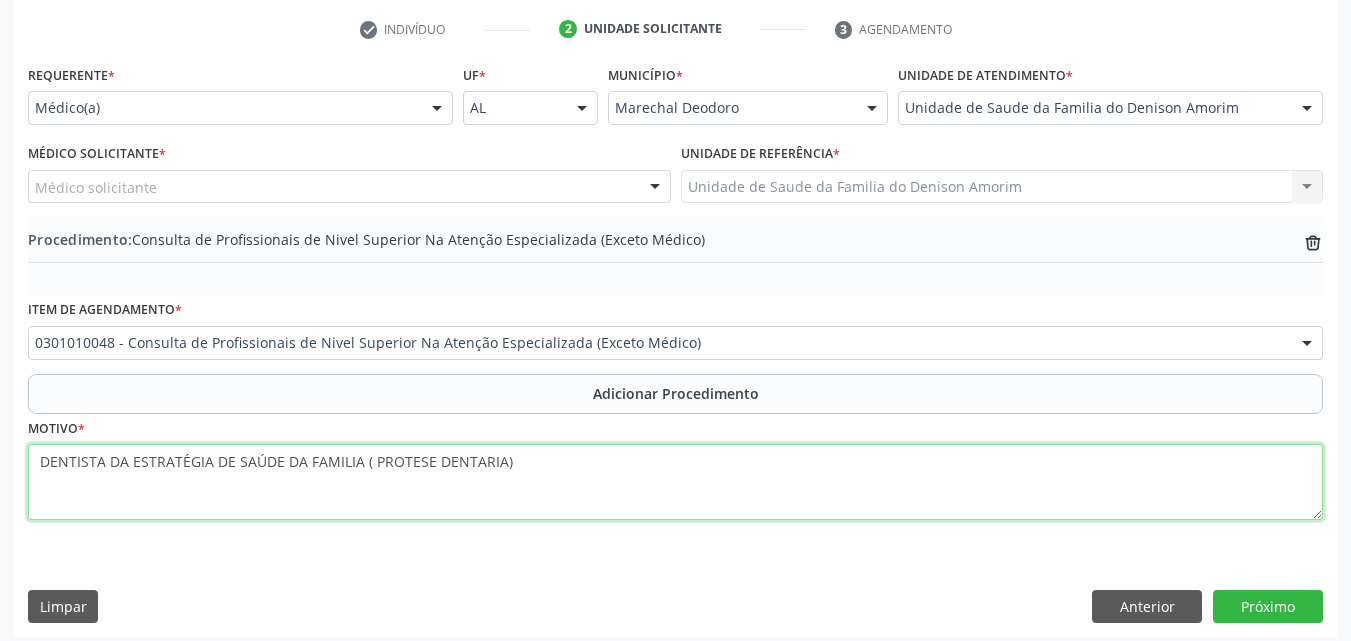 click on "DENTISTA DA ESTRATÉGIA DE SAÚDE DA FAMILIA ( PROTESE DENTARIA)" at bounding box center (675, 482) 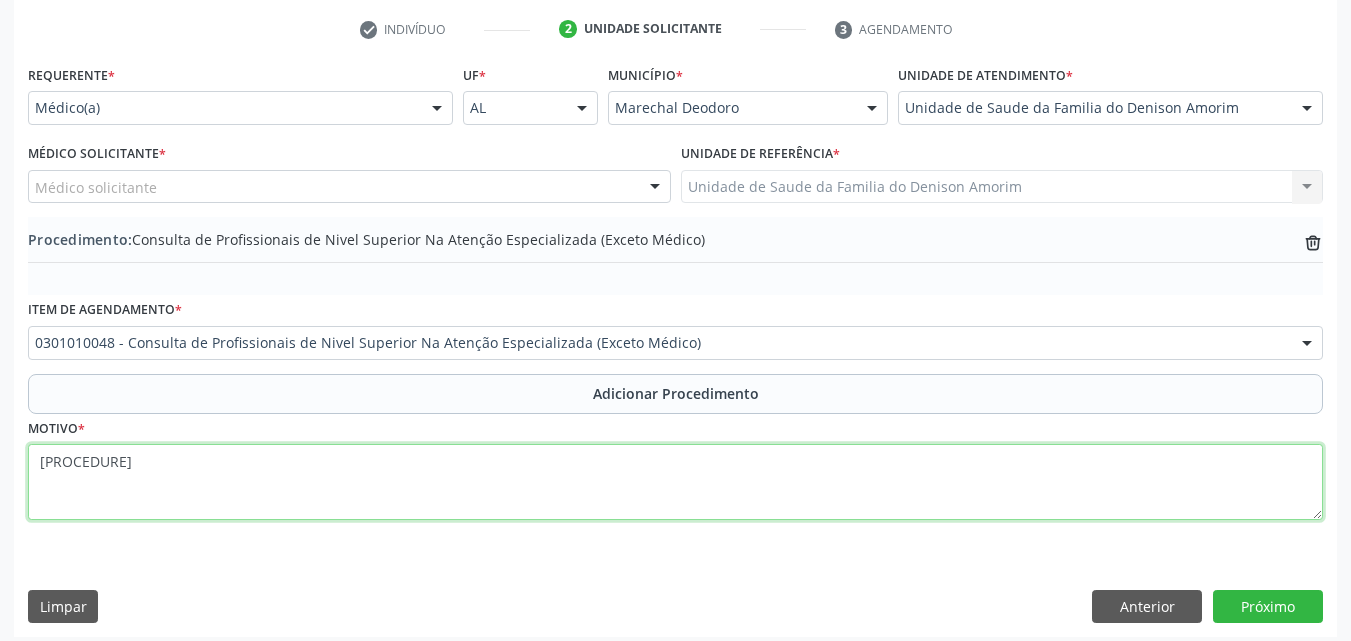 click on "[PROCEDURE]" at bounding box center [675, 482] 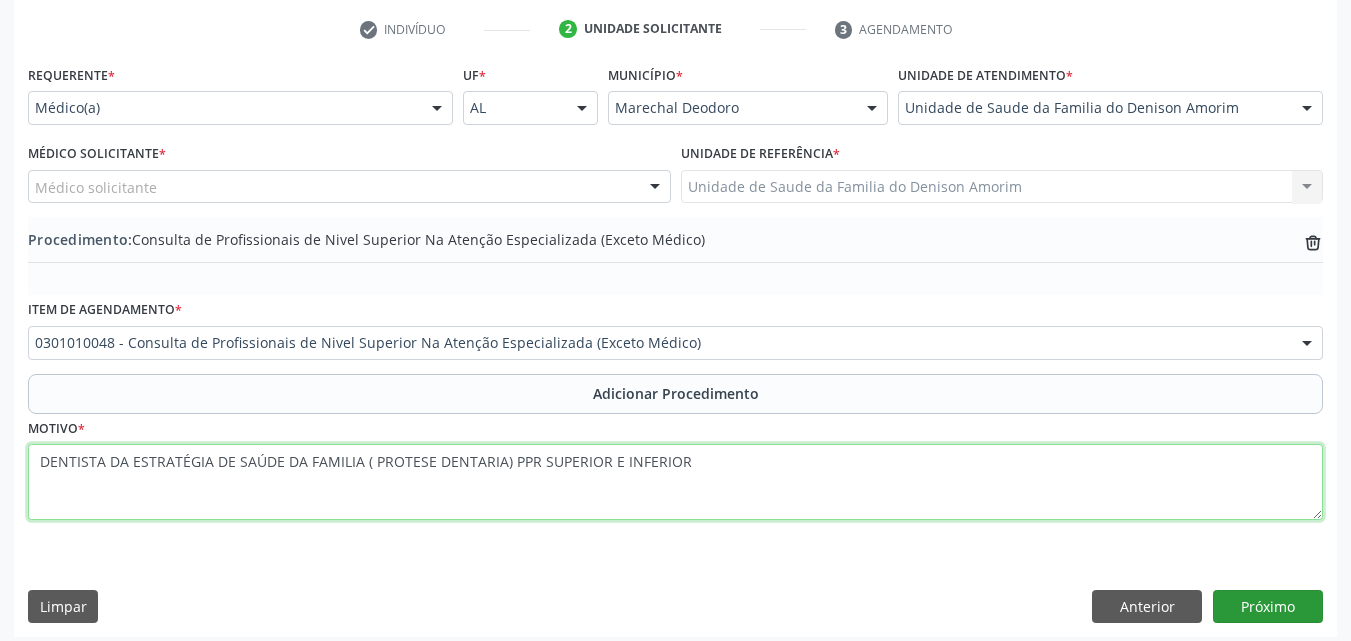 type on "DENTISTA DA ESTRATÉGIA DE SAÚDE DA FAMILIA ( PROTESE DENTARIA) PPR SUPERIOR E INFERIOR" 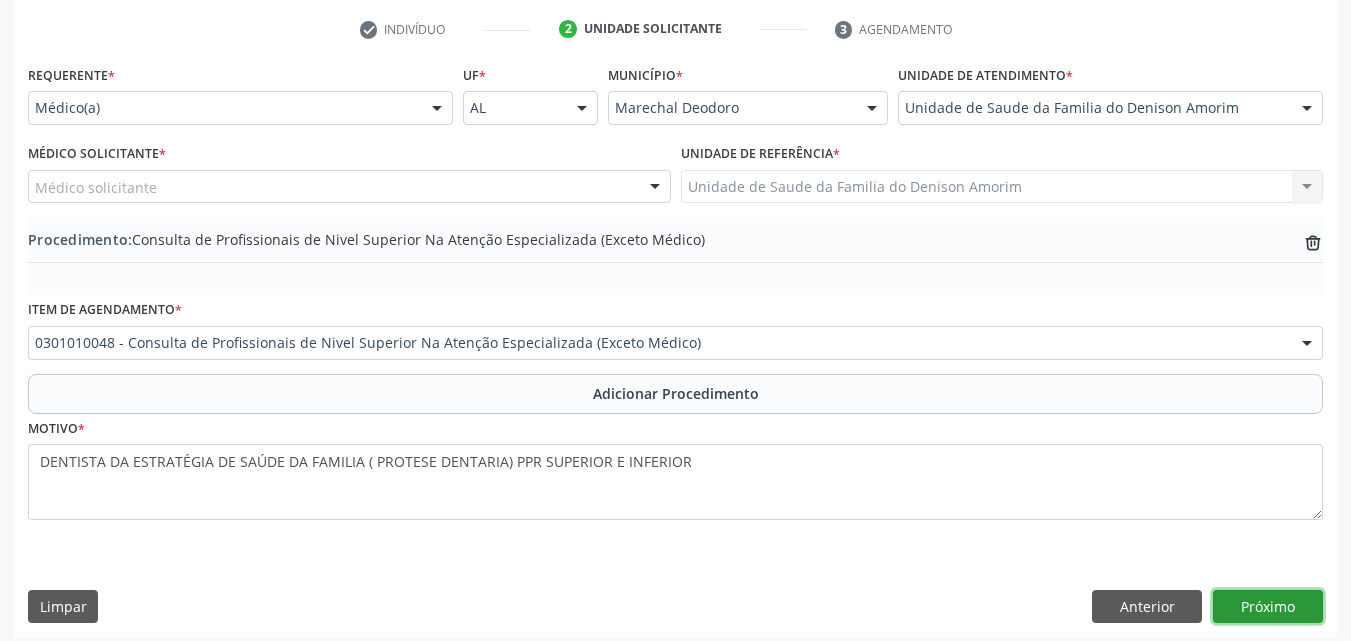 click on "Próximo" at bounding box center (1268, 607) 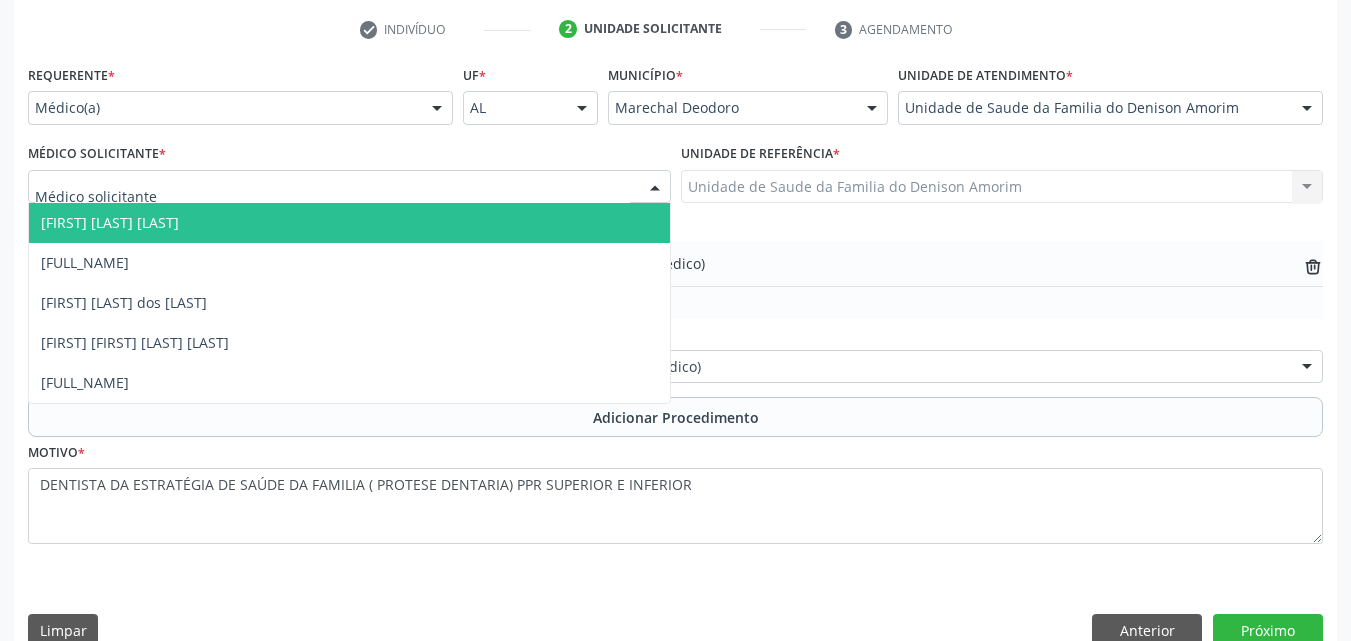 click at bounding box center (349, 187) 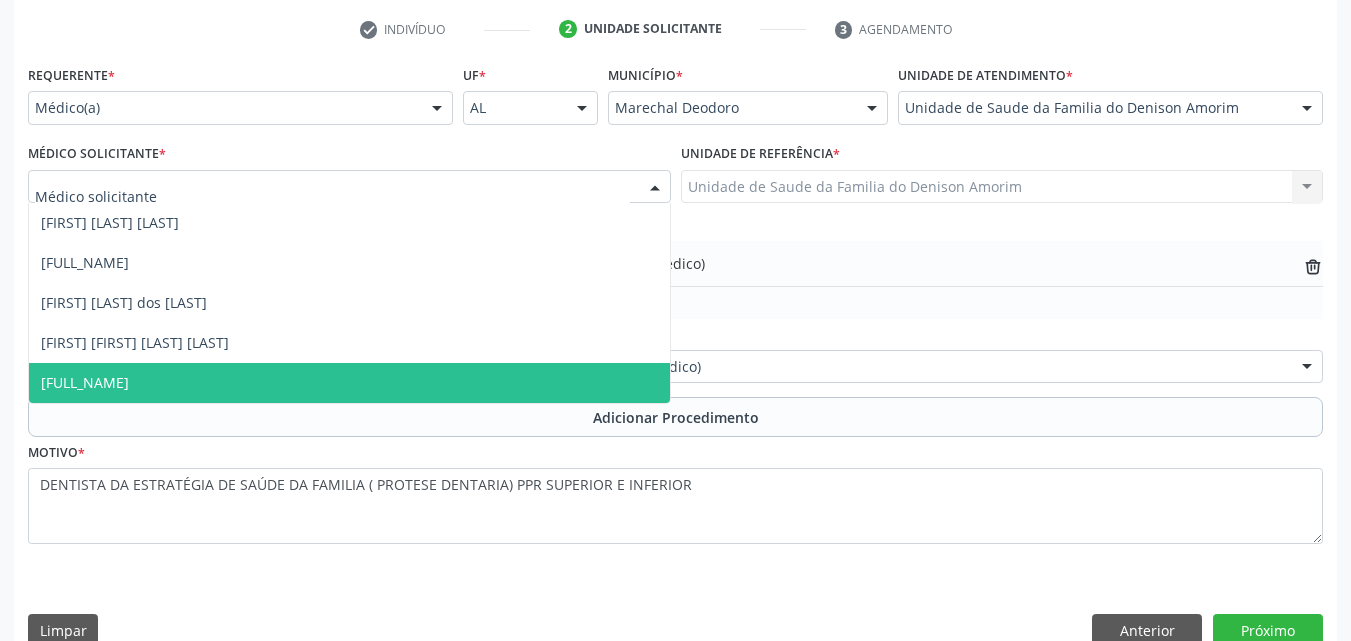 click on "[FULL_NAME]" at bounding box center (349, 383) 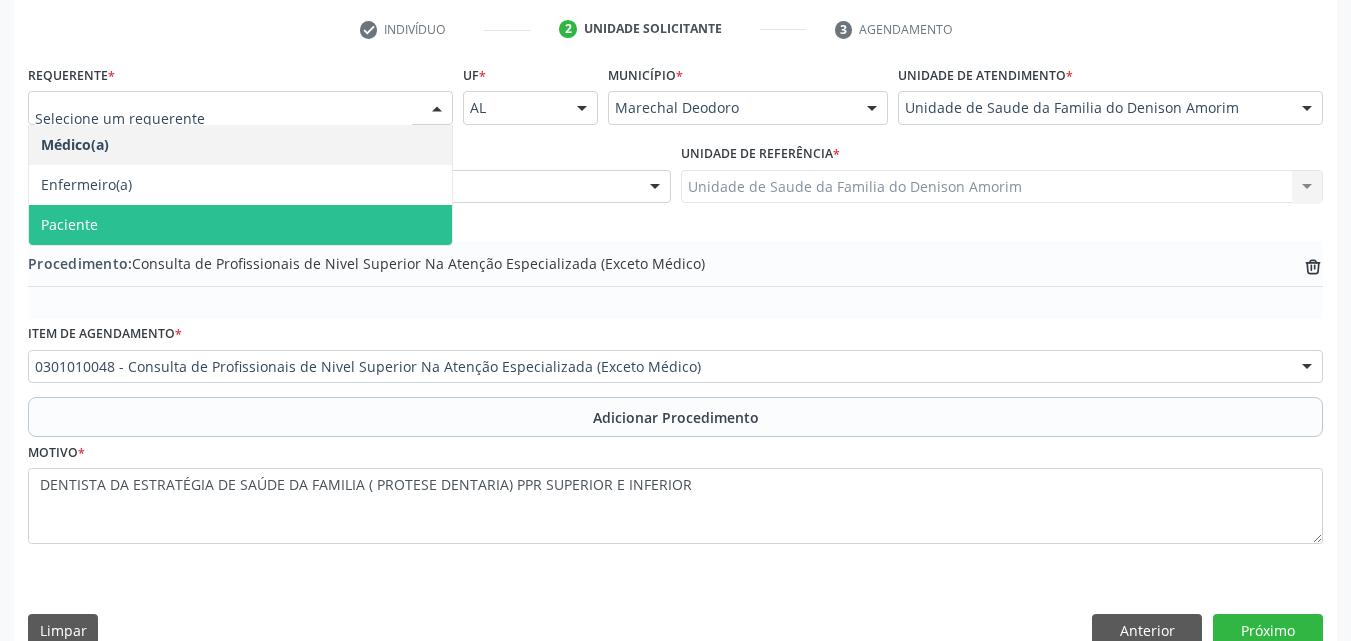 click on "Paciente" at bounding box center [240, 225] 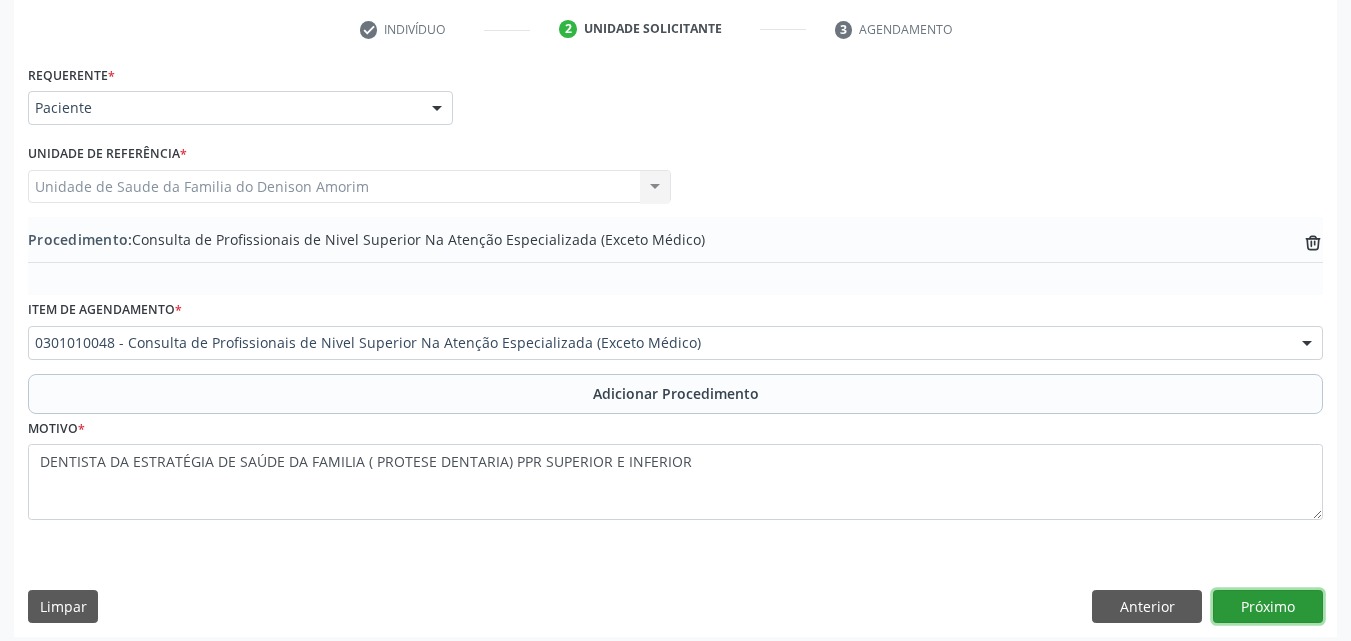 click on "Próximo" at bounding box center [1268, 607] 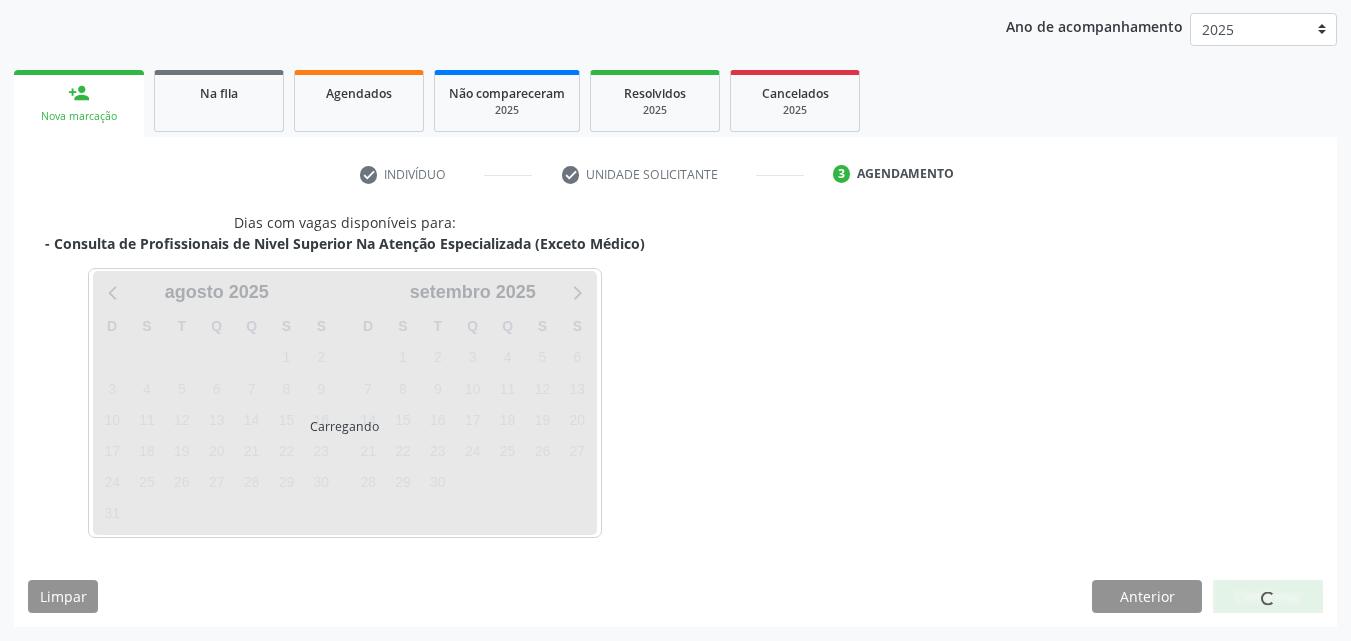 scroll, scrollTop: 316, scrollLeft: 0, axis: vertical 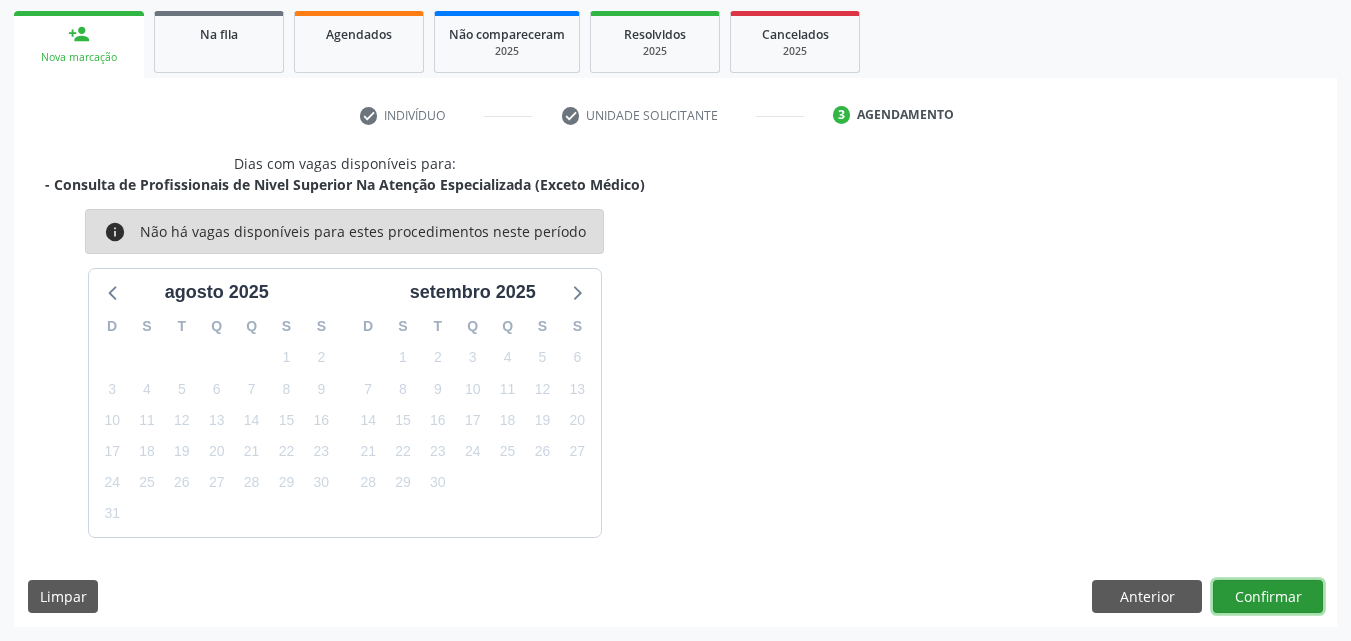 click on "Confirmar" at bounding box center [1268, 597] 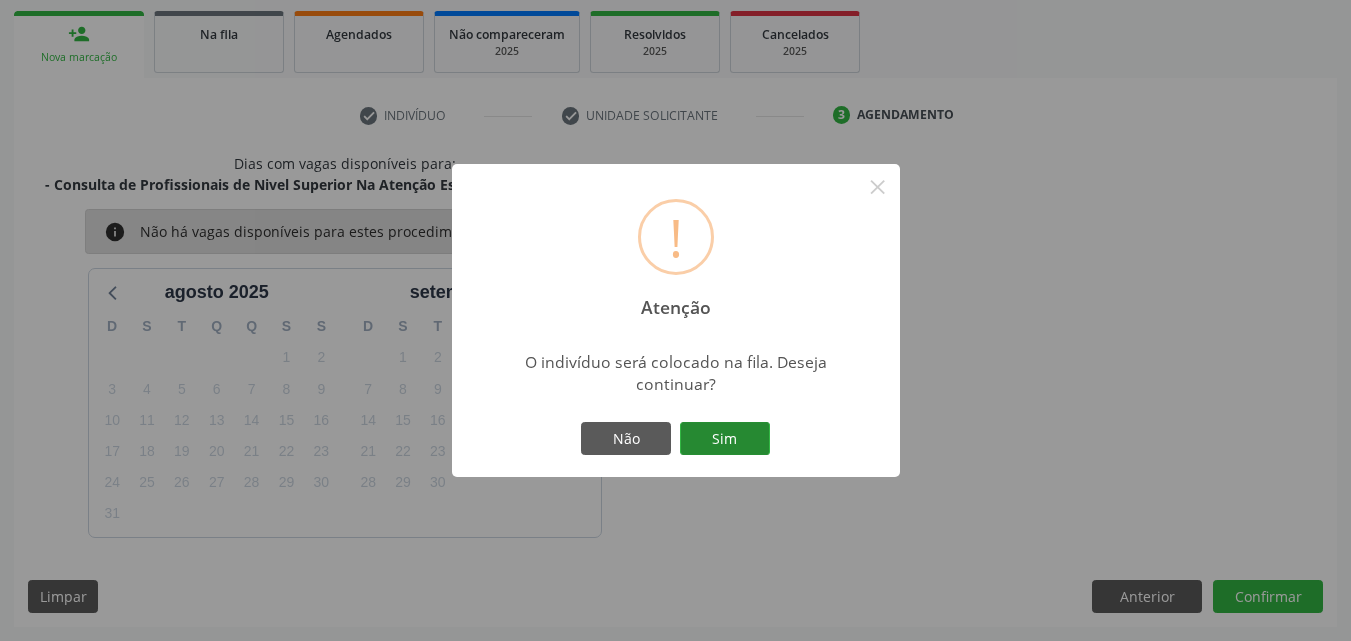 click on "Sim" at bounding box center (725, 439) 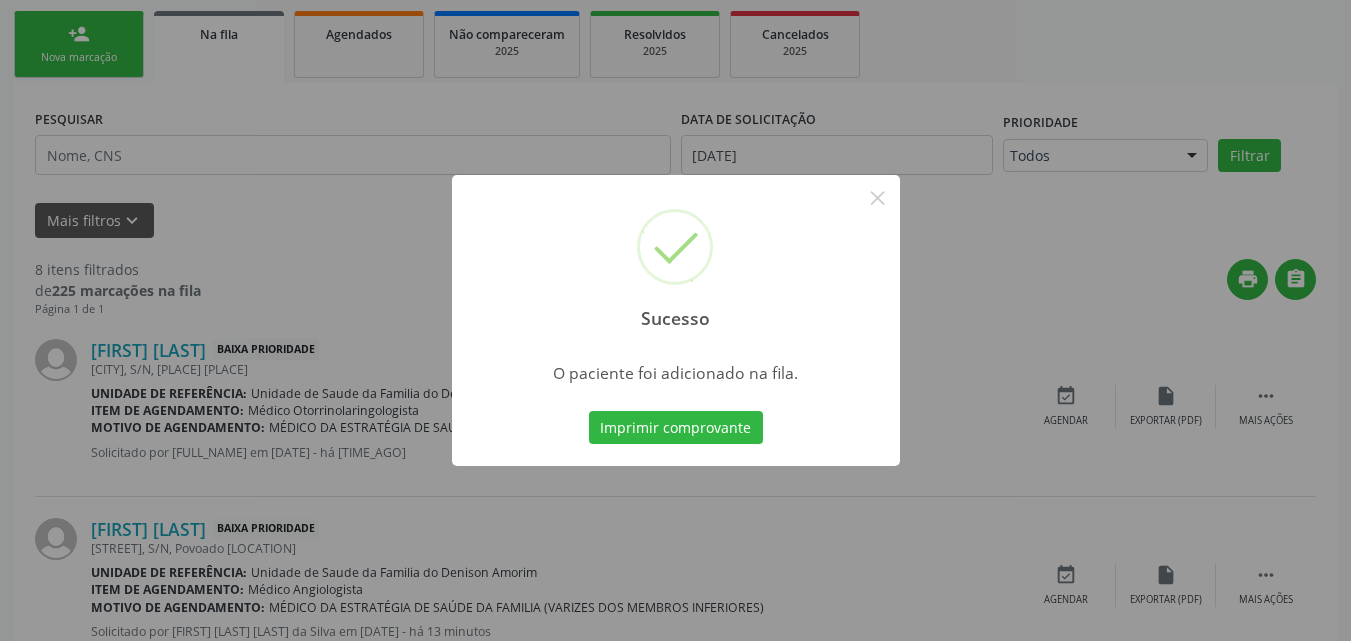 scroll, scrollTop: 54, scrollLeft: 0, axis: vertical 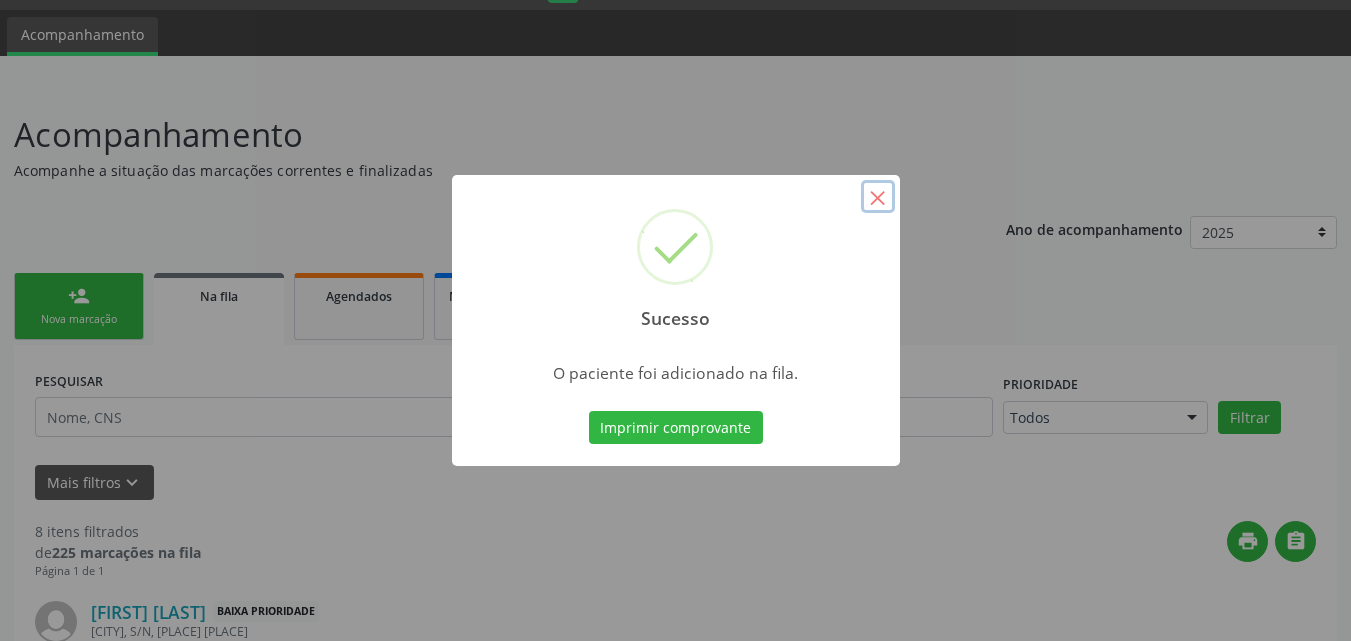 click on "×" at bounding box center [878, 197] 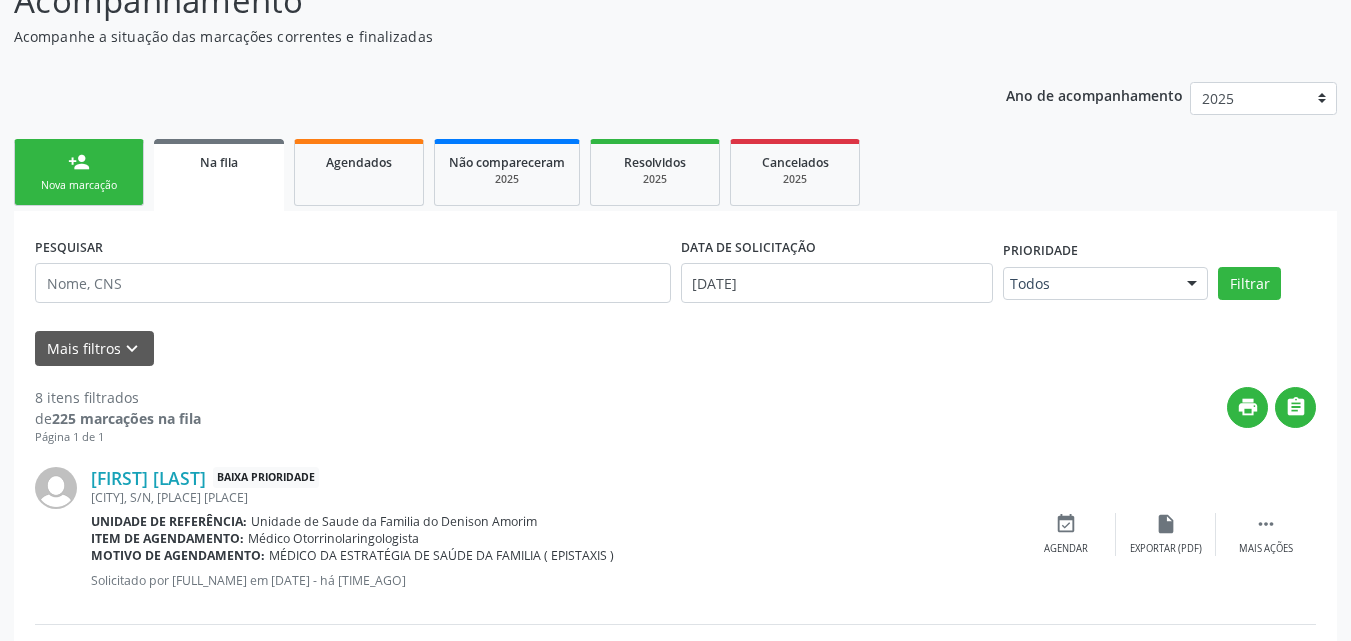 scroll, scrollTop: 0, scrollLeft: 0, axis: both 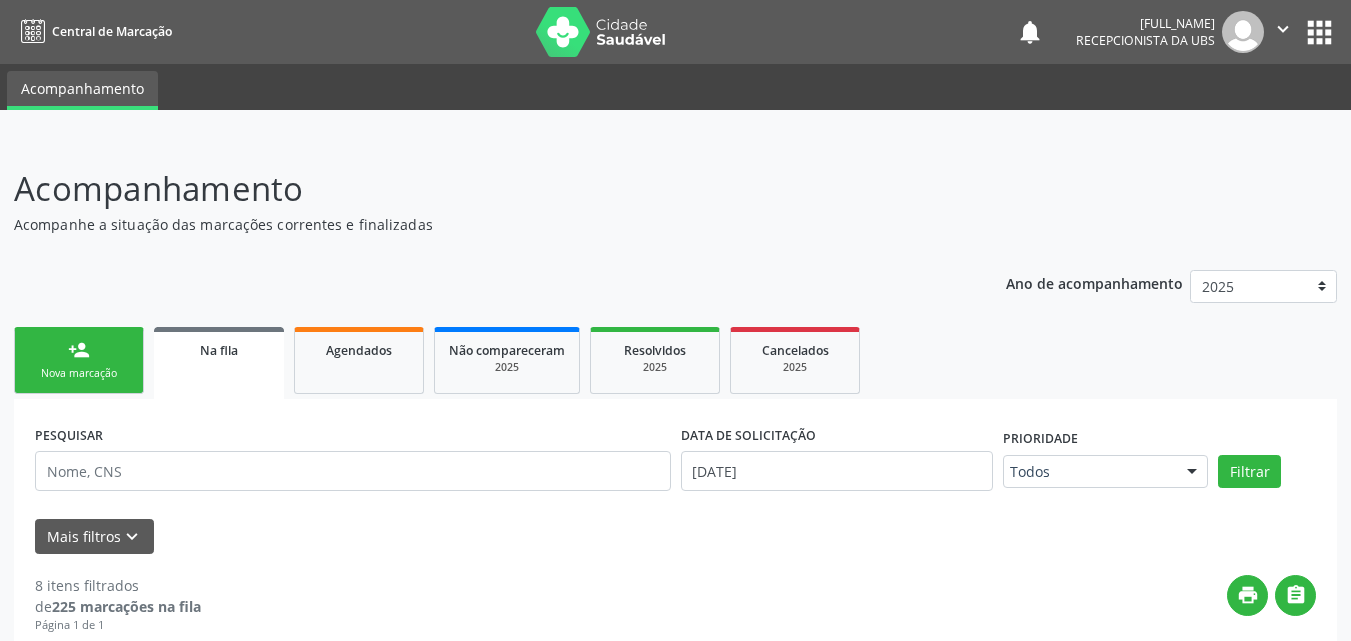 click on "person_add
Nova marcação" at bounding box center [79, 360] 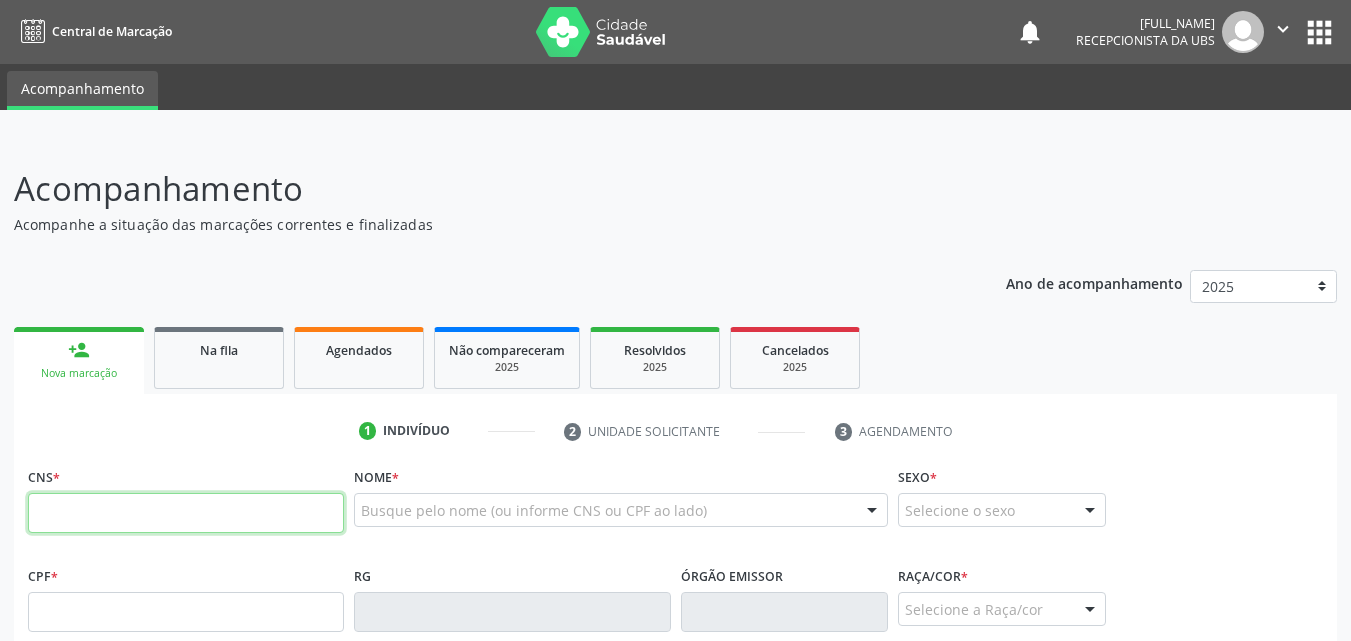 click at bounding box center [186, 513] 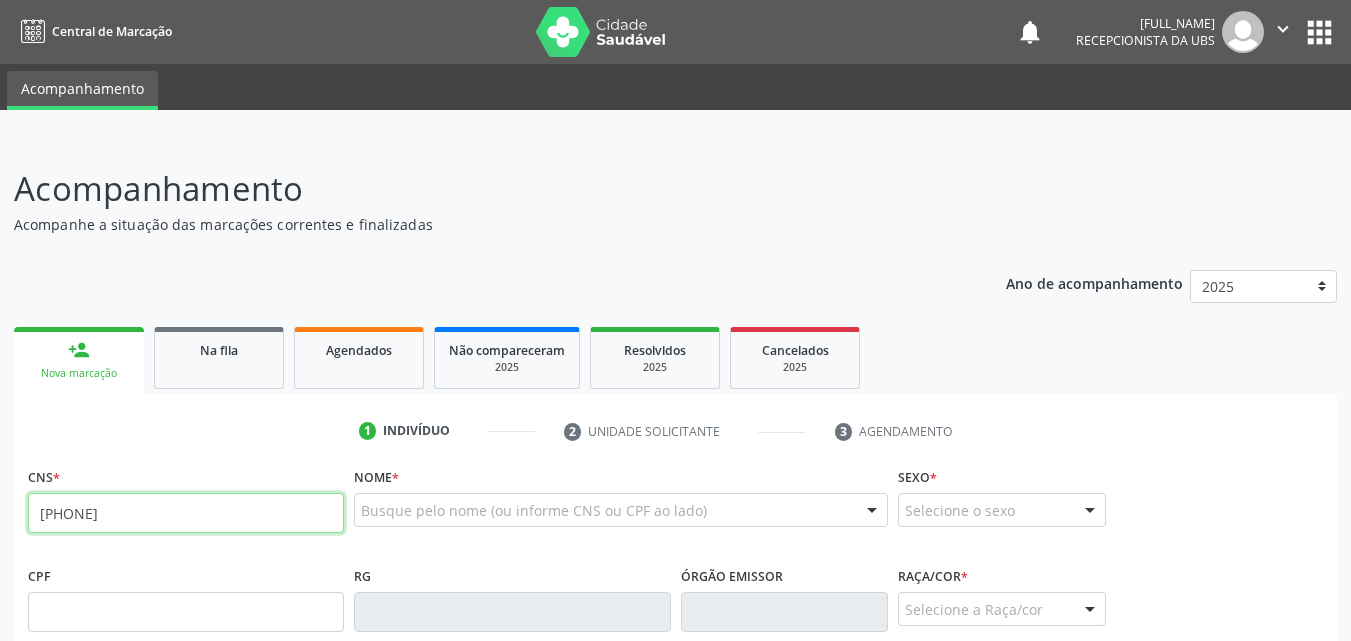drag, startPoint x: 179, startPoint y: 525, endPoint x: 7, endPoint y: 519, distance: 172.10461 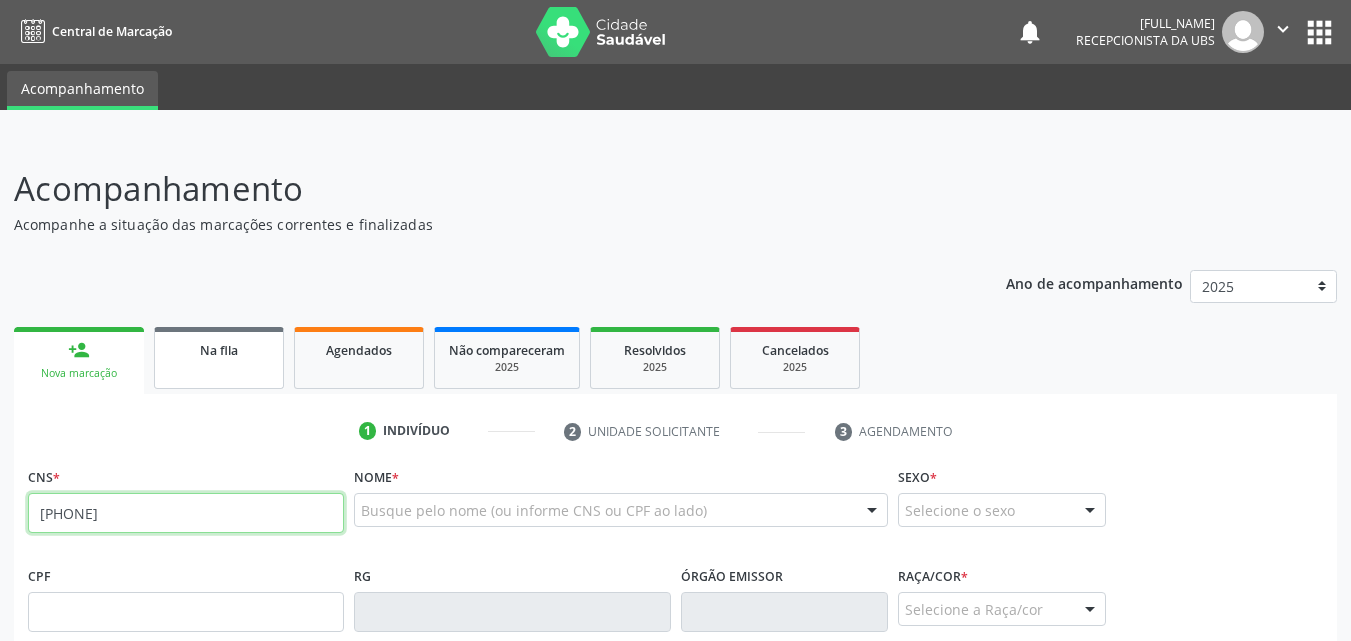 paste on "[NUMBER]" 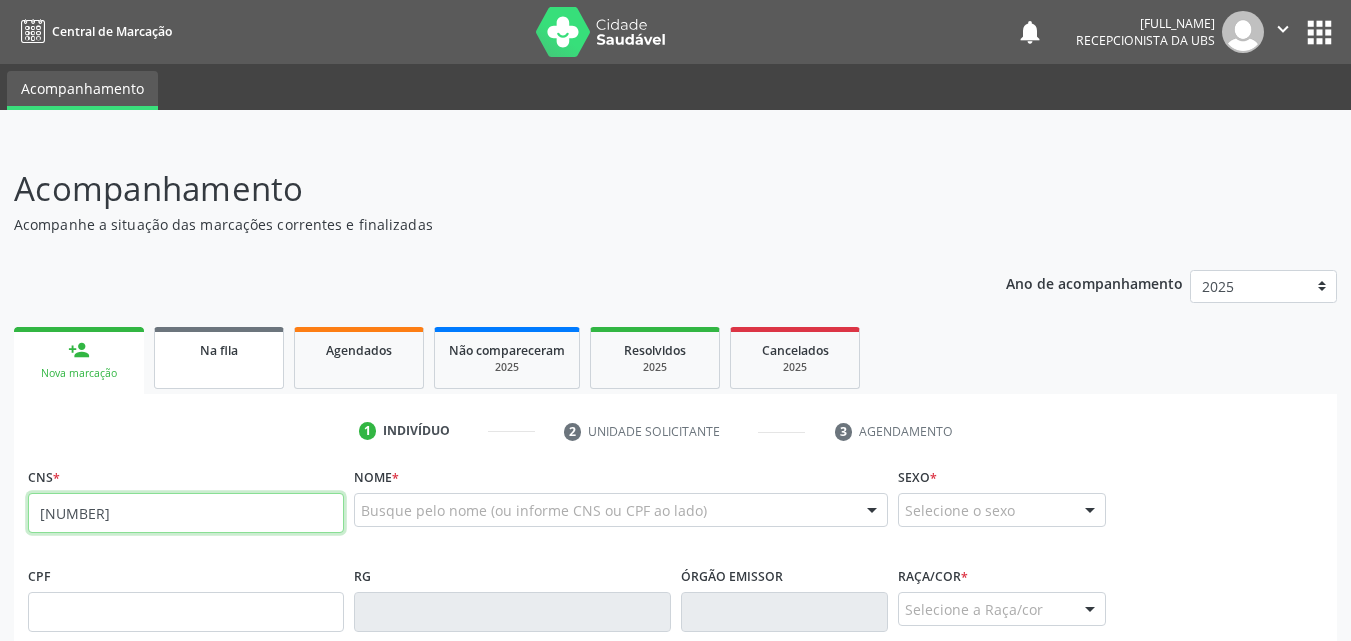 type on "[NUMBER]" 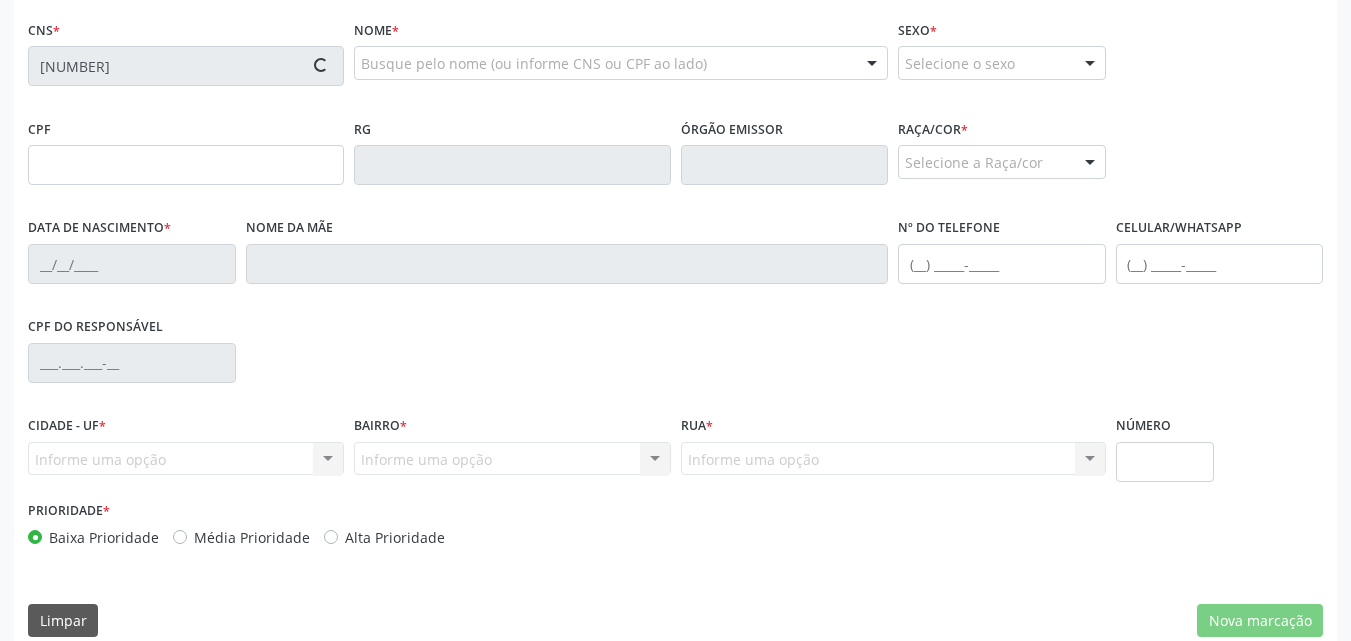 scroll, scrollTop: 462, scrollLeft: 0, axis: vertical 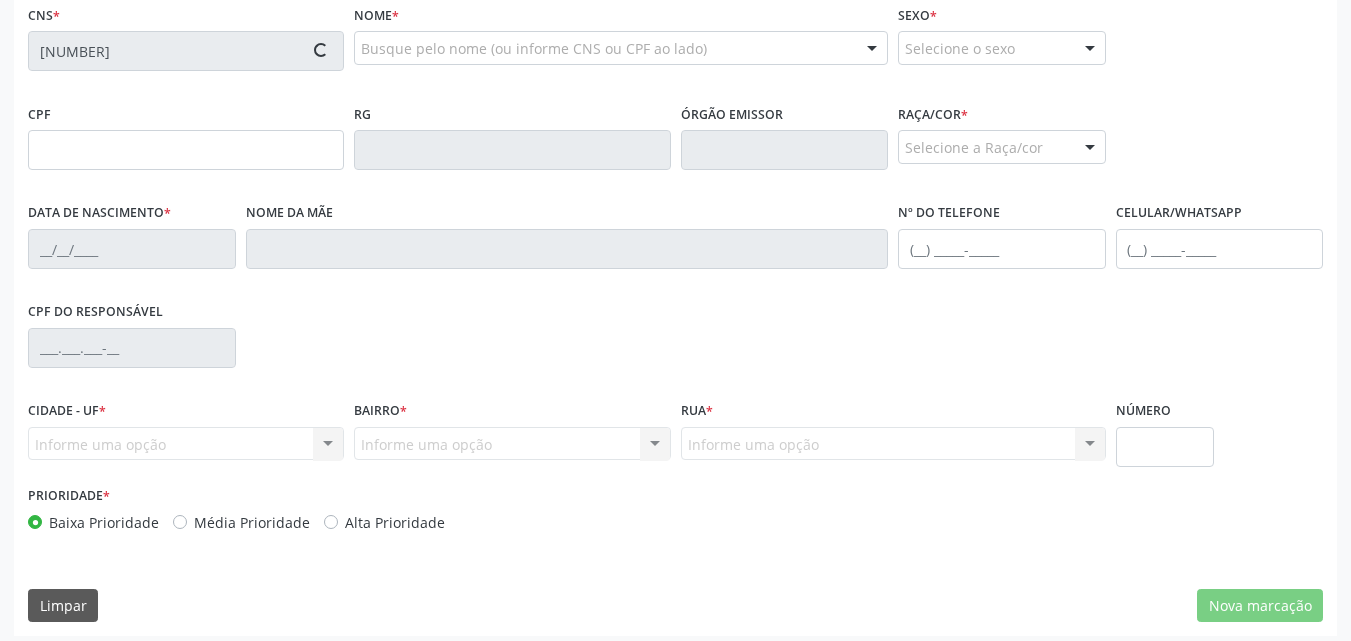 type on "[CPF]" 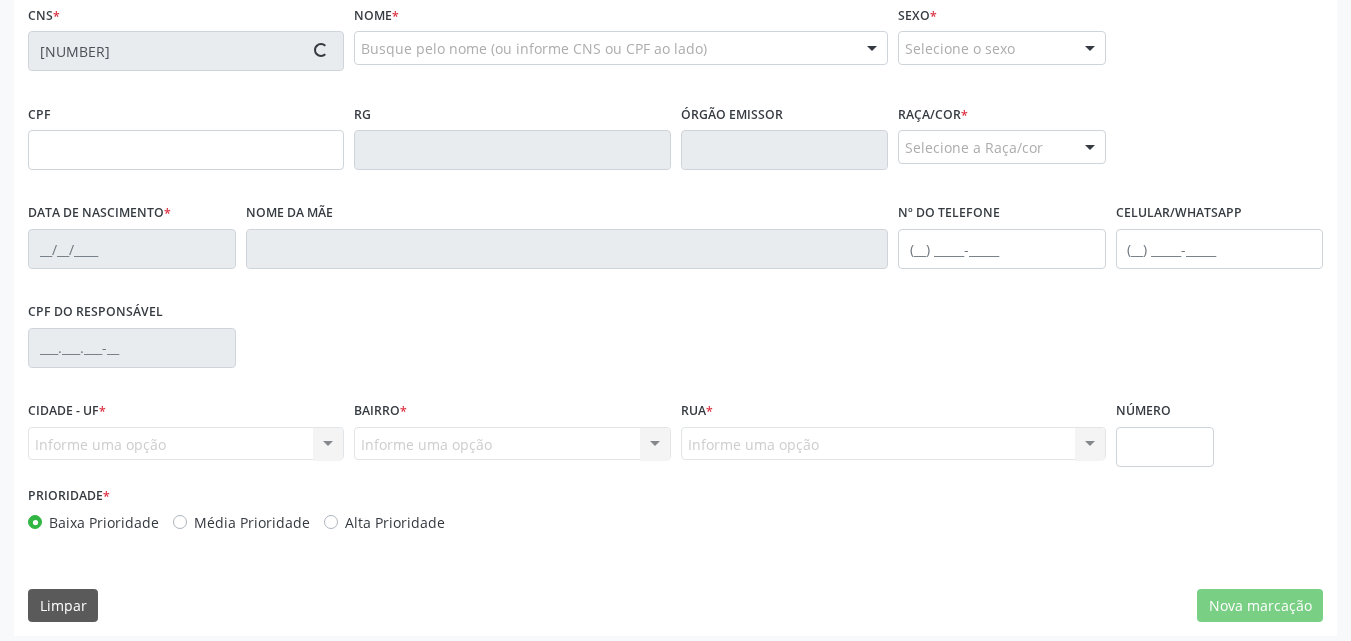 type on "[DATE]" 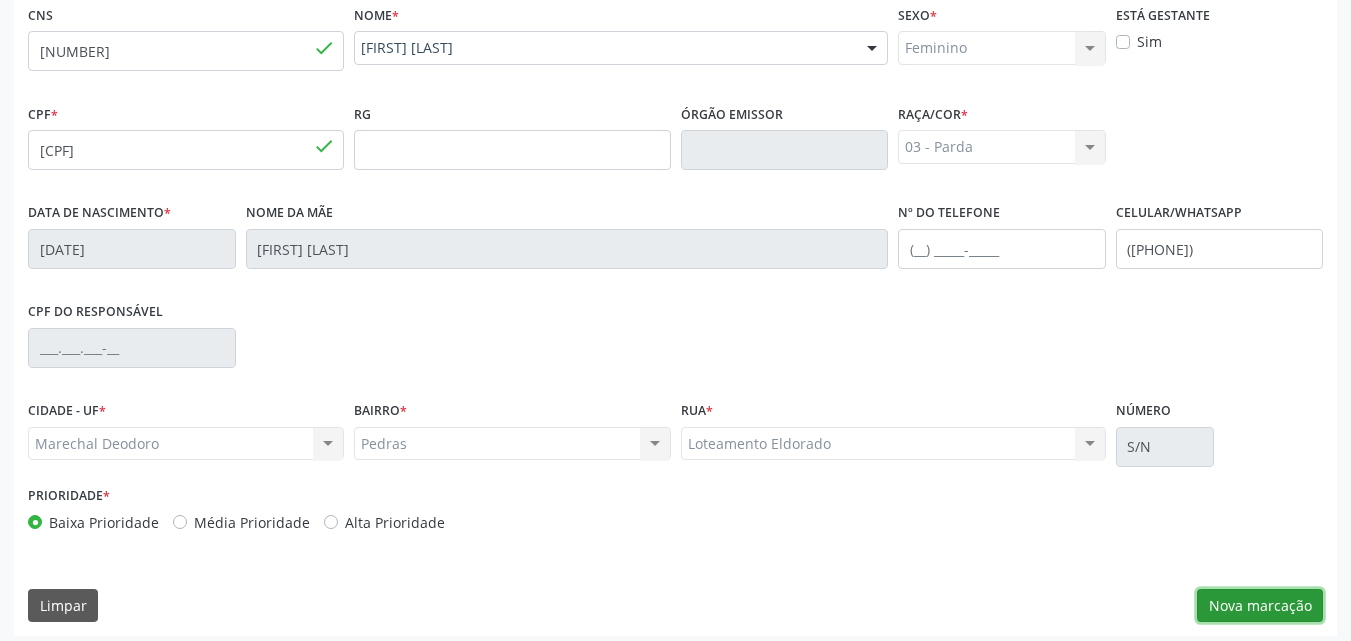click on "Nova marcação" at bounding box center (1260, 606) 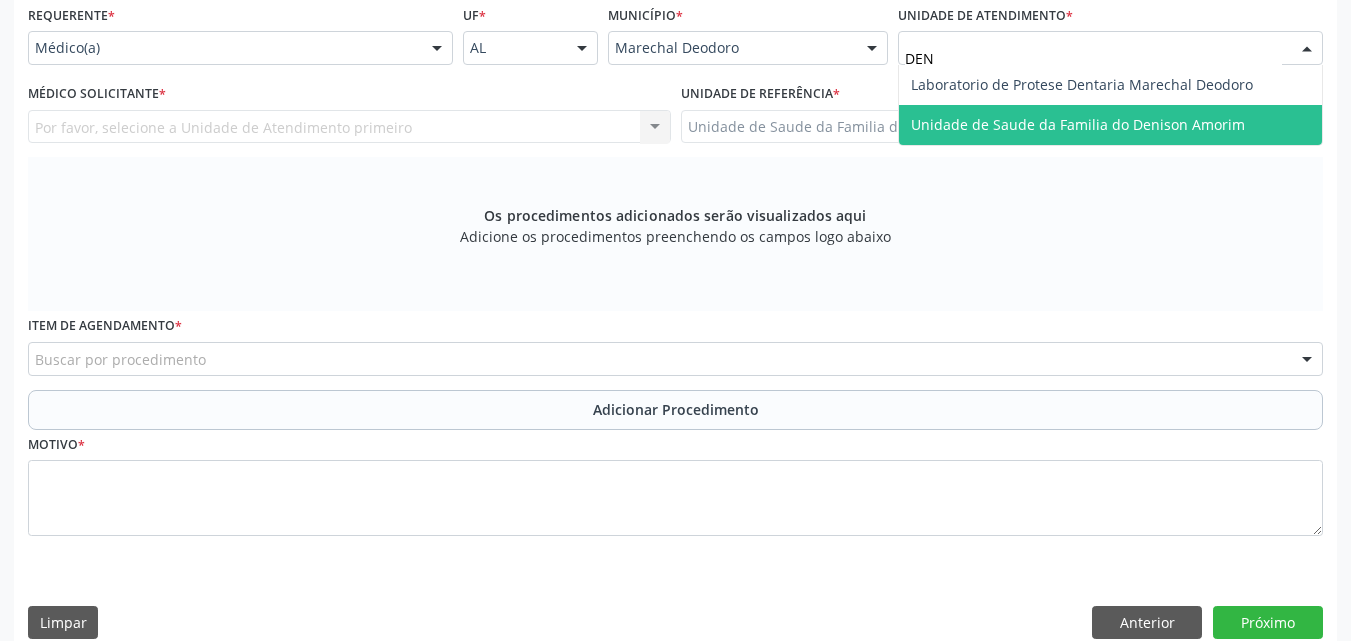 type on "DENI" 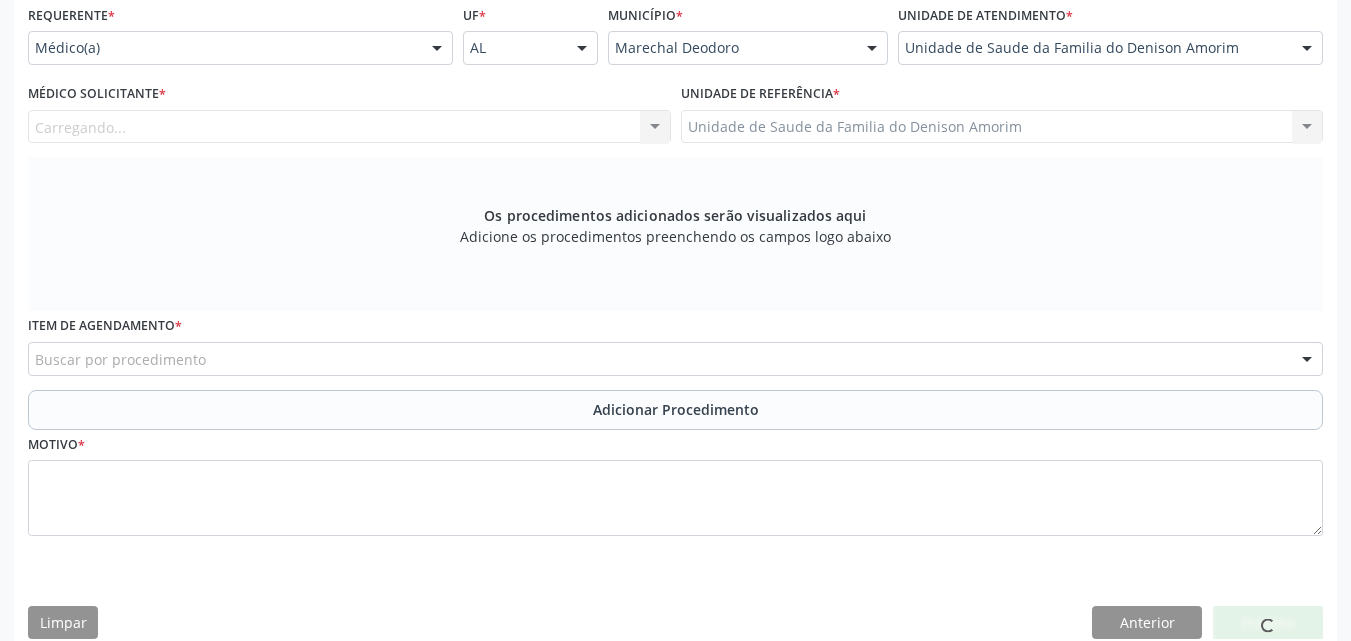 click on "Carregando...
Nenhum resultado encontrado para: "   "
Não há nenhuma opção para ser exibida." at bounding box center [349, 127] 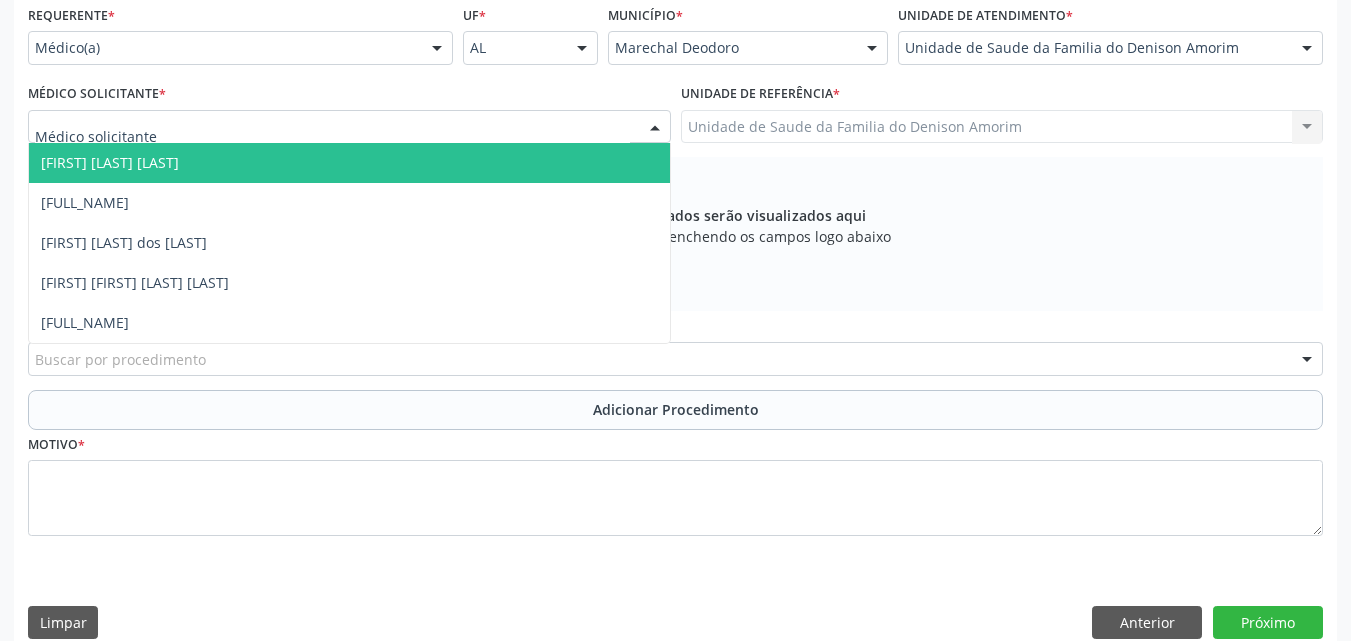 drag, startPoint x: 465, startPoint y: 120, endPoint x: 442, endPoint y: 123, distance: 23.194826 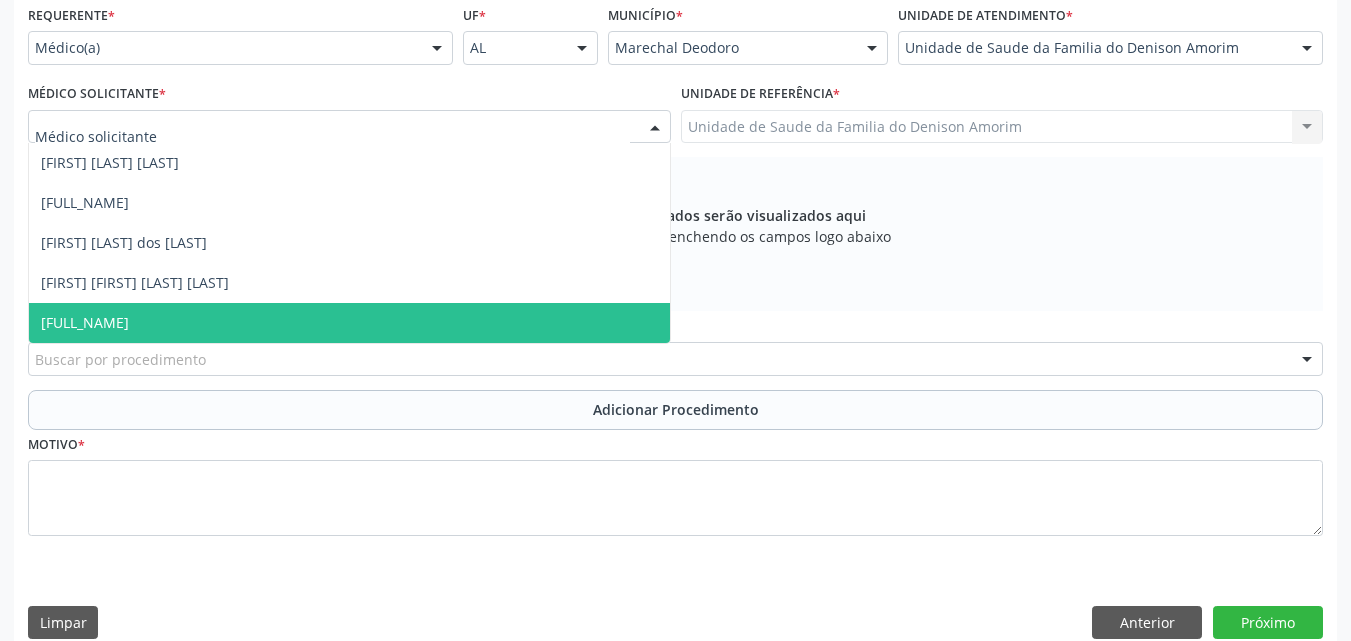 click on "[FULL_NAME]" at bounding box center (349, 323) 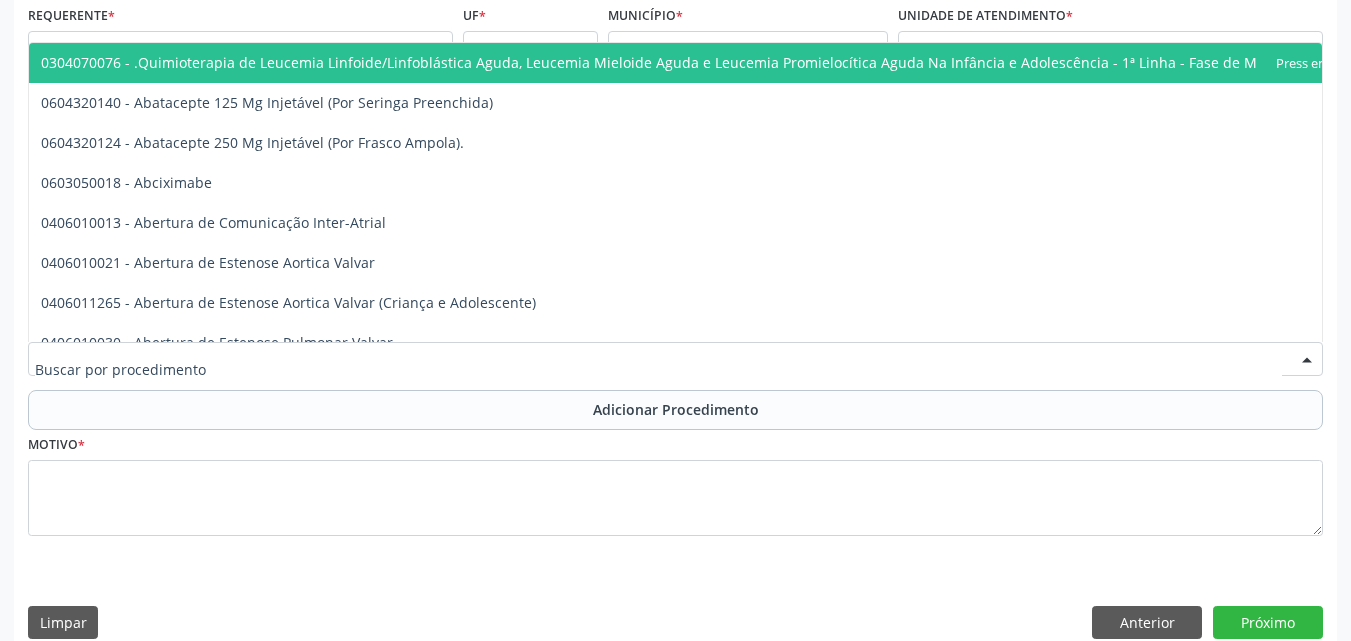 click at bounding box center (675, 359) 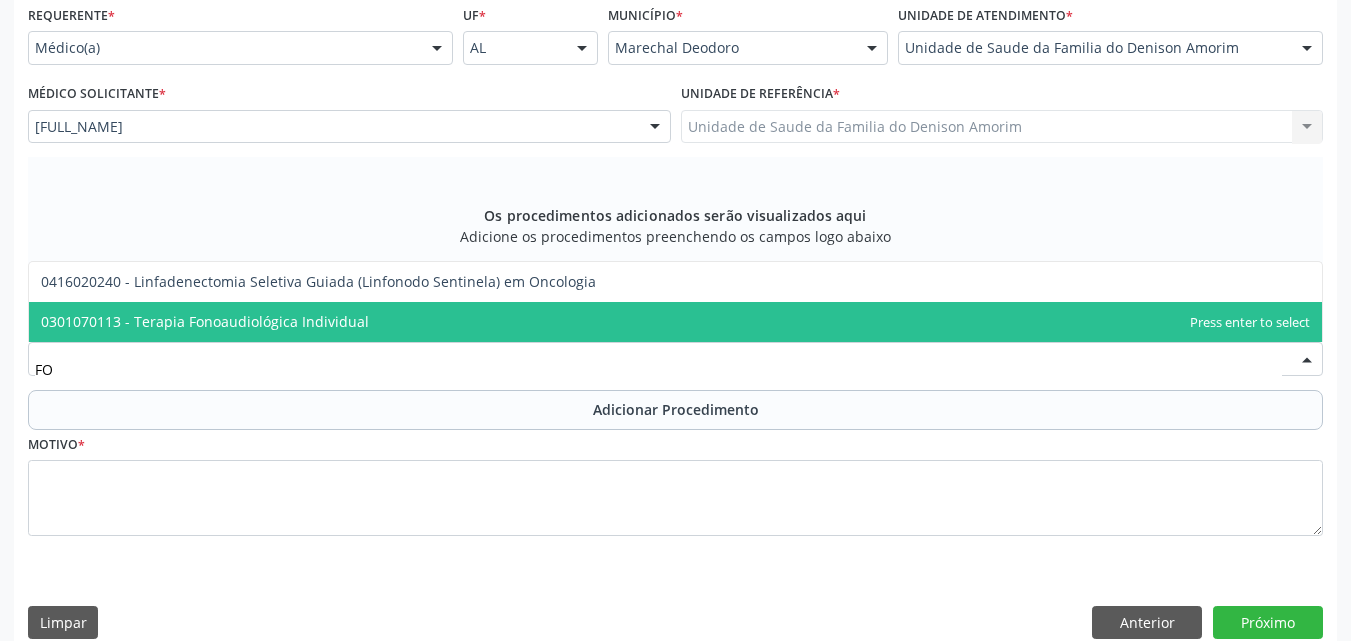 type on "F" 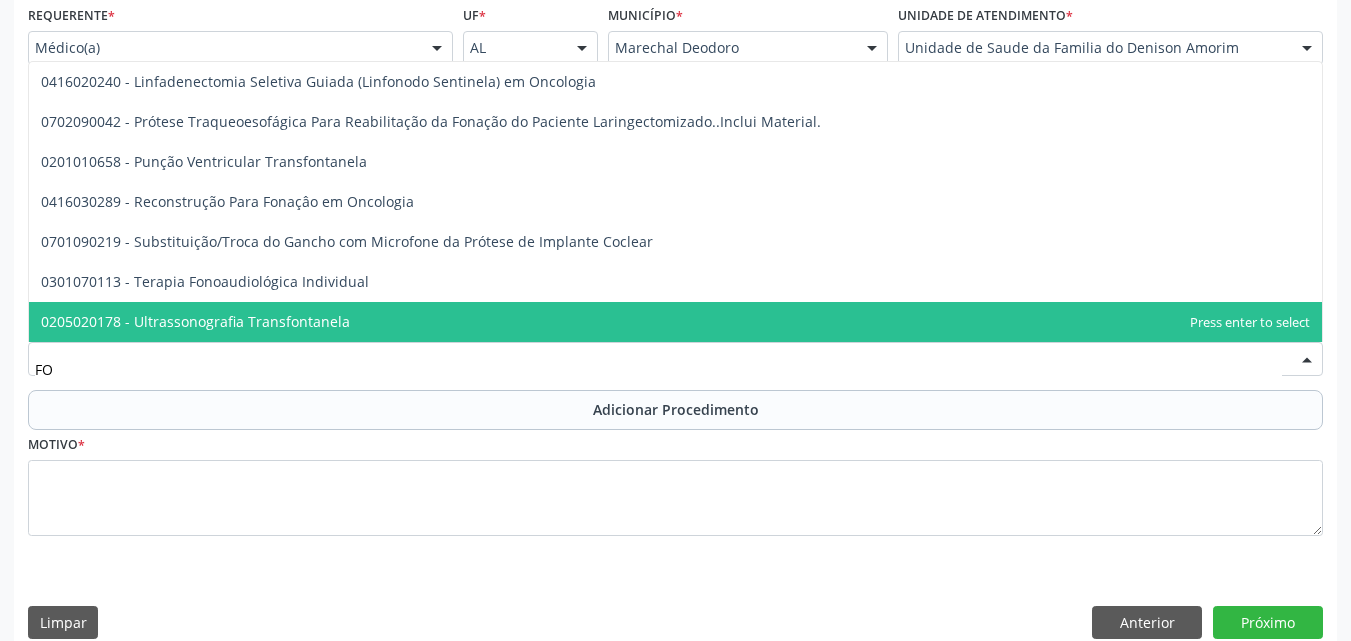 type on "F" 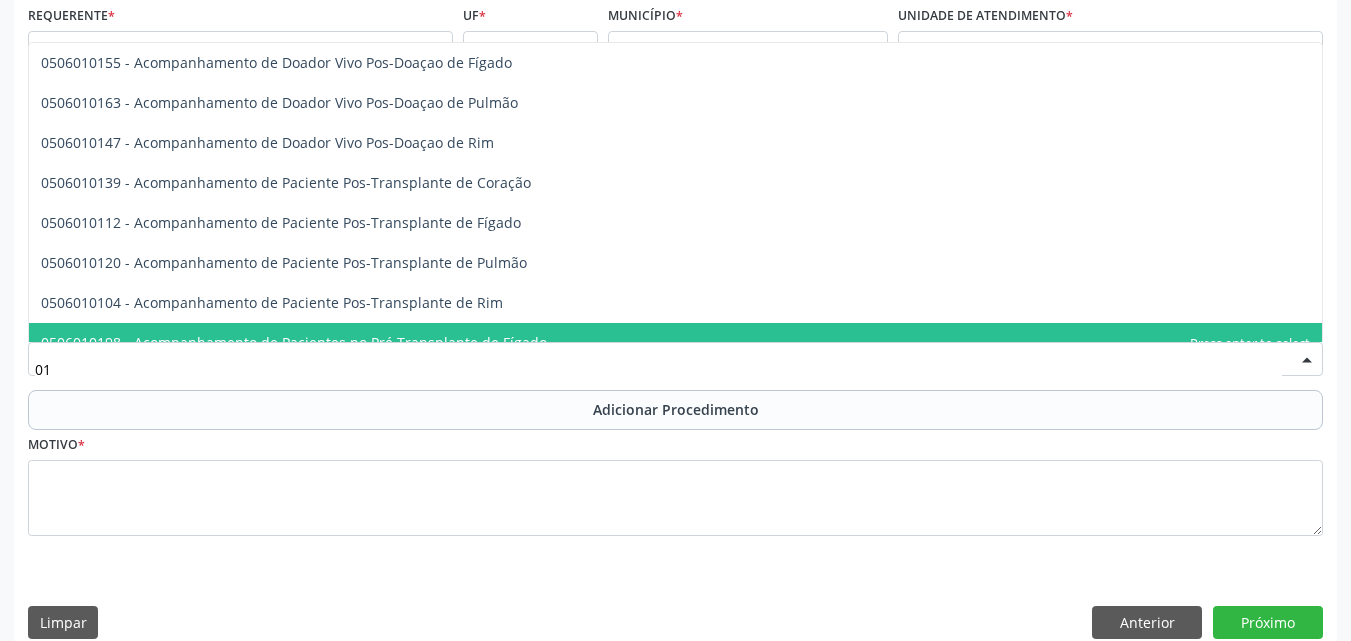 type on "0" 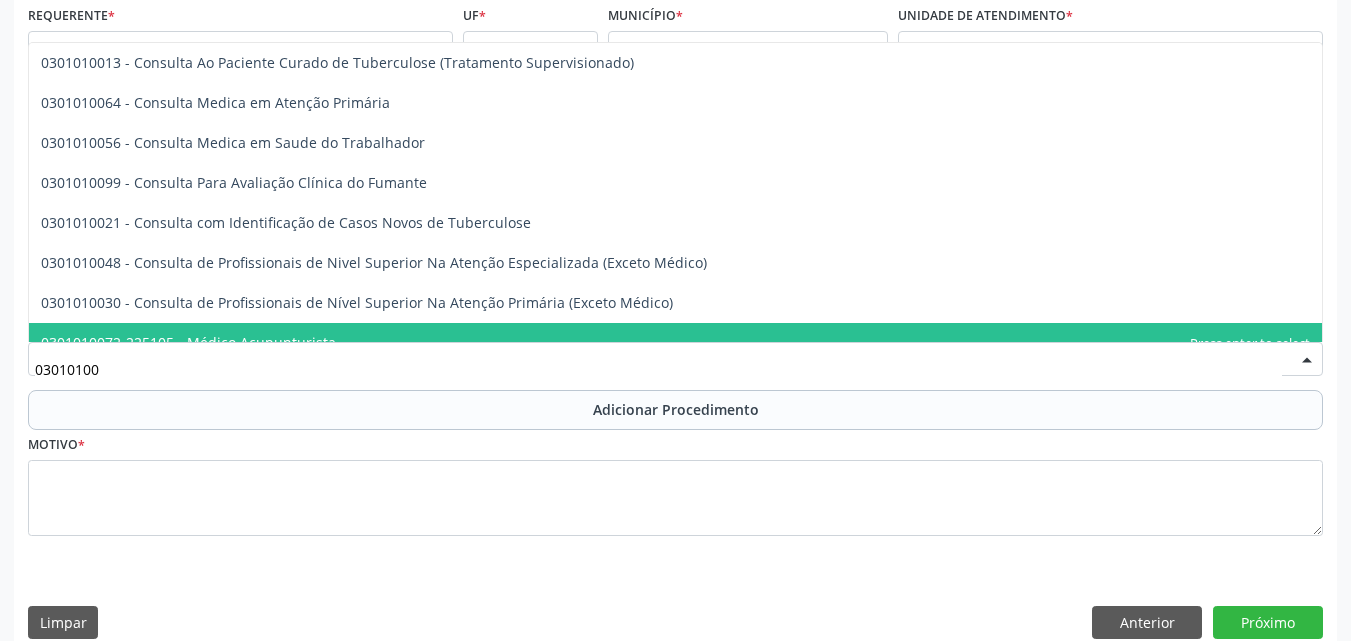 type on "[PHONE]" 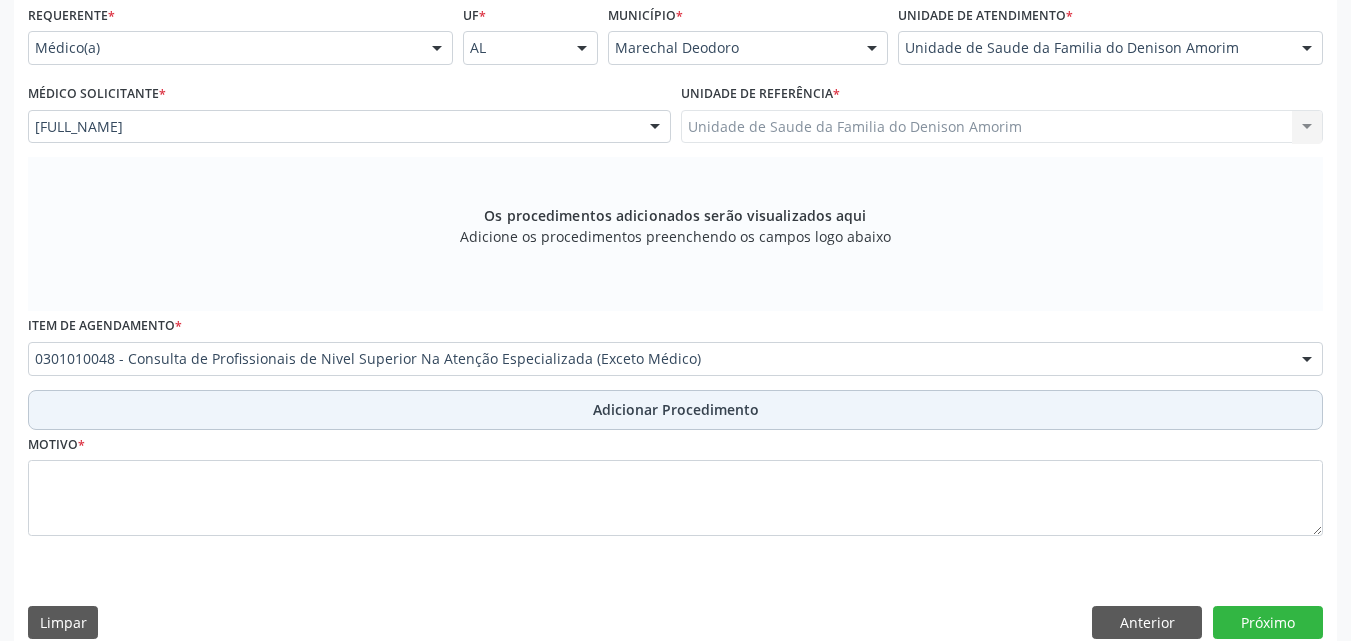 click on "Adicionar Procedimento" at bounding box center [675, 410] 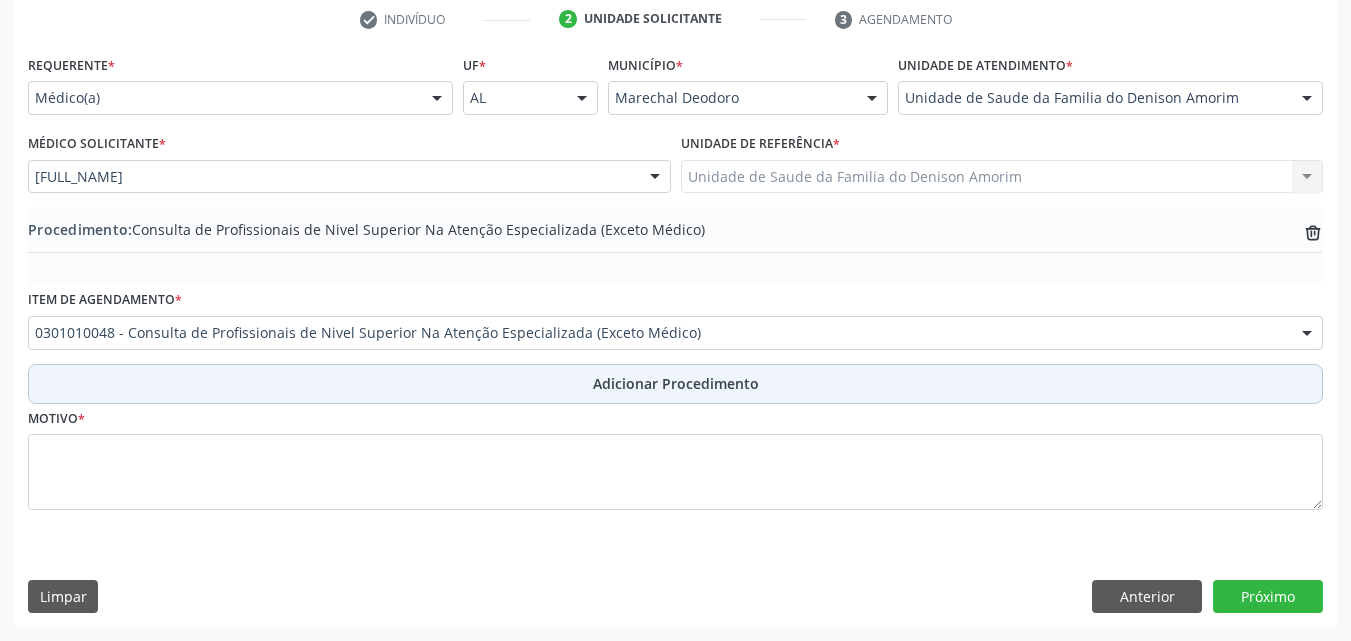 scroll, scrollTop: 412, scrollLeft: 0, axis: vertical 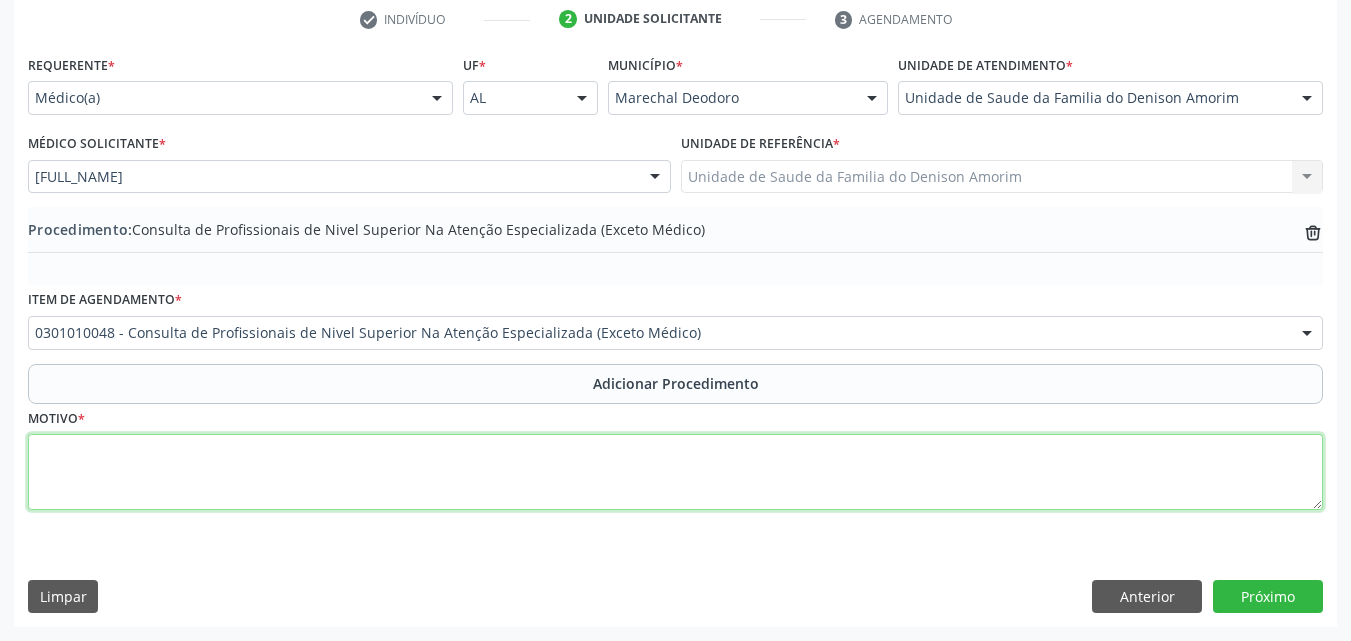 click at bounding box center (675, 472) 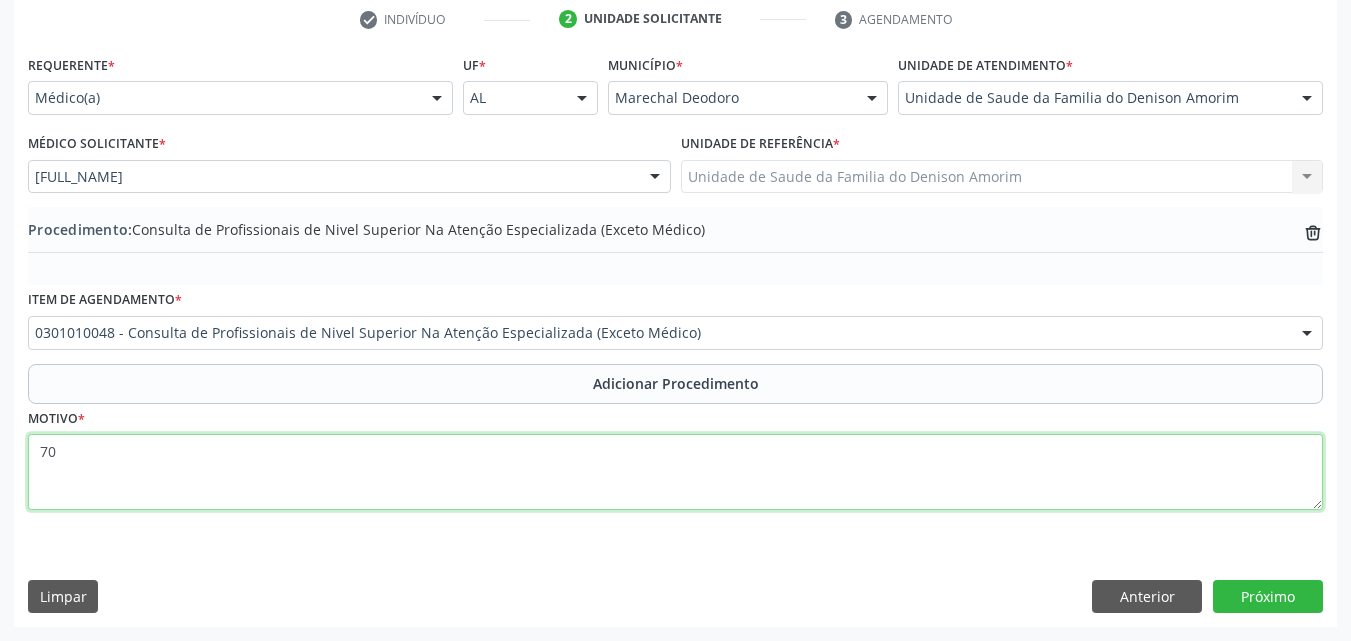 type on "7" 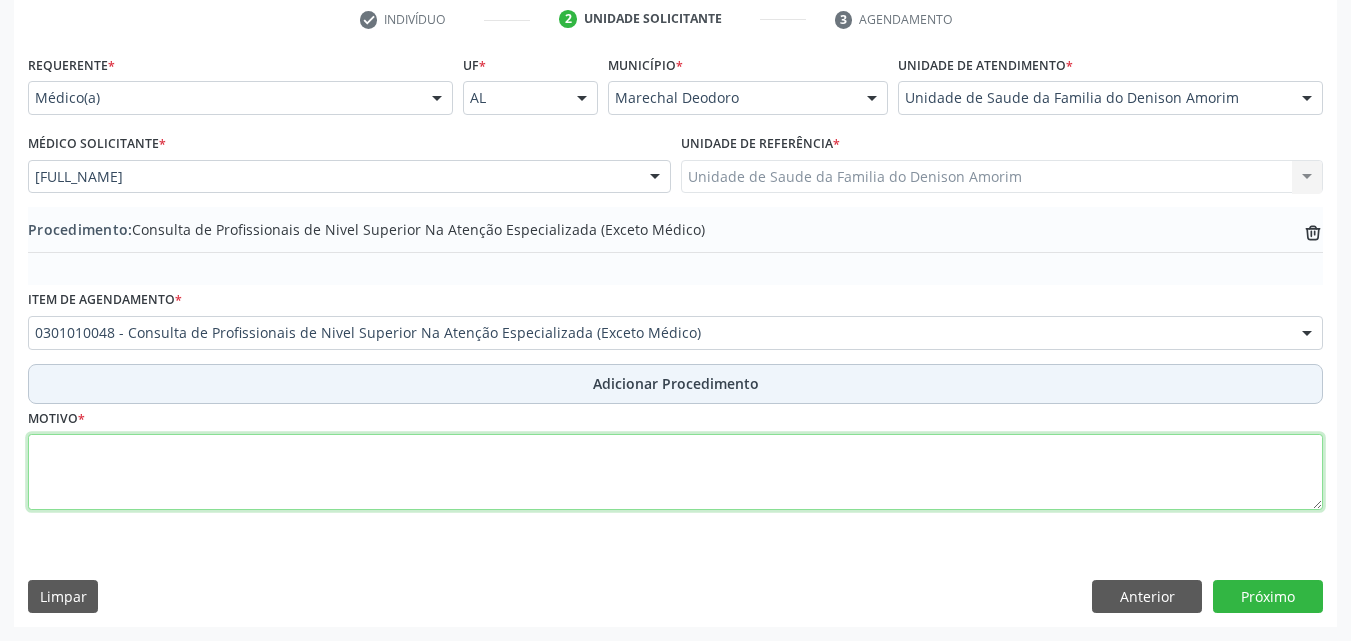 paste on "MÉDICO DA ESTRATÉGIA DE SAÚDE DA FAMILIA" 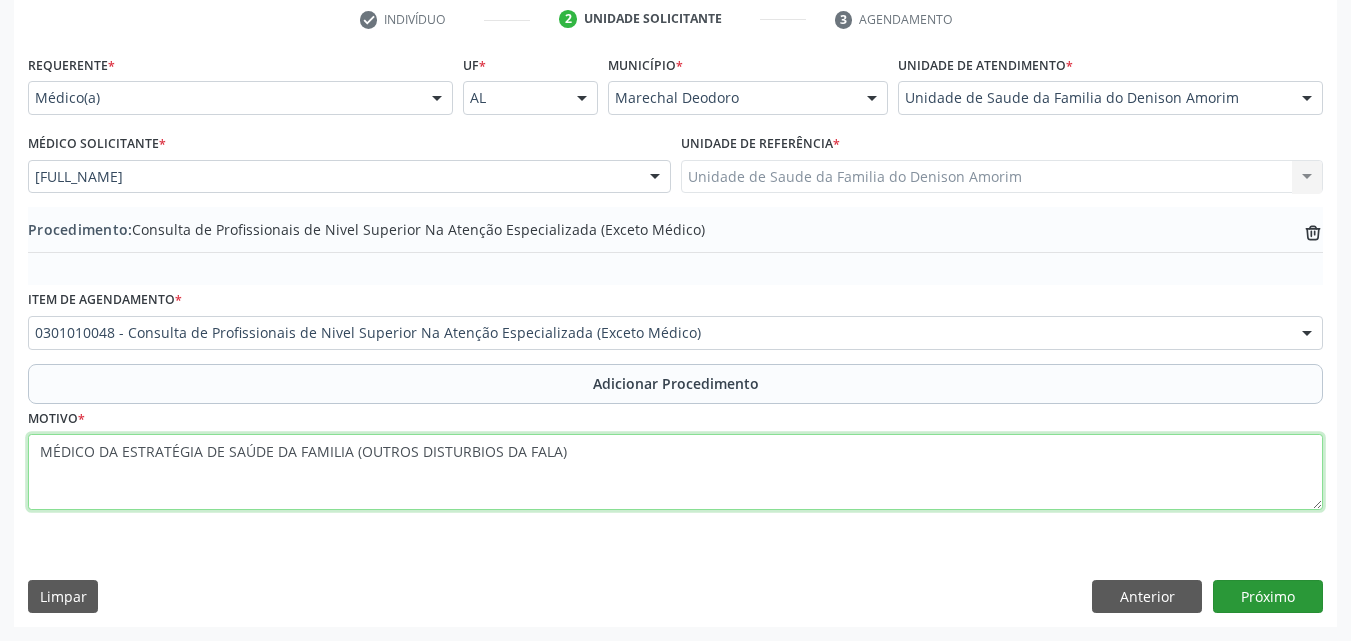 type on "MÉDICO DA ESTRATÉGIA DE SAÚDE DA FAMILIA (OUTROS DISTURBIOS DA FALA)" 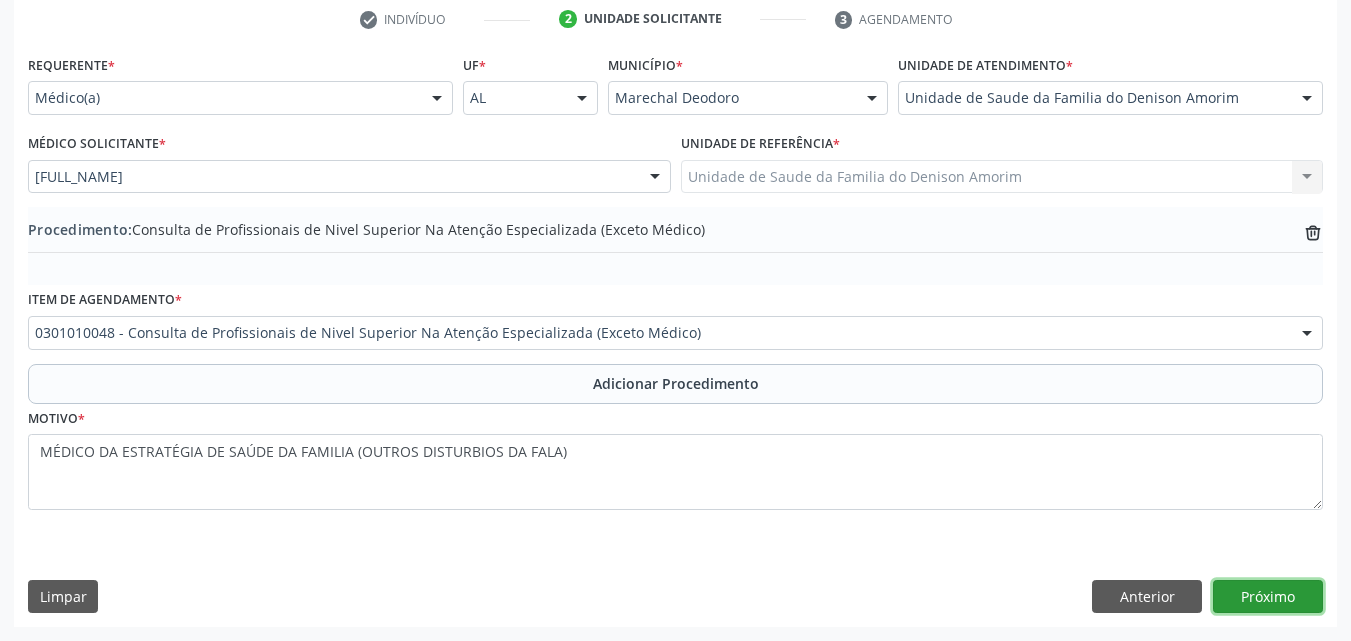 click on "Próximo" at bounding box center [1268, 597] 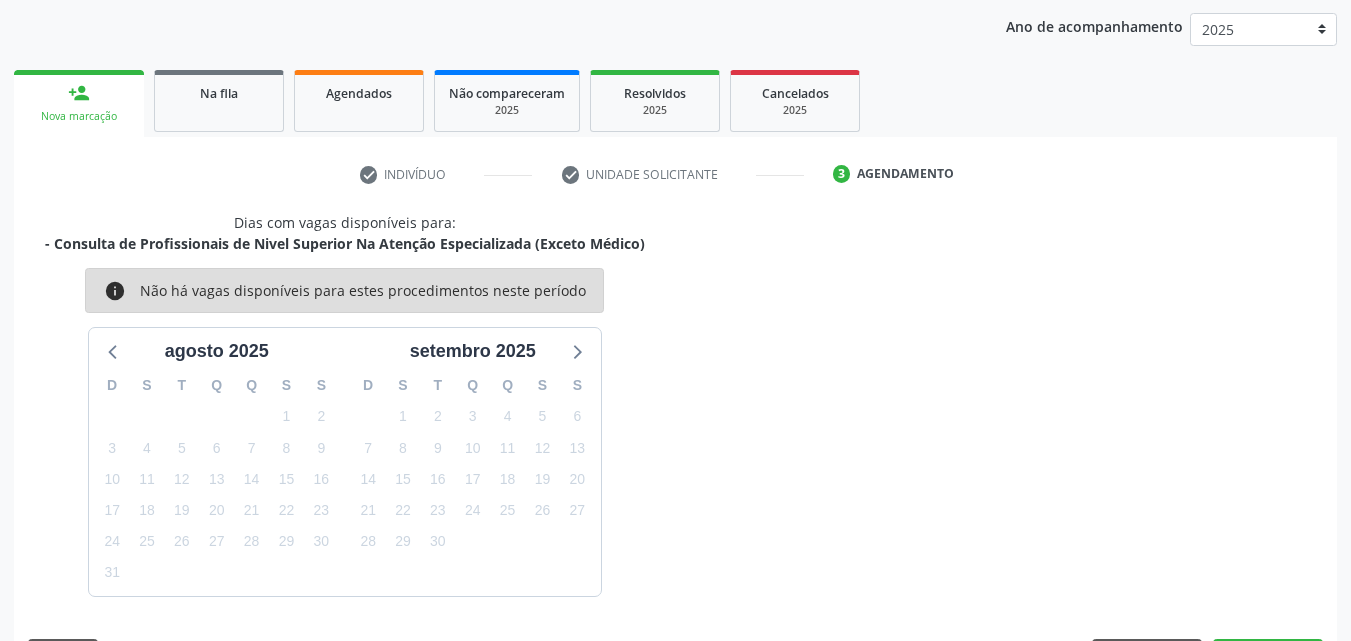 scroll, scrollTop: 316, scrollLeft: 0, axis: vertical 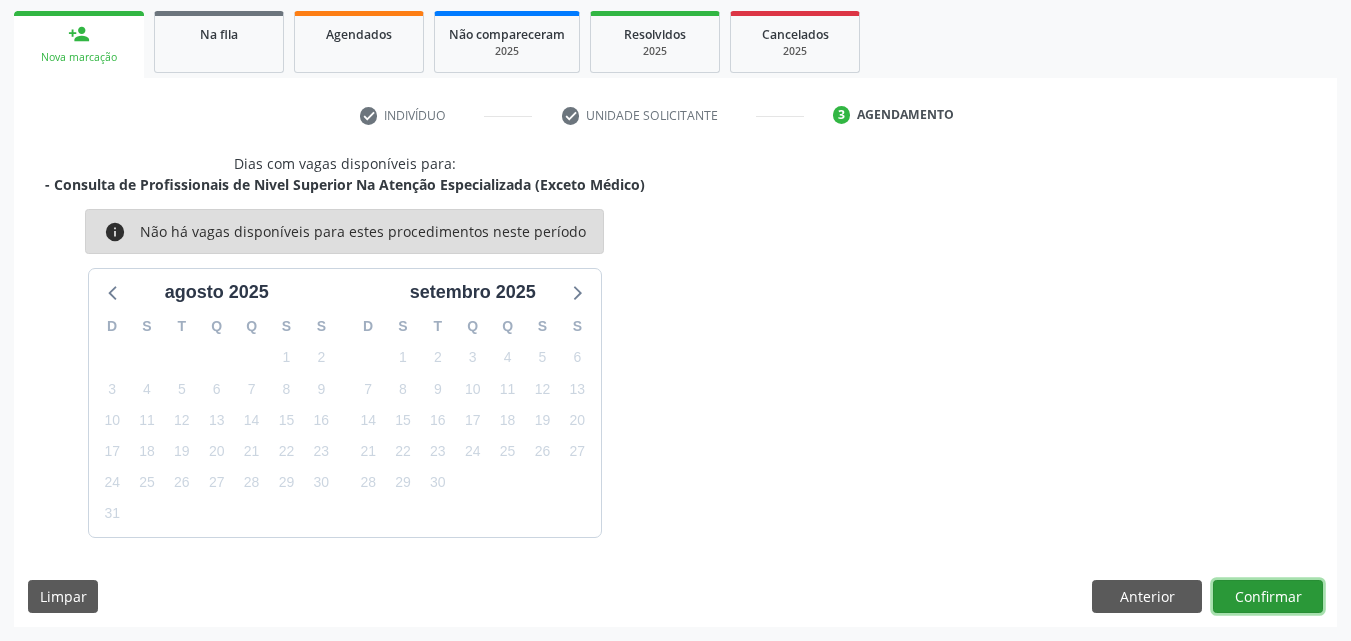 click on "Confirmar" at bounding box center [1268, 597] 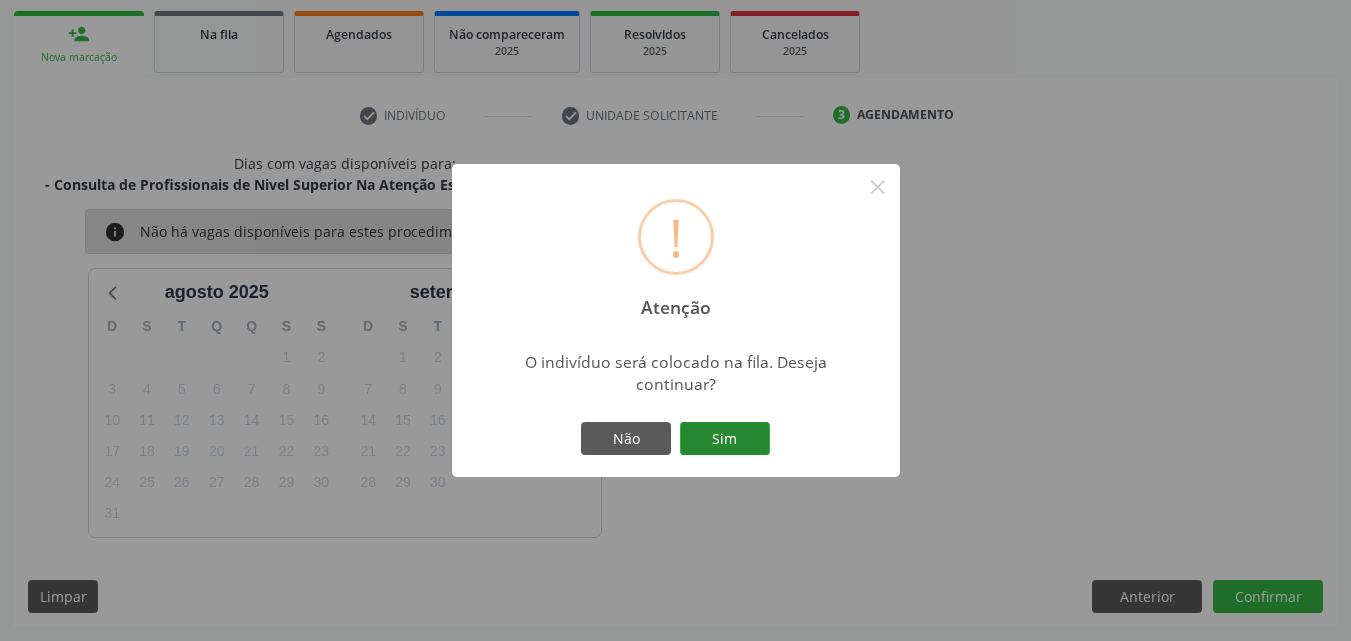 click on "Sim" at bounding box center (725, 439) 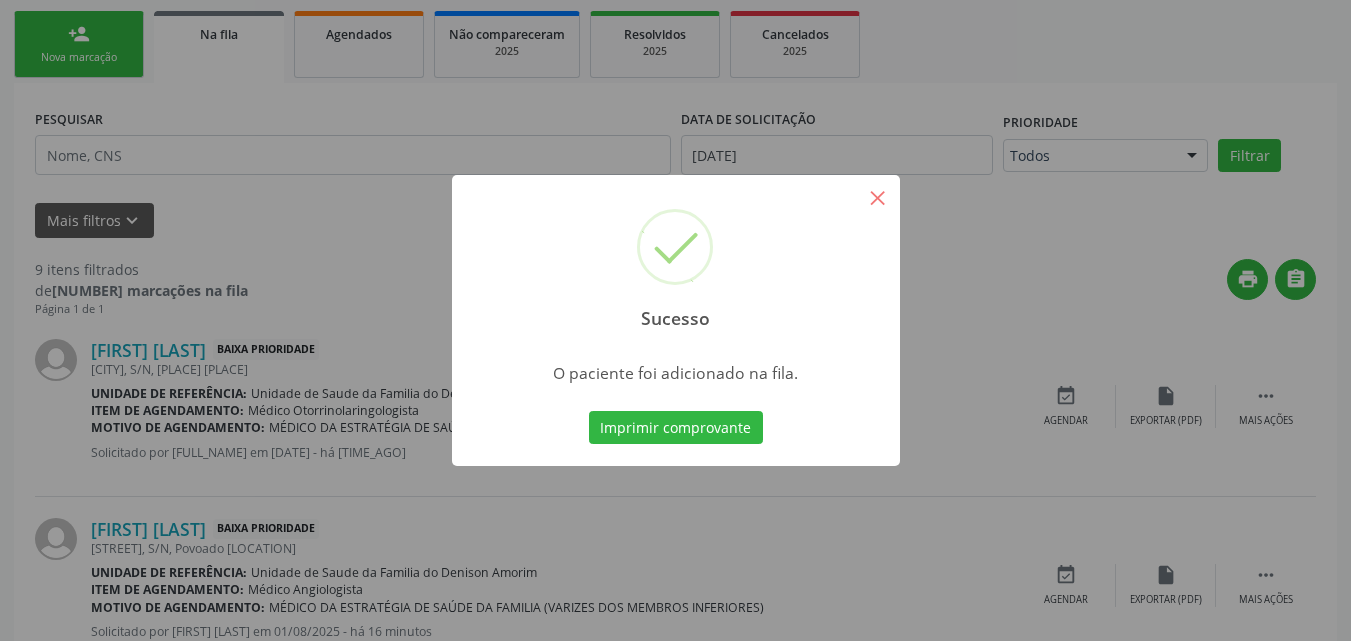 scroll, scrollTop: 54, scrollLeft: 0, axis: vertical 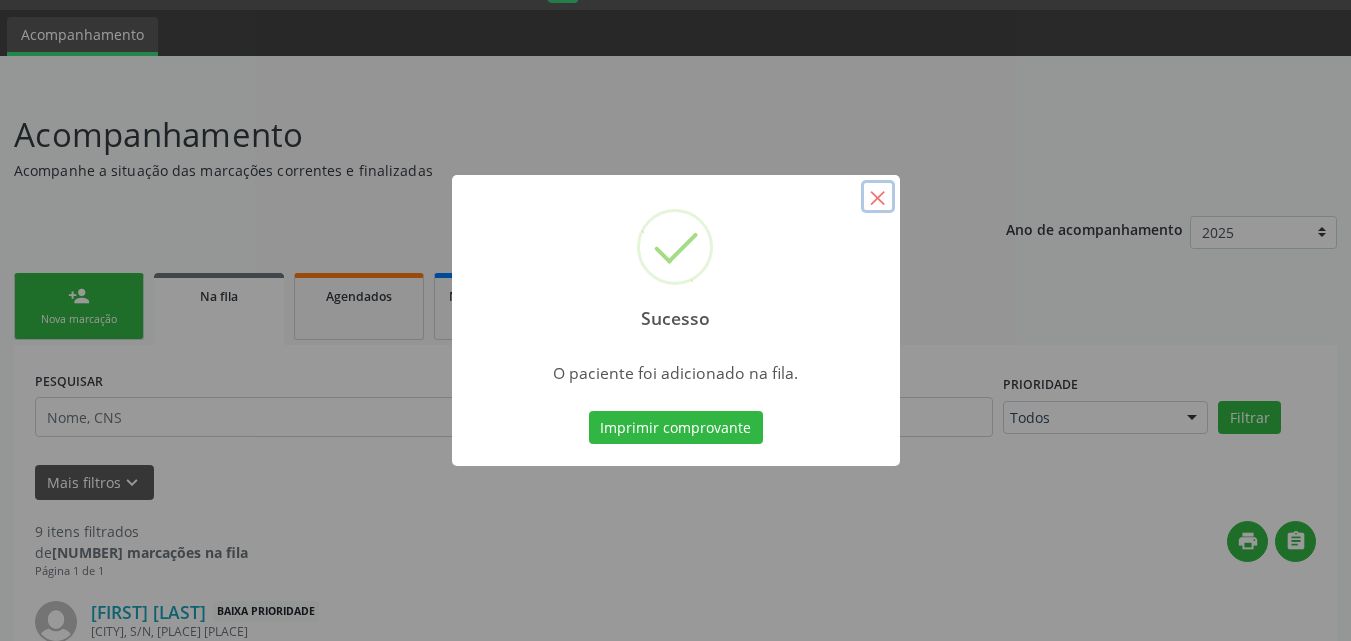 click on "×" at bounding box center [878, 197] 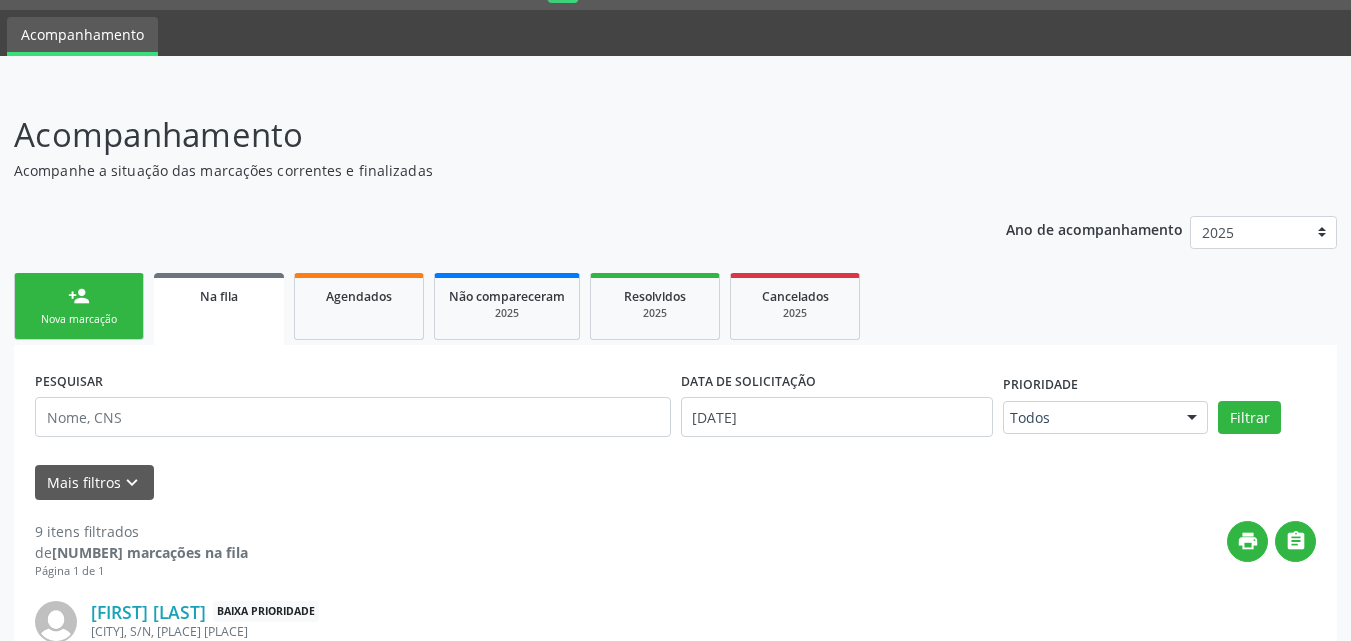 click on "Nova marcação" at bounding box center (79, 319) 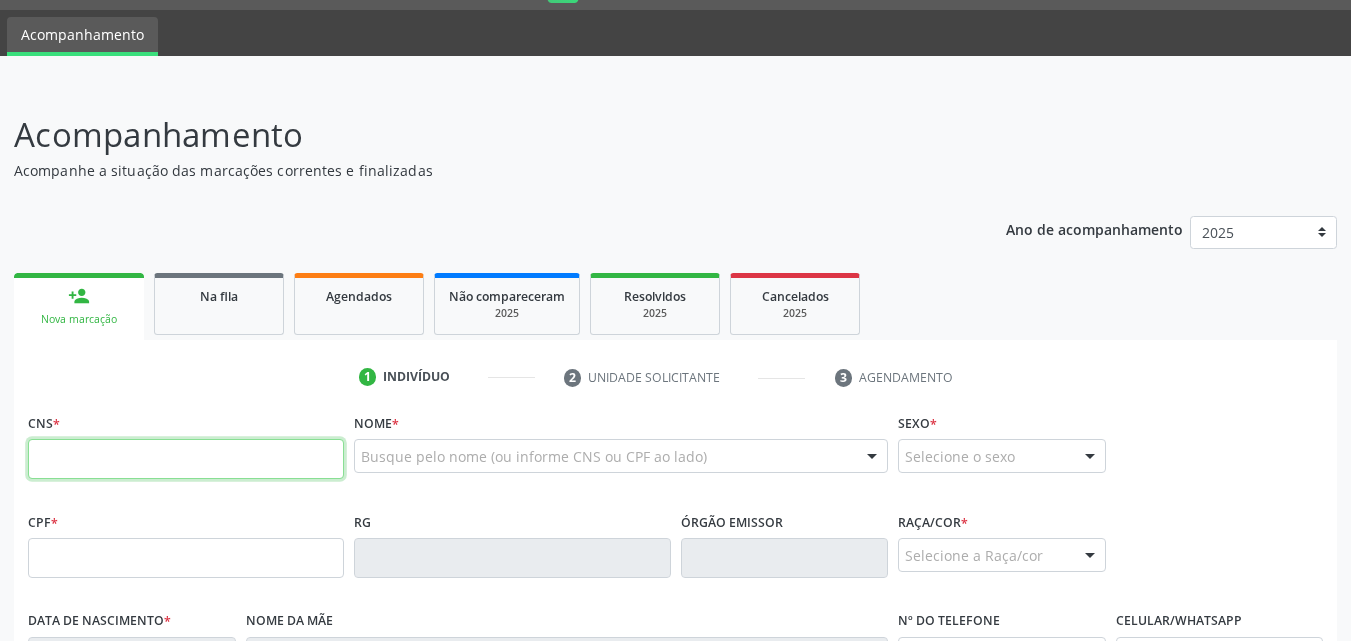 click at bounding box center [186, 459] 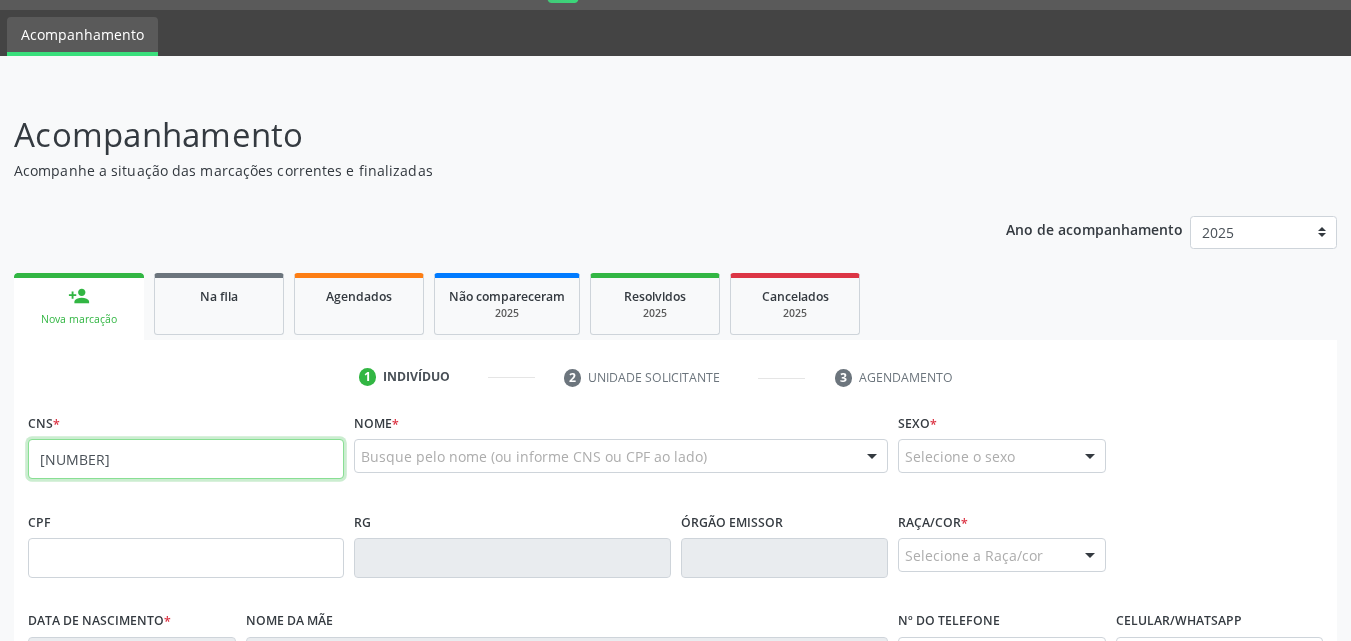 type on "[NUMBER]" 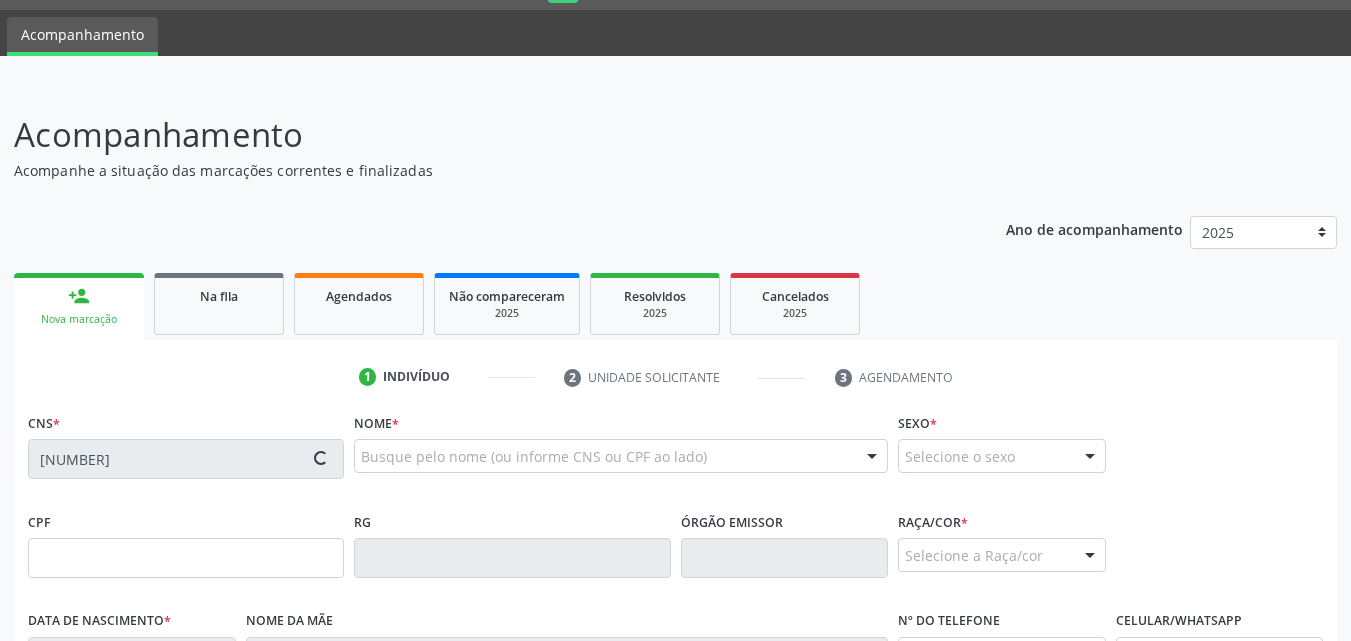 type on "[DATE]" 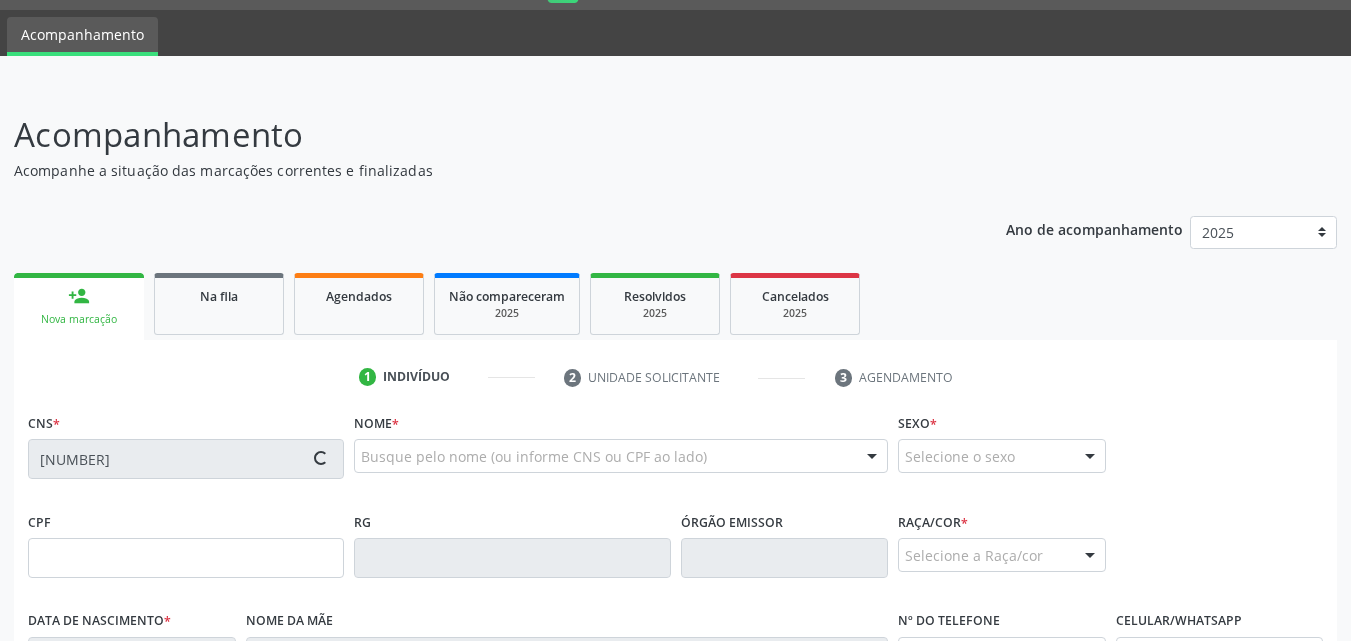 type on "[FIRST] [FIRST] de [LAST]" 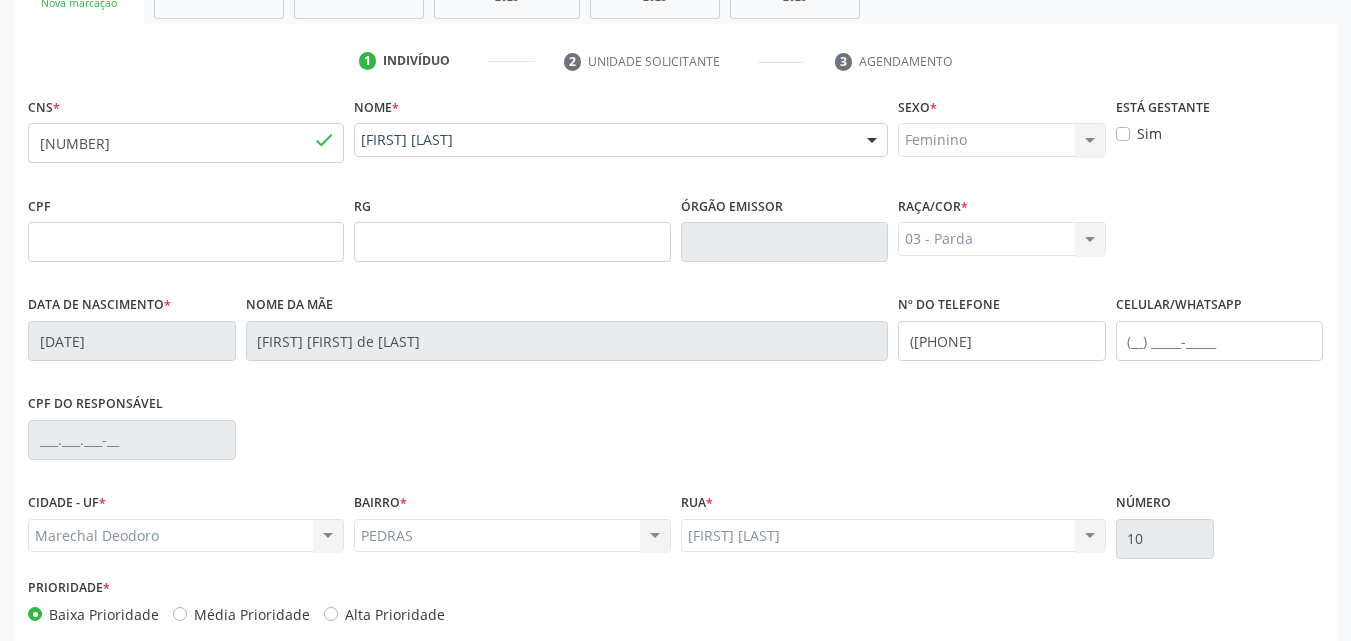 scroll, scrollTop: 471, scrollLeft: 0, axis: vertical 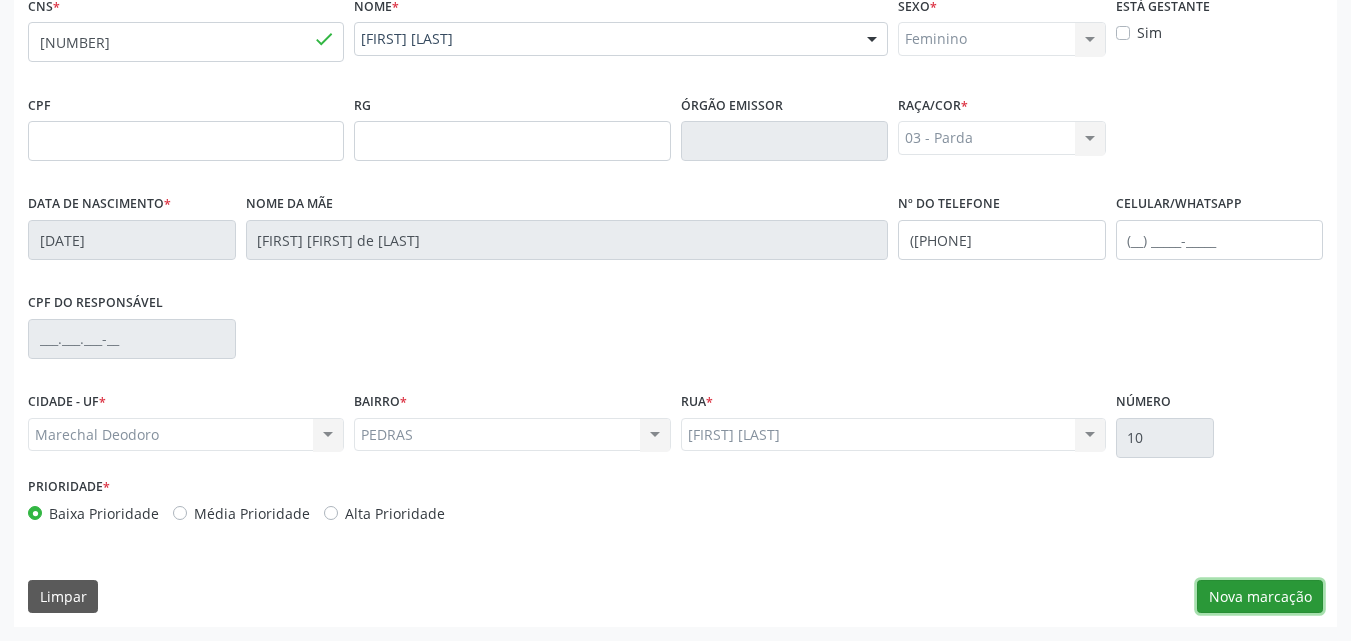 click on "Nova marcação" at bounding box center (1260, 597) 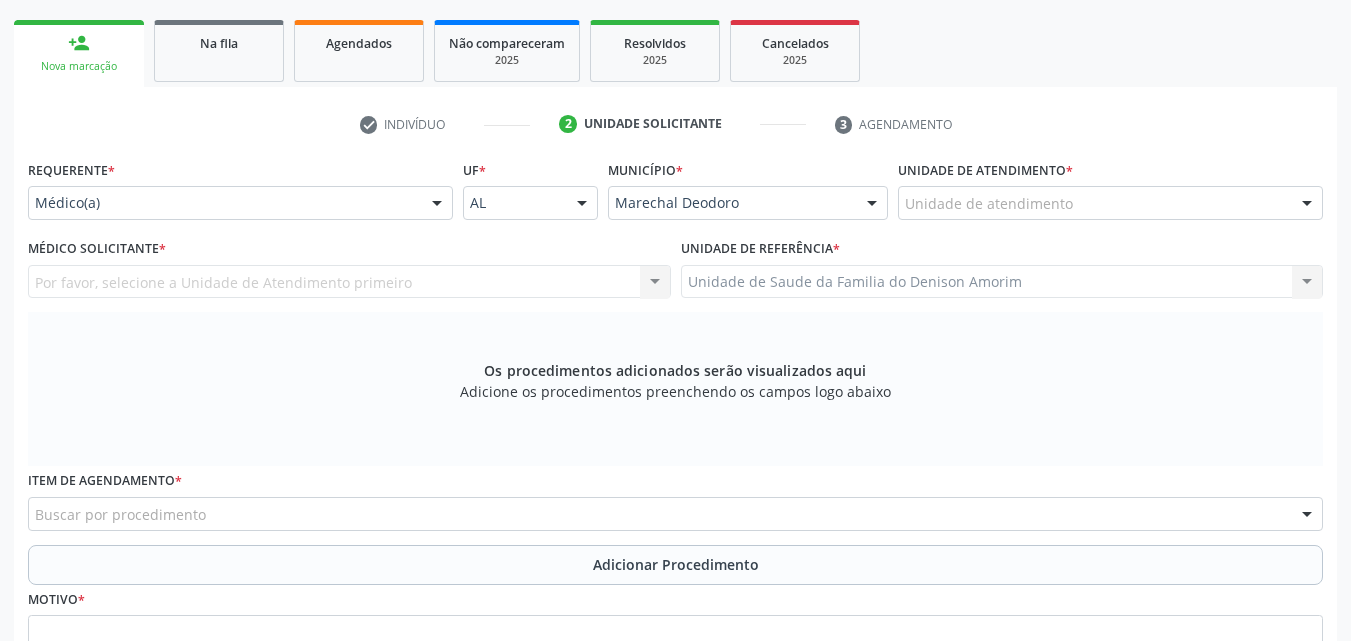scroll, scrollTop: 309, scrollLeft: 0, axis: vertical 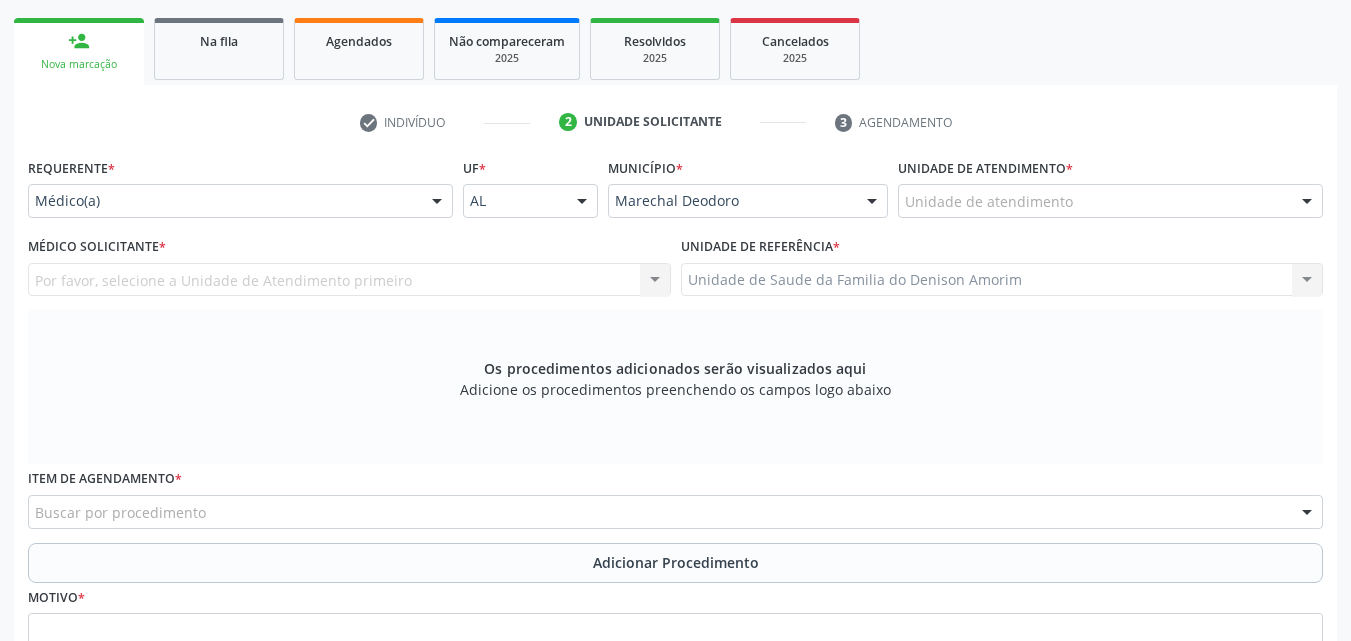 click on "Por favor, selecione a Unidade de Atendimento primeiro
Nenhum resultado encontrado para: "   "
Não há nenhuma opção para ser exibida." at bounding box center [349, 280] 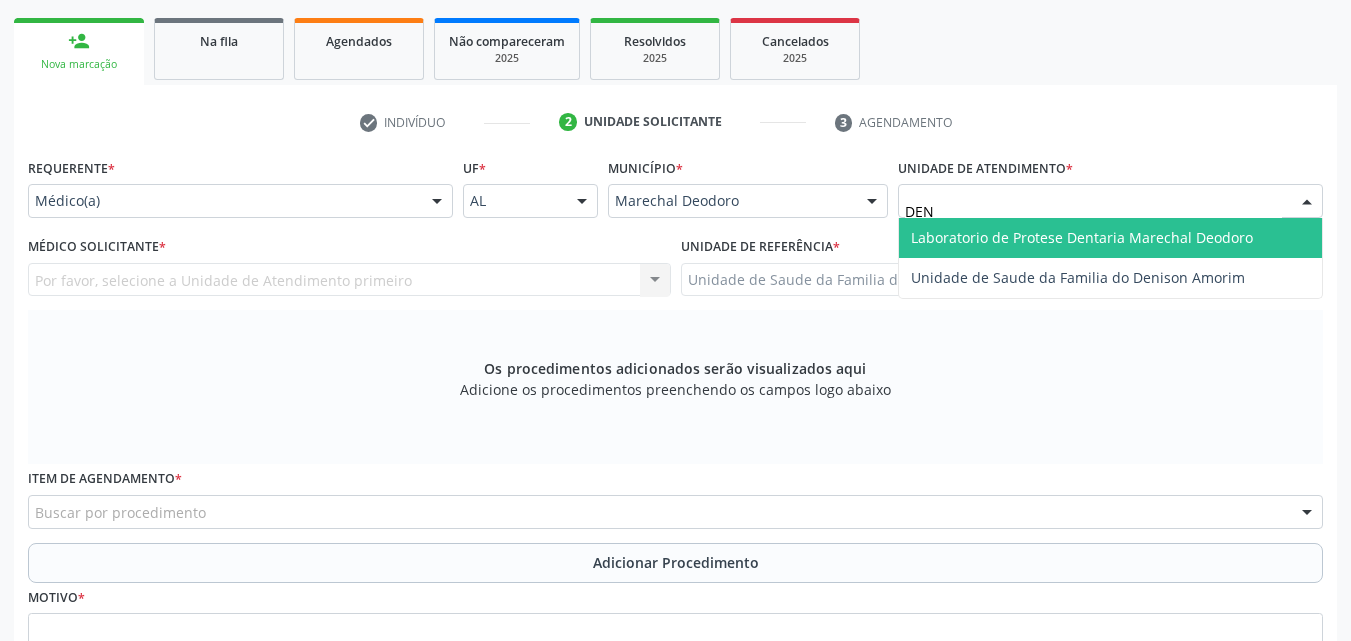 type on "DENI" 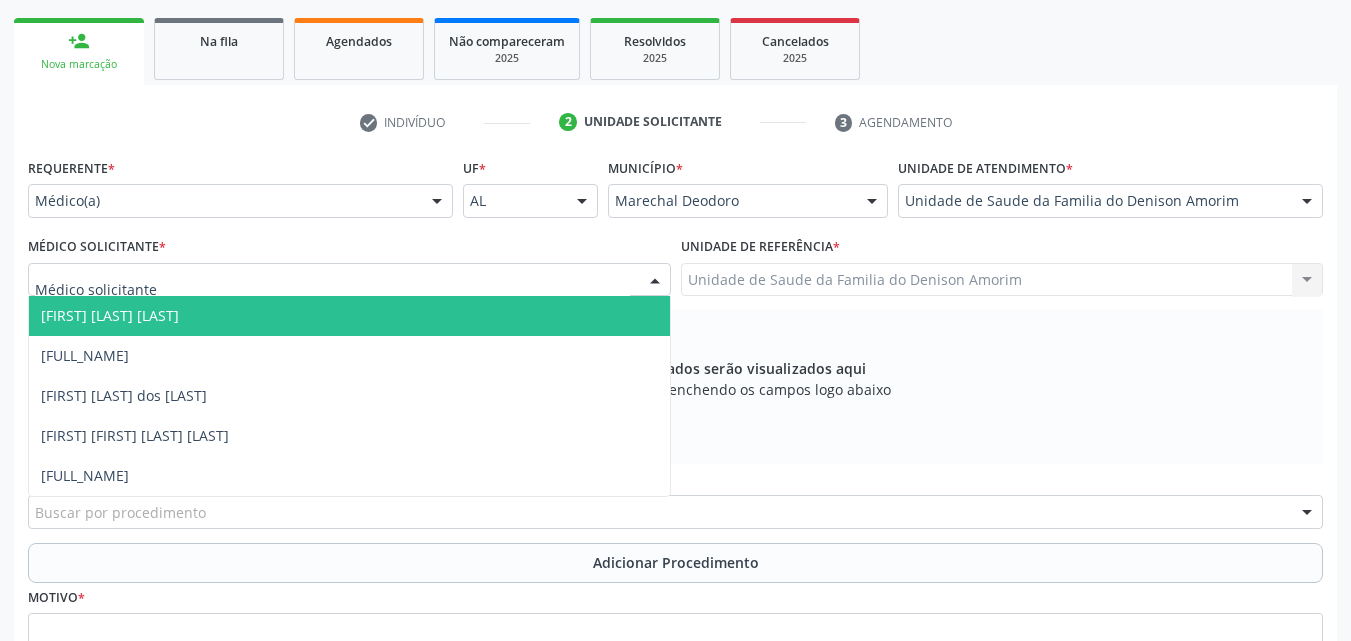 click at bounding box center [349, 280] 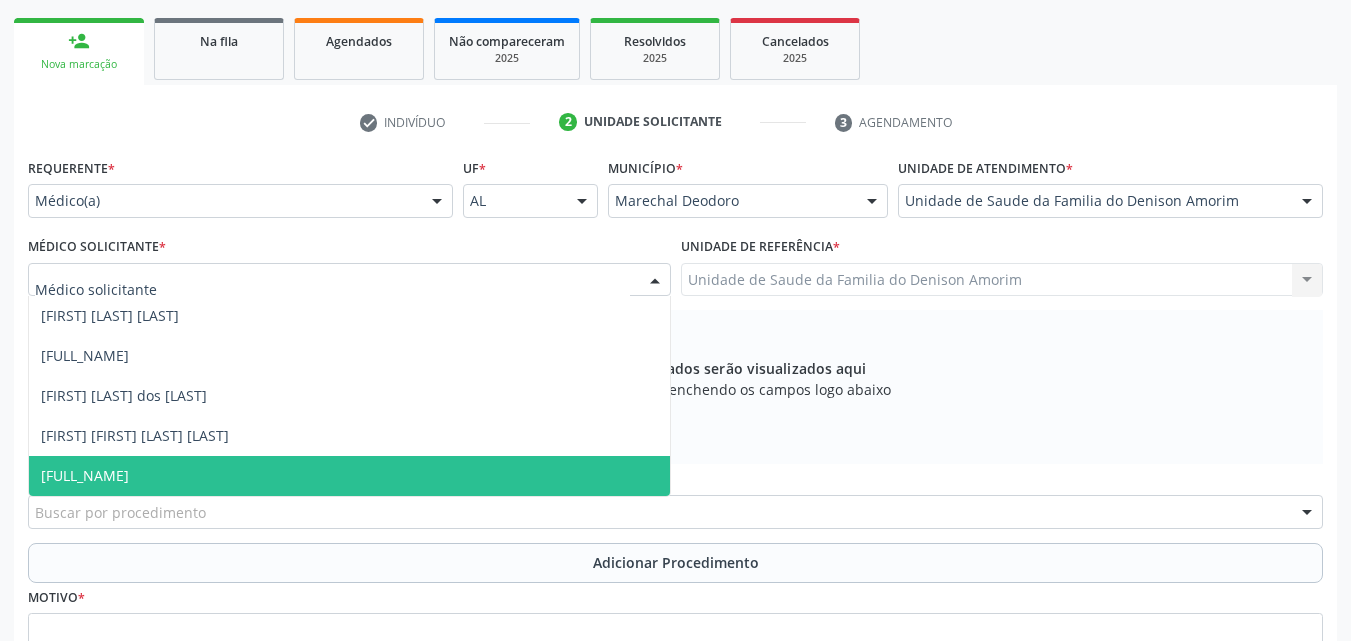 click on "[FULL_NAME]" at bounding box center (349, 476) 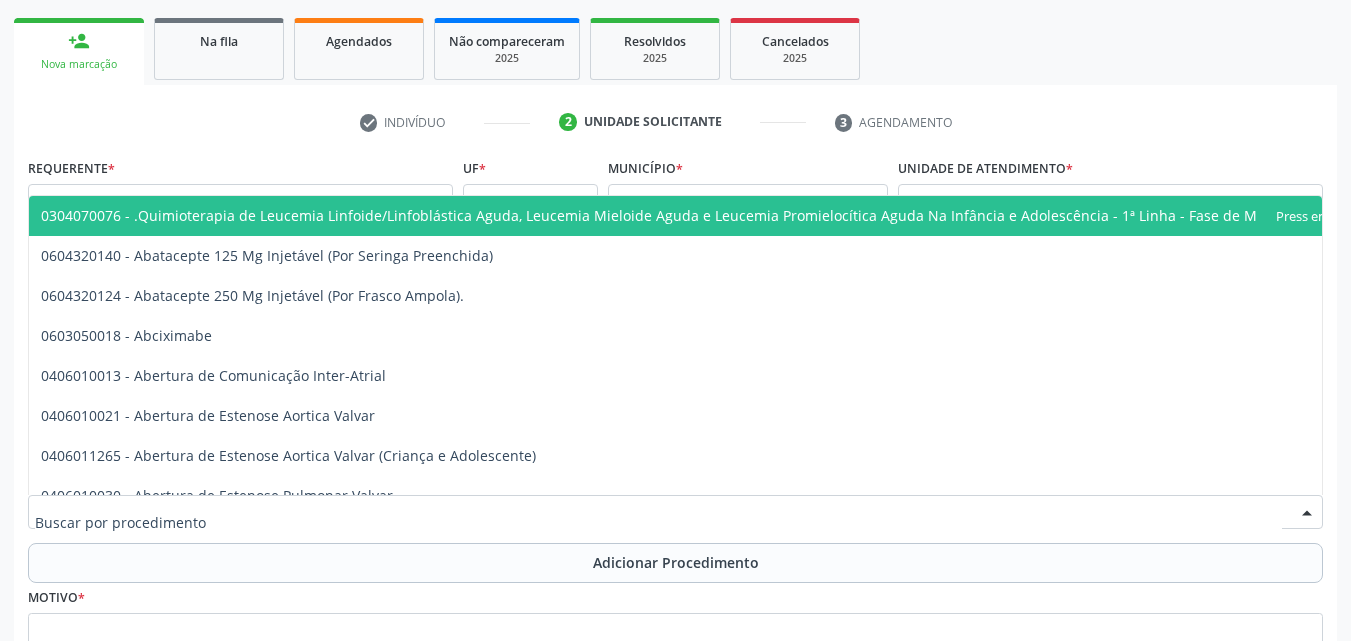 click at bounding box center (675, 512) 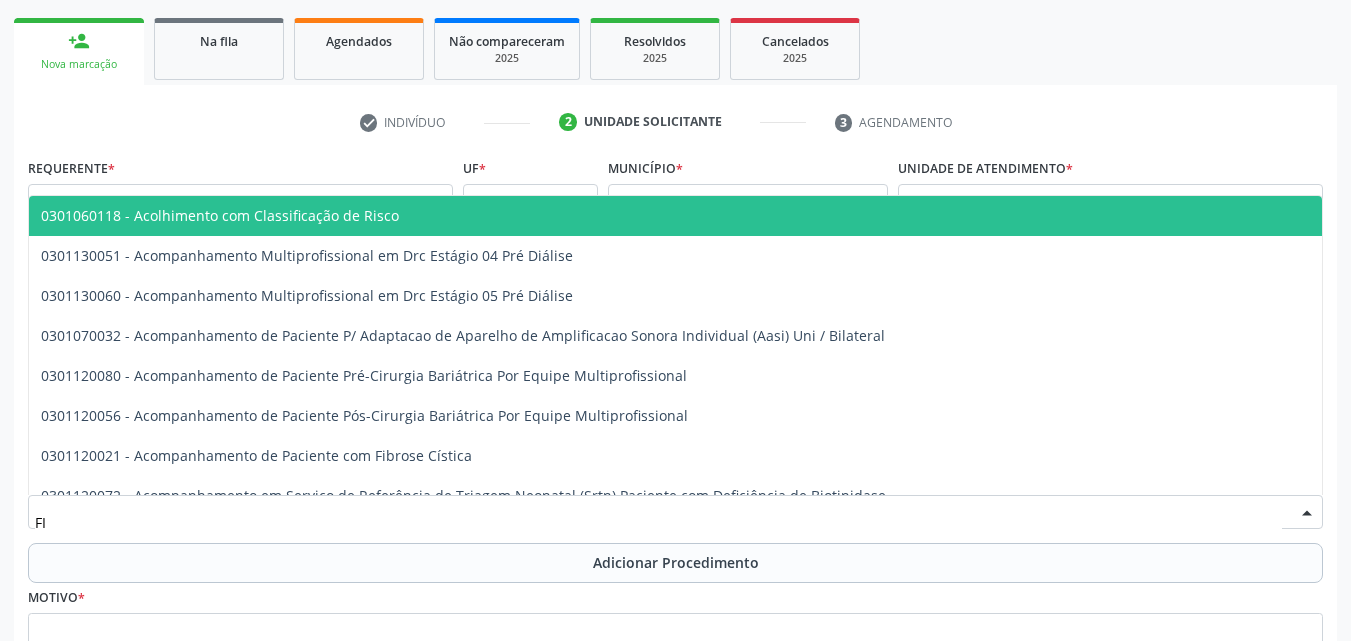 type on "F" 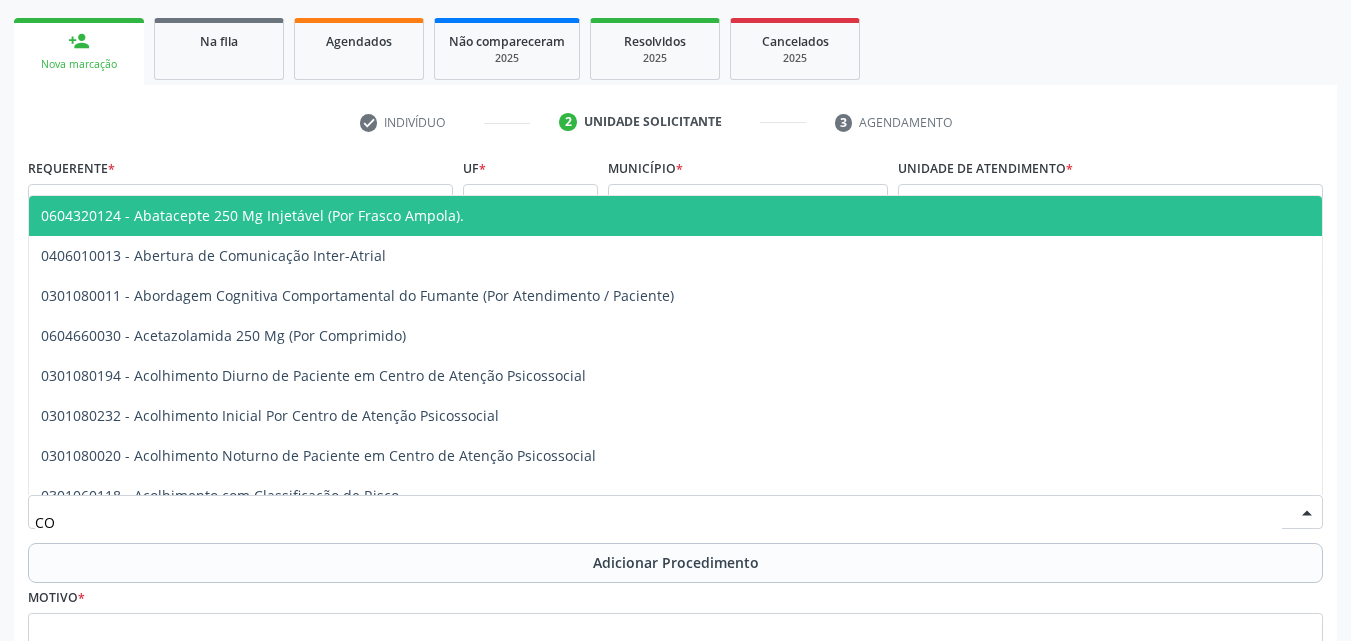 type on "C" 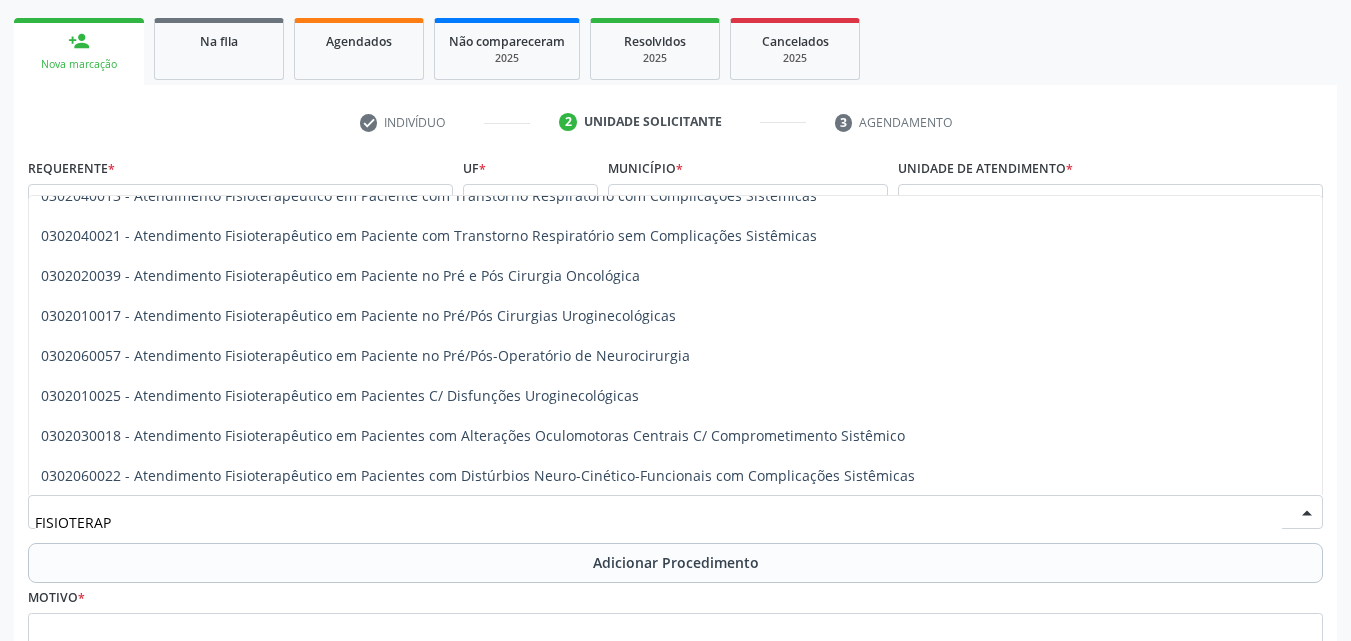 scroll, scrollTop: 660, scrollLeft: 0, axis: vertical 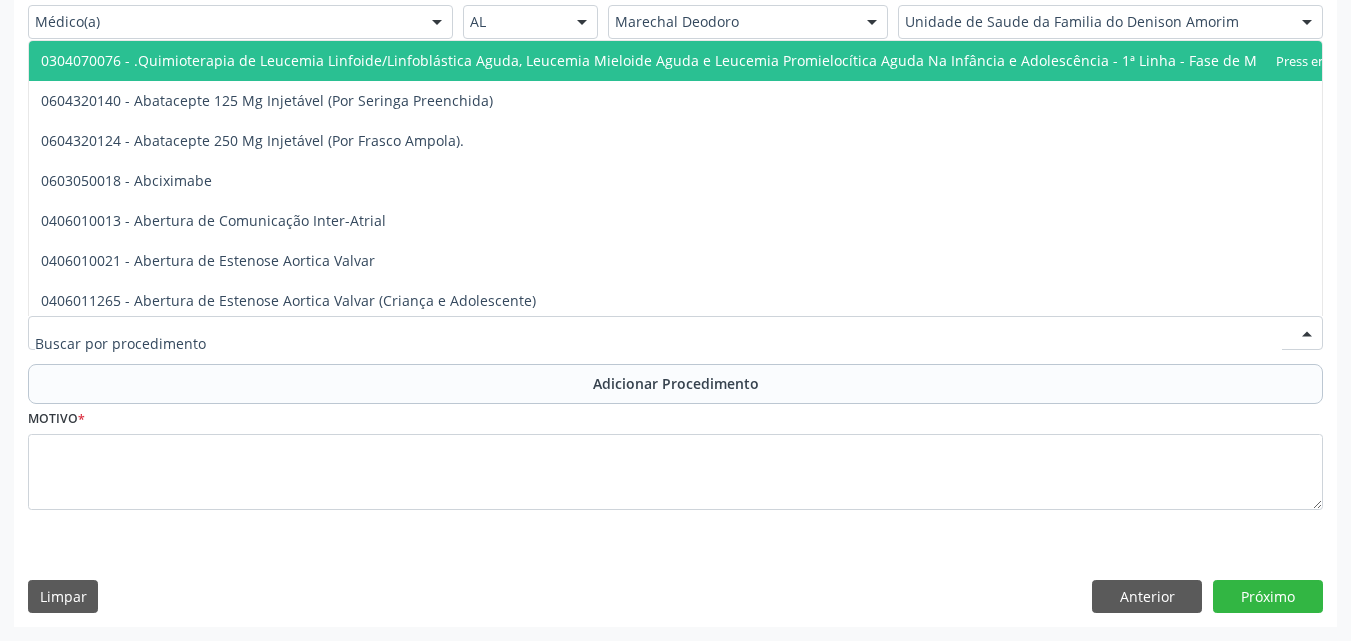 click at bounding box center (675, 333) 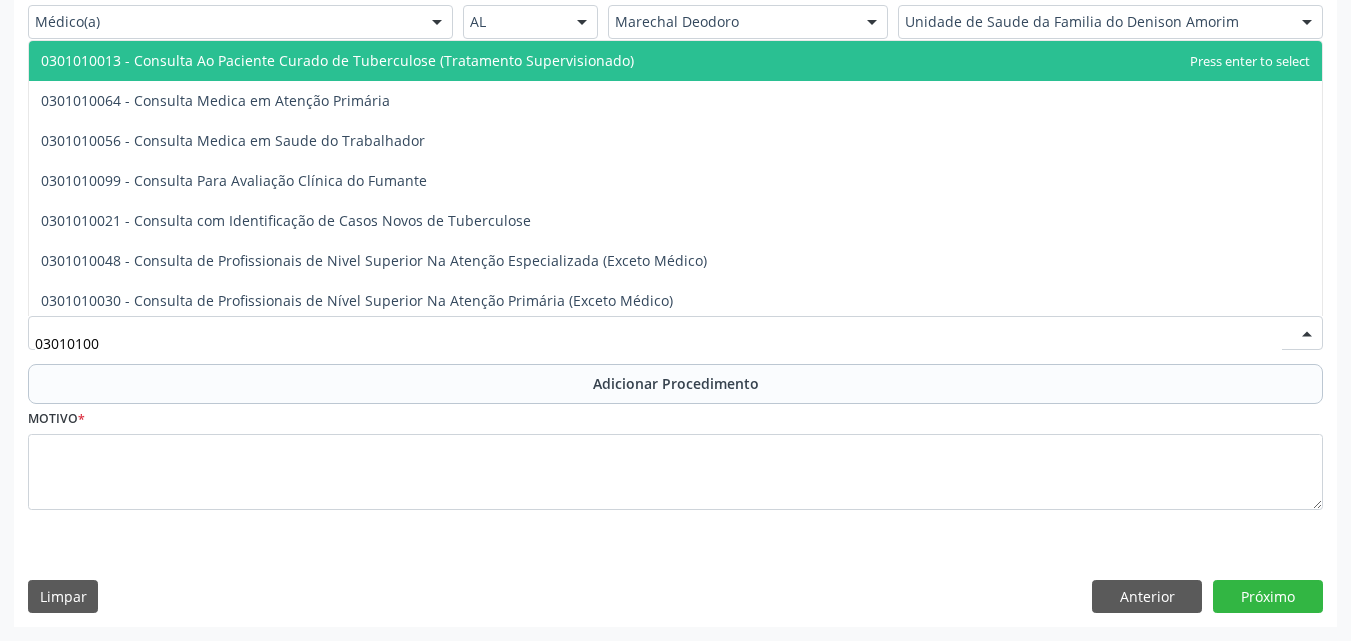 type on "[PHONE]" 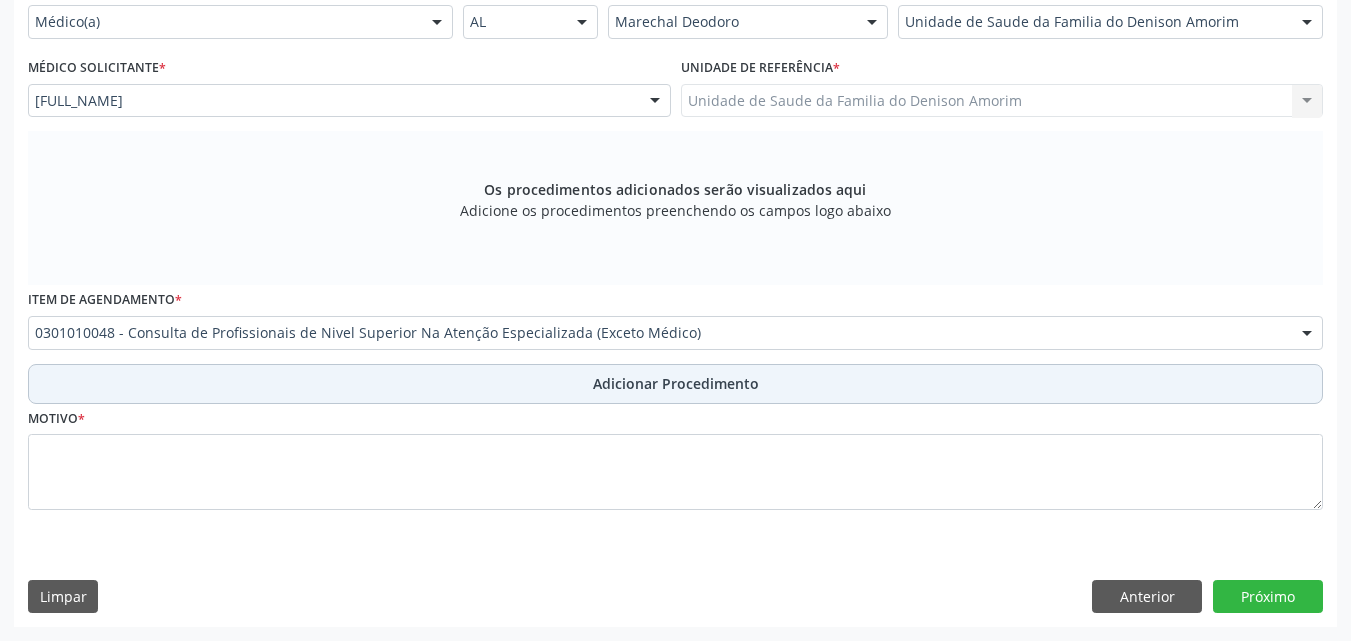 click on "Adicionar Procedimento" at bounding box center [675, 384] 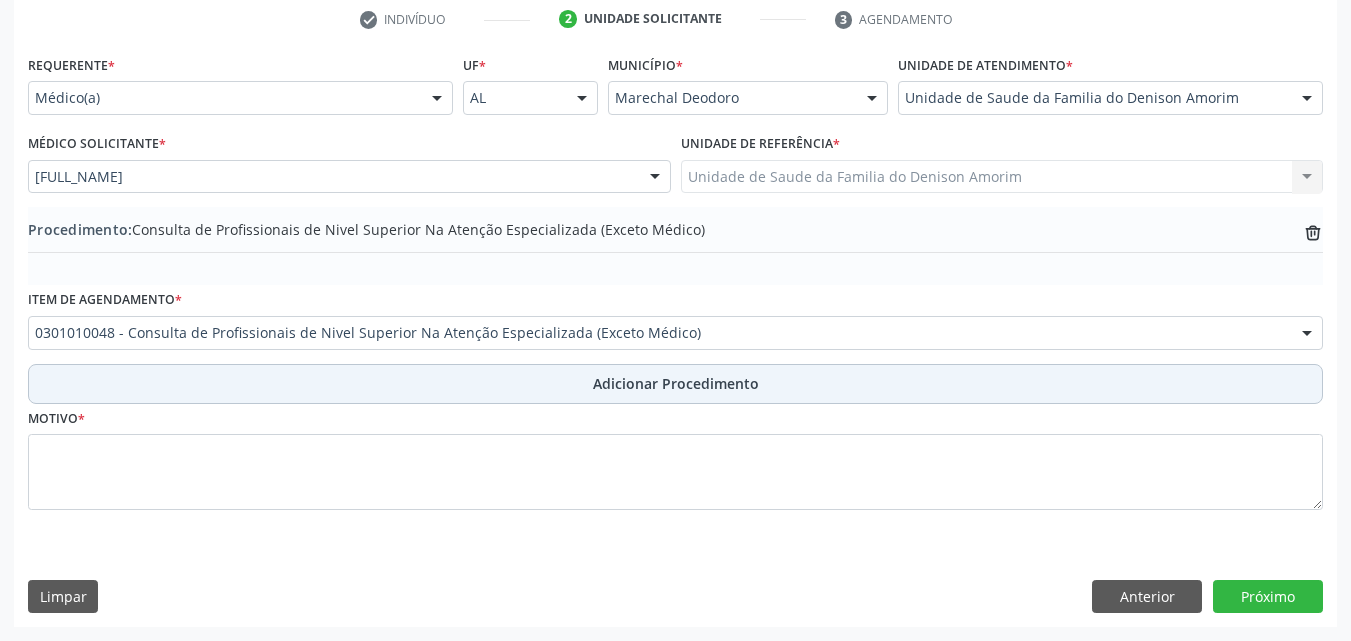 click on "Adicionar Procedimento" at bounding box center (675, 384) 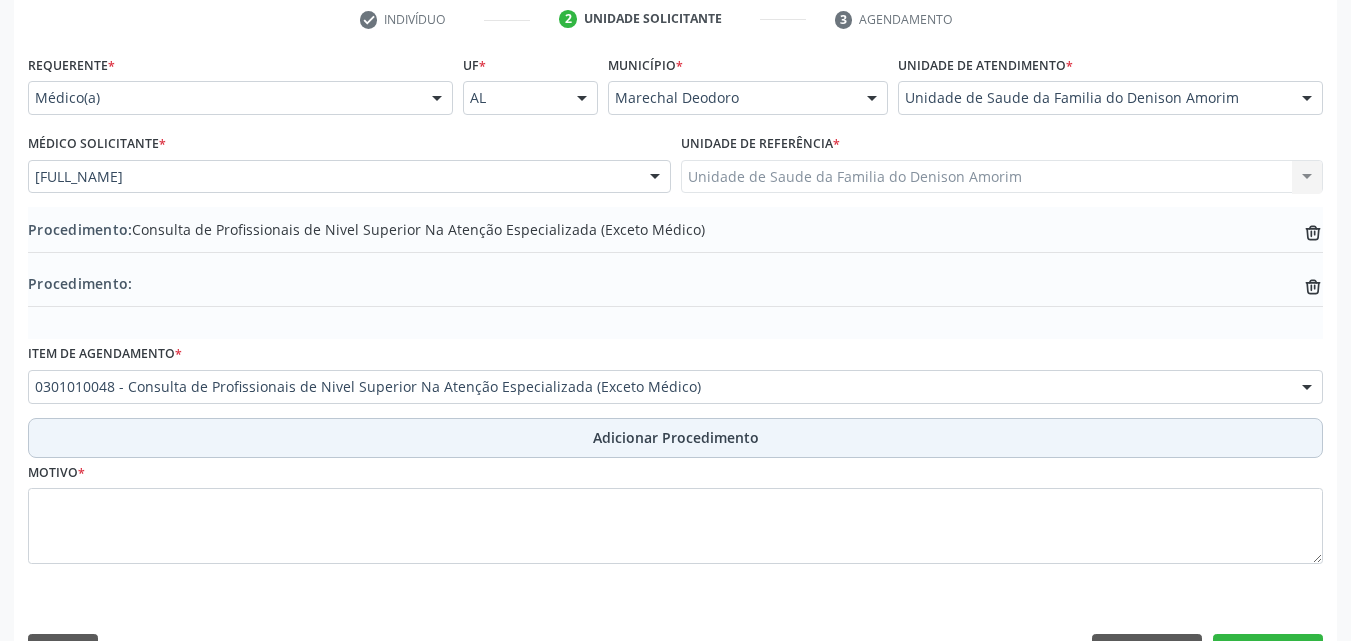 scroll, scrollTop: 466, scrollLeft: 0, axis: vertical 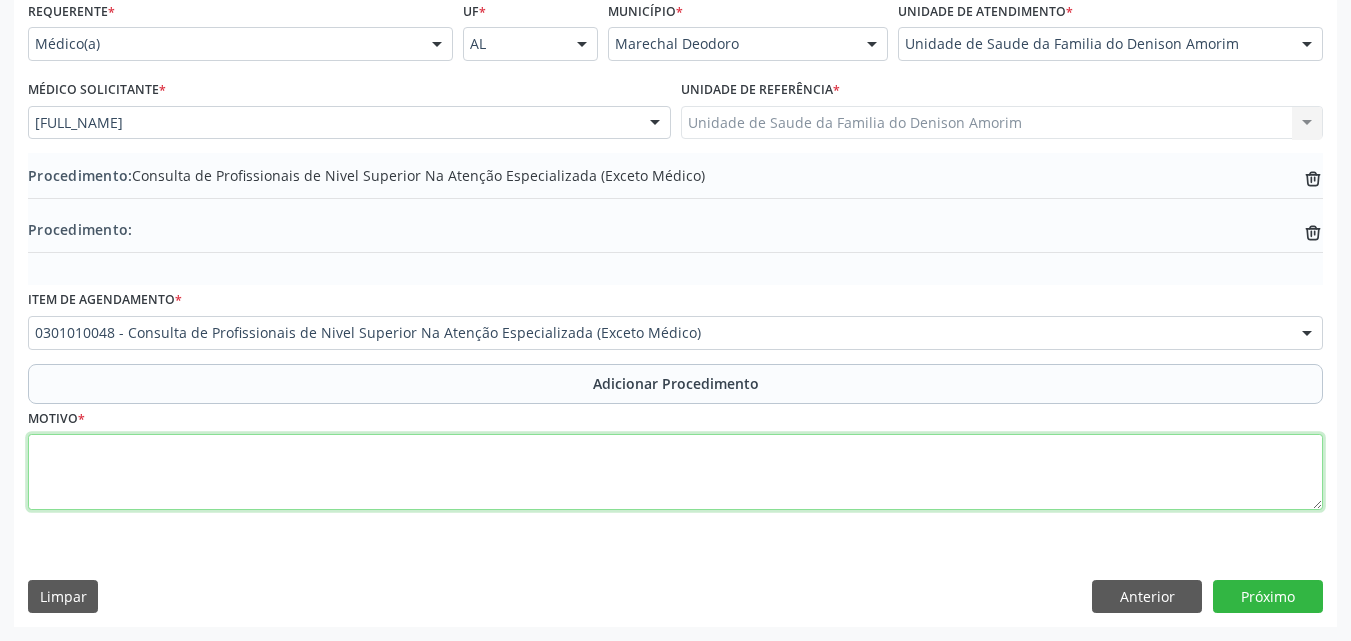 click at bounding box center (675, 472) 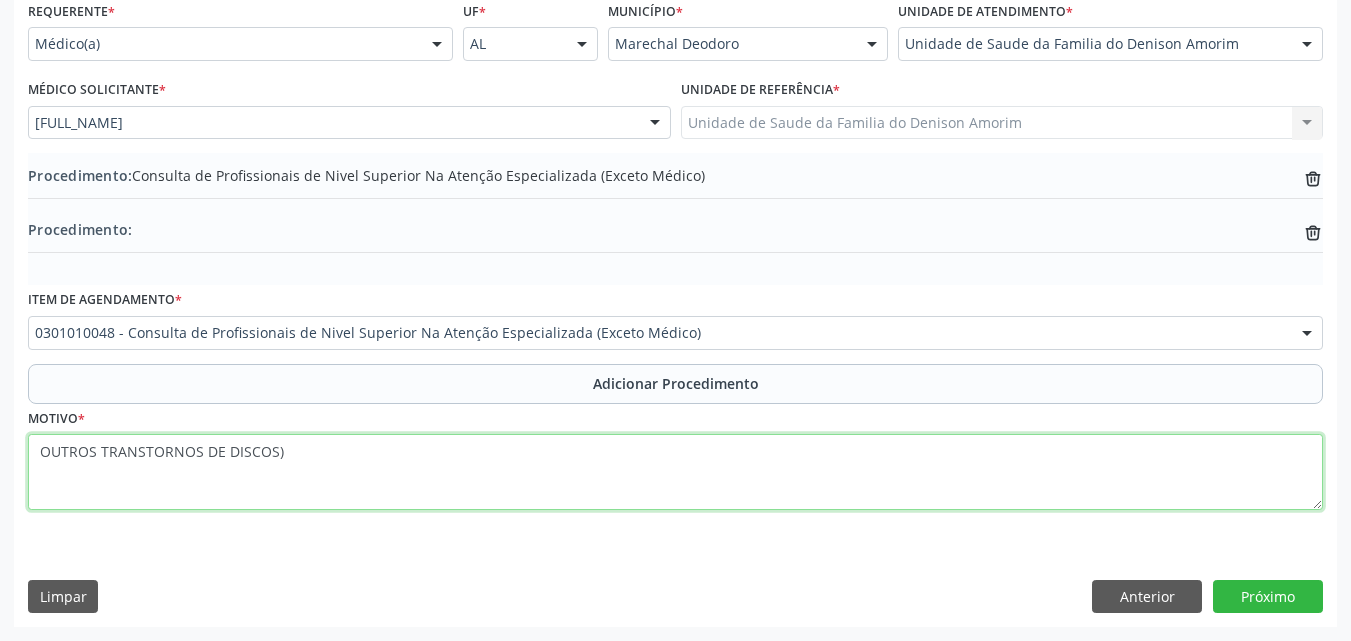 click on "OUTROS TRANSTORNOS DE DISCOS)" at bounding box center [675, 472] 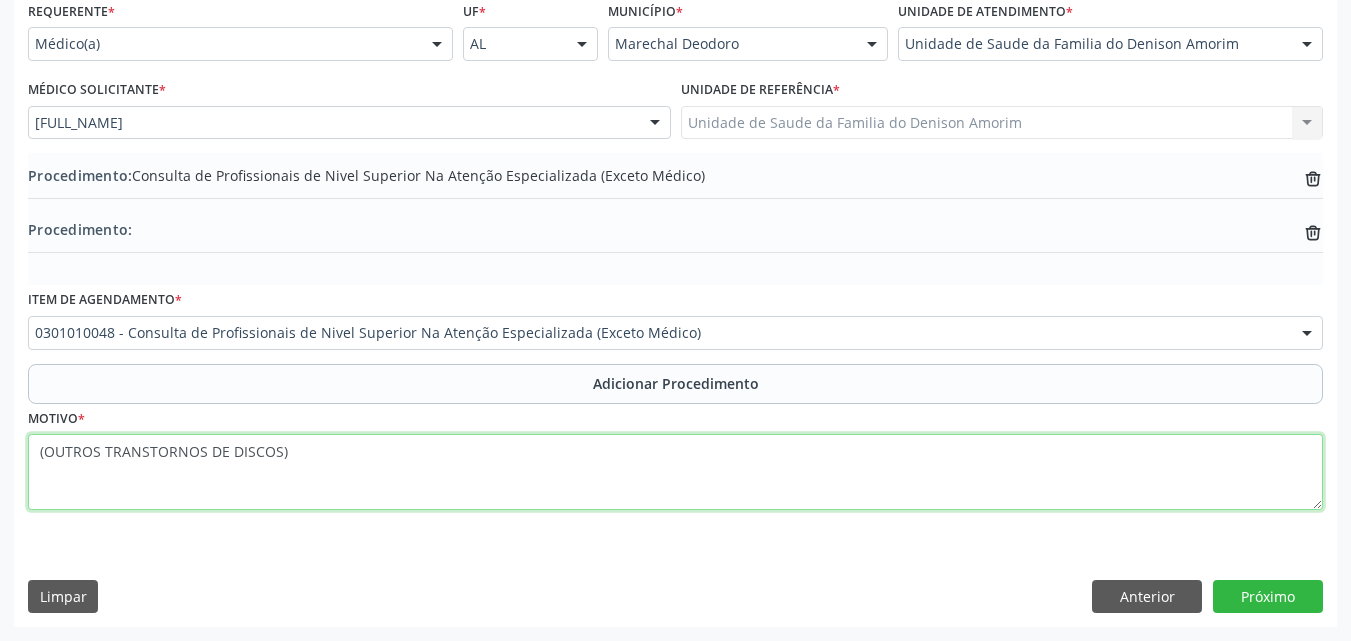 paste on "MÉDICO DA ESTRATÉGIA DE SAÚDE DA FAMILIA" 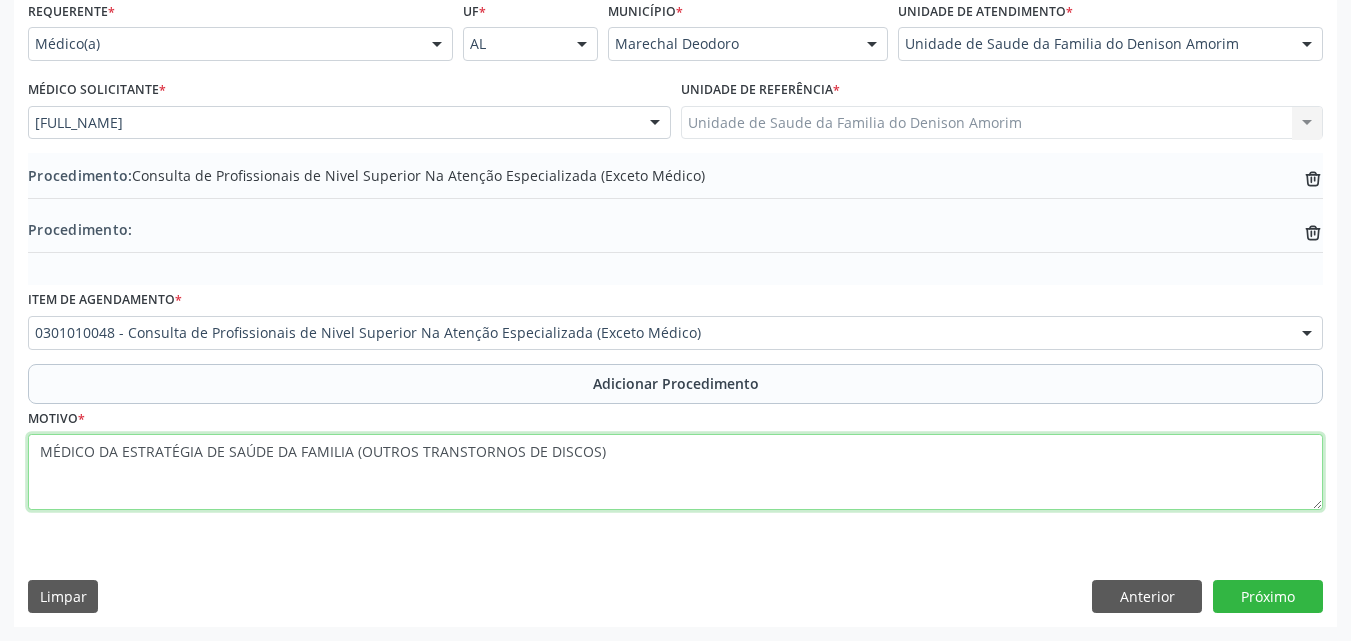 type on "MÉDICO DA ESTRATÉGIA DE SAÚDE DA FAMILIA (OUTROS TRANSTORNOS DE DISCOS)" 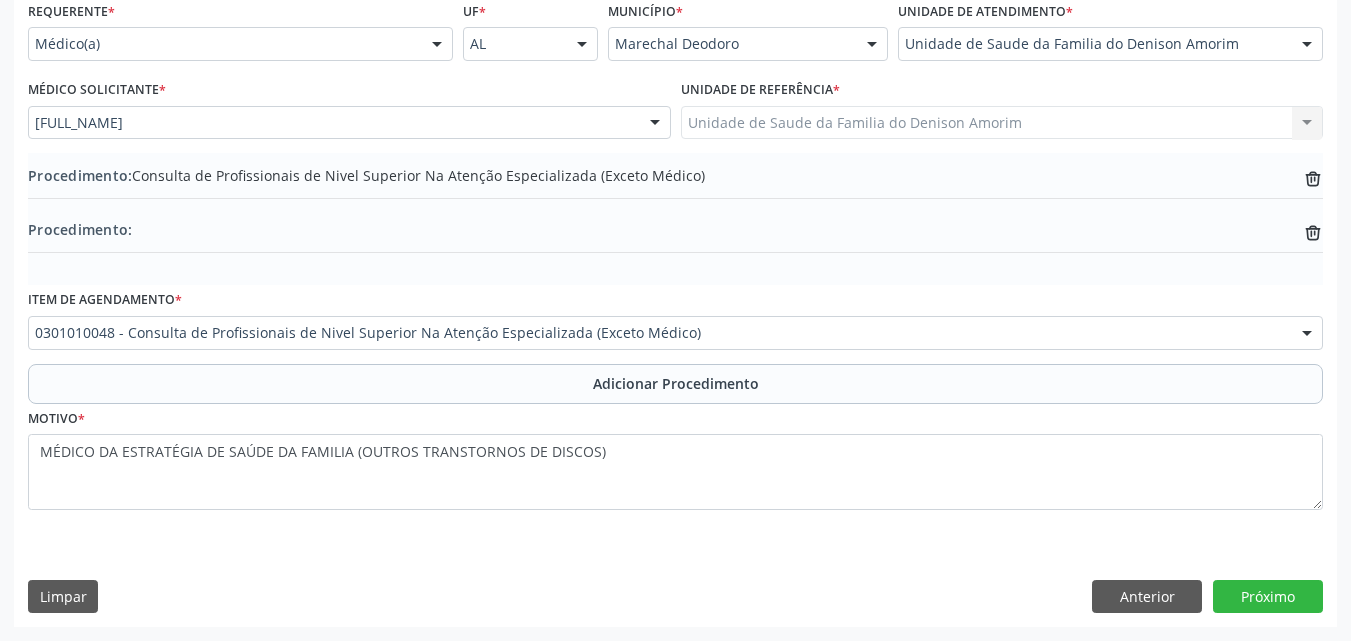 click on "Requerente
*
Médico(a)         Médico(a)   Enfermeiro(a)   Paciente
Nenhum resultado encontrado para: "   "
Não há nenhuma opção para ser exibida.
UF
*
[STATE]         [STATE]
Nenhum resultado encontrado para: "   "
Não há nenhuma opção para ser exibida.
Município
*
Marechal Deodoro         Marechal Deodoro
Nenhum resultado encontrado para: "   "
Não há nenhuma opção para ser exibida.
Unidade de atendimento
*
Unidade de Saude da Familia do Denison Amorim         Aeronave Baron 58   Aeronave Cessna   Associacao Divina Misericordia   Caps Maria Celia de Araujo Sarmento   Central de Abastecimento Farmaceutico Caf   Centro Municipal de Especialidade Odontologica   Centro de Parto Normal Imaculada Conceicao   Centro de Saude Professor Estacio de Lima" at bounding box center [675, 311] 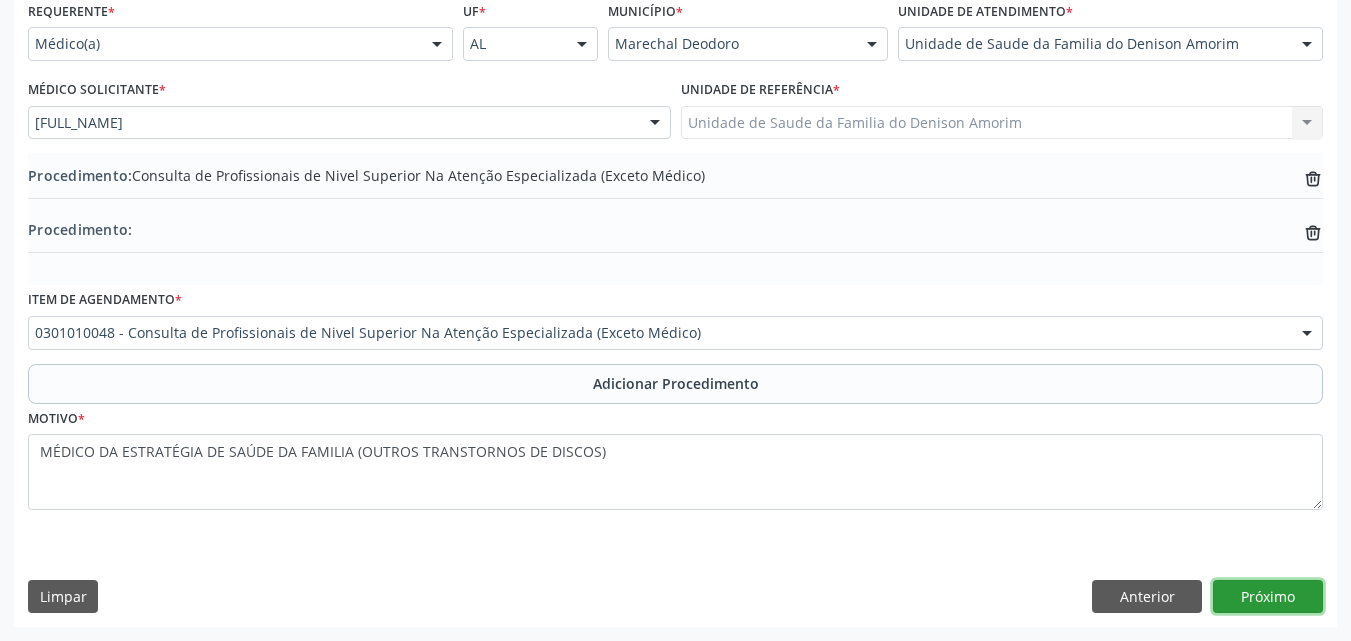 click on "Próximo" at bounding box center (1268, 597) 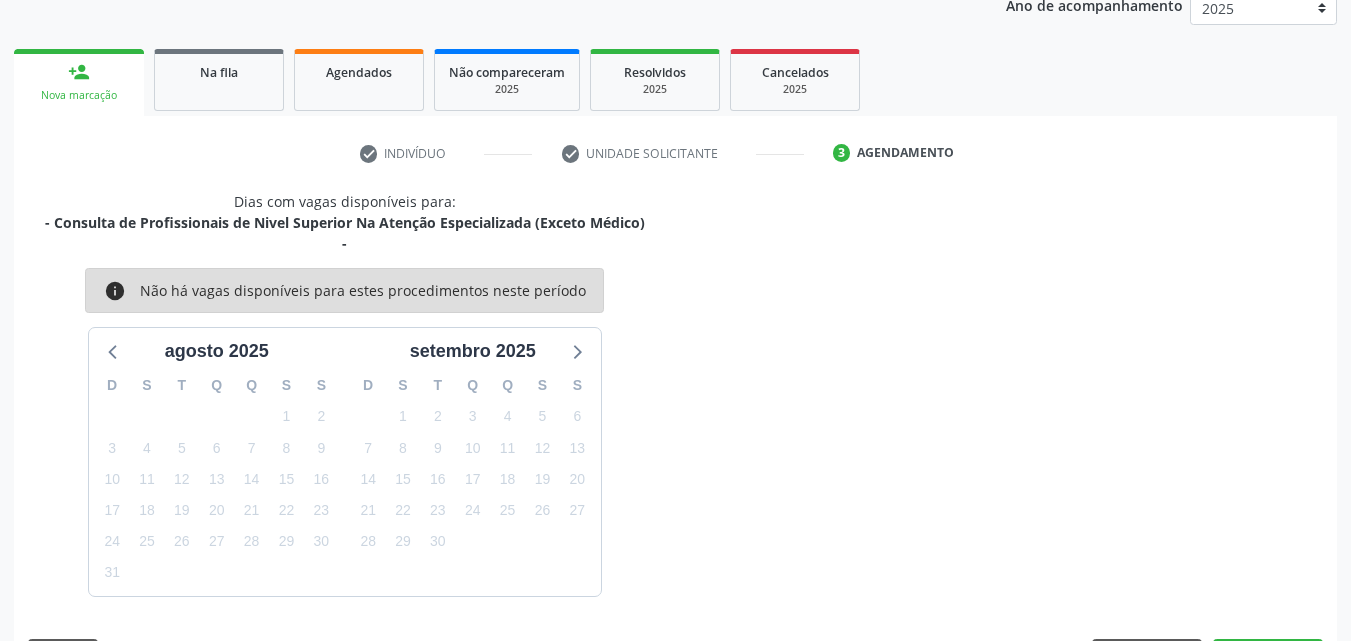 scroll, scrollTop: 337, scrollLeft: 0, axis: vertical 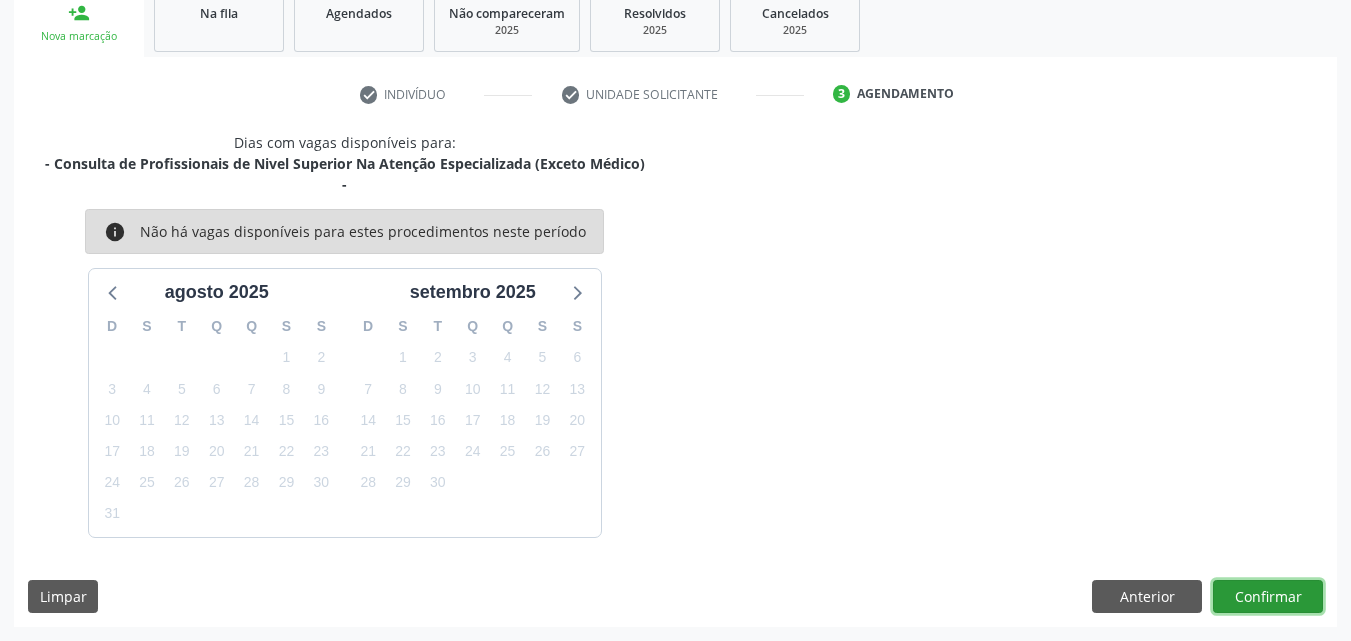 click on "Confirmar" at bounding box center [1268, 597] 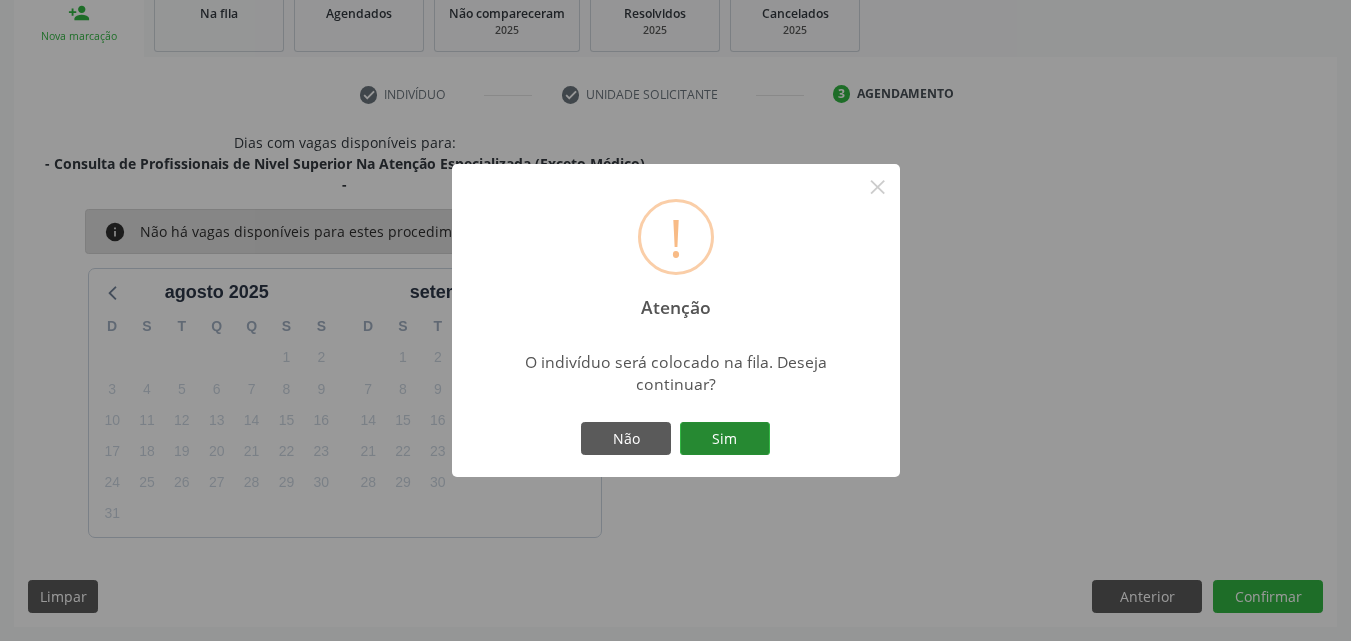 click on "Sim" at bounding box center (725, 439) 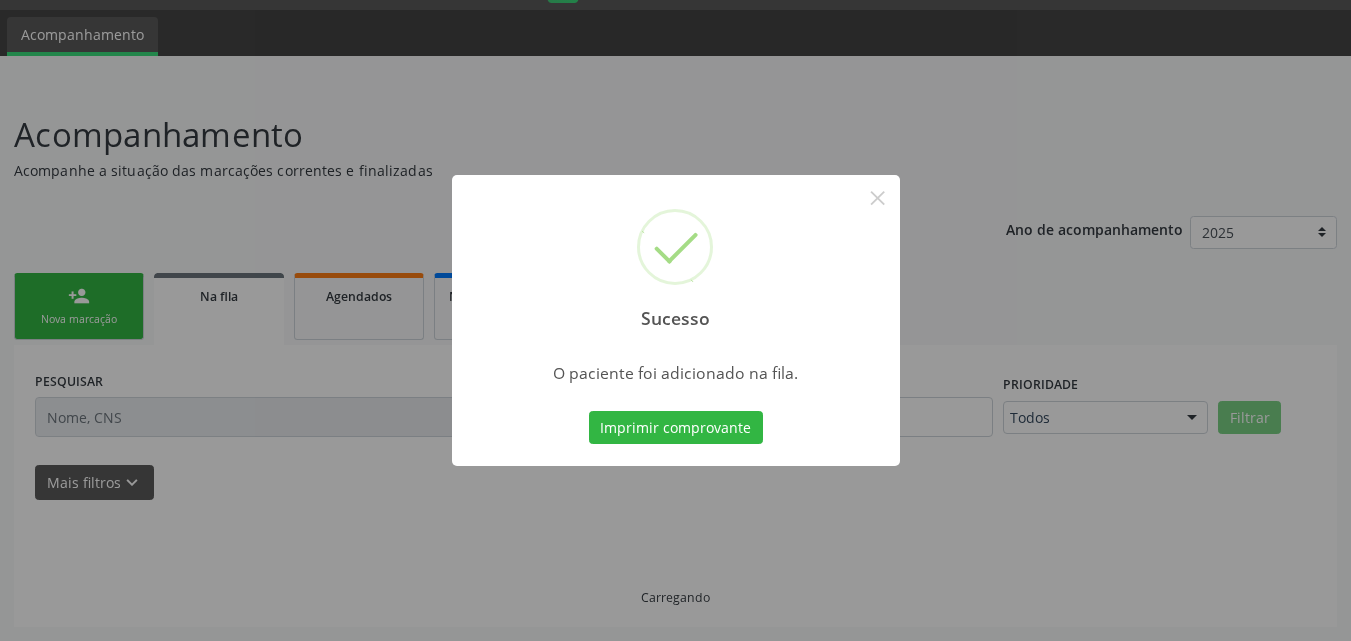 scroll, scrollTop: 54, scrollLeft: 0, axis: vertical 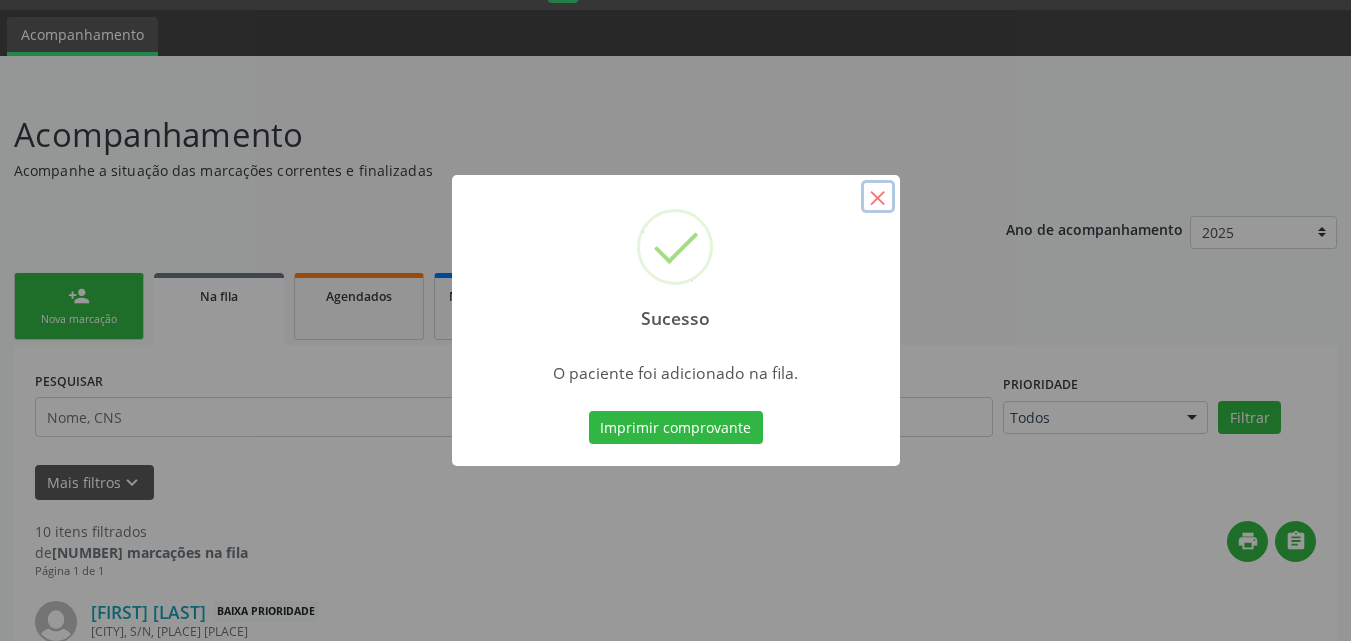 click on "×" at bounding box center [878, 197] 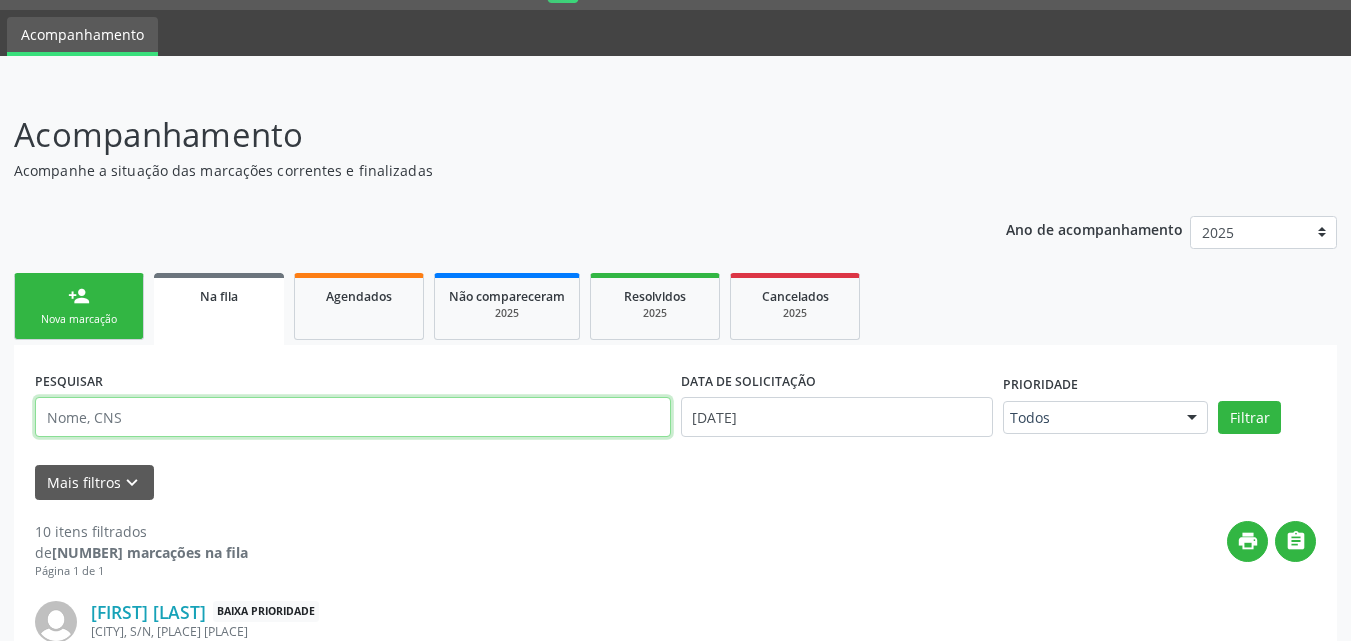 click at bounding box center [353, 417] 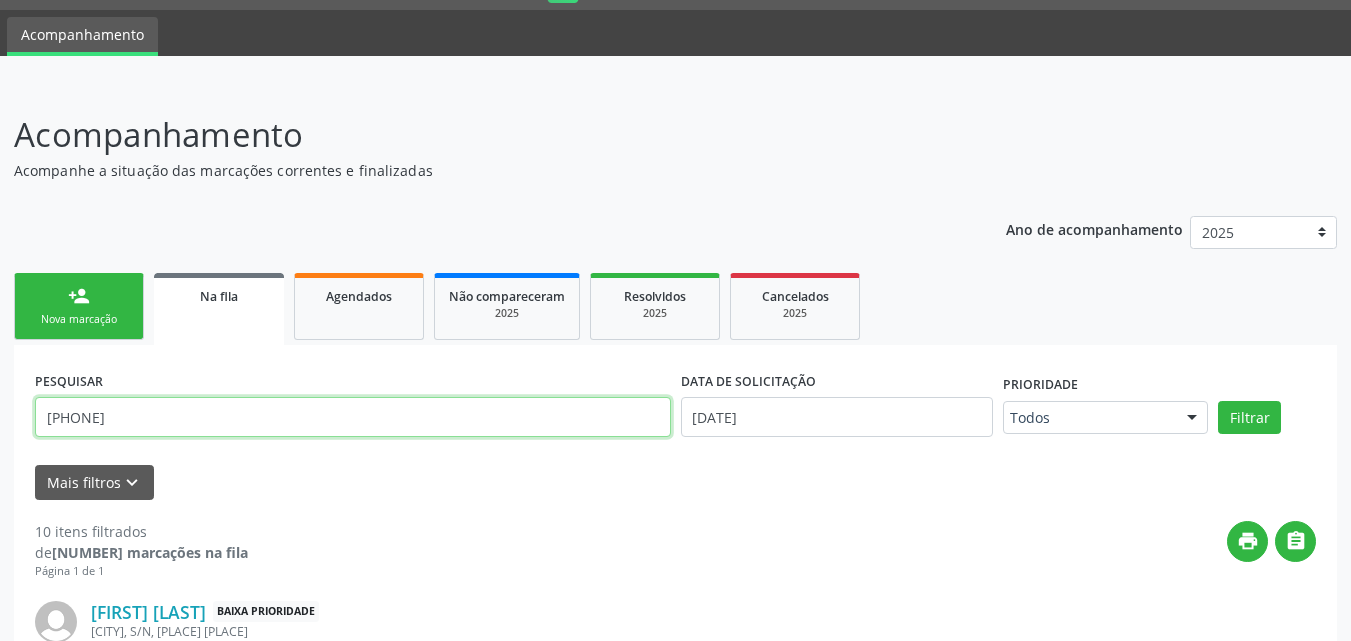 drag, startPoint x: 180, startPoint y: 428, endPoint x: 0, endPoint y: 407, distance: 181.22086 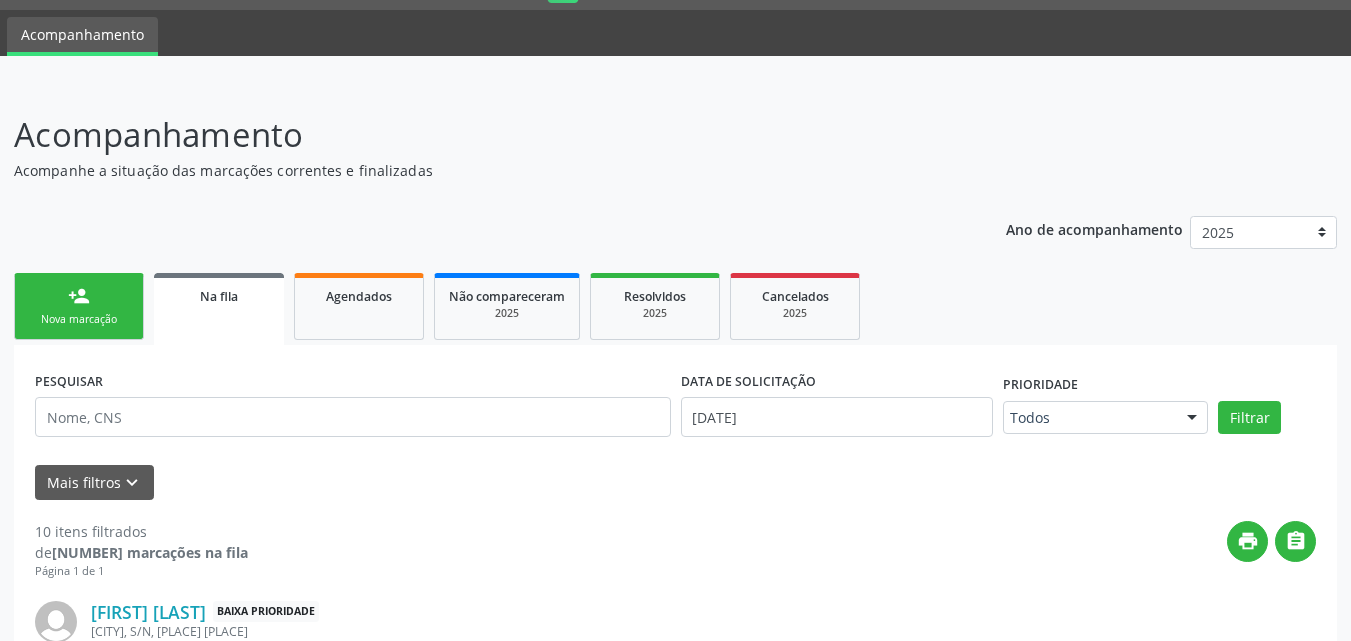click on "person_add
Nova marcação" at bounding box center (79, 306) 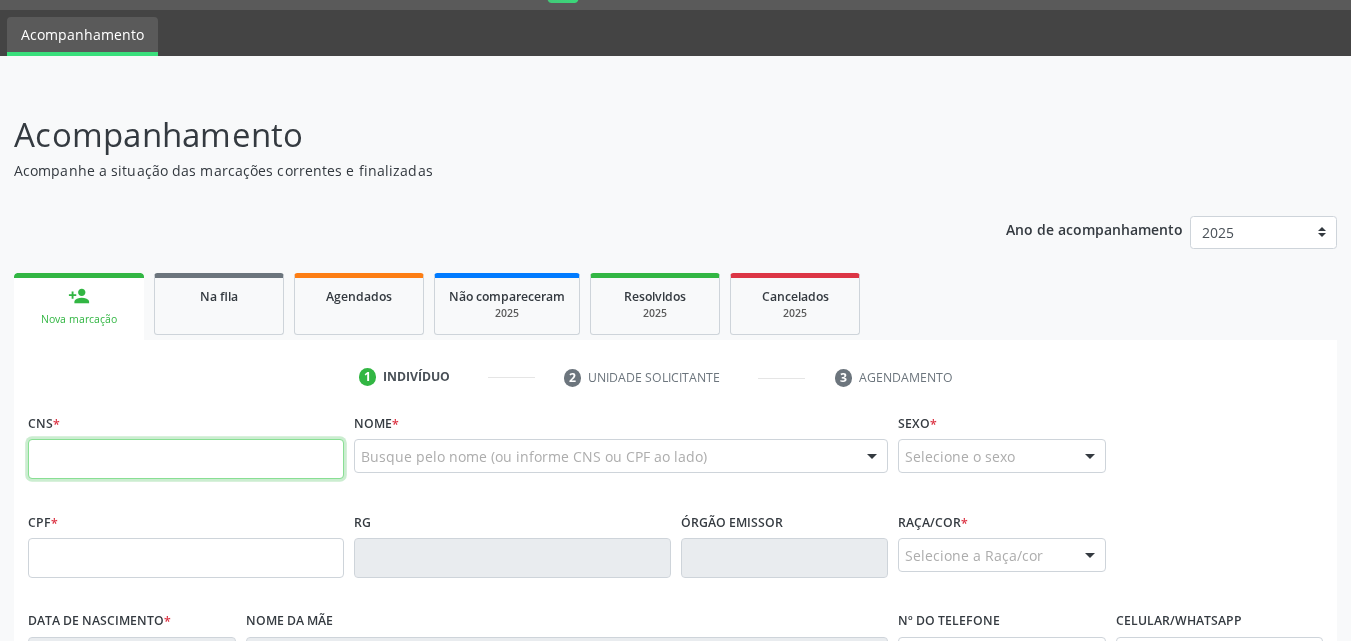 click at bounding box center (186, 459) 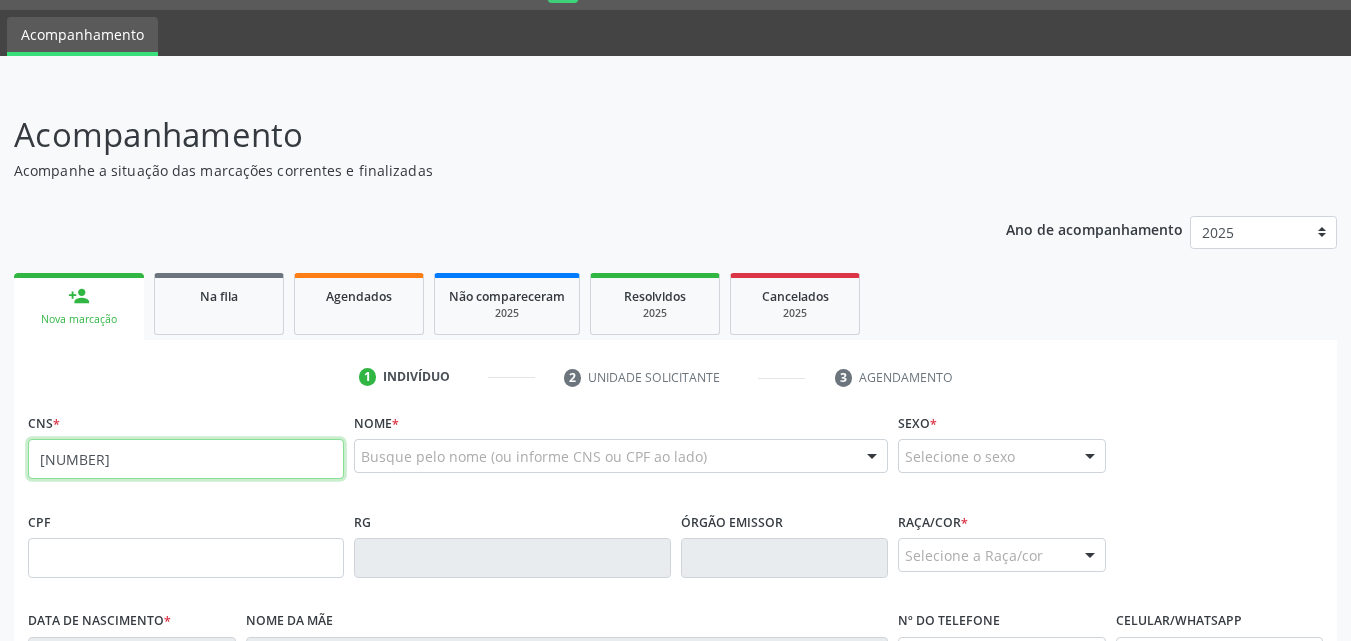 type on "[NUMBER]" 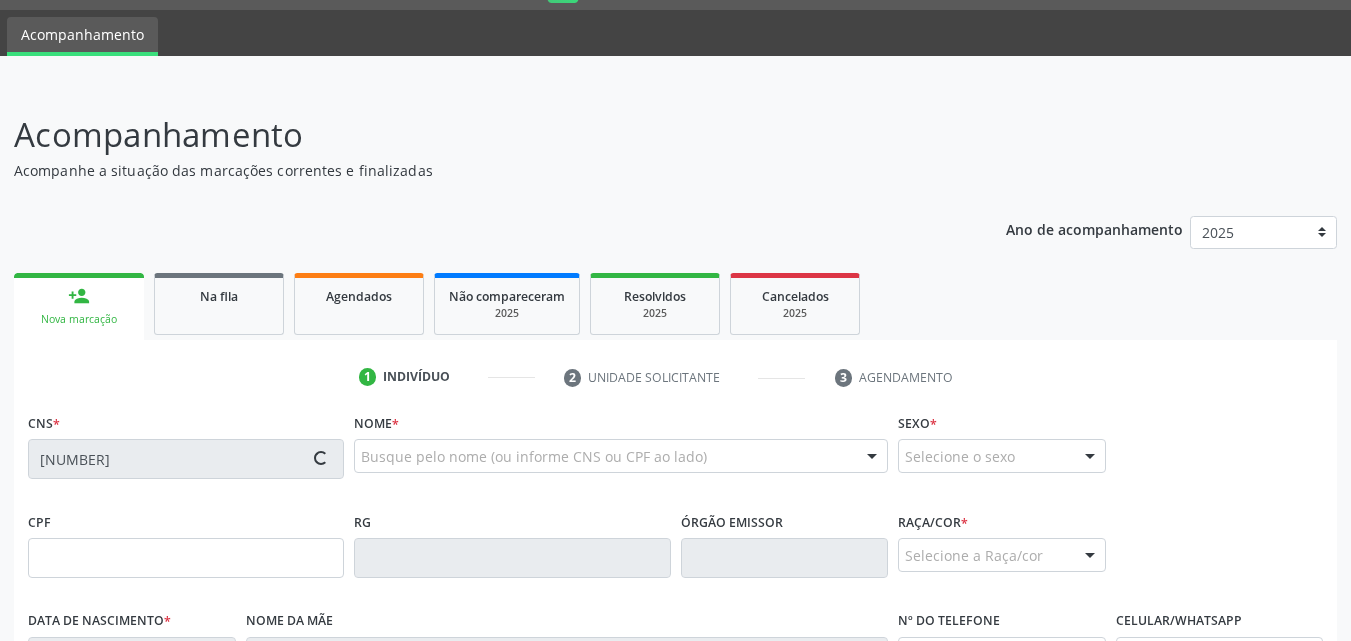 type on "[DATE]" 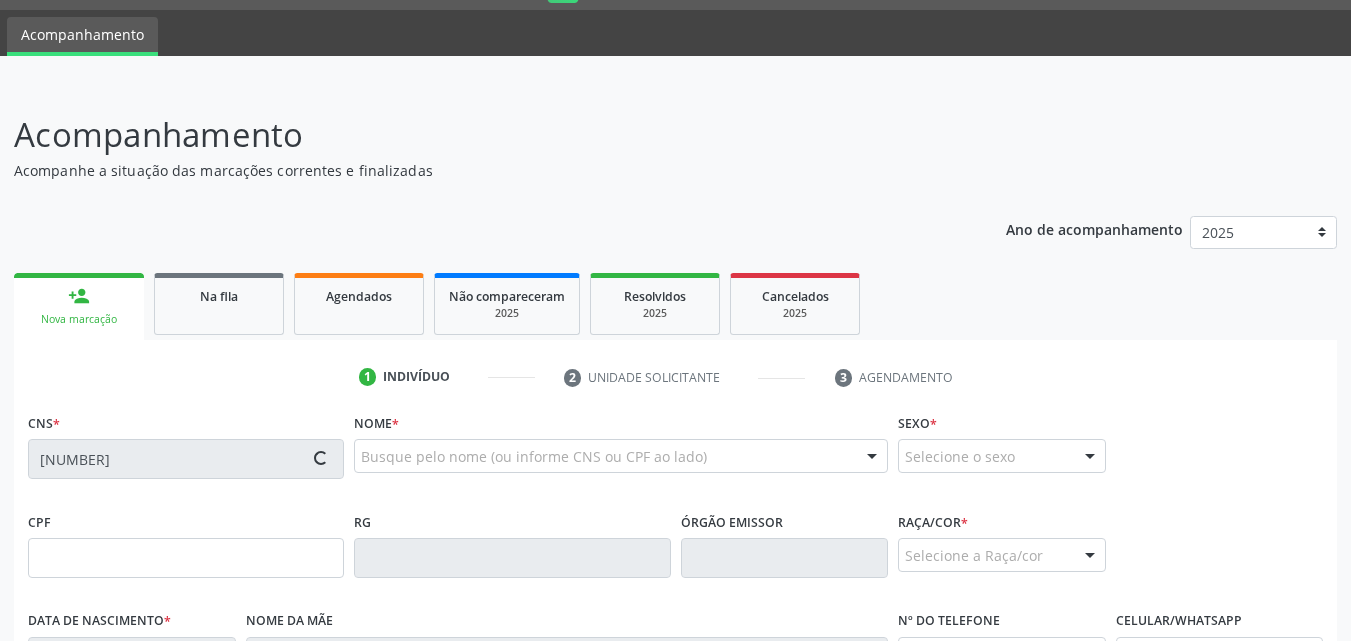 type on "[FIRST] [FIRST] de [LAST]" 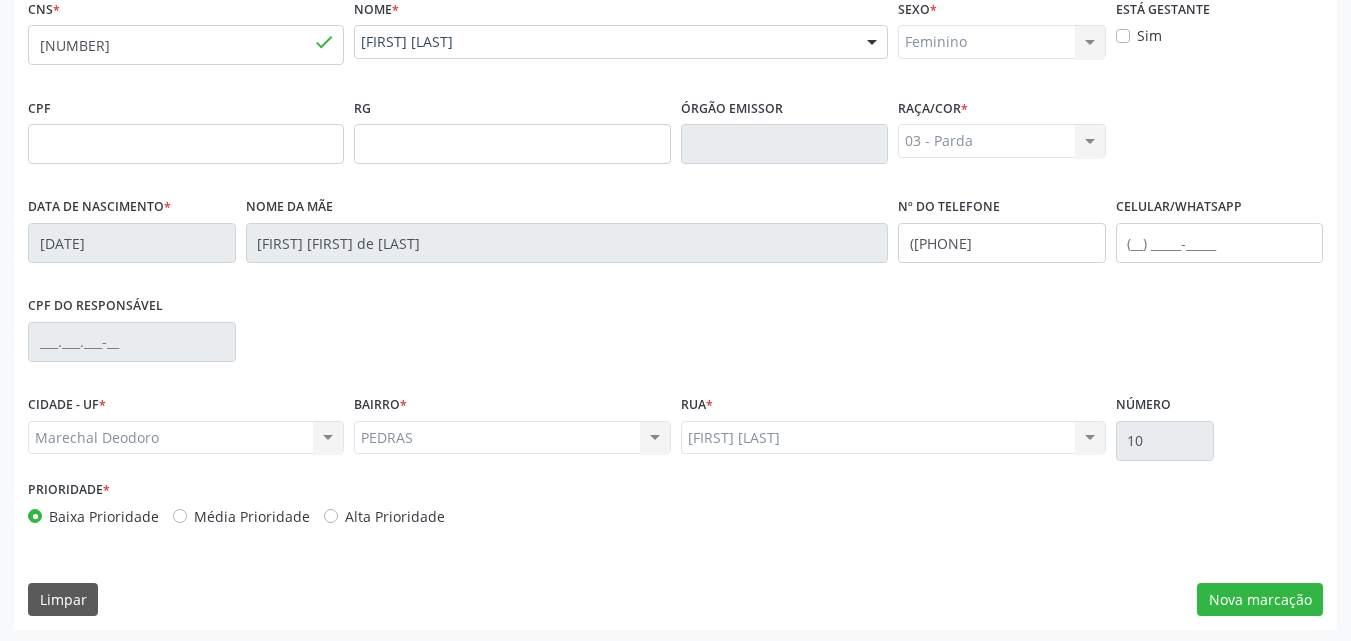 scroll, scrollTop: 471, scrollLeft: 0, axis: vertical 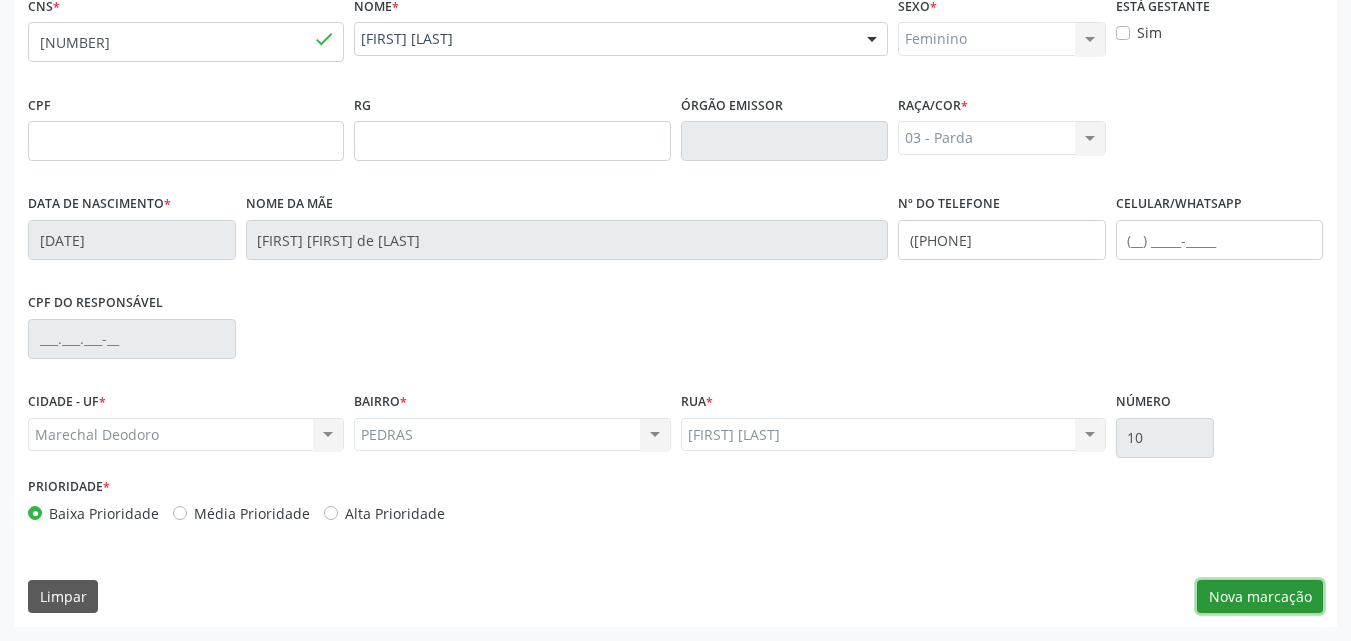 click on "Nova marcação" at bounding box center (1260, 597) 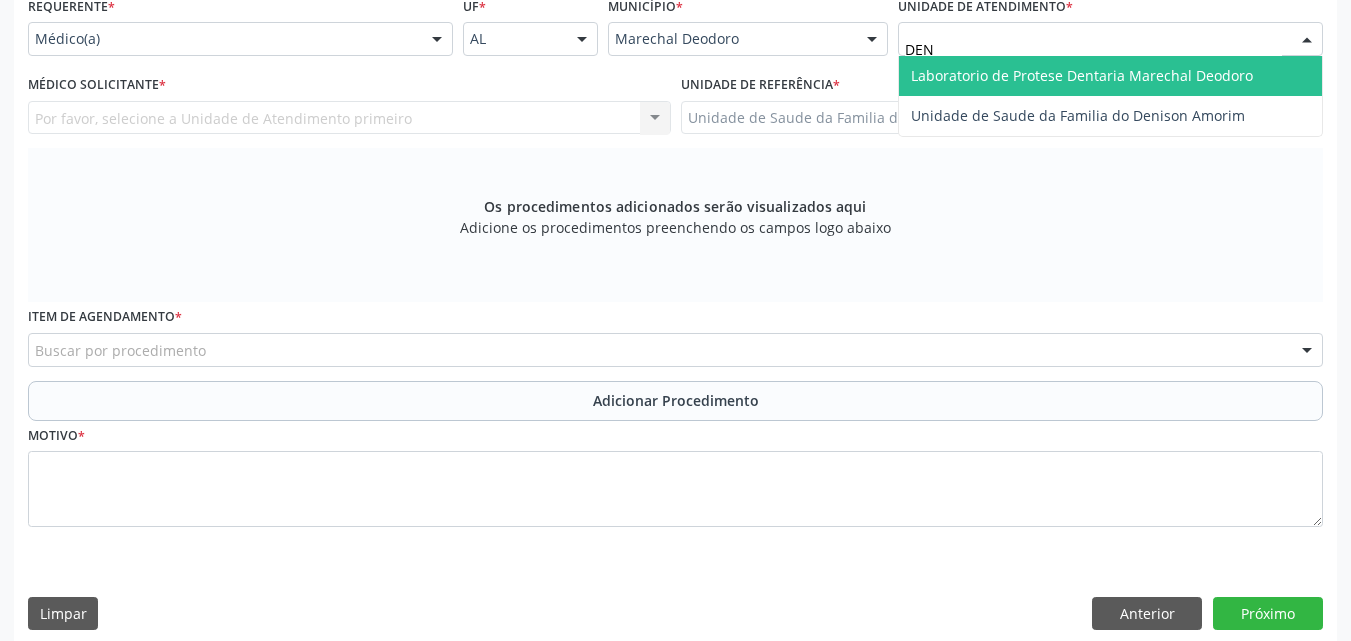 type on "DENI" 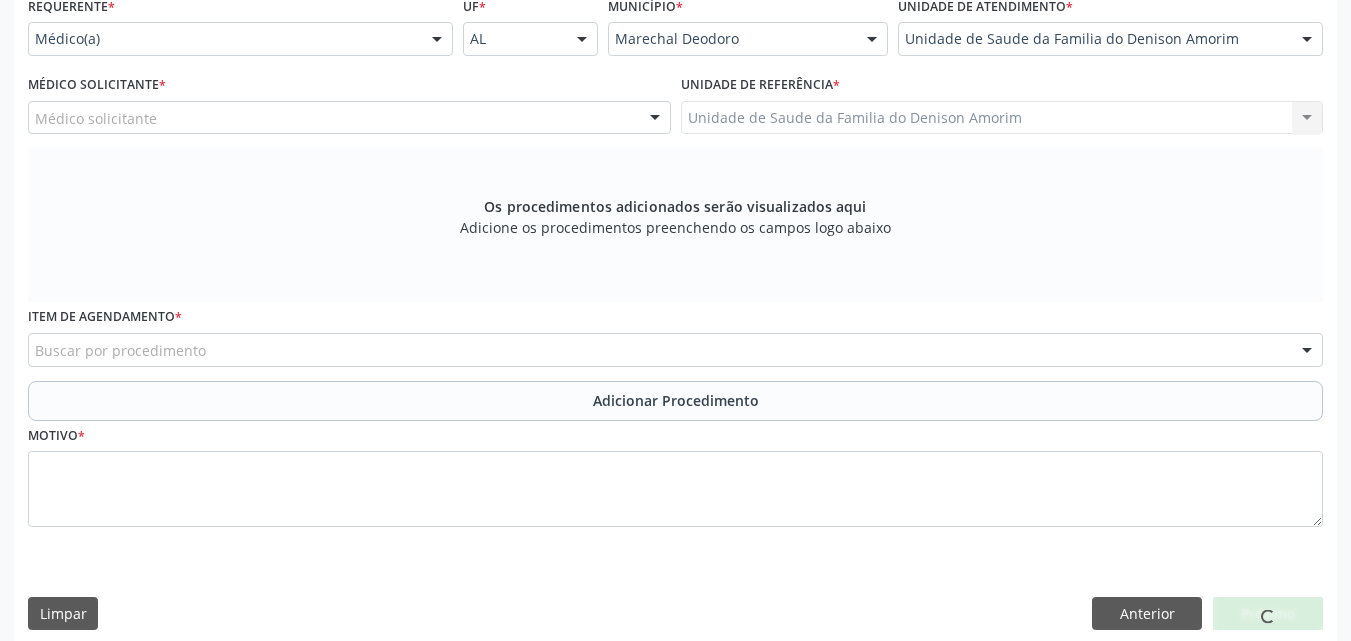 click on "Médico solicitante
[FIRST] [LAST]   [FIRST] [LAST]   [FIRST] [LAST]   [FIRST] [LAST]   [FIRST] [LAST]
Nenhum resultado encontrado para: "   "
Não há nenhuma opção para ser exibida." at bounding box center (349, 118) 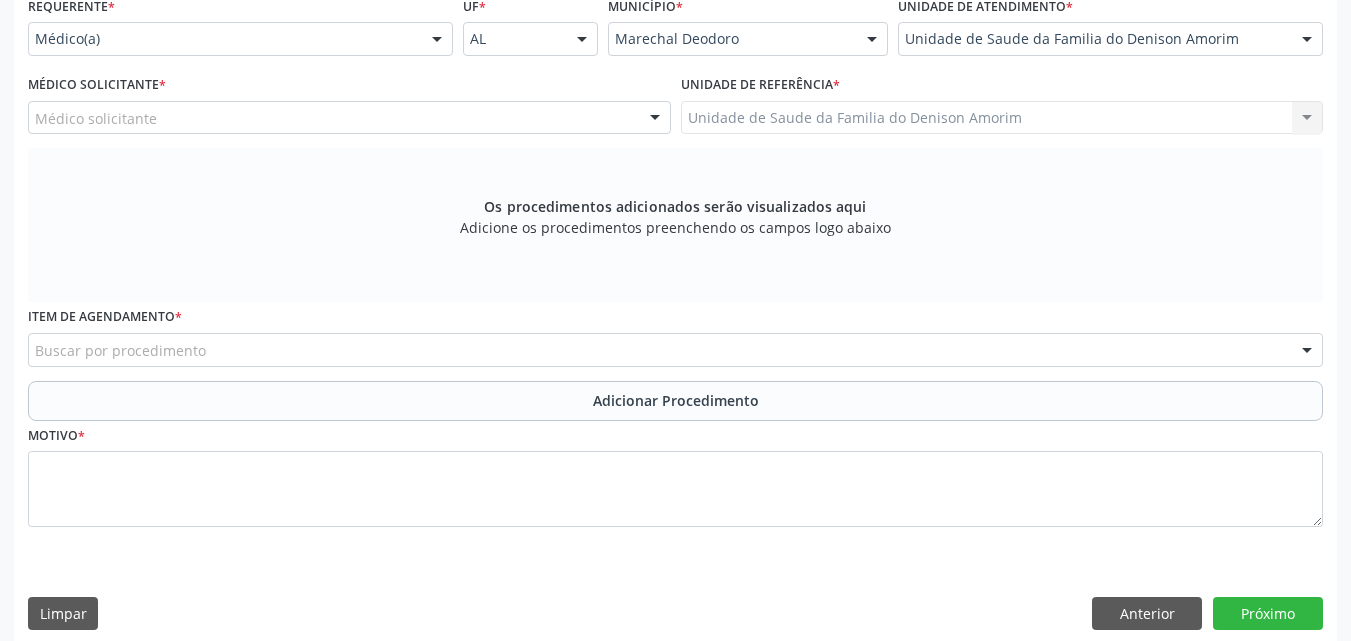 click on "Médico solicitante" at bounding box center (349, 118) 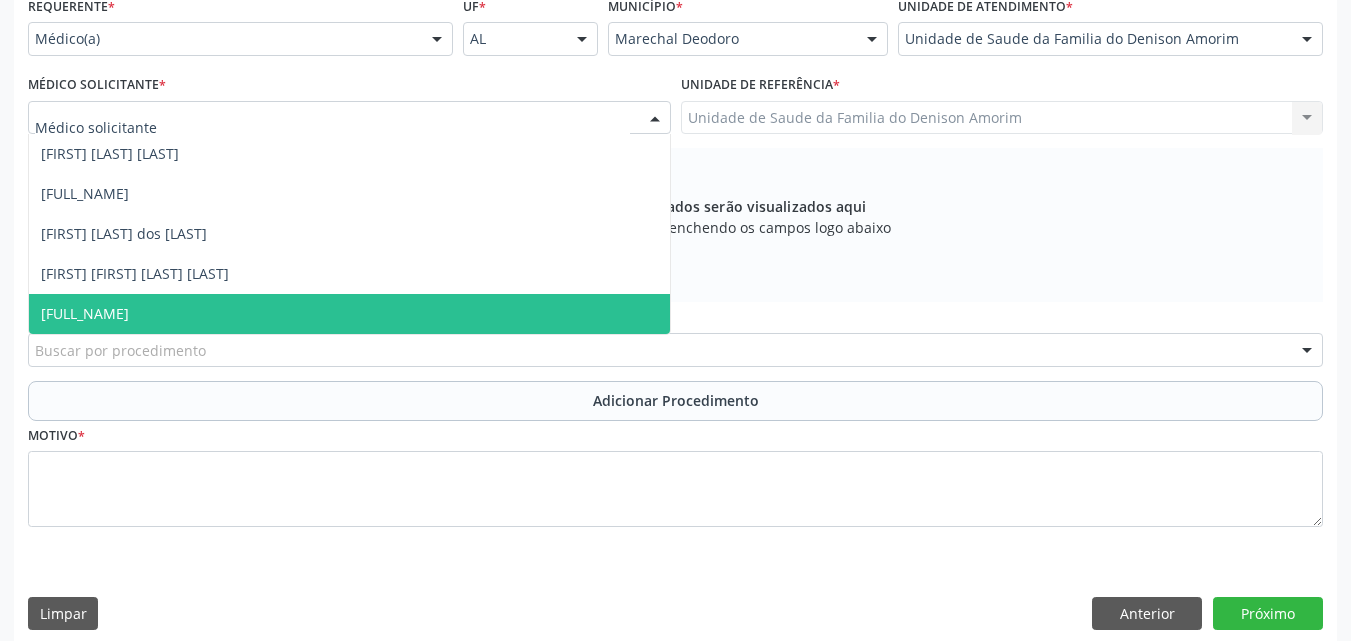 click on "[FULL_NAME]" at bounding box center [349, 314] 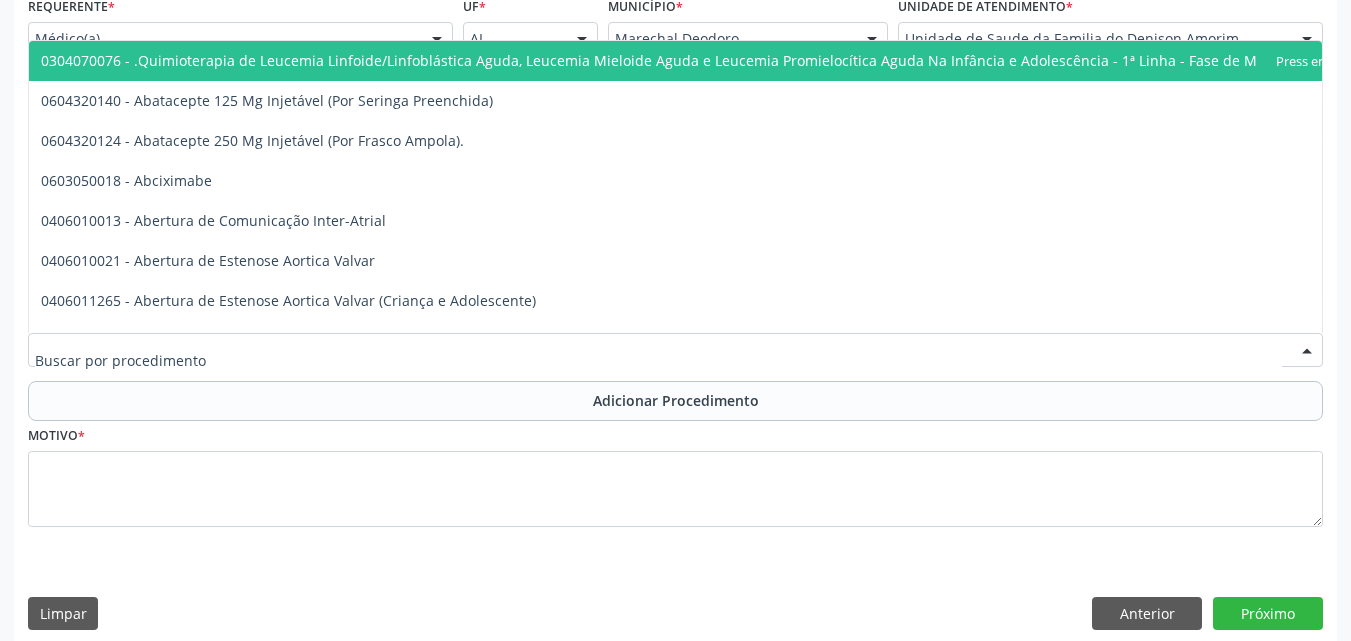 click at bounding box center (675, 350) 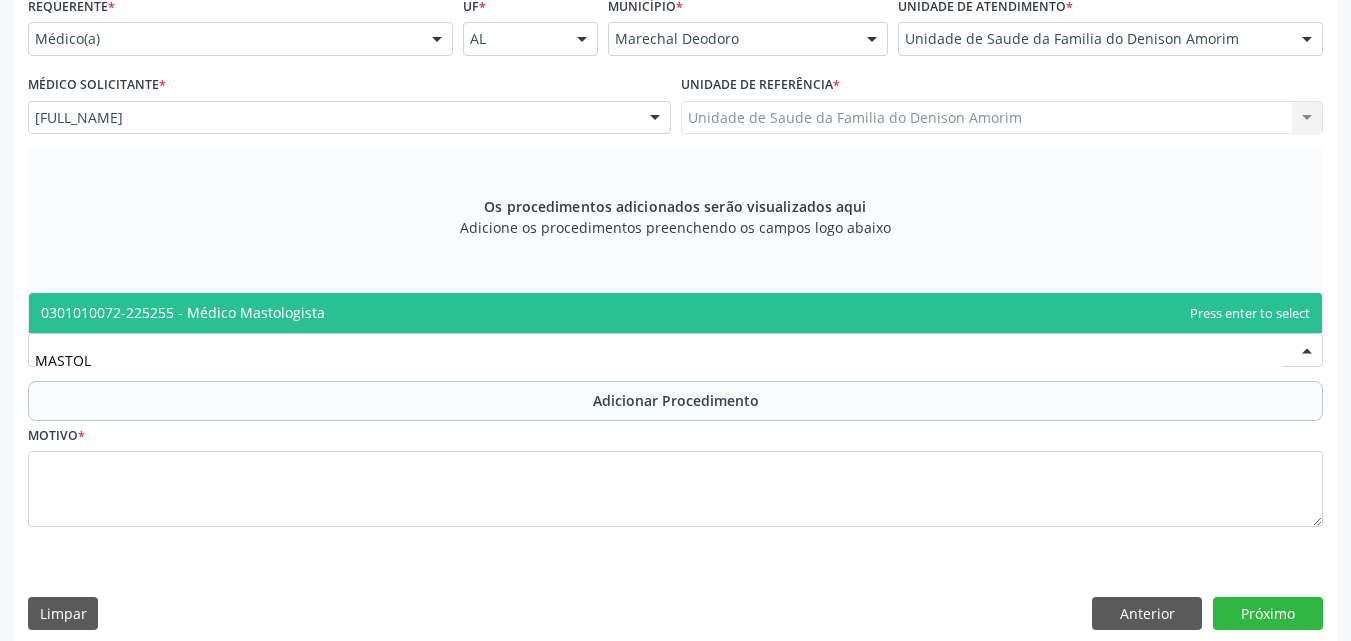 type on "MASTOLO" 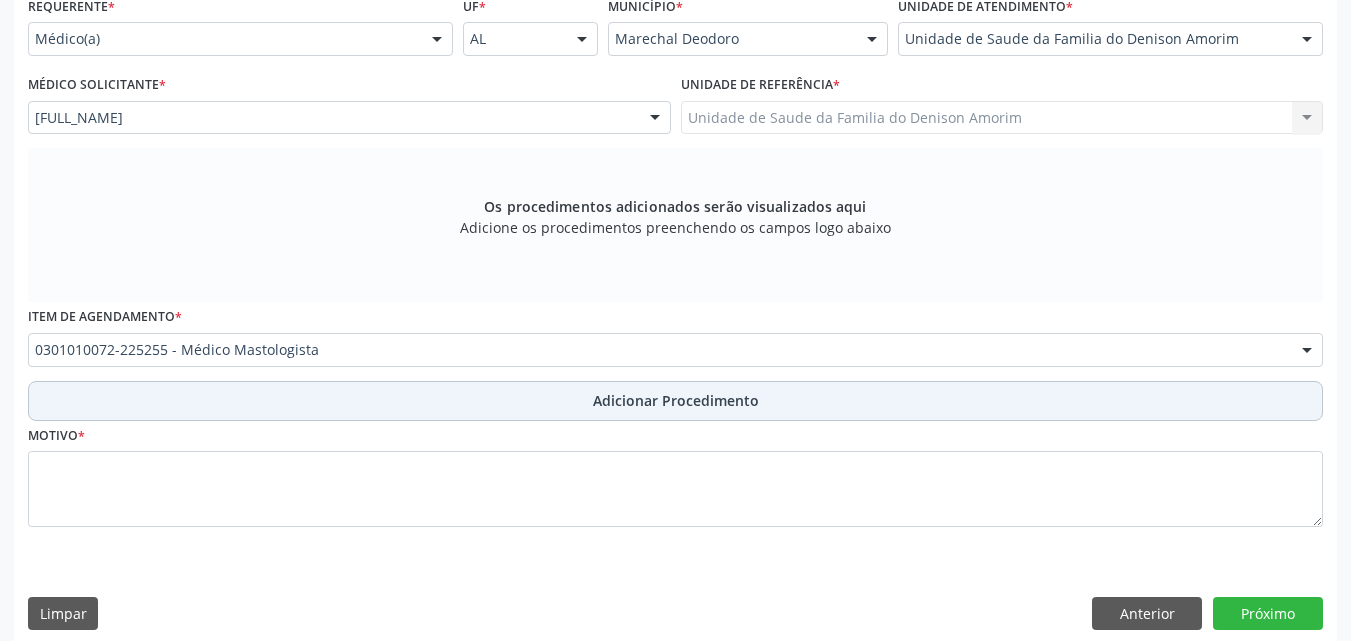 click on "Adicionar Procedimento" at bounding box center [675, 401] 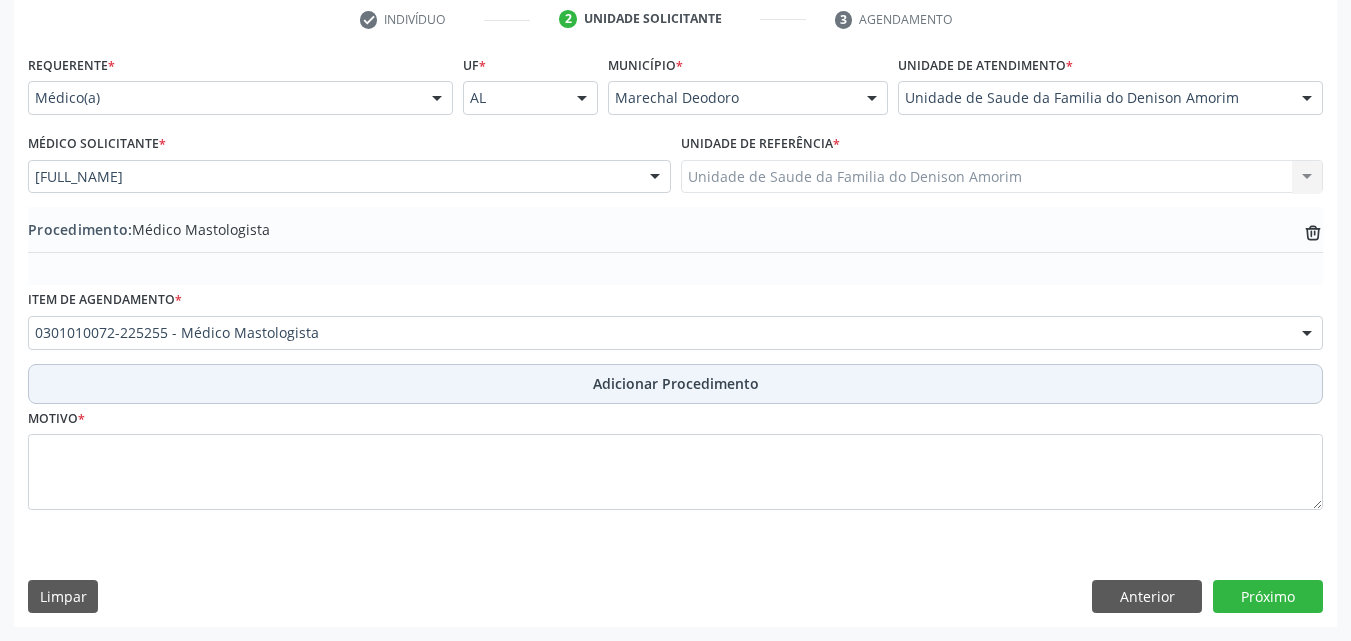 scroll, scrollTop: 412, scrollLeft: 0, axis: vertical 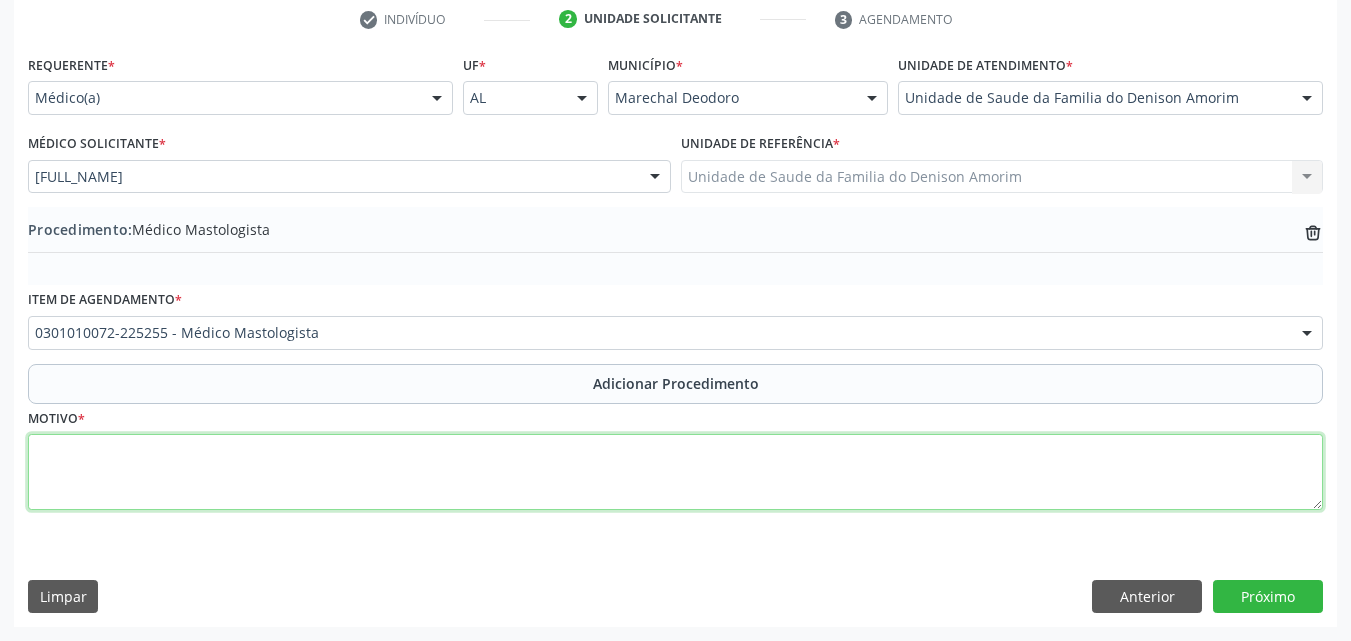 click at bounding box center [675, 472] 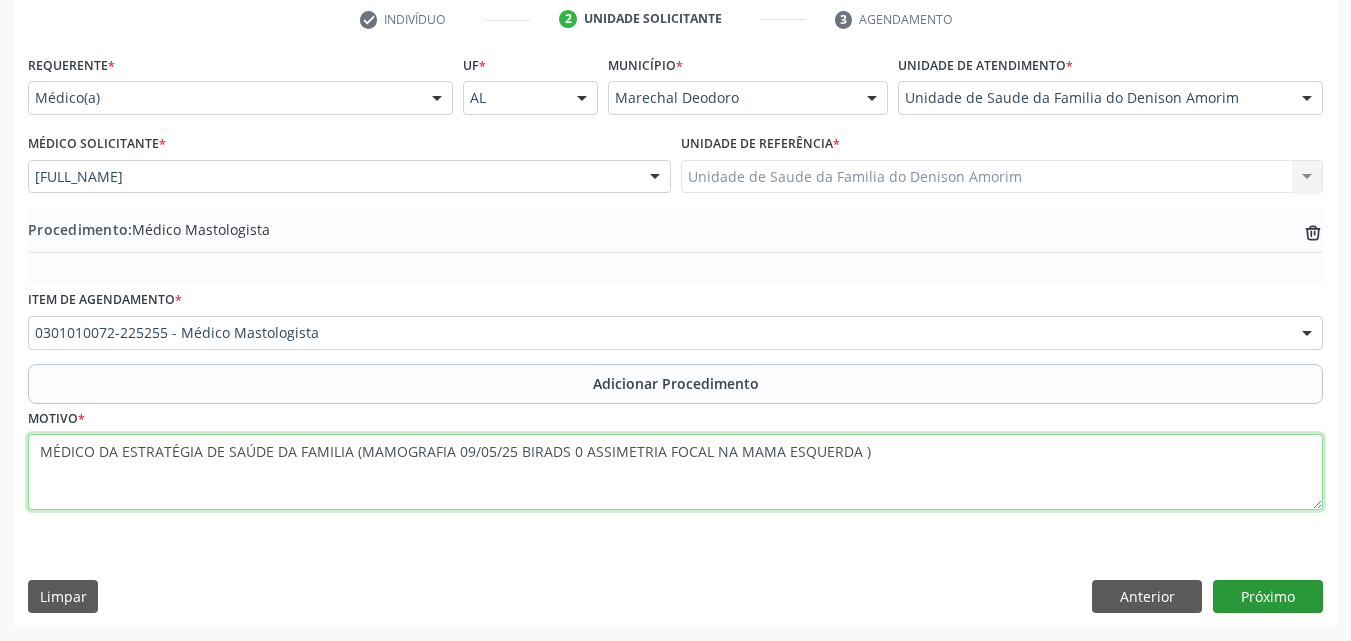 type on "MÉDICO DA ESTRATÉGIA DE SAÚDE DA FAMILIA (MAMOGRAFIA 09/05/25 BIRADS 0 ASSIMETRIA FOCAL NA MAMA ESQUERDA )" 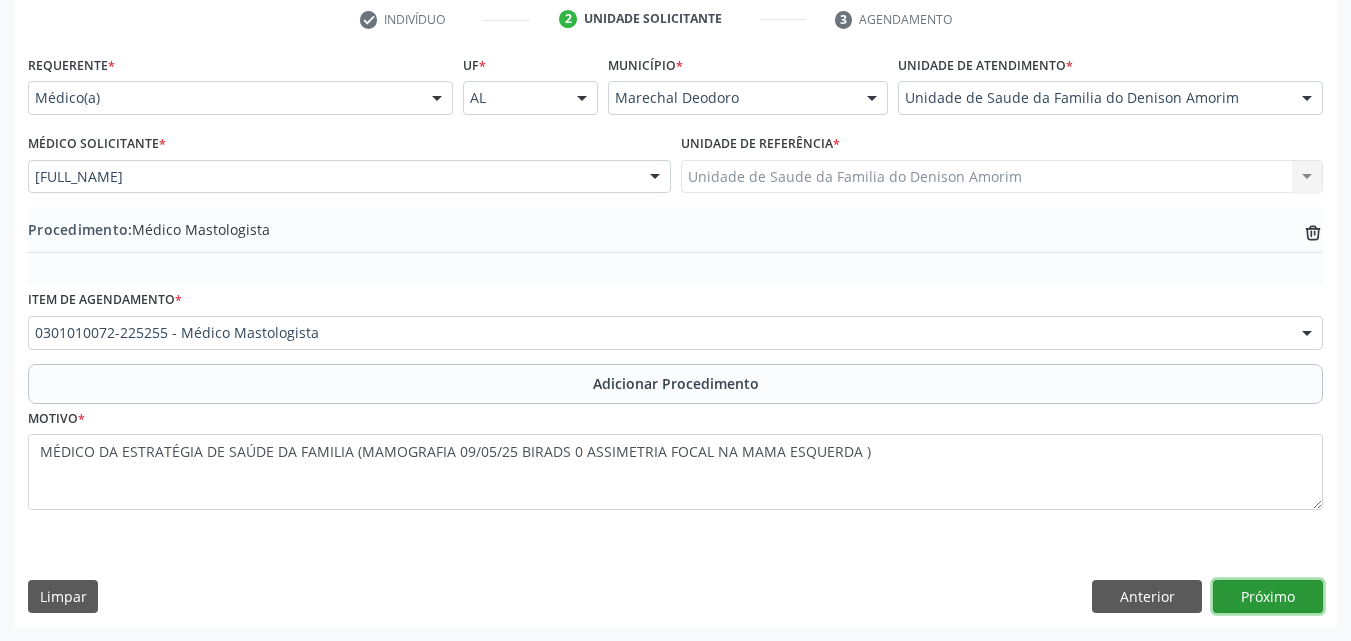 click on "Próximo" at bounding box center [1268, 597] 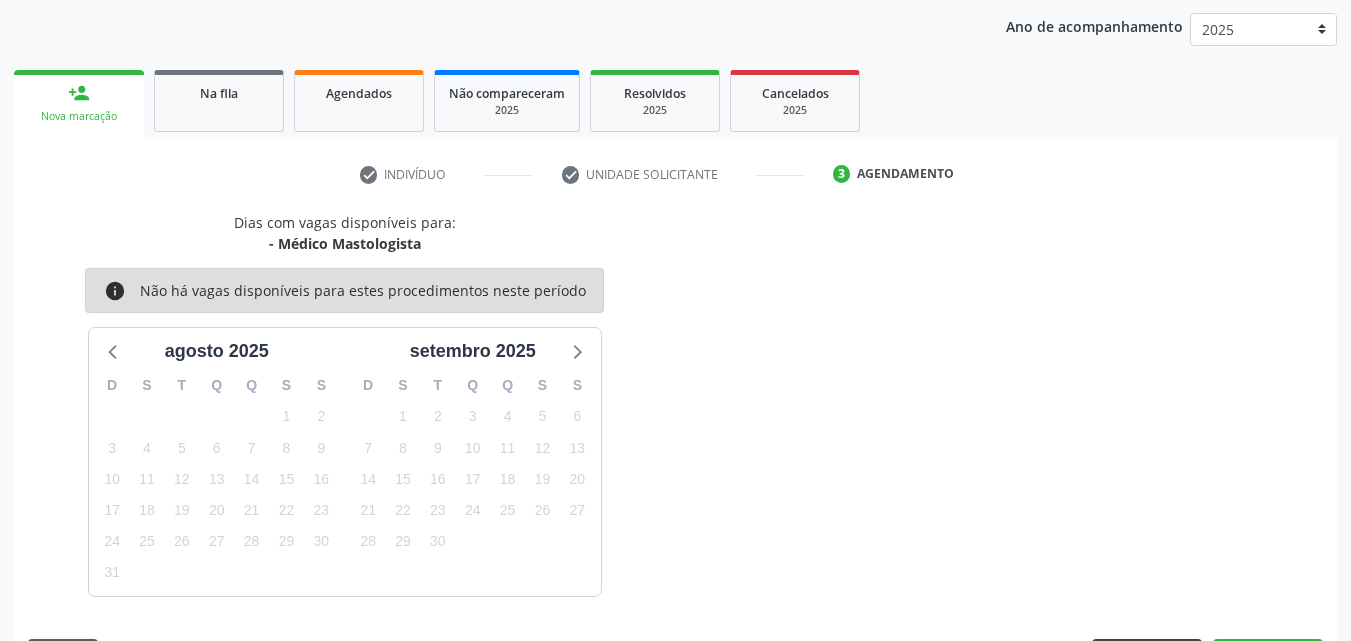 scroll, scrollTop: 316, scrollLeft: 0, axis: vertical 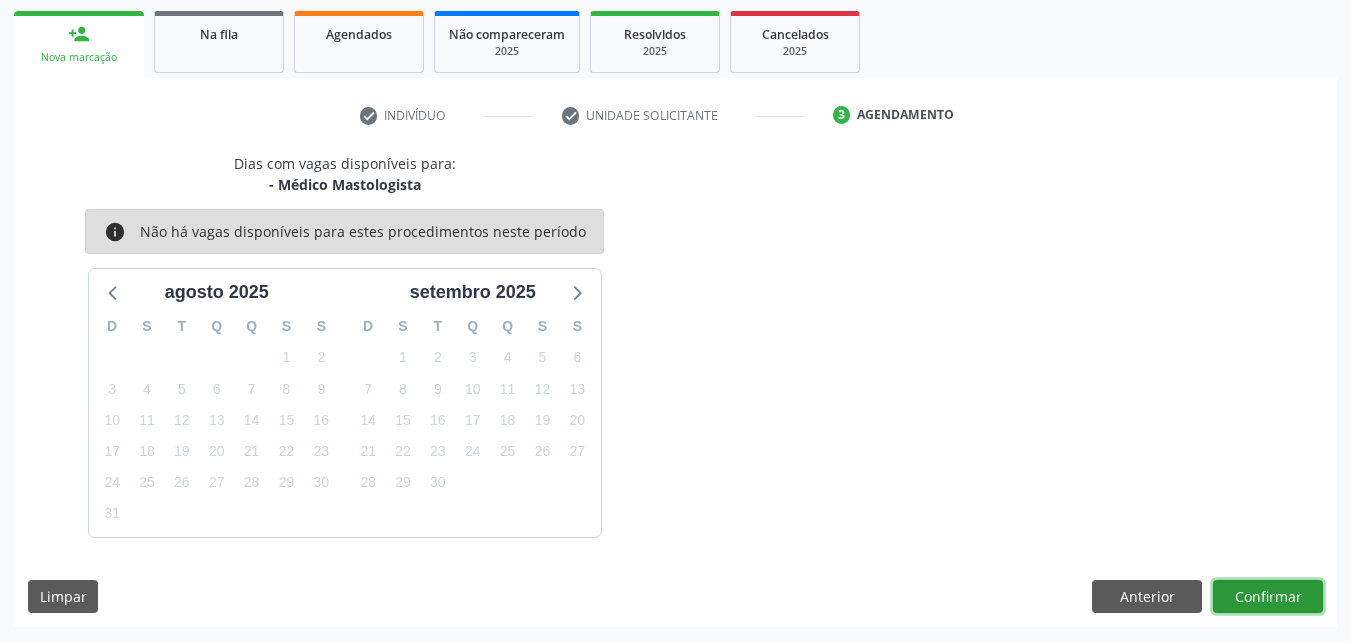 click on "Confirmar" at bounding box center (1268, 597) 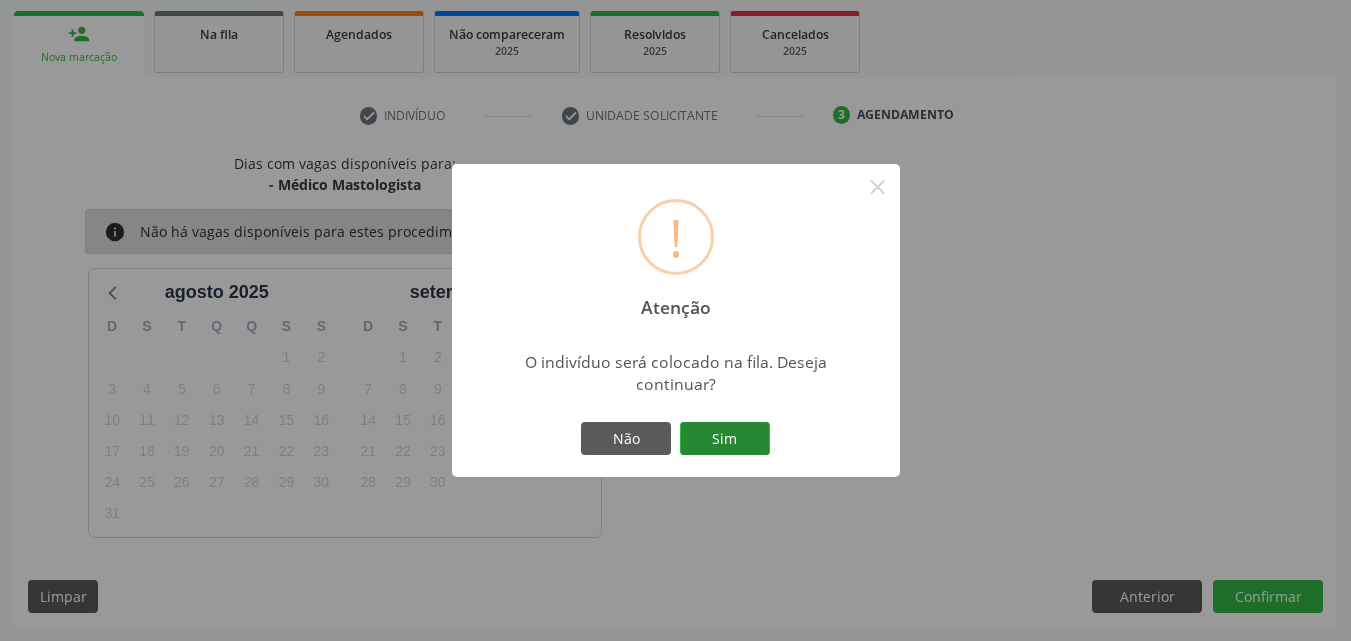 click on "Sim" at bounding box center [725, 439] 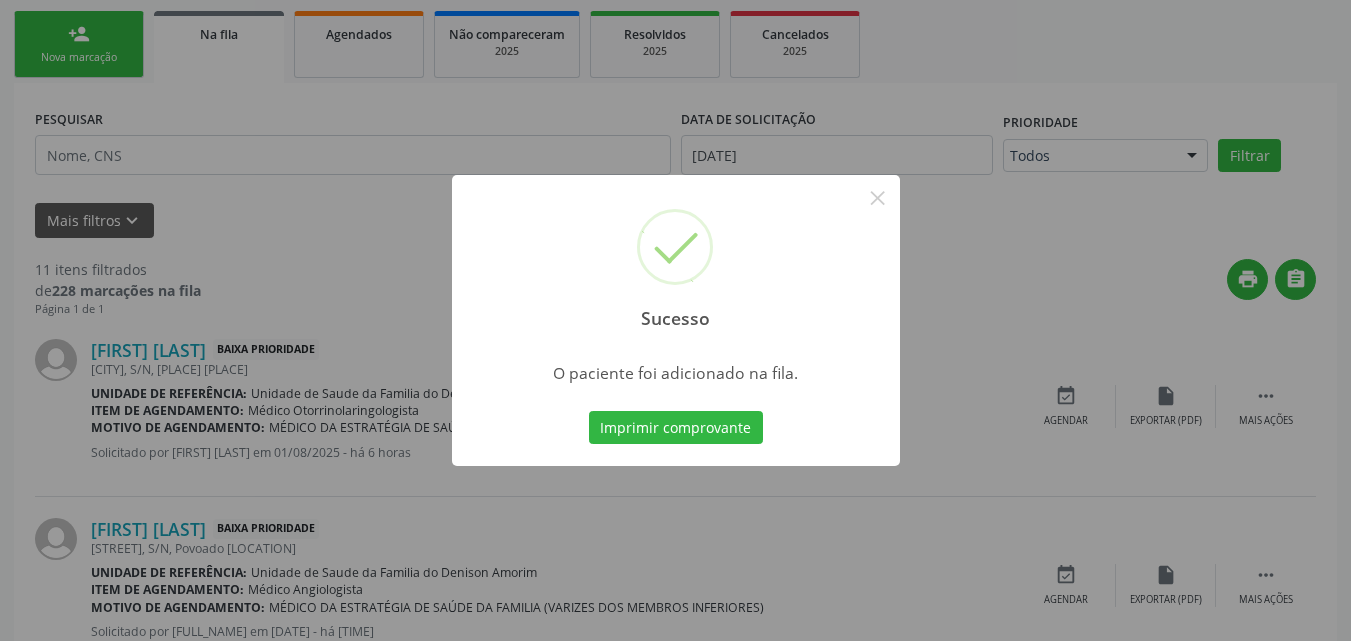 scroll, scrollTop: 54, scrollLeft: 0, axis: vertical 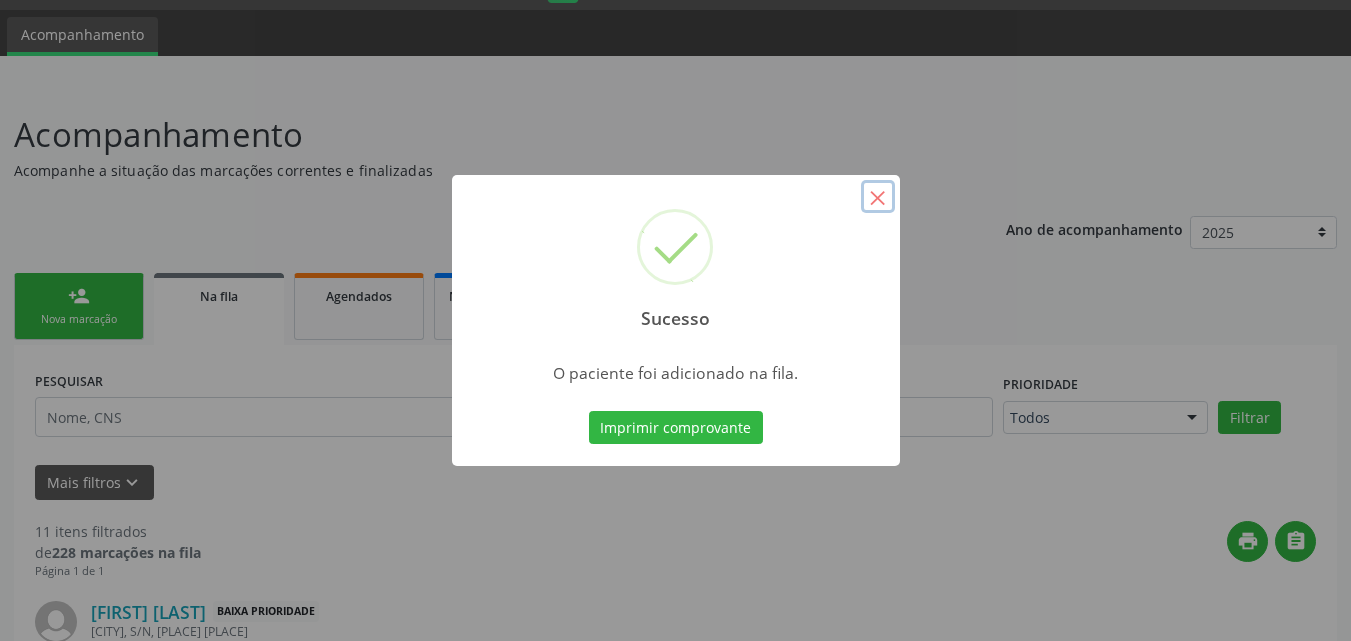 click on "×" at bounding box center (878, 197) 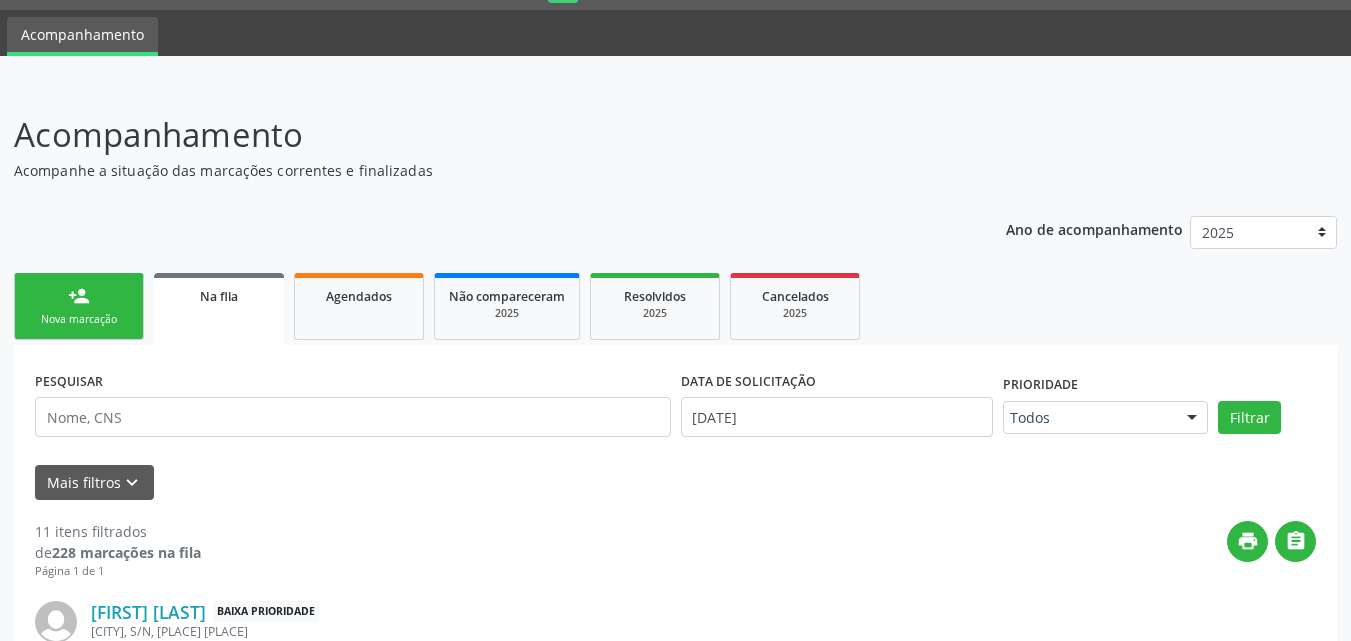 click on "Nova marcação" at bounding box center [79, 319] 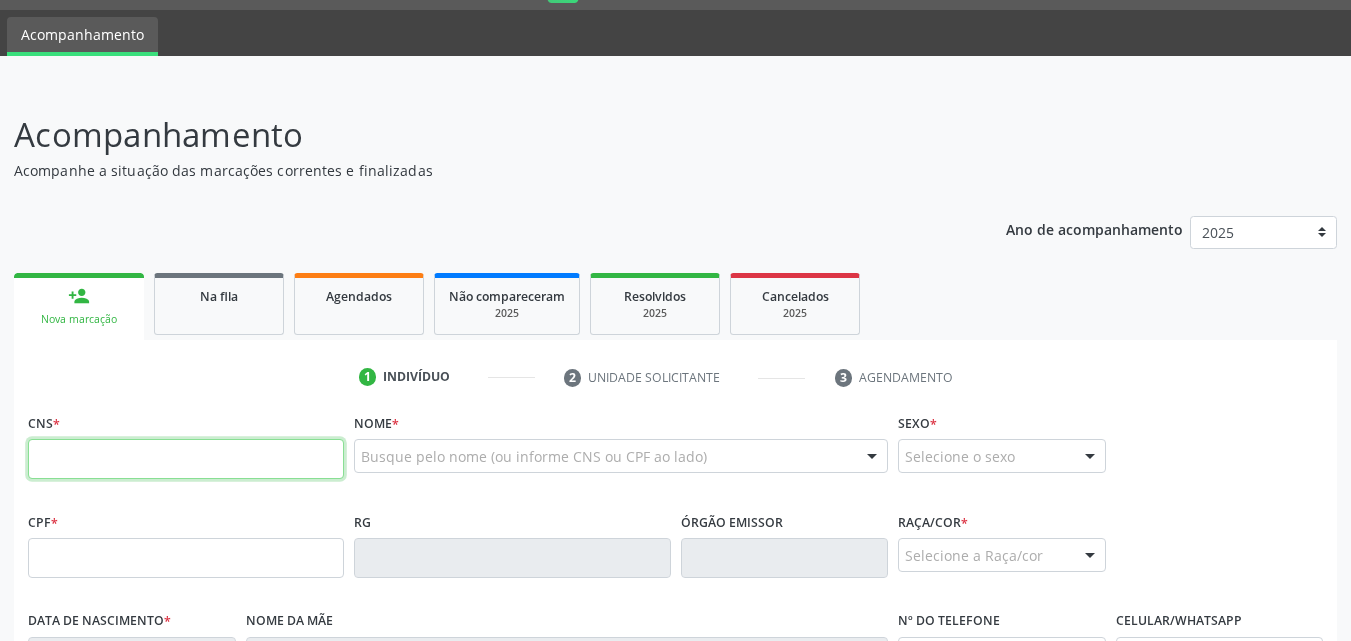 click at bounding box center (186, 459) 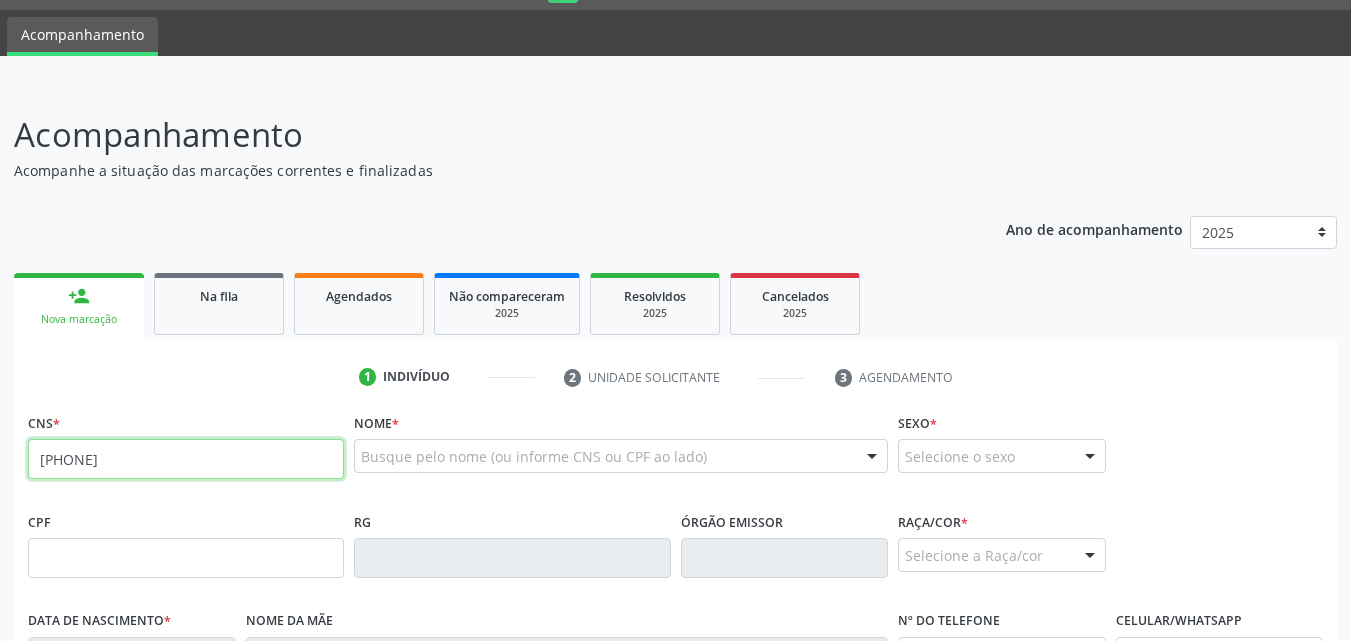 type on "[PHONE]" 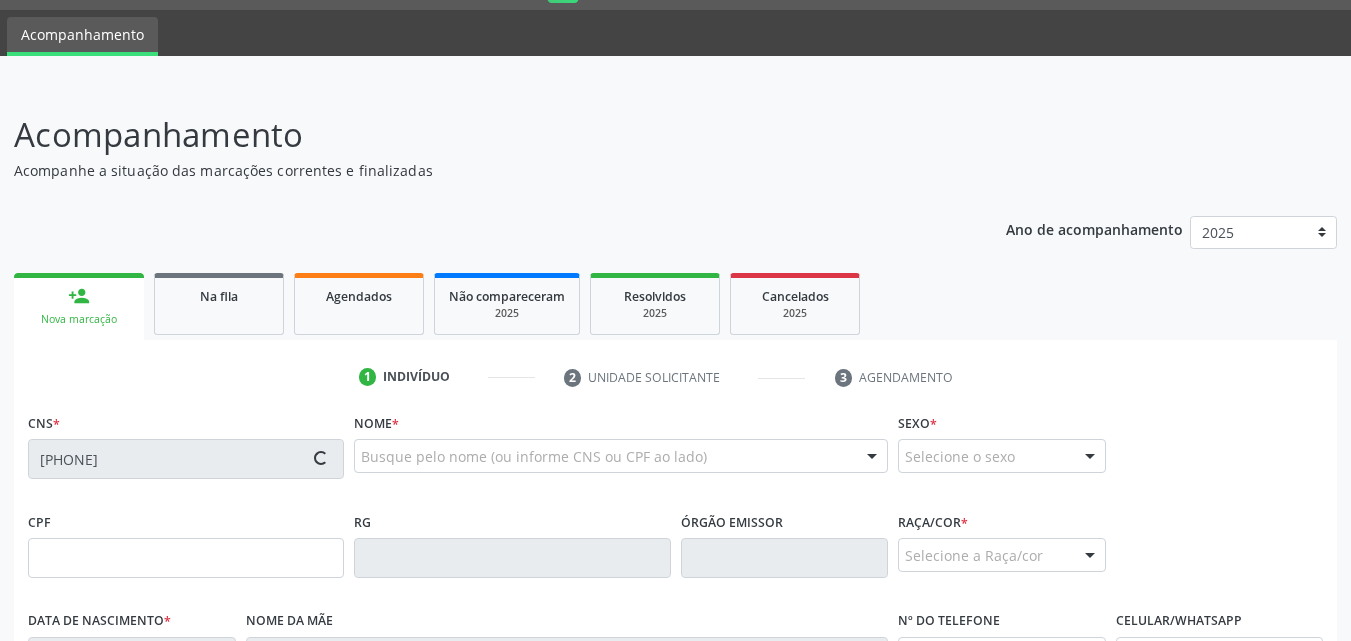 type on "[PHONE]" 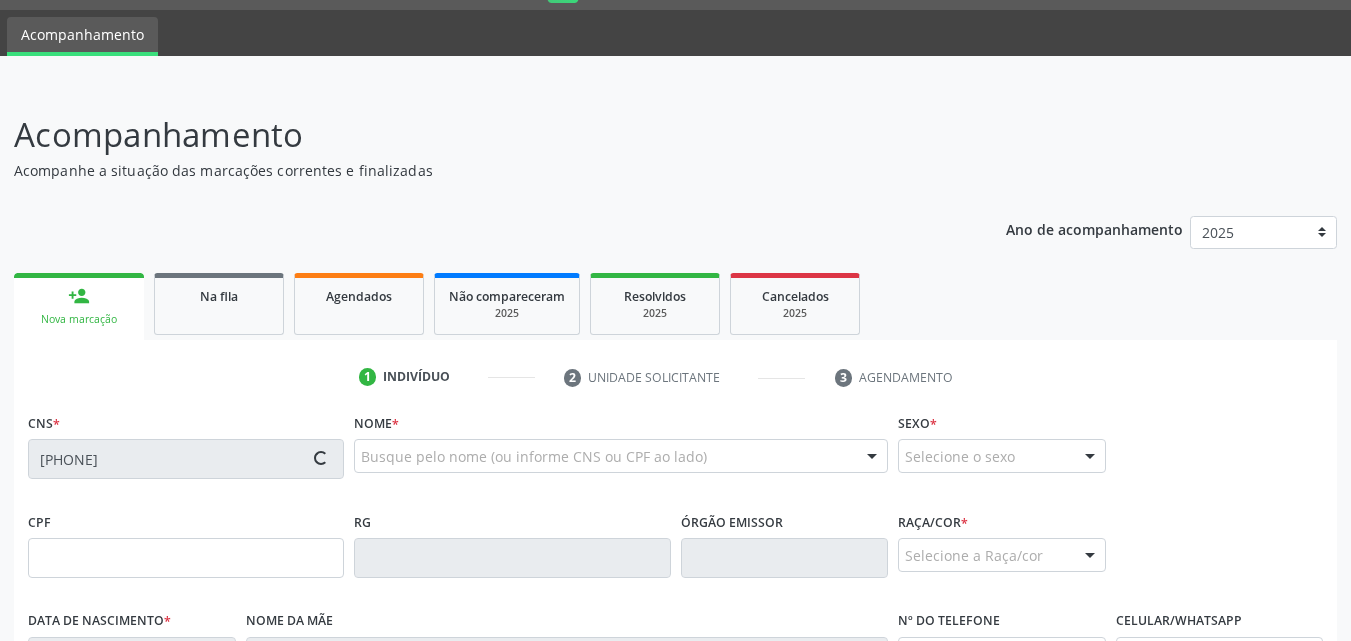 type on "DD/MM/YYYY" 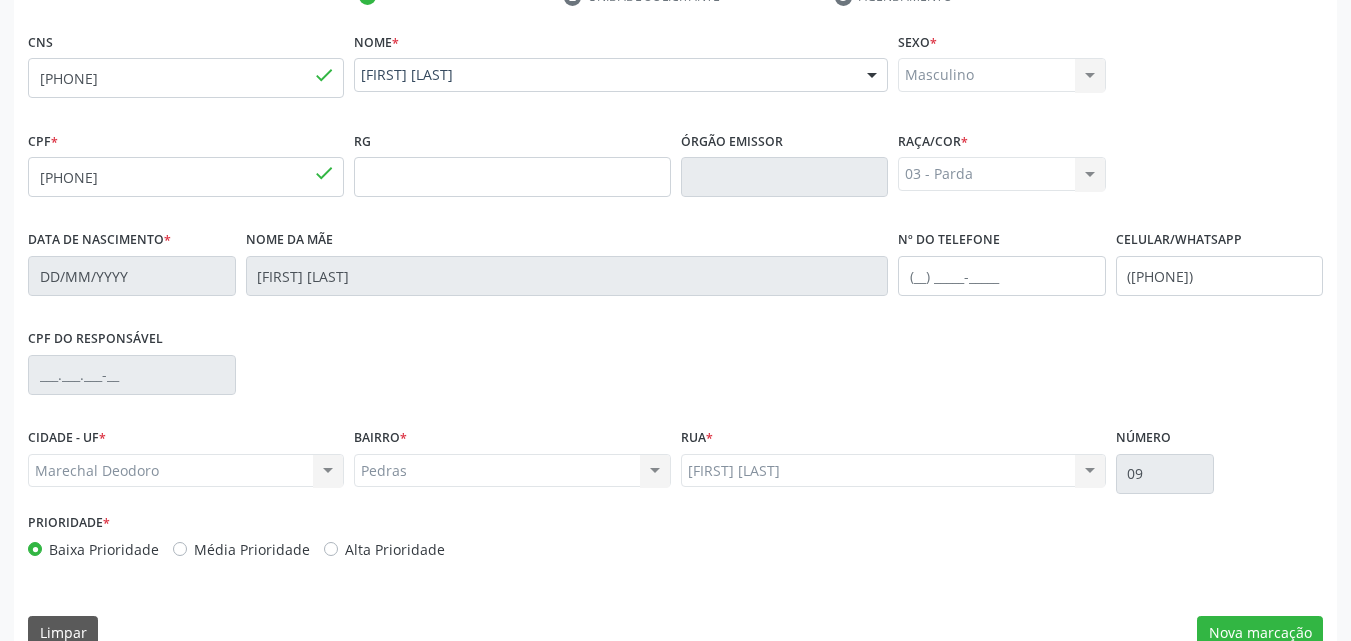 scroll, scrollTop: 471, scrollLeft: 0, axis: vertical 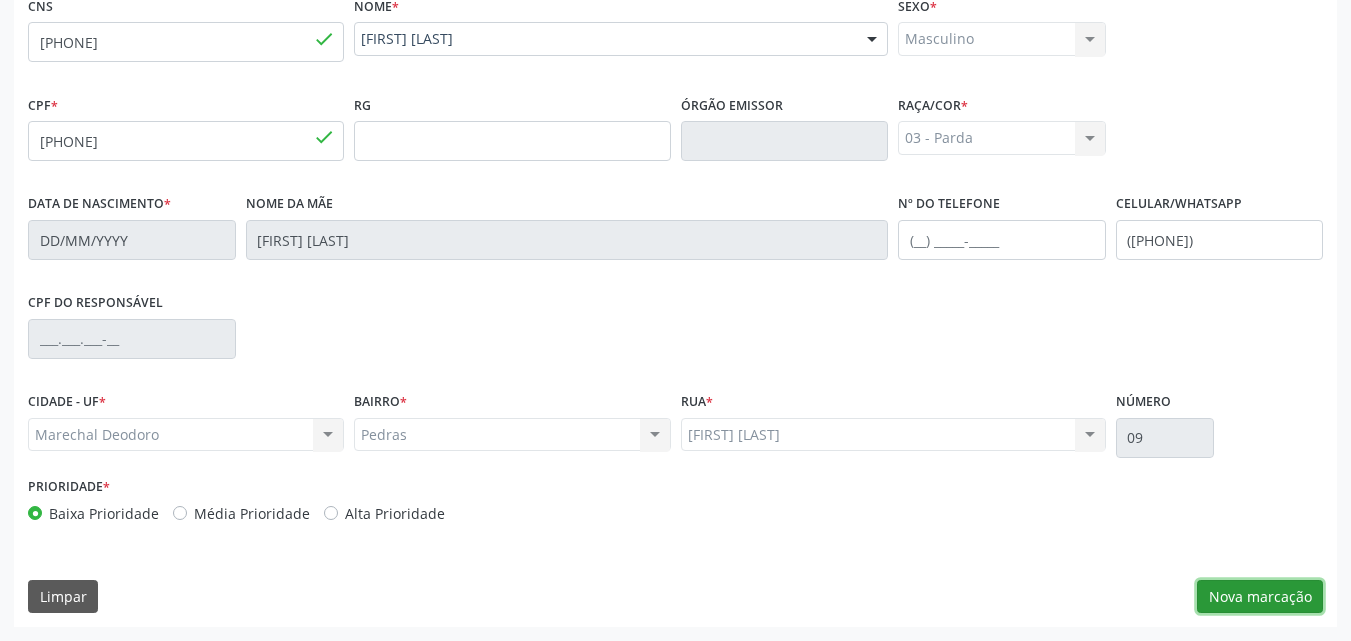 click on "Nova marcação" at bounding box center (1260, 597) 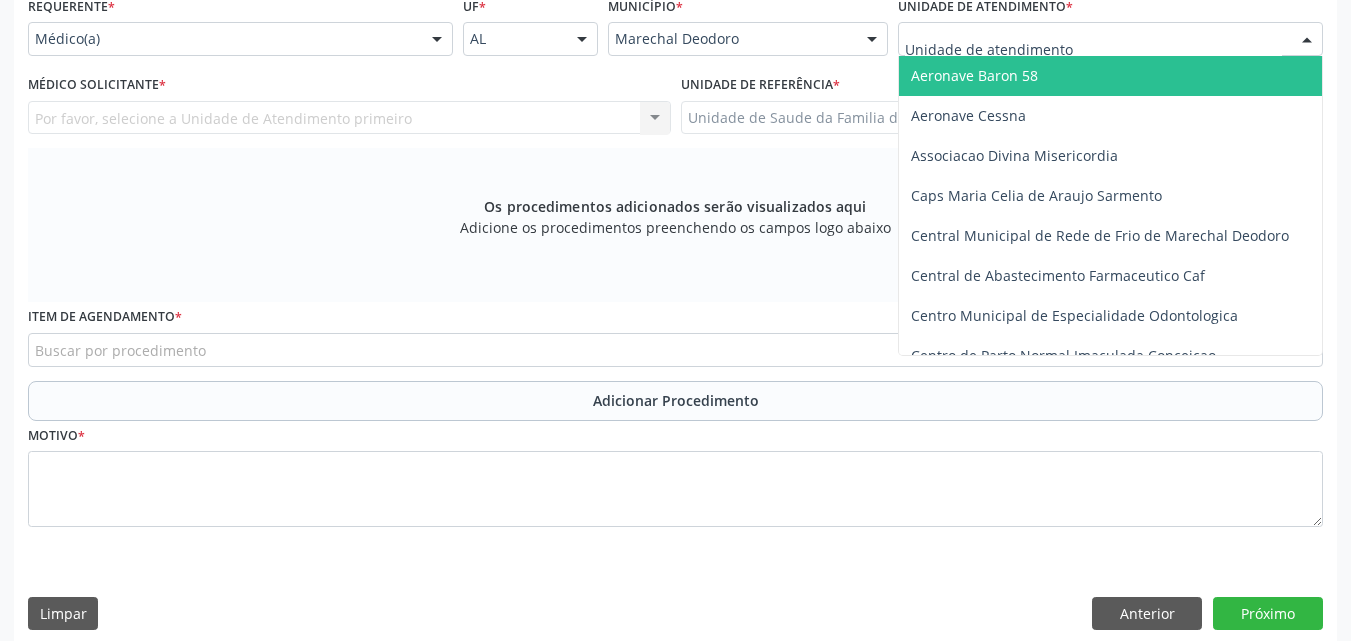 click at bounding box center (1110, 39) 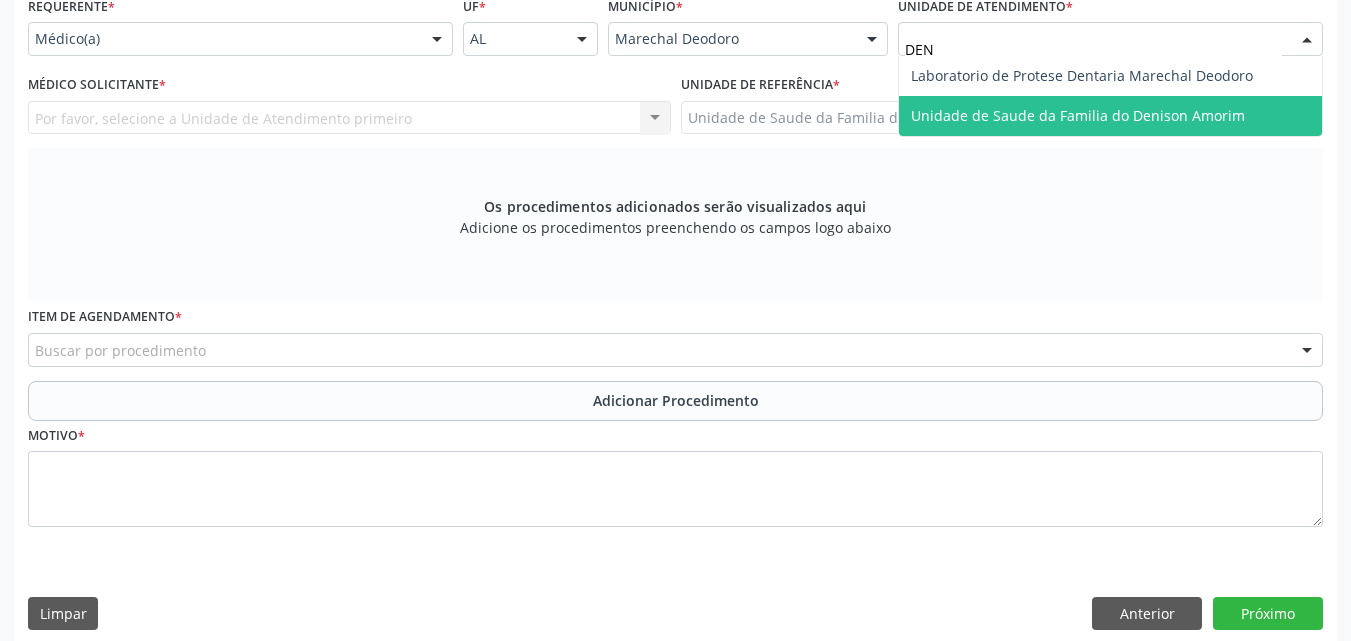 type on "DENI" 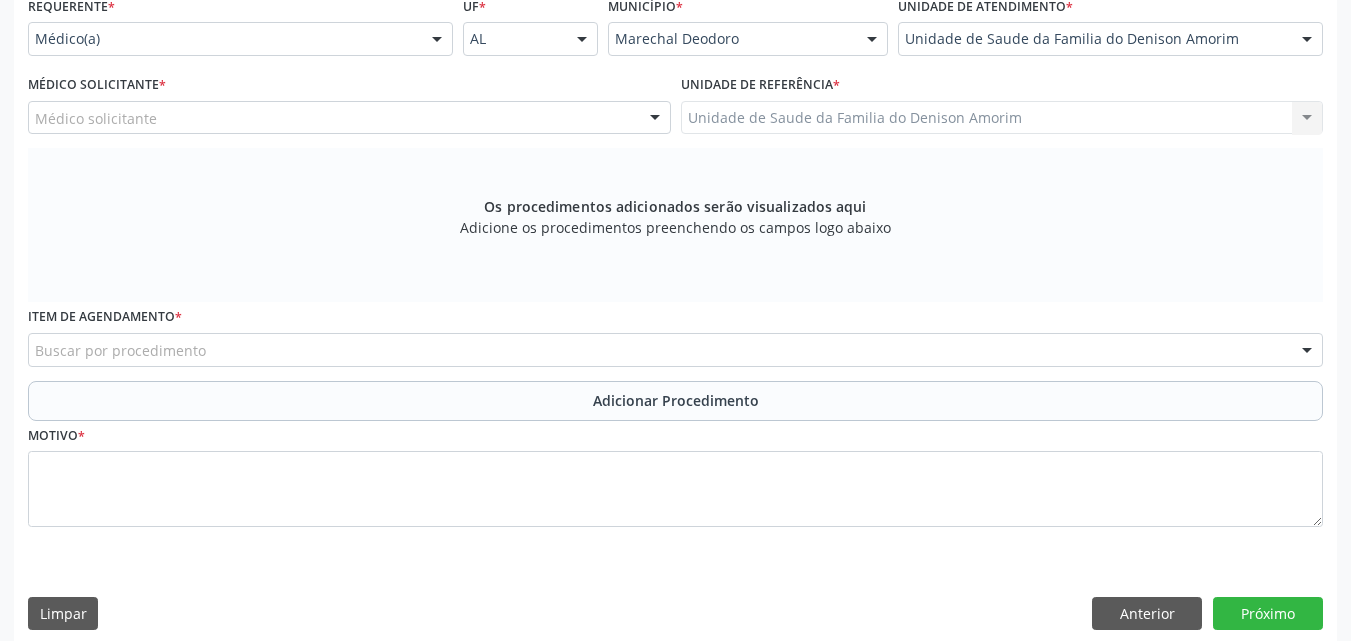 click on "Os procedimentos adicionados serão visualizados aqui
Adicione os procedimentos preenchendo os campos logo abaixo" at bounding box center (675, 225) 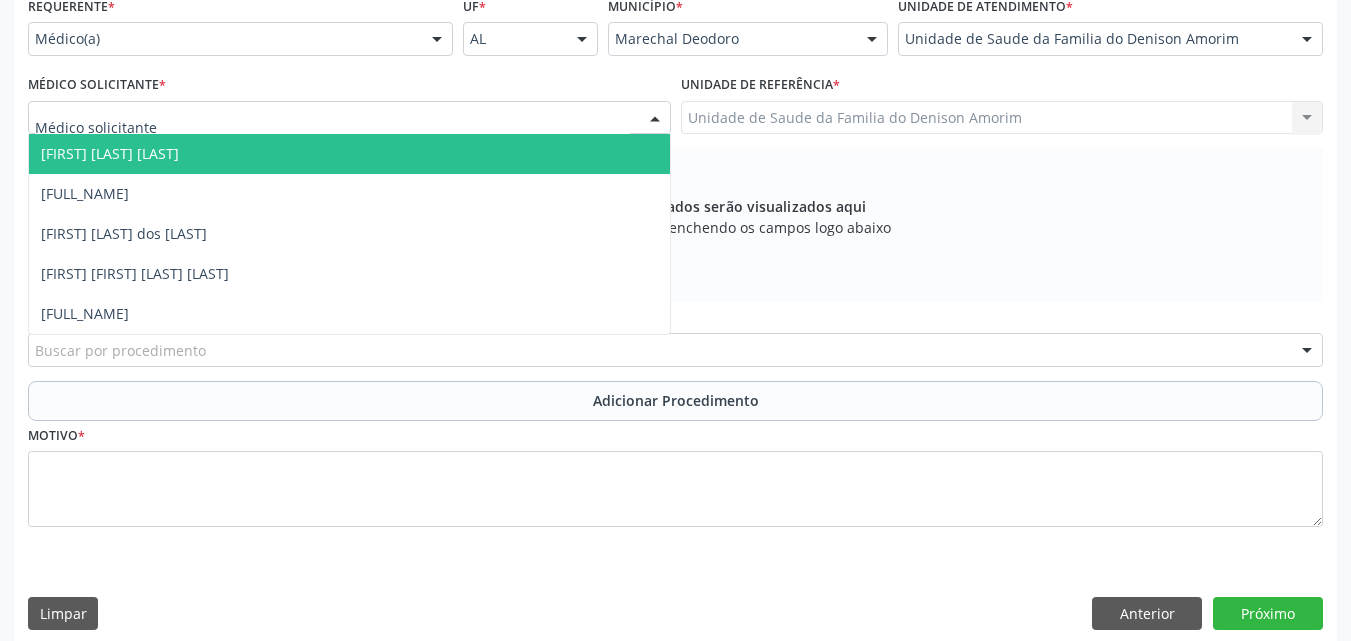 click at bounding box center [349, 118] 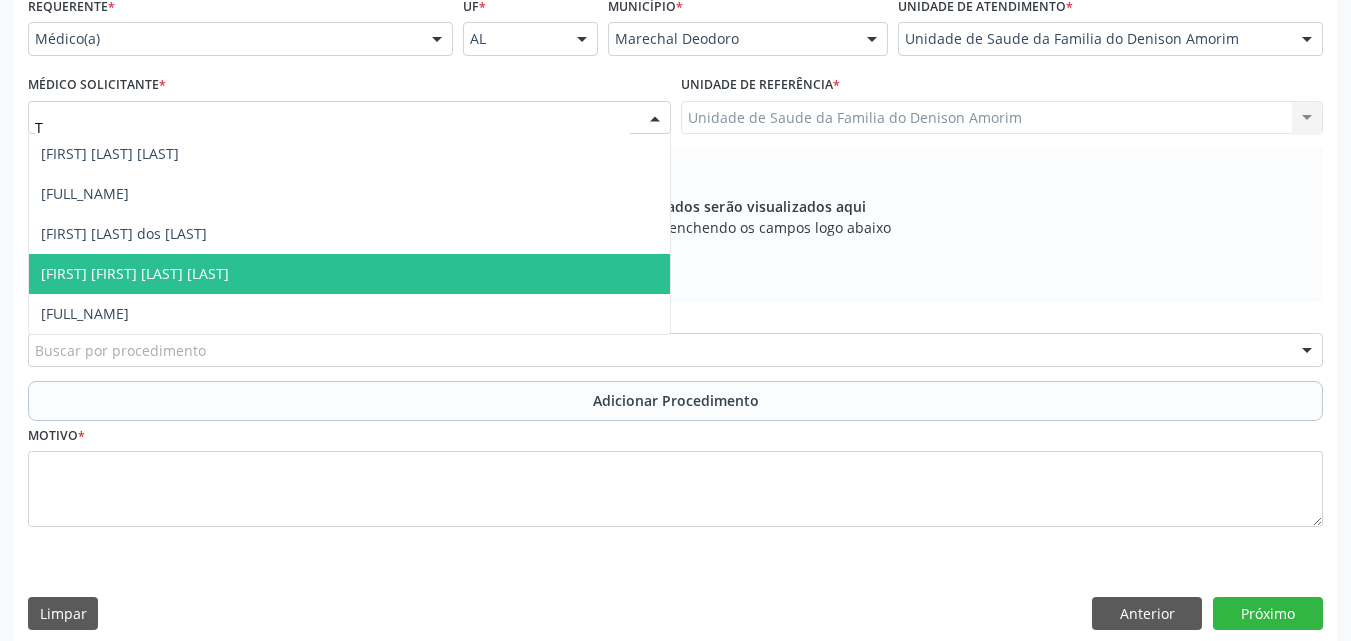 click on "[FIRST] [FIRST] [LAST] [LAST]" at bounding box center [349, 274] 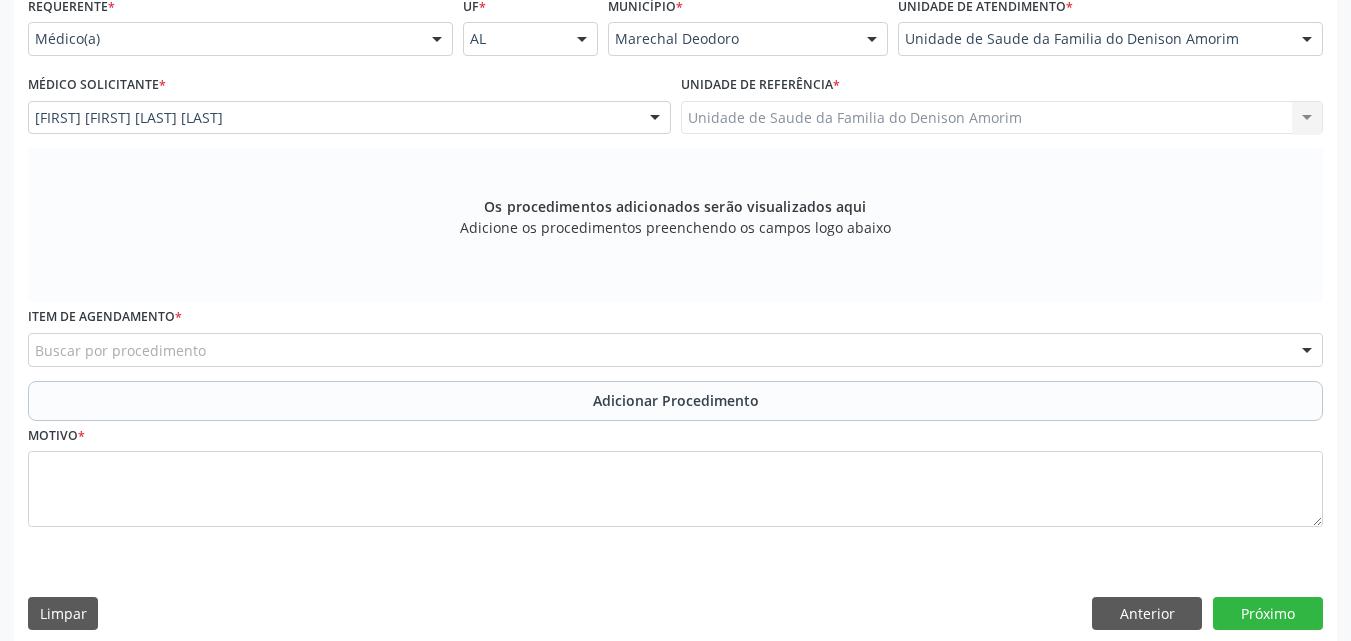 click on "Requerente
*
Médico(a)         Médico(a)   Enfermeiro(a)   Paciente
Nenhum resultado encontrado para: "   "
Não há nenhuma opção para ser exibida.
UF
*
[STATE]         [STATE]
Nenhum resultado encontrado para: "   "
Não há nenhuma opção para ser exibida.
Município
*
Marechal Deodoro         Marechal Deodoro
Nenhum resultado encontrado para: "   "
Não há nenhuma opção para ser exibida.
Unidade de atendimento
*
Unidade de Saude da Familia do Denison Amorim         Aeronave Baron 58   Aeronave Cessna   Associacao Divina Misericordia   Caps Maria Celia de Araujo Sarmento   Central de Abastecimento Farmaceutico Caf   Centro Municipal de Especialidade Odontologica   Centro de Parto Normal Imaculada Conceicao   Centro de Saude Professor Estacio de Lima" at bounding box center (675, 273) 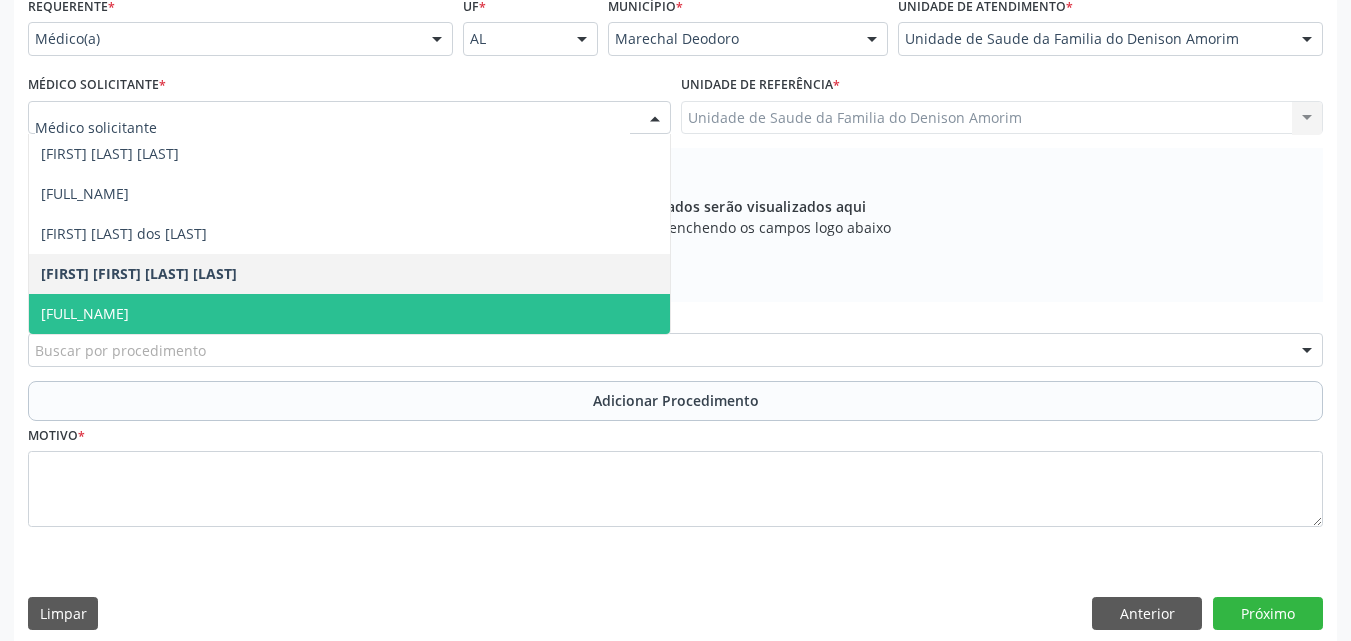 click on "[FULL_NAME]" at bounding box center (349, 314) 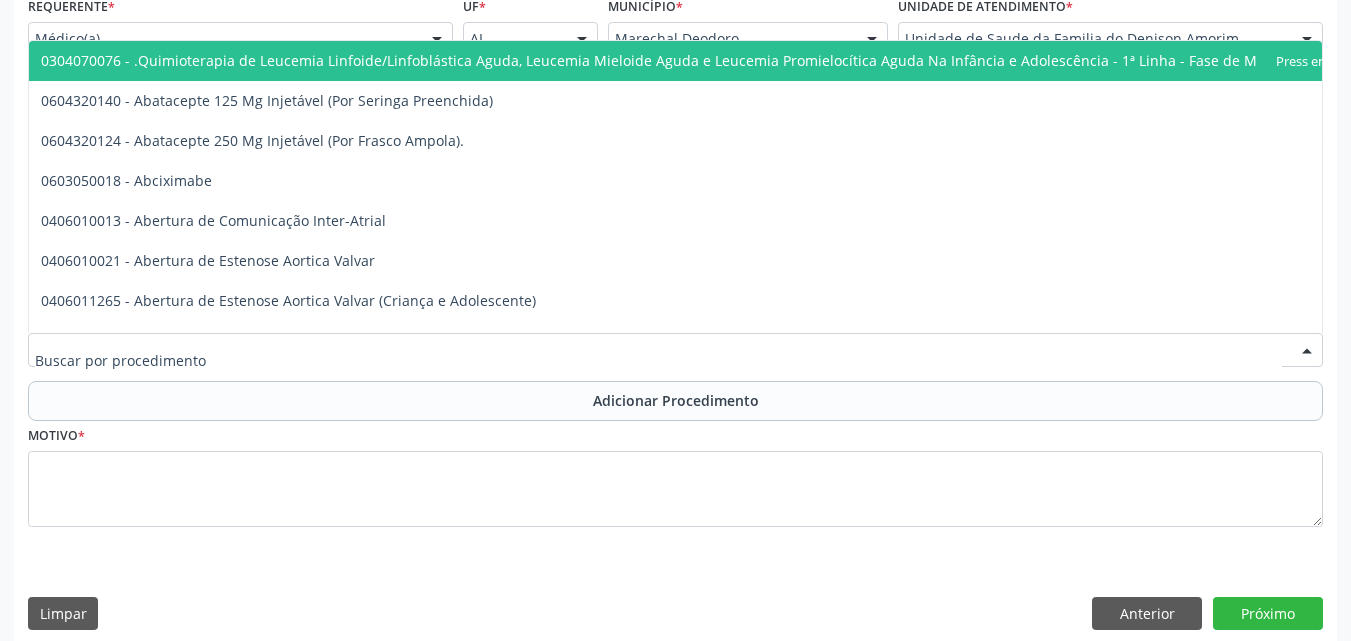 click at bounding box center [675, 350] 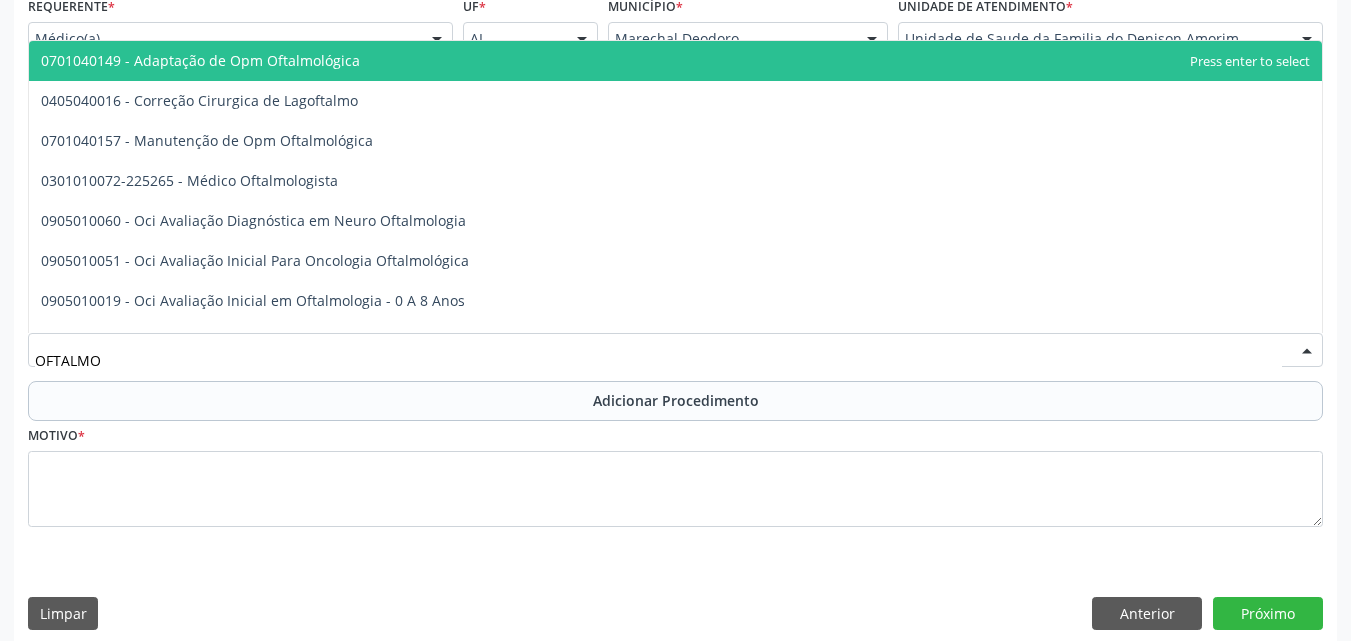 type on "OFTALMOL" 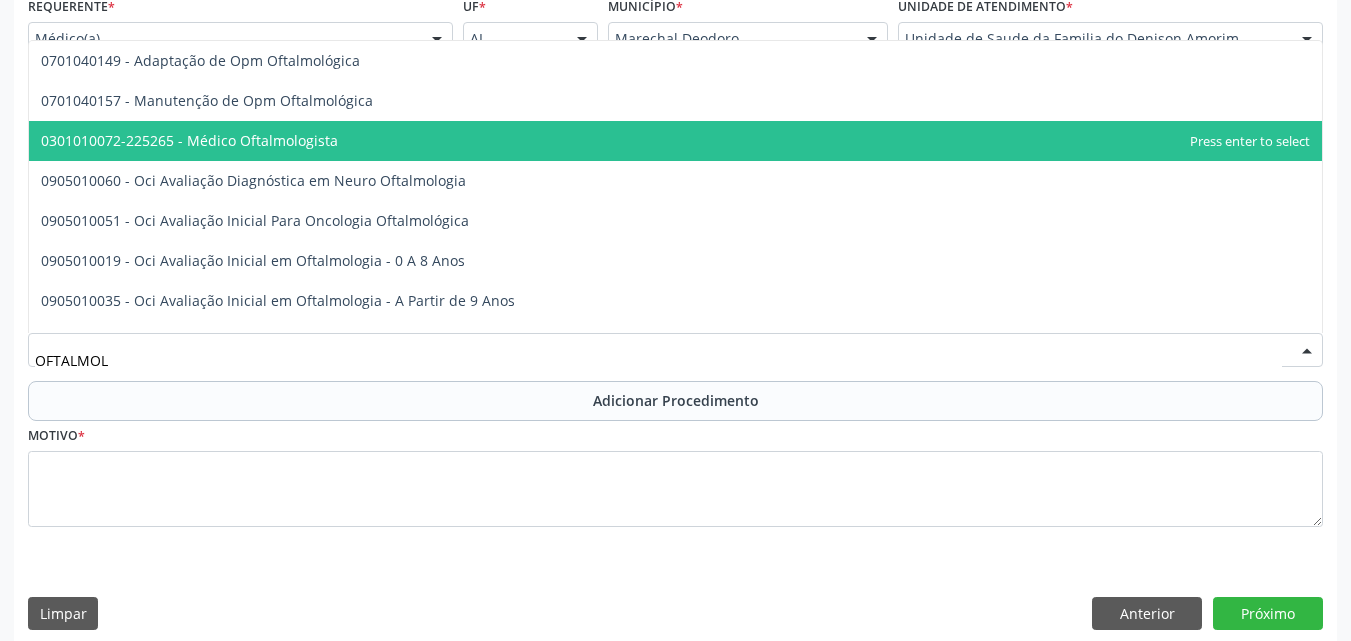 click on "0301010072-225265 - Médico Oftalmologista" at bounding box center (675, 141) 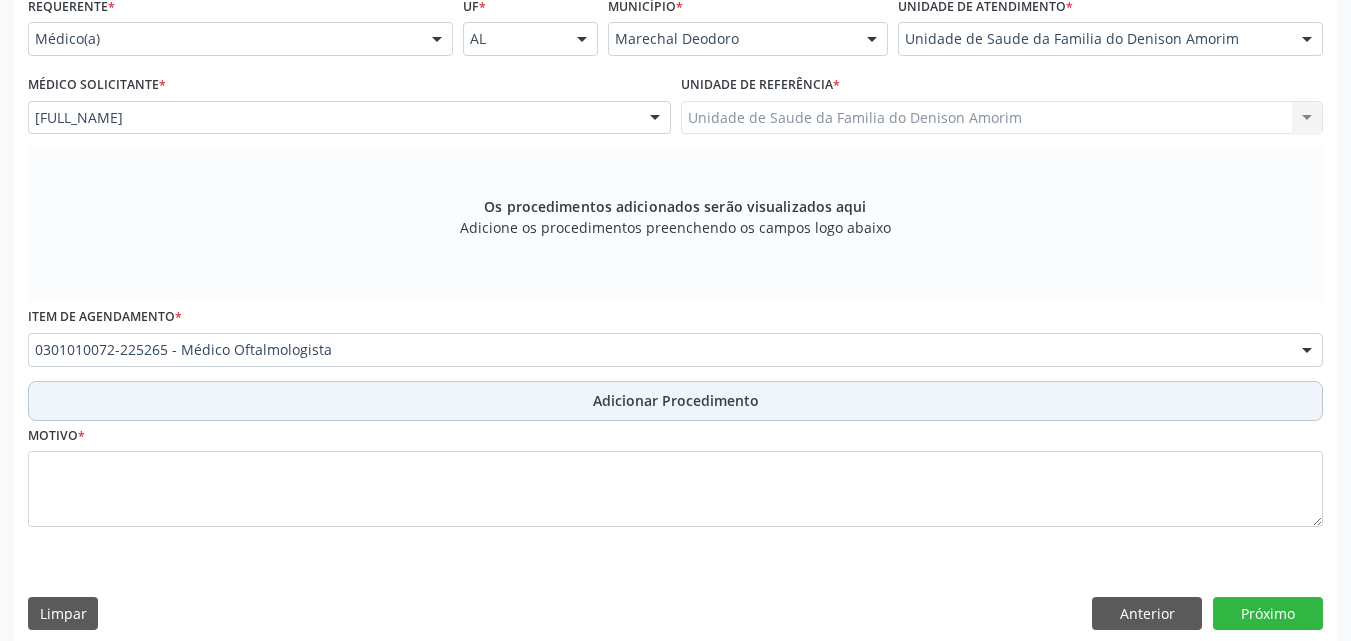 click on "Adicionar Procedimento" at bounding box center (675, 401) 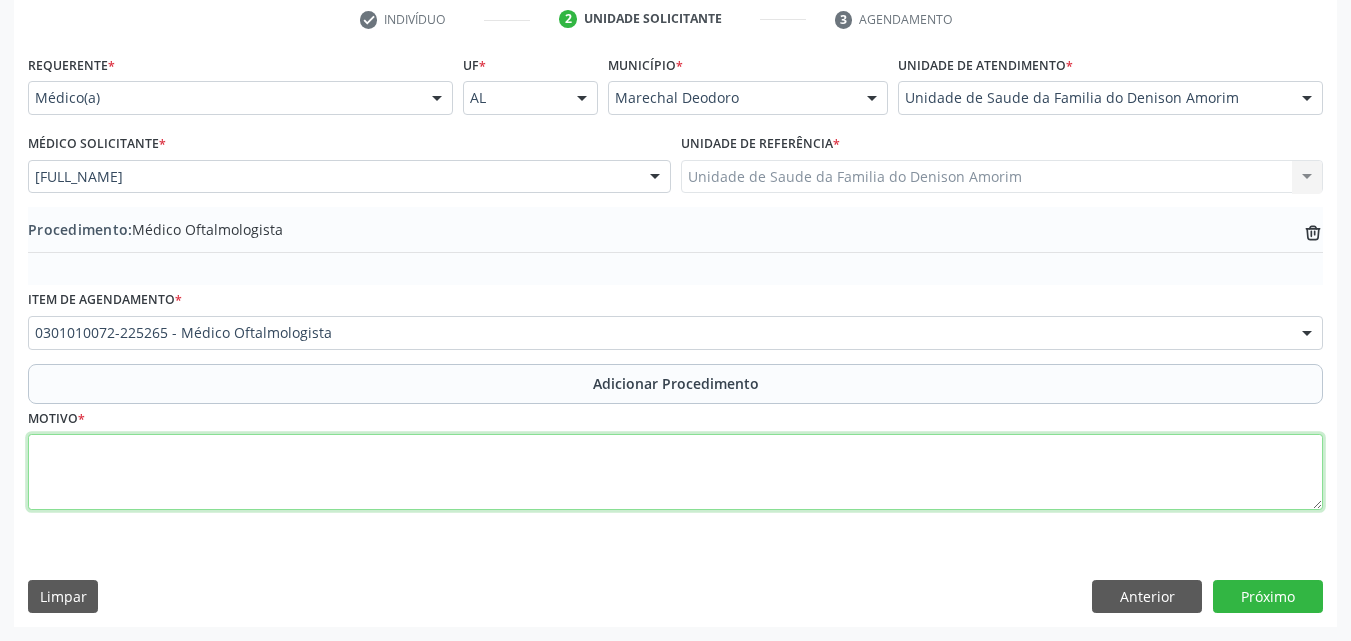 click at bounding box center [675, 472] 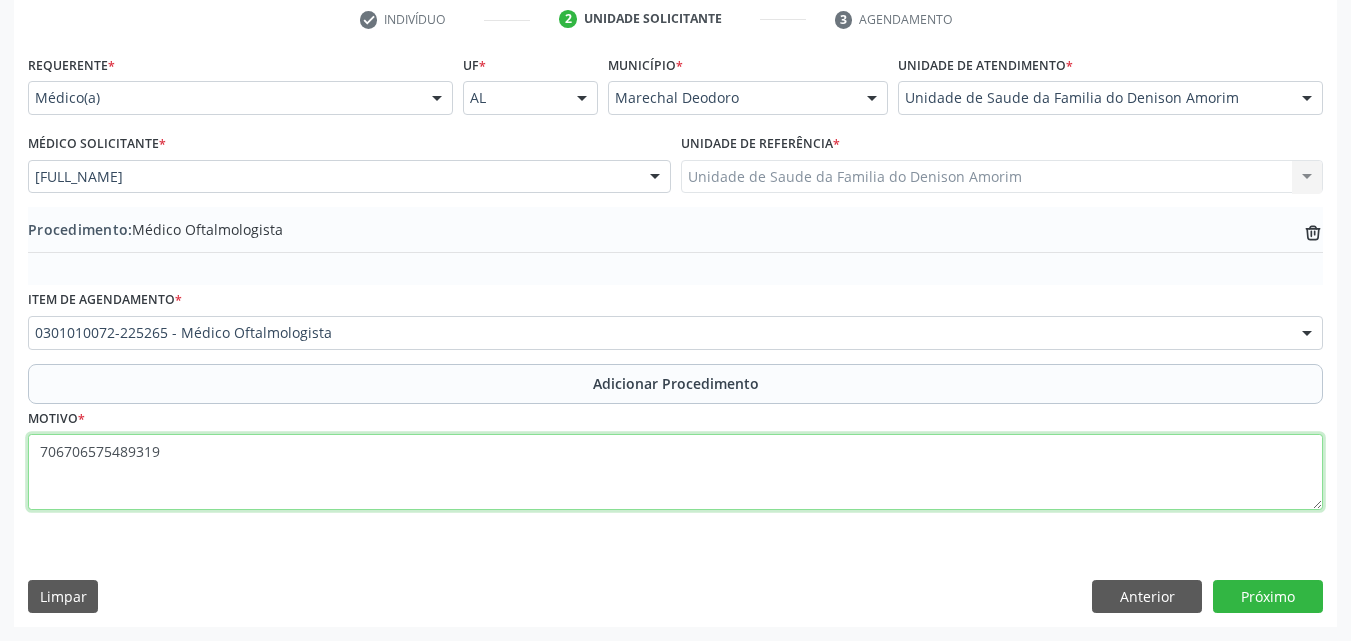 click on "706706575489319" at bounding box center (675, 472) 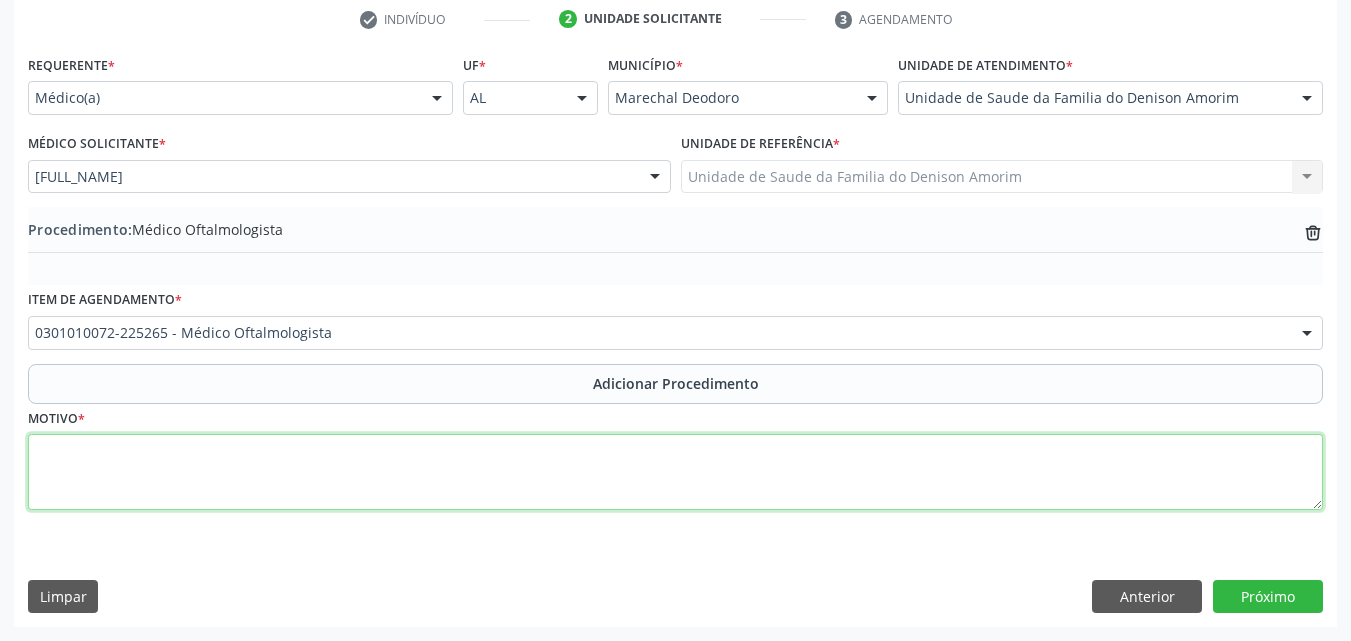 paste on "MÉDICO DA ESTRATÉGIA DE SAÚDE DA FAMILIA" 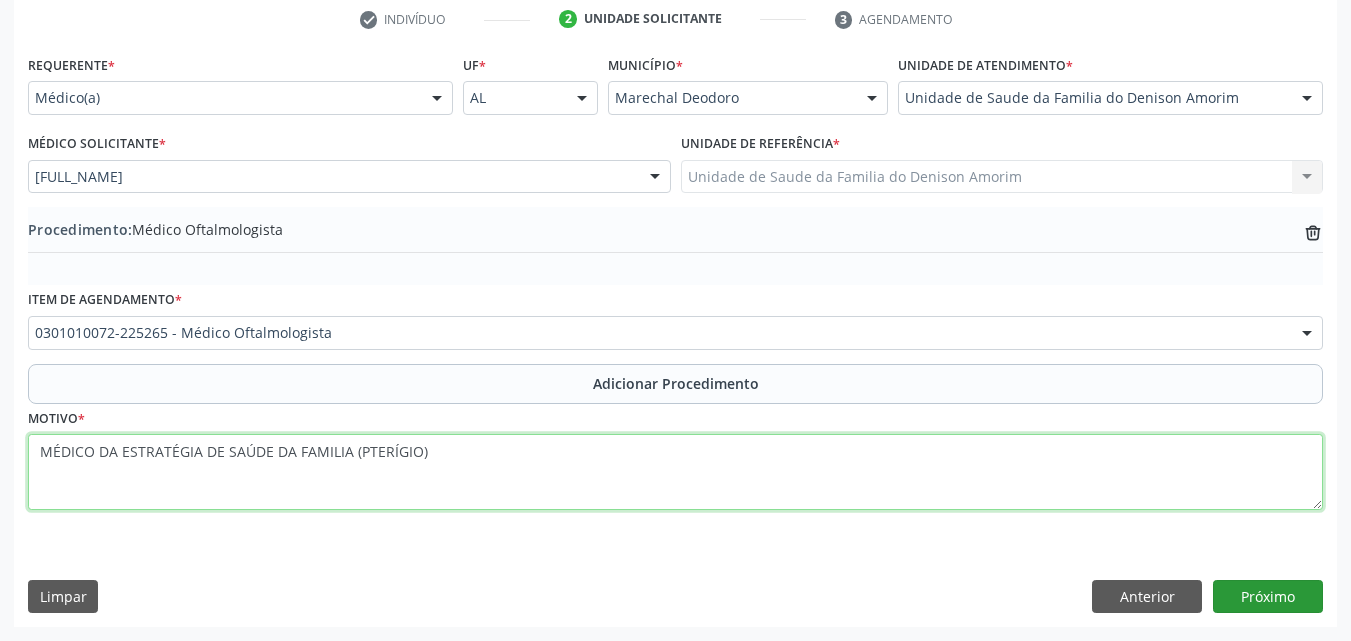 type on "MÉDICO DA ESTRATÉGIA DE SAÚDE DA FAMILIA (PTERÍGIO)" 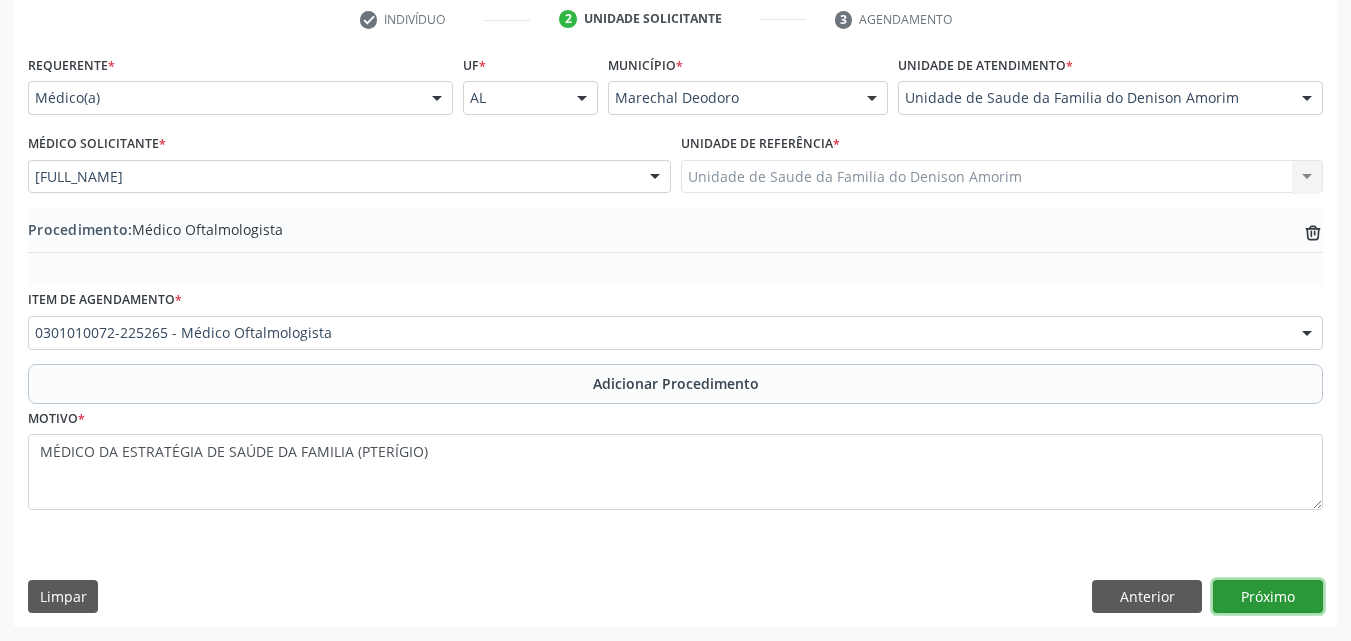 click on "Próximo" at bounding box center (1268, 597) 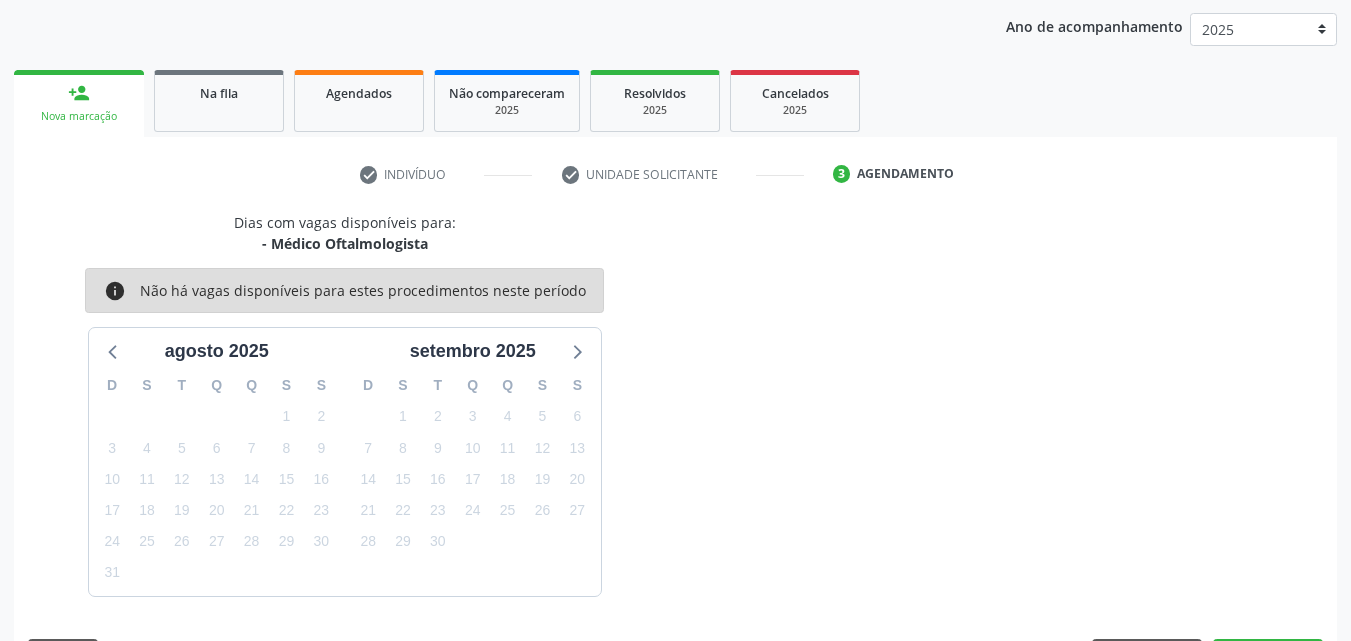 scroll, scrollTop: 316, scrollLeft: 0, axis: vertical 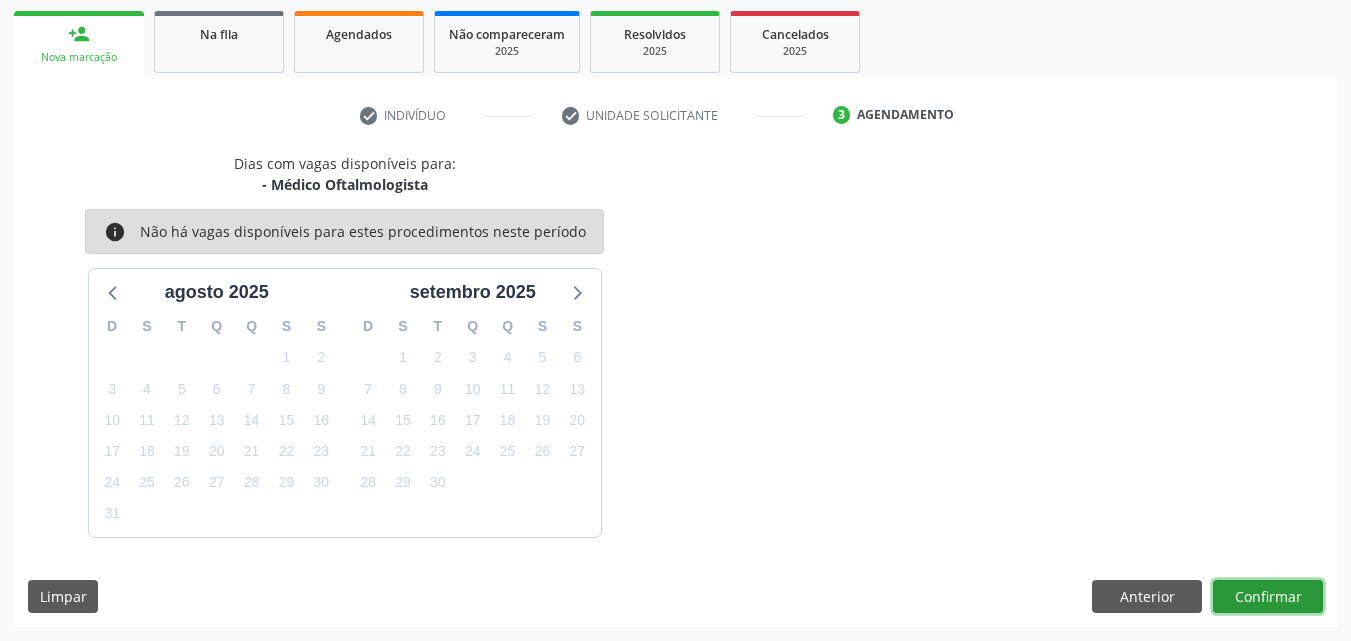 click on "Confirmar" at bounding box center (1268, 597) 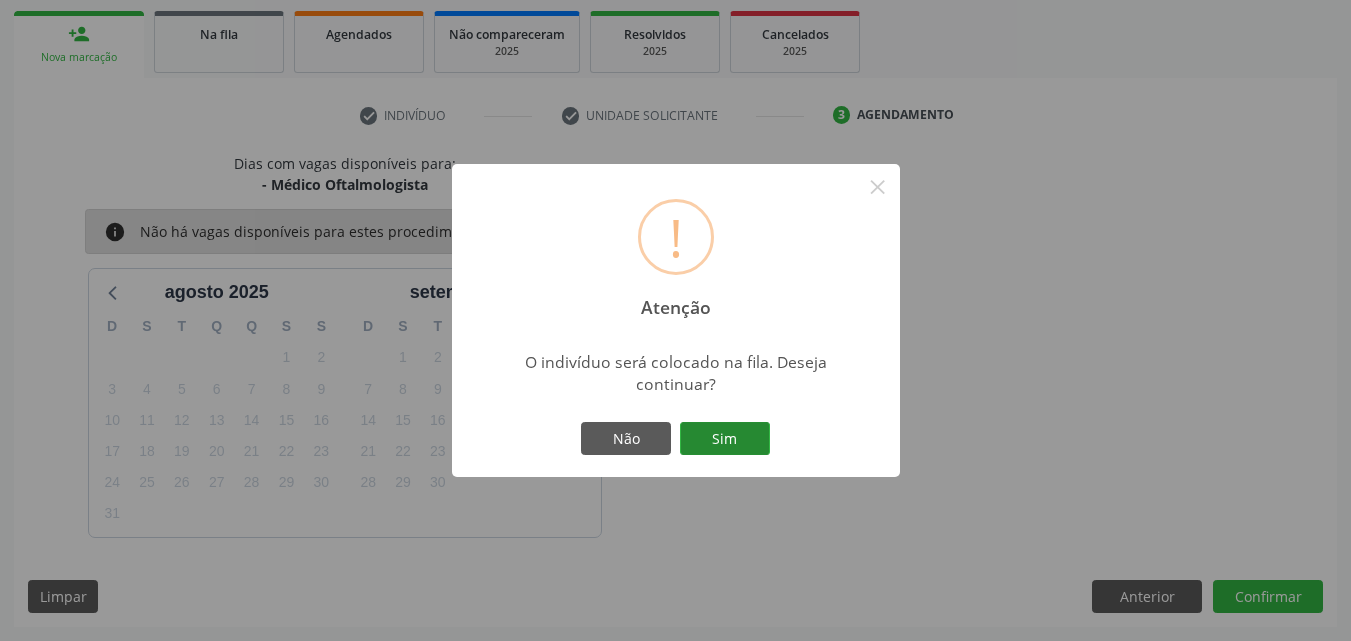 click on "Sim" at bounding box center (725, 439) 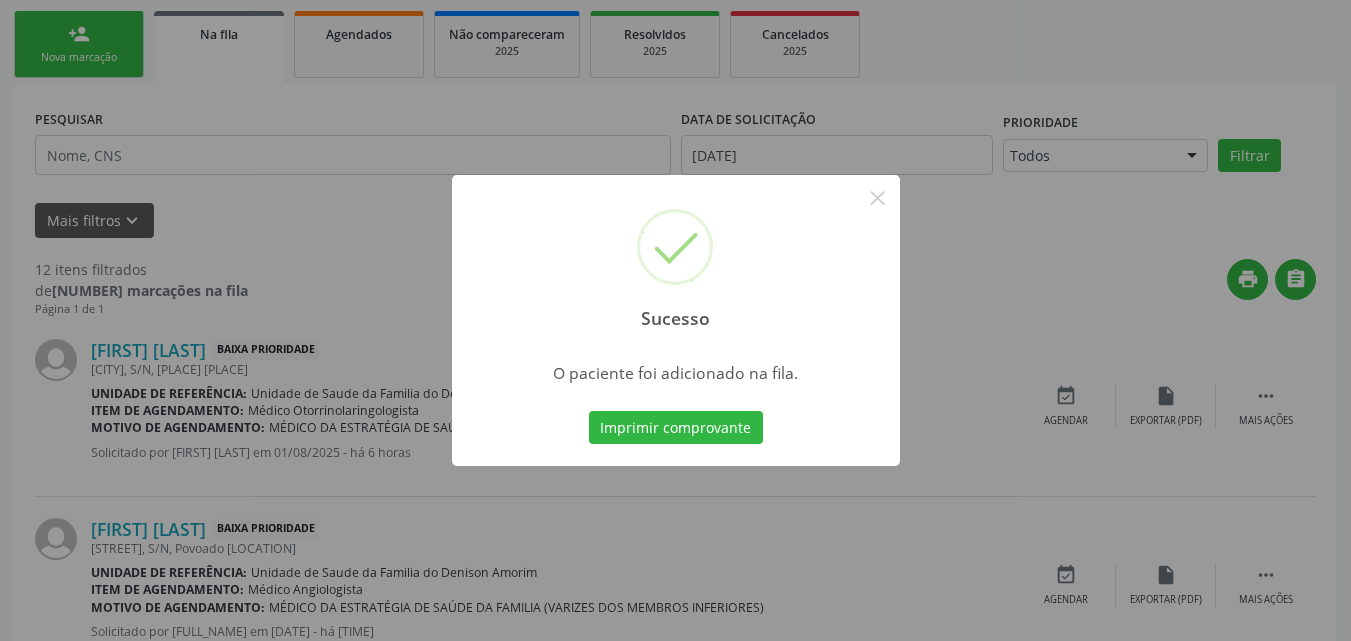 scroll, scrollTop: 54, scrollLeft: 0, axis: vertical 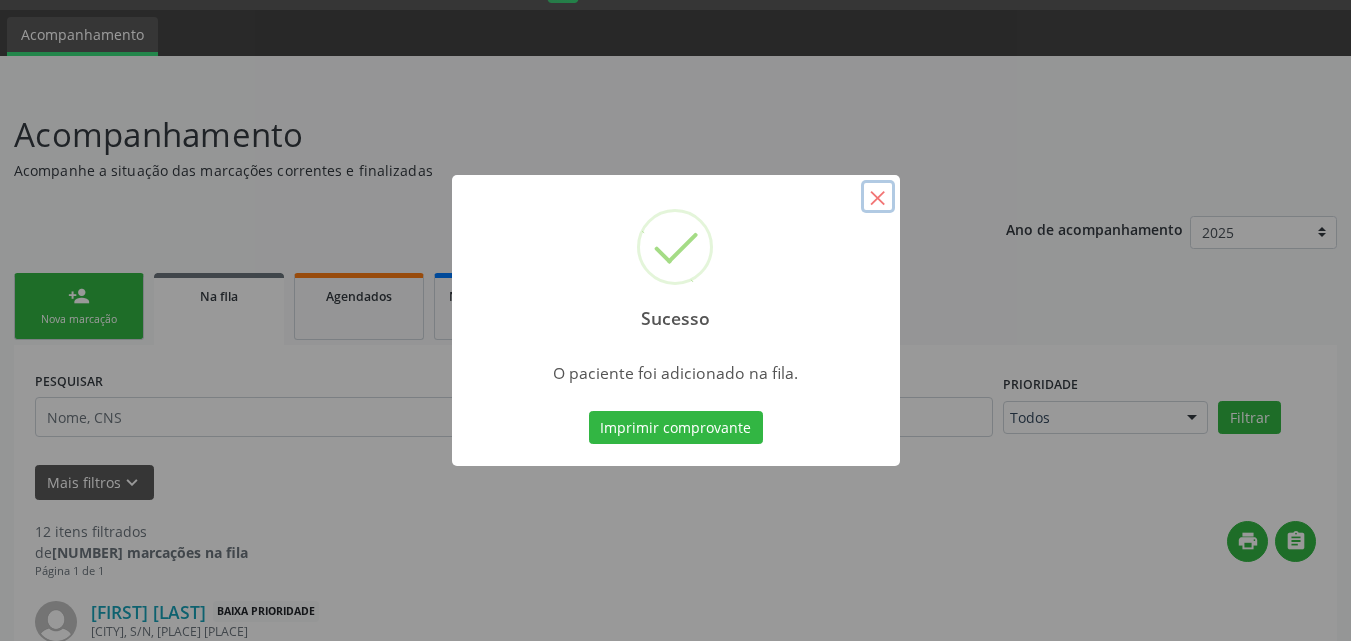 click on "×" at bounding box center (878, 197) 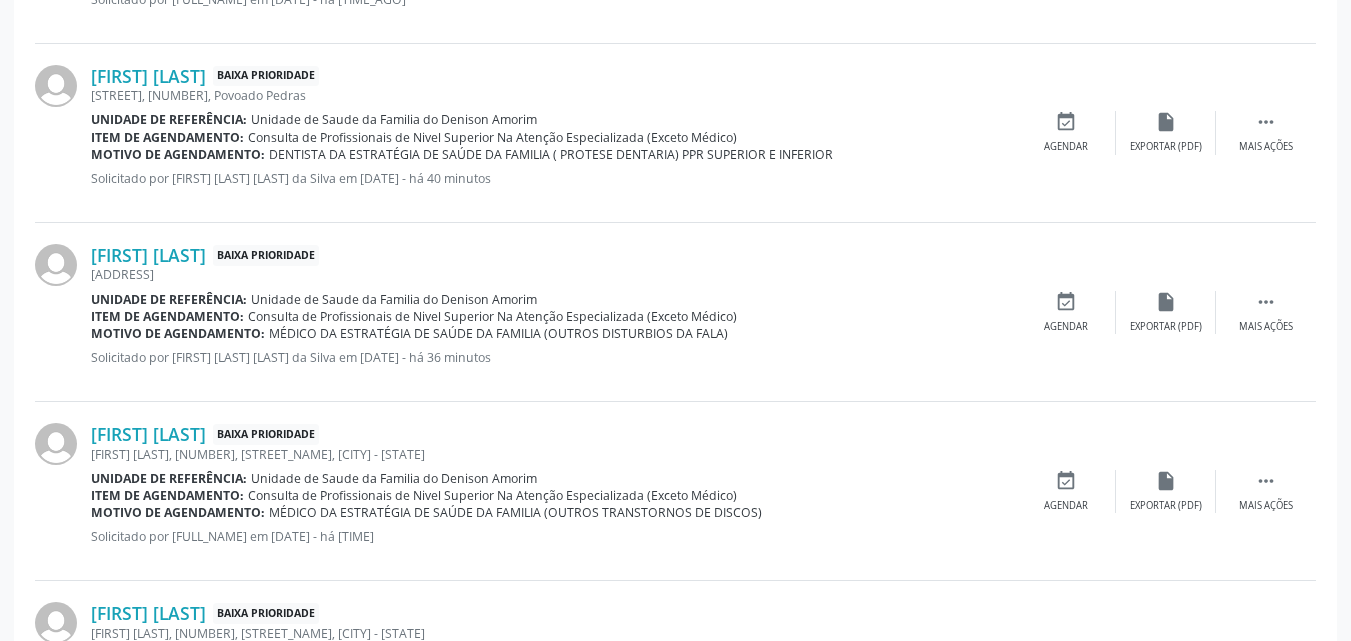 scroll, scrollTop: 2177, scrollLeft: 0, axis: vertical 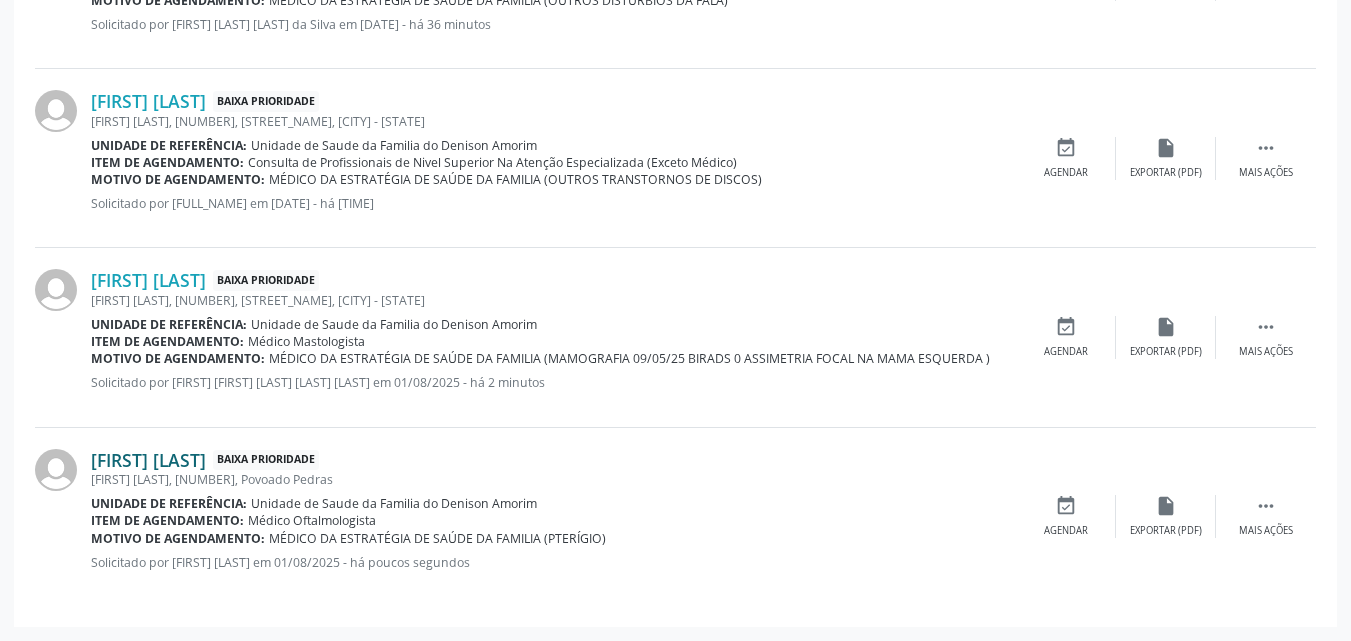 drag, startPoint x: 86, startPoint y: 464, endPoint x: 329, endPoint y: 471, distance: 243.1008 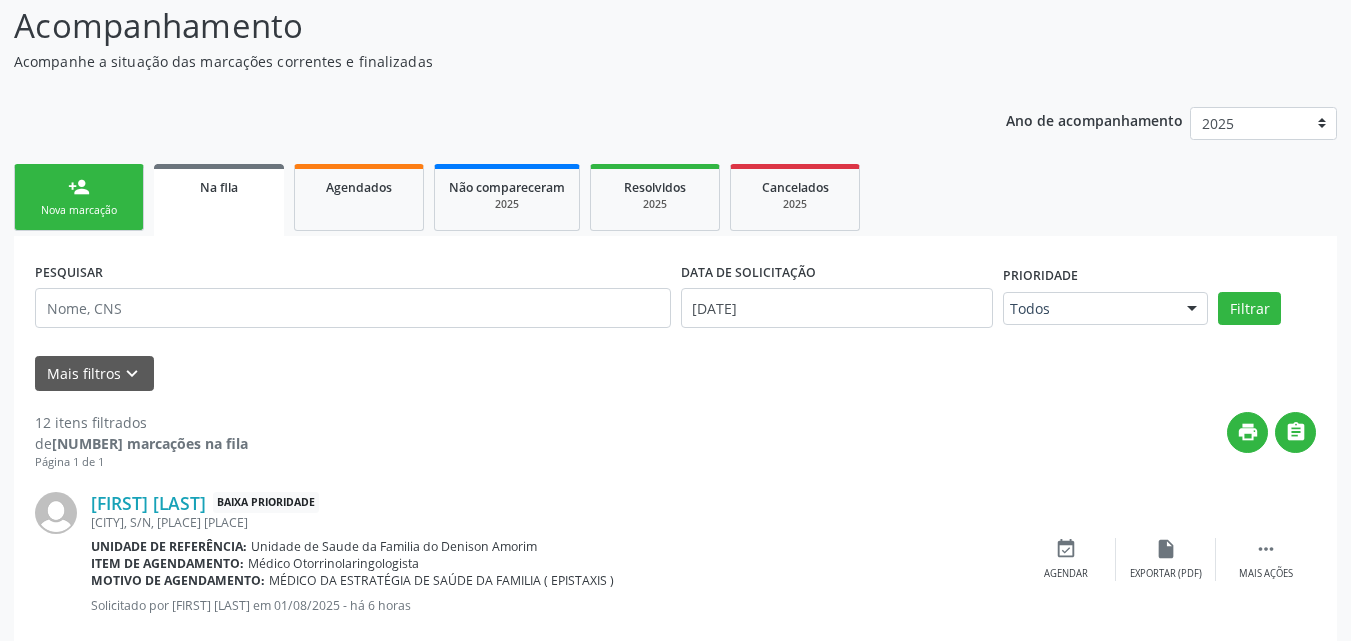 scroll, scrollTop: 126, scrollLeft: 0, axis: vertical 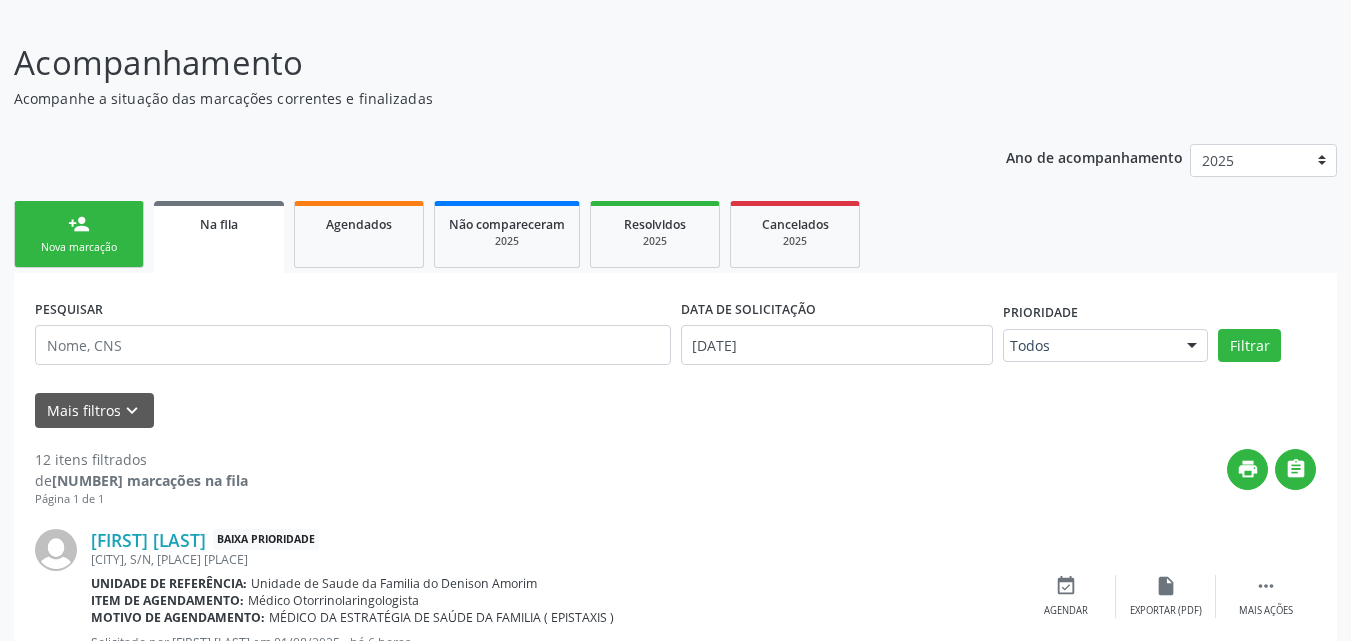 click on "person_add
Nova marcação" at bounding box center (79, 234) 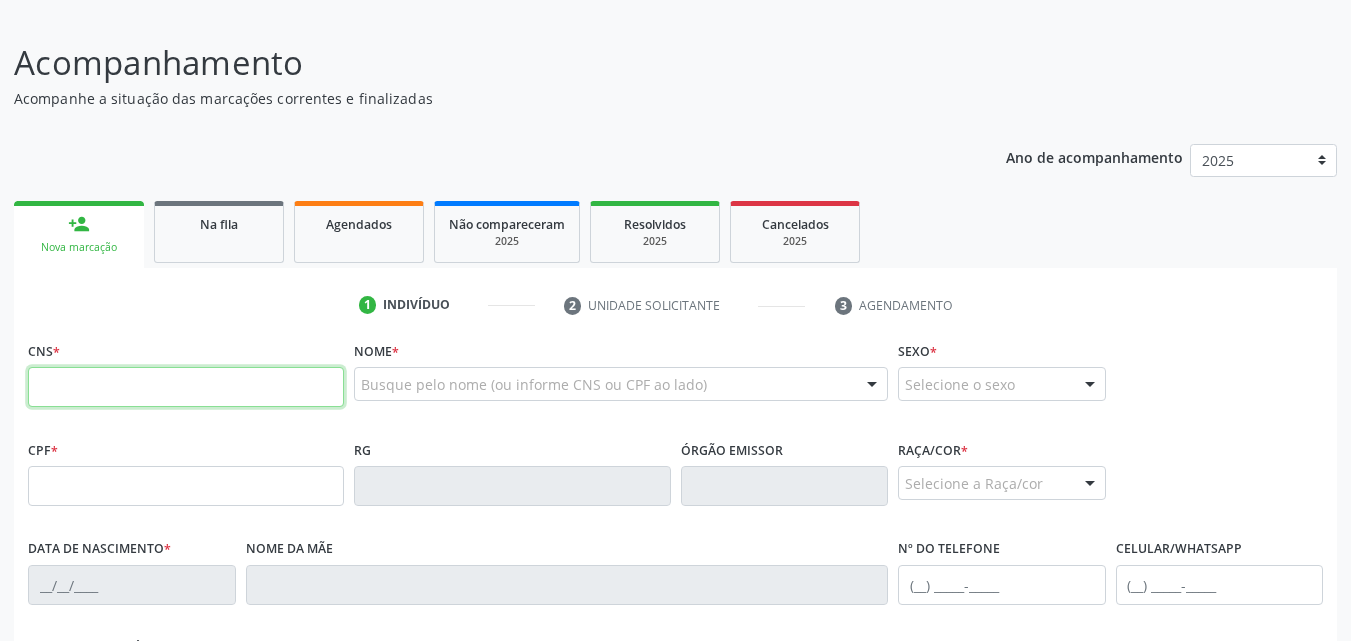click at bounding box center [186, 387] 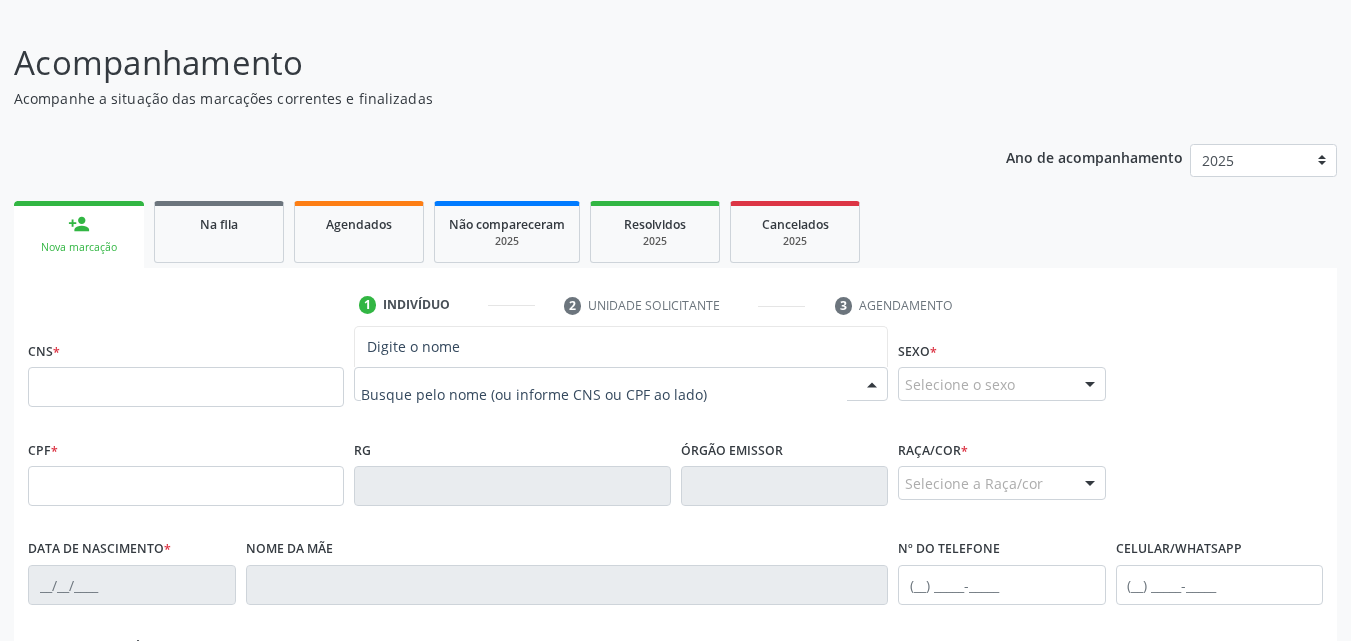 paste on "[FIRST] [LAST]" 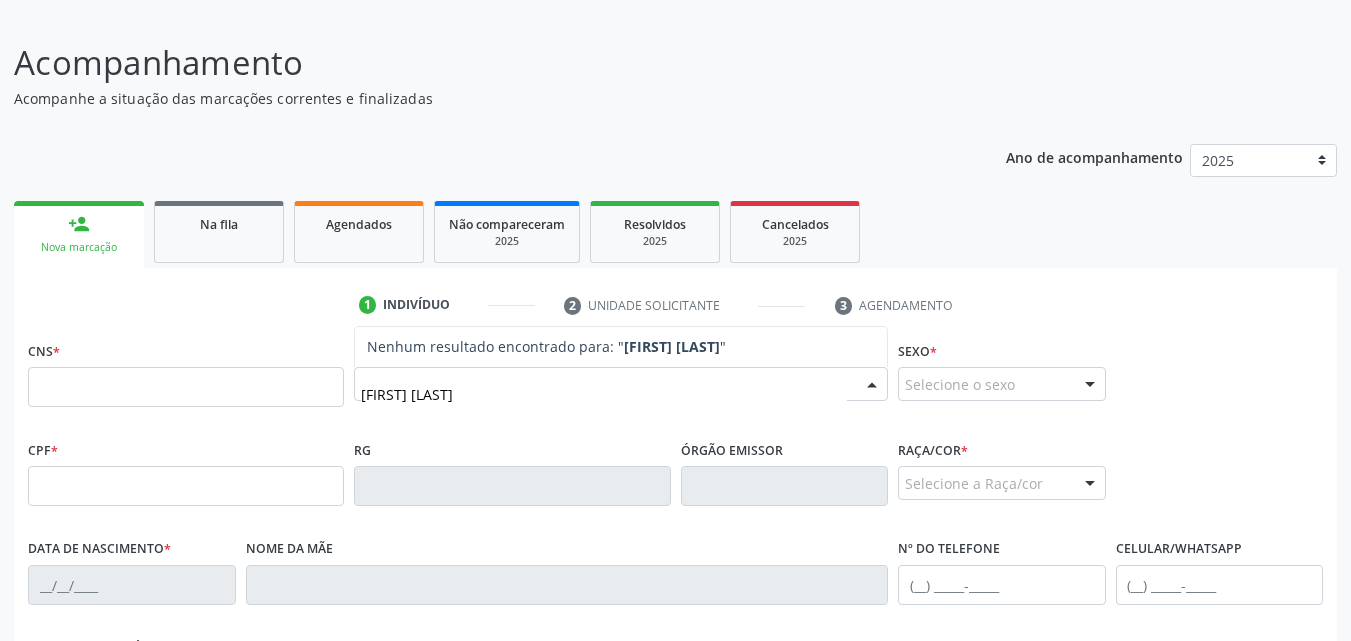 drag, startPoint x: 555, startPoint y: 394, endPoint x: 230, endPoint y: 403, distance: 325.1246 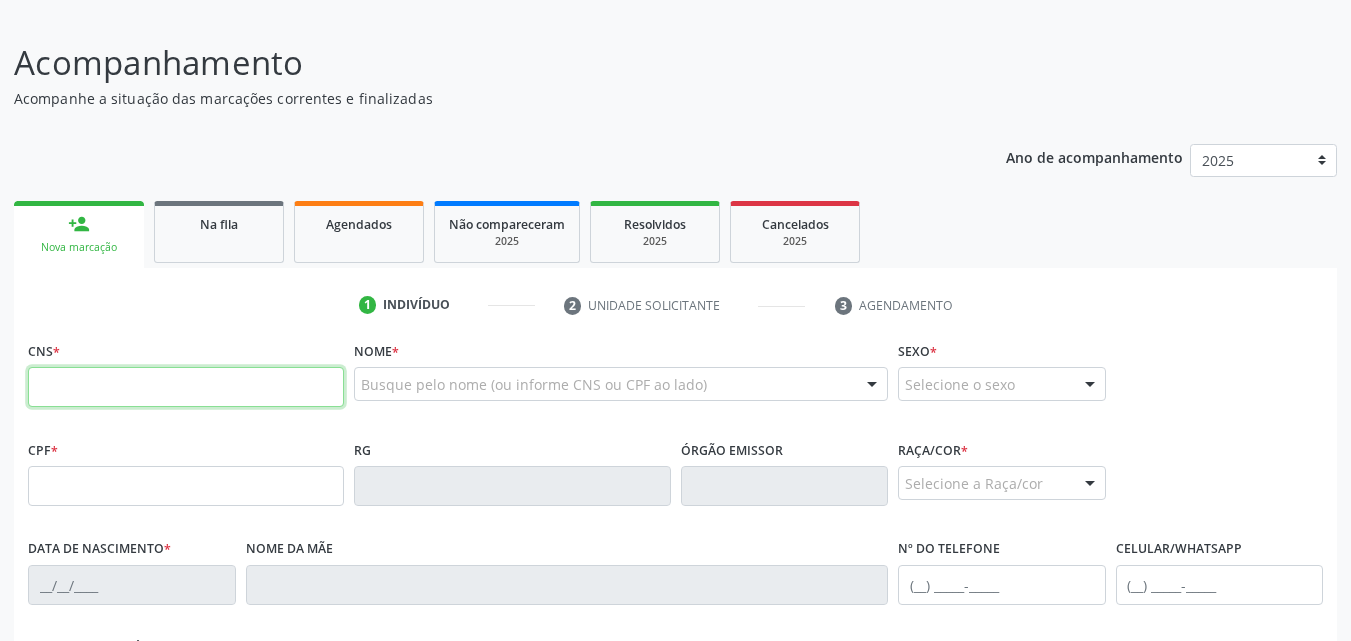 click at bounding box center (186, 387) 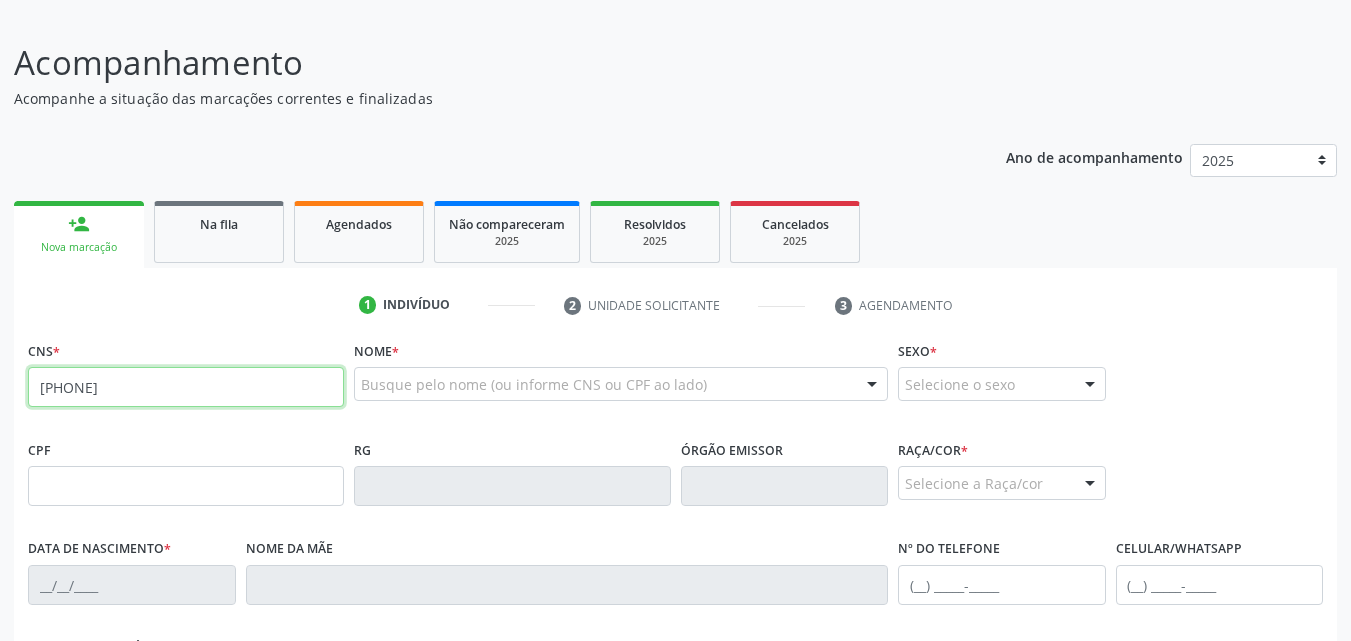 type on "[PHONE]" 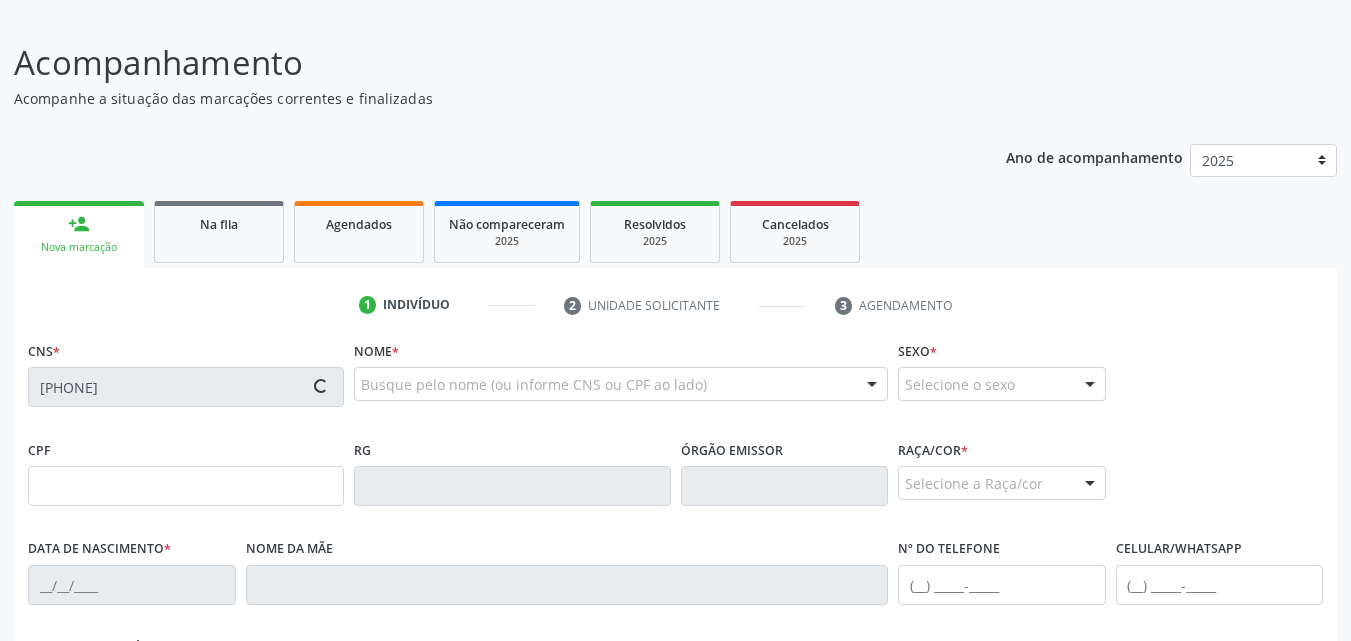 type on "[PHONE]" 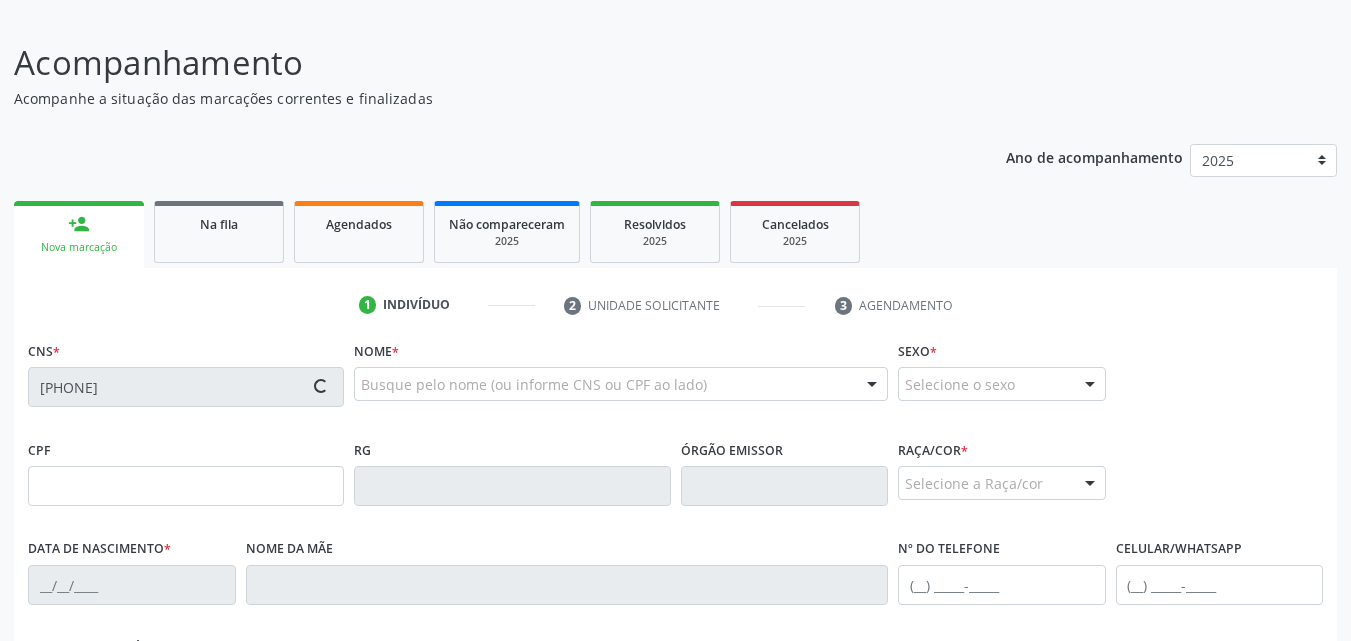 type on "DD/MM/YYYY" 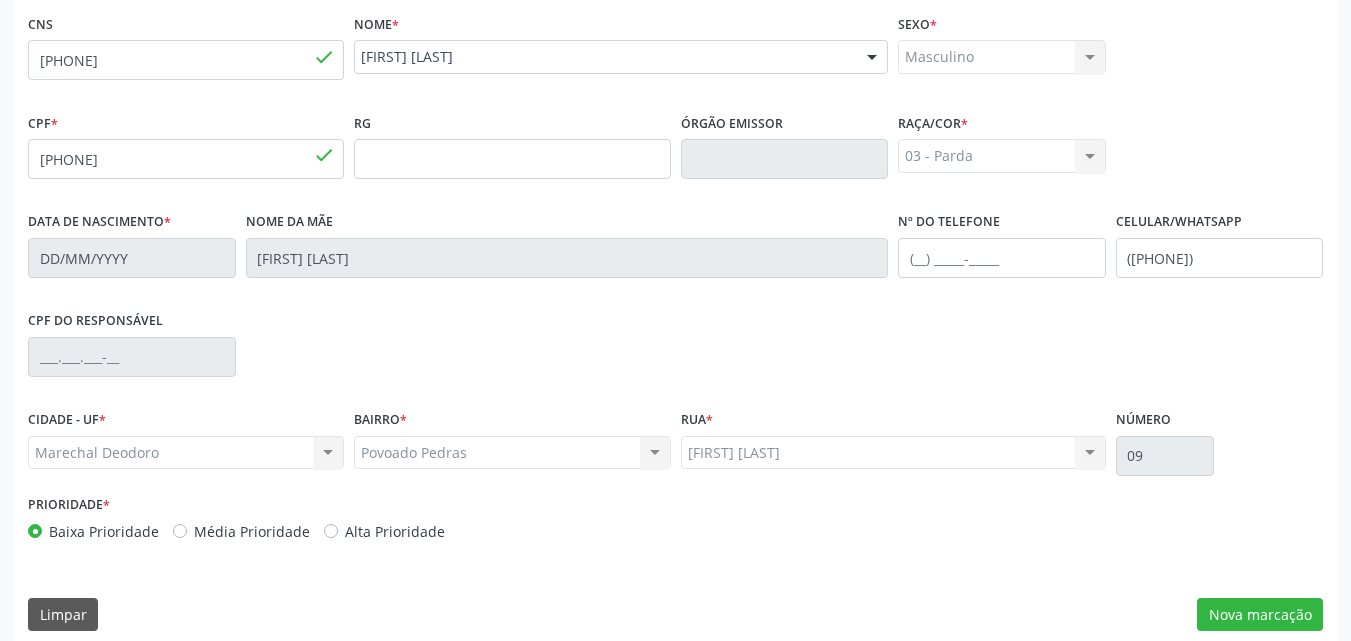scroll, scrollTop: 471, scrollLeft: 0, axis: vertical 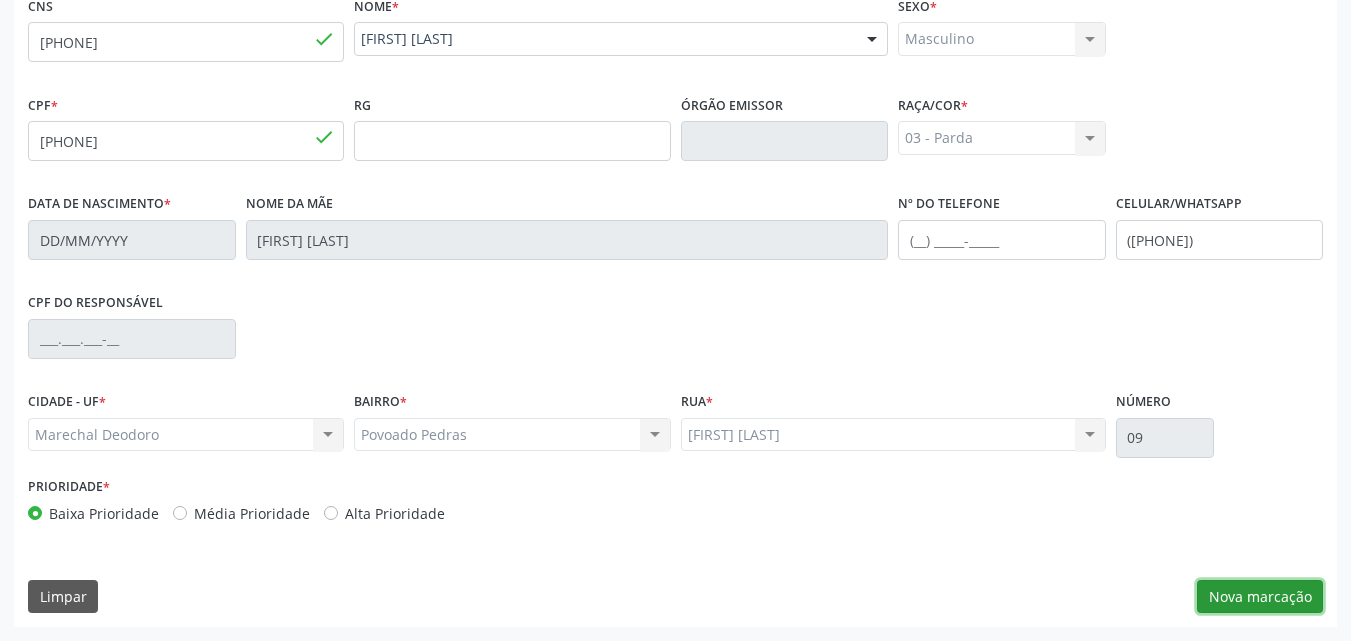 click on "Nova marcação" at bounding box center (1260, 597) 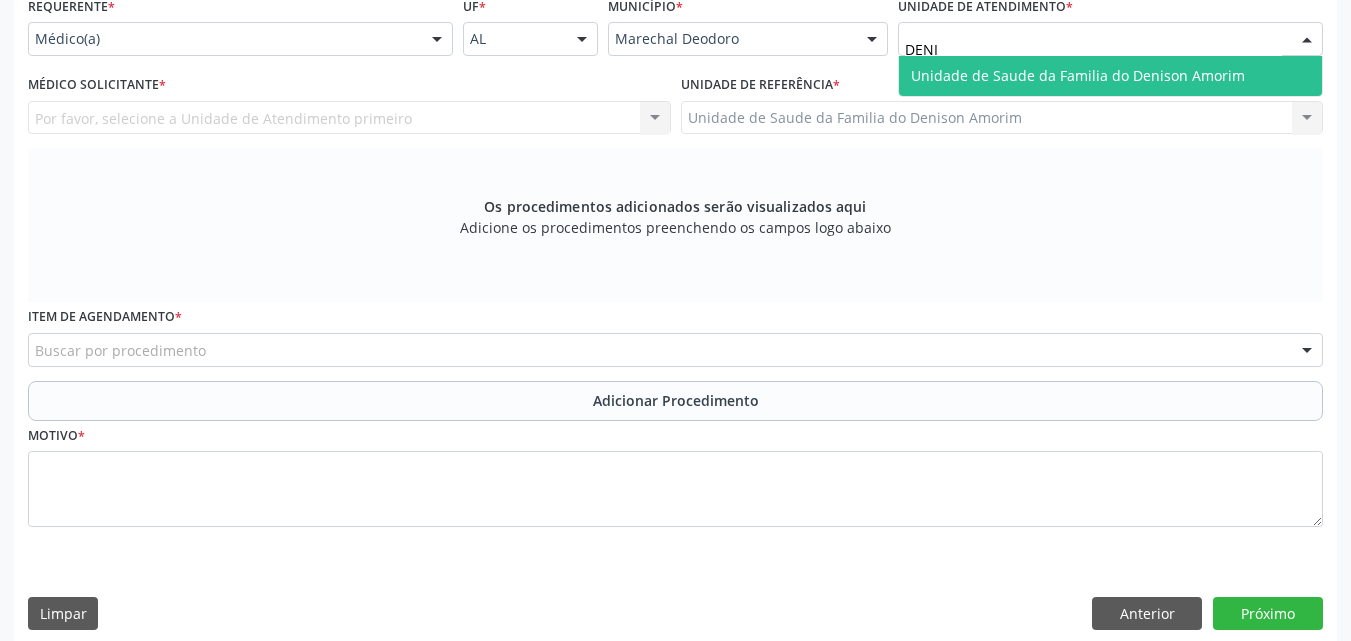 type on "[FIRST]" 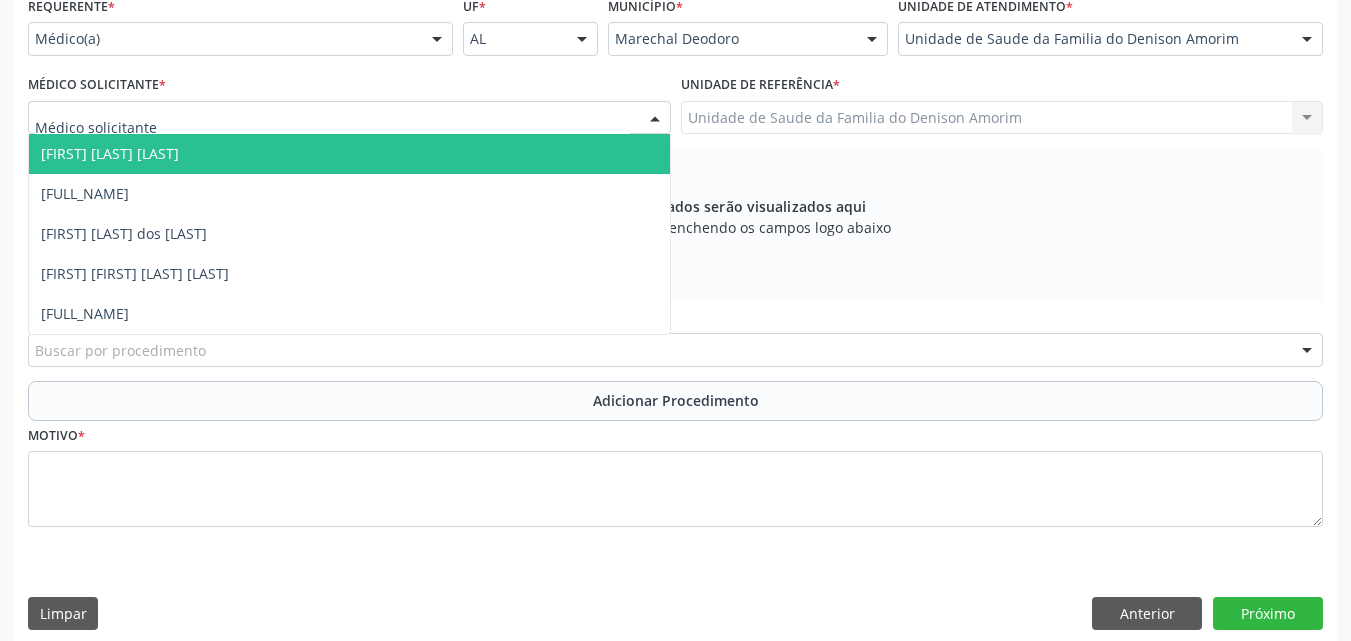 click at bounding box center (349, 118) 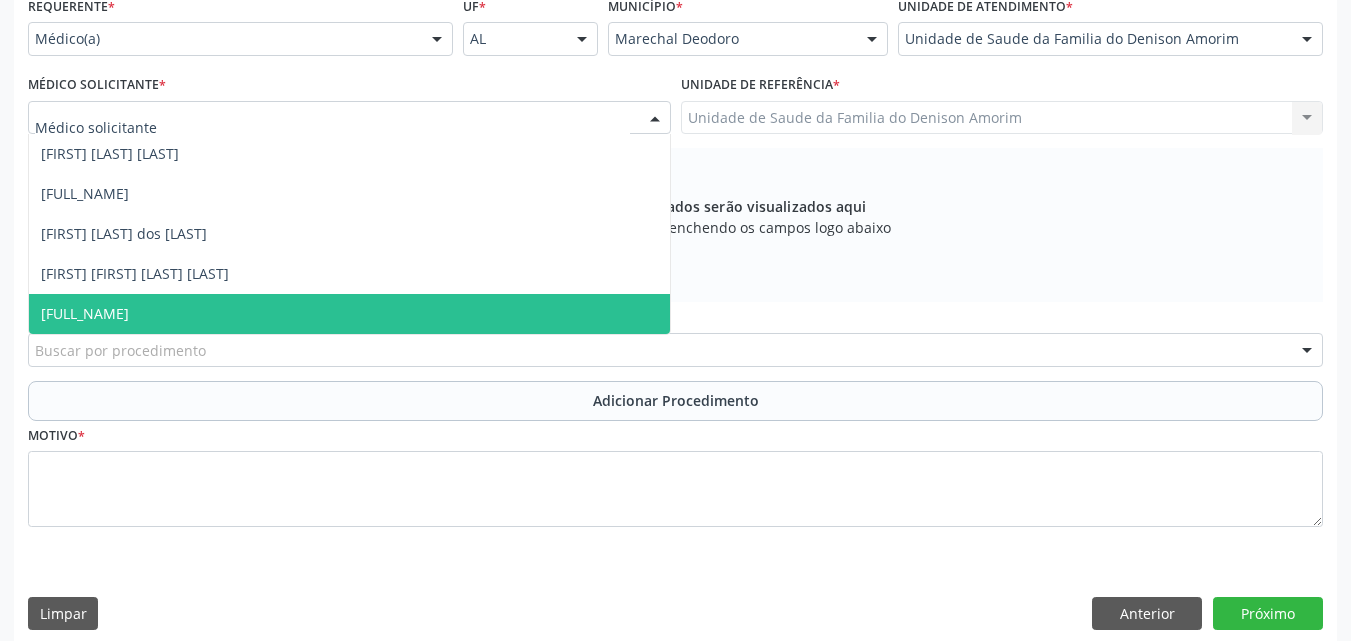click on "[FULL_NAME]" at bounding box center [349, 314] 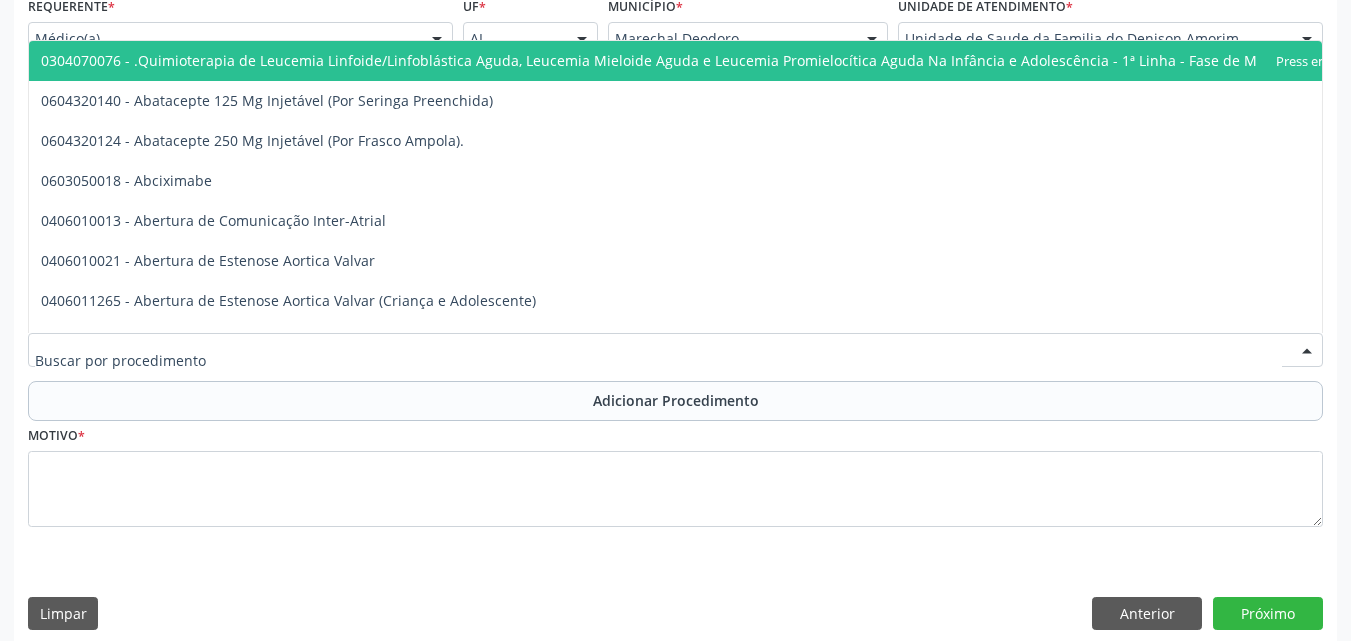 click at bounding box center [675, 350] 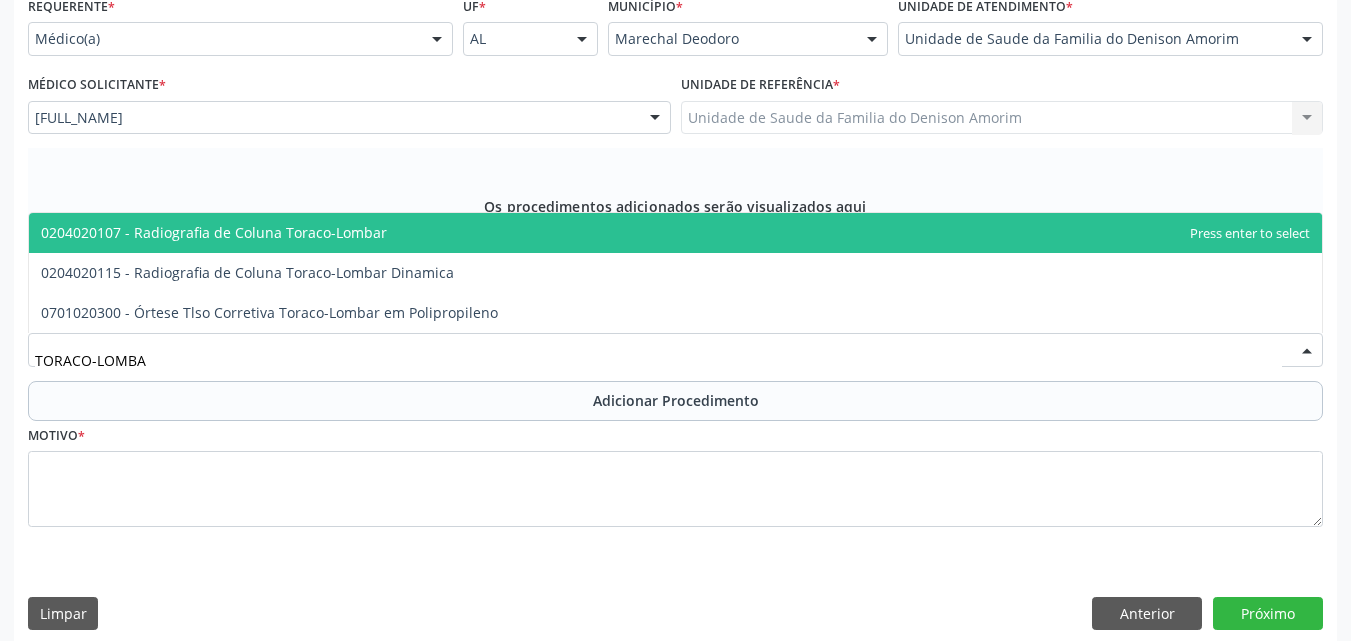 type on "TORACO-LOMBAR" 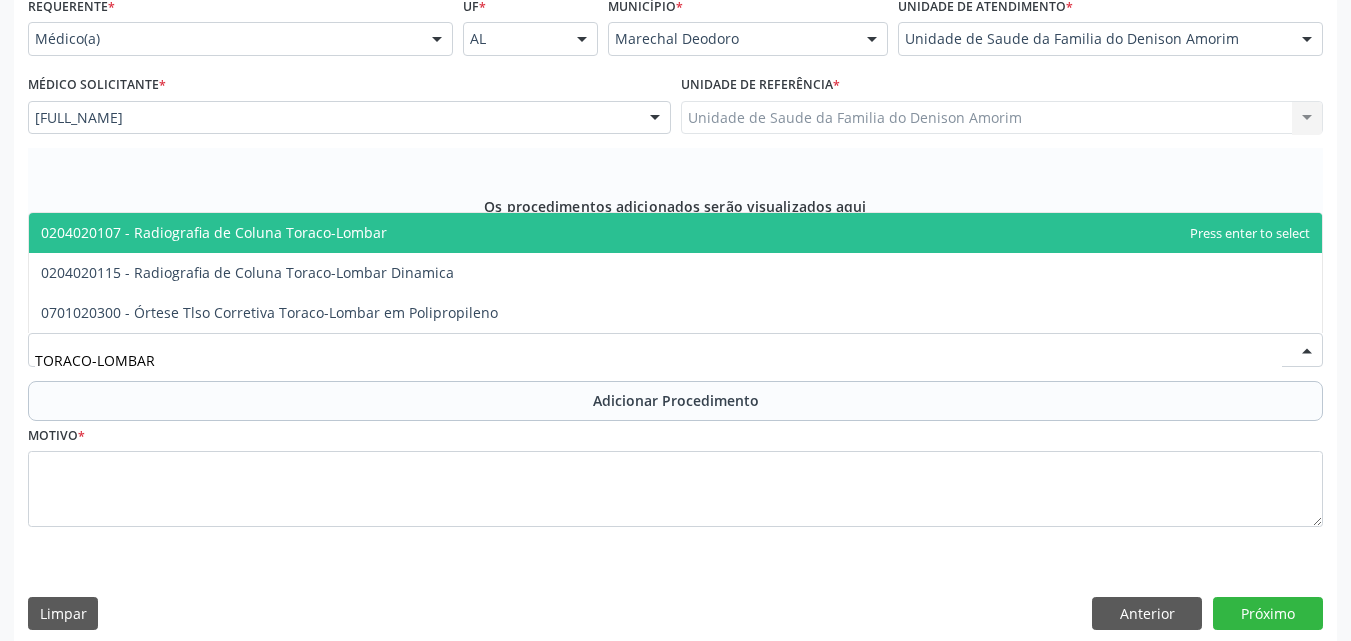 click on "0204020107 - Radiografia de Coluna Toraco-Lombar" at bounding box center (214, 232) 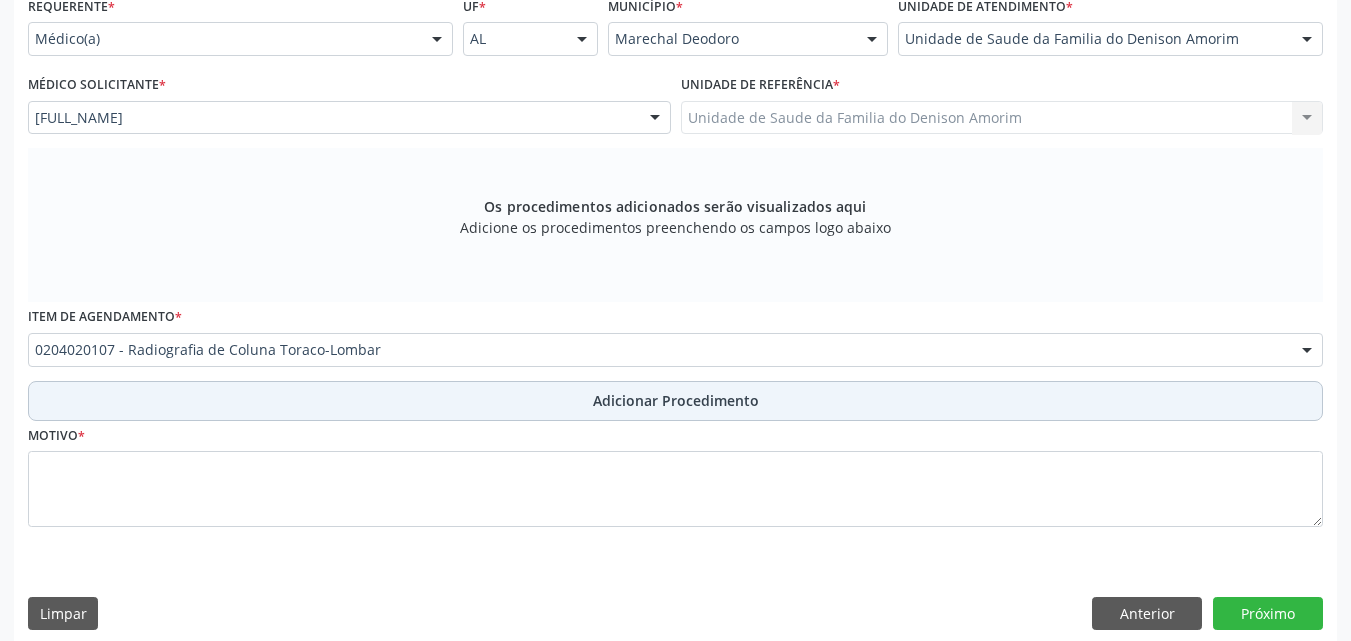 click on "Adicionar Procedimento" at bounding box center [675, 401] 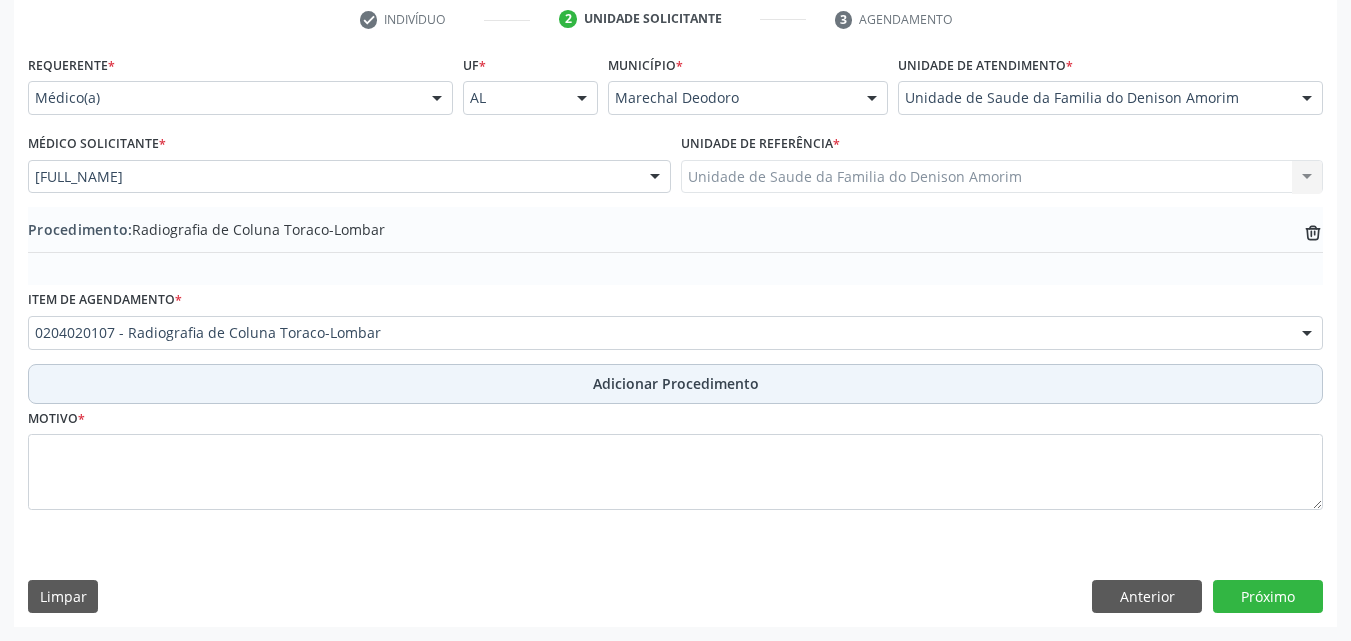 scroll, scrollTop: 412, scrollLeft: 0, axis: vertical 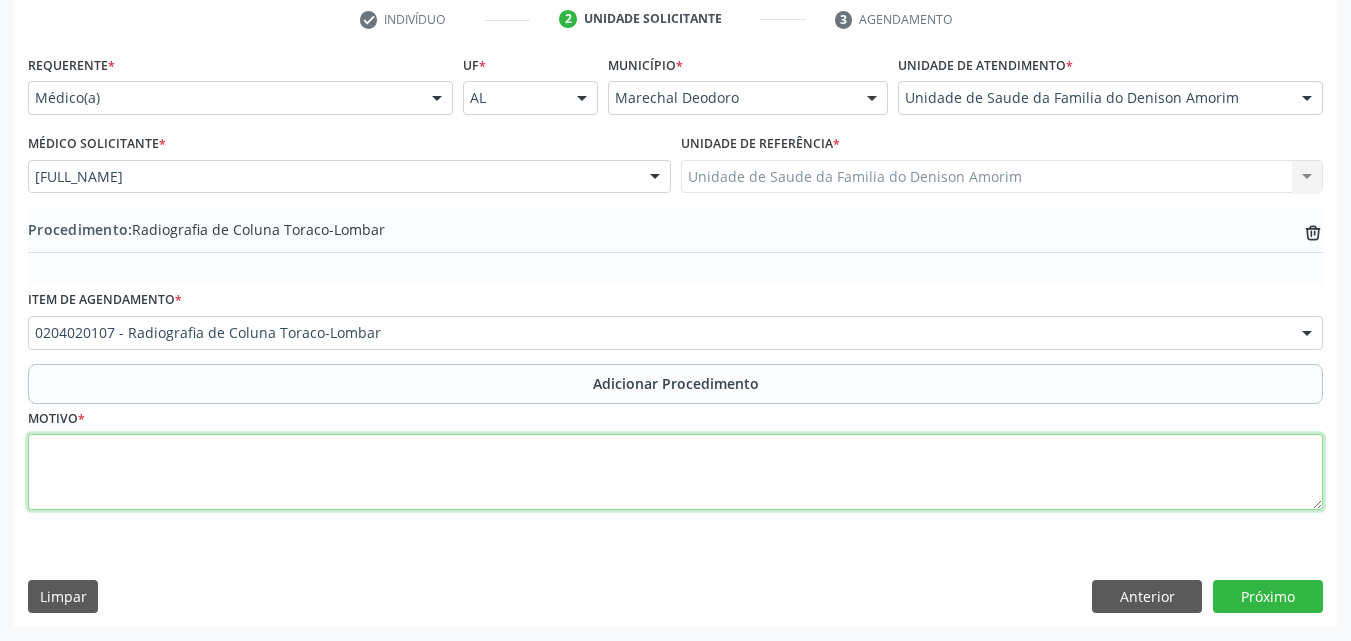 click at bounding box center (675, 472) 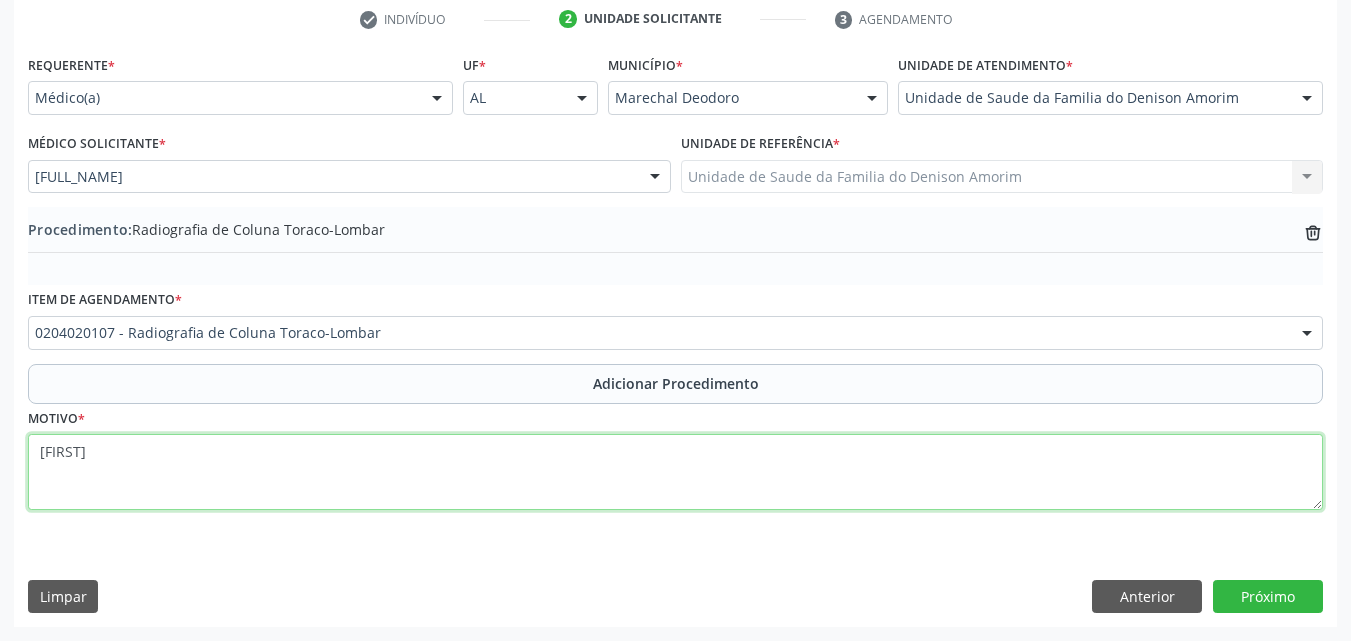 type on "L" 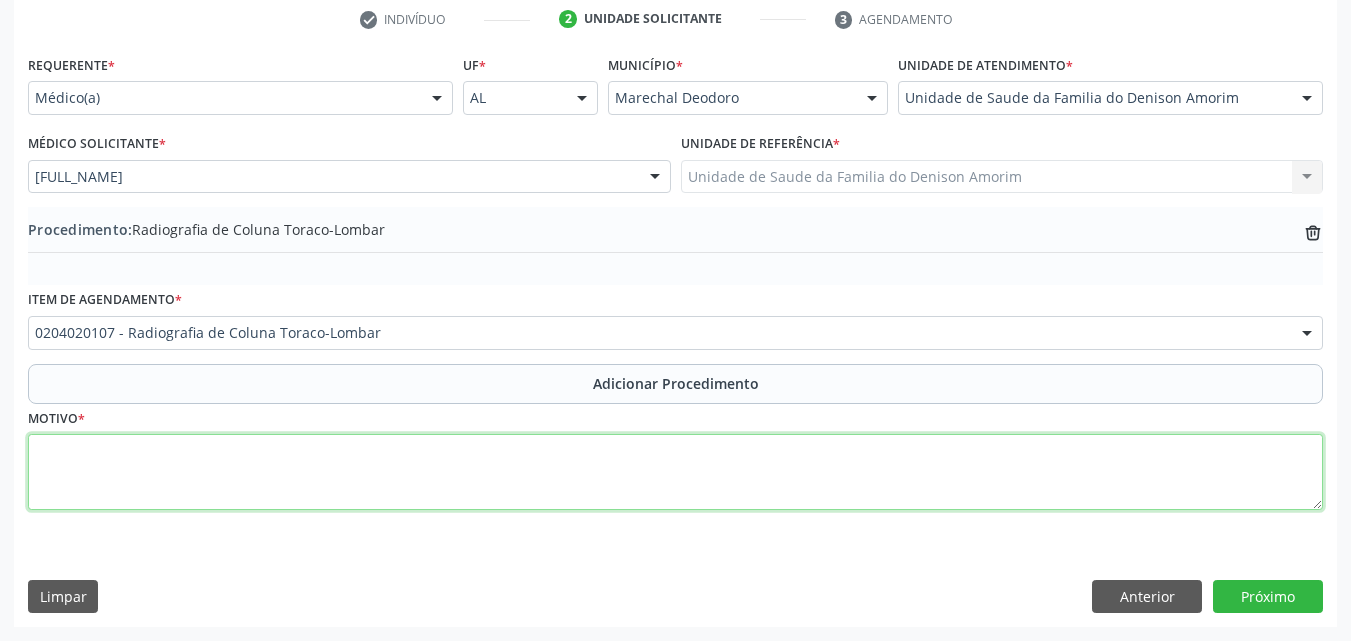 paste on "MÉDICO DA ESTRATÉGIA DE SAÚDE DA FAMILIA" 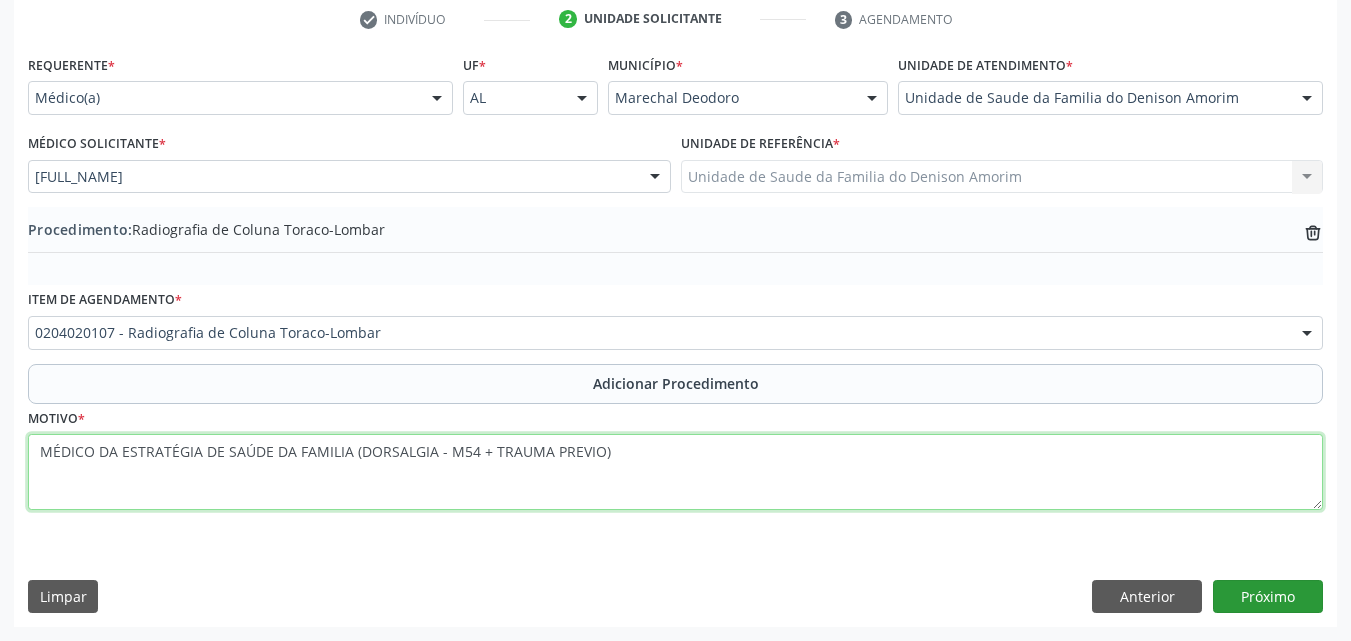 type on "MÉDICO DA ESTRATÉGIA DE SAÚDE DA FAMILIA (DORSALGIA - M54 + TRAUMA PREVIO)" 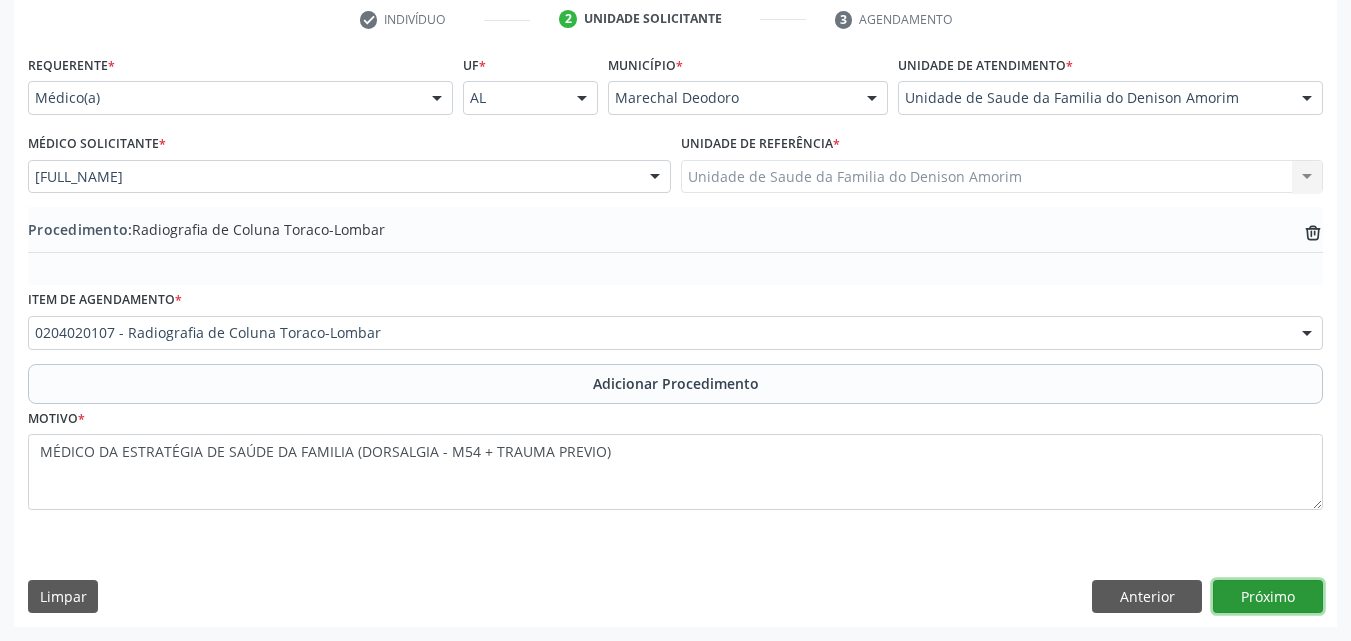 click on "Próximo" at bounding box center [1268, 597] 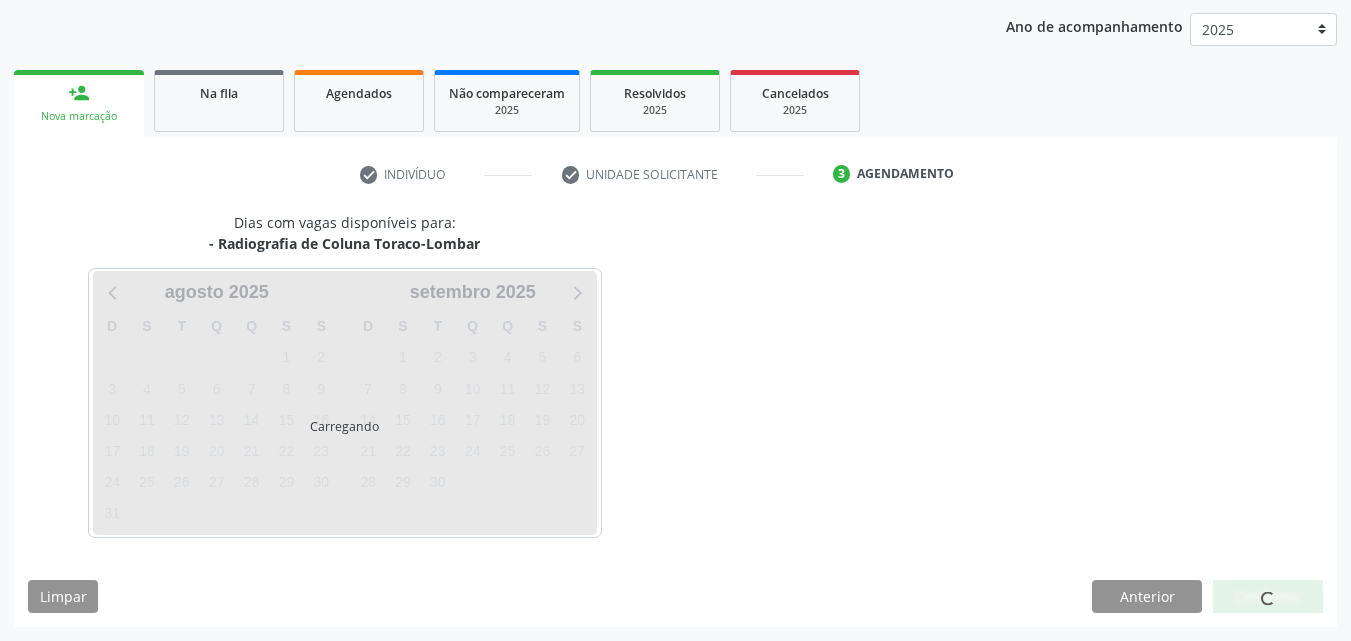 scroll, scrollTop: 316, scrollLeft: 0, axis: vertical 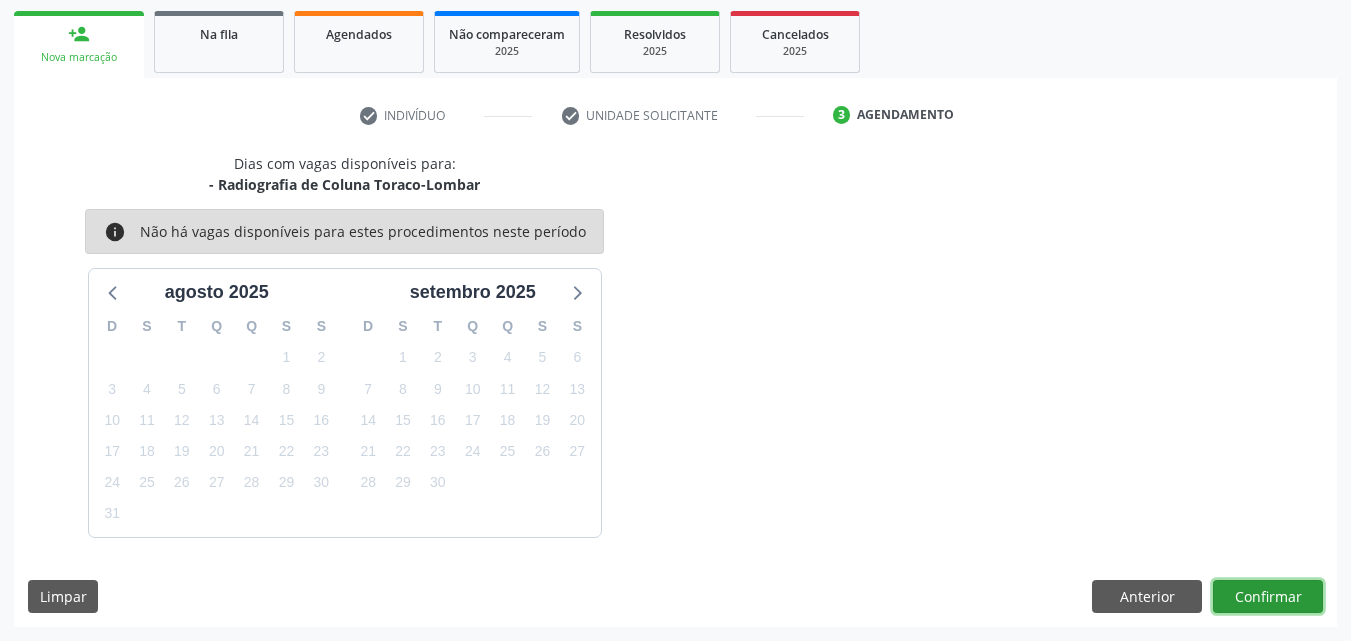 click on "Confirmar" at bounding box center [1268, 597] 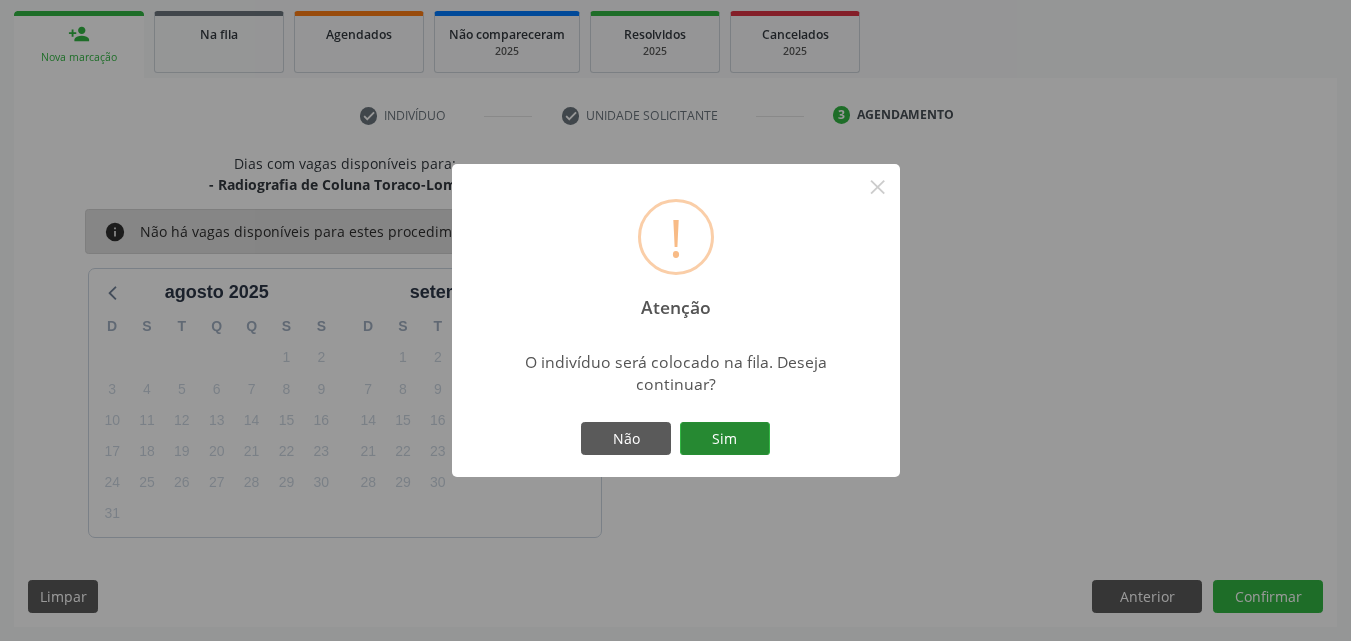click on "Sim" at bounding box center (725, 439) 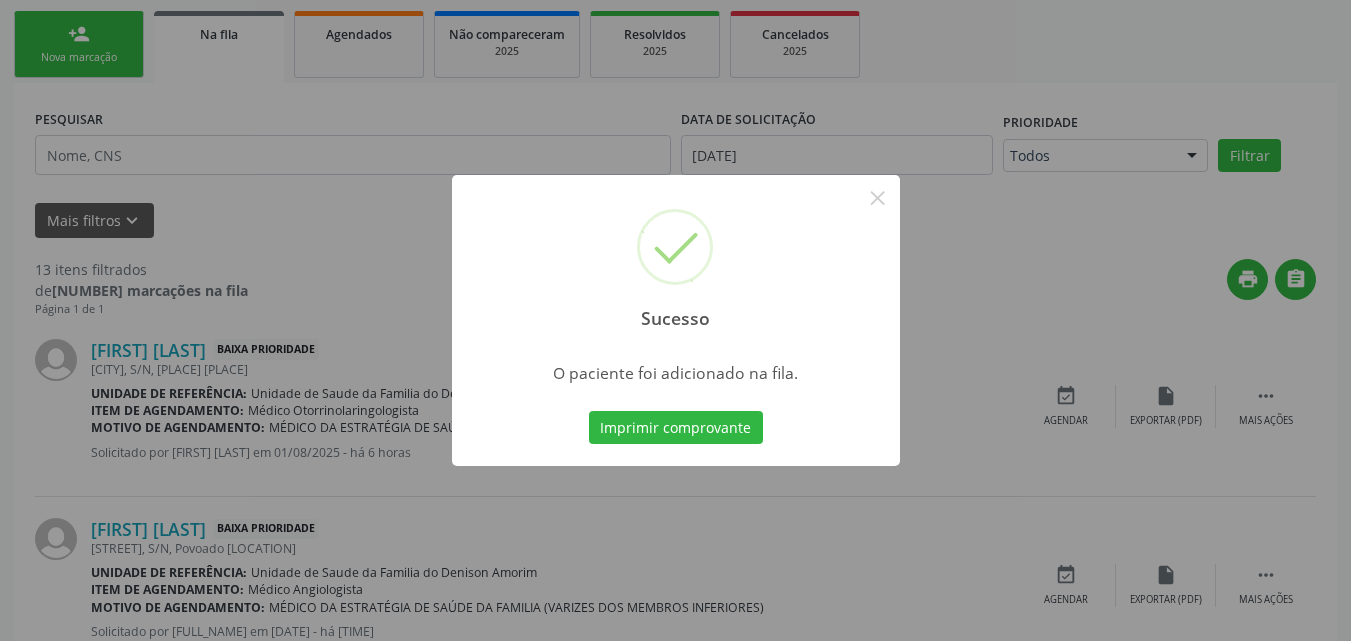 scroll, scrollTop: 54, scrollLeft: 0, axis: vertical 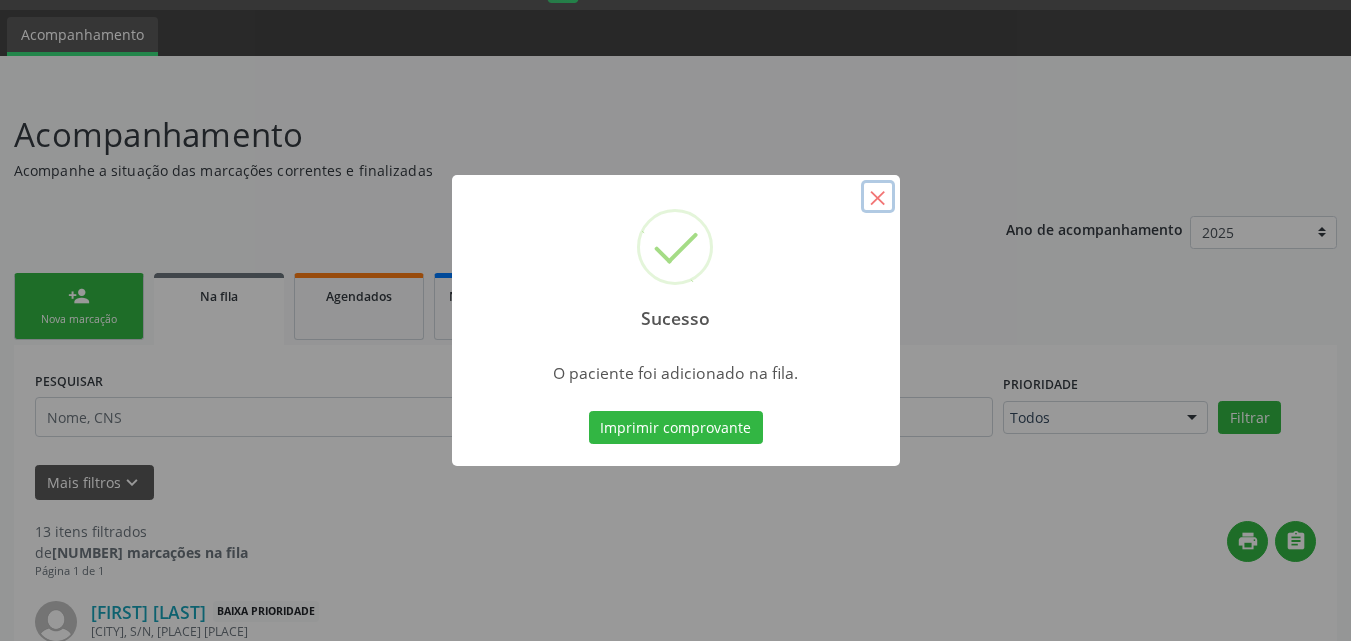 click on "×" at bounding box center (878, 197) 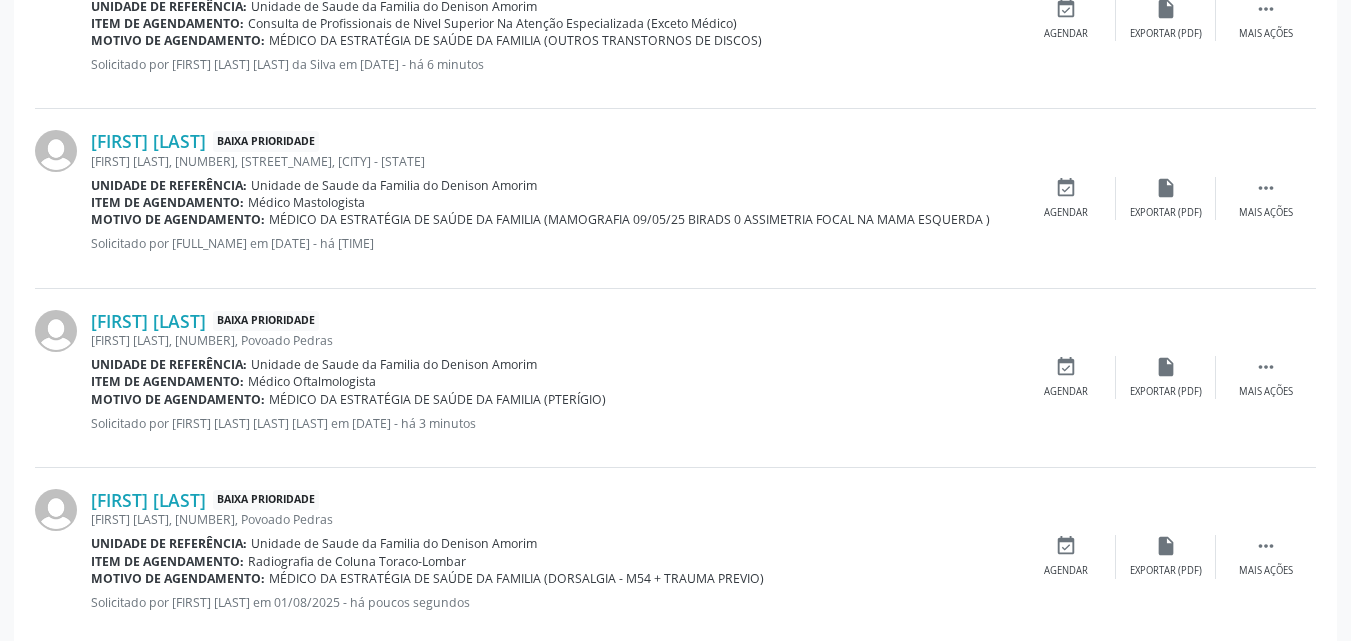 scroll, scrollTop: 2356, scrollLeft: 0, axis: vertical 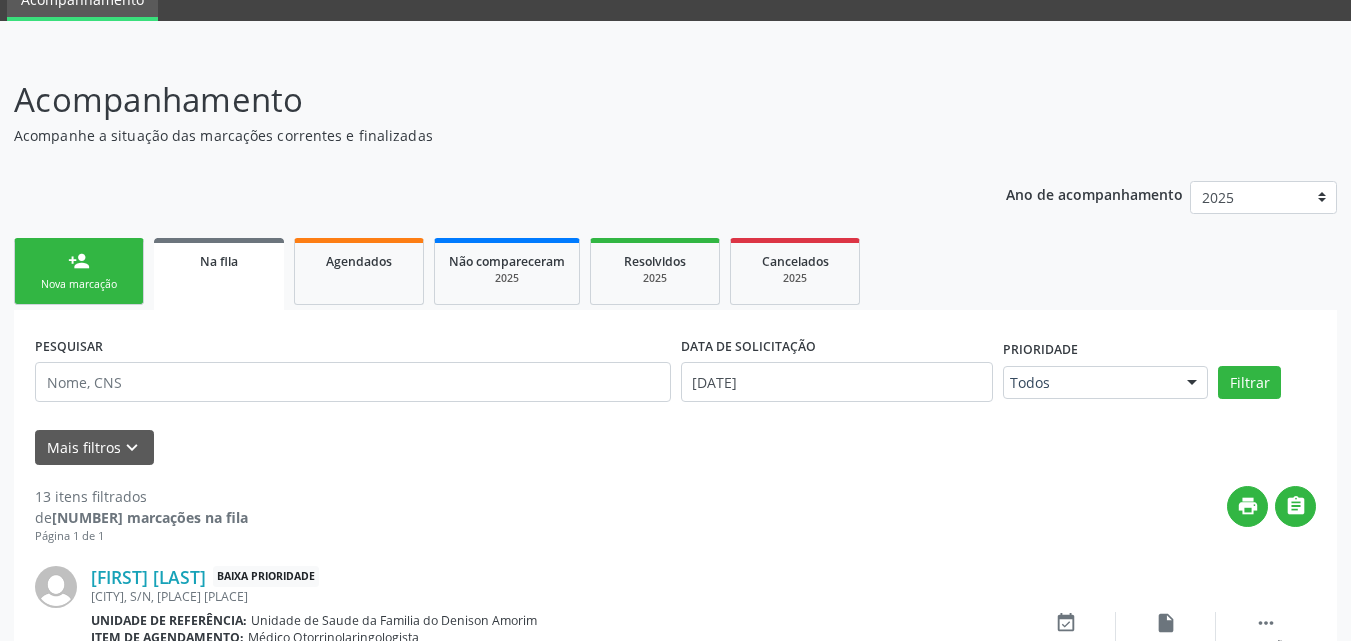 click on "person_add
Nova marcação" at bounding box center [79, 271] 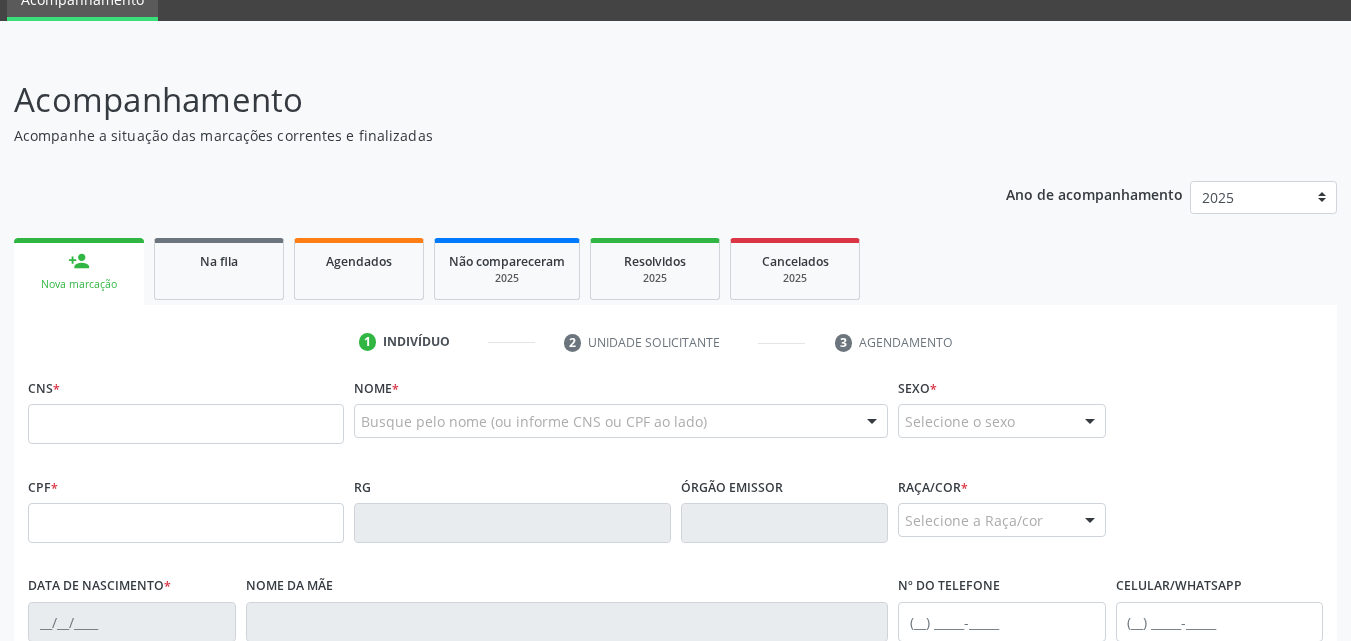 drag, startPoint x: 196, startPoint y: 398, endPoint x: 197, endPoint y: 412, distance: 14.035668 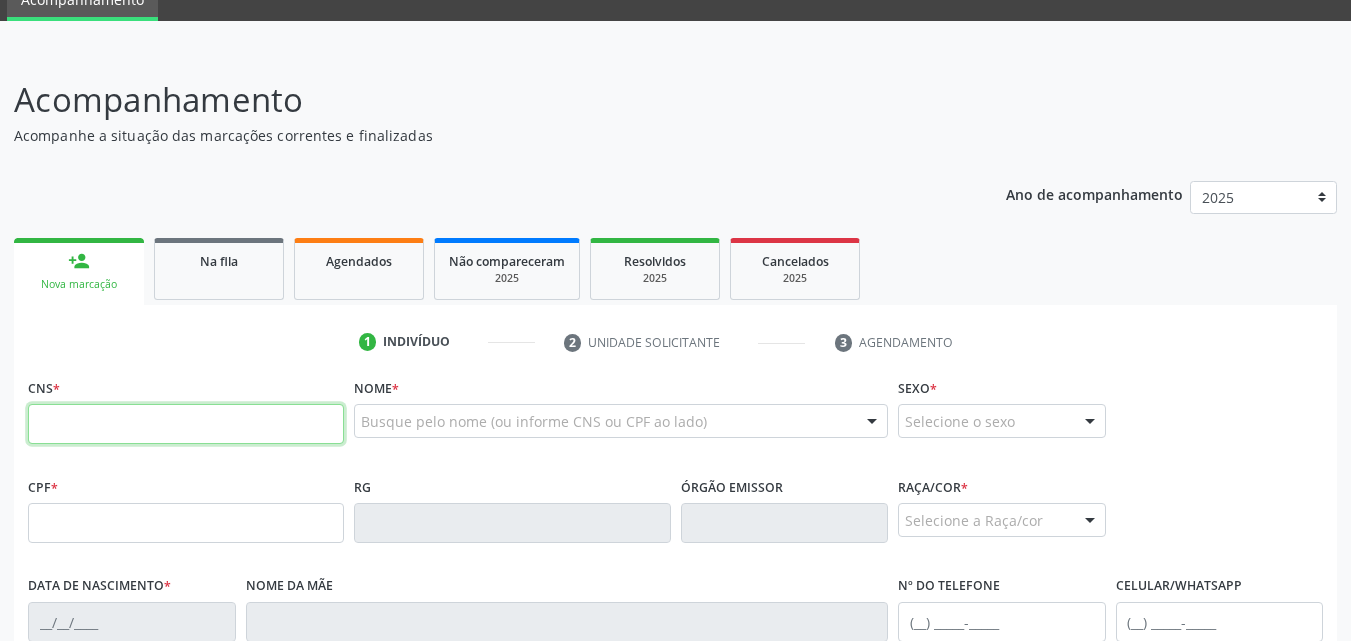 click at bounding box center [186, 424] 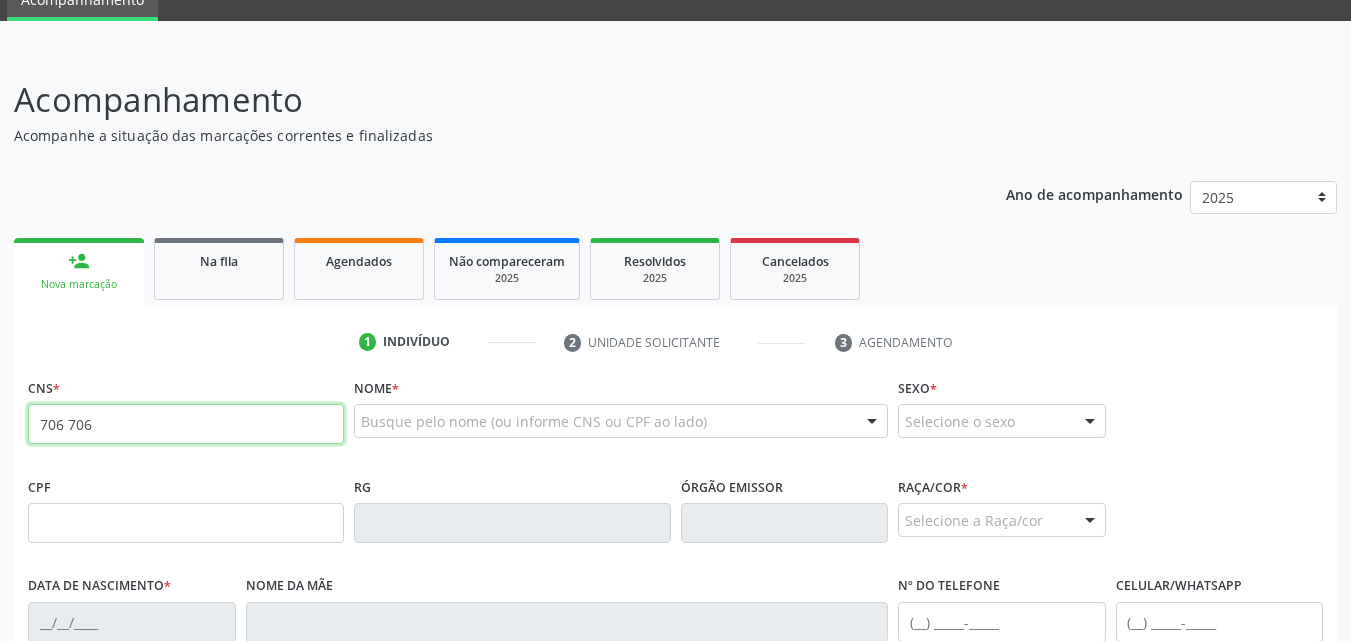 type on "[PHONE]" 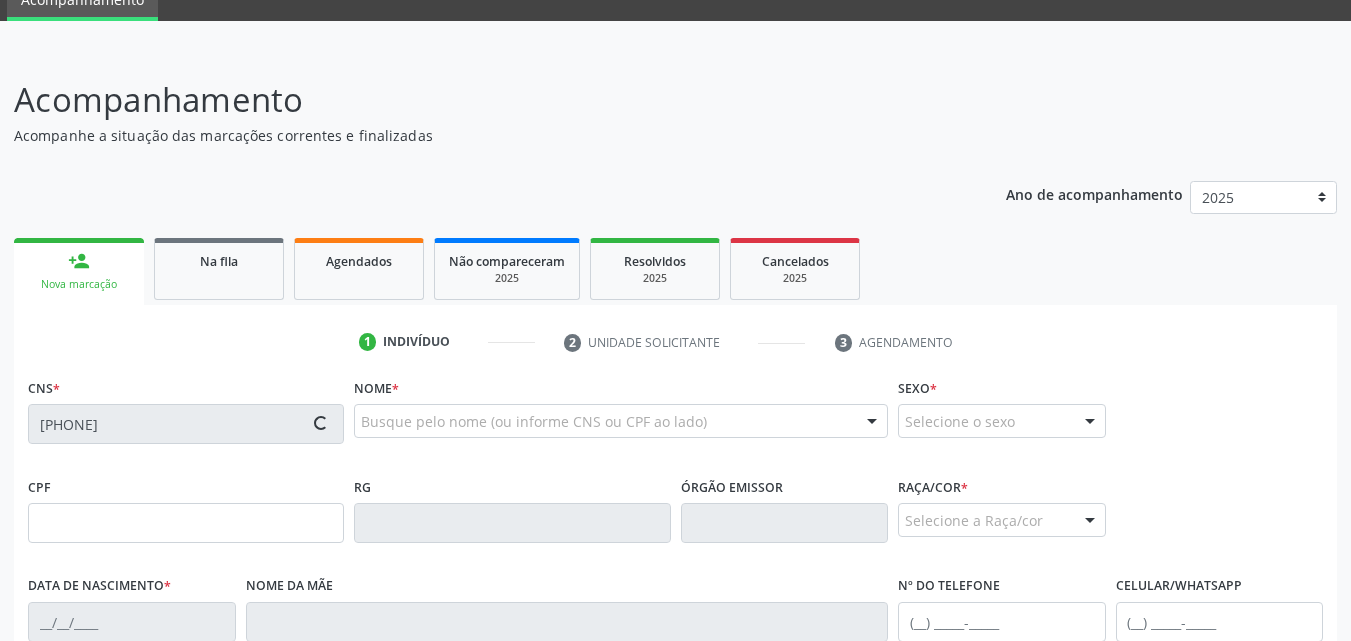 type on "[PHONE]" 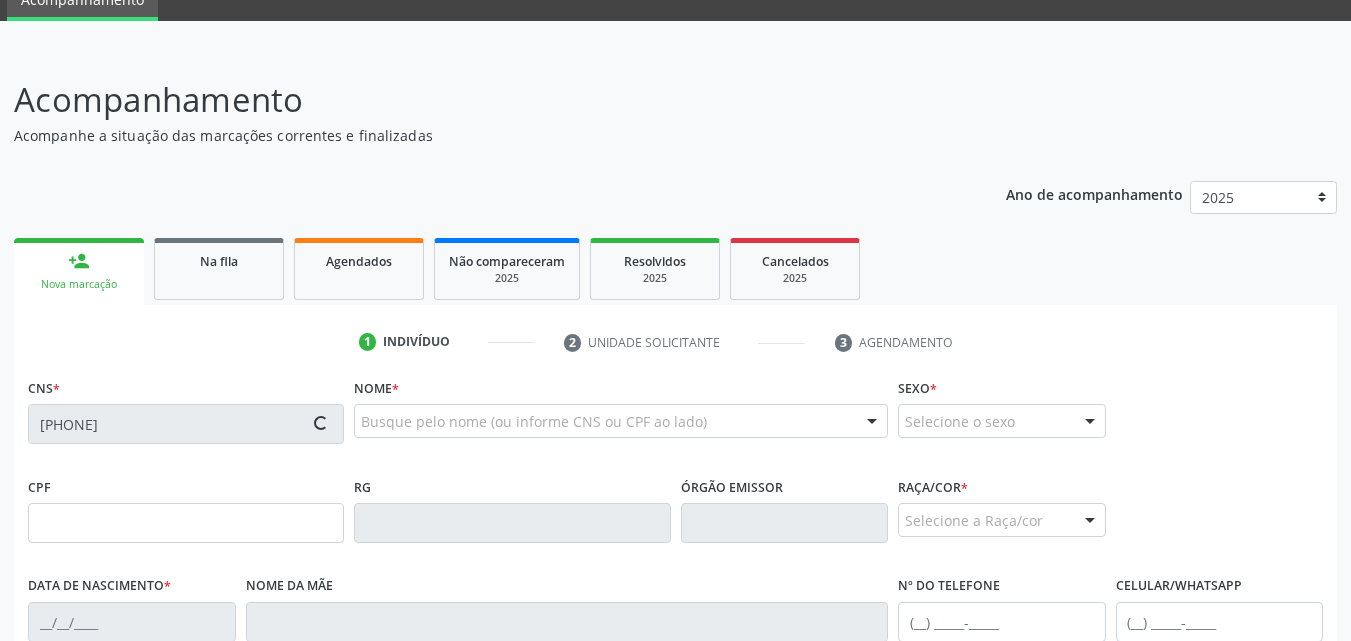 type on "DD/MM/YYYY" 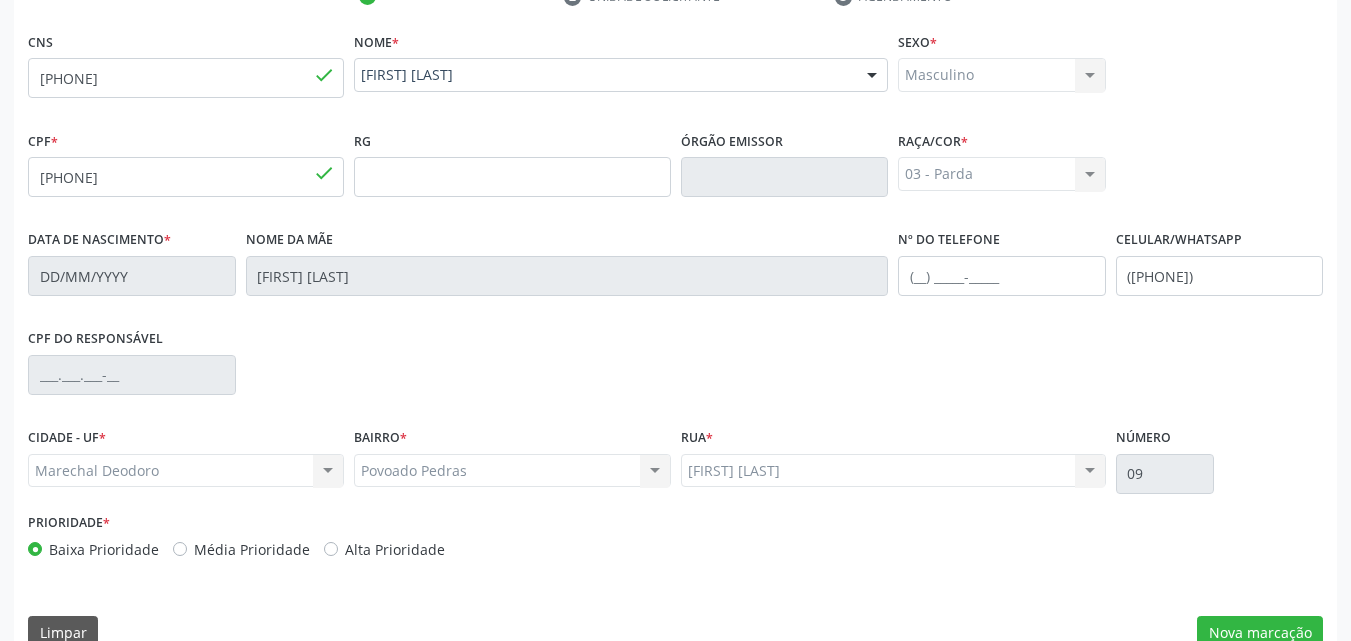 scroll, scrollTop: 471, scrollLeft: 0, axis: vertical 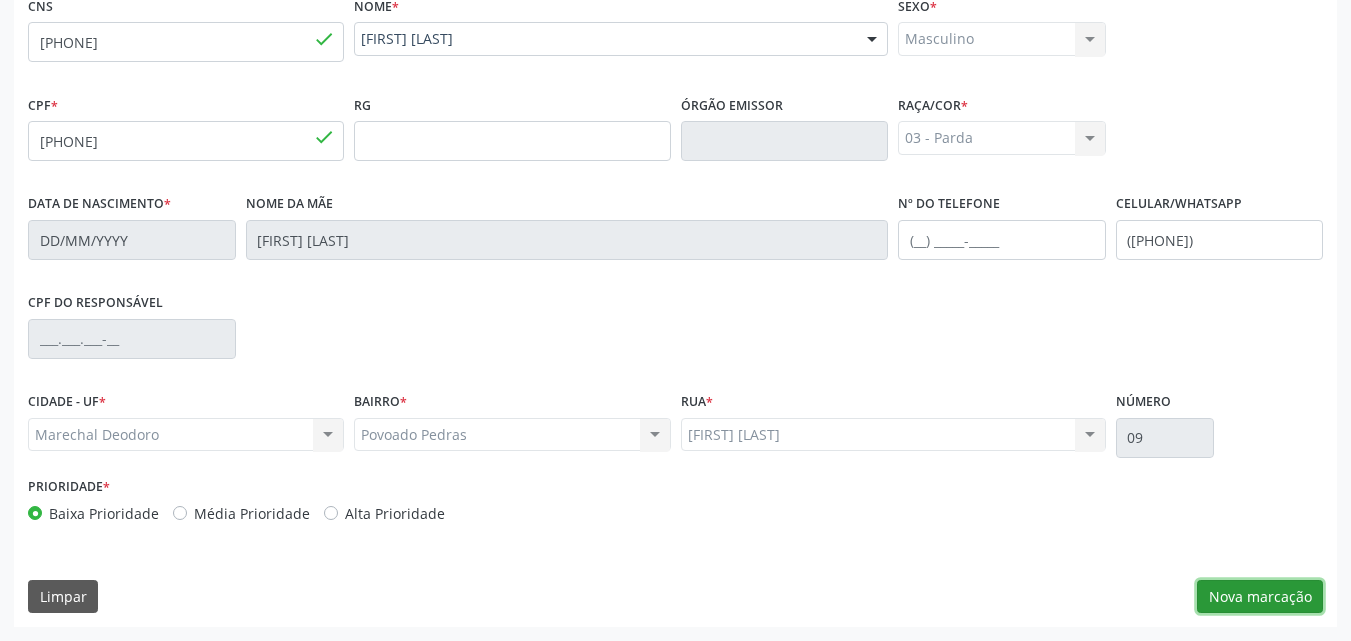click on "Nova marcação" at bounding box center (1260, 597) 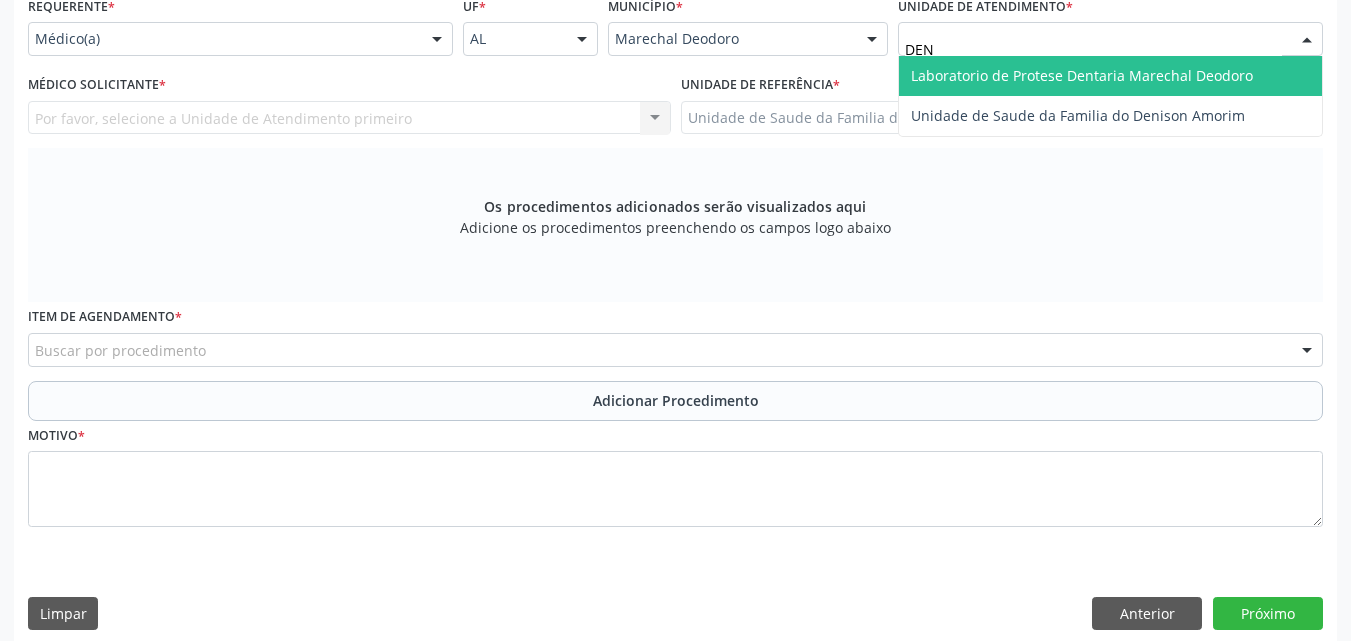type on "DENI" 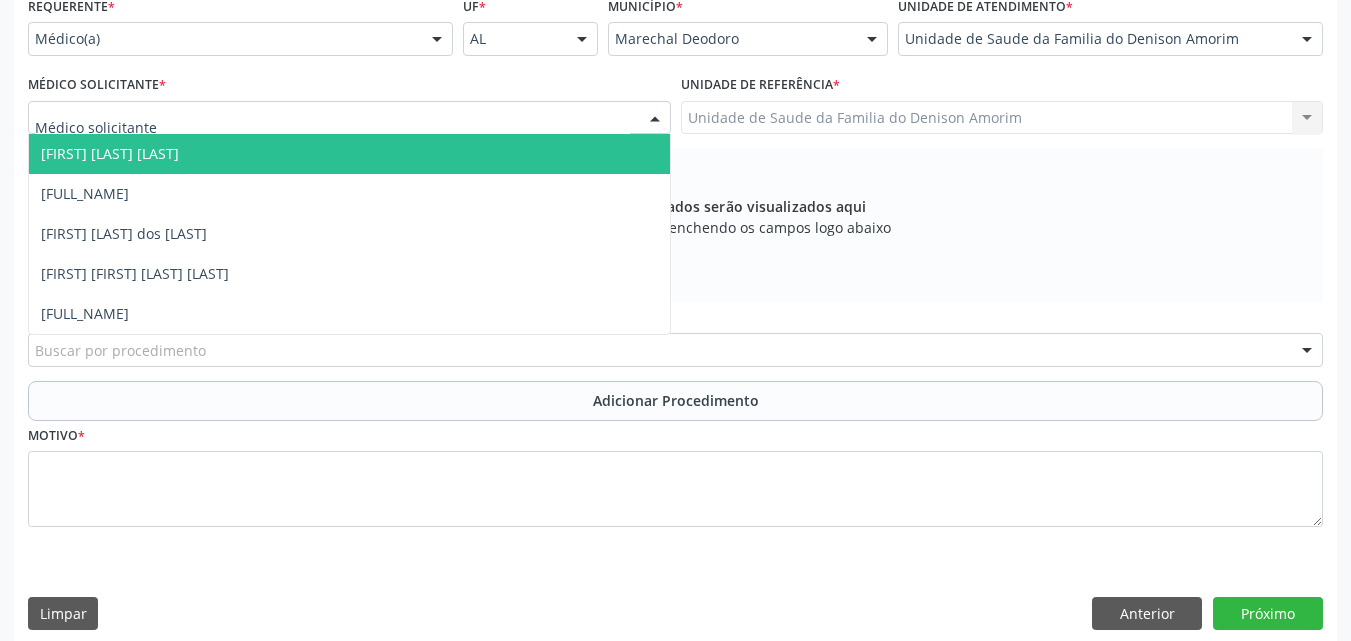 click at bounding box center [349, 118] 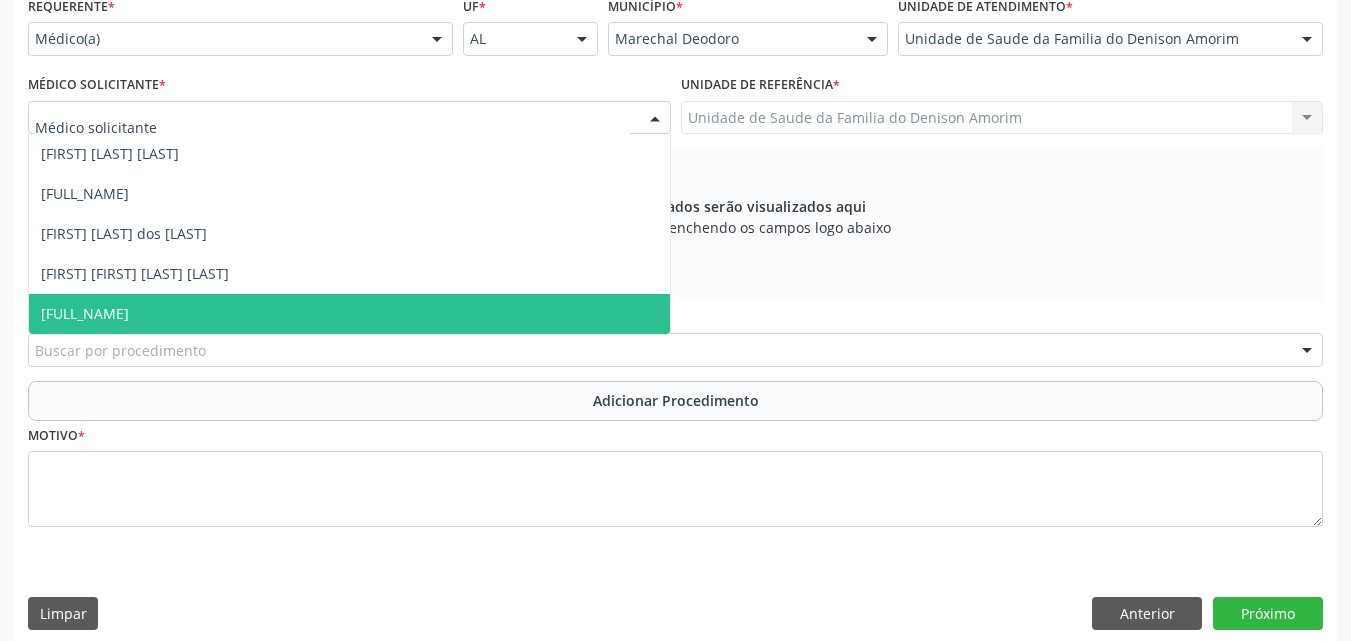 click on "[FULL_NAME]" at bounding box center (349, 314) 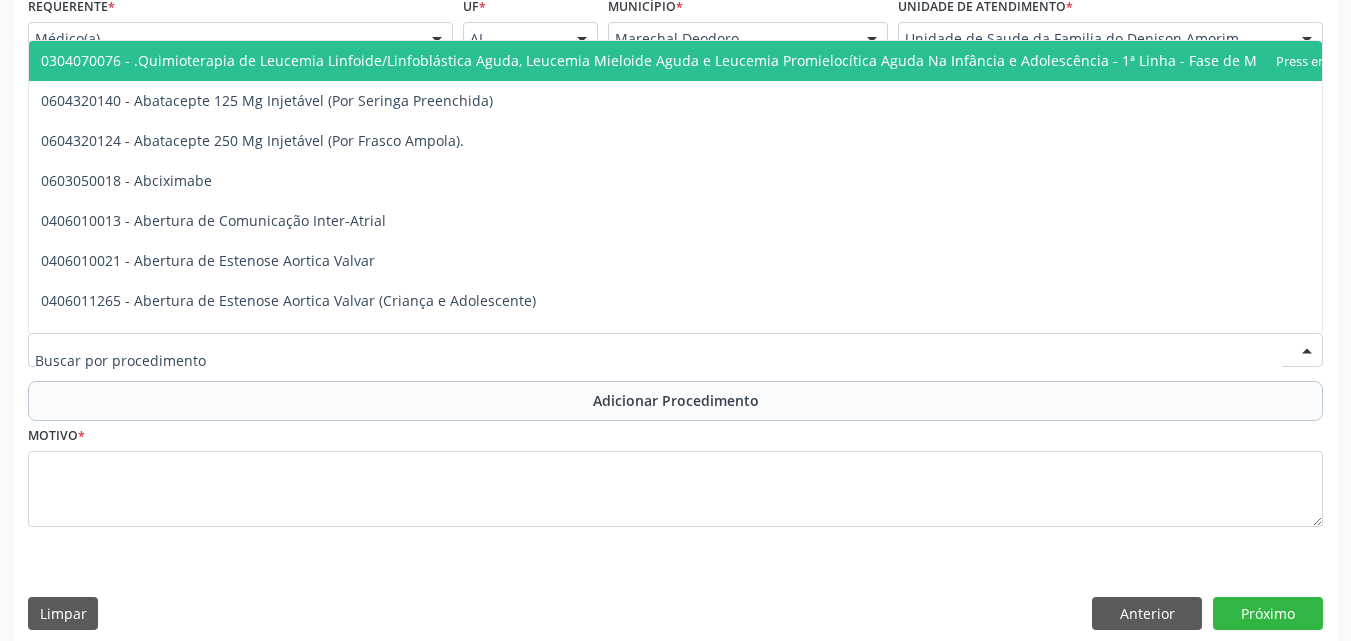 click at bounding box center (675, 350) 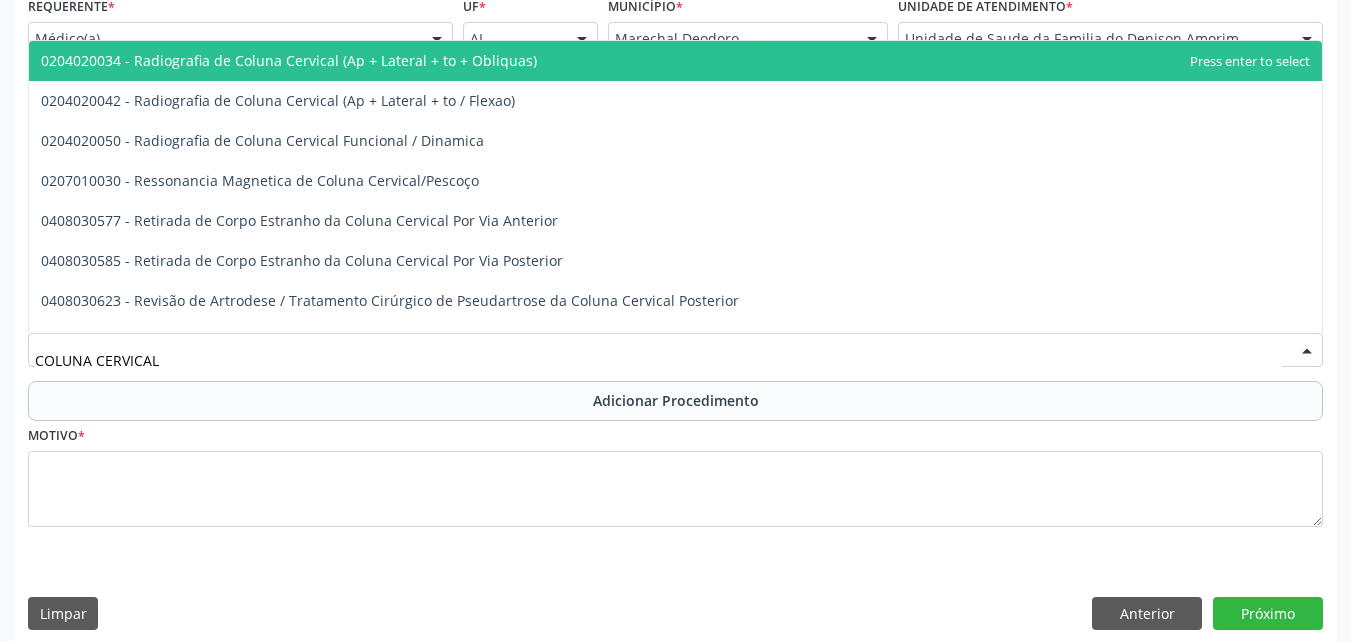 type on "COLUNA CERVICAL" 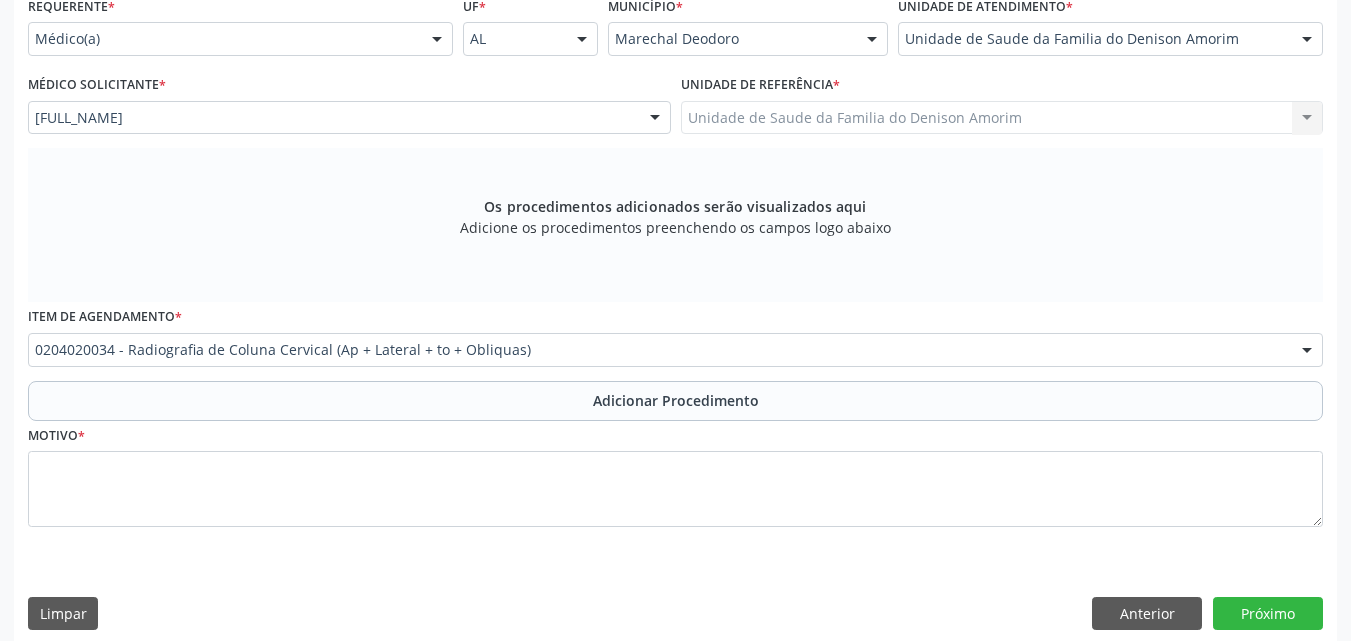 click on "Item de agendamento
*
[NUMBER] - Radiografia de Coluna Cervical (Ap + Lateral + to + Obliquas)         [NUMBER] - .Quimioterapia de Leucemia Linfoide/Linfoblástica Aguda, Leucemia Mieloide Aguda e Leucemia Promielocítica Aguda Na Infância e Adolescência - 1ª Linha - Fase de Manutenção   [NUMBER] - Abatacepte 125 Mg Injetável (Por Seringa Preenchida)   [NUMBER] - Abatacepte 250 Mg Injetável (Por Frasco Ampola).   [NUMBER] - Abciximabe   [NUMBER] - Abertura de Comunicação Inter-Atrial   [NUMBER] - Abertura de Estenose Aortica Valvar   [NUMBER] - Abertura de Estenose Aortica Valvar (Criança e Adolescente)   [NUMBER] - Abertura de Estenose Pulmonar Valvar   [NUMBER] - Abertura de Estenose Pulmonar Valvar (Criança e Adolescente)   [NUMBER] - Abordagem Cognitiva Comportamental do Fumante (Por Atendimento / Paciente)   [NUMBER] - Acesso A Polpa Dentaria e Medicacao (Por Dente)   [NUMBER] - Acetazolamida 250 Mg (Por Comprimido)" at bounding box center [675, 341] 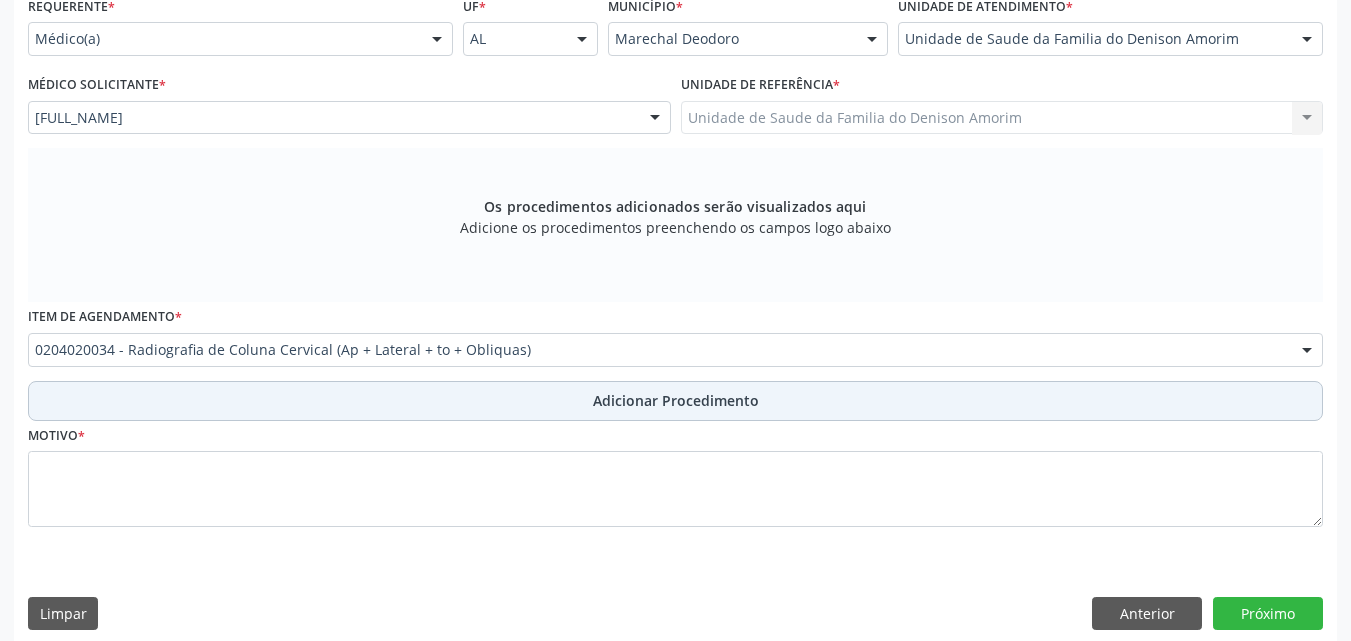 click on "Adicionar Procedimento" at bounding box center (675, 401) 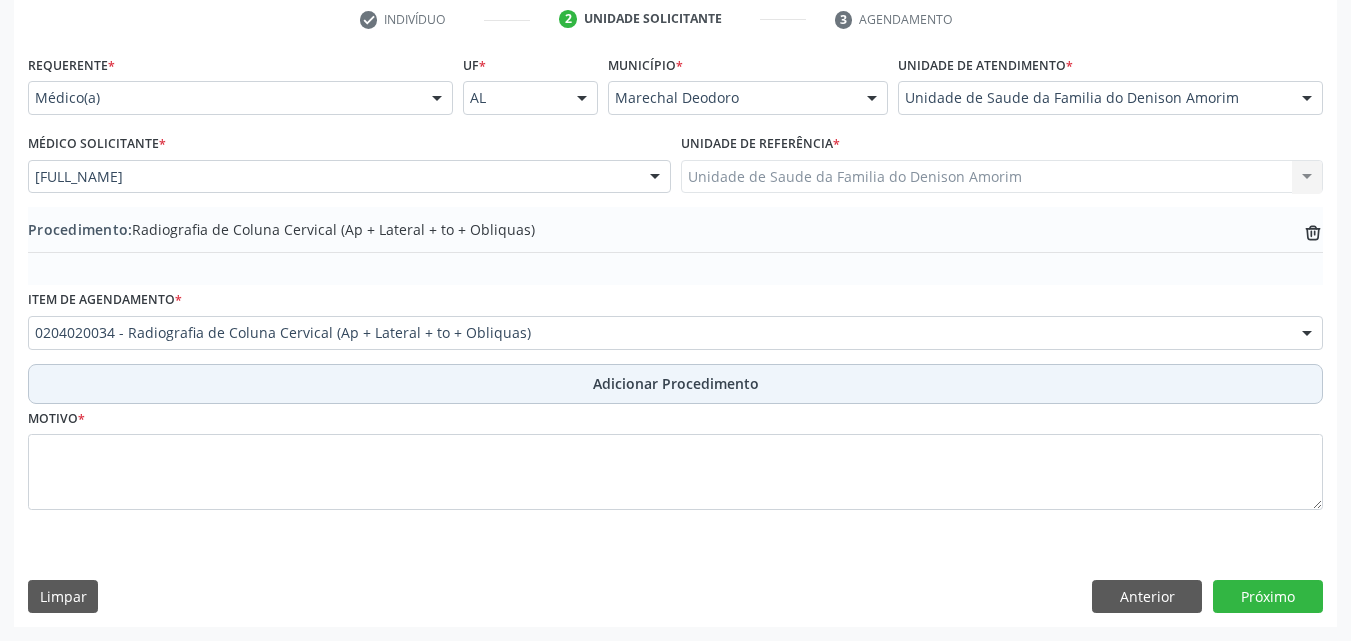 scroll, scrollTop: 412, scrollLeft: 0, axis: vertical 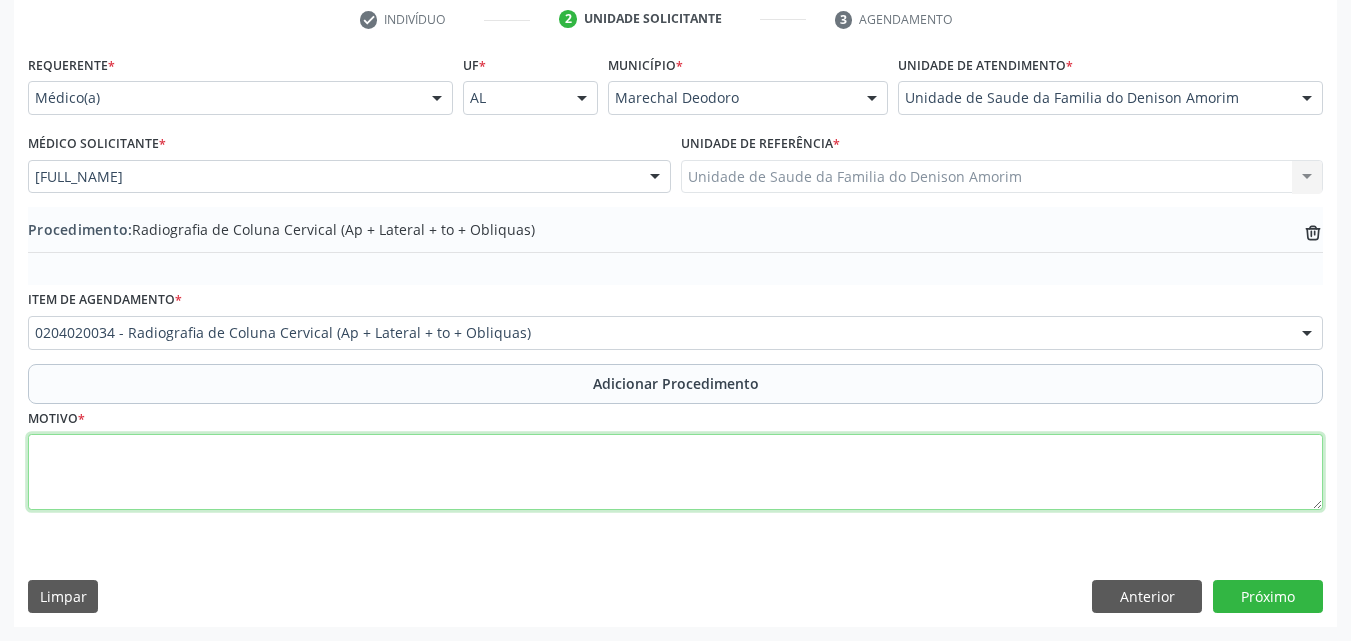 click at bounding box center (675, 472) 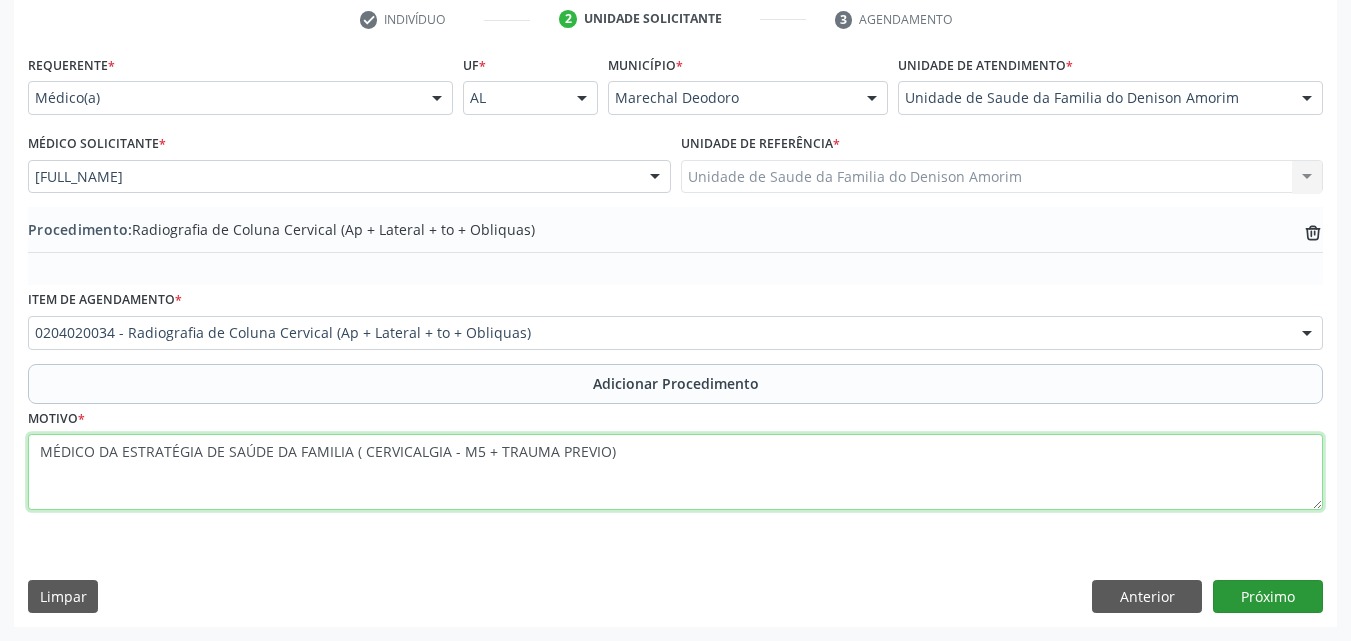 type on "MÉDICO DA ESTRATÉGIA DE SAÚDE DA FAMILIA ( CERVICALGIA - M5 + TRAUMA PREVIO)" 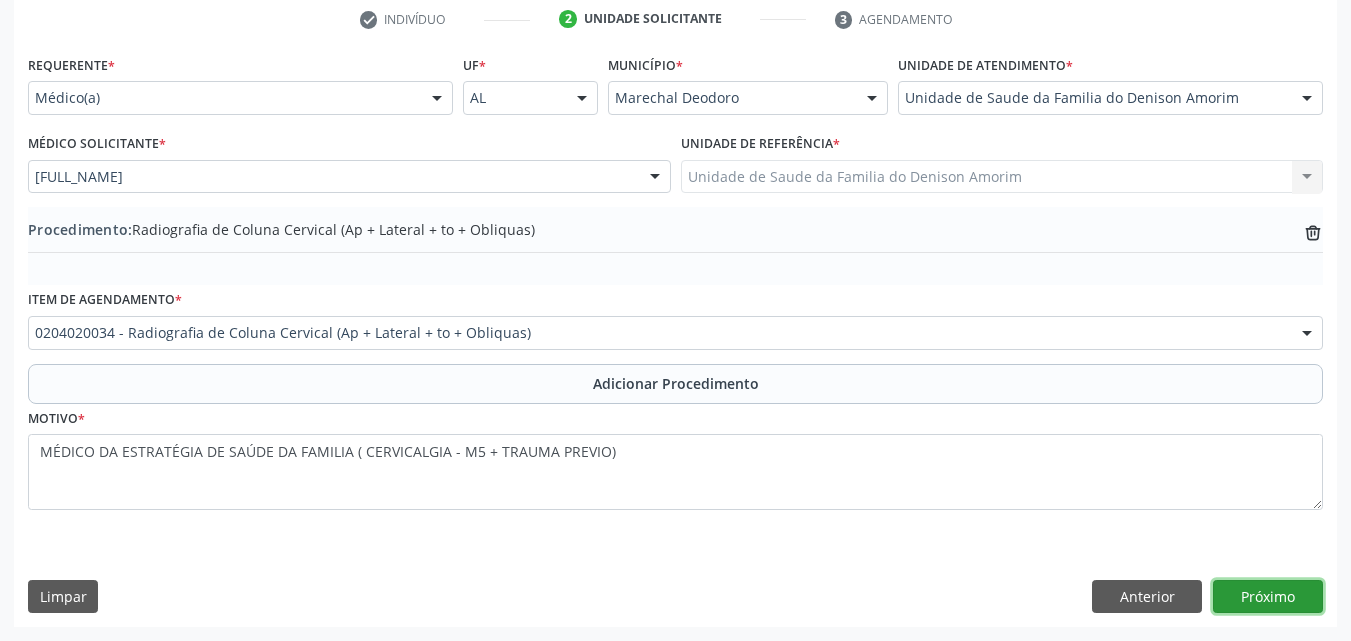 click on "Próximo" at bounding box center [1268, 597] 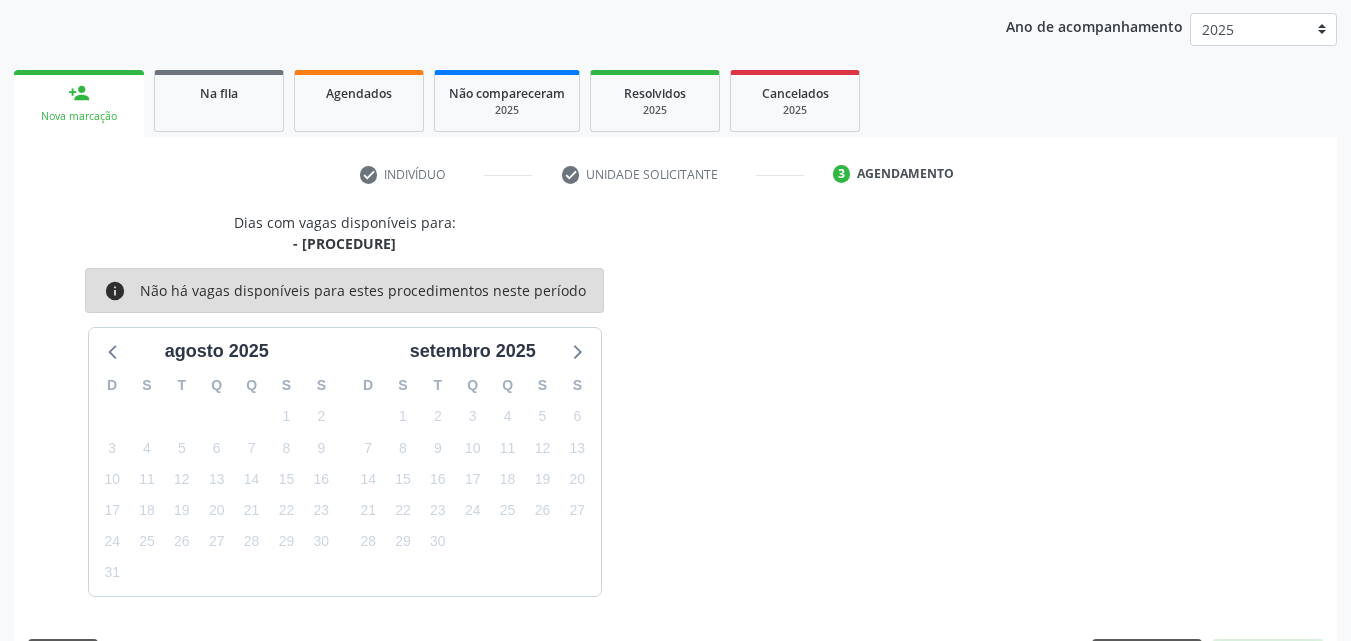 scroll, scrollTop: 316, scrollLeft: 0, axis: vertical 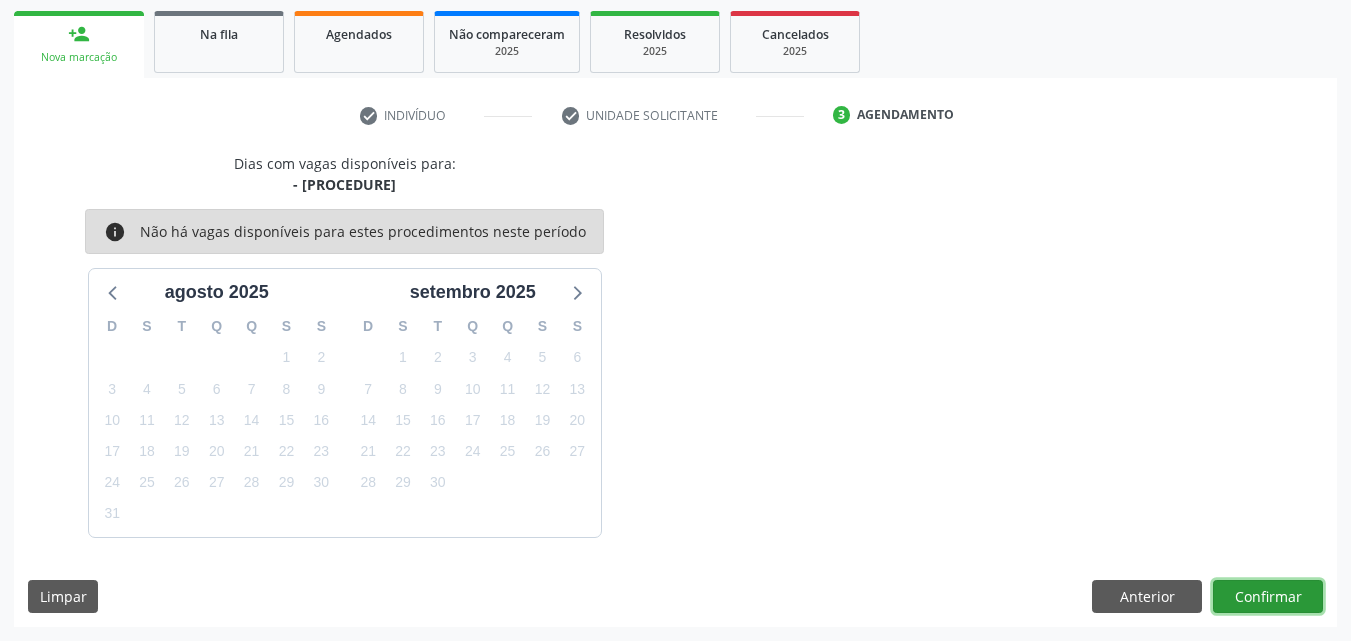 click on "Confirmar" at bounding box center (1268, 597) 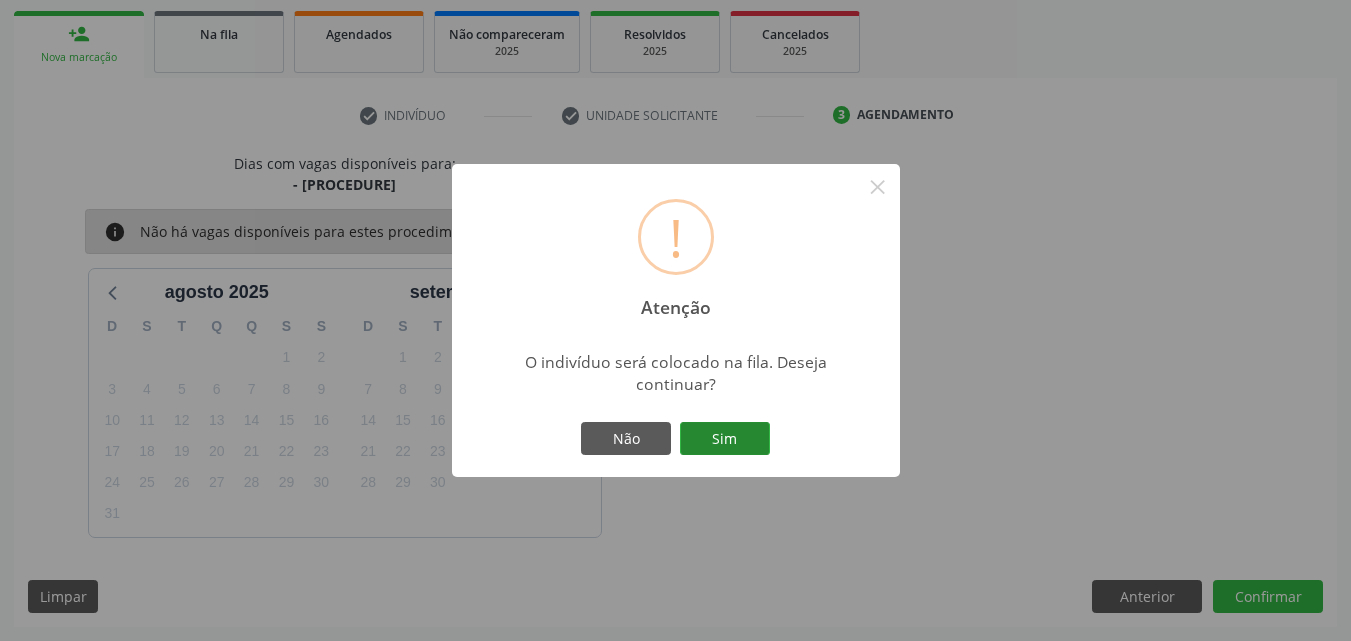 click on "Sim" at bounding box center (725, 439) 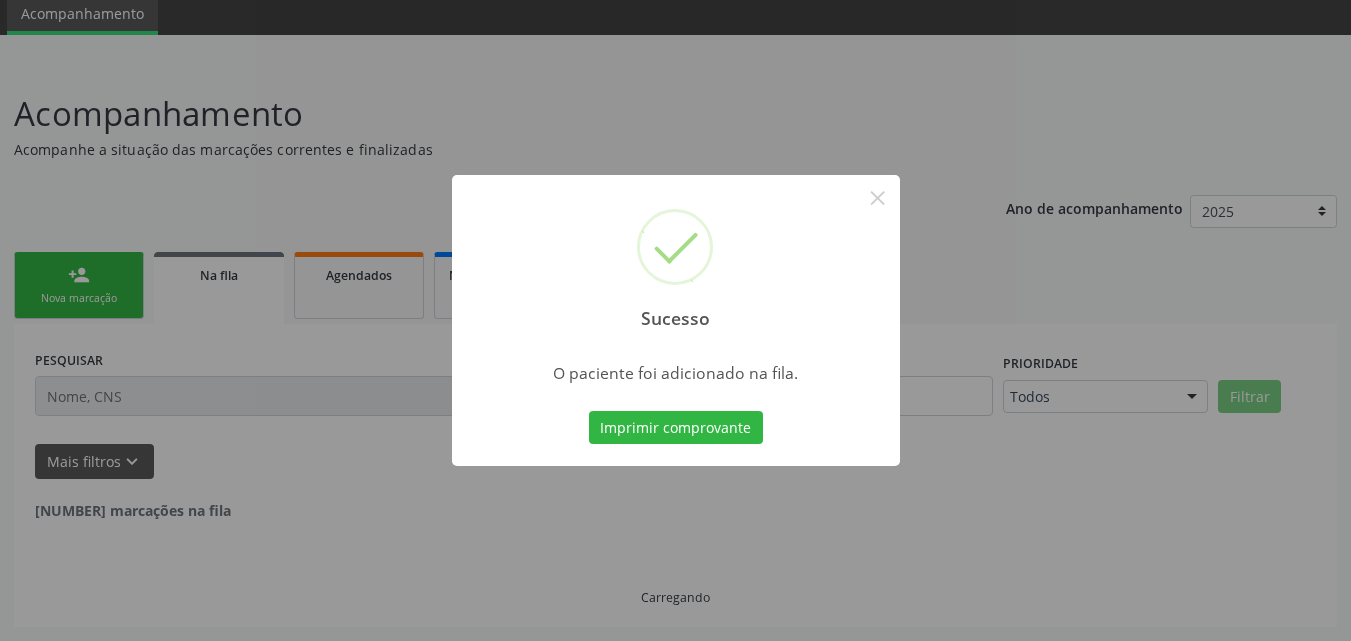 scroll, scrollTop: 54, scrollLeft: 0, axis: vertical 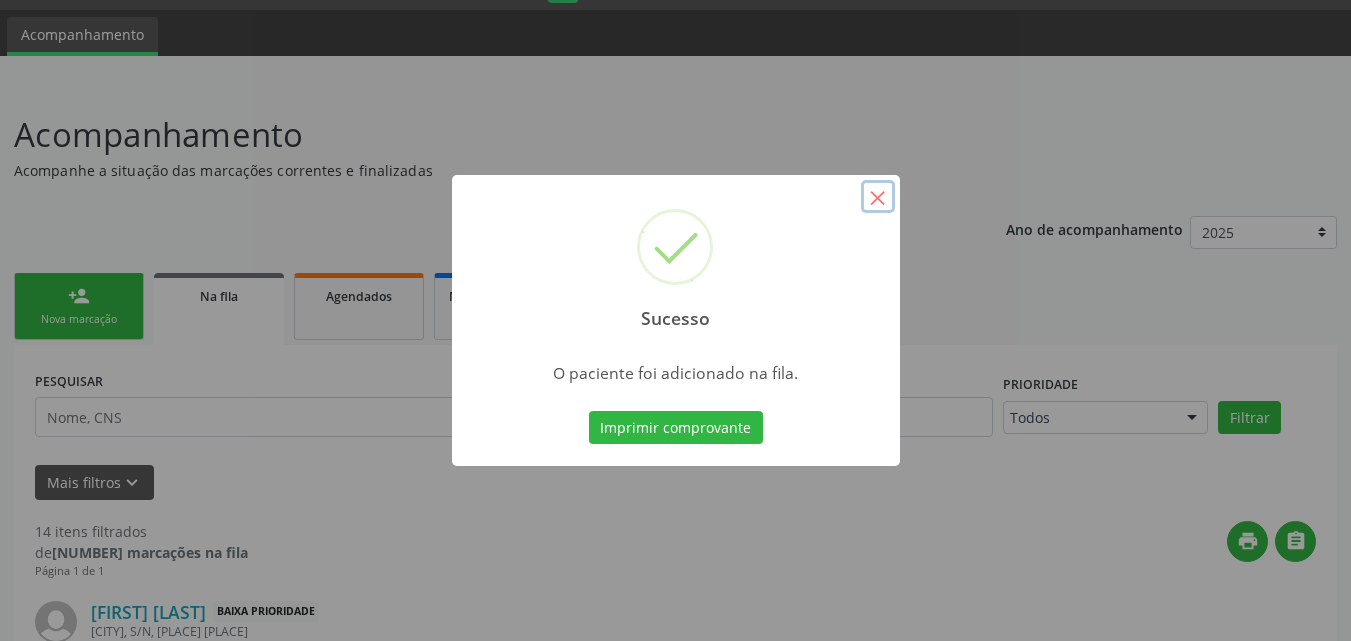 click on "×" at bounding box center [878, 197] 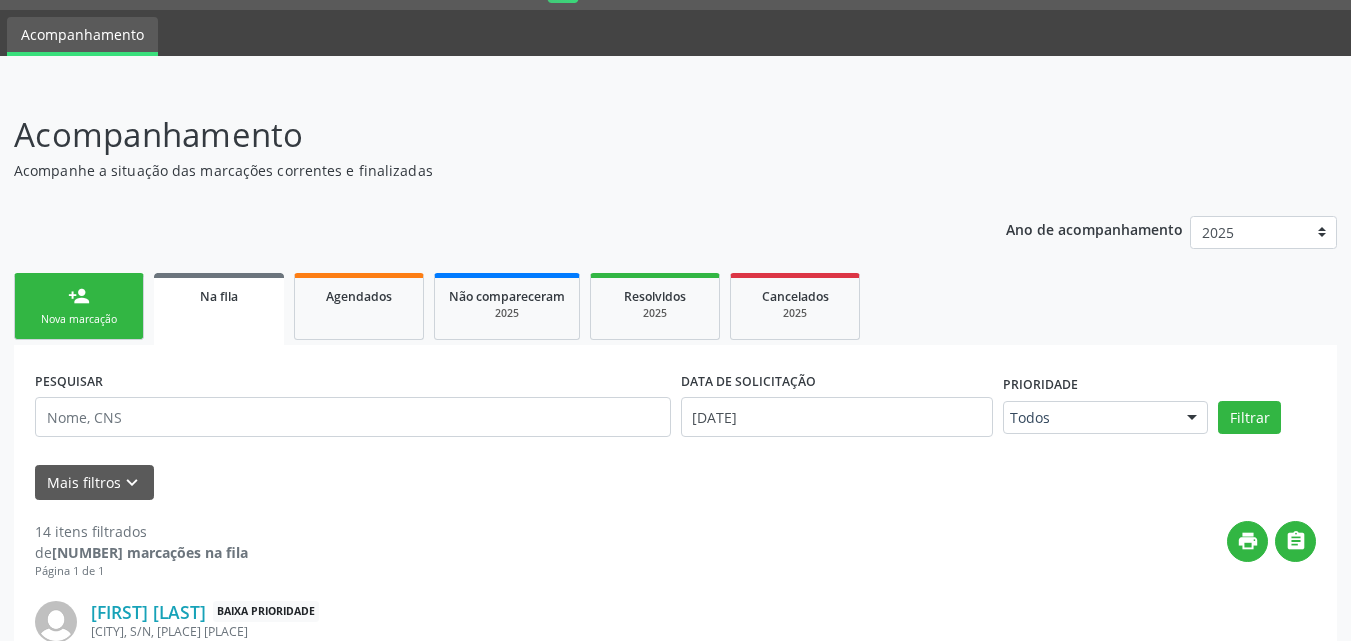 click on "person_add
Nova marcação" at bounding box center [79, 306] 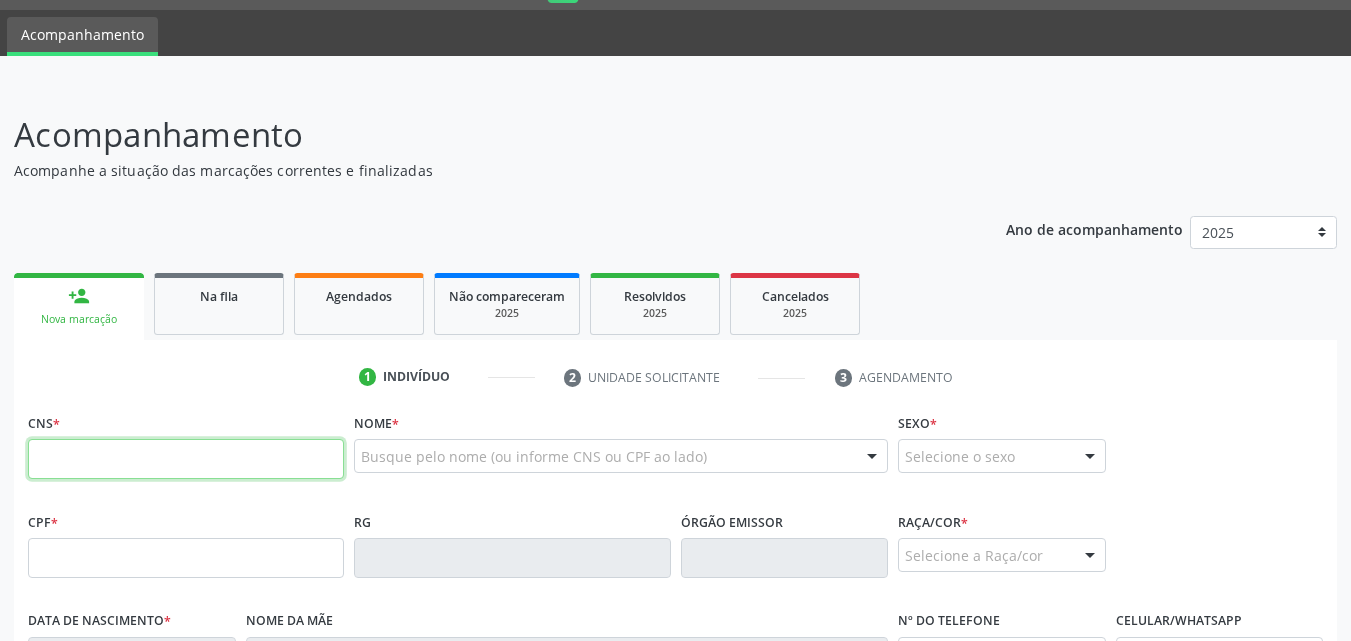 click at bounding box center (186, 459) 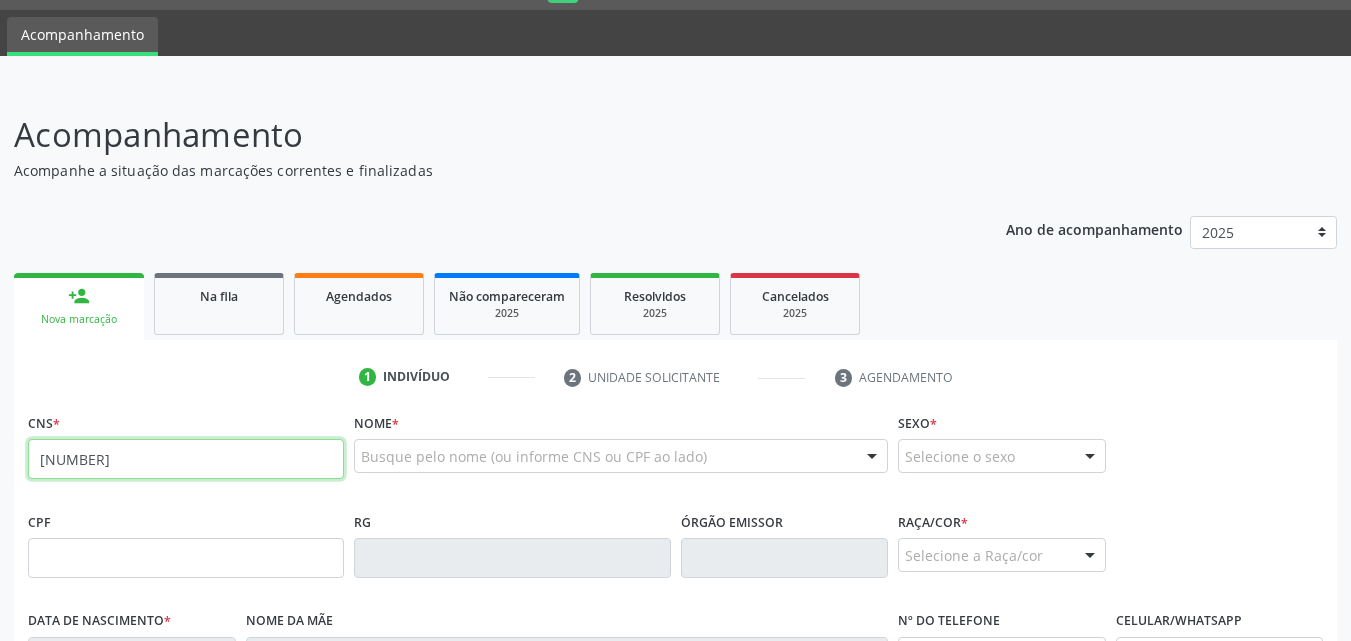 type on "[NUMBER]" 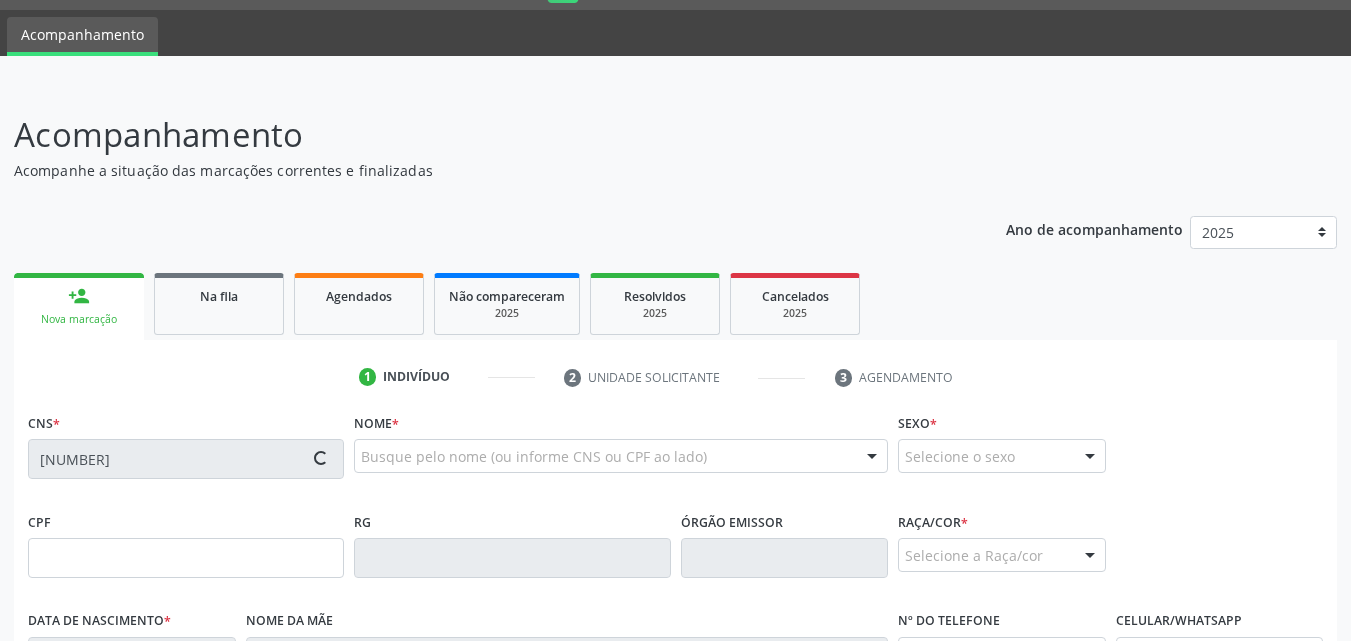 type on "DD/MM/YYYY" 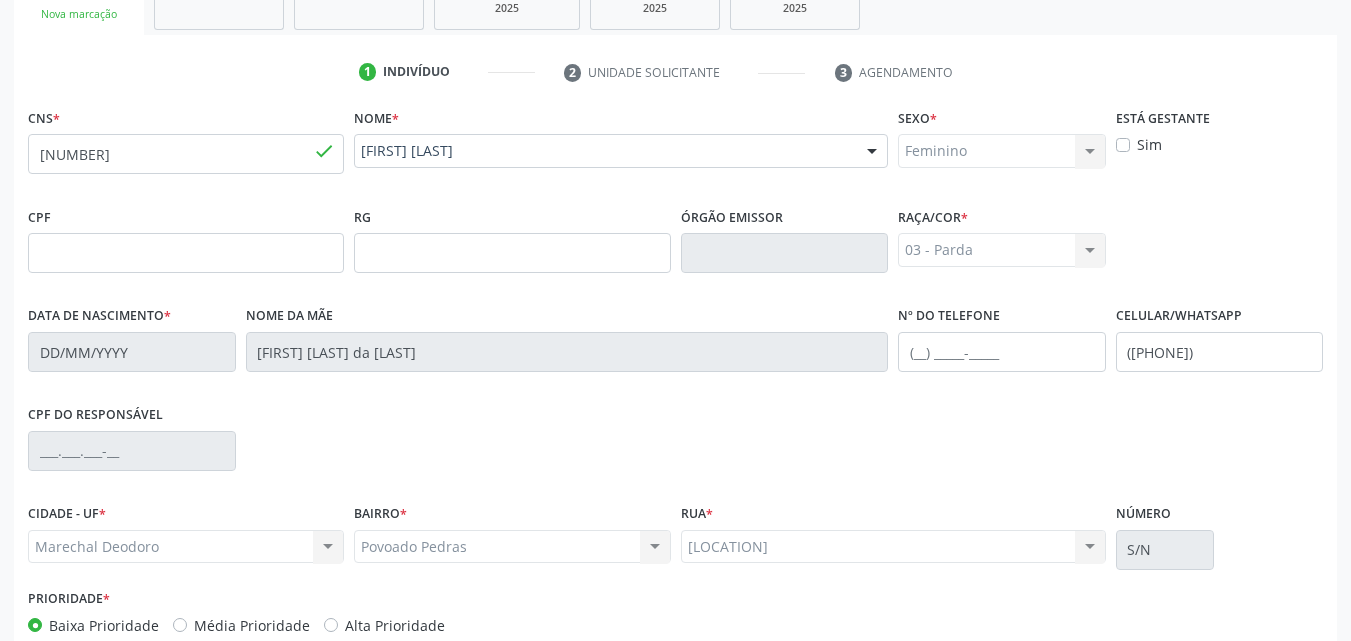 scroll, scrollTop: 471, scrollLeft: 0, axis: vertical 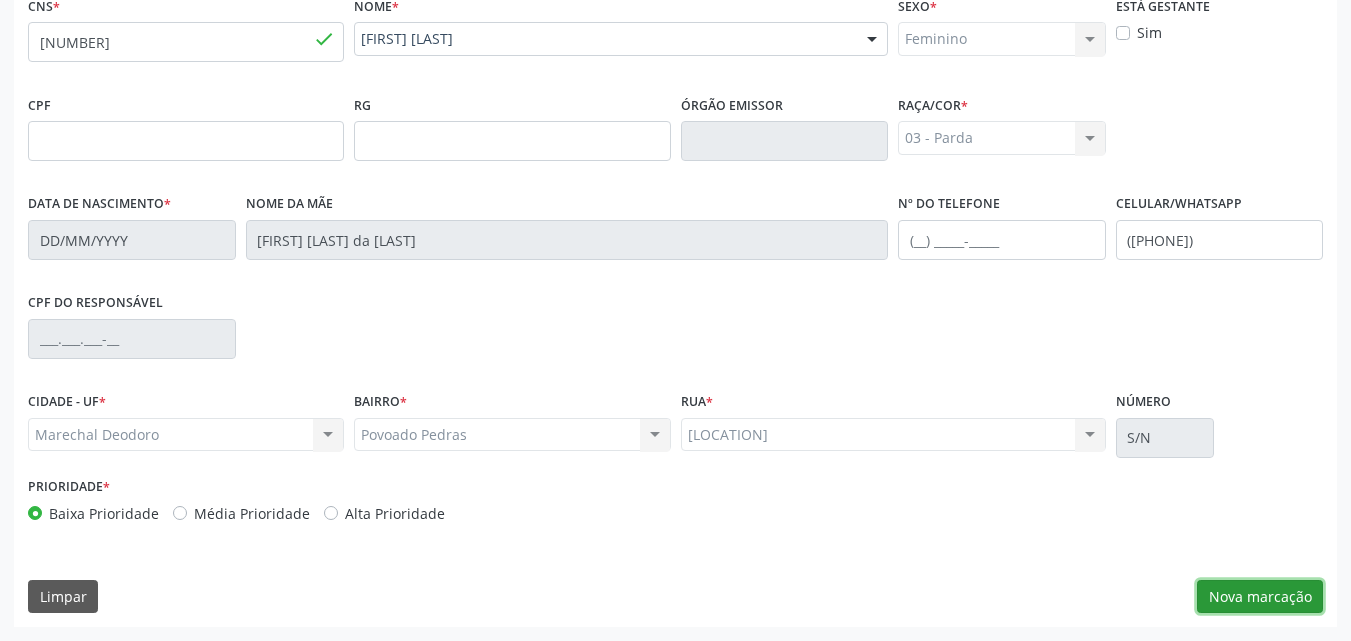 click on "Nova marcação" at bounding box center [1260, 597] 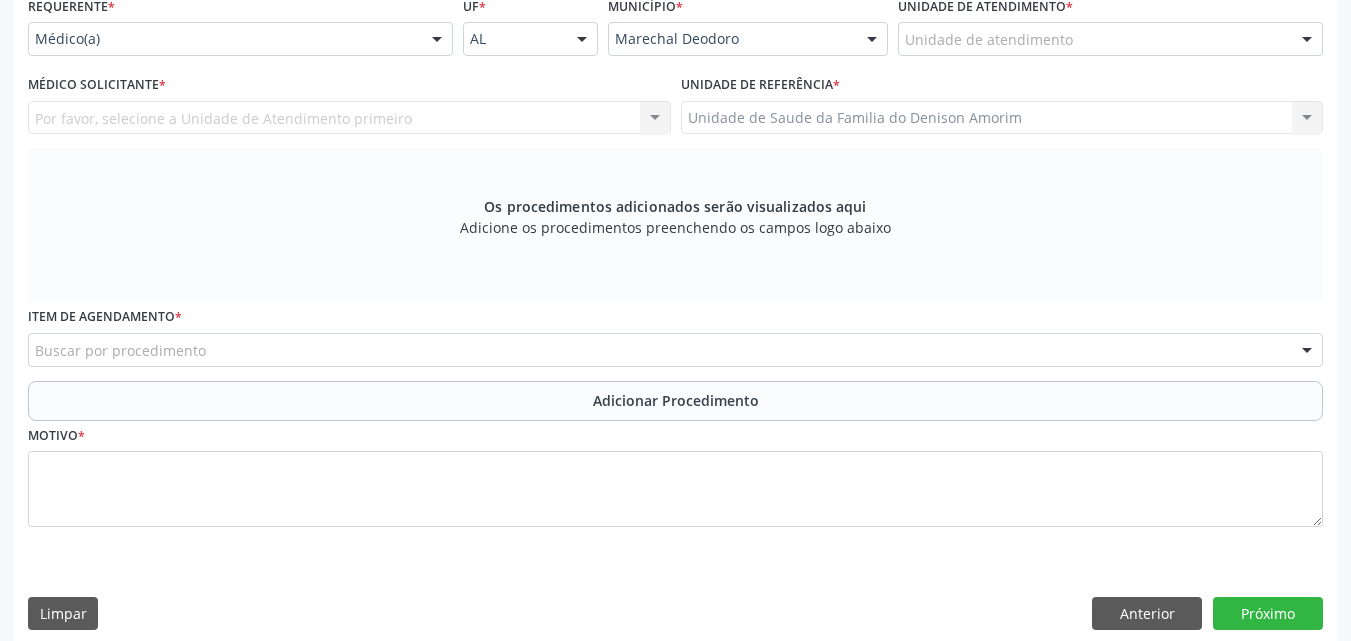click on "Requerente
*
Médico(a)         Médico(a)   Enfermeiro(a)   Paciente
Nenhum resultado encontrado para: "   "
Não há nenhuma opção para ser exibida.
UF
*
AL         AL
Nenhum resultado encontrado para: "   "
Não há nenhuma opção para ser exibida.
Município
*
Marechal Deodoro         Marechal Deodoro
Nenhum resultado encontrado para: "   "
Não há nenhuma opção para ser exibida.
Unidade de atendimento
*
Unidade de atendimento
Aeronave Baron 58   Aeronave Cessna   Associacao Divina Misericordia   Caps Maria Celia de Araujo Sarmento   Central Municipal de Rede de Frio de Marechal Deodoro   Central de Abastecimento Farmaceutico Caf   Centro Municipal de Especialidade Odontologica   Centro de Parto Normal Imaculada Conceicao   Centro de Saude Professor Estacio de Lima" at bounding box center [675, 317] 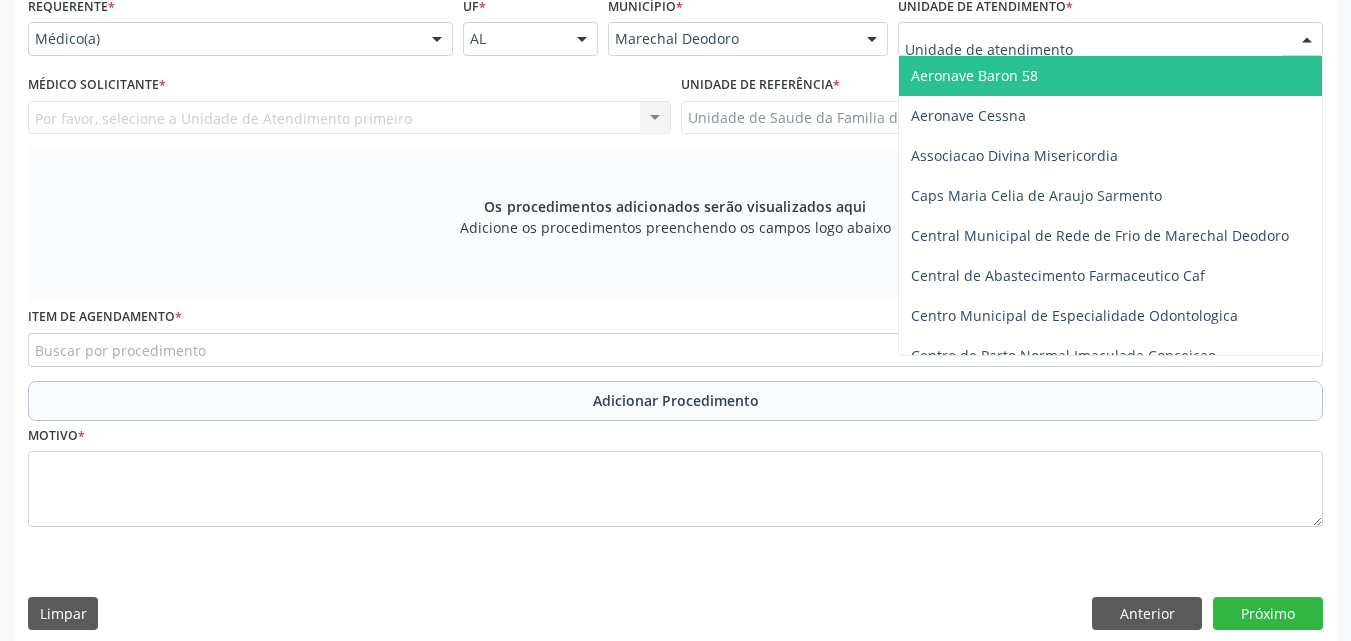 click at bounding box center [1110, 39] 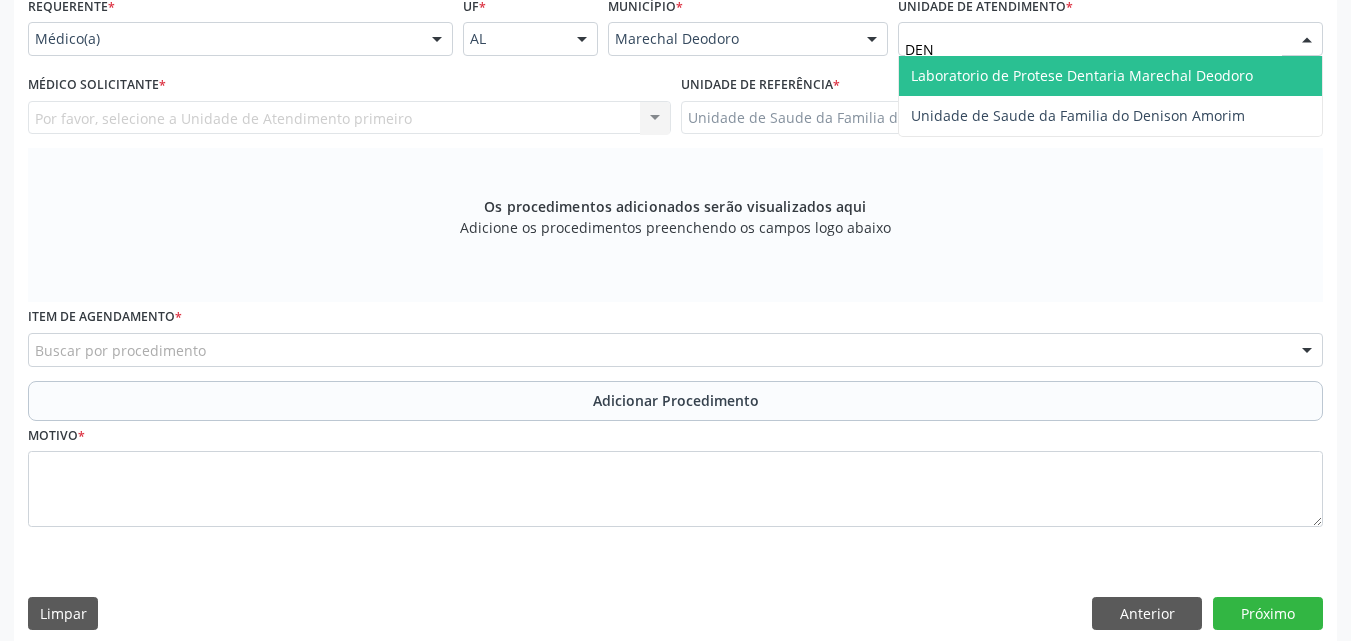 type on "DENI" 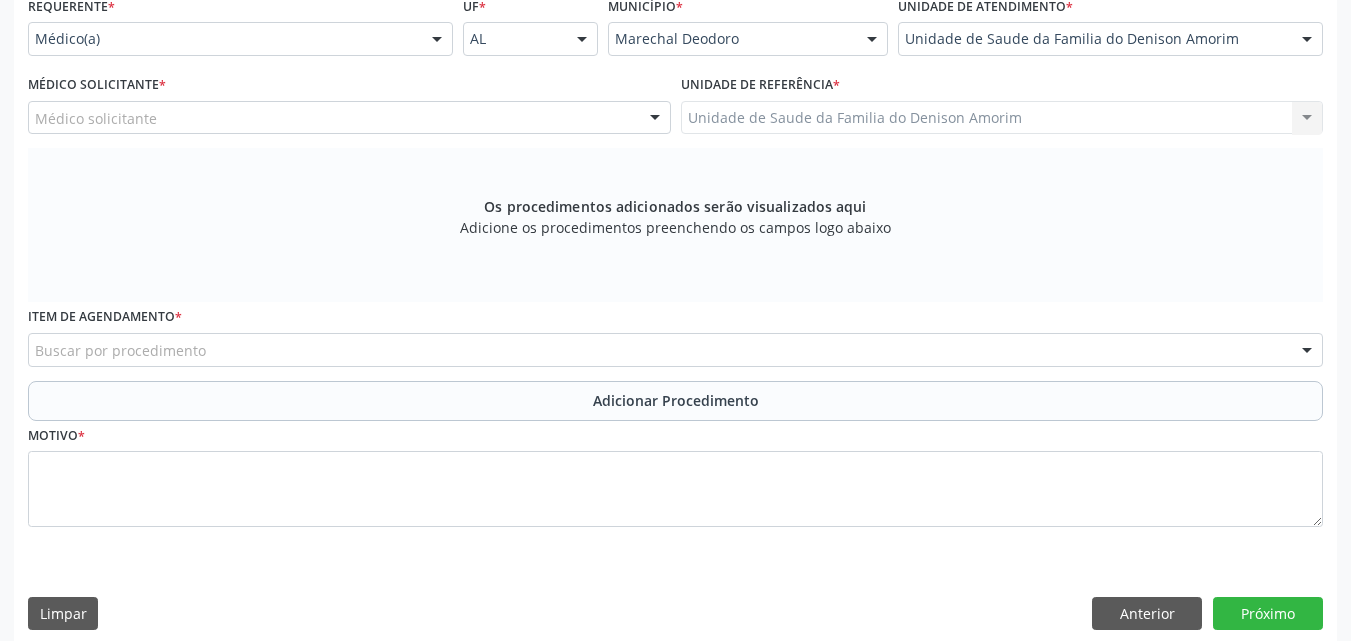 click at bounding box center (437, 40) 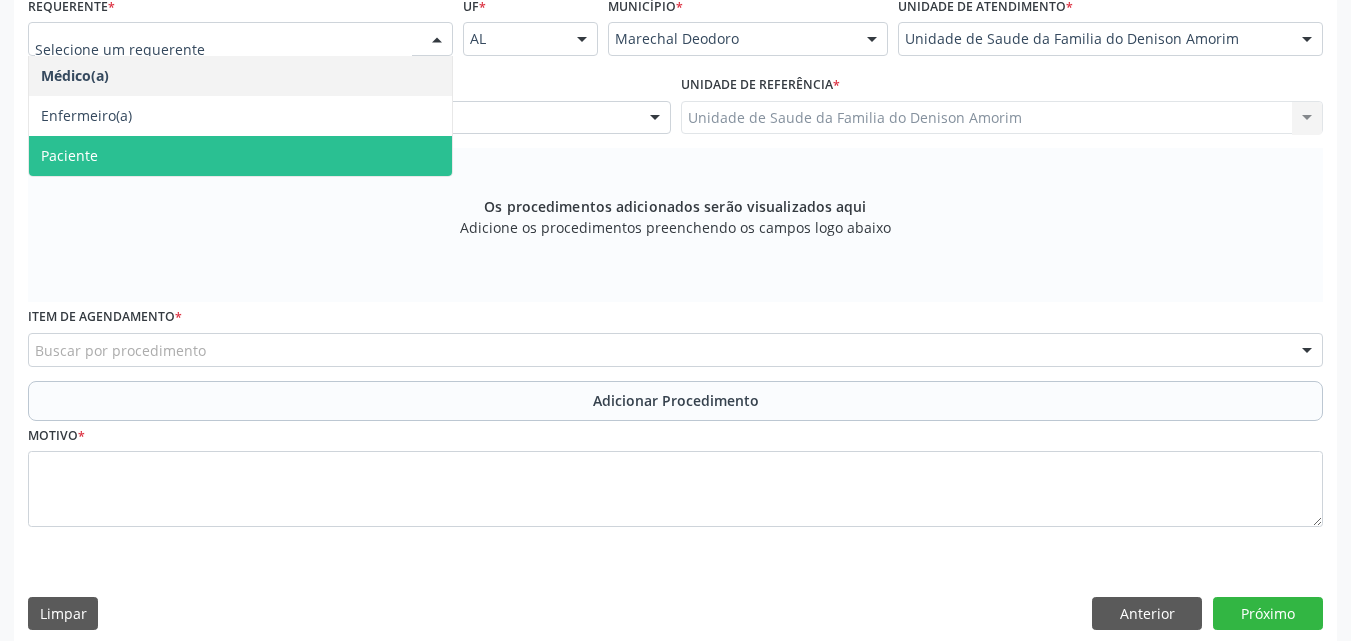 click on "Paciente" at bounding box center [240, 156] 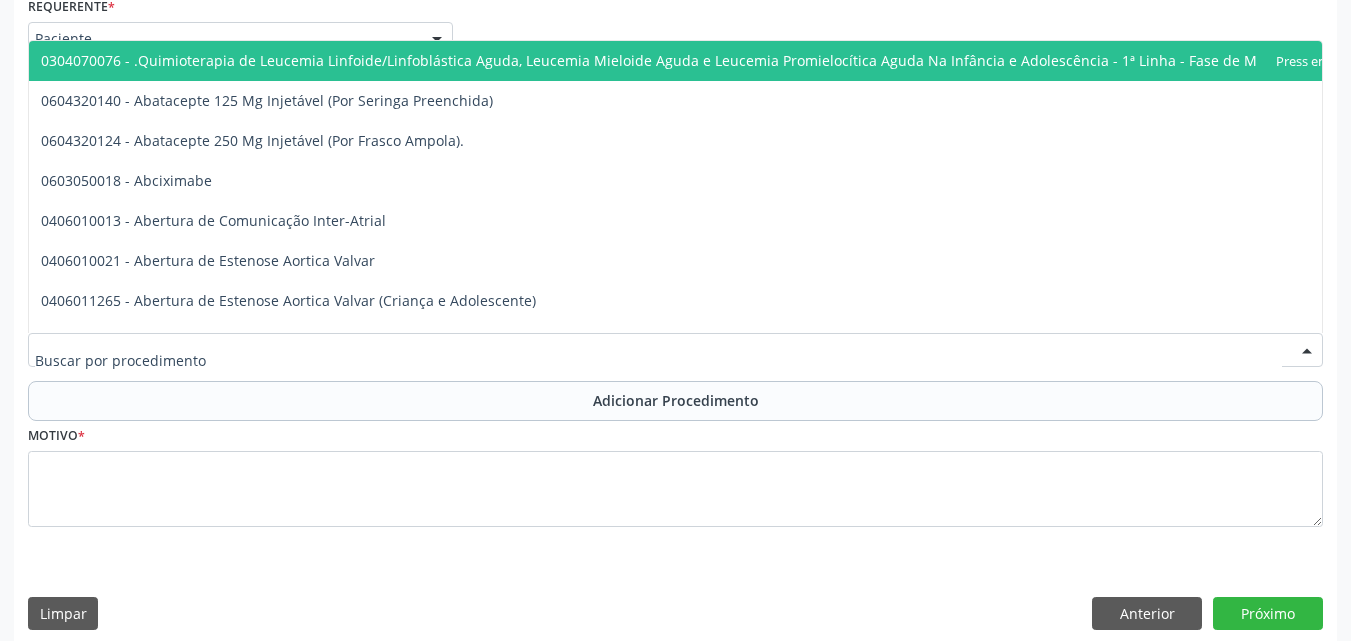 click at bounding box center (675, 350) 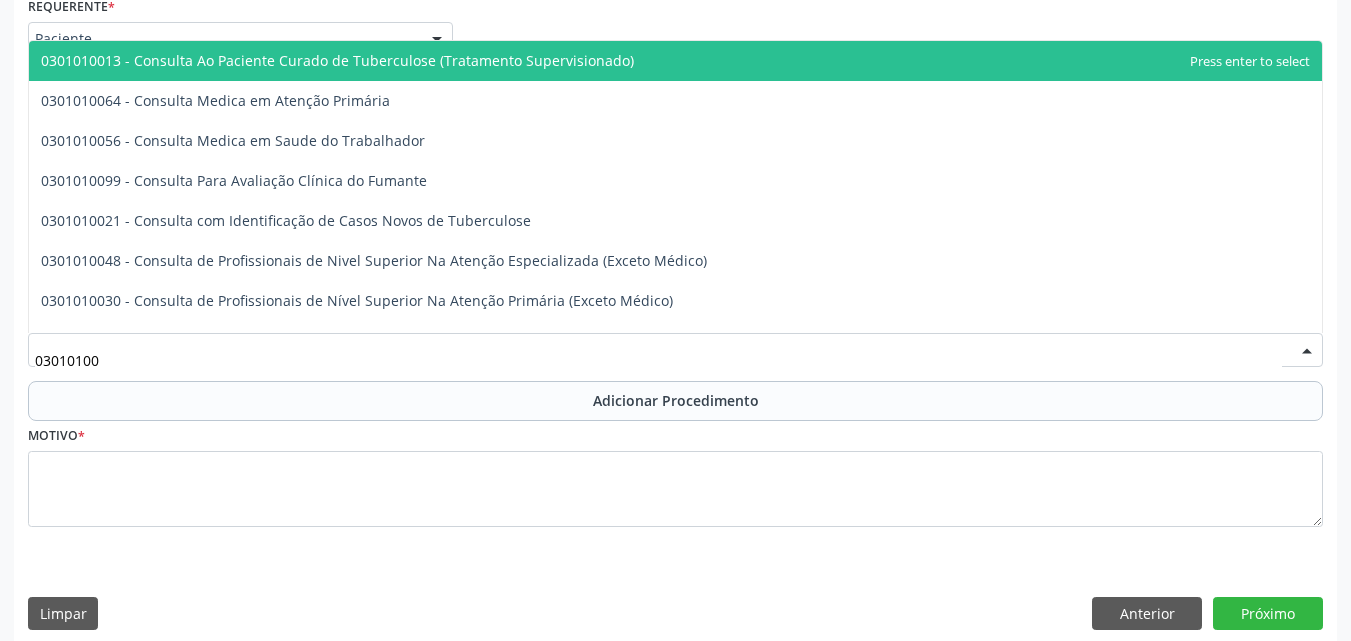 type on "[PHONE]" 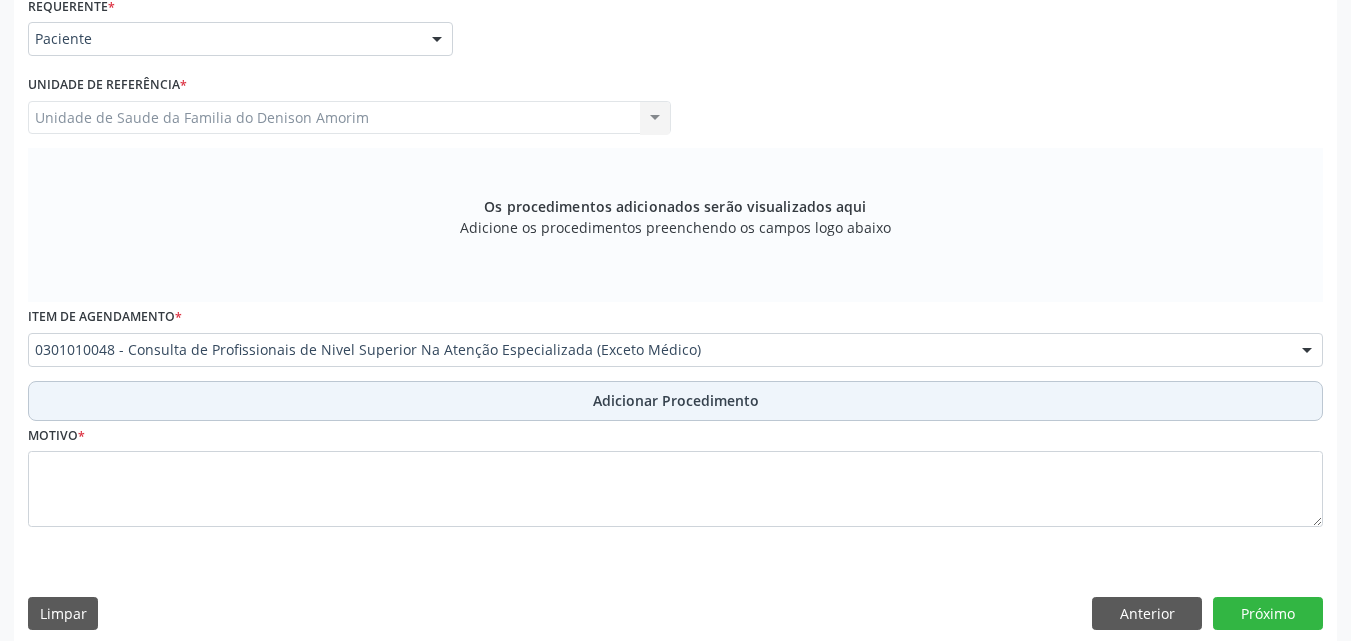 click on "Adicionar Procedimento" at bounding box center (675, 401) 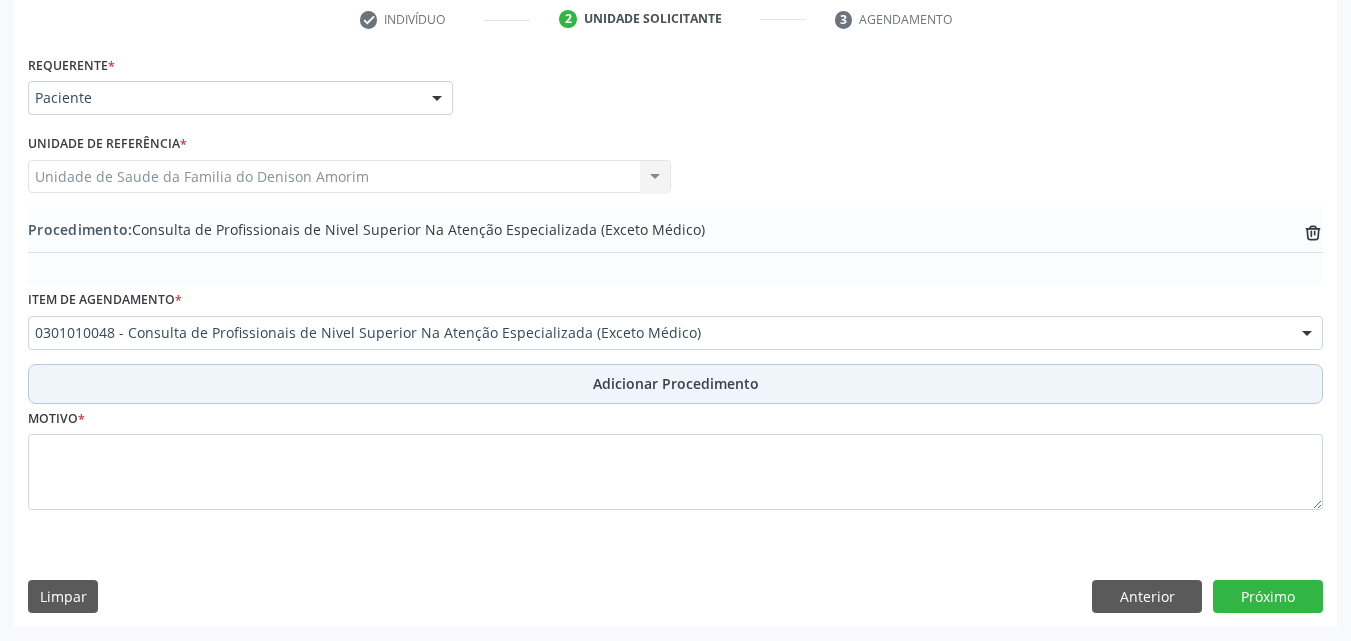 scroll, scrollTop: 412, scrollLeft: 0, axis: vertical 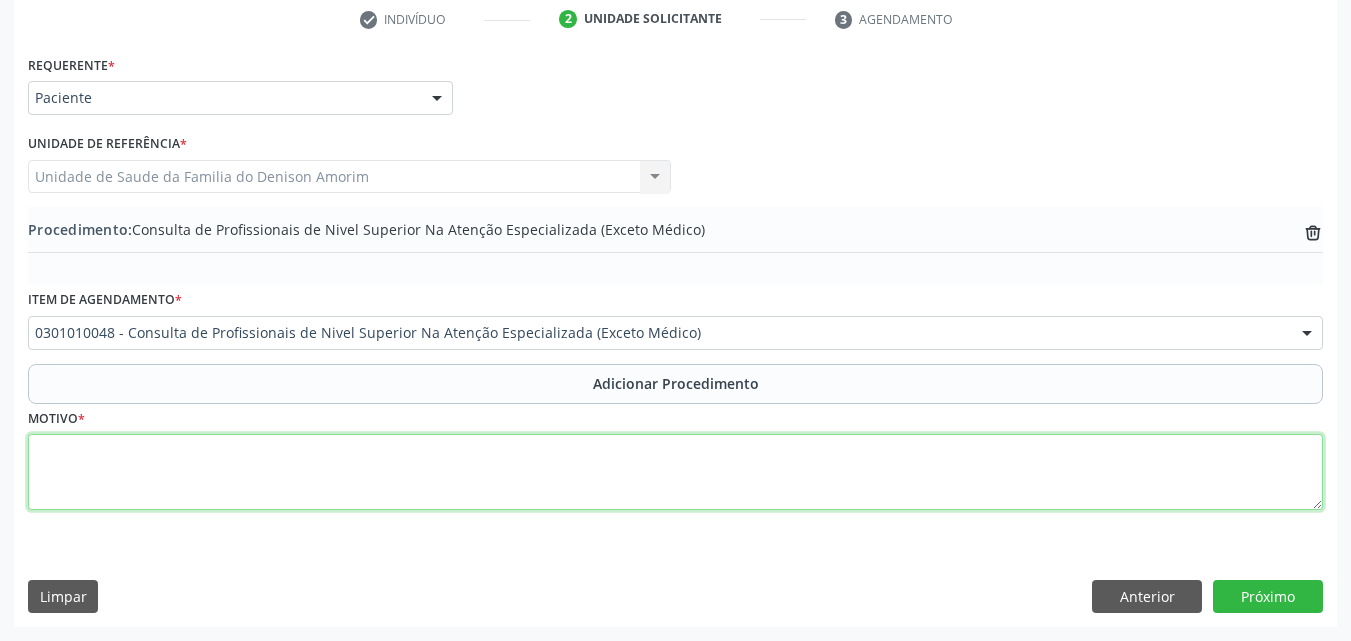 click at bounding box center (675, 472) 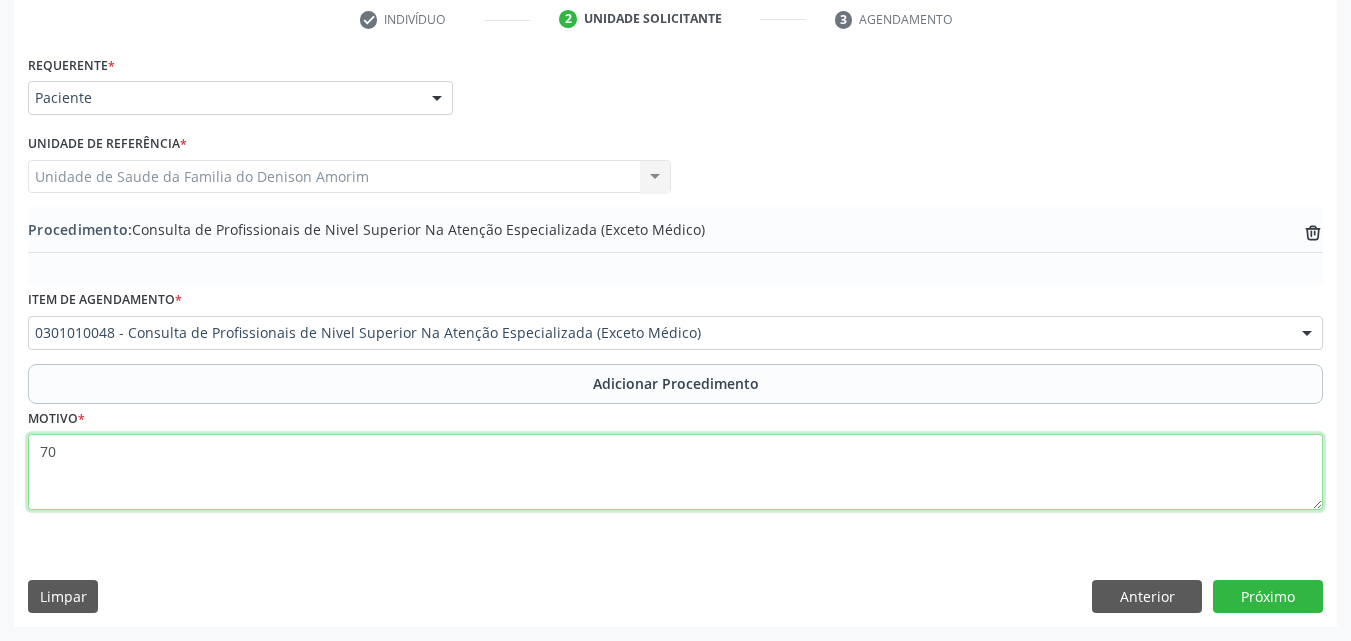 type on "7" 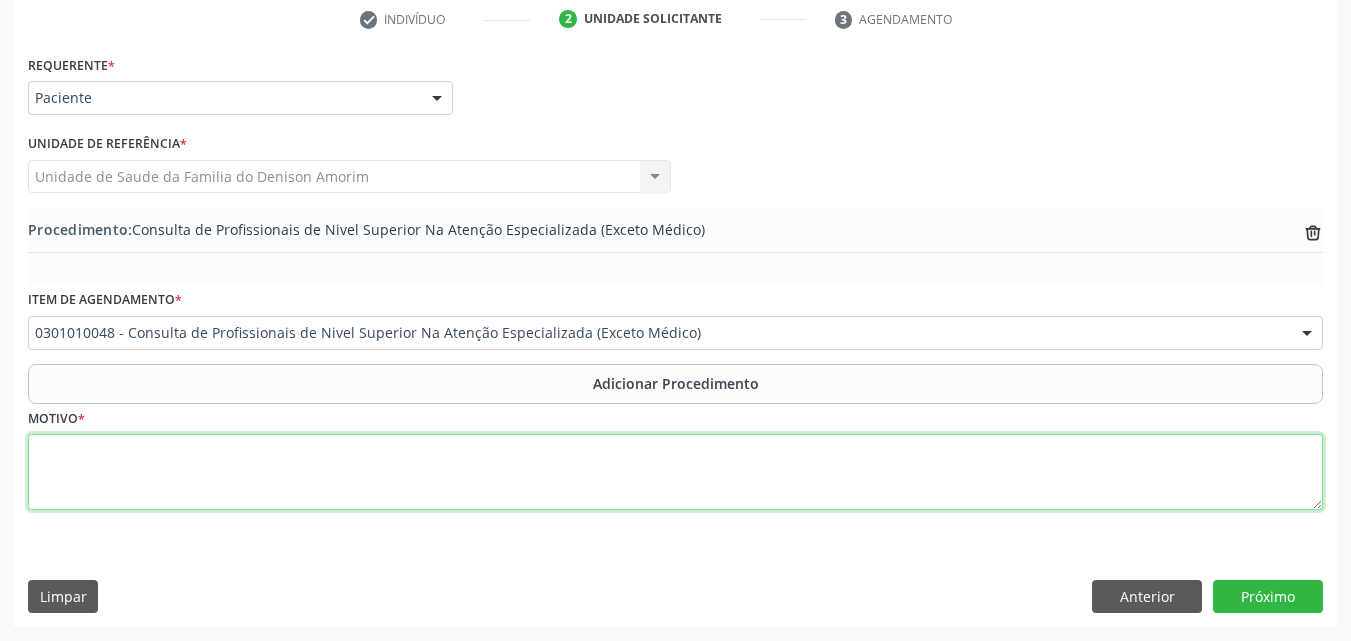 click at bounding box center (675, 472) 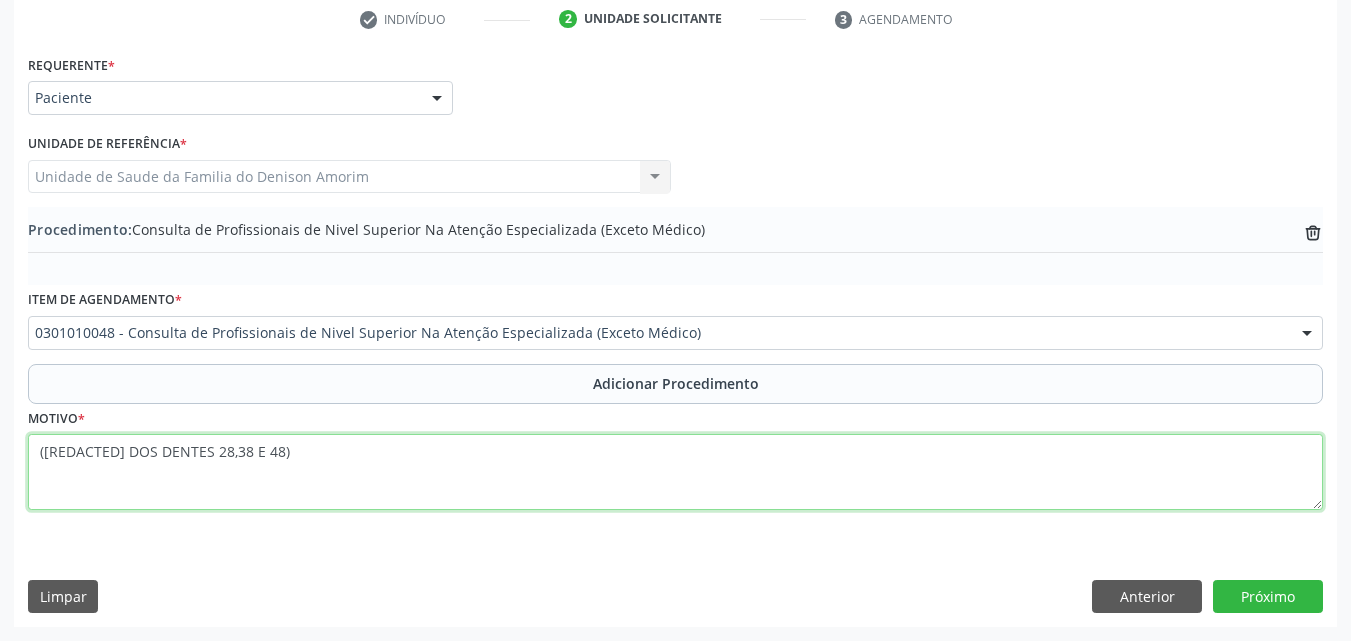 click on "([REDACTED] DOS DENTES 28,38 E 48)" at bounding box center (675, 472) 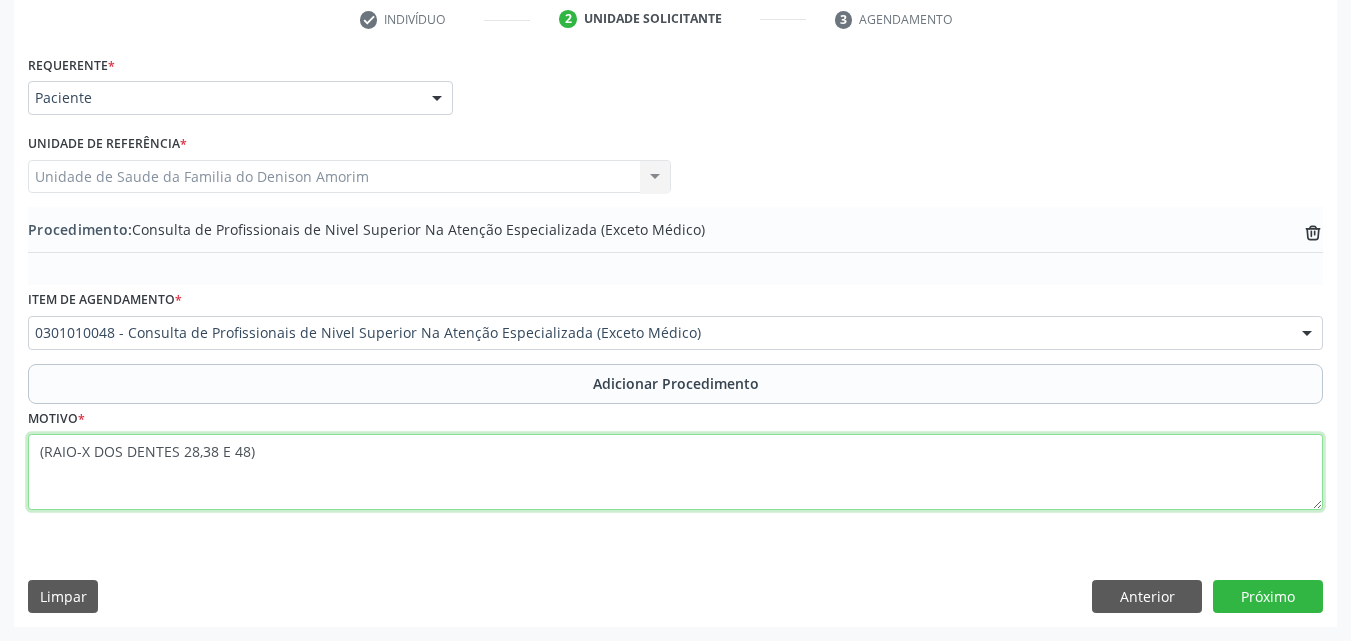 paste on "https://www.youtube.com/watch?v=3Fa2LQ7qoO8&list=RDhxFB8_H_zsc&index=5" 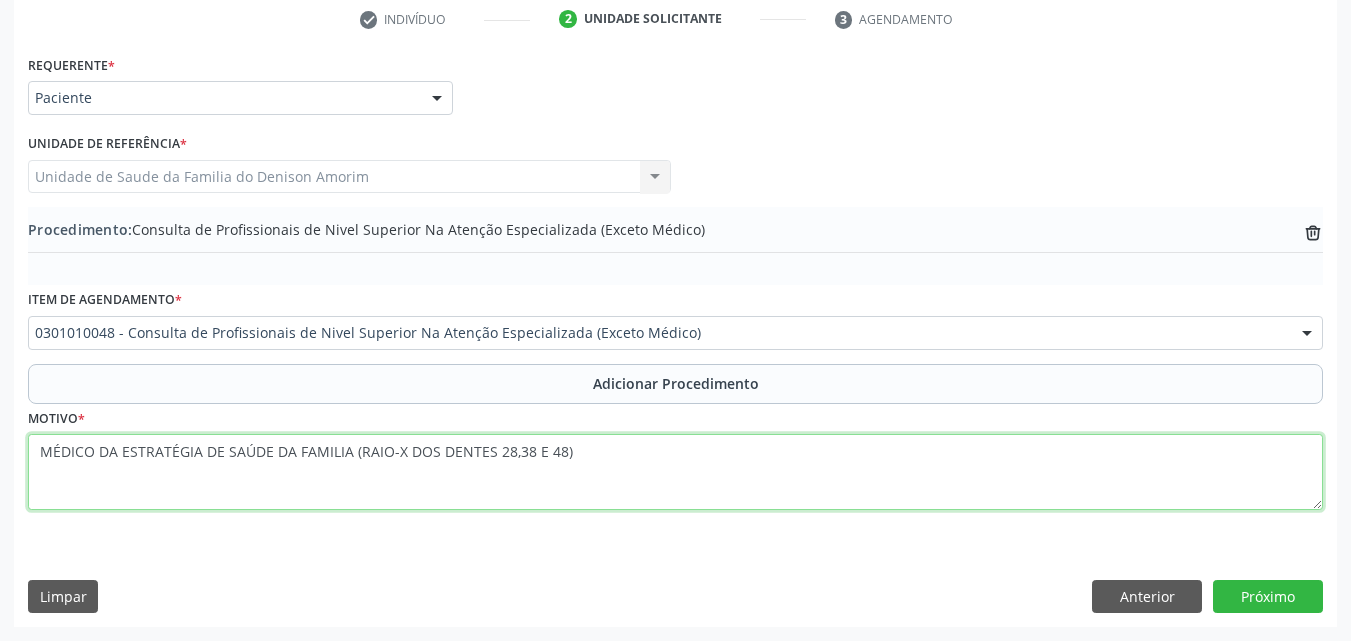 drag, startPoint x: 96, startPoint y: 453, endPoint x: 20, endPoint y: 443, distance: 76.655075 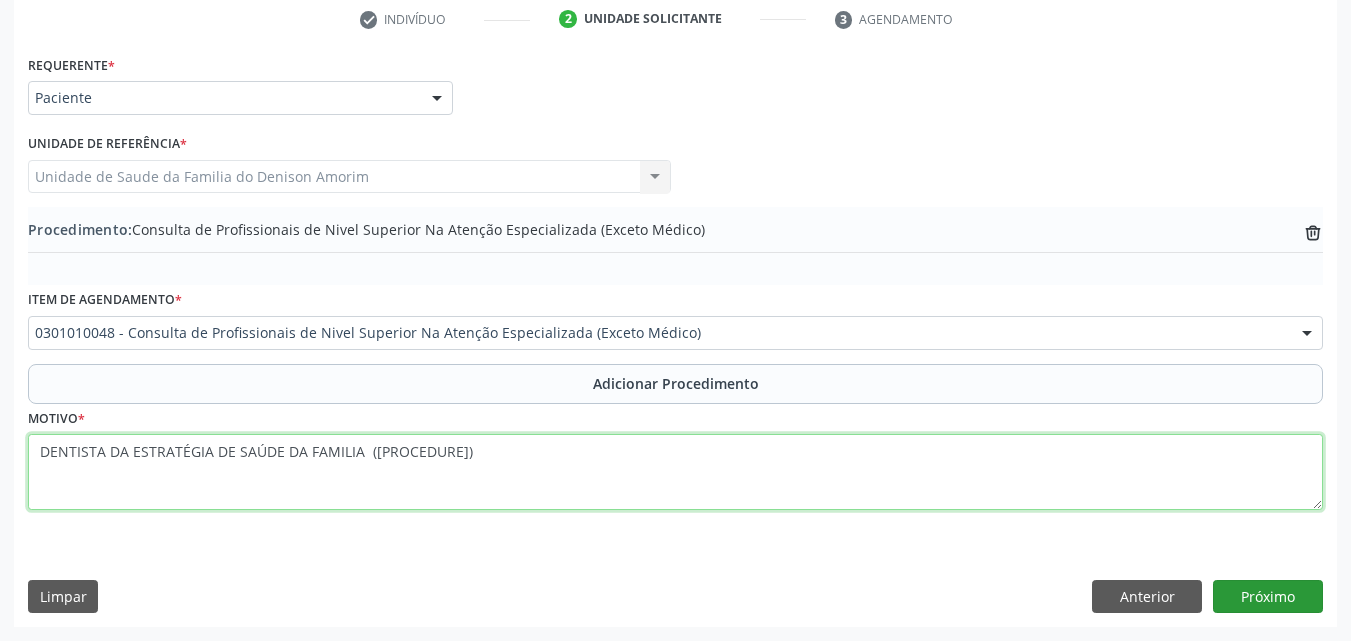 type on "DENTISTA DA ESTRATÉGIA DE SAÚDE DA FAMILIA  ([PROCEDURE])" 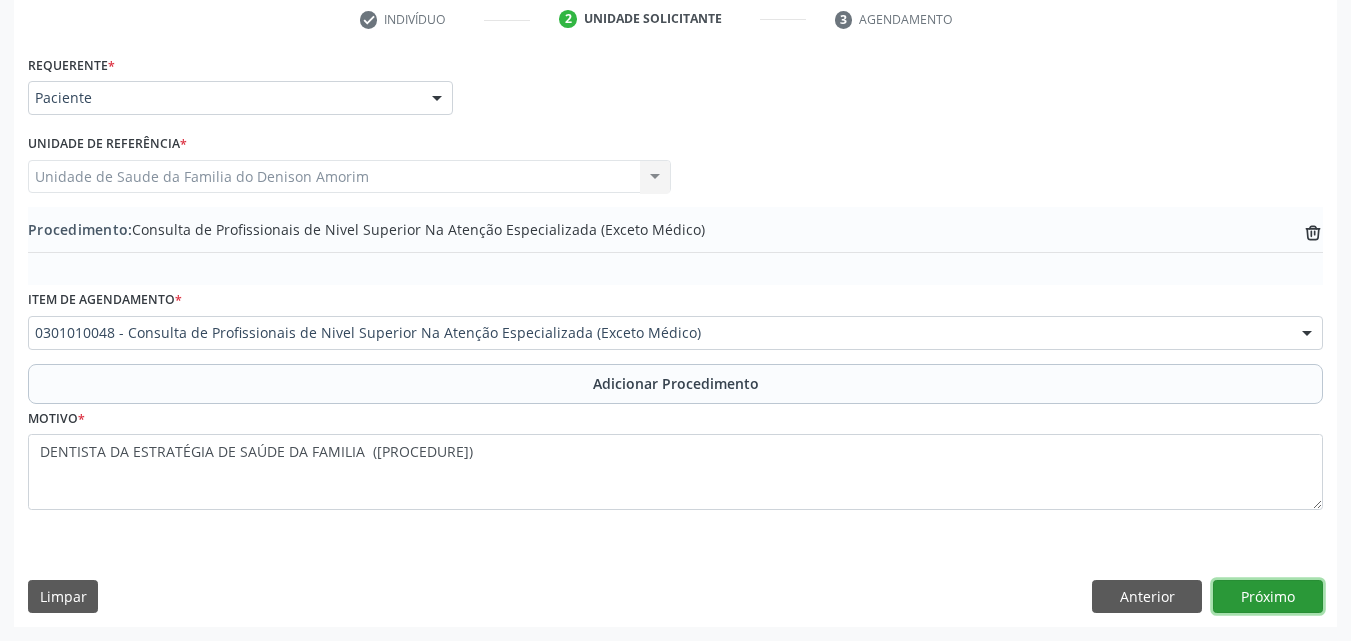 click on "Próximo" at bounding box center (1268, 597) 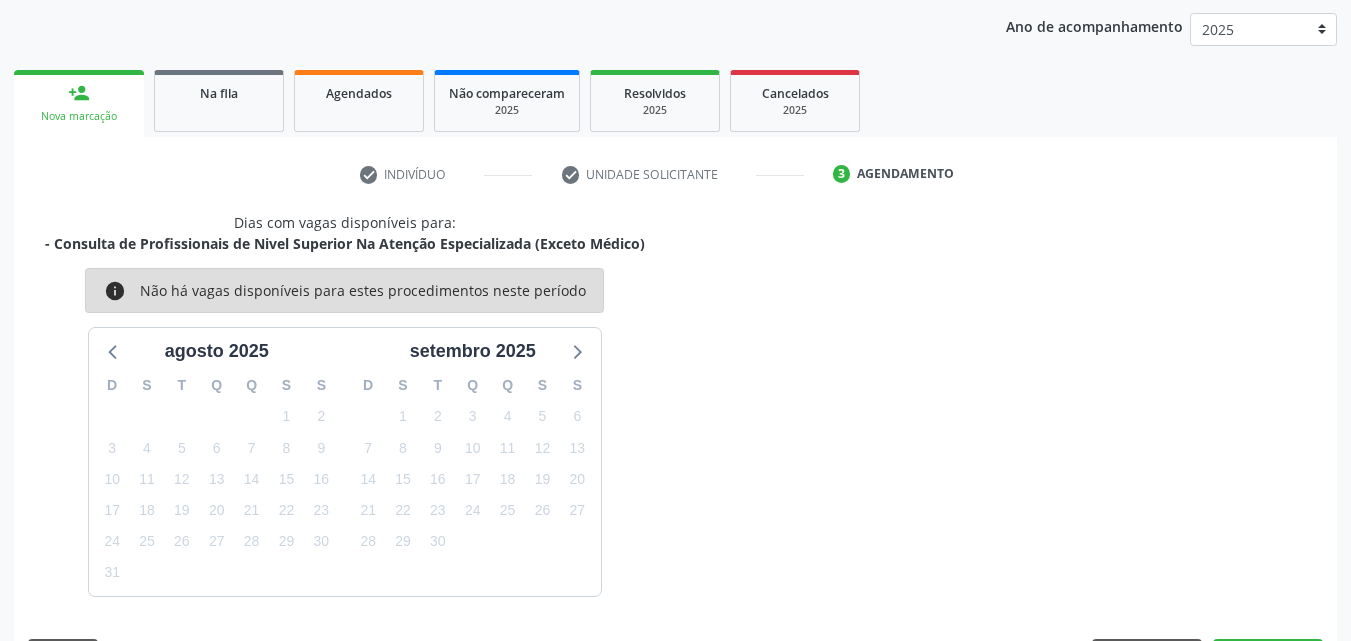 scroll, scrollTop: 316, scrollLeft: 0, axis: vertical 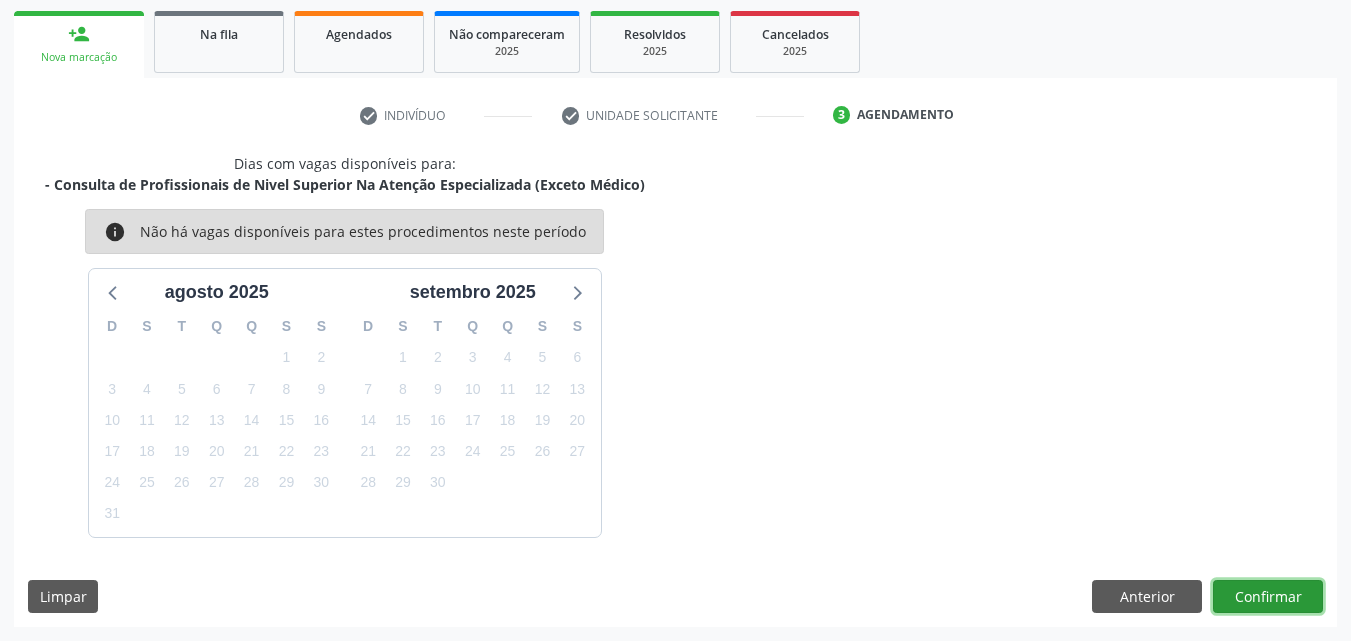 click on "Confirmar" at bounding box center (1268, 597) 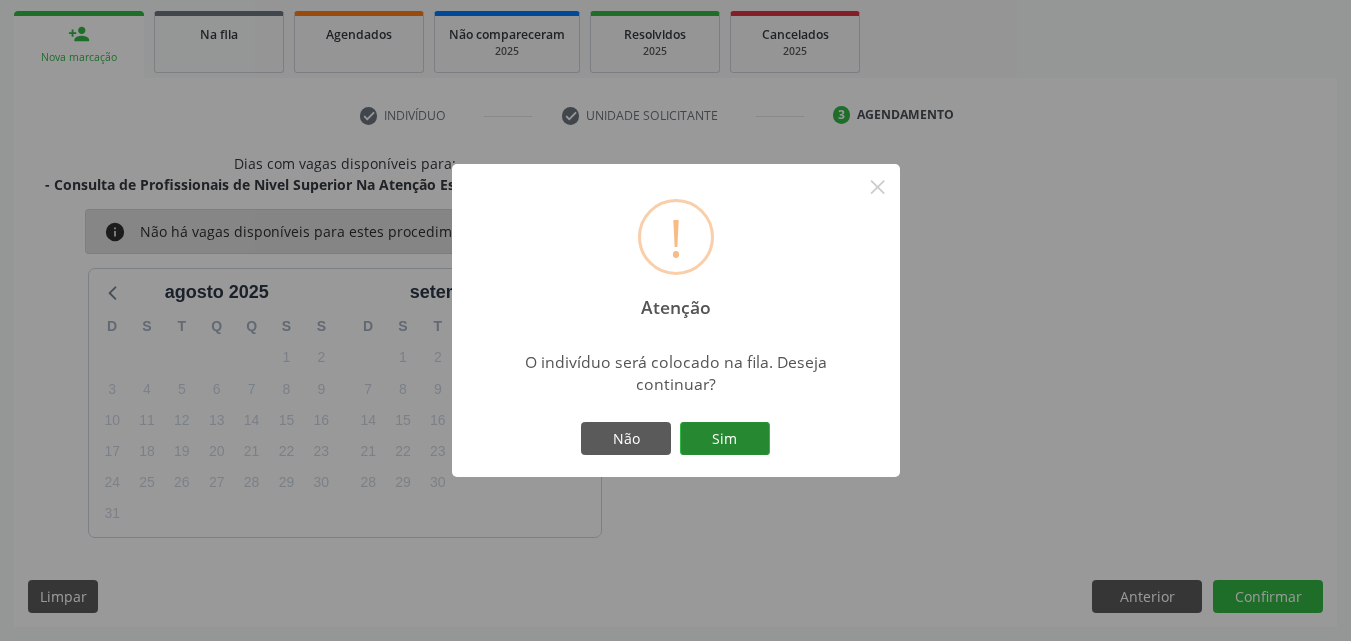 click on "Sim" at bounding box center (725, 439) 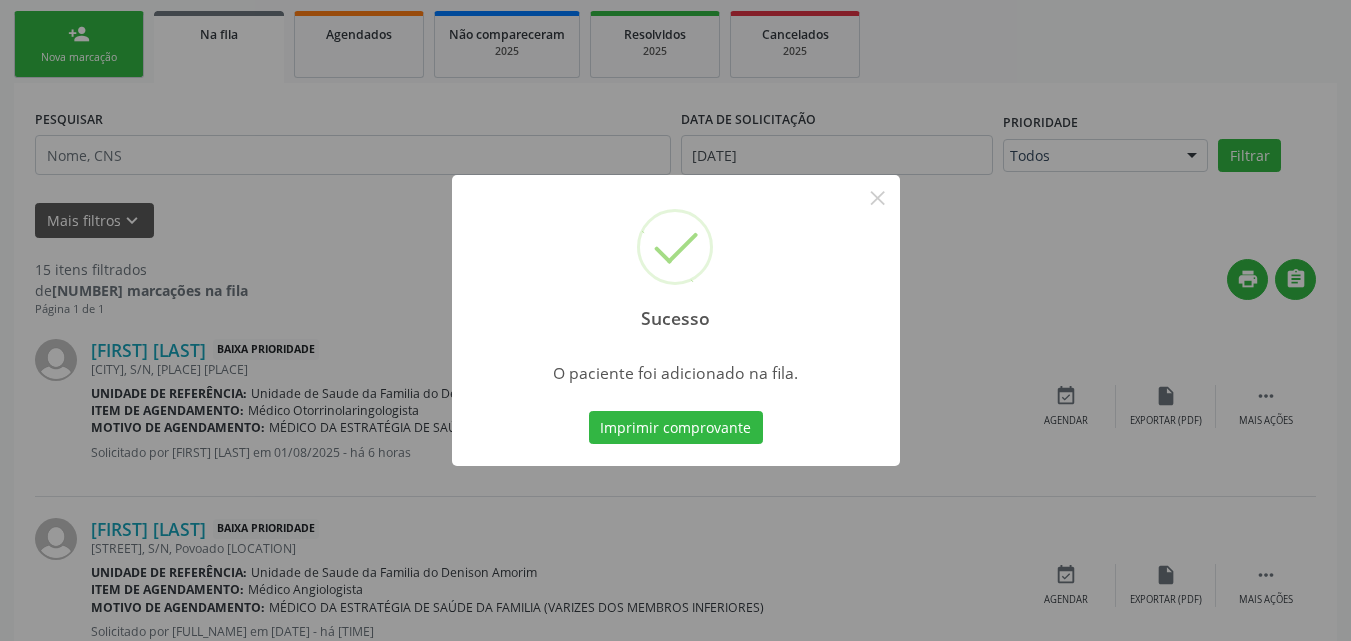 scroll, scrollTop: 54, scrollLeft: 0, axis: vertical 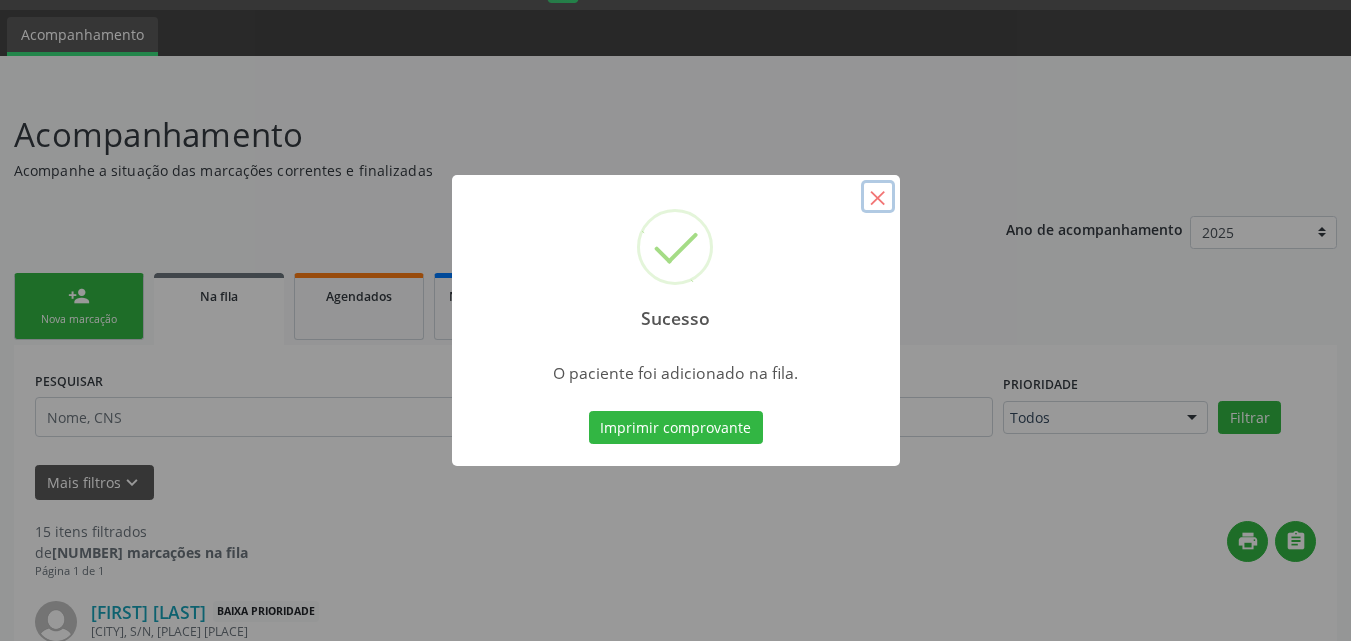 click on "×" at bounding box center (878, 197) 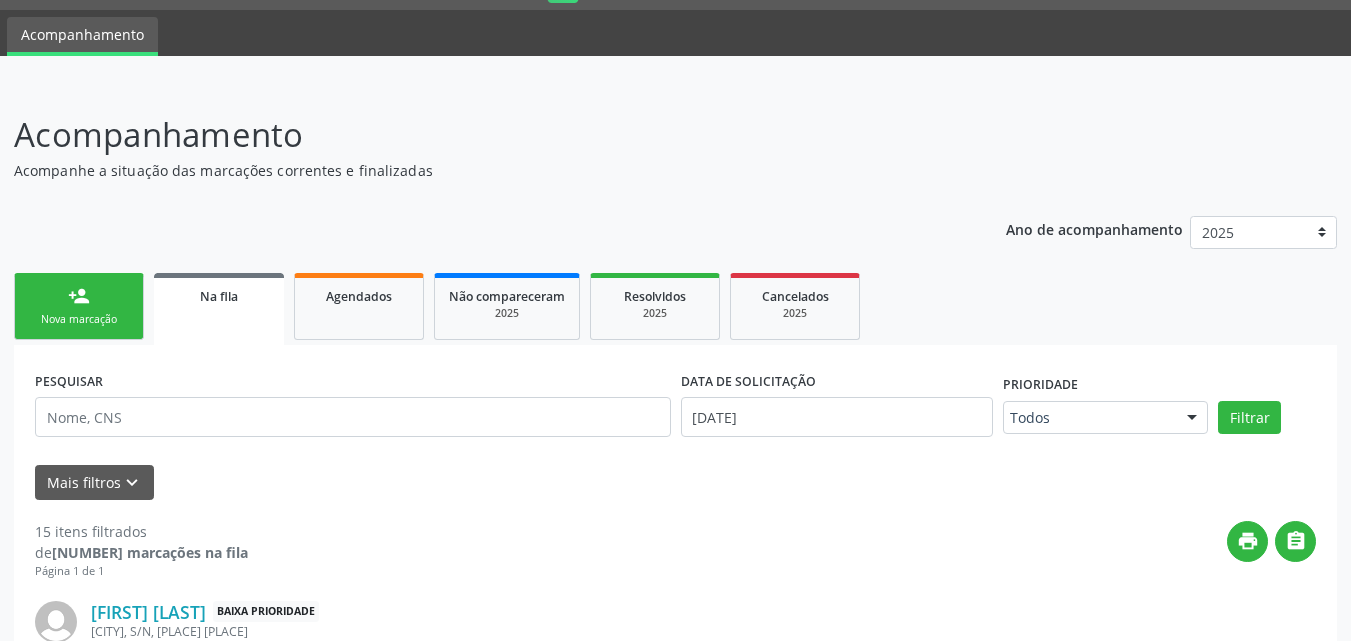 click on "person_add
Nova marcação" at bounding box center (79, 306) 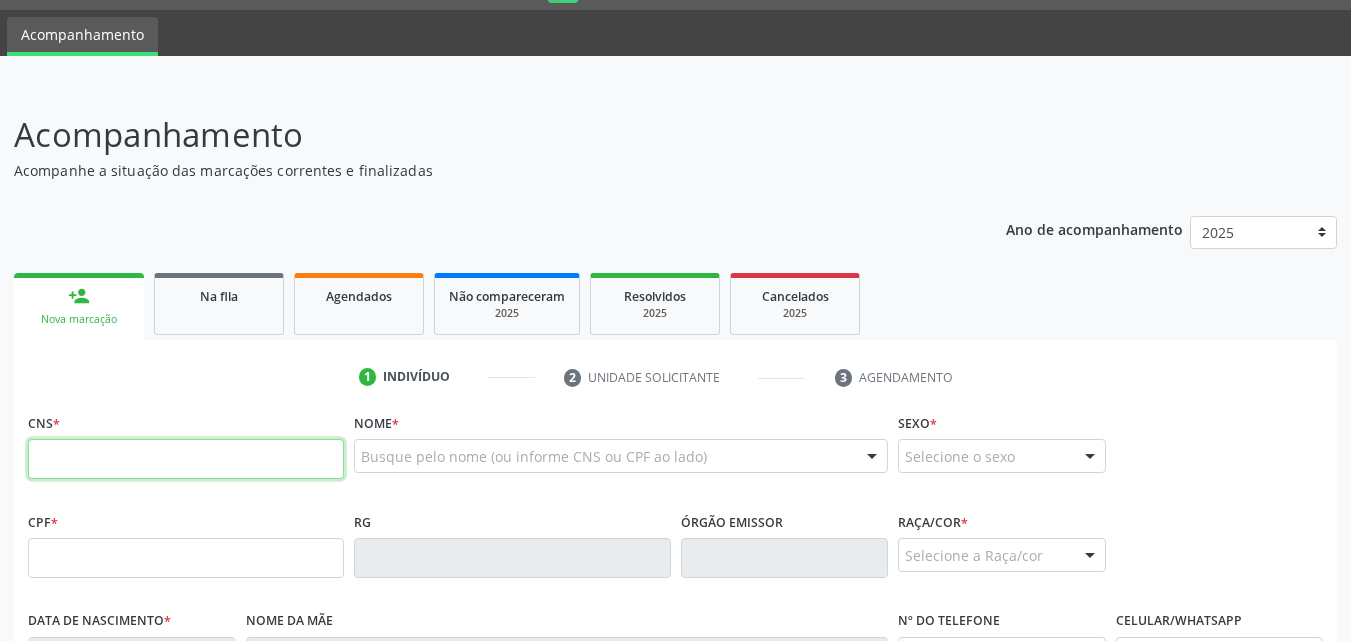 click at bounding box center [186, 459] 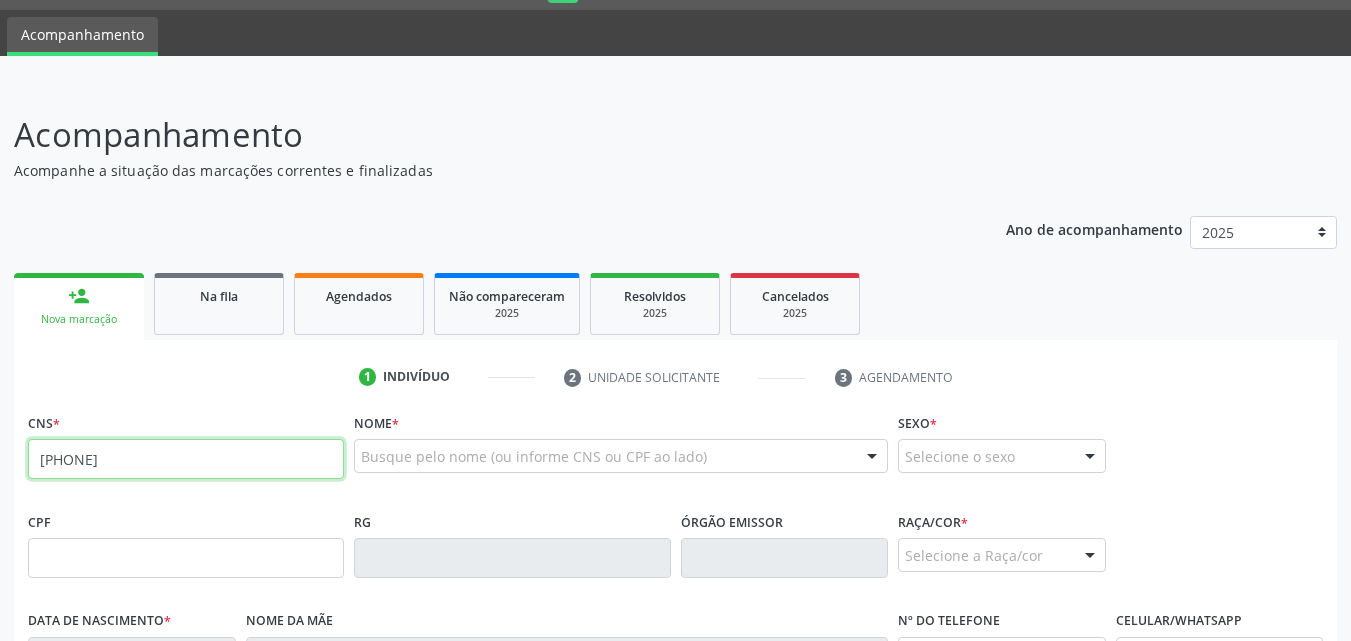 type on "[PHONE]" 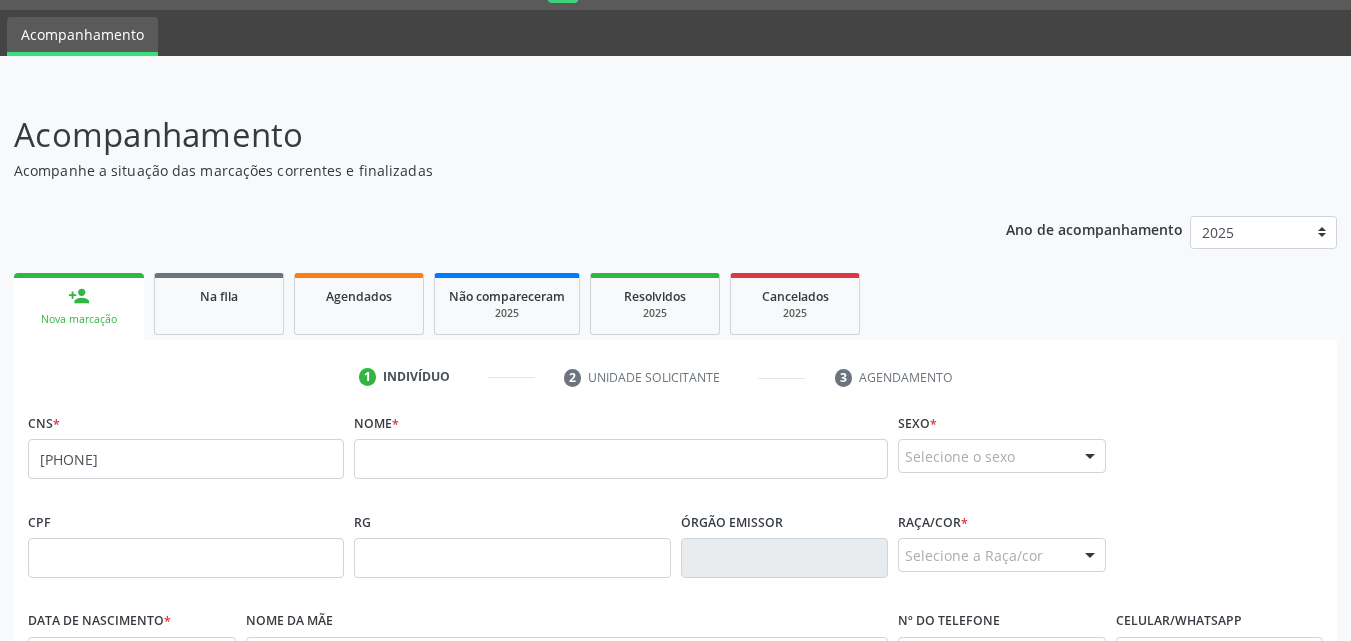 scroll, scrollTop: 126, scrollLeft: 0, axis: vertical 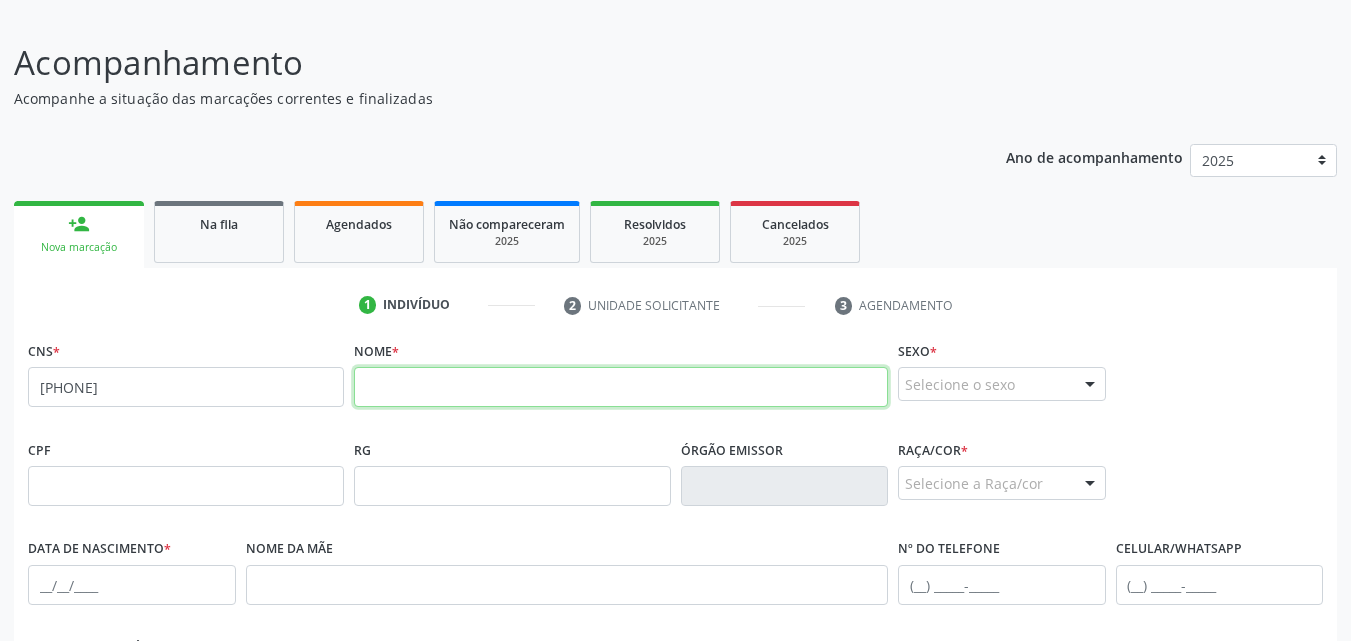 click at bounding box center (621, 387) 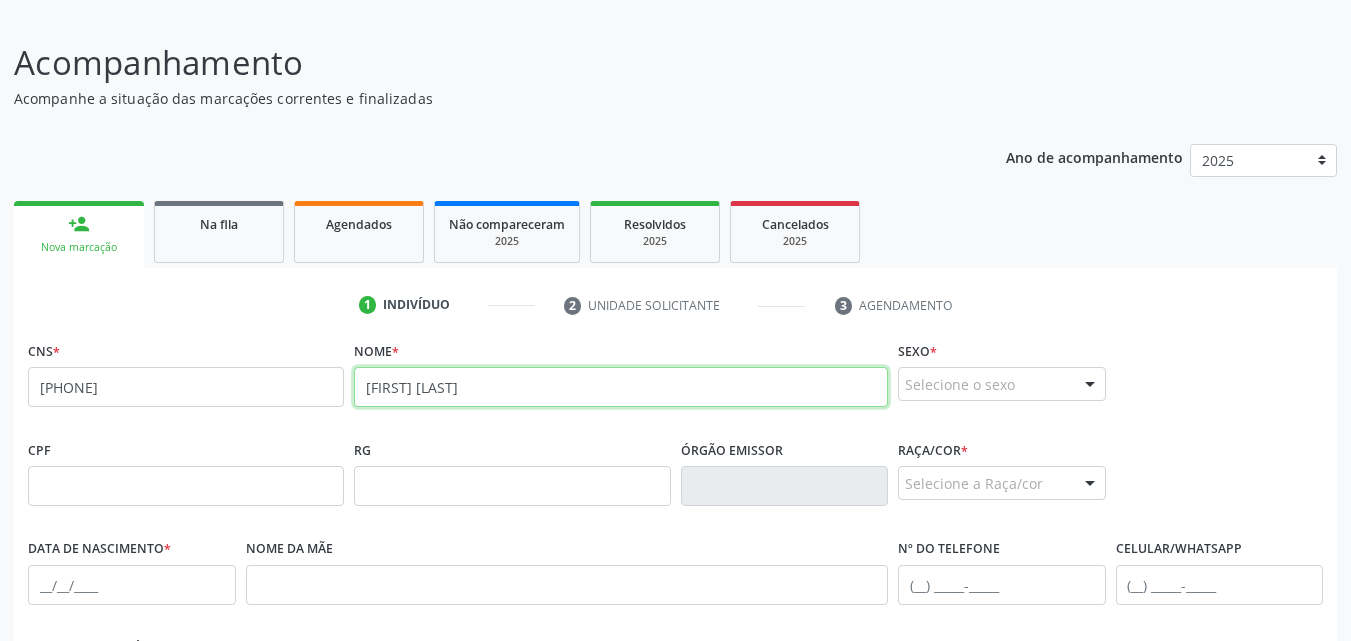 type on "[FIRST] [LAST]" 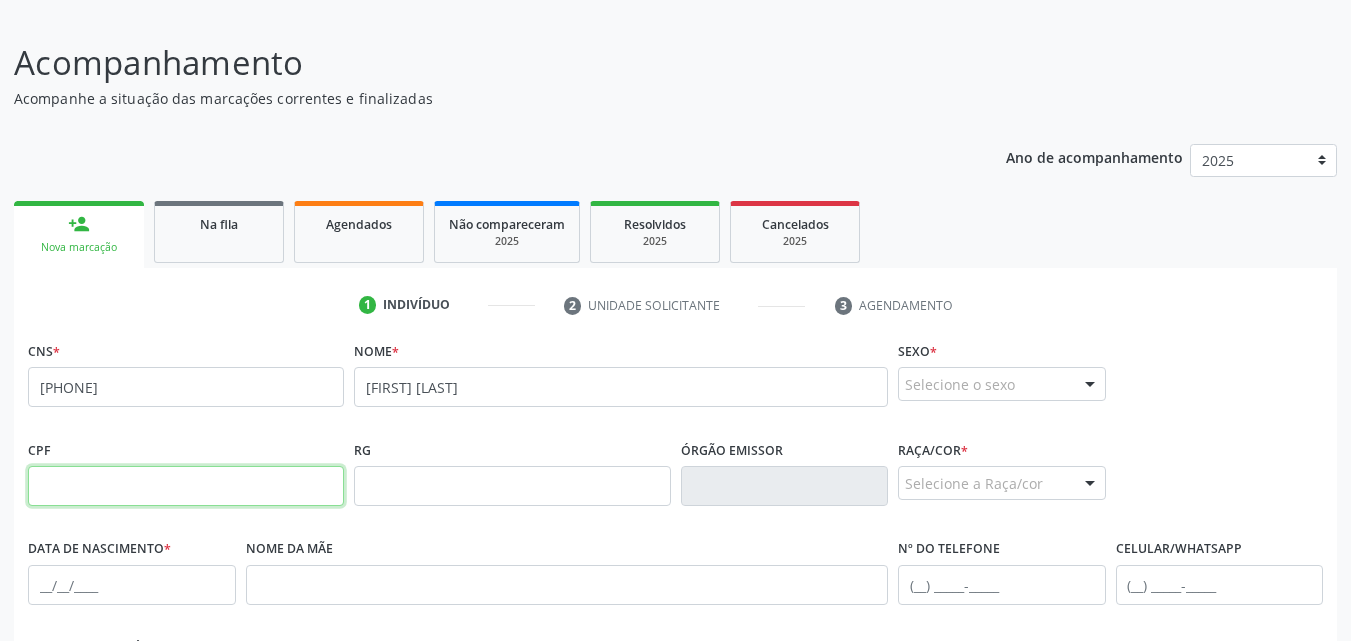 click at bounding box center [186, 486] 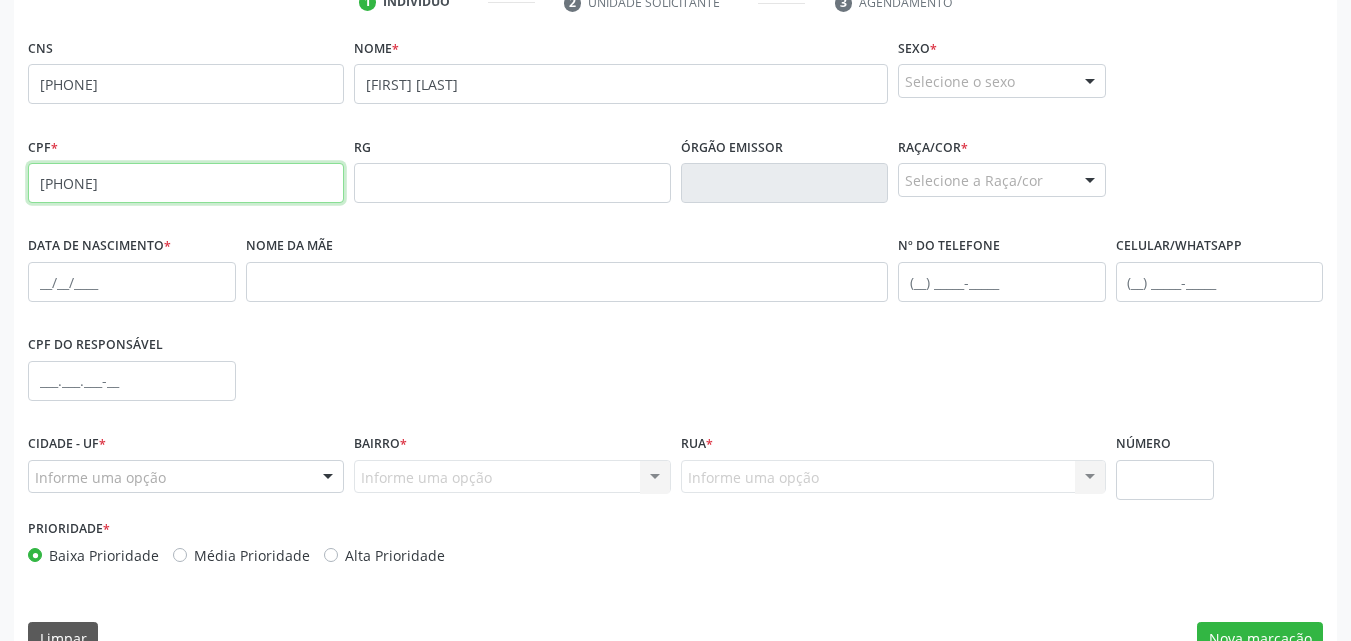 scroll, scrollTop: 471, scrollLeft: 0, axis: vertical 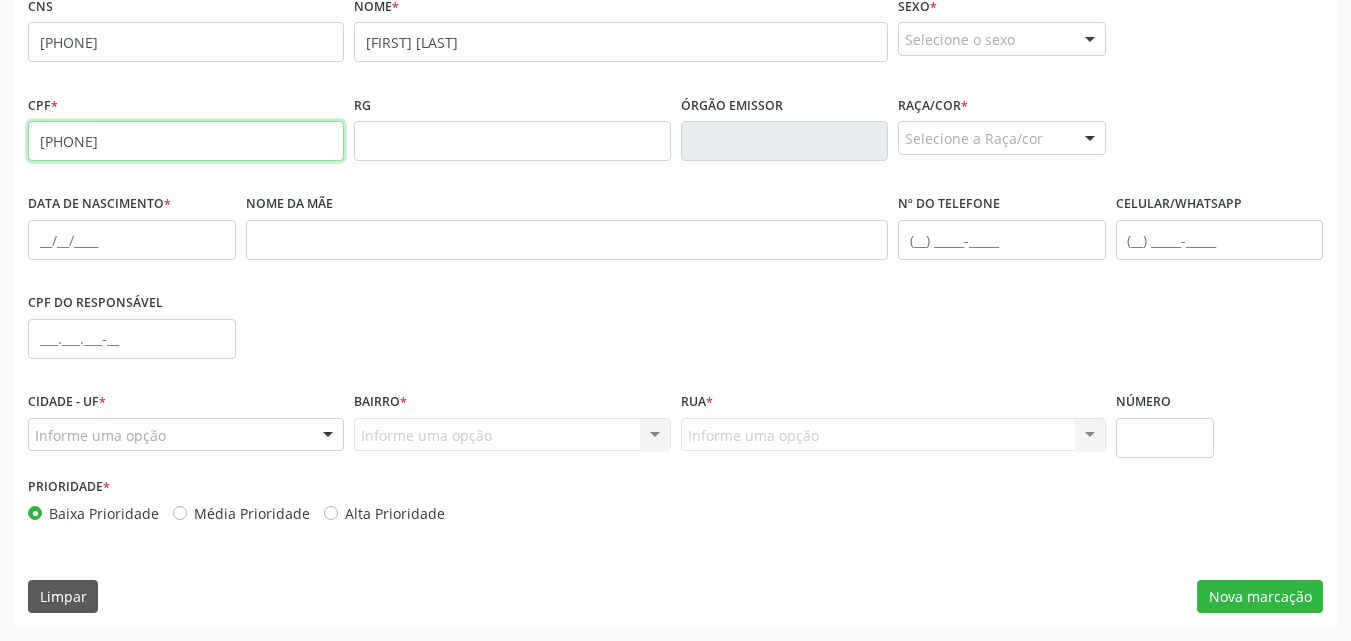 type on "[PHONE]" 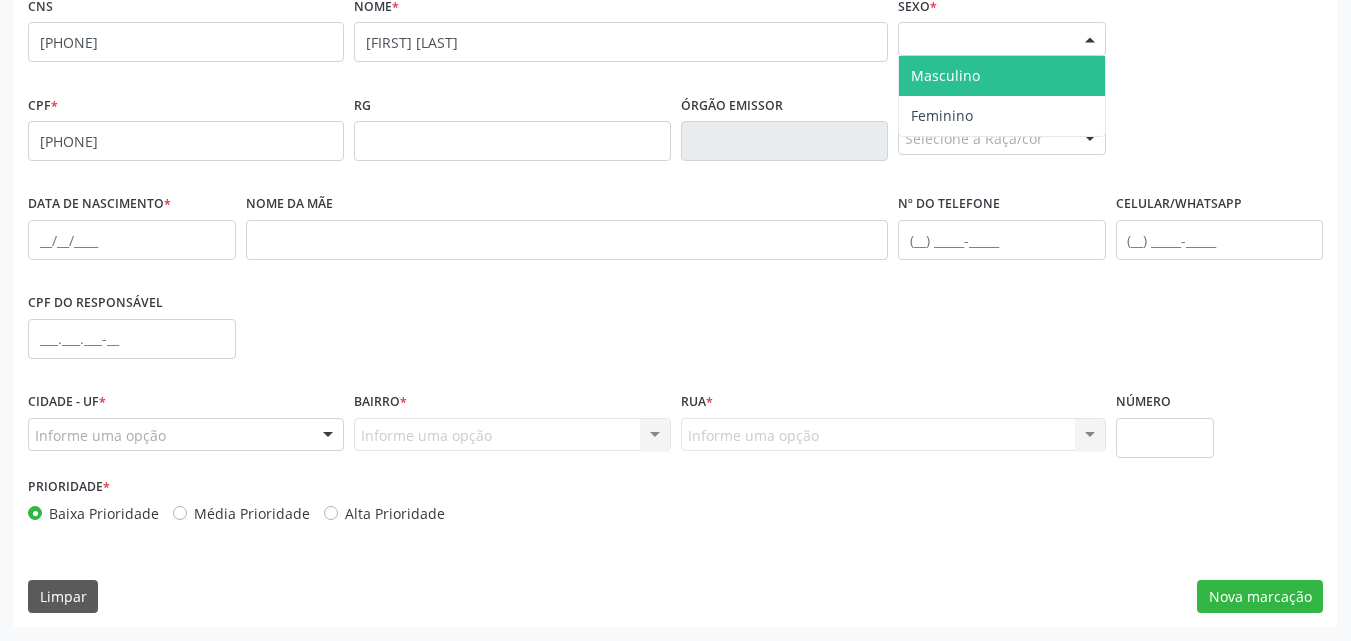 click on "Selecione o sexo" at bounding box center [1002, 39] 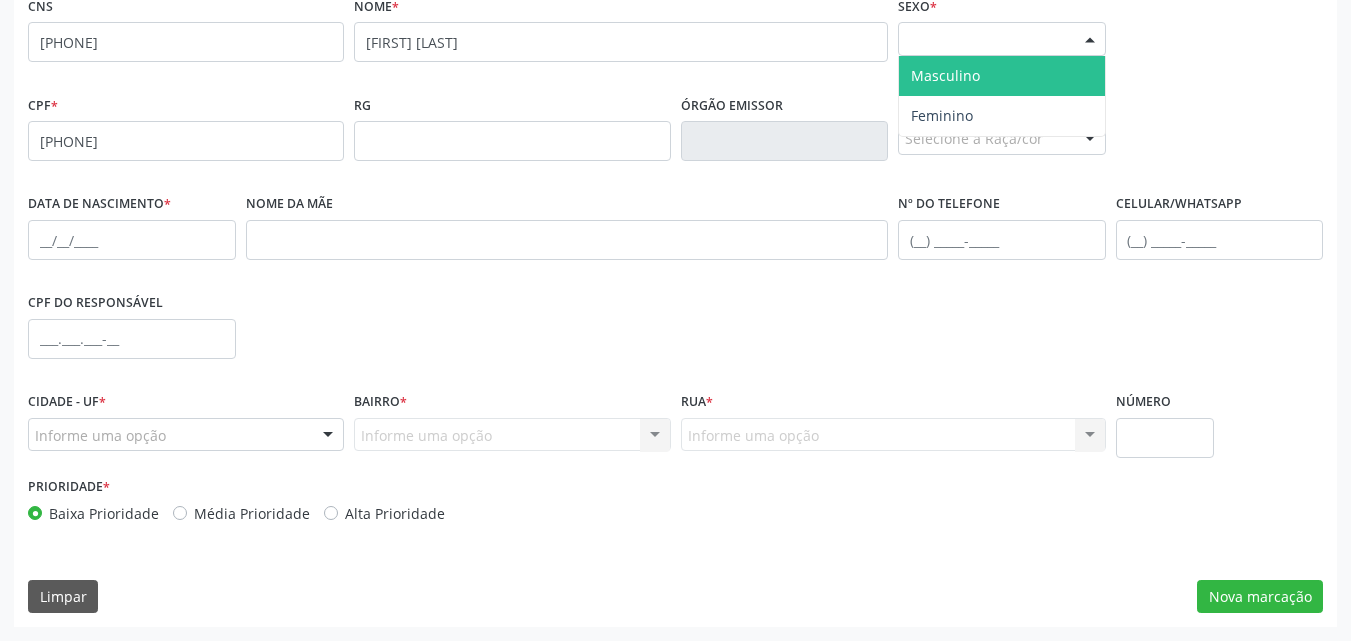 click on "Masculino" at bounding box center (1002, 76) 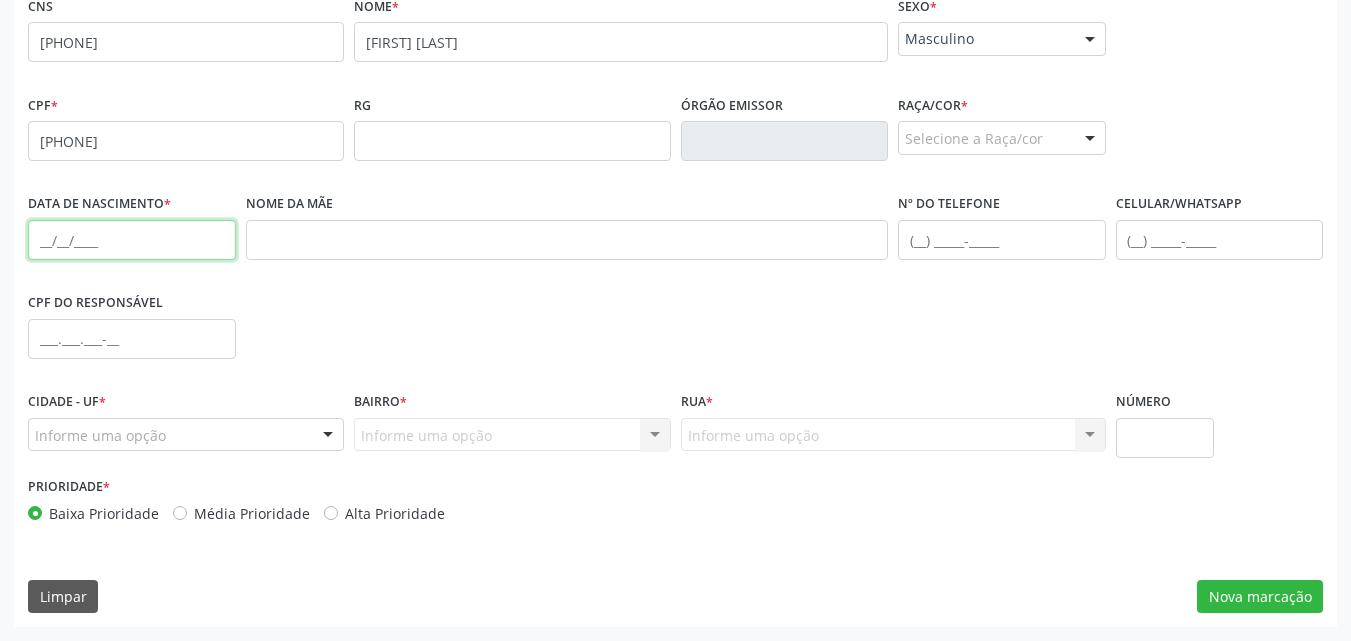 click at bounding box center [132, 240] 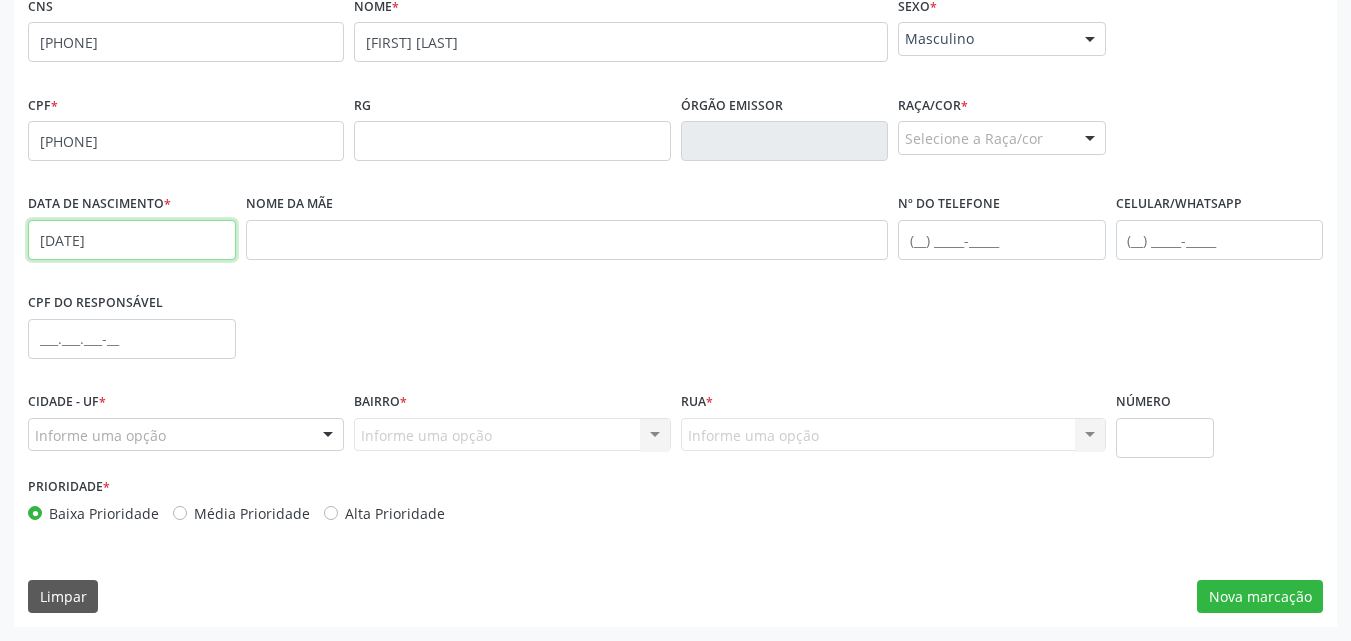 type on "[DATE]" 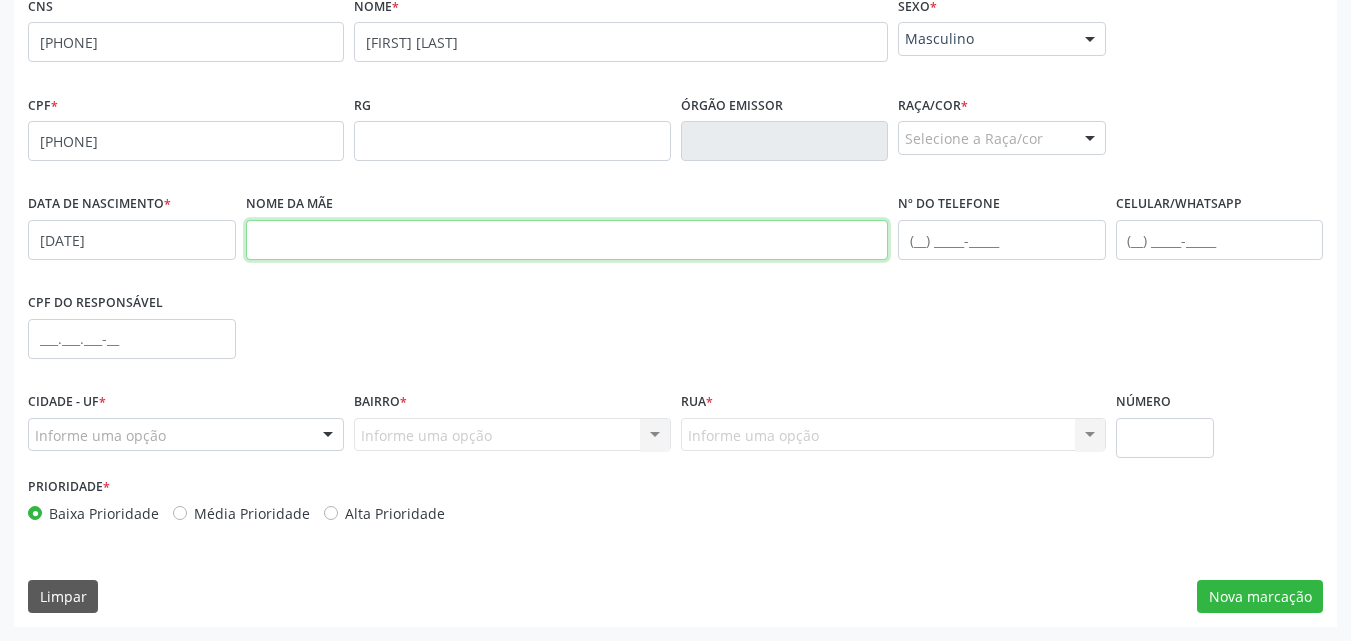 click at bounding box center (567, 240) 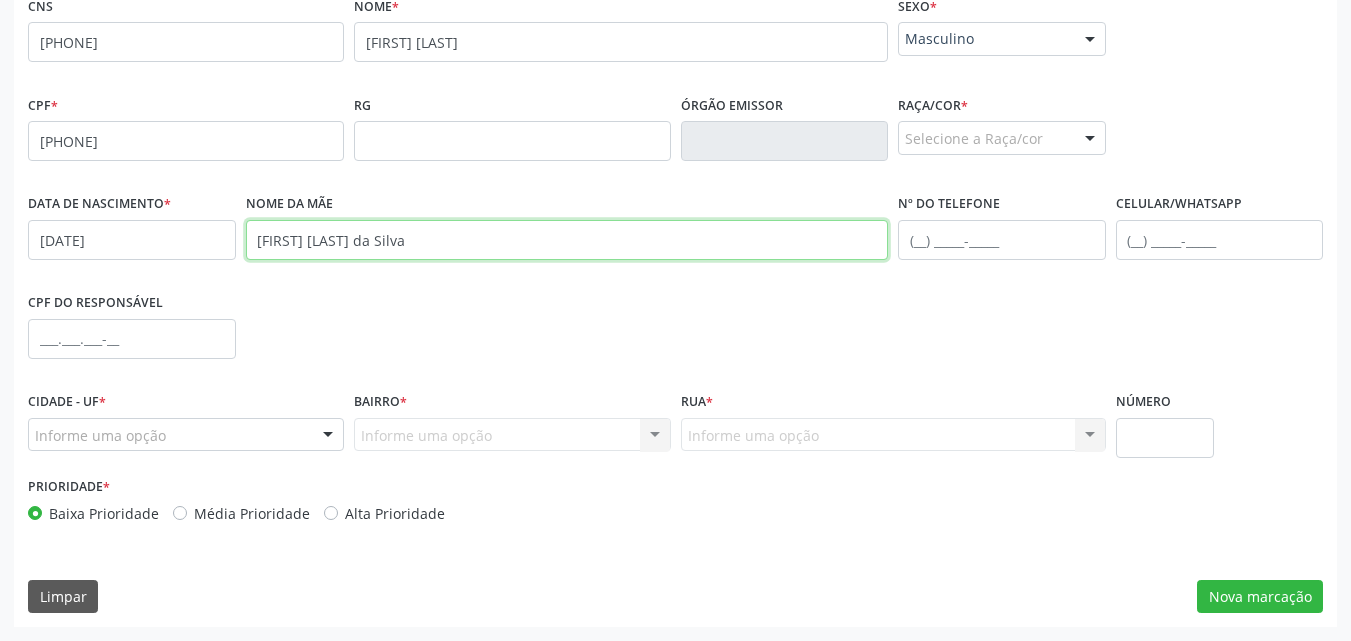type on "[FIRST] [LAST] da Silva" 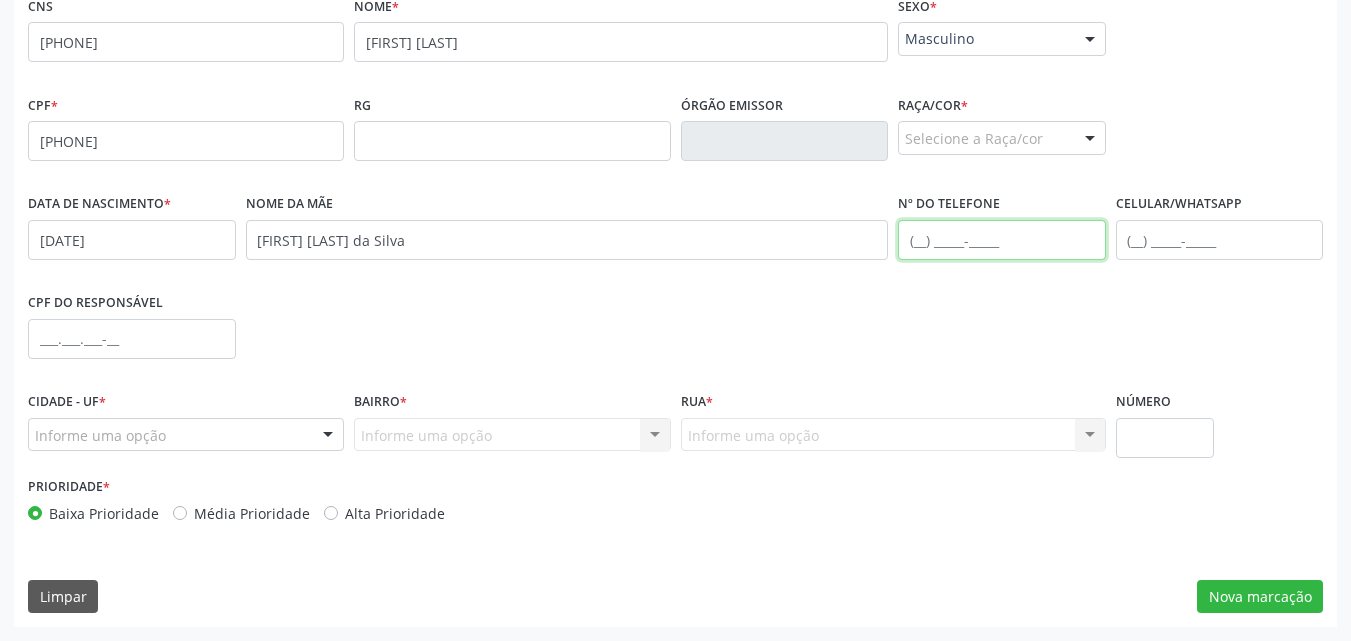click at bounding box center (1002, 240) 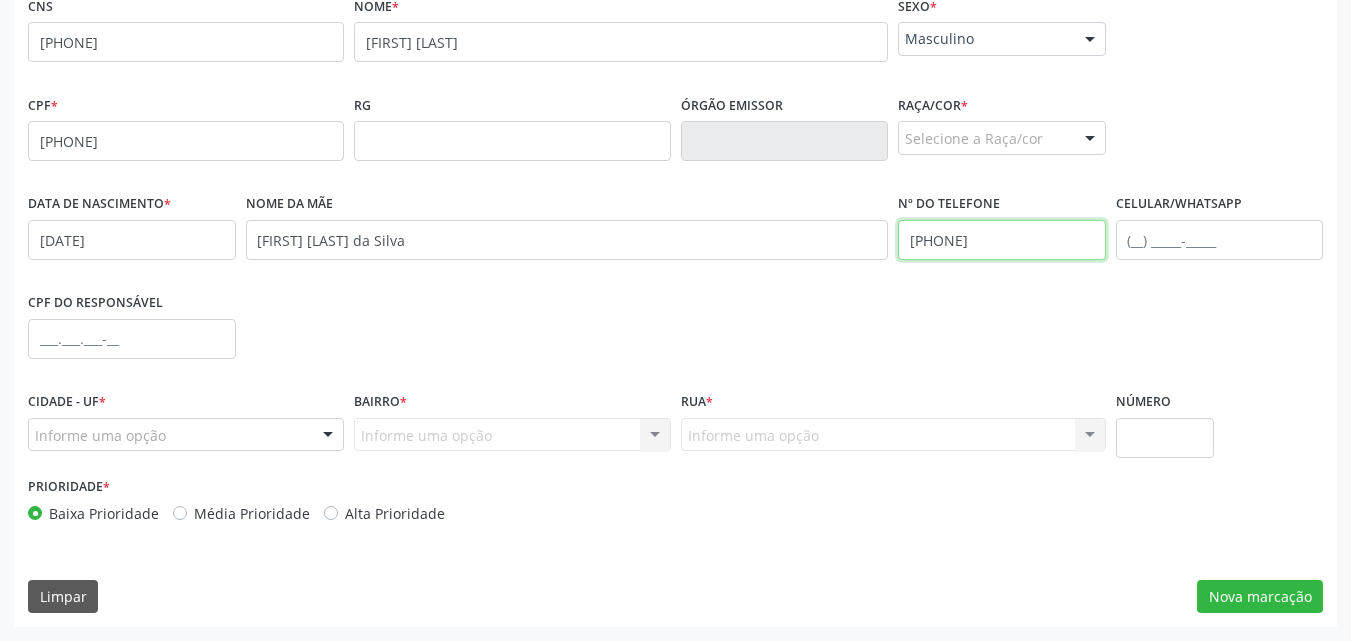 type on "[PHONE]" 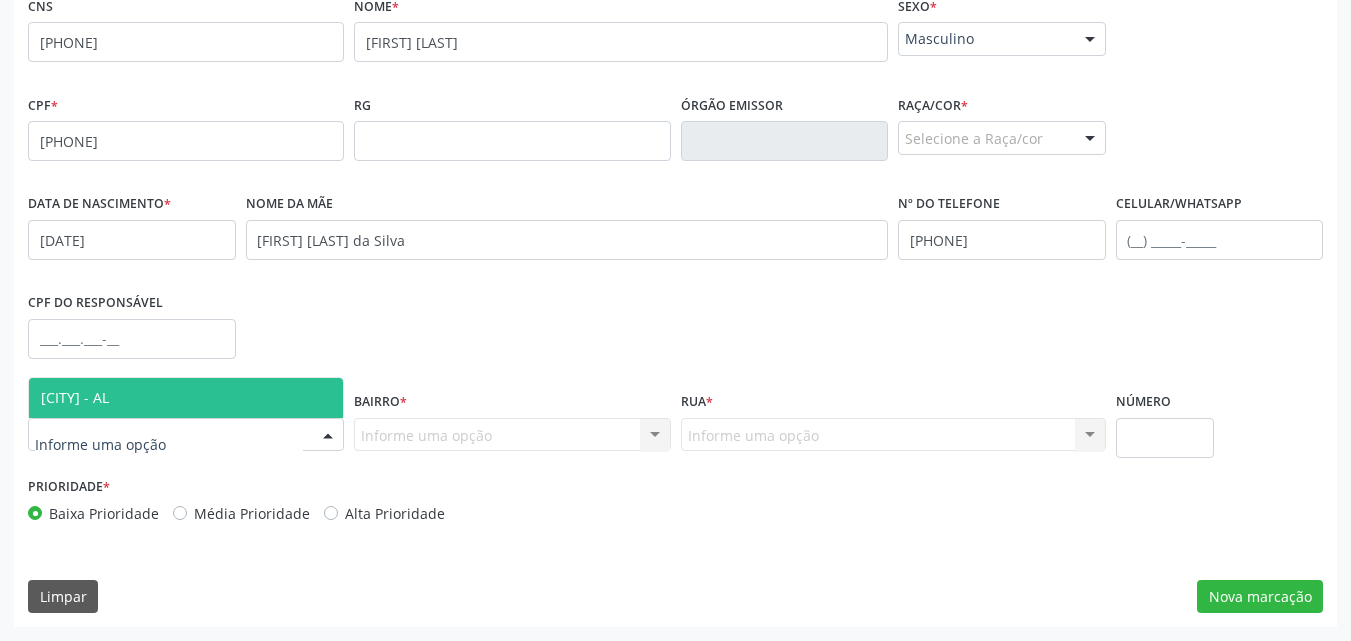 click at bounding box center (186, 435) 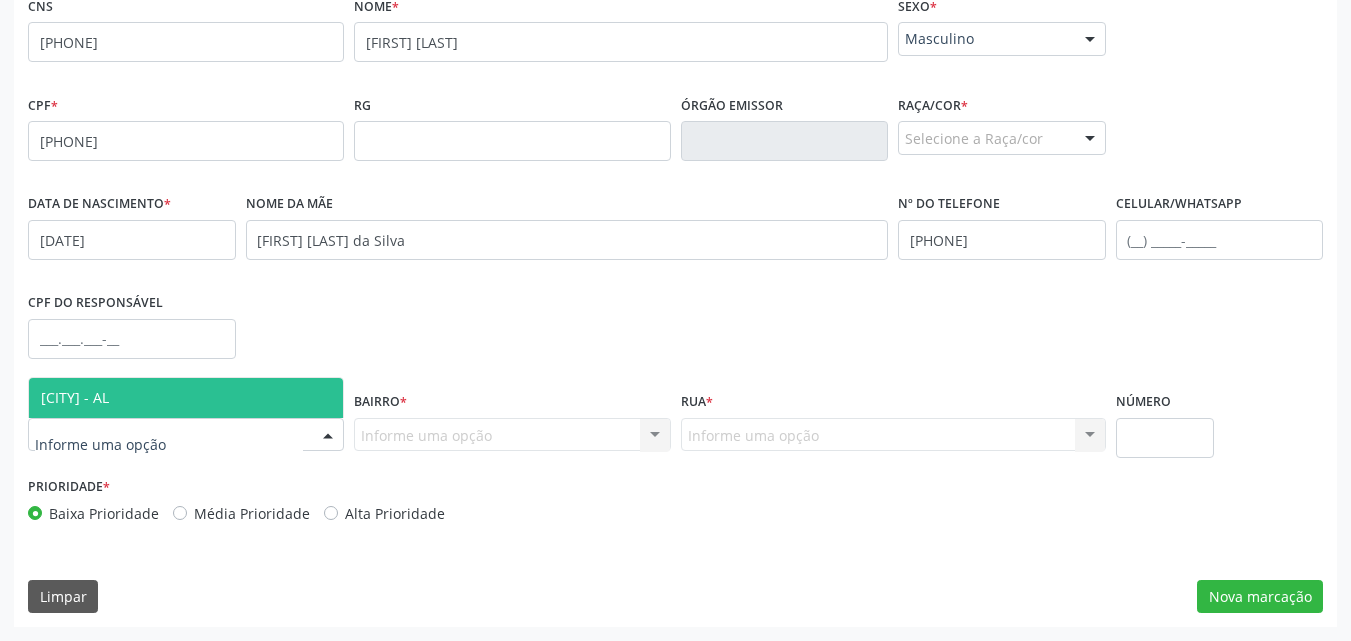 click on "[CITY] - AL" at bounding box center [186, 398] 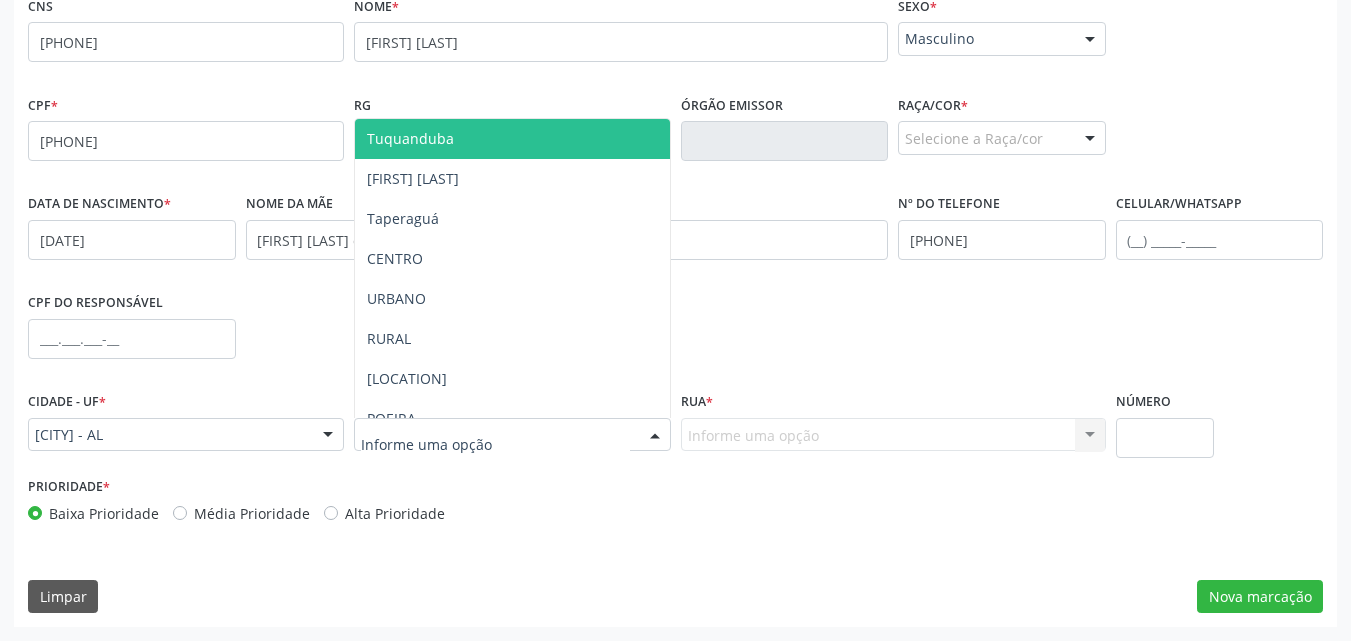 type on "P" 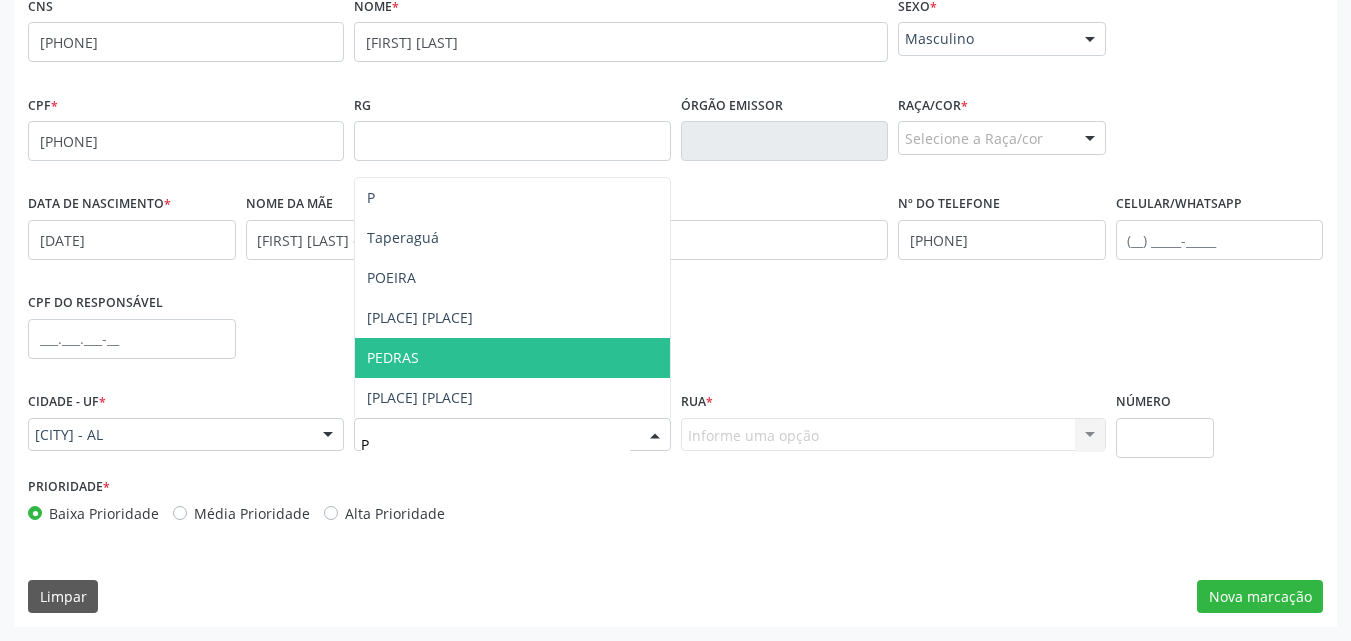 click on "PEDRAS" at bounding box center (512, 358) 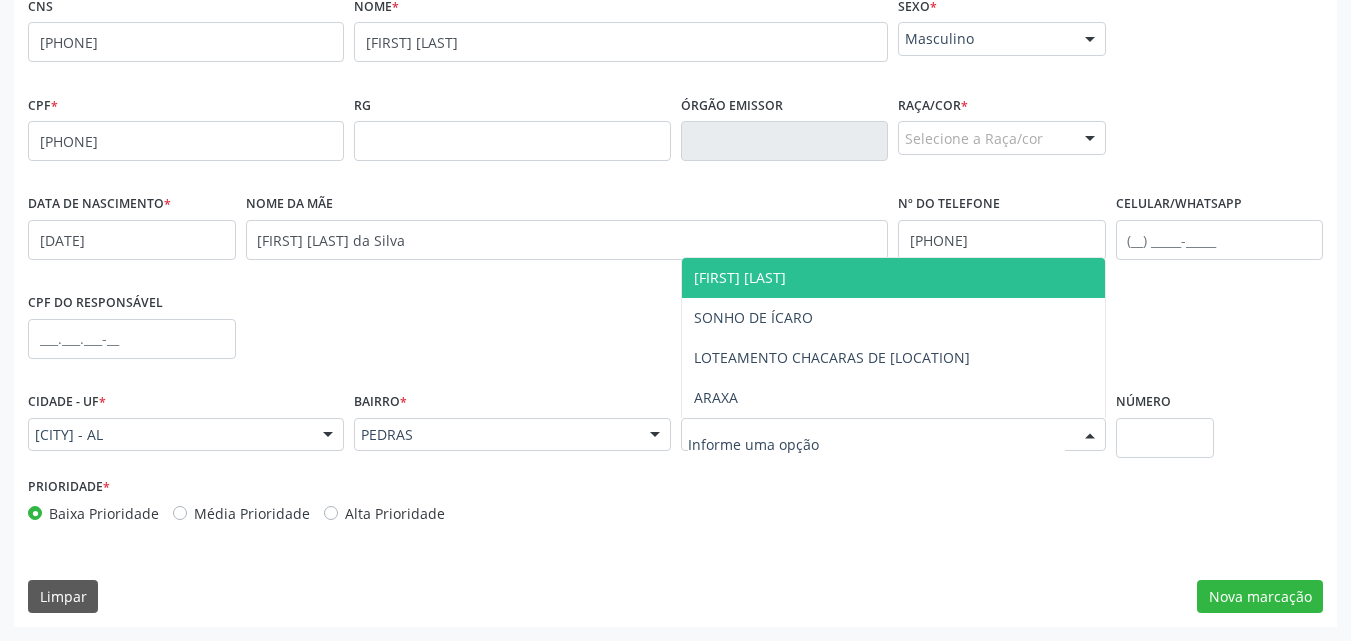 click on "[FIRST] [LAST]" at bounding box center (740, 277) 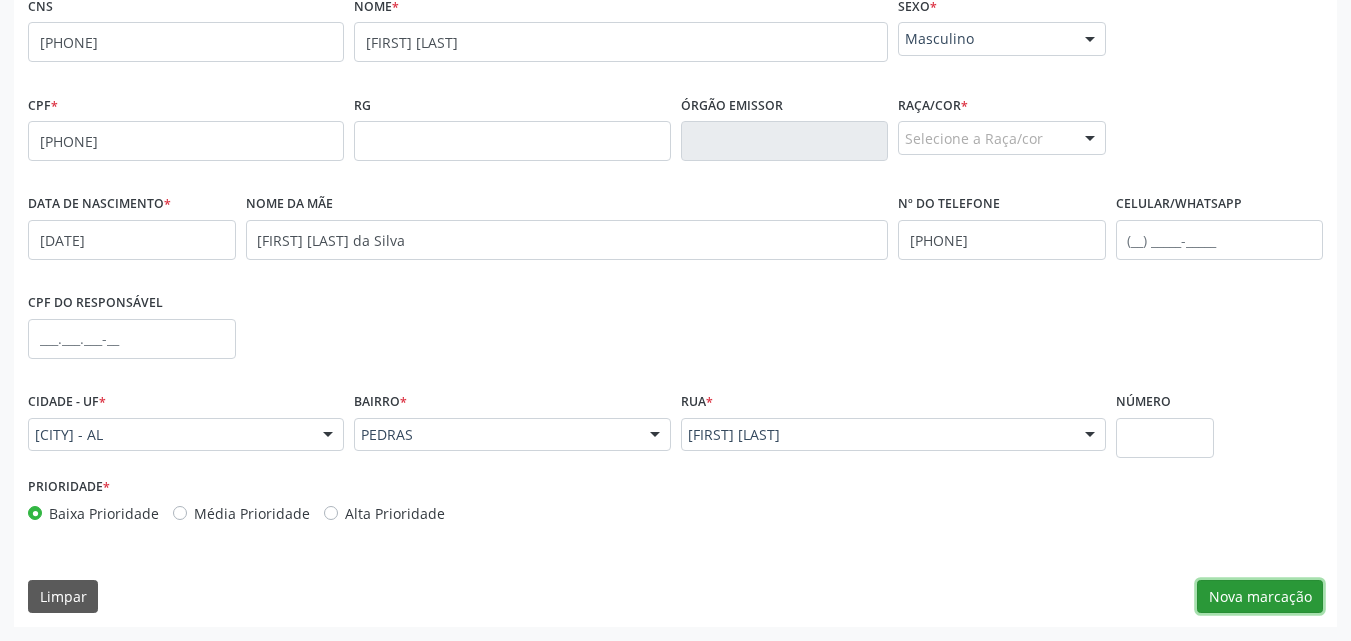 click on "Nova marcação" at bounding box center [1260, 597] 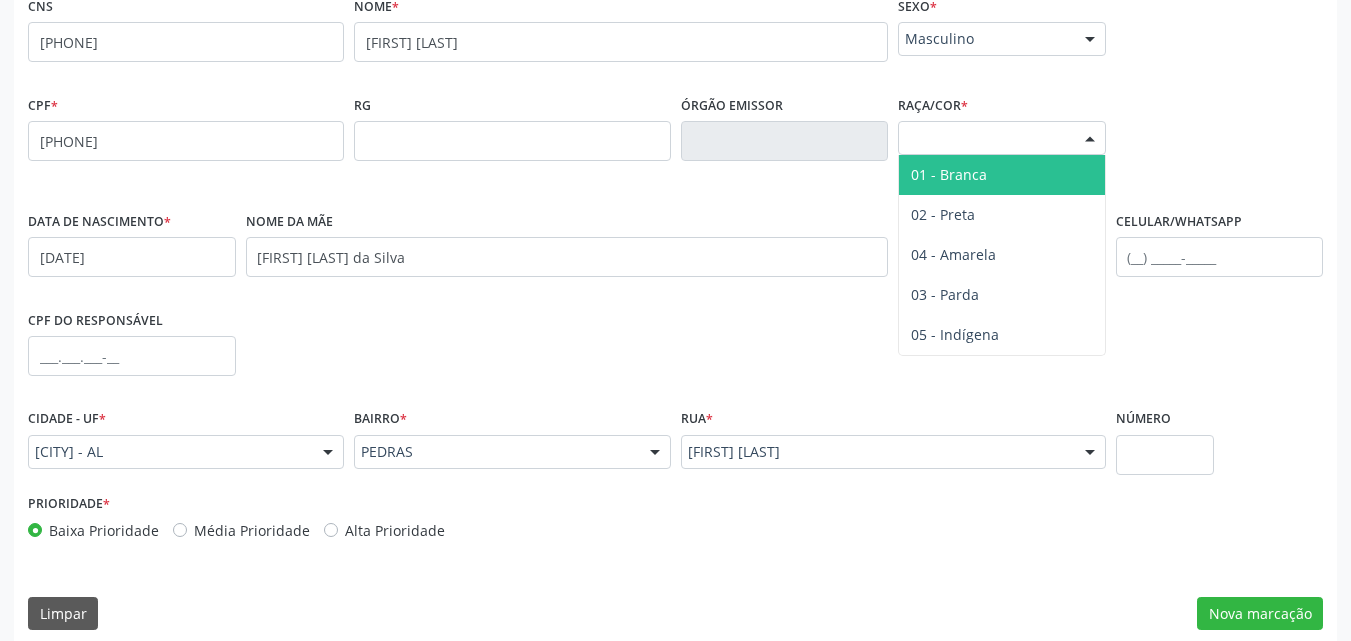 click on "Selecione a Raça/cor" at bounding box center (1002, 138) 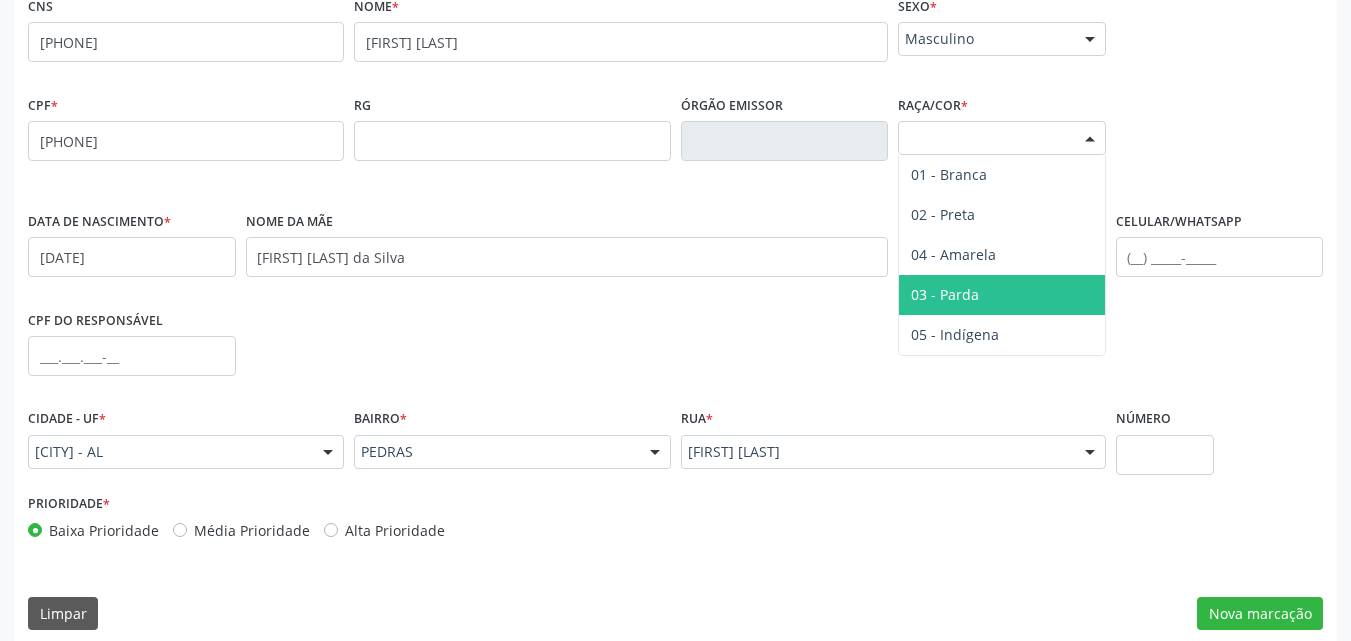 click on "03 - Parda" at bounding box center (1002, 295) 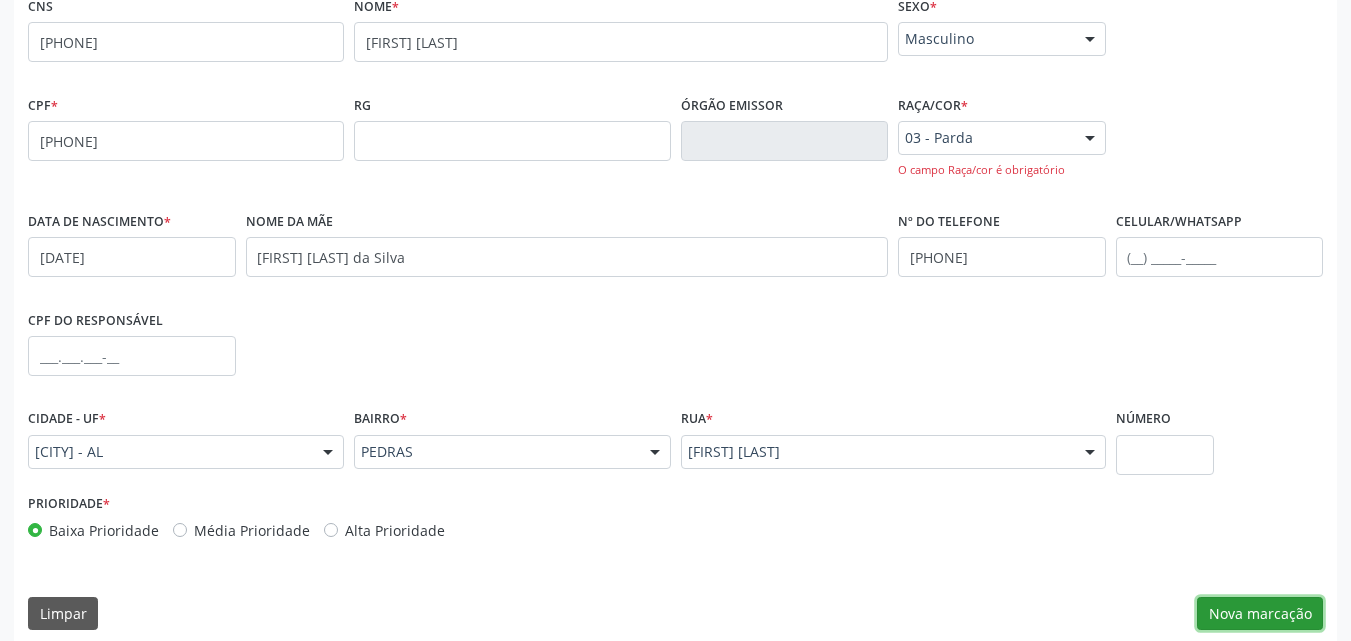 click on "Nova marcação" at bounding box center [1260, 614] 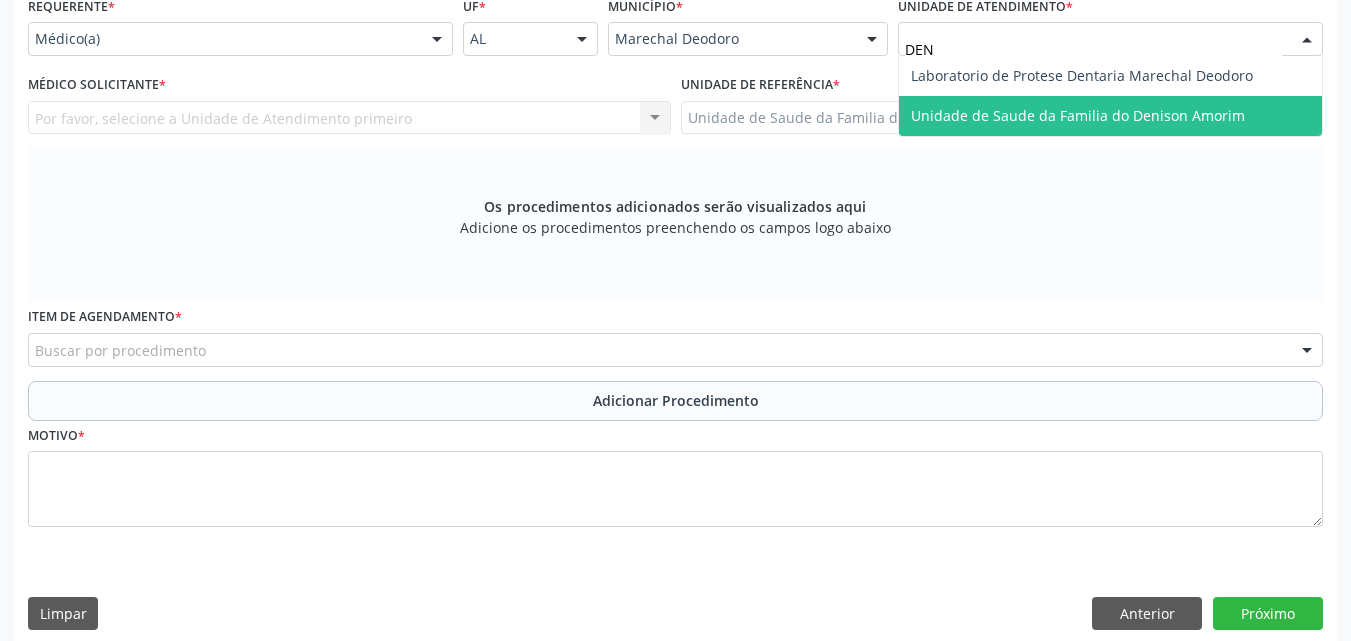 type on "DENI" 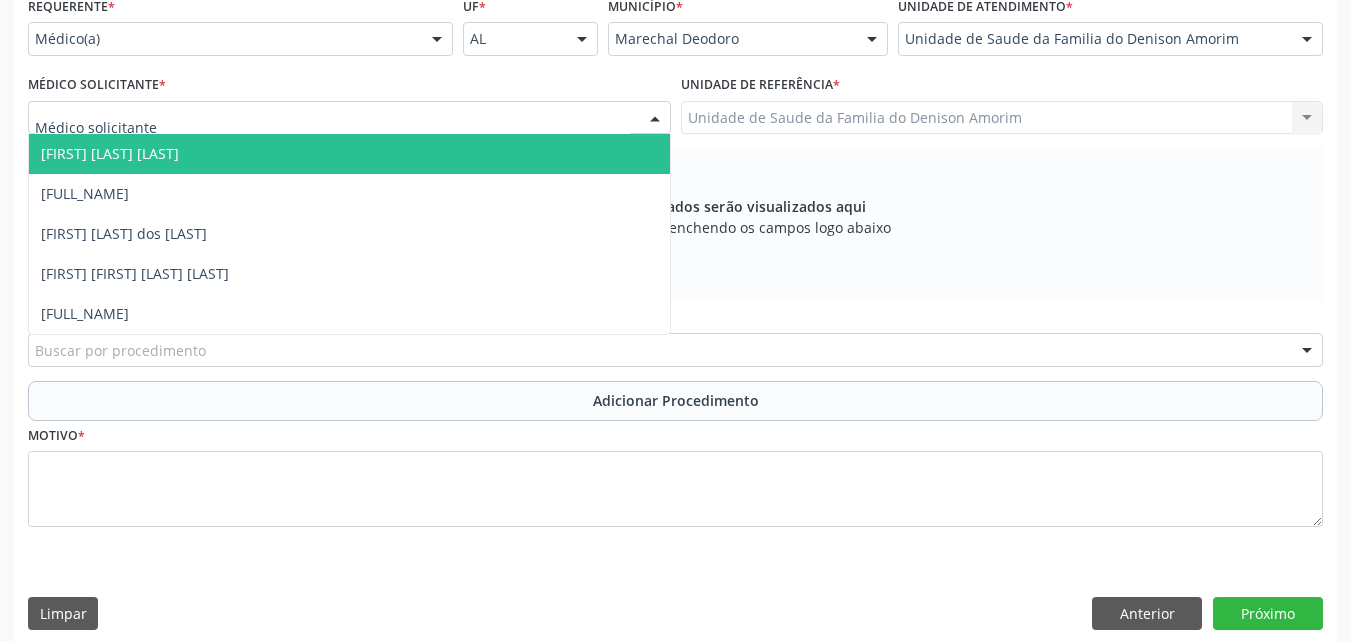 click at bounding box center [349, 118] 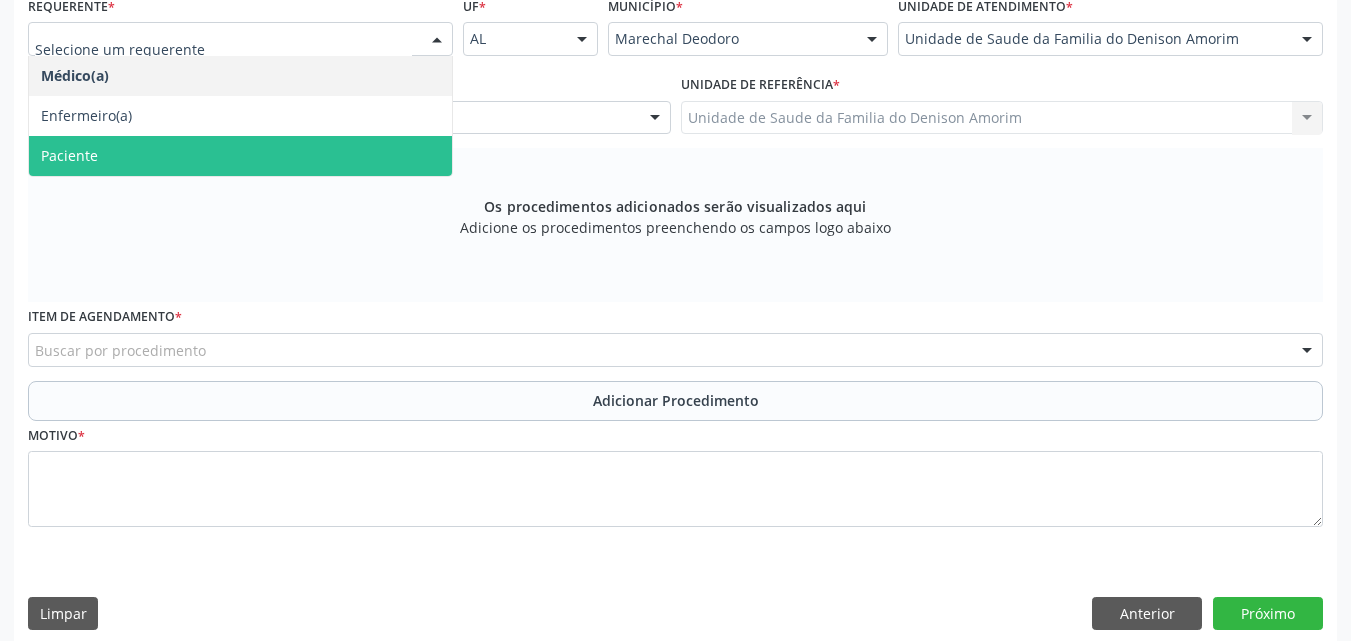click on "Paciente" at bounding box center (240, 156) 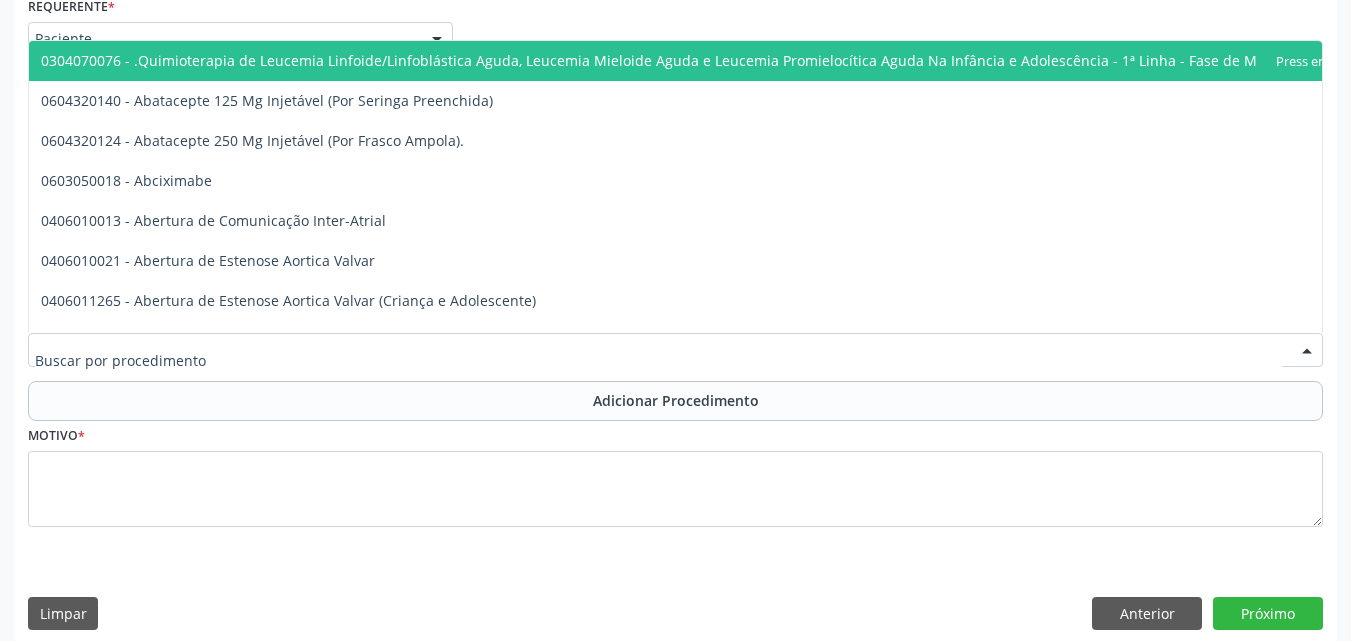 click at bounding box center (675, 350) 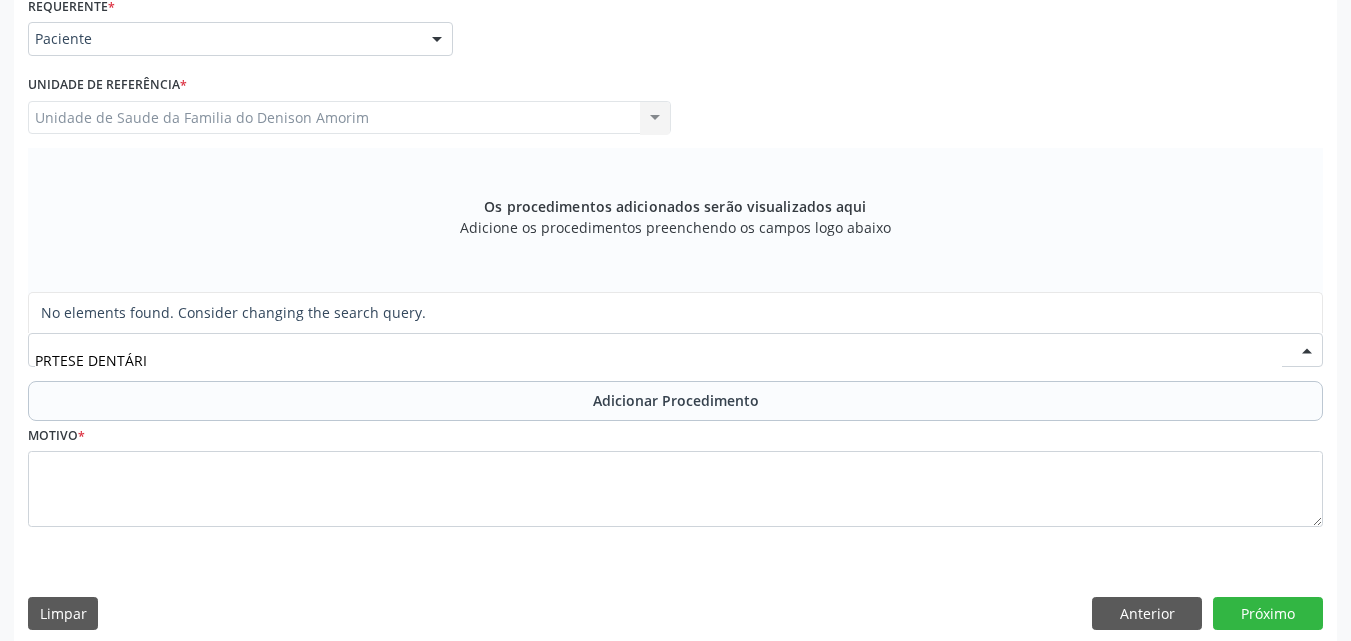 type on "PRTESE DENTÁRIA" 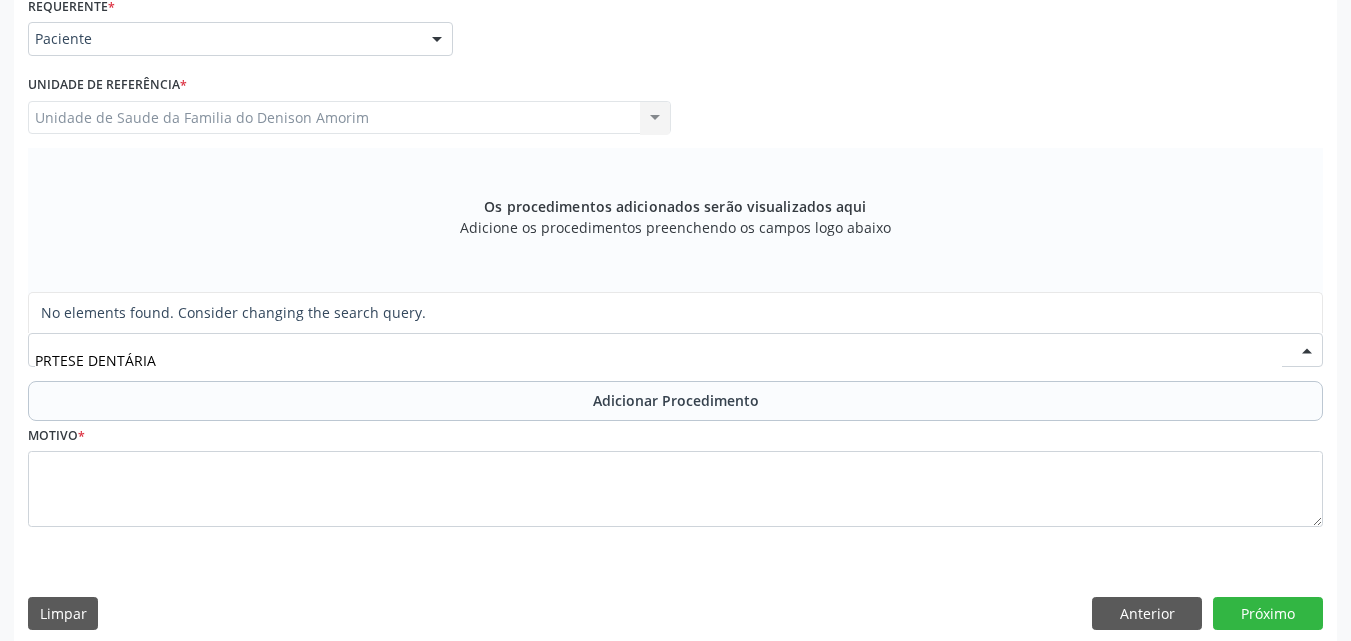 drag, startPoint x: 36, startPoint y: 357, endPoint x: 172, endPoint y: 374, distance: 137.05838 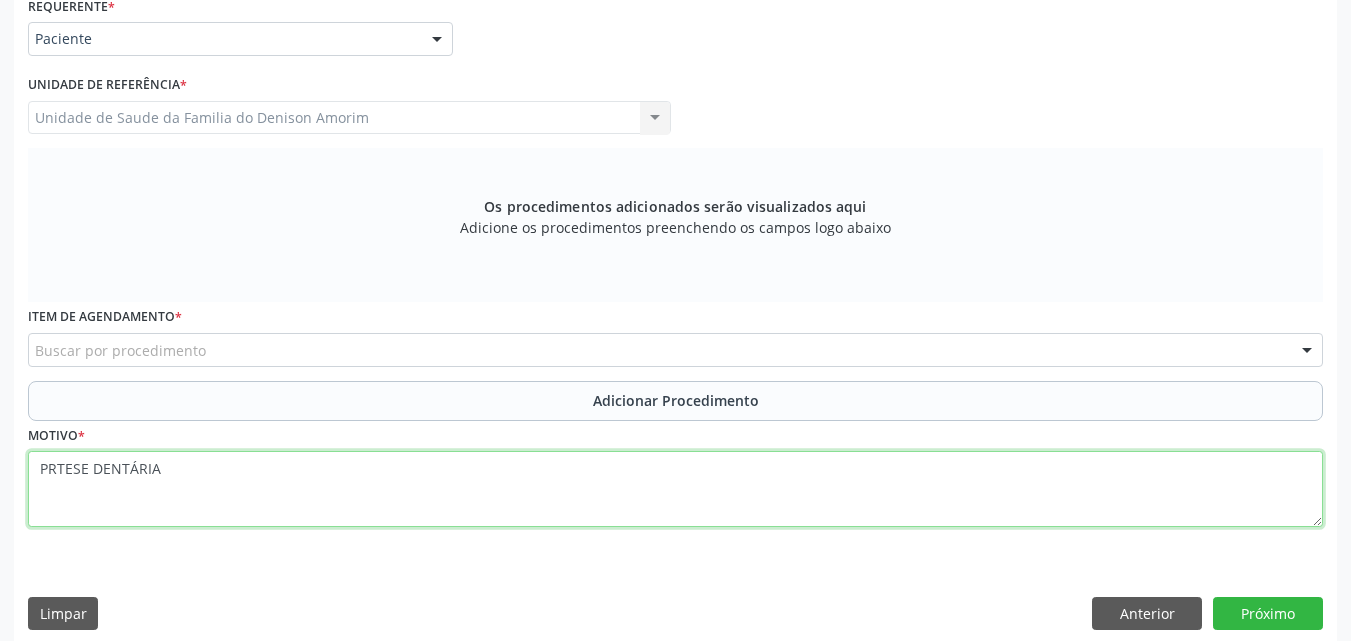 click on "PRTESE DENTÁRIA" at bounding box center [675, 489] 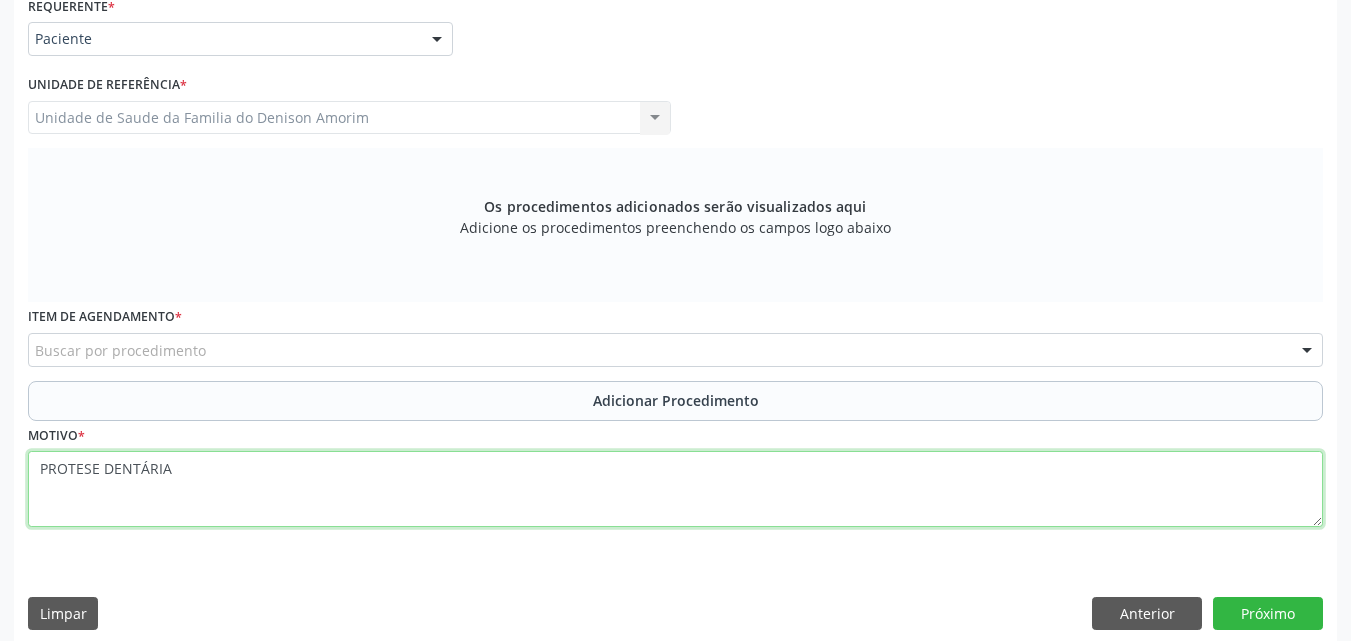 click on "PROTESE DENTÁRIA" at bounding box center (675, 489) 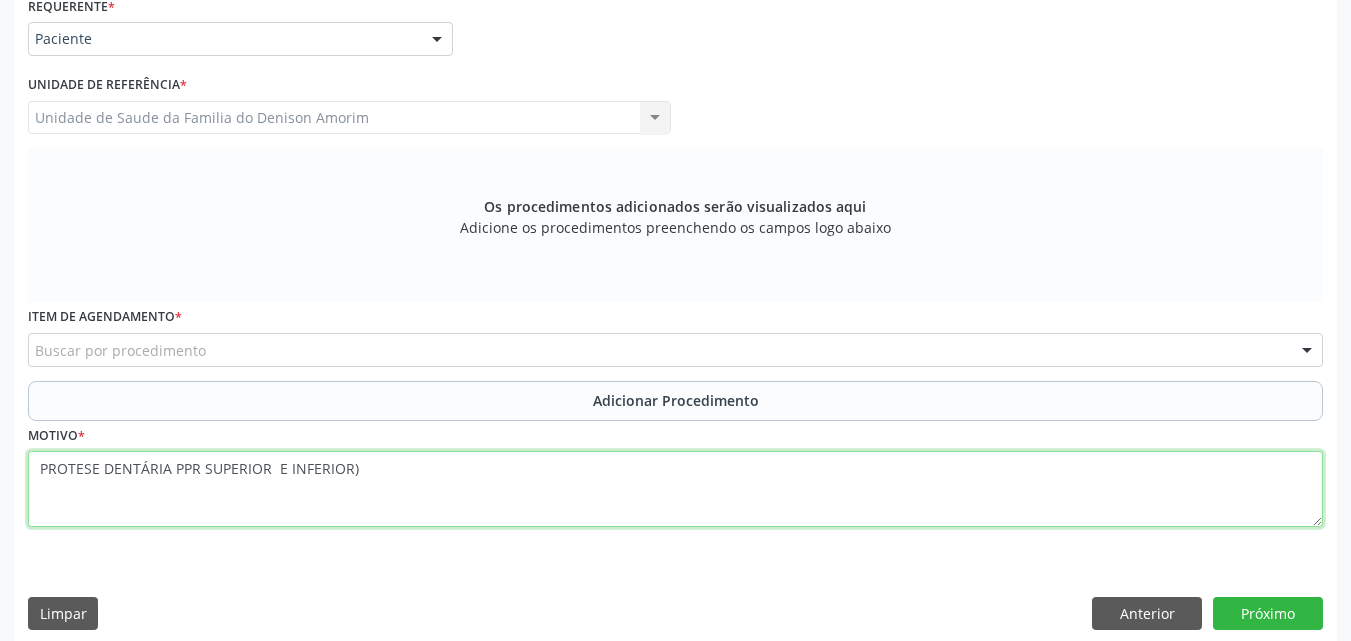 click on "PROTESE DENTÁRIA PPR SUPERIOR  E INFERIOR)" at bounding box center [675, 489] 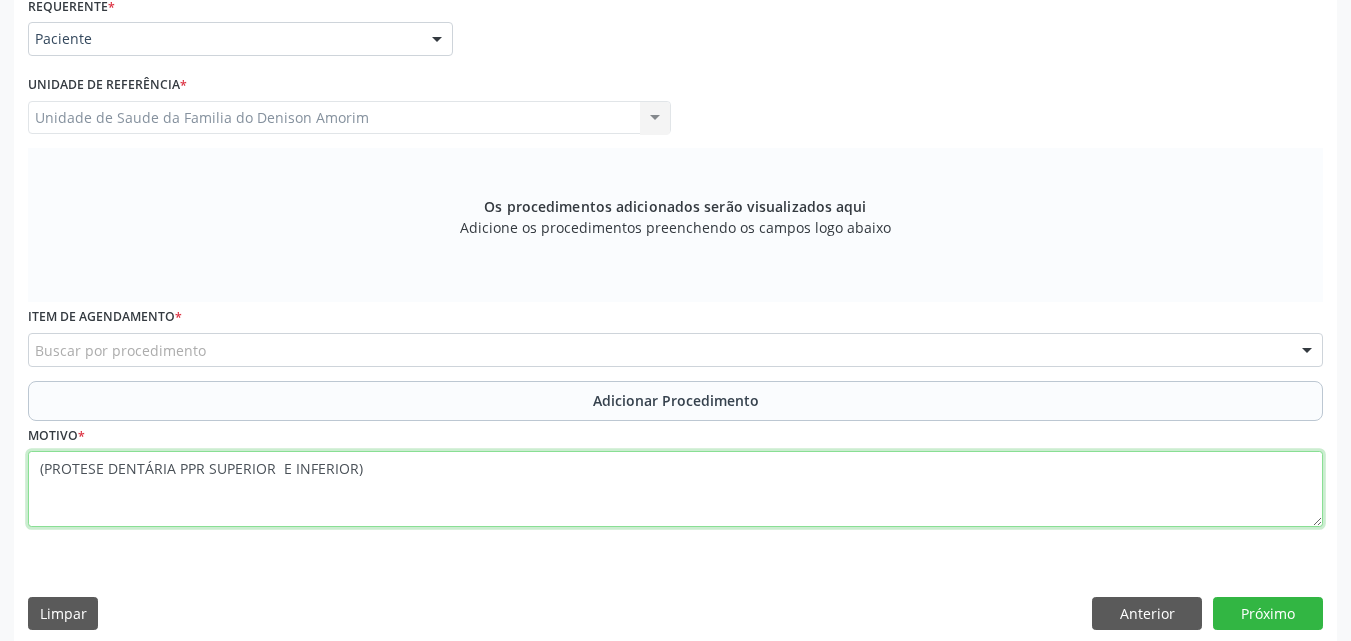 paste on "MÉDICO DA ESTRATÉGIA DE SAÚDE DA FAMILIA" 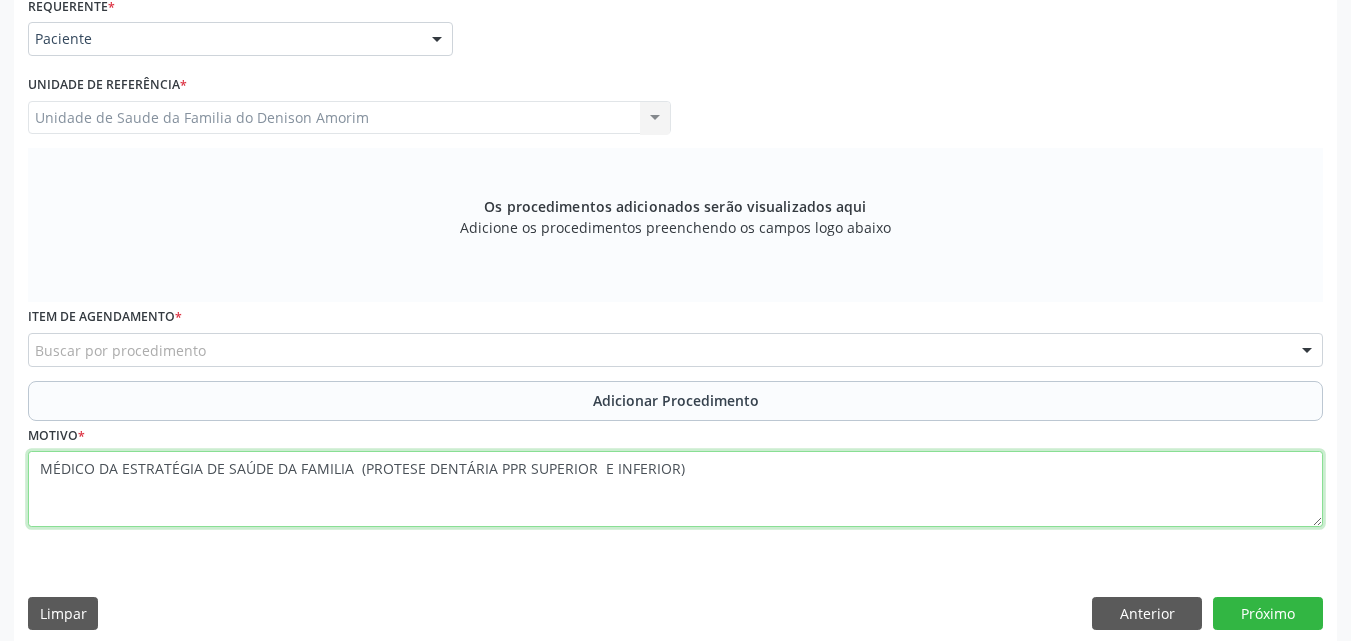type on "MÉDICO DA ESTRATÉGIA DE SAÚDE DA FAMILIA  (PROTESE DENTÁRIA PPR SUPERIOR  E INFERIOR)" 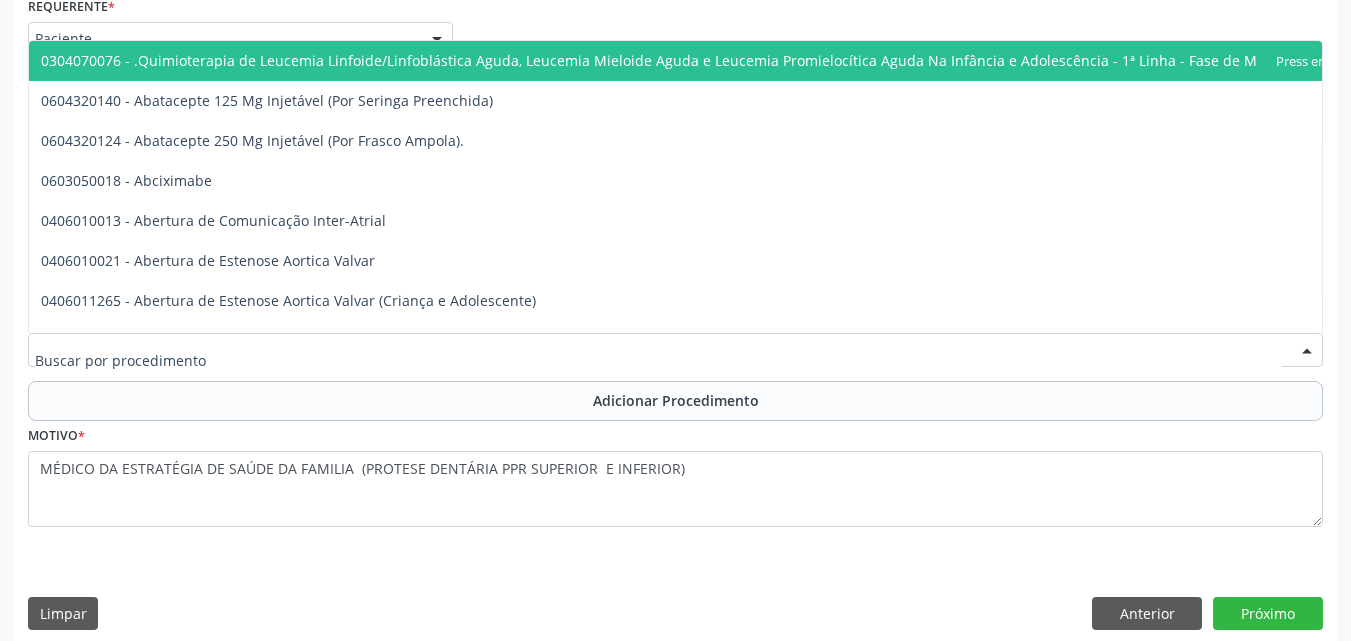 click at bounding box center [675, 350] 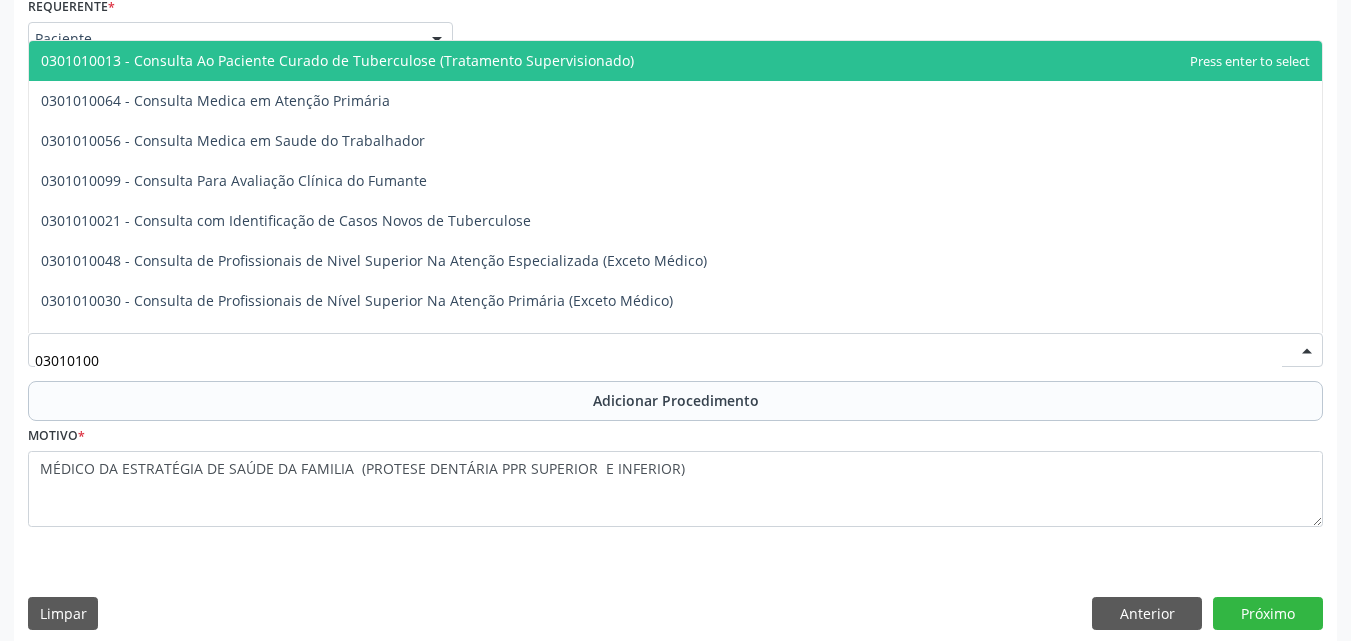 type on "[PHONE]" 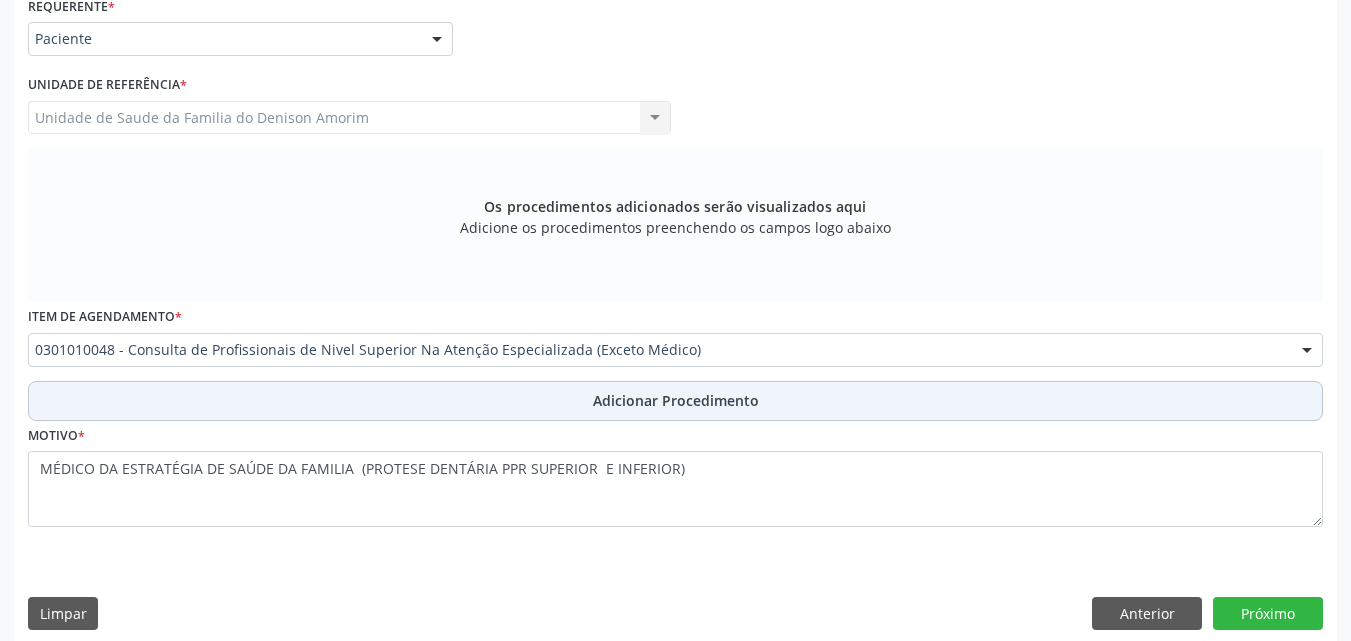click on "Adicionar Procedimento" at bounding box center (676, 400) 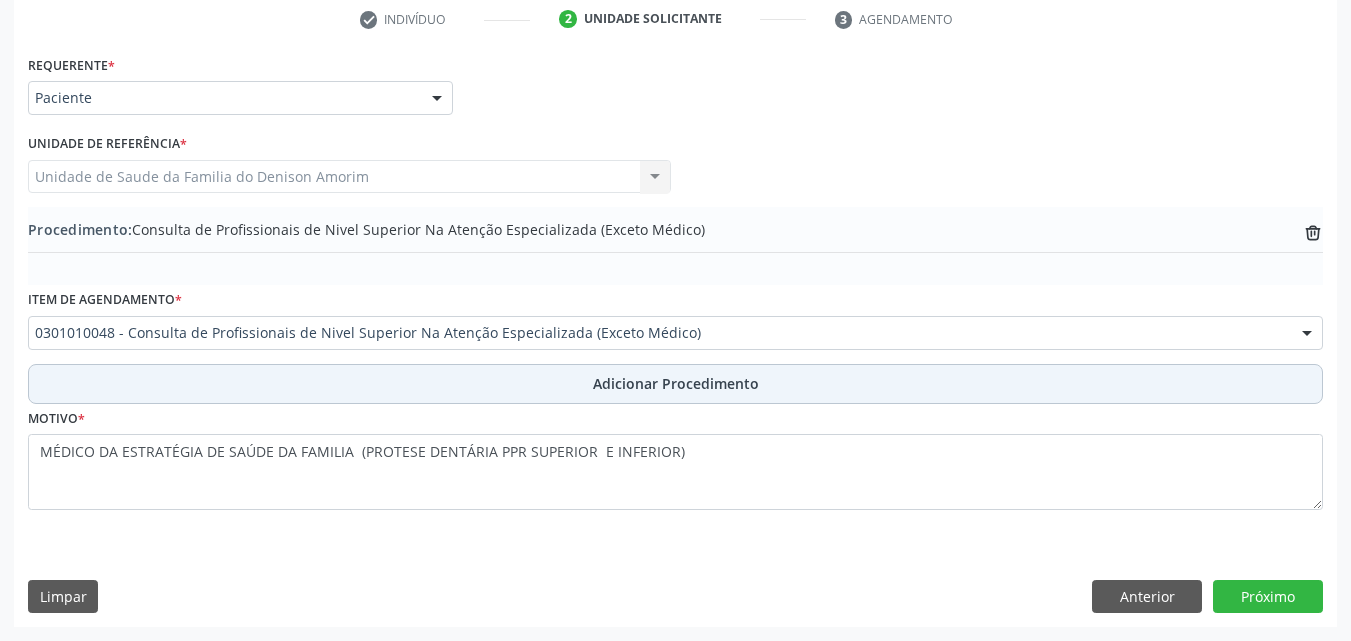 scroll, scrollTop: 412, scrollLeft: 0, axis: vertical 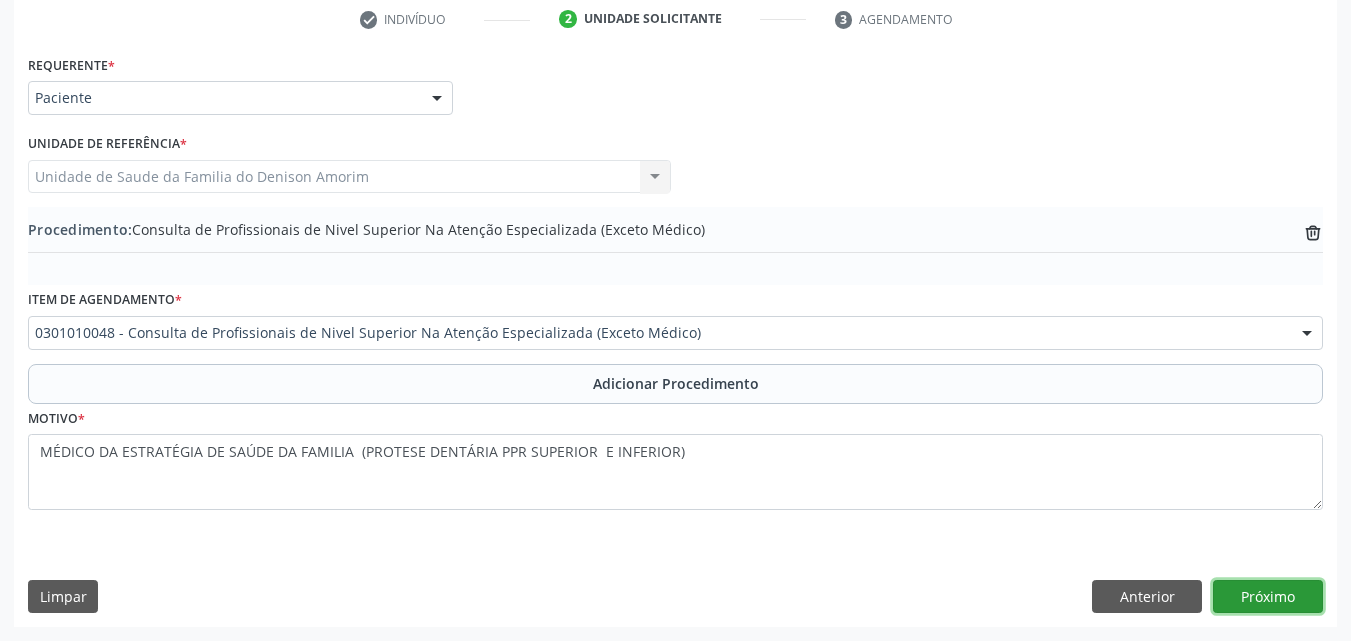 click on "Próximo" at bounding box center [1268, 597] 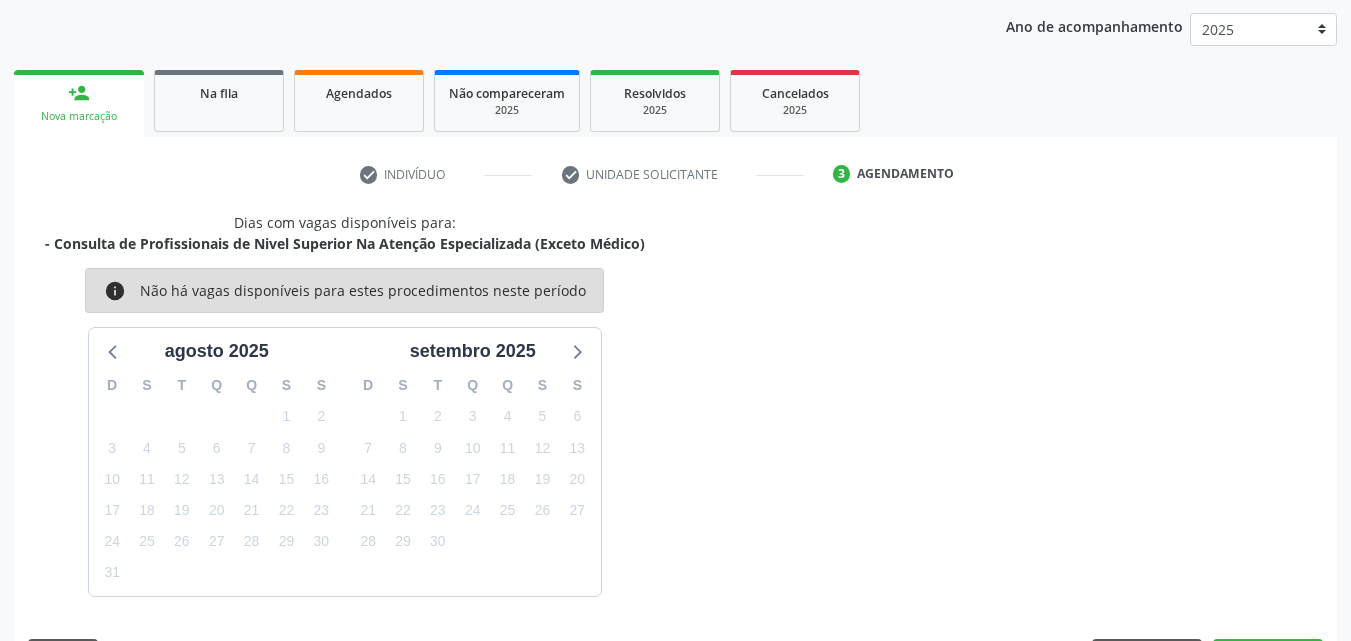 scroll, scrollTop: 316, scrollLeft: 0, axis: vertical 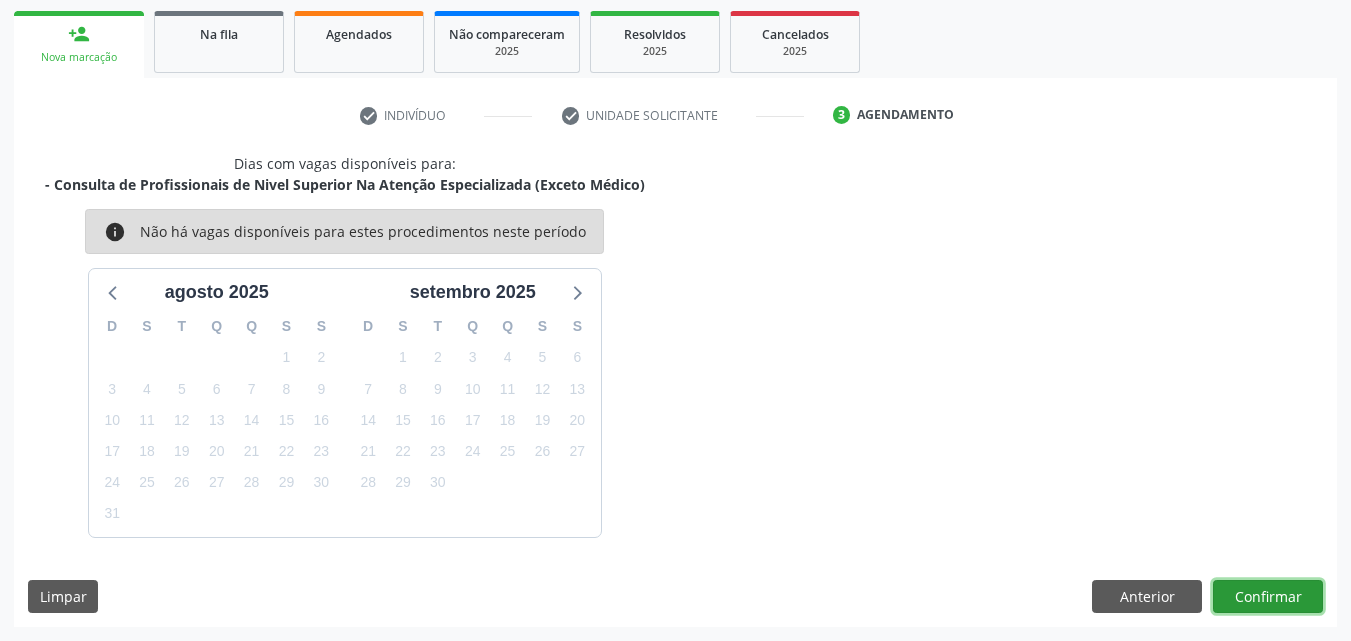 click on "Confirmar" at bounding box center [1268, 597] 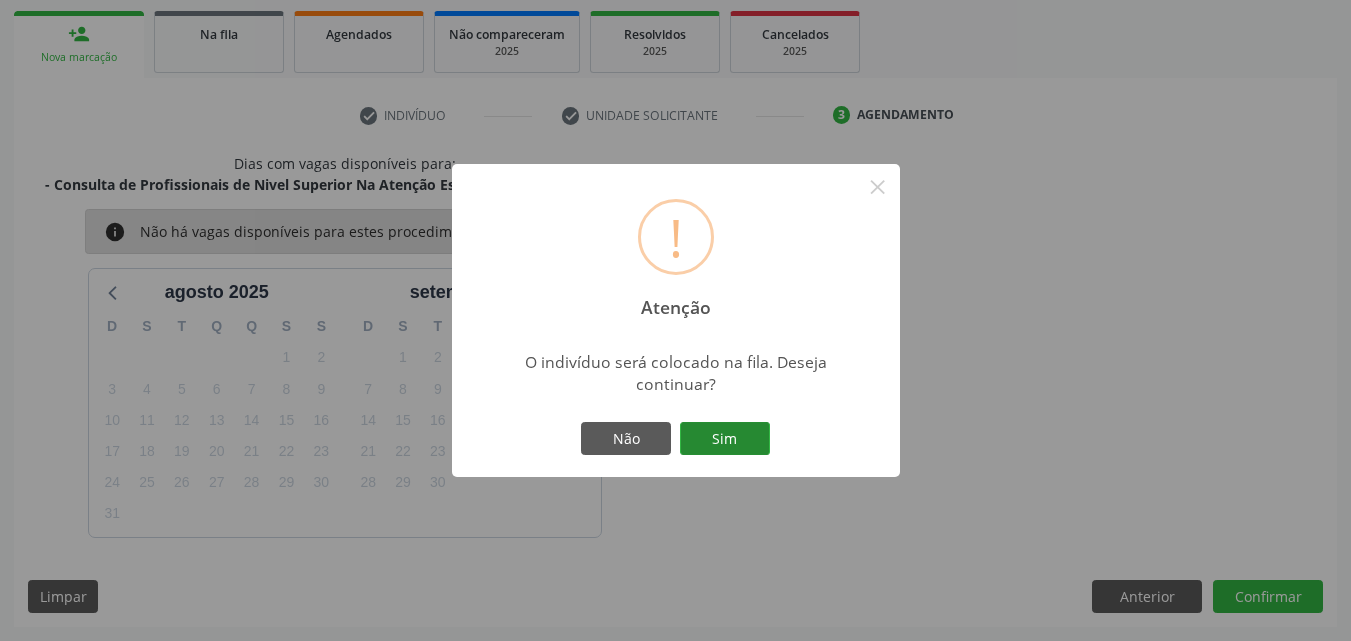 click on "Sim" at bounding box center (725, 439) 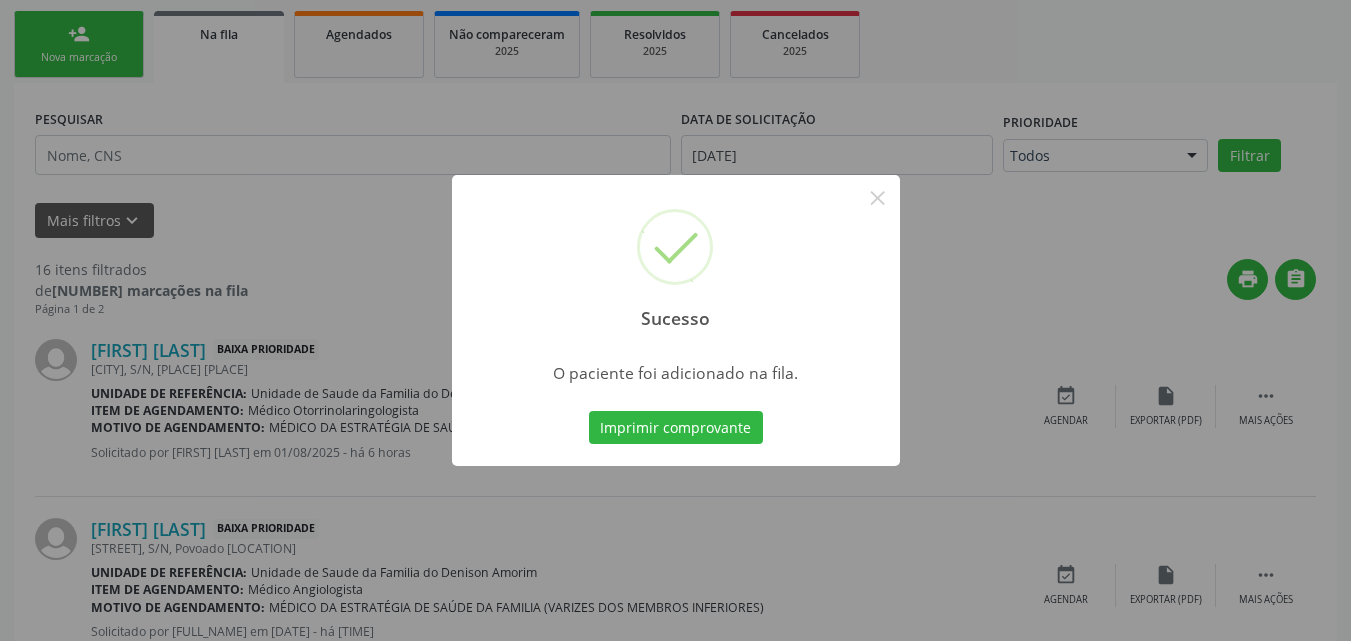 scroll, scrollTop: 54, scrollLeft: 0, axis: vertical 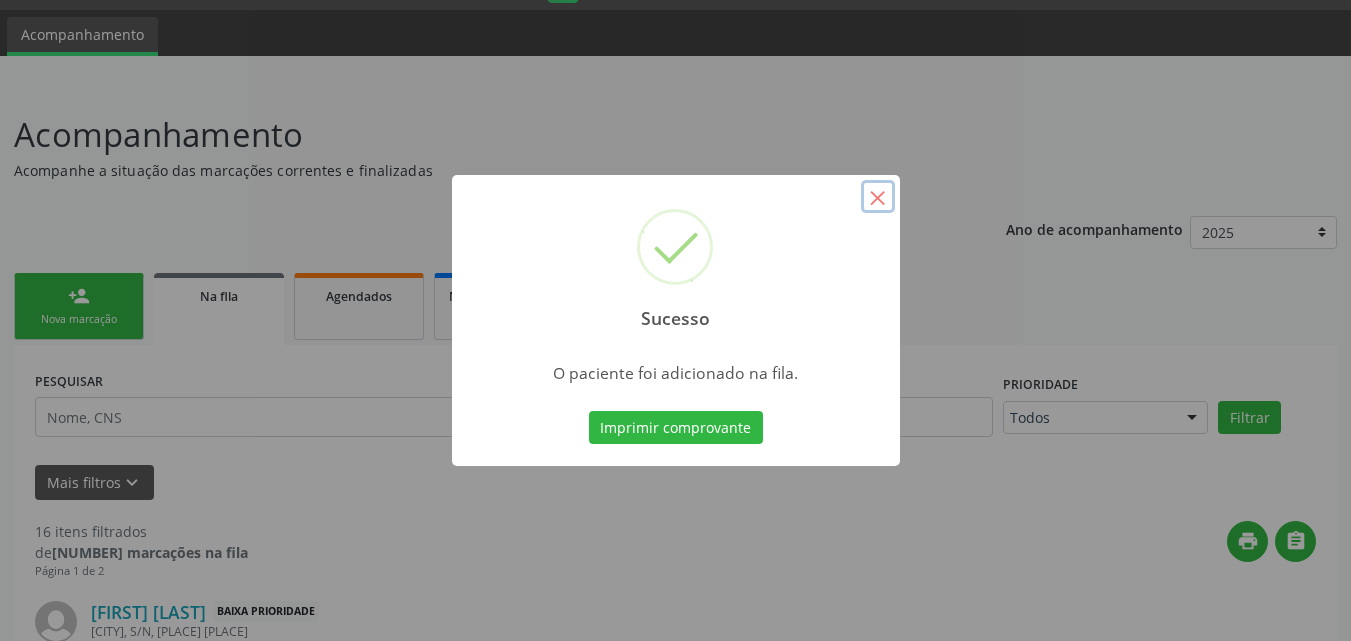 click on "×" at bounding box center (878, 197) 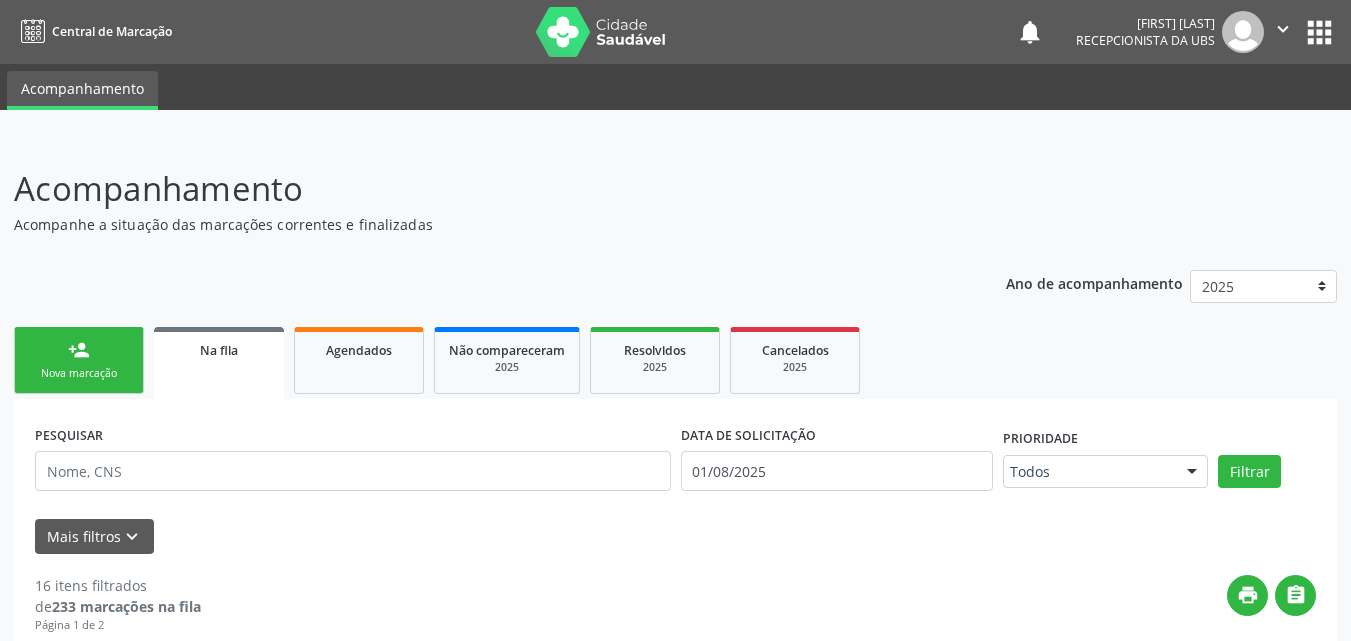 scroll, scrollTop: 54, scrollLeft: 0, axis: vertical 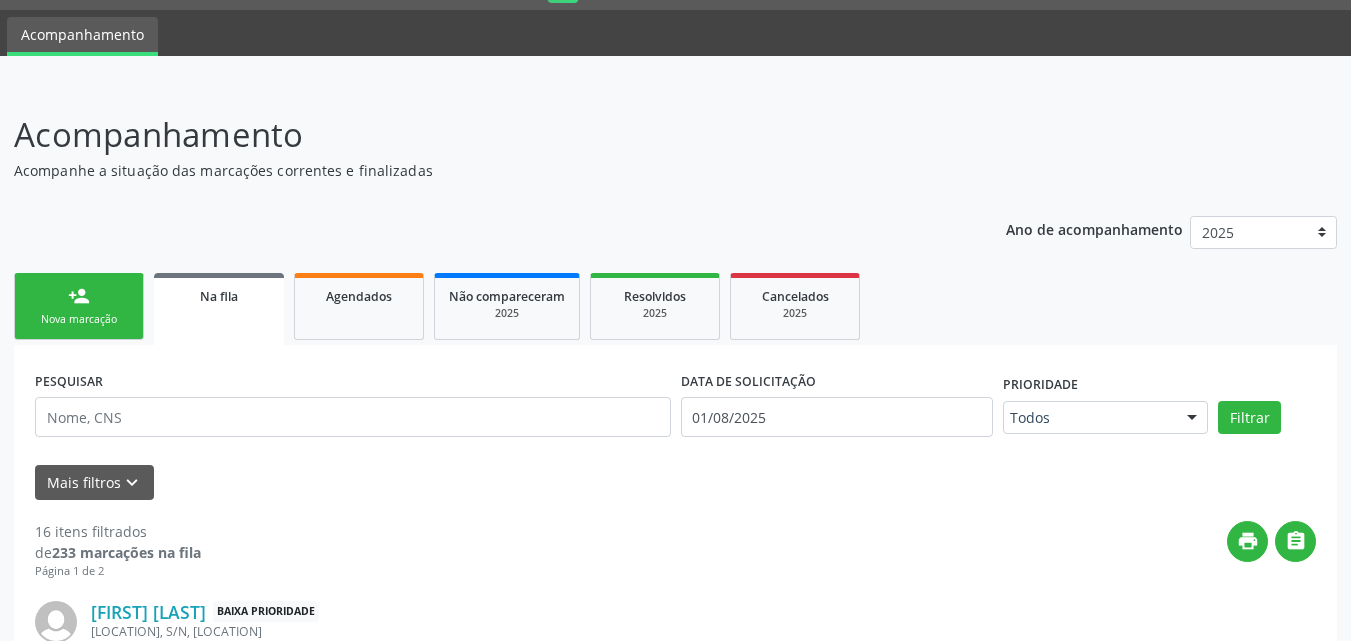 click on "Nova marcação" at bounding box center (79, 319) 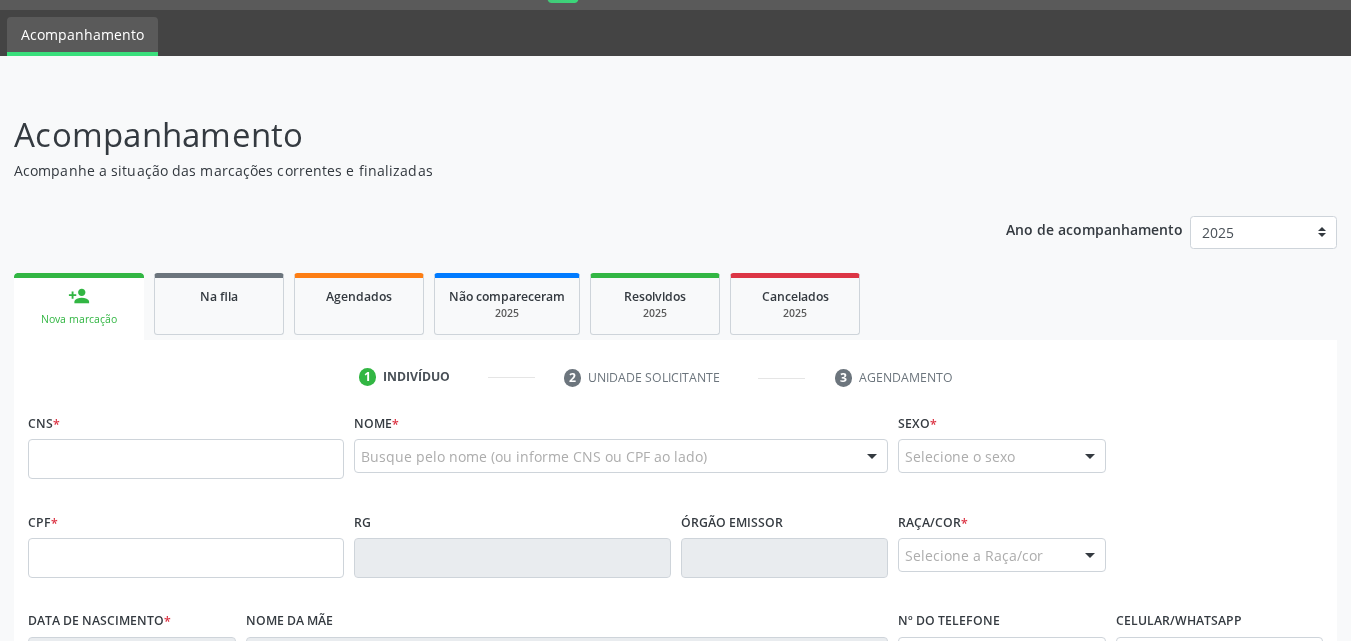 click on "CNS
*" at bounding box center (186, 443) 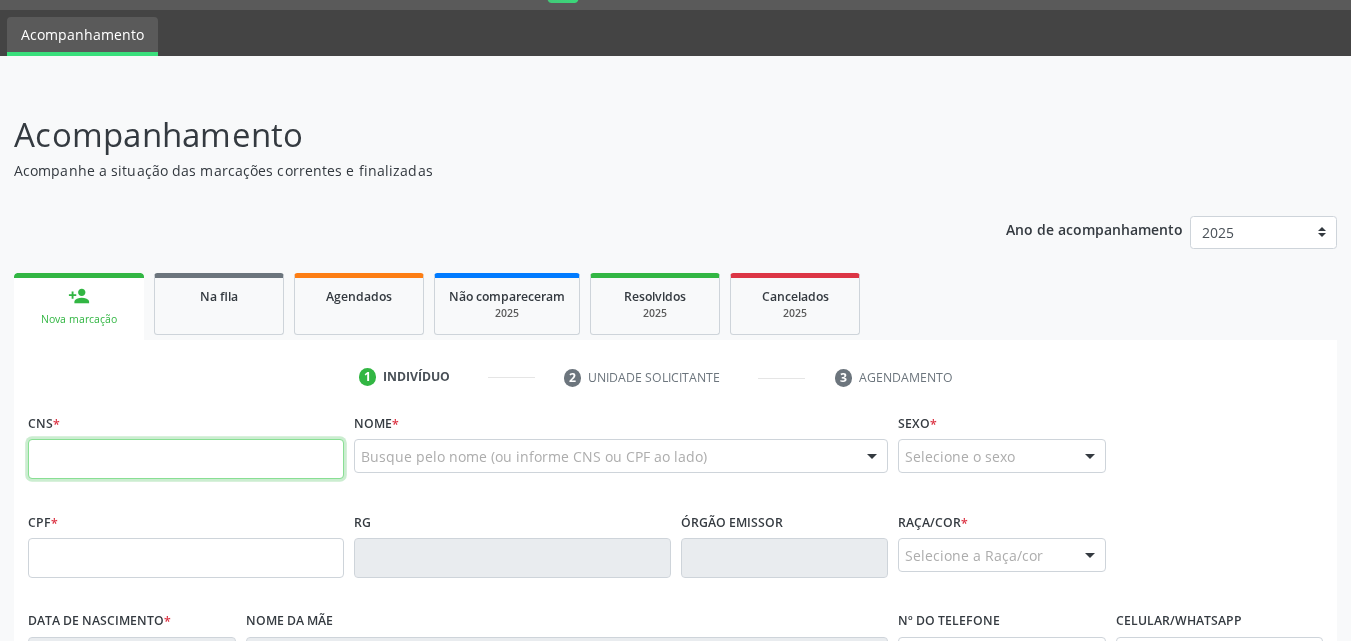 click at bounding box center (186, 459) 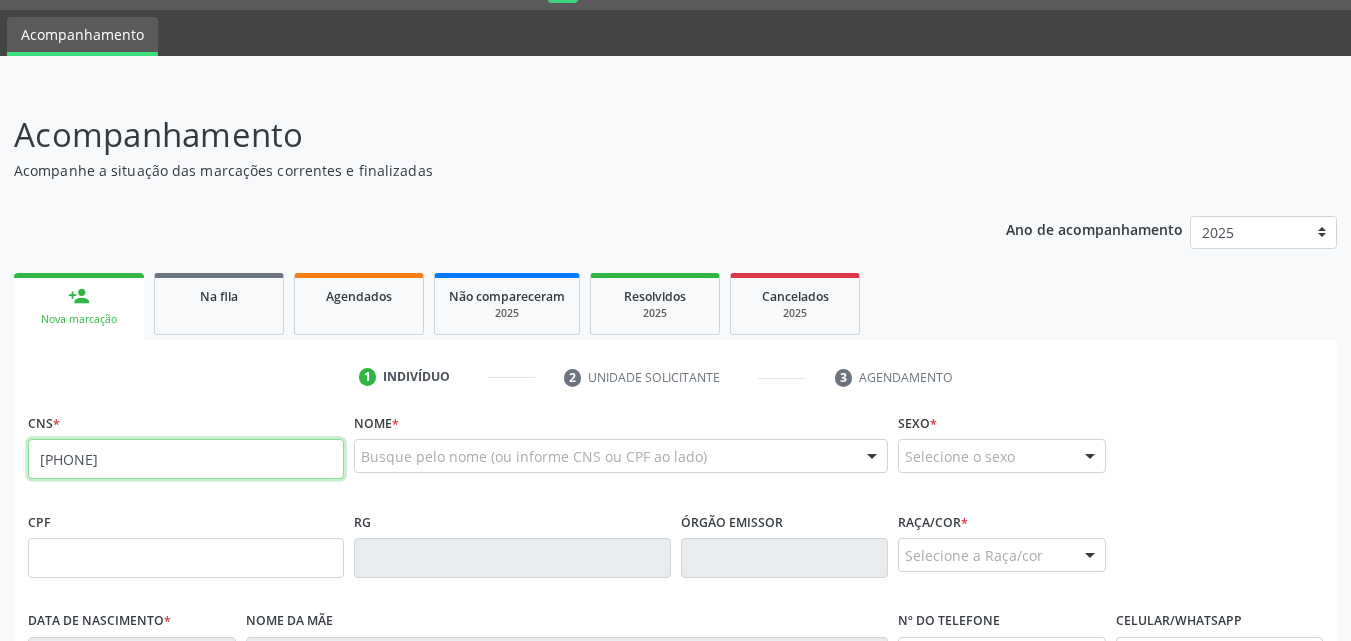 type on "706 2010 4497 7266" 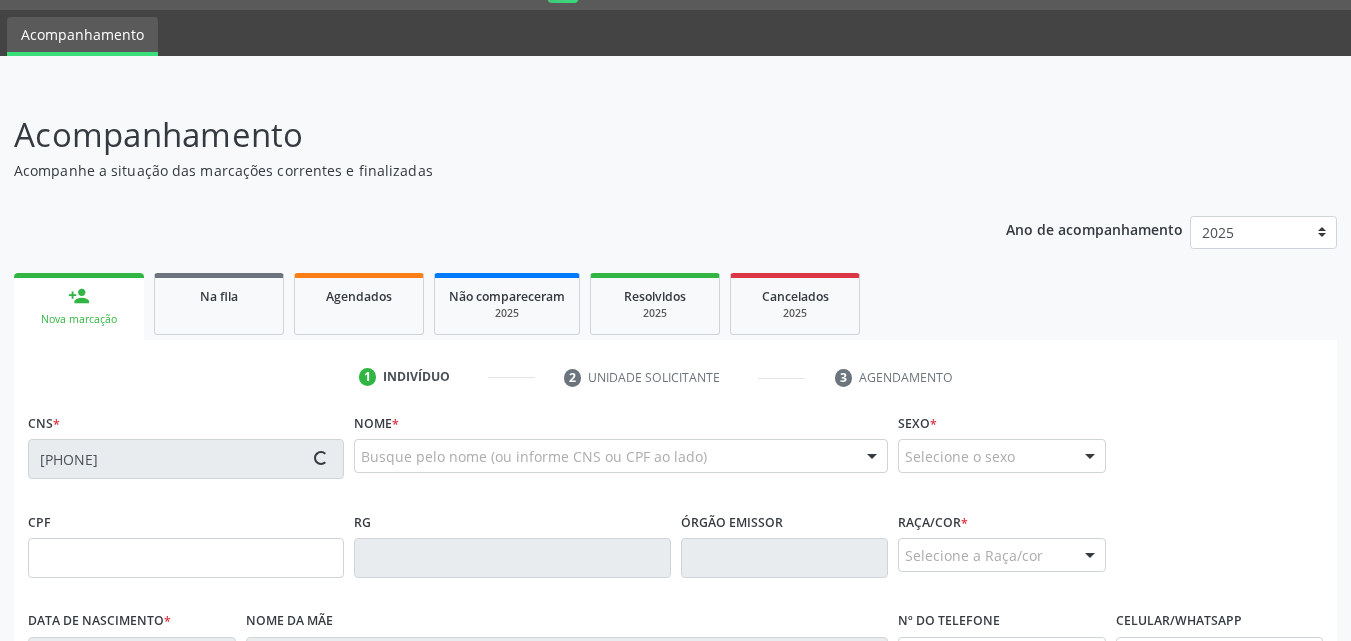 type on "19/03/1950" 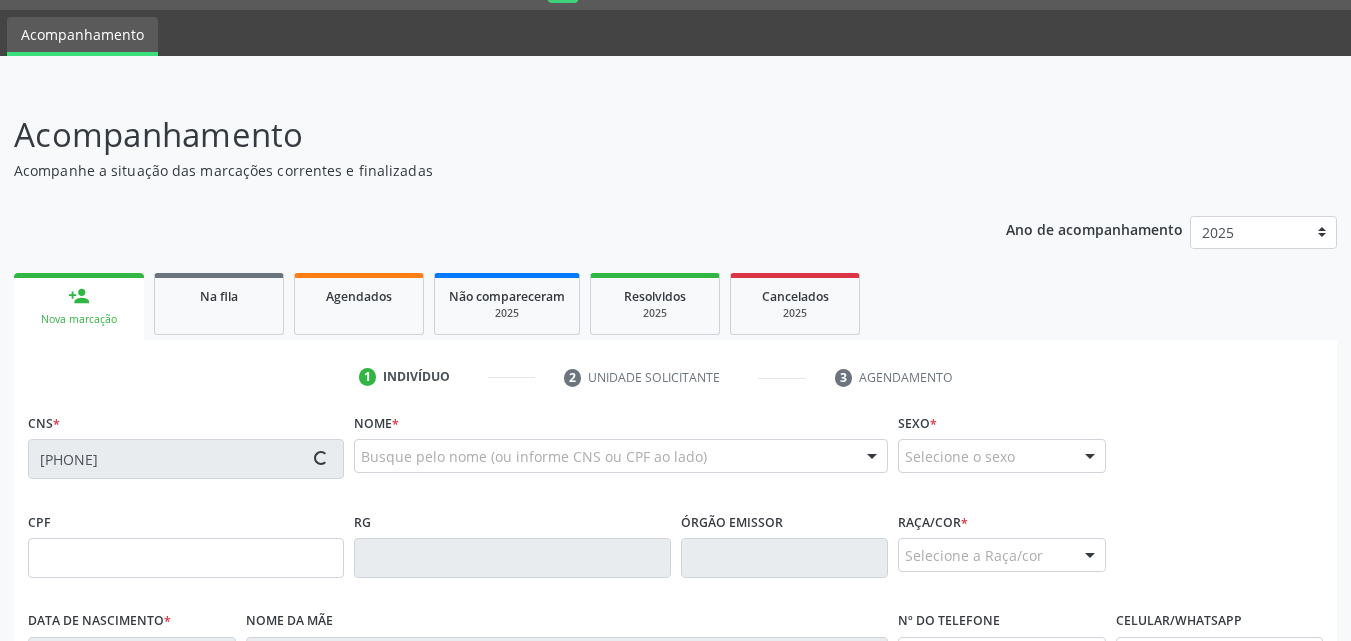 type on "(82) 98856-5655" 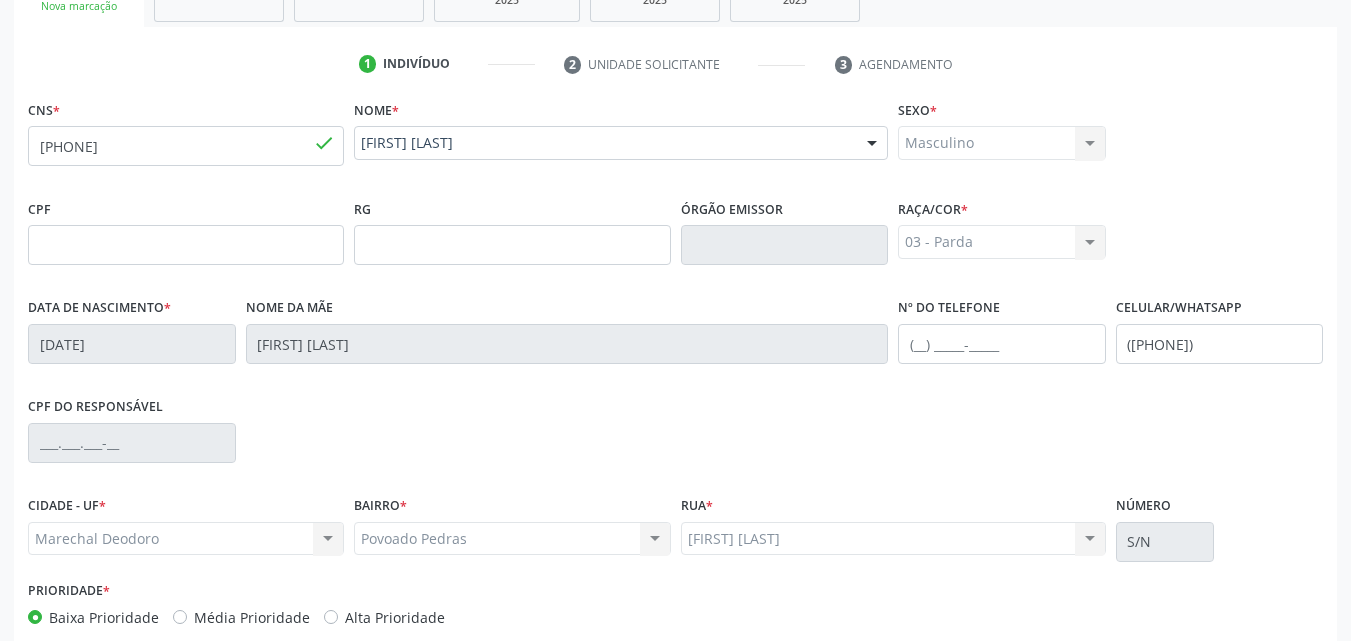 scroll, scrollTop: 400, scrollLeft: 0, axis: vertical 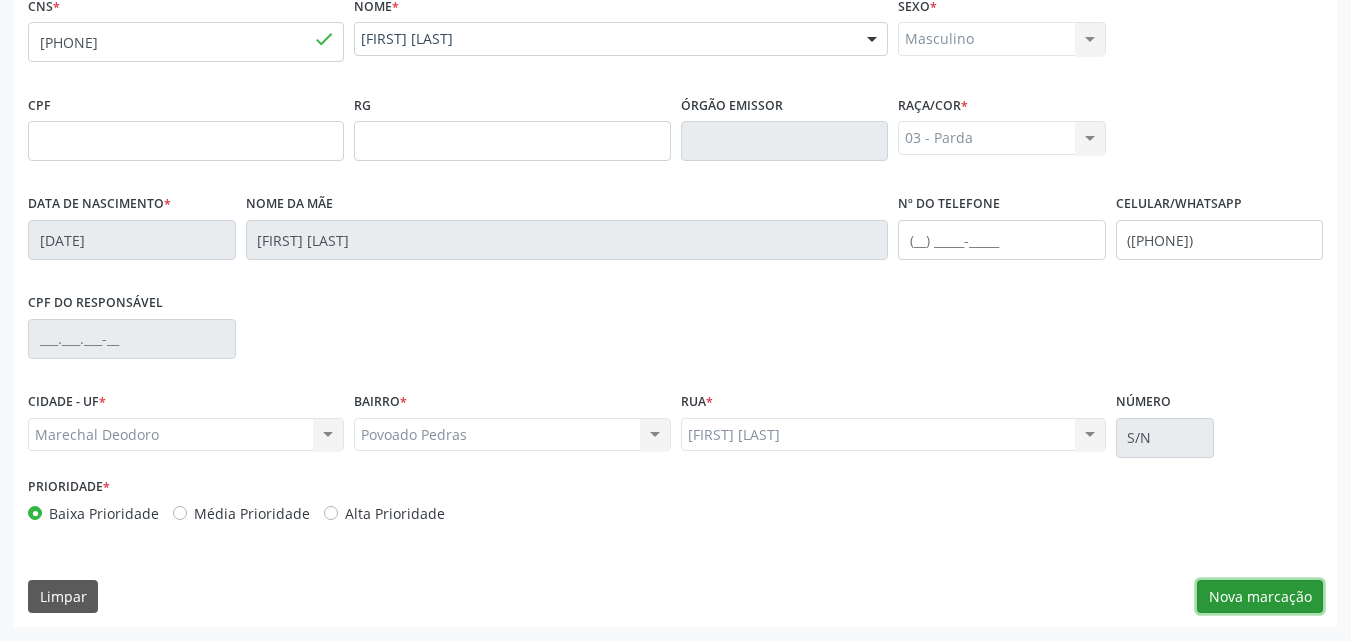 click on "Nova marcação" at bounding box center (1260, 597) 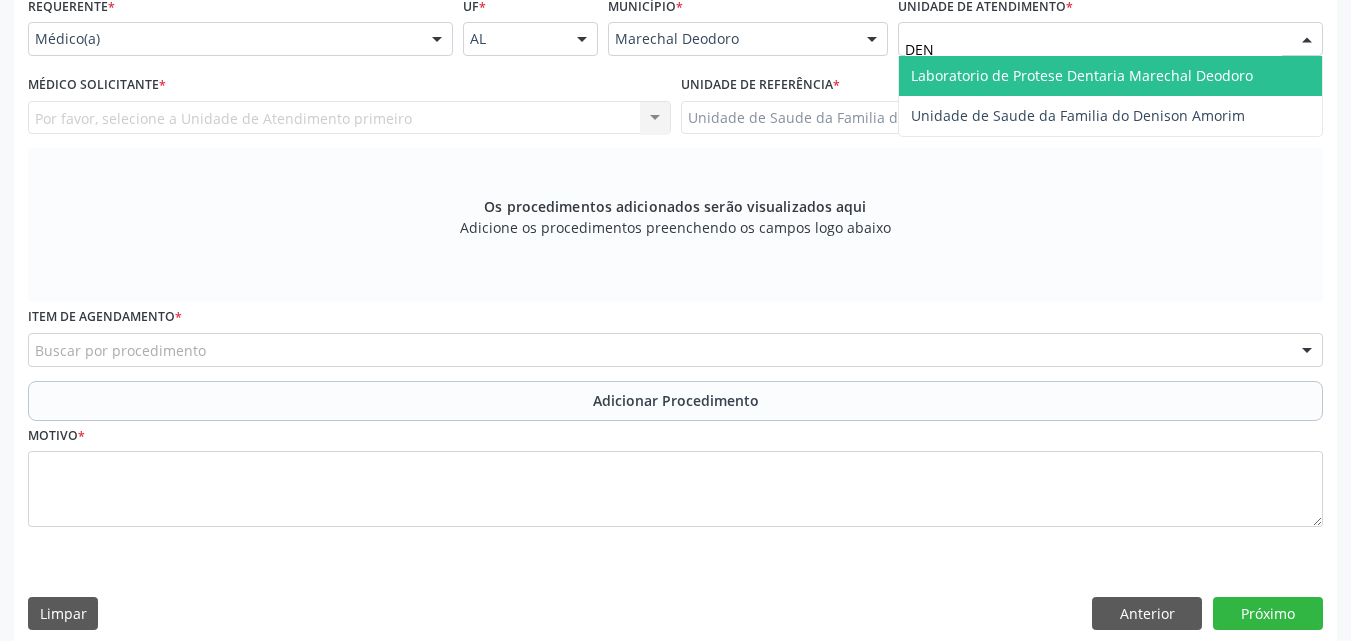 type on "DENI" 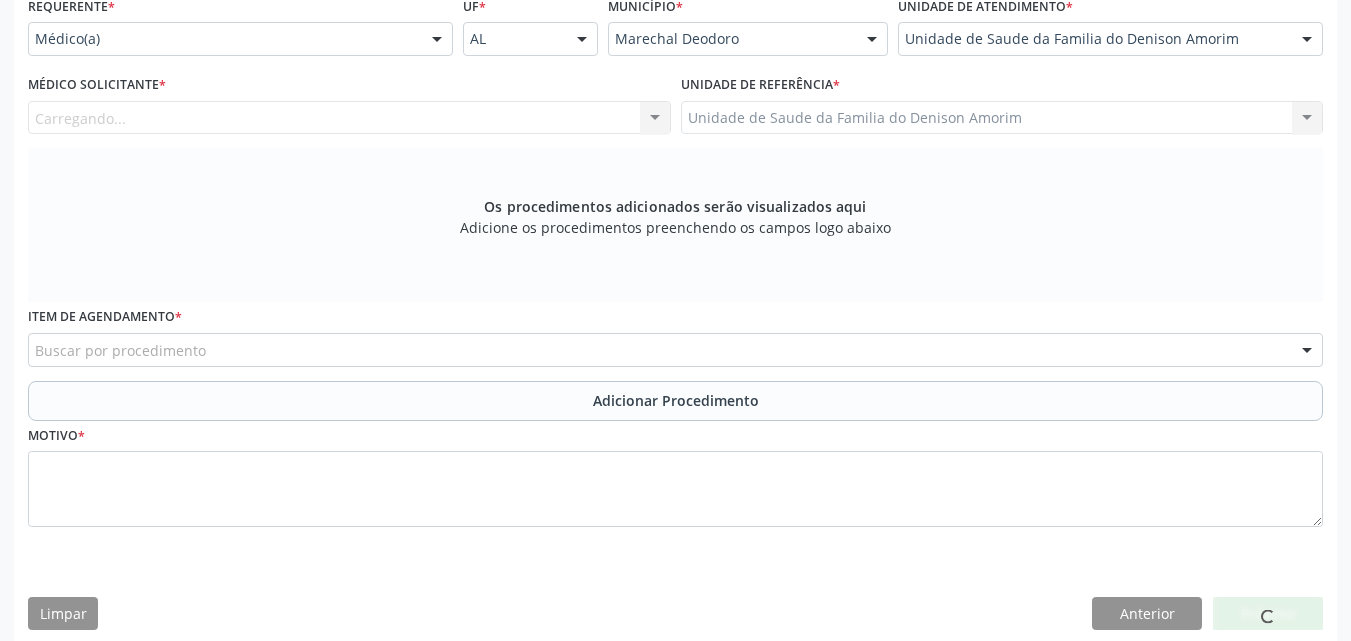 click on "Carregando...
Nenhum resultado encontrado para: "   "
Não há nenhuma opção para ser exibida." at bounding box center (349, 118) 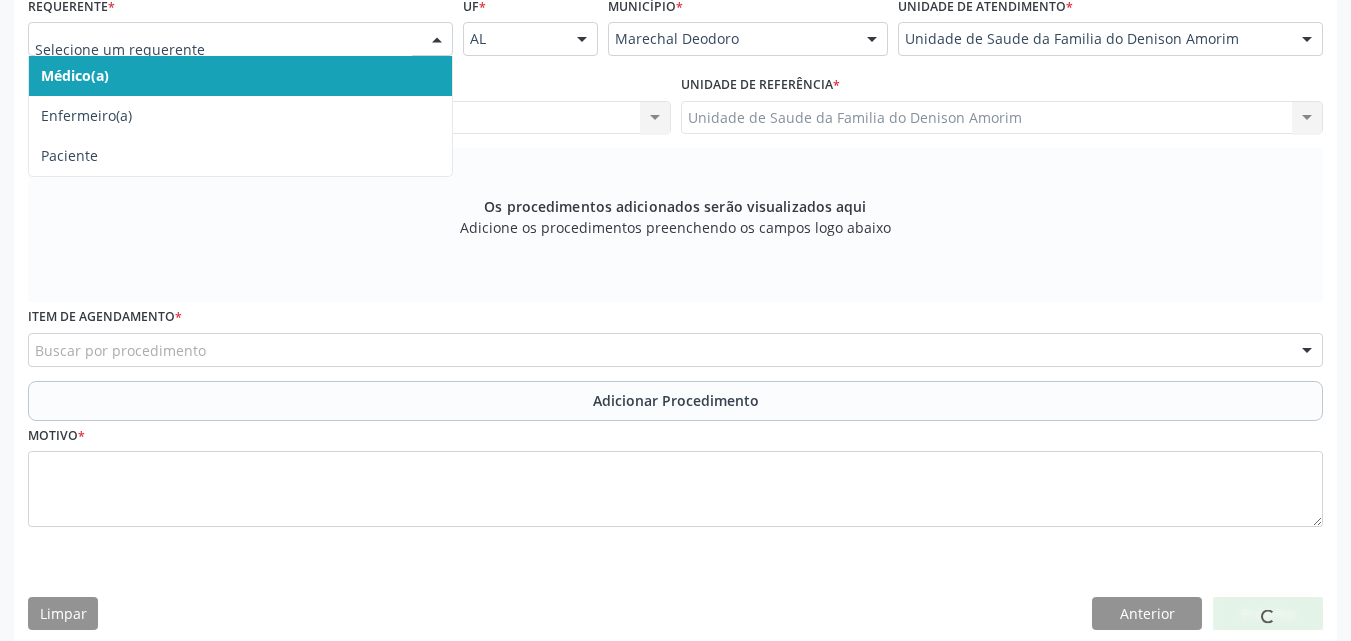 click at bounding box center [437, 40] 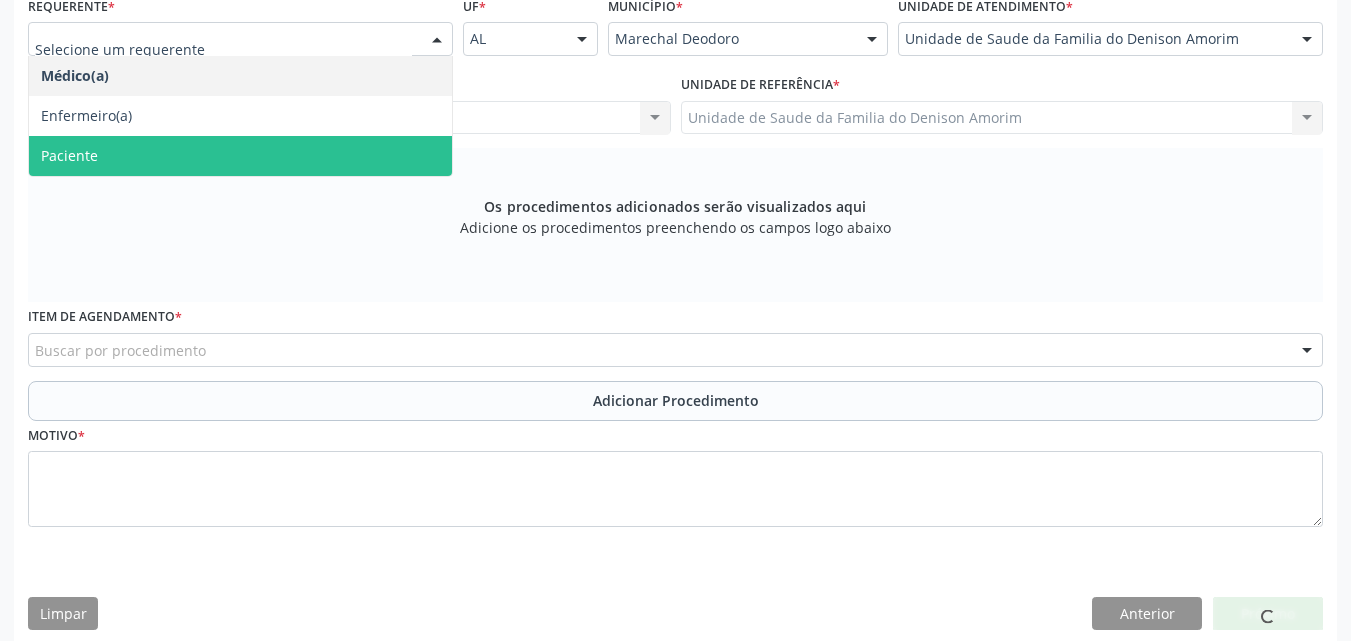 click on "Paciente" at bounding box center [240, 156] 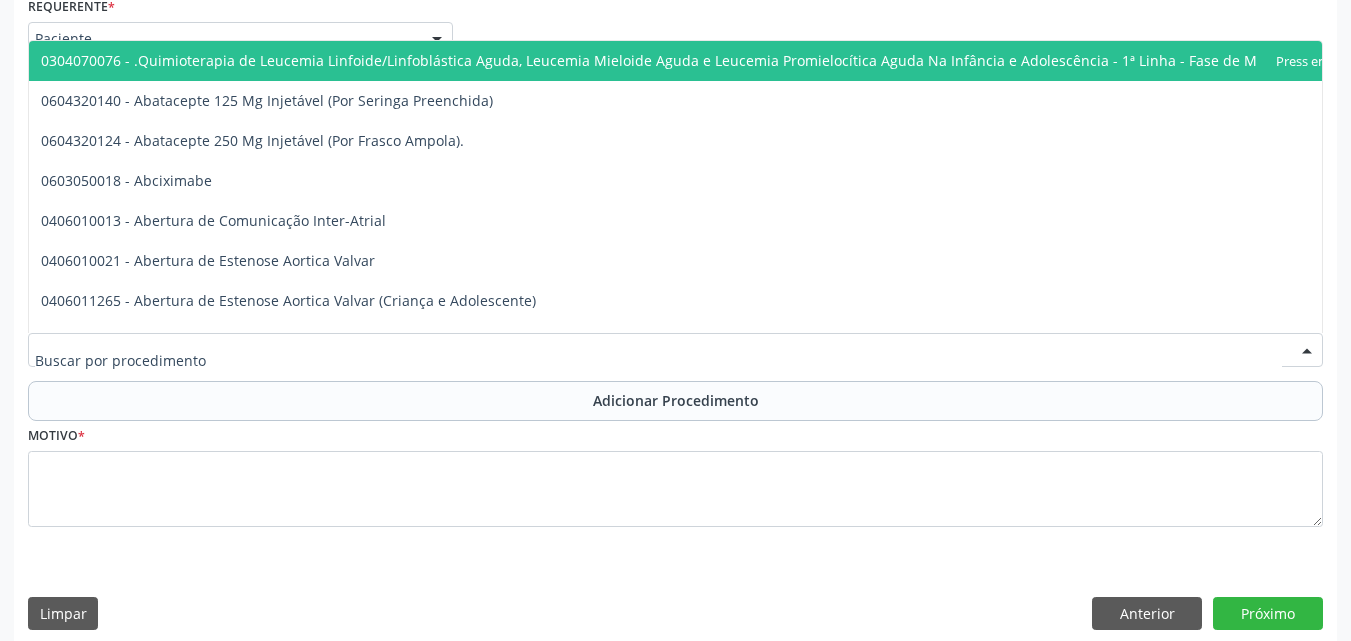 click at bounding box center (675, 350) 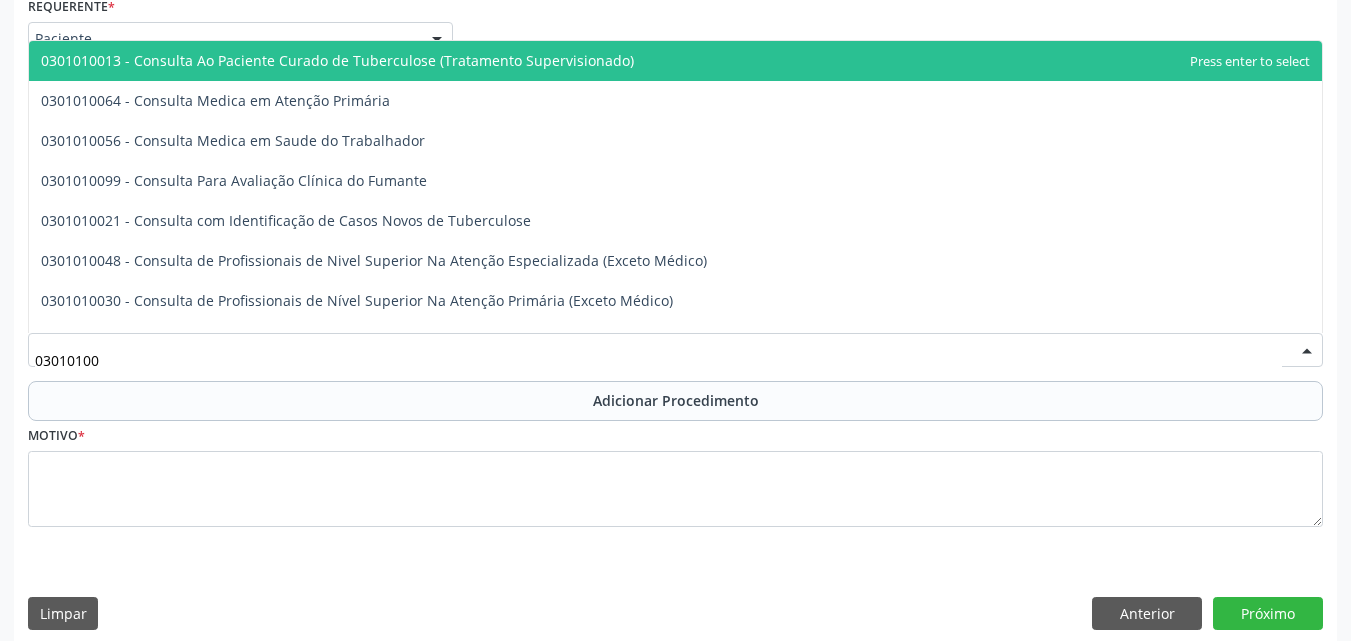 type on "[PHONE]" 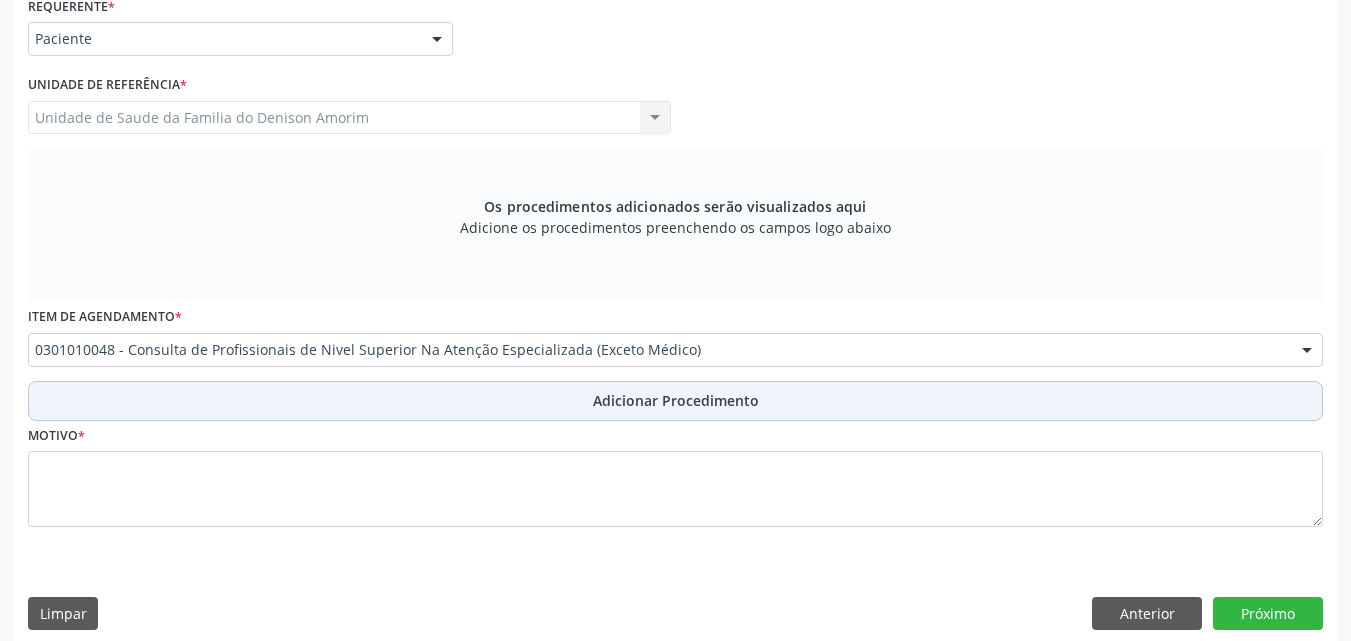 click on "Adicionar Procedimento" at bounding box center (675, 401) 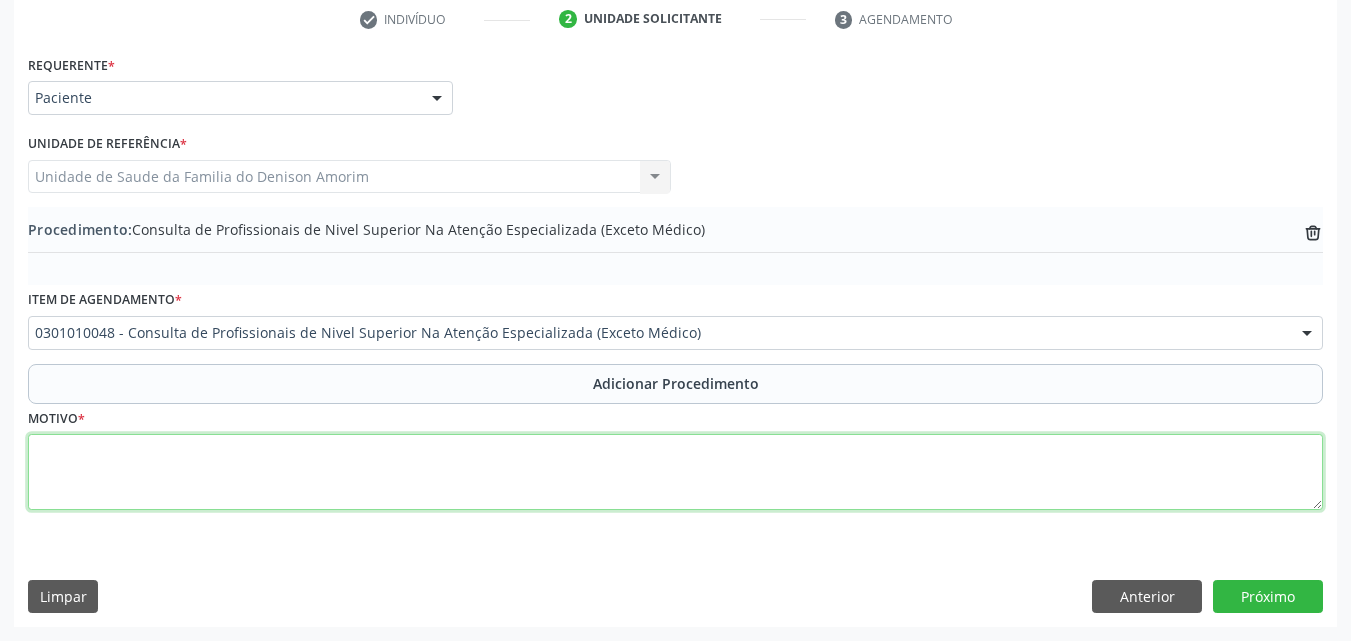 click at bounding box center [675, 472] 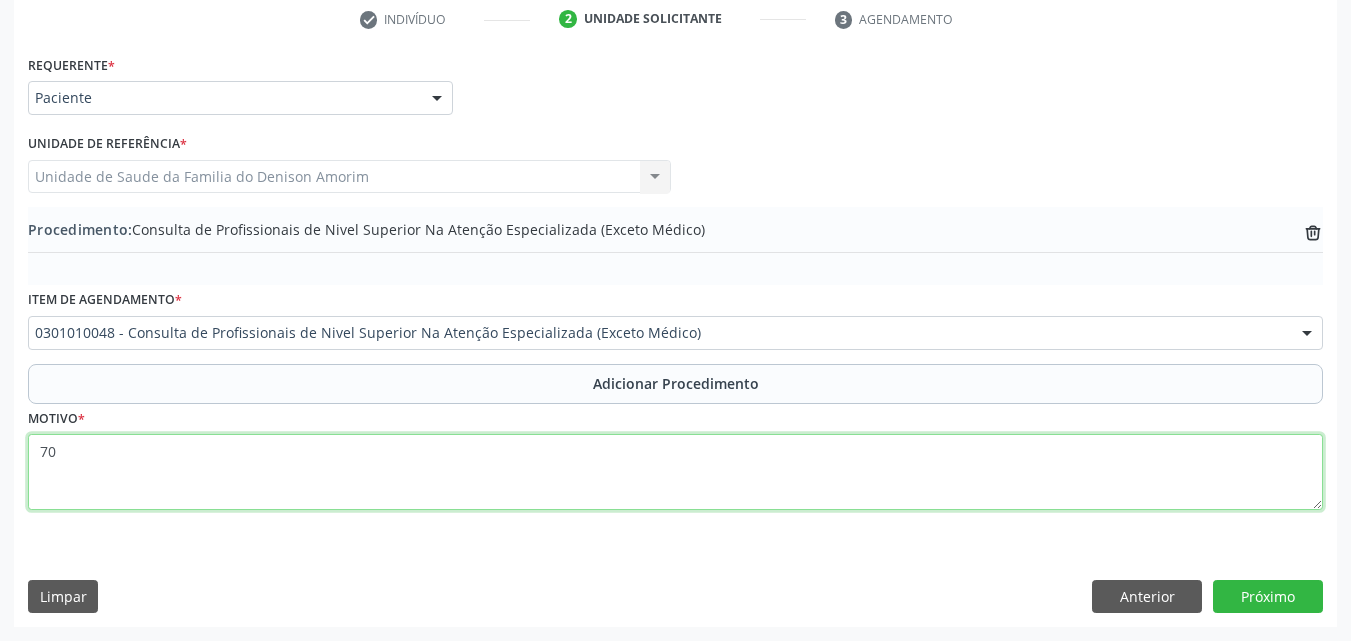 type on "7" 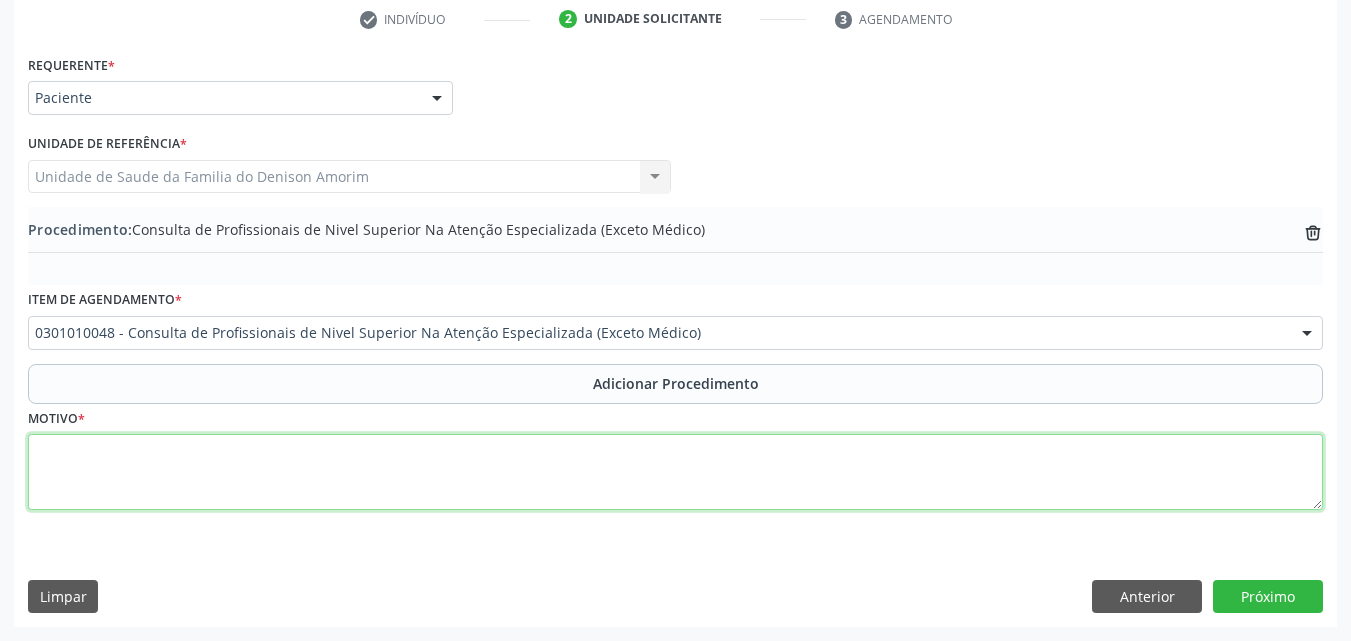 paste on "MÉDICO DA ESTRATÉGIA DE SAÚDE DA FAMILIA" 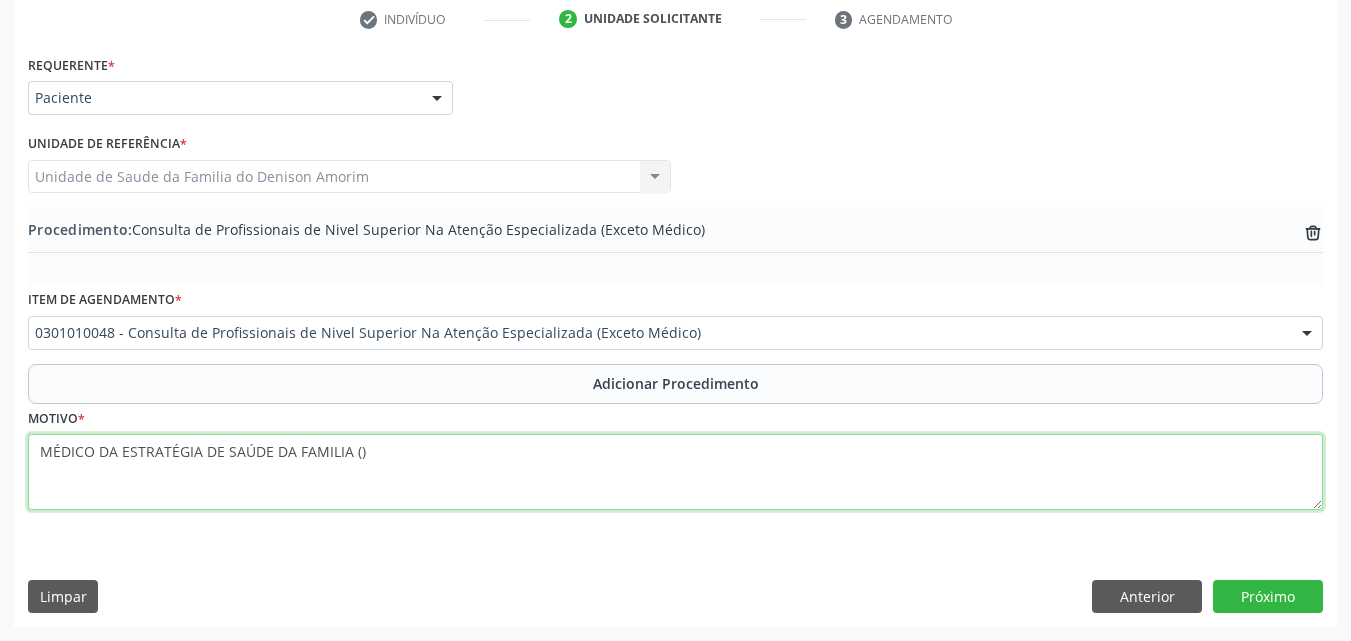 click on "MÉDICO DA ESTRATÉGIA DE SAÚDE DA FAMILIA ()" at bounding box center (675, 472) 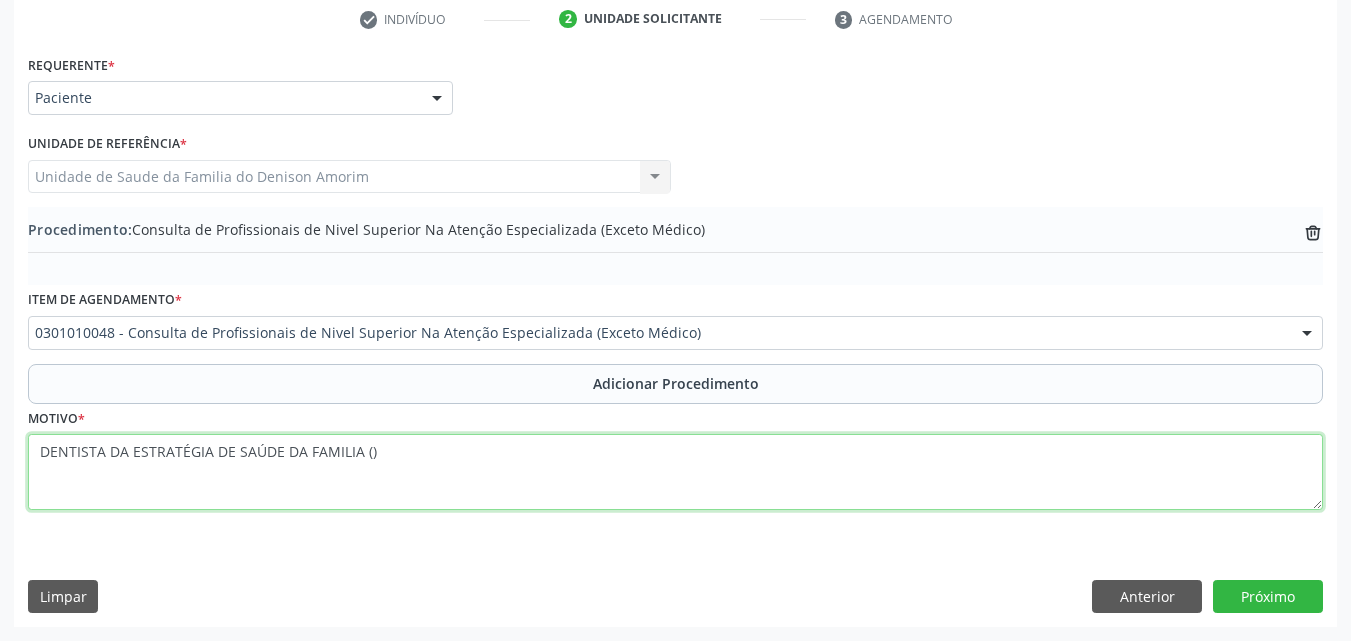 click on "DENTISTA DA ESTRATÉGIA DE SAÚDE DA FAMILIA ()" at bounding box center [675, 472] 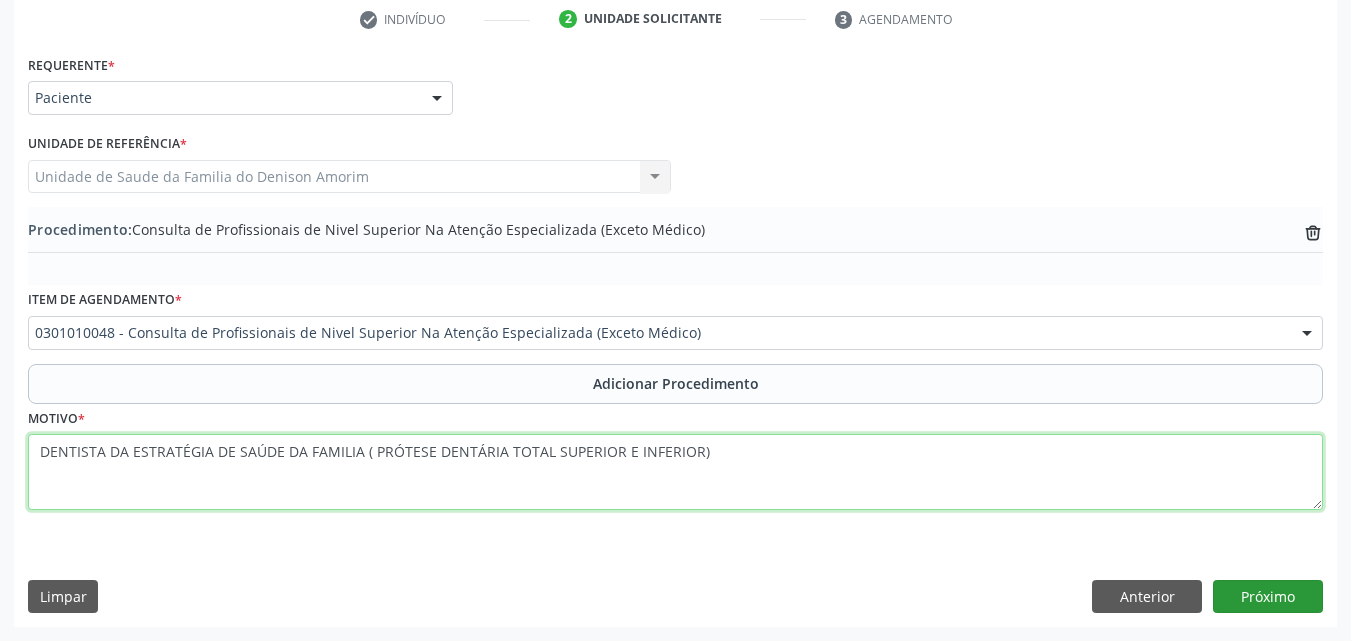 type on "DENTISTA DA ESTRATÉGIA DE SAÚDE DA FAMILIA ( PRÓTESE DENTÁRIA TOTAL SUPERIOR E INFERIOR)" 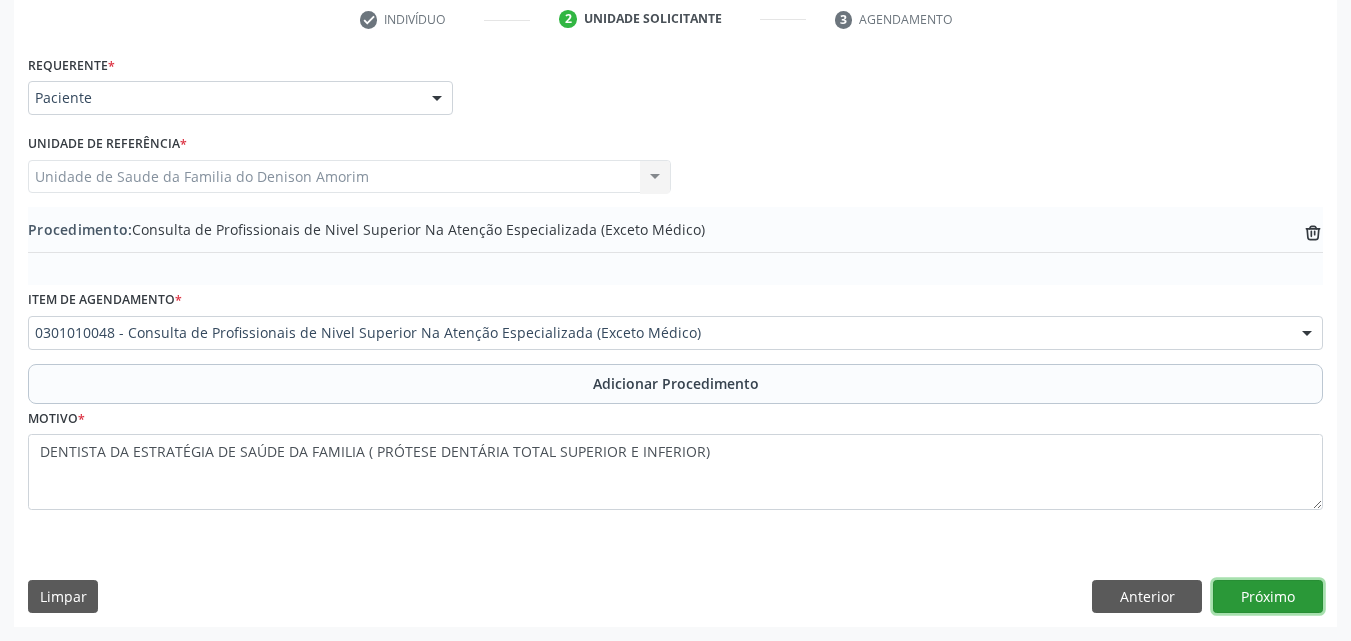click on "Próximo" at bounding box center [1268, 597] 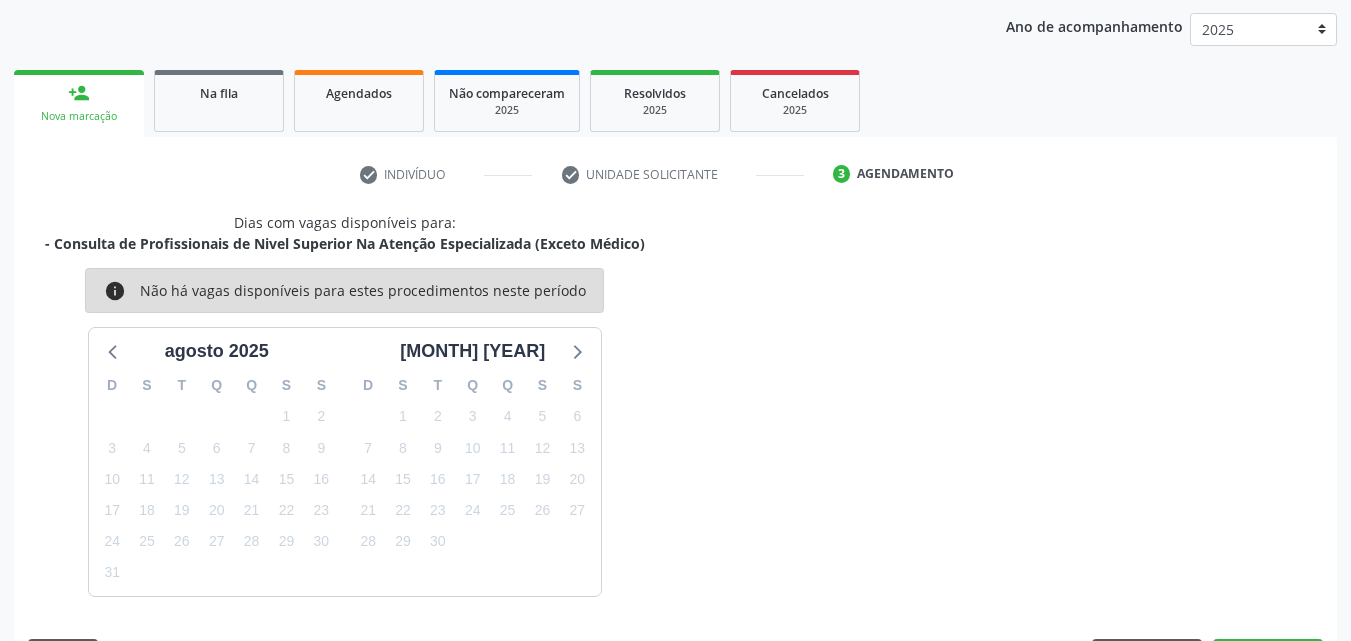scroll, scrollTop: 316, scrollLeft: 0, axis: vertical 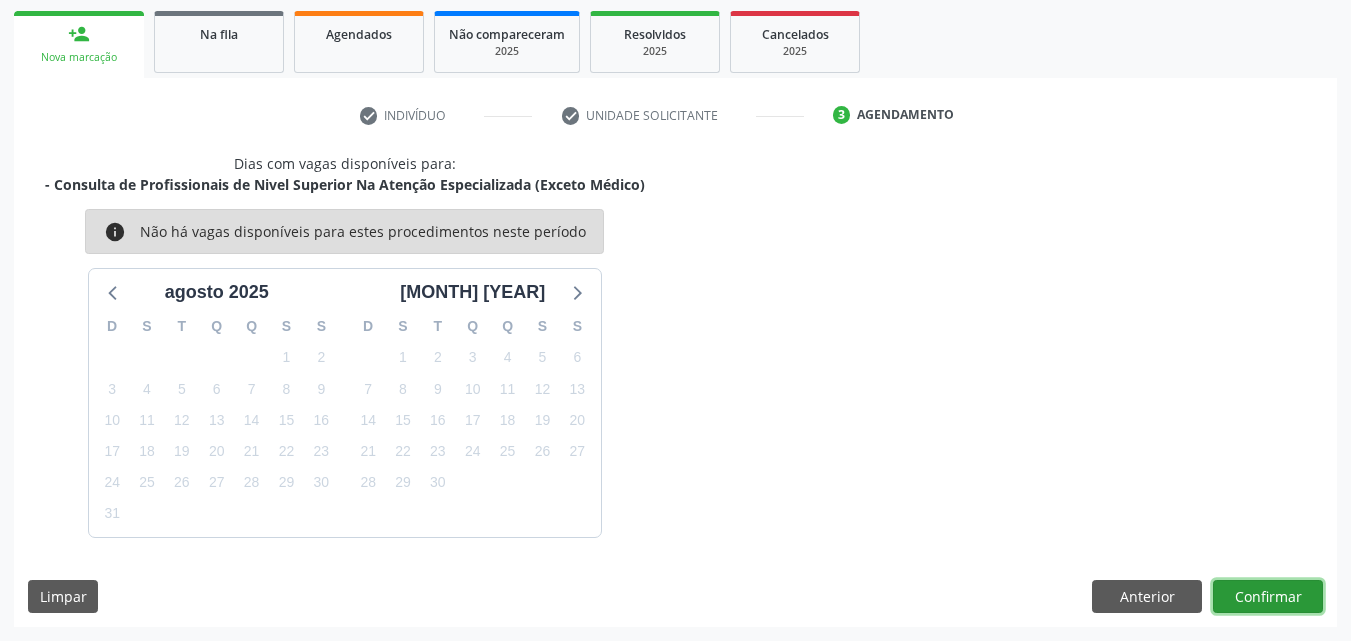 click on "Confirmar" at bounding box center [1268, 597] 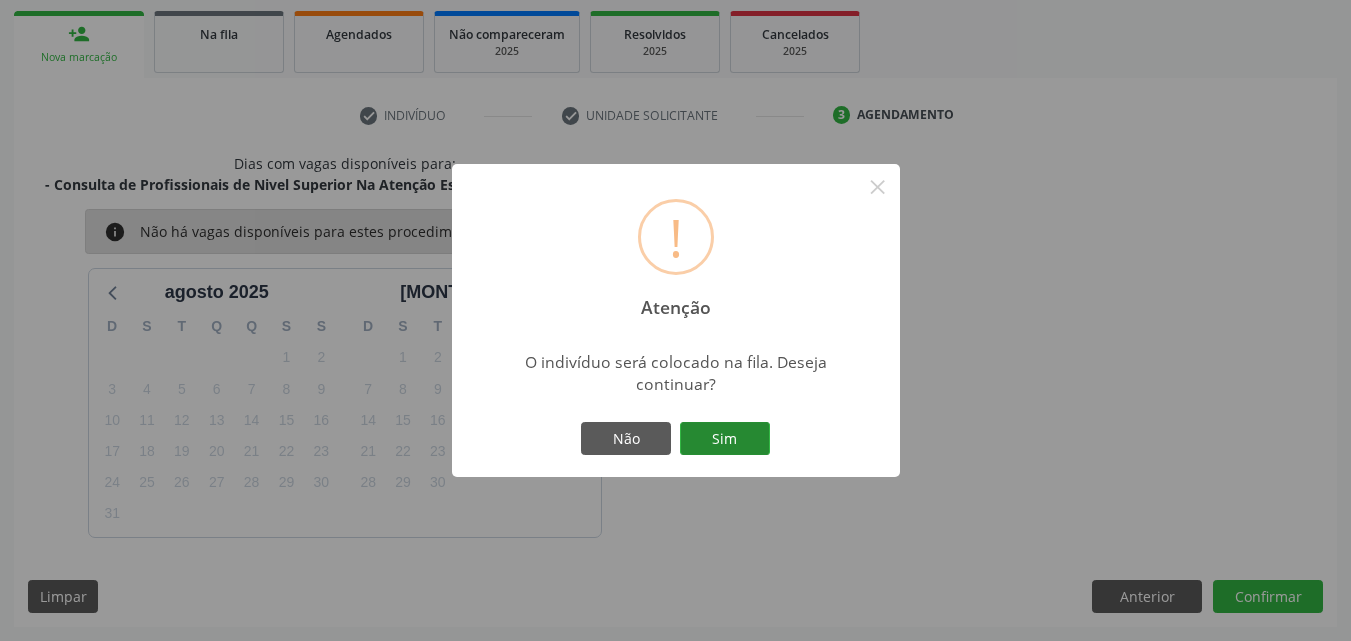 click on "Sim" at bounding box center [725, 439] 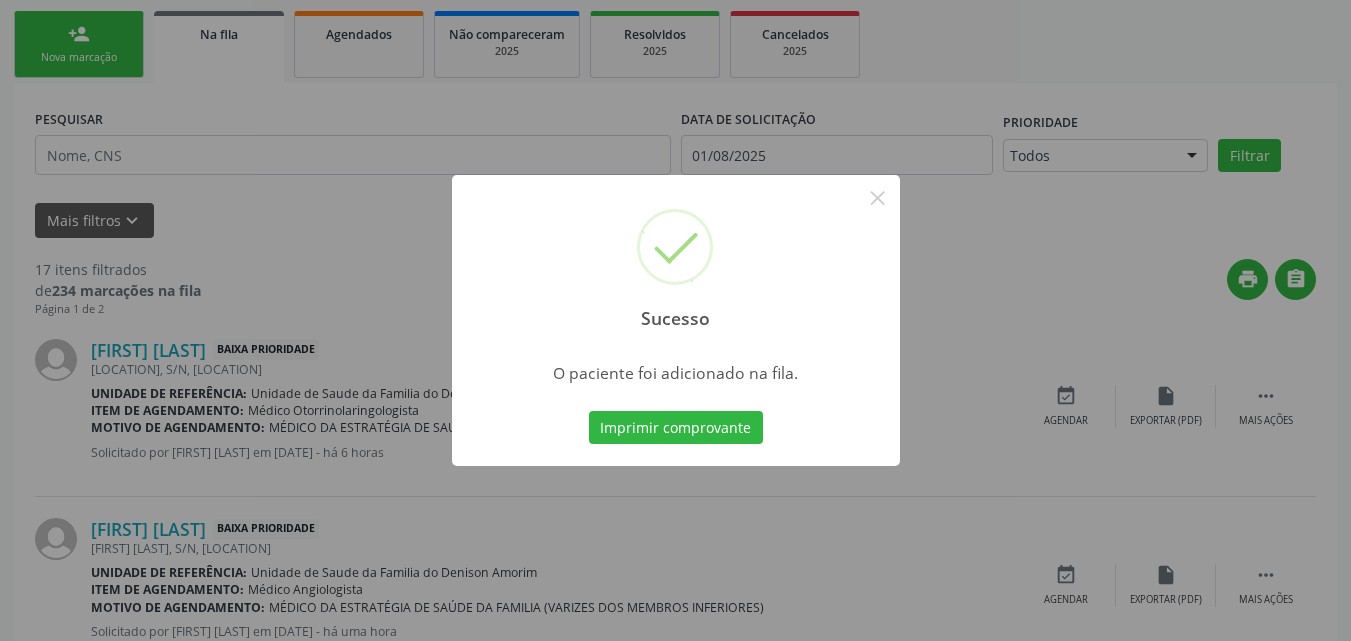 scroll, scrollTop: 54, scrollLeft: 0, axis: vertical 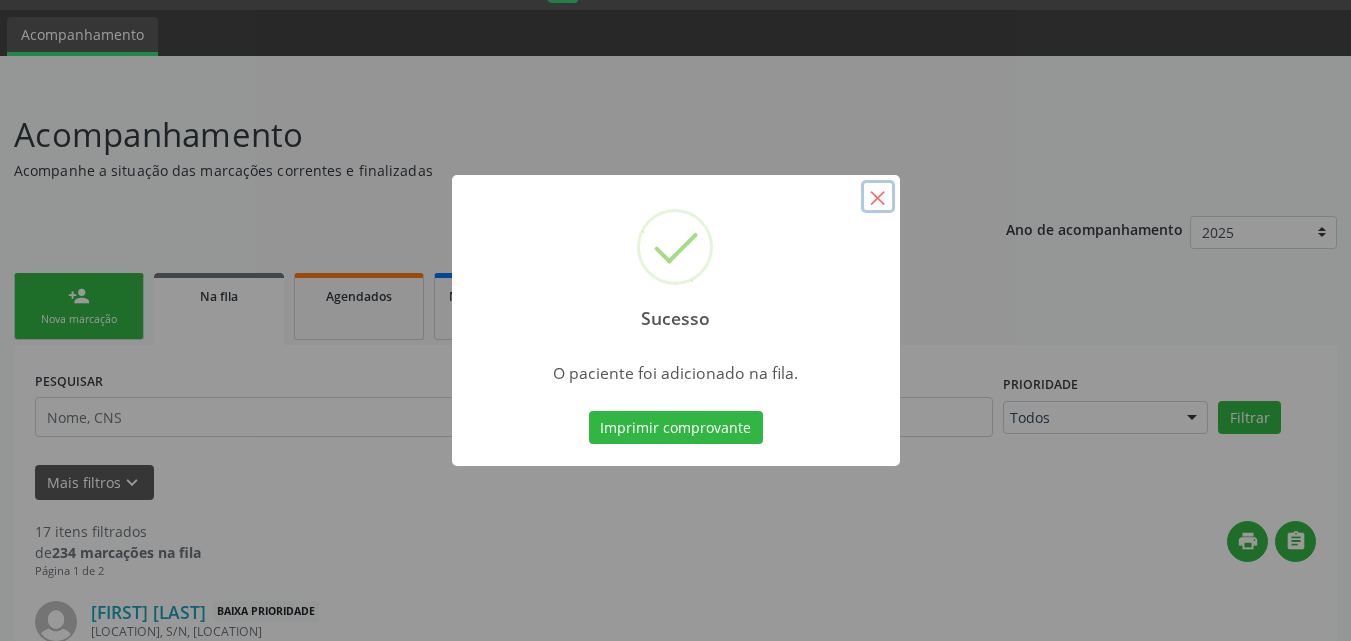 click on "×" at bounding box center (878, 197) 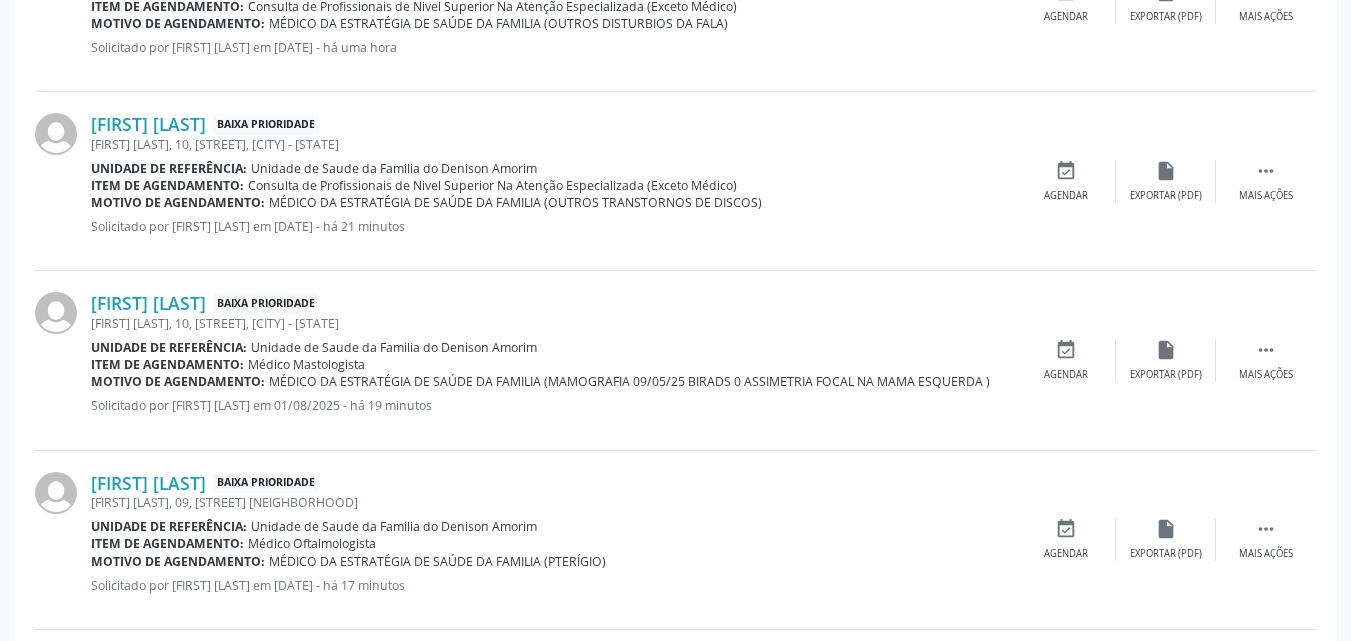 scroll, scrollTop: 2772, scrollLeft: 0, axis: vertical 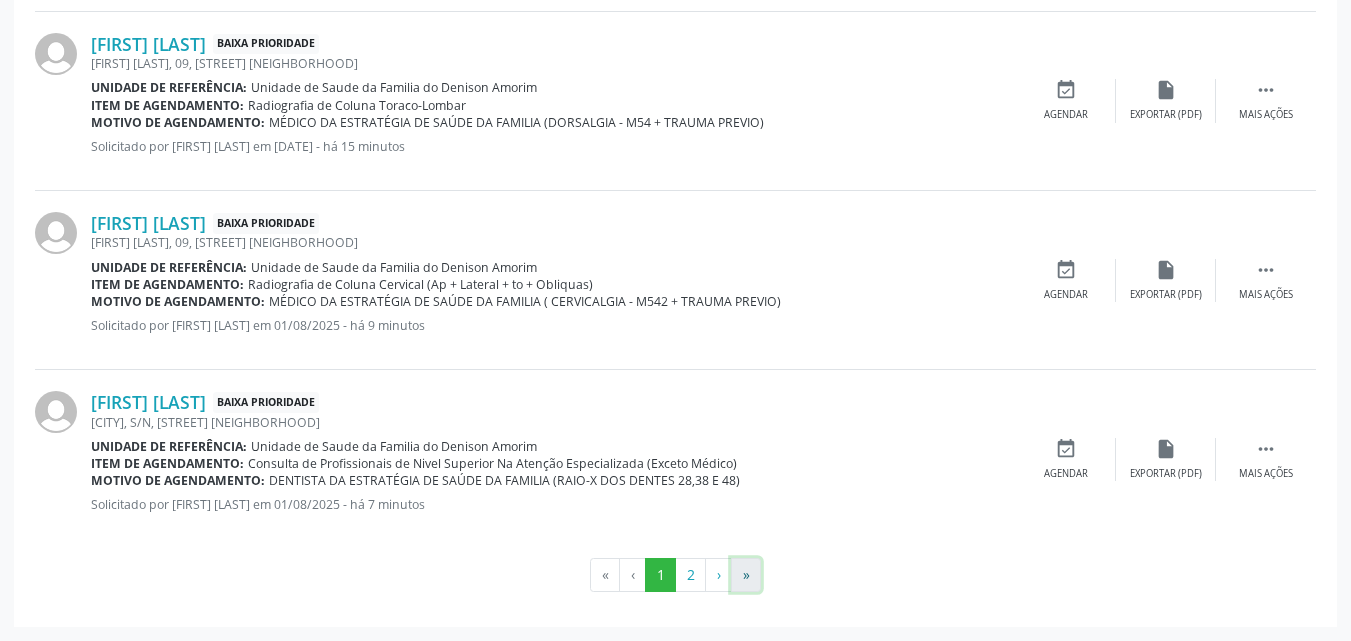 click on "»" at bounding box center [746, 575] 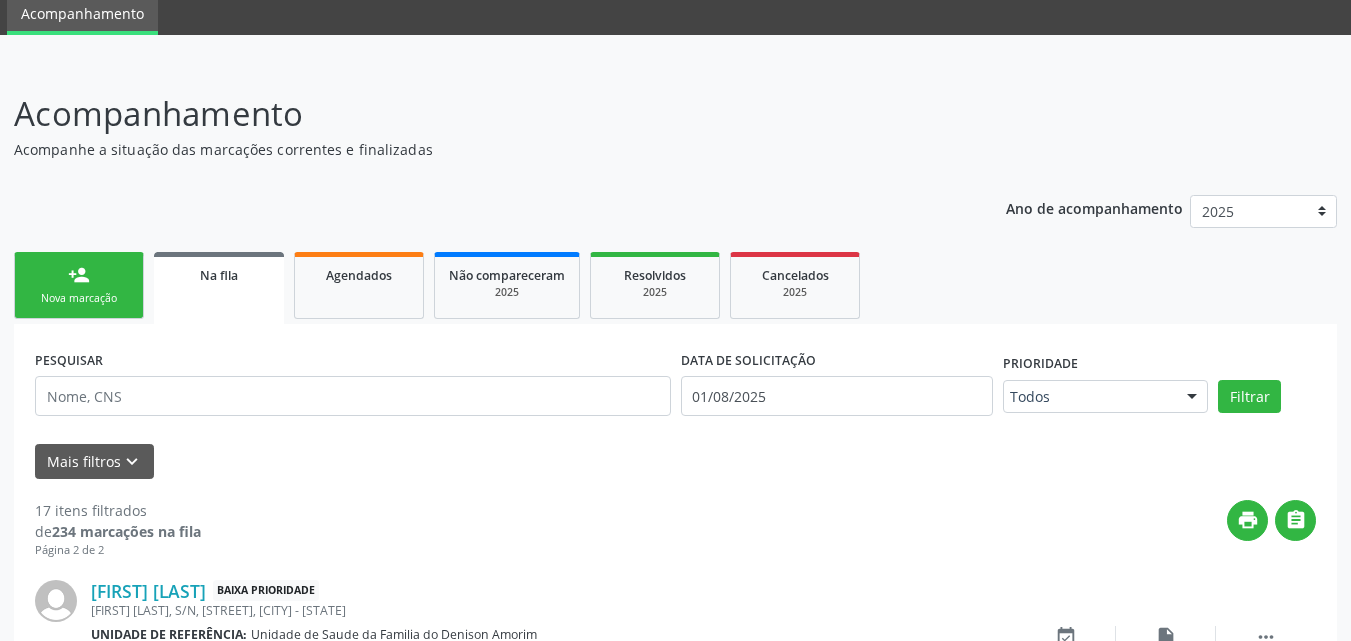 scroll, scrollTop: 442, scrollLeft: 0, axis: vertical 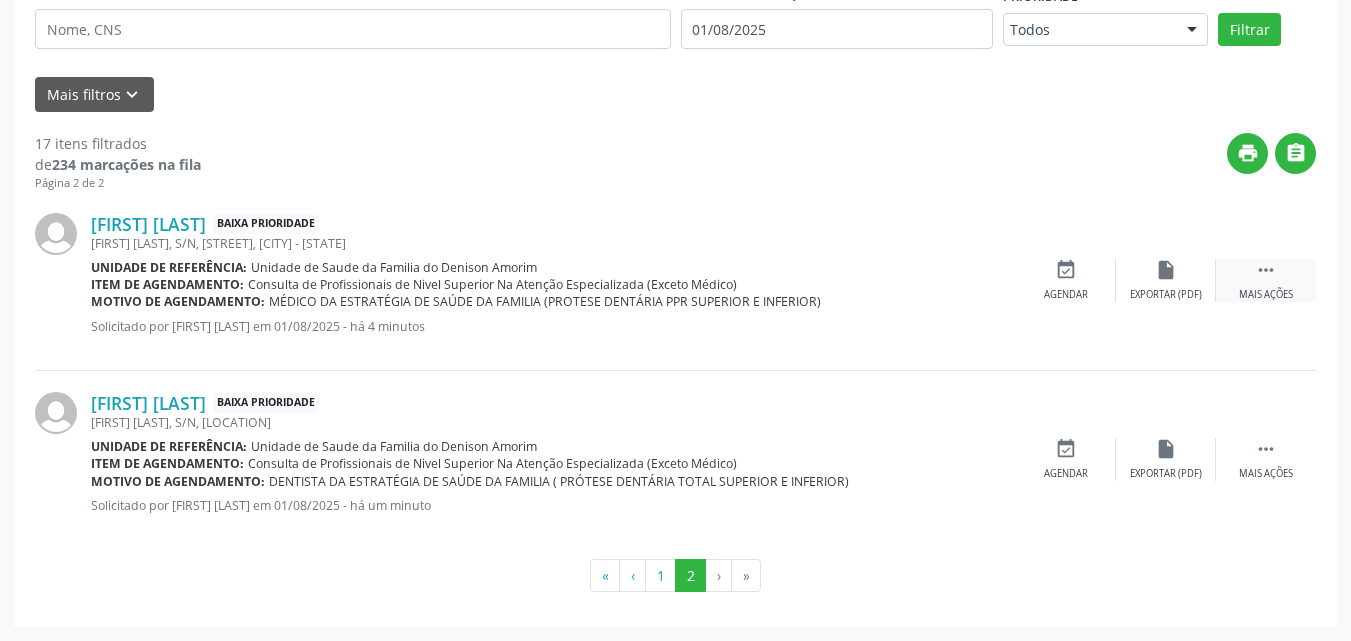 click on "
Mais ações" at bounding box center [1266, 280] 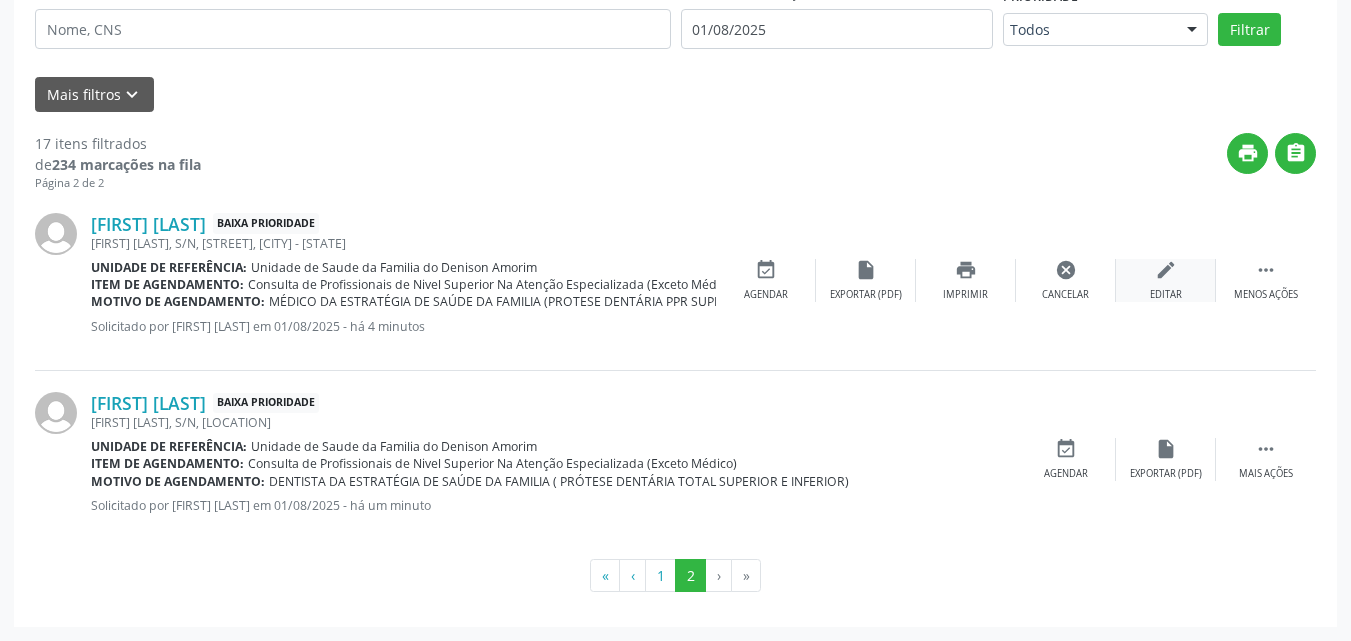 click on "Editar" at bounding box center (1166, 295) 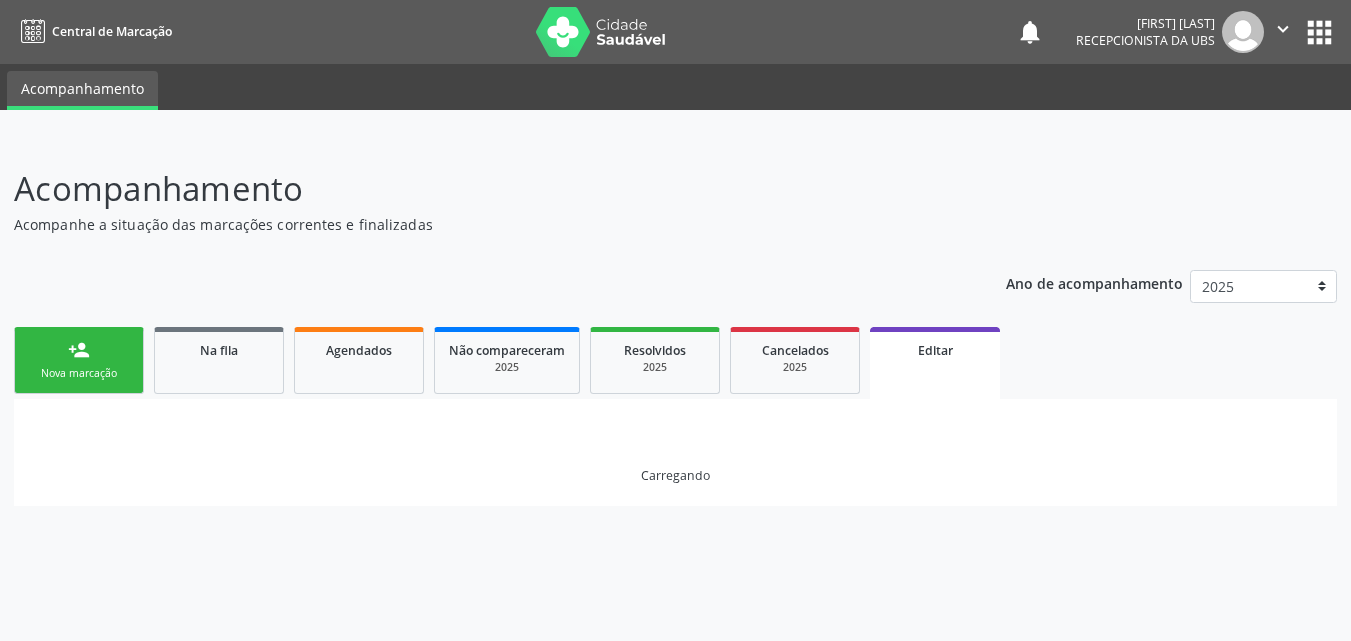 scroll, scrollTop: 0, scrollLeft: 0, axis: both 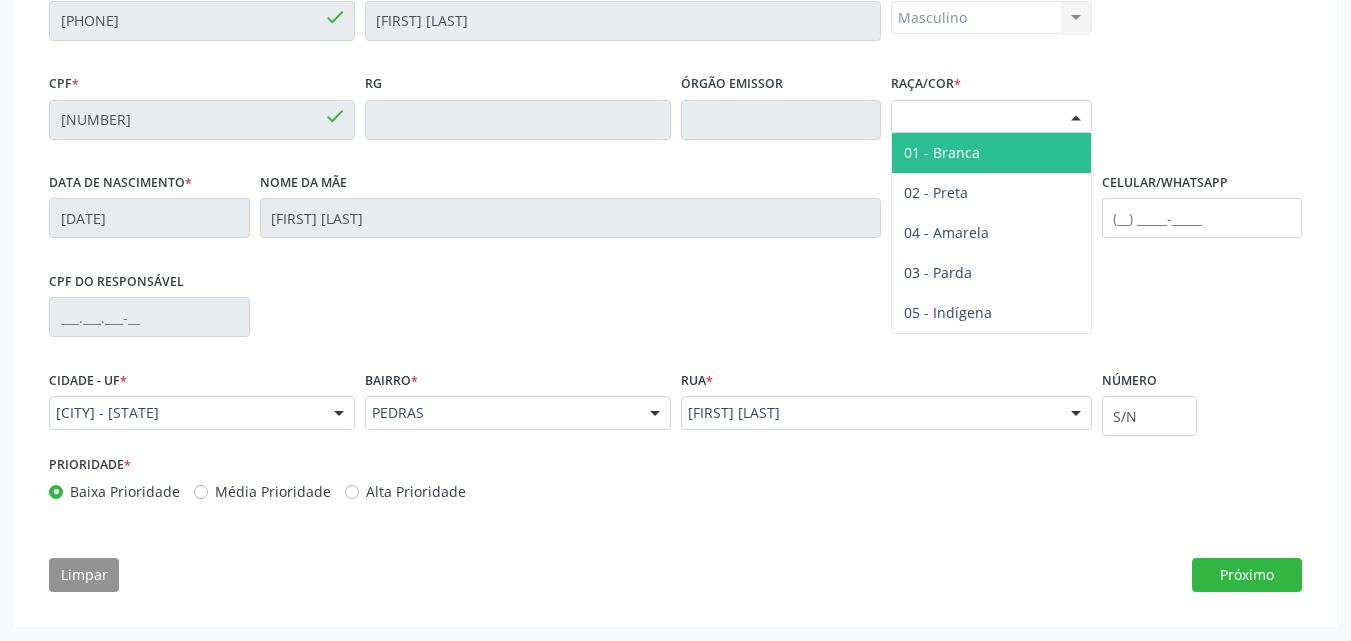 click on "Selecione a Raça/cor" at bounding box center [991, 117] 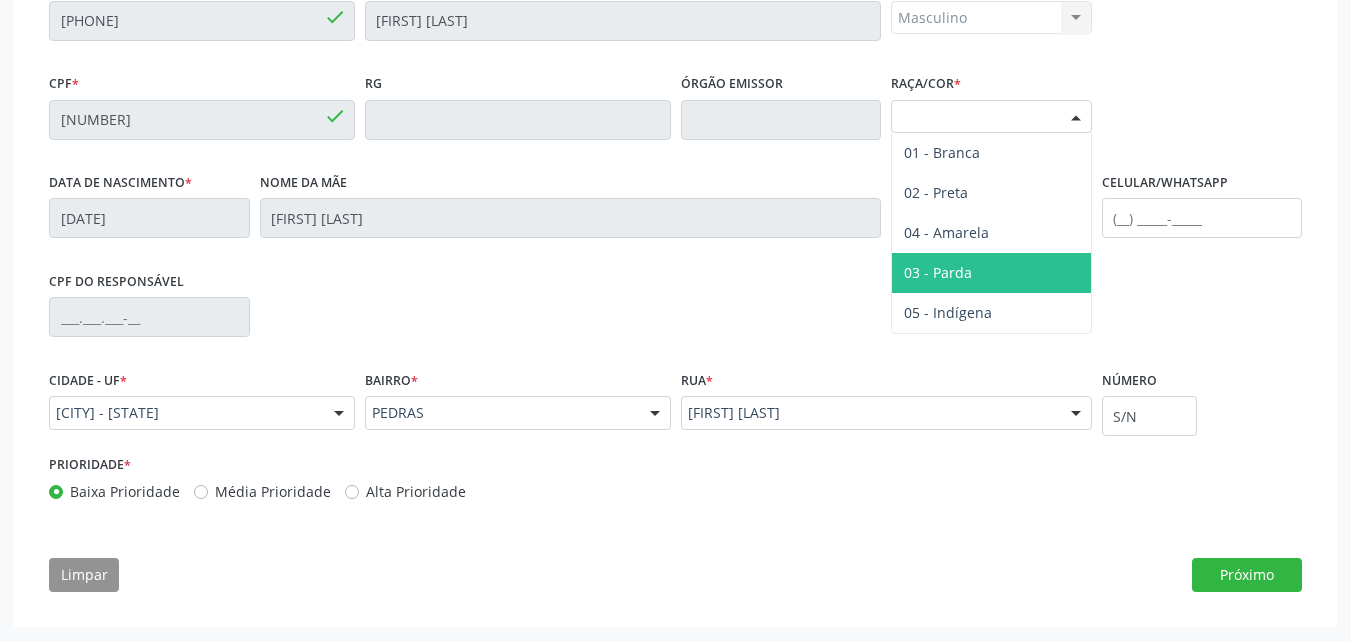 click on "03 - Parda" at bounding box center (938, 272) 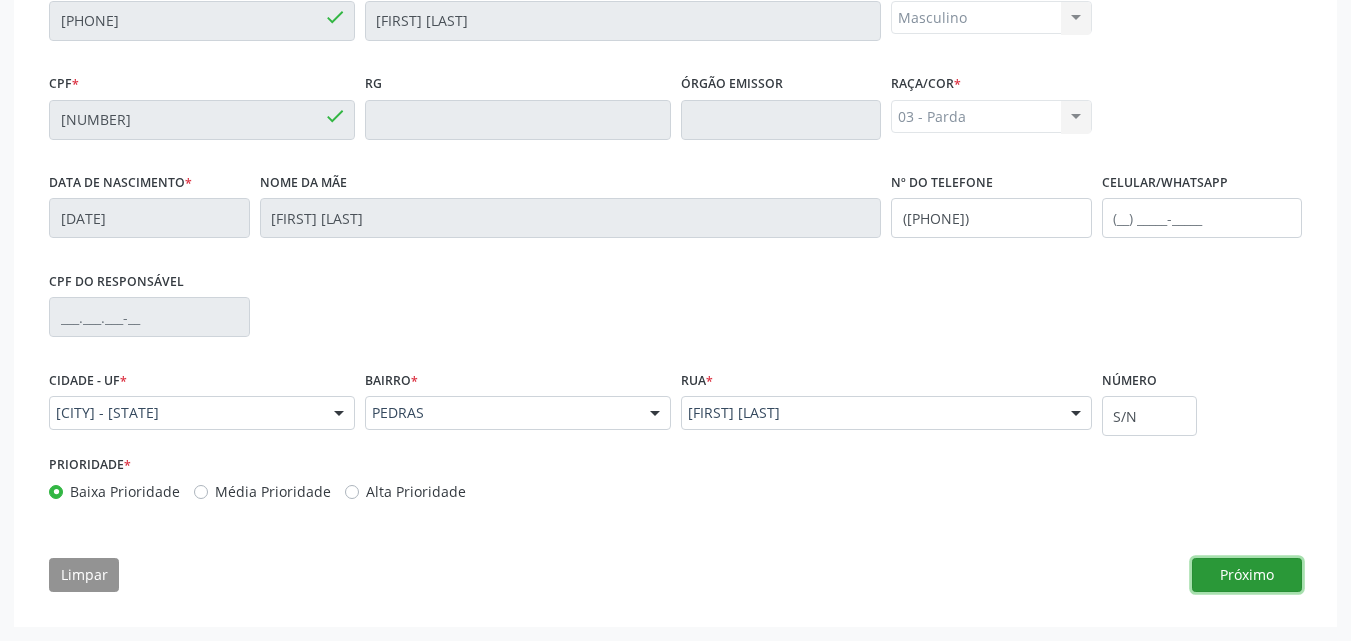 click on "Próximo" at bounding box center [1247, 575] 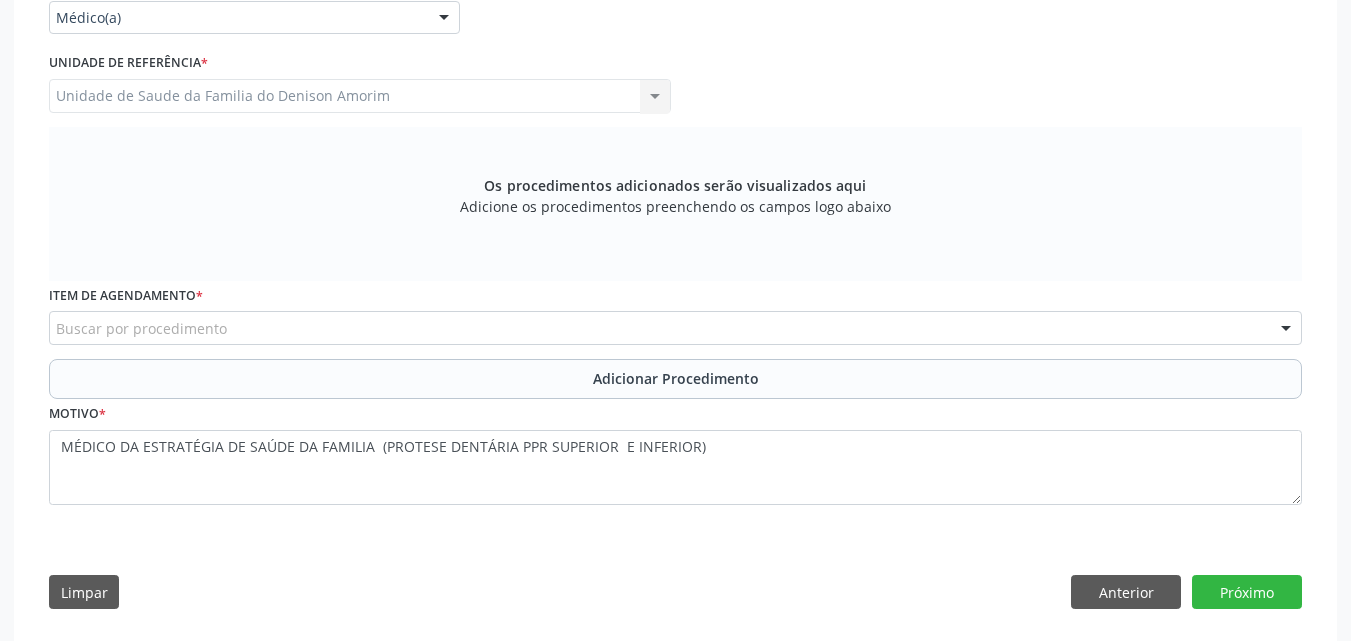 scroll, scrollTop: 483, scrollLeft: 0, axis: vertical 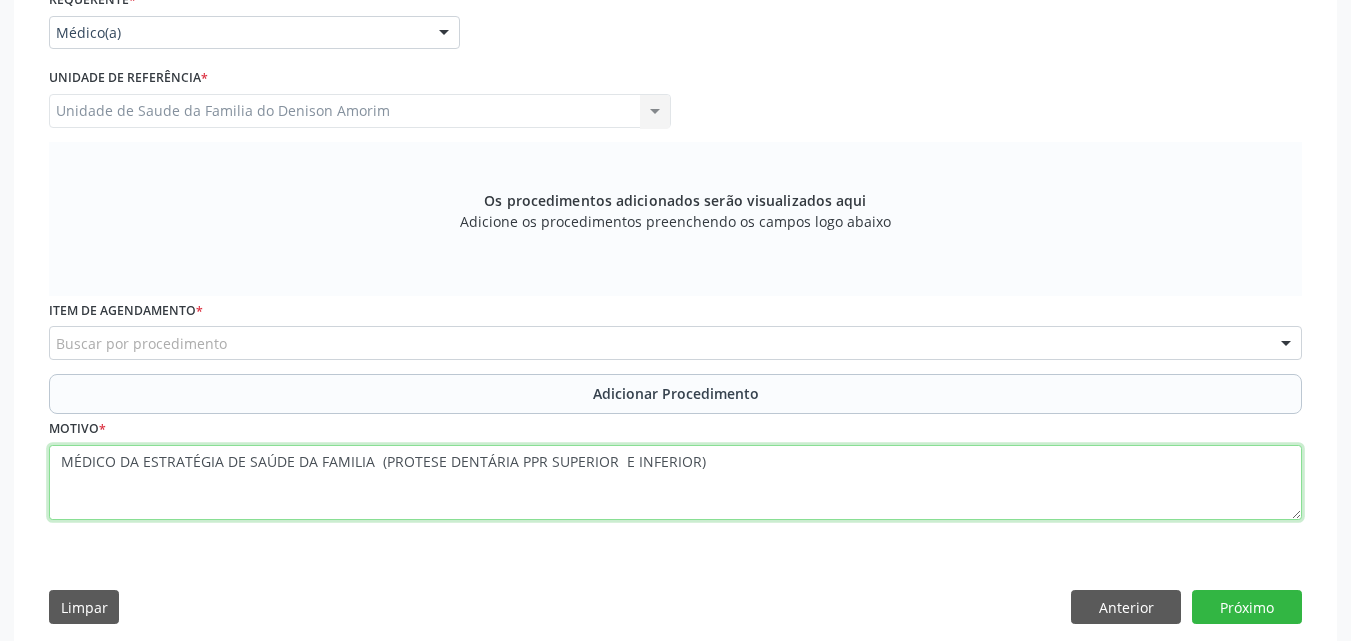 drag, startPoint x: 114, startPoint y: 466, endPoint x: 46, endPoint y: 454, distance: 69.050705 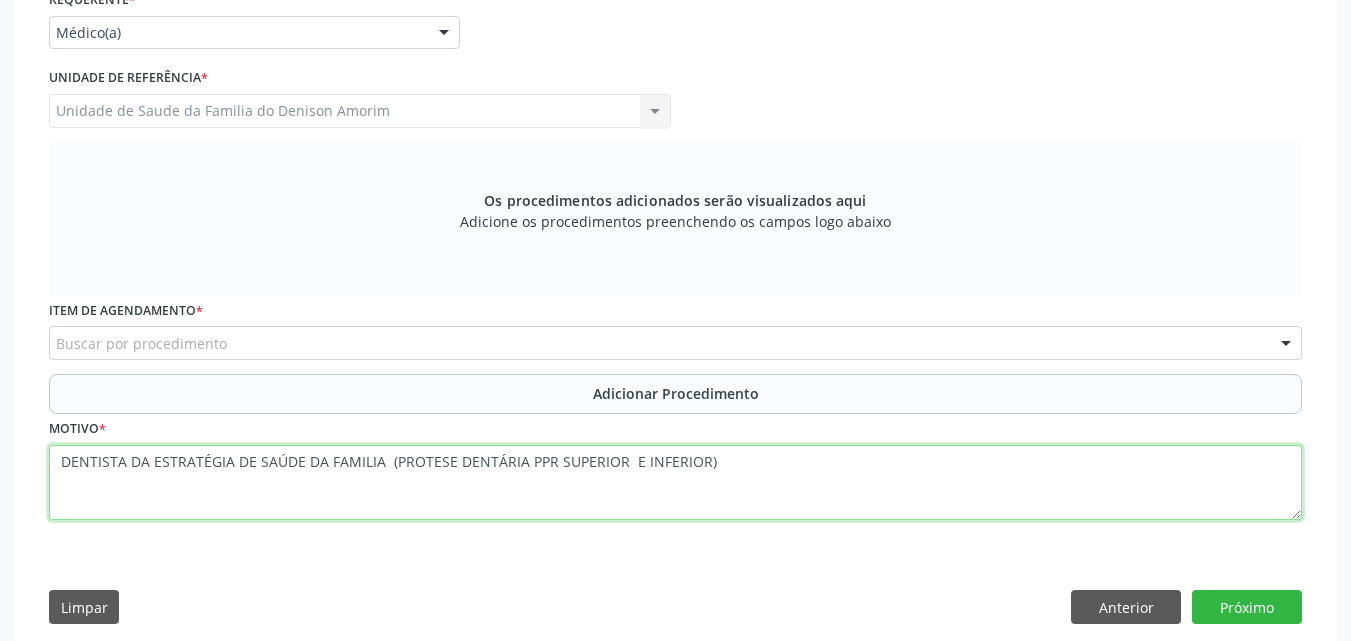 type on "DENTISTA DA ESTRATÉGIA DE SAÚDE DA FAMILIA  (PROTESE DENTÁRIA PPR SUPERIOR  E INFERIOR)" 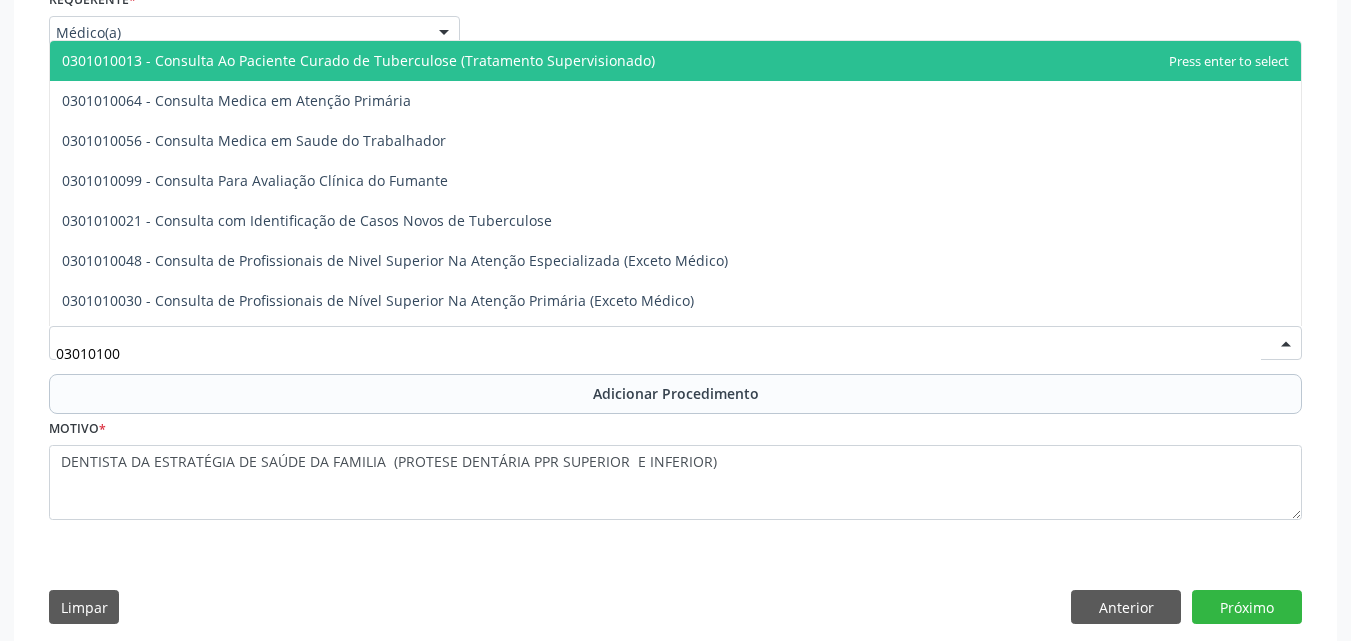 type on "[PHONE]" 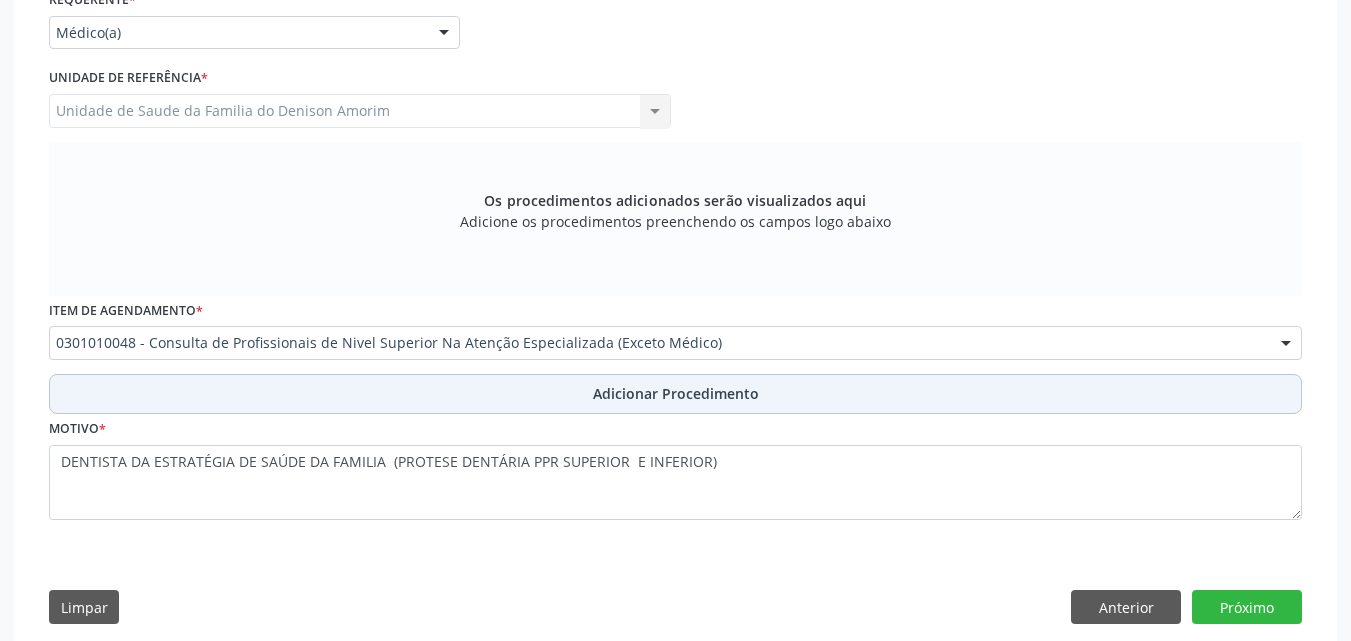click on "Adicionar Procedimento" at bounding box center [675, 394] 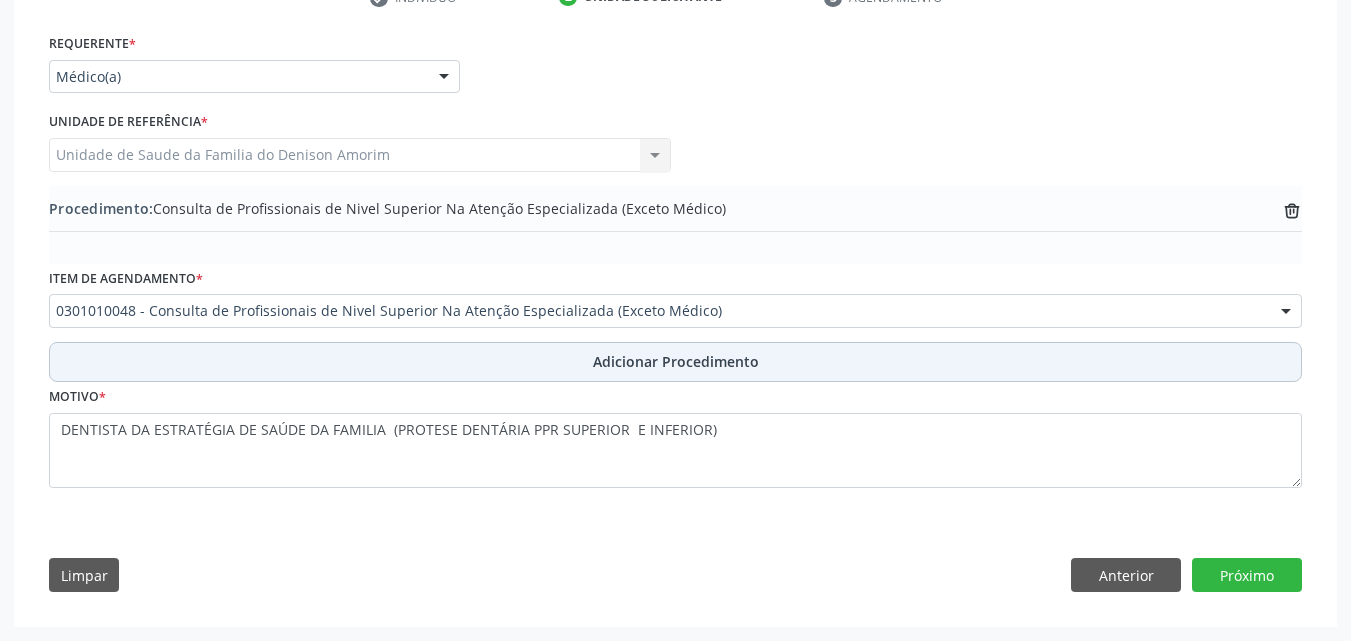 scroll, scrollTop: 439, scrollLeft: 0, axis: vertical 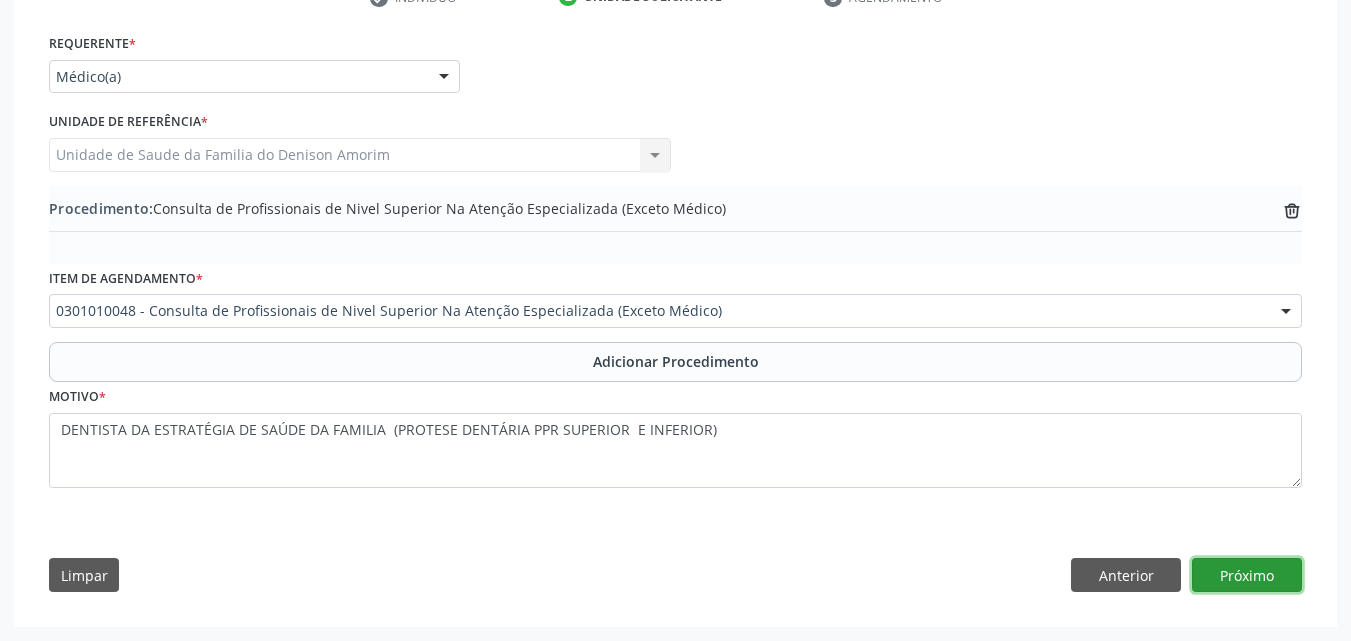 click on "Próximo" at bounding box center [1247, 575] 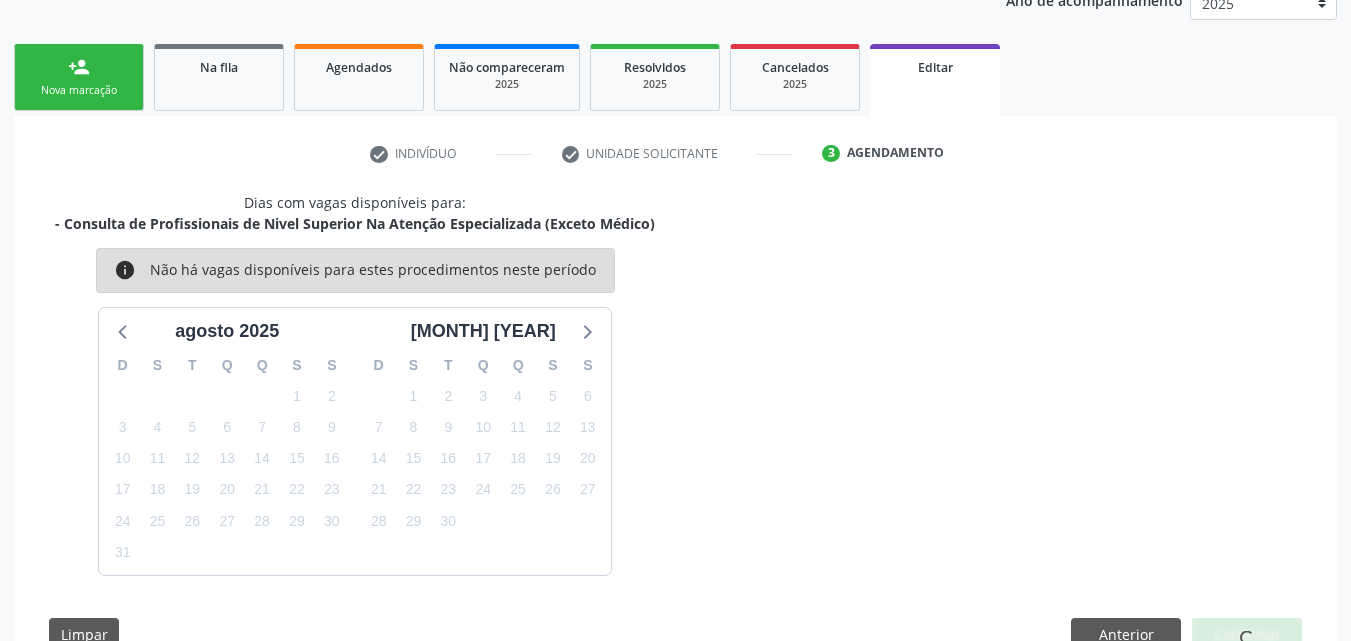 scroll, scrollTop: 342, scrollLeft: 0, axis: vertical 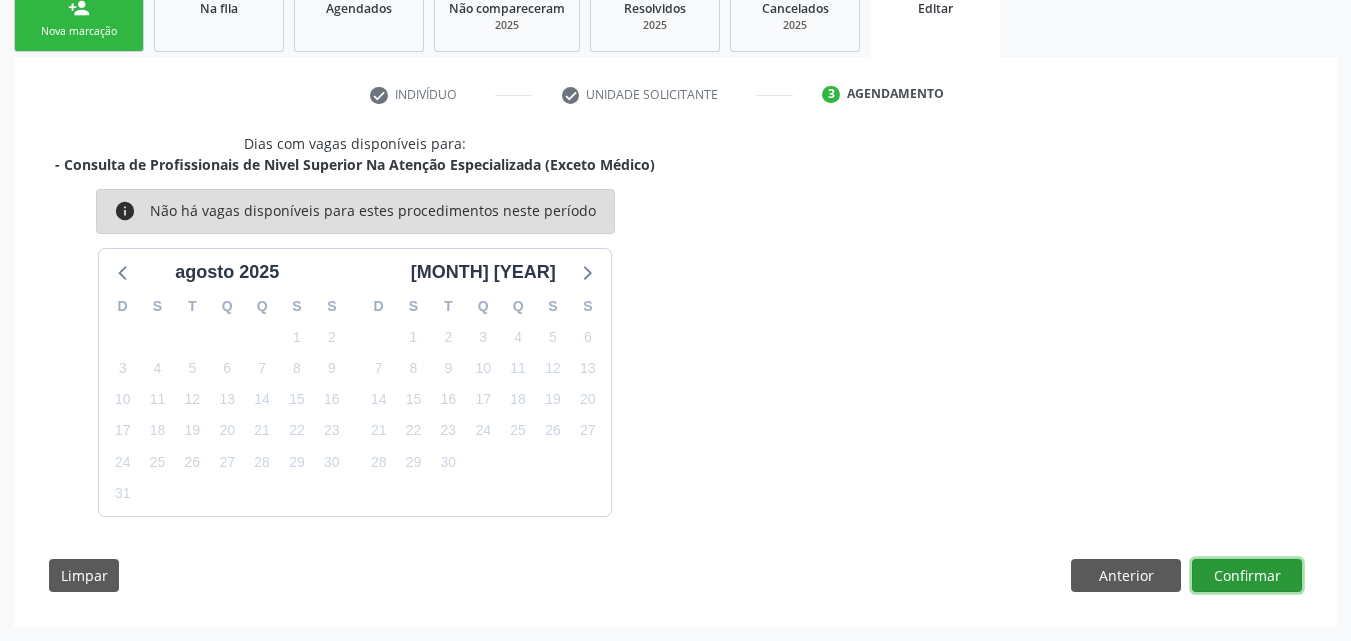 click on "Confirmar" at bounding box center [1247, 576] 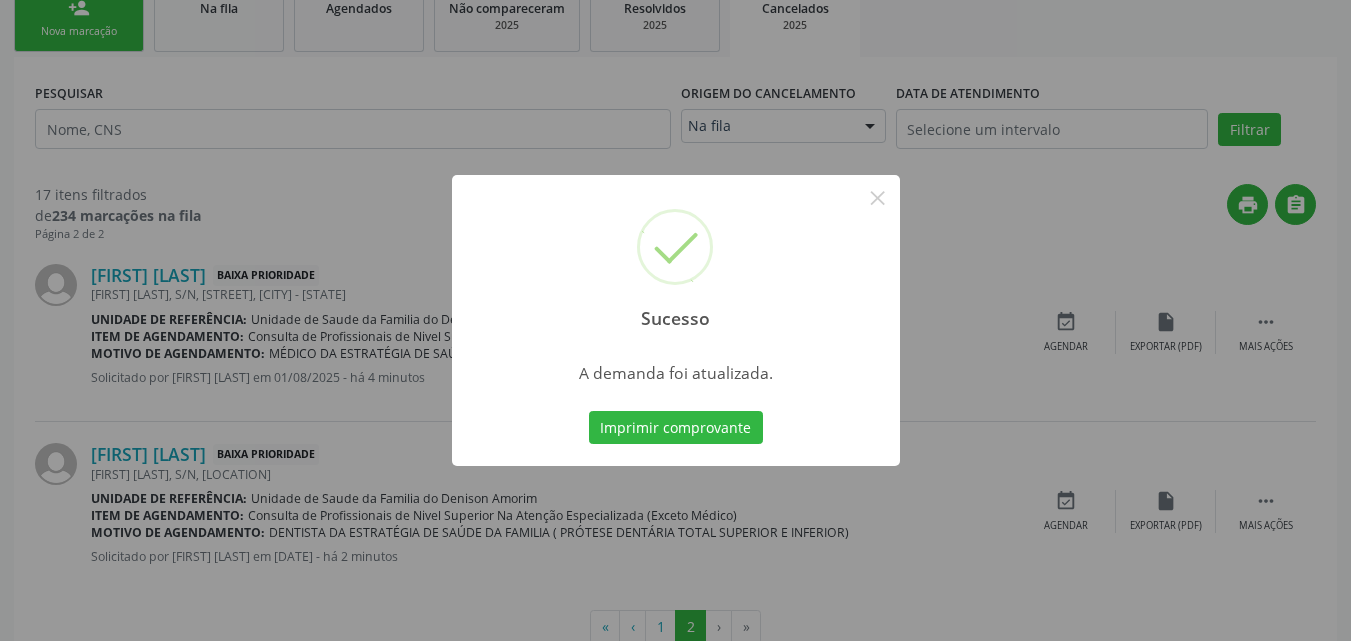 scroll, scrollTop: 0, scrollLeft: 0, axis: both 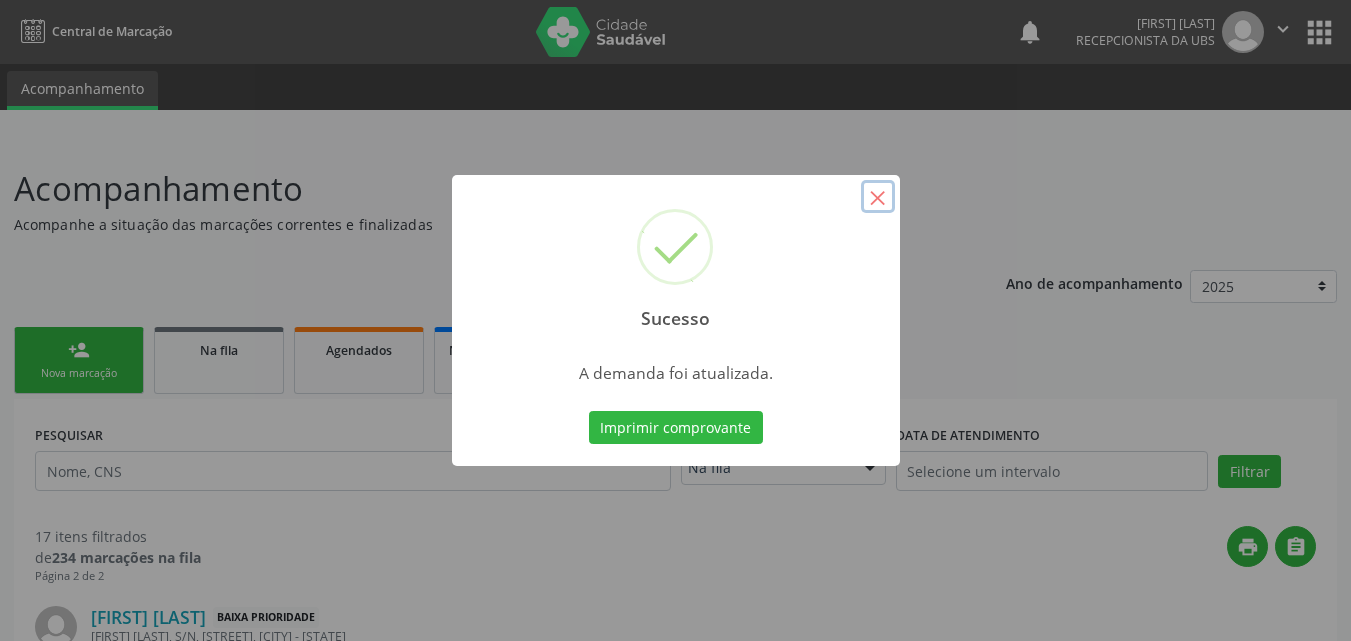 click on "×" at bounding box center [878, 197] 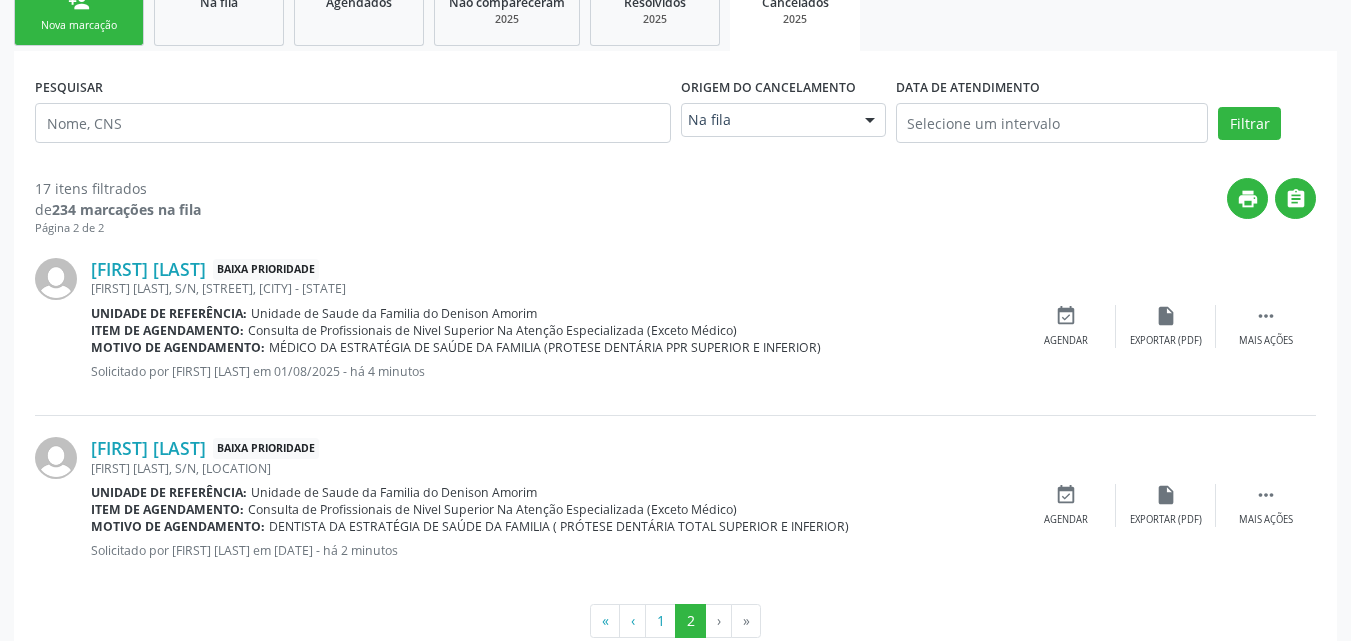 scroll, scrollTop: 394, scrollLeft: 0, axis: vertical 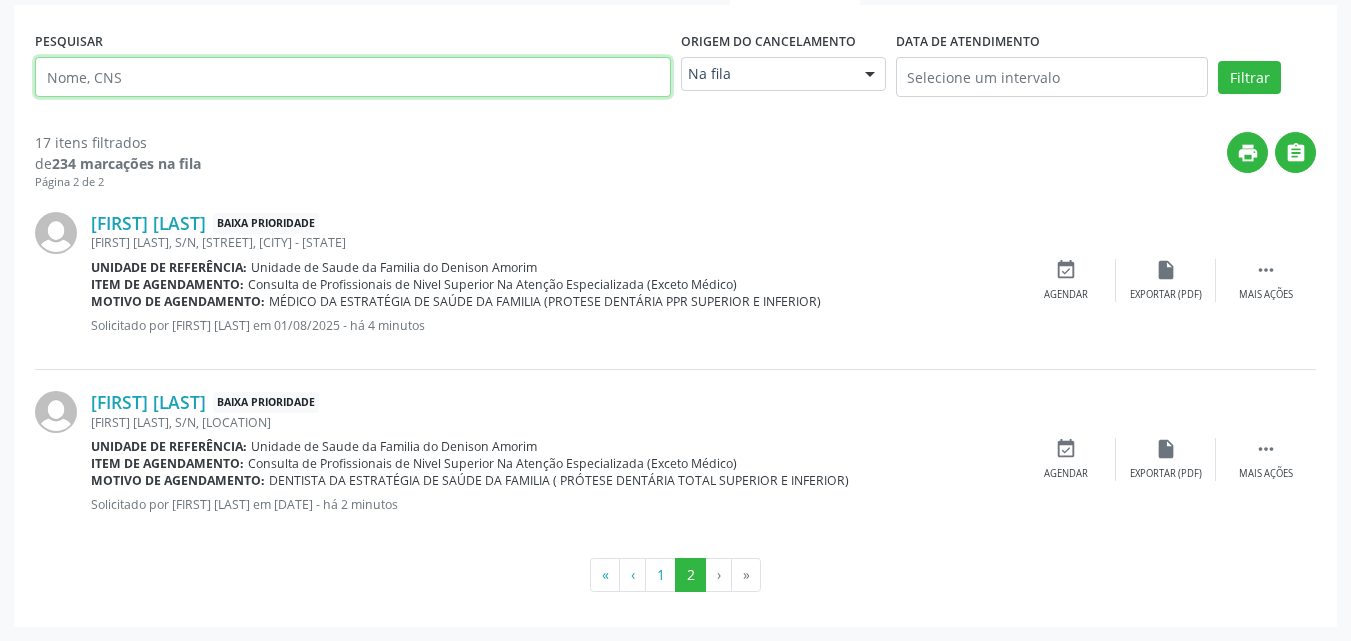click at bounding box center (353, 77) 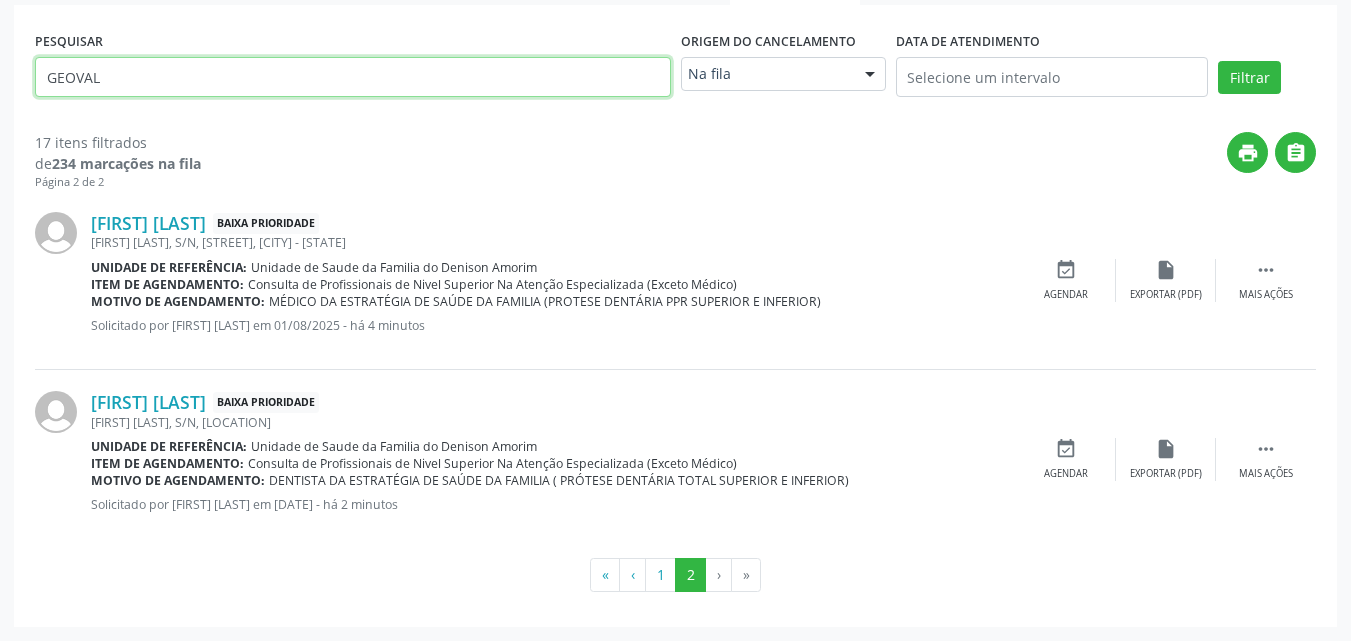 type on "GEOVAL" 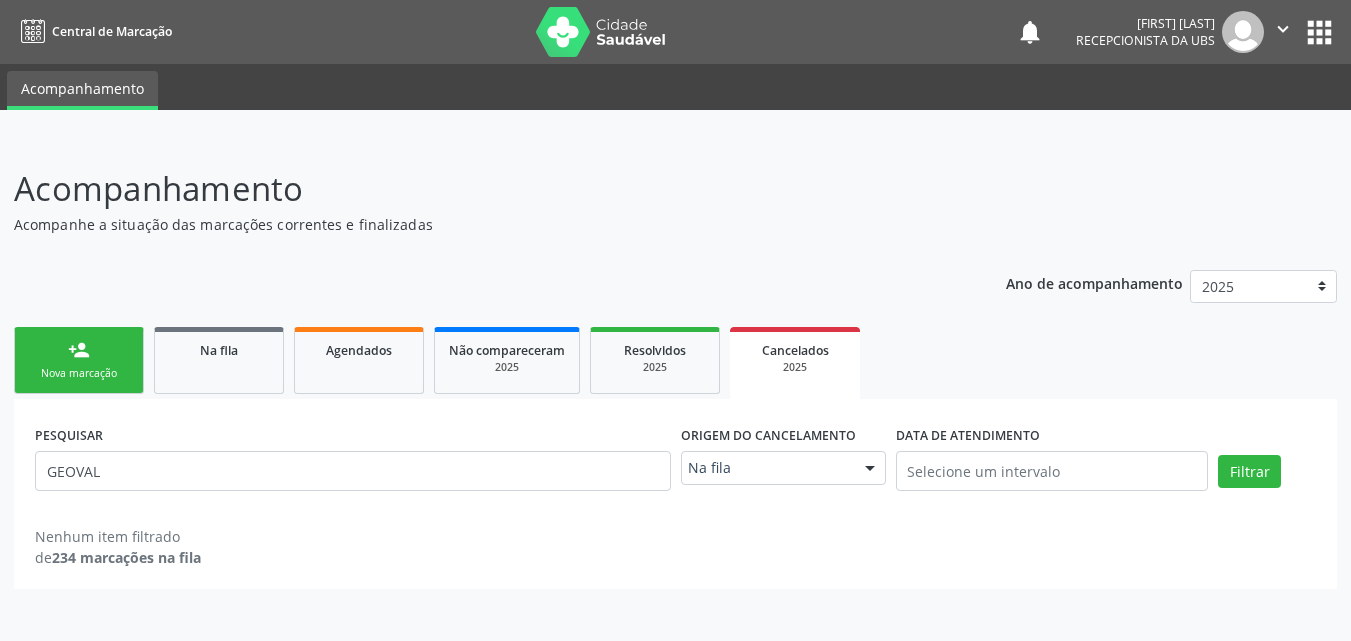 scroll, scrollTop: 0, scrollLeft: 0, axis: both 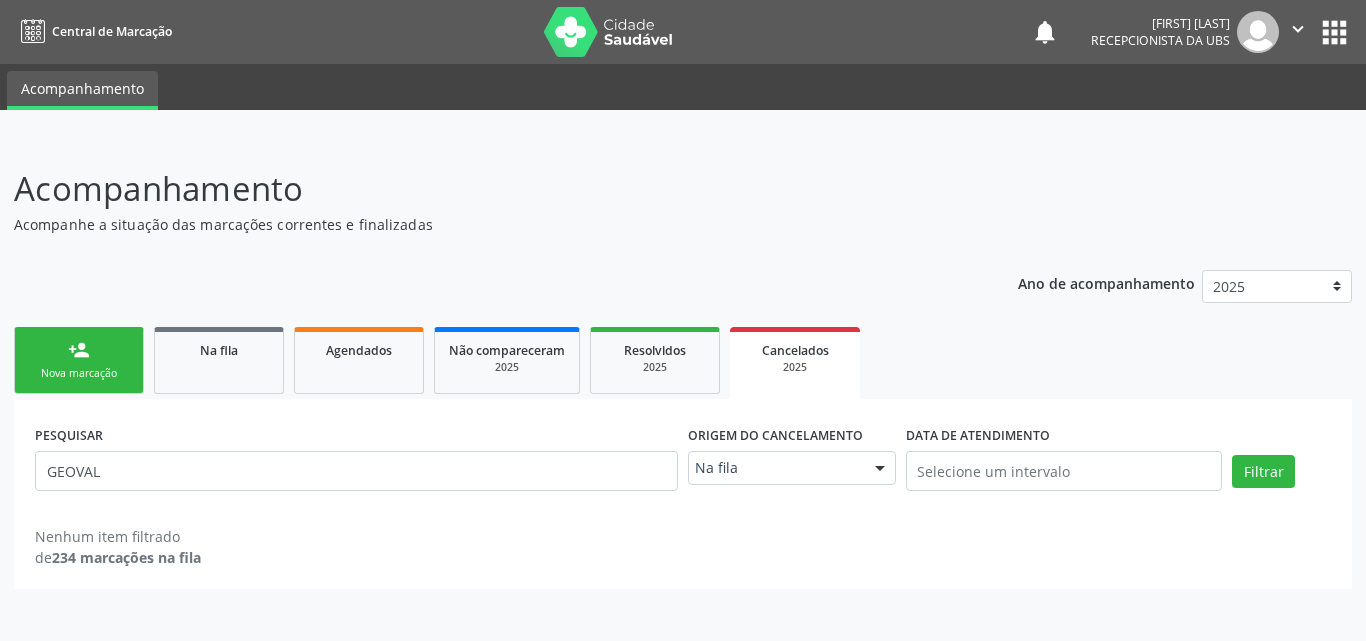 click on "person_add
Nova marcação" at bounding box center [79, 360] 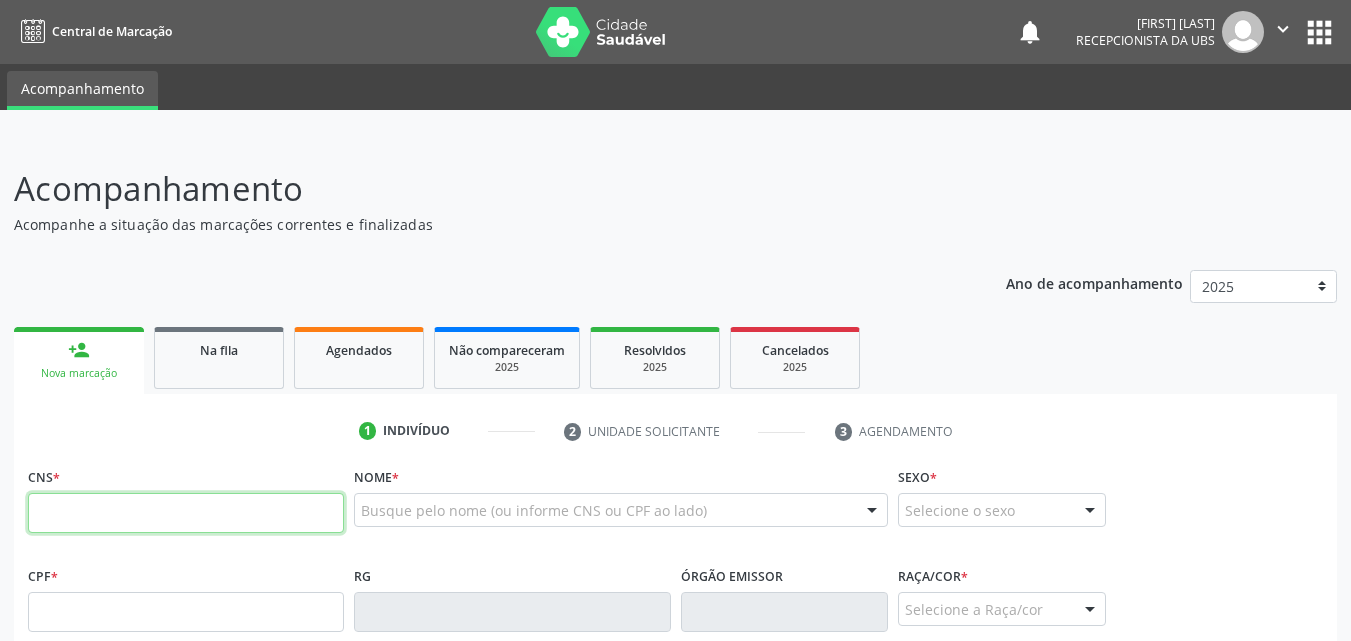 click at bounding box center (186, 513) 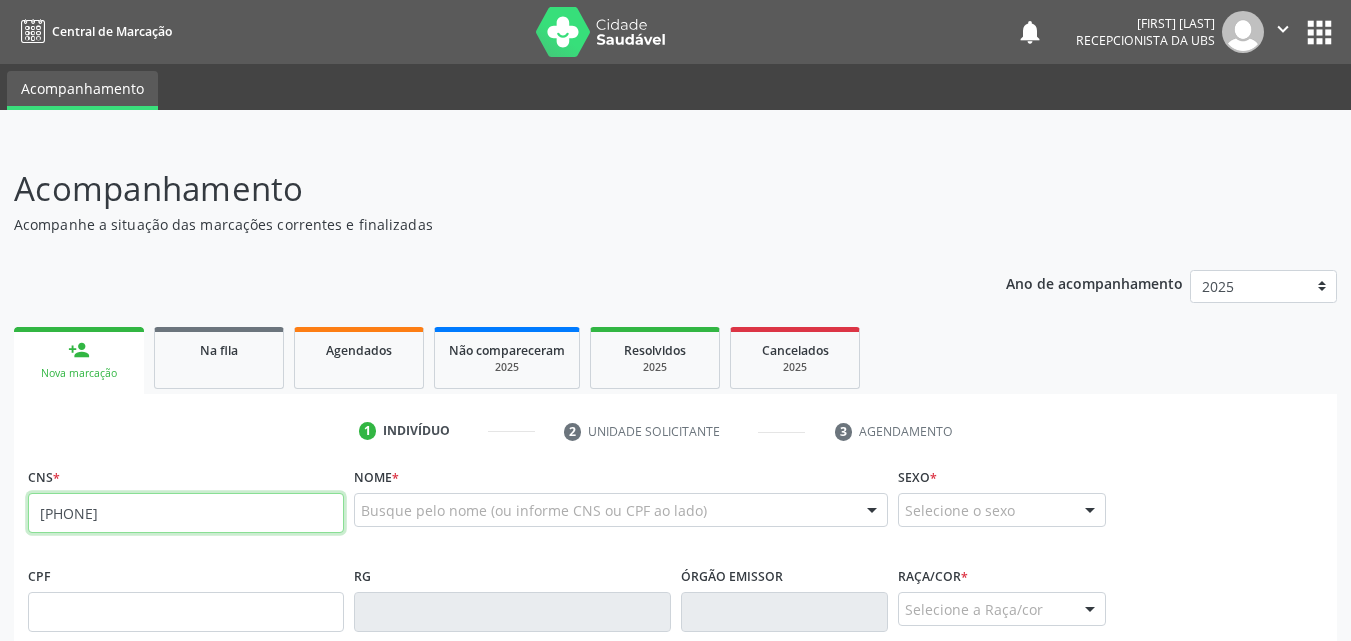 type on "703 4063 8889 2200" 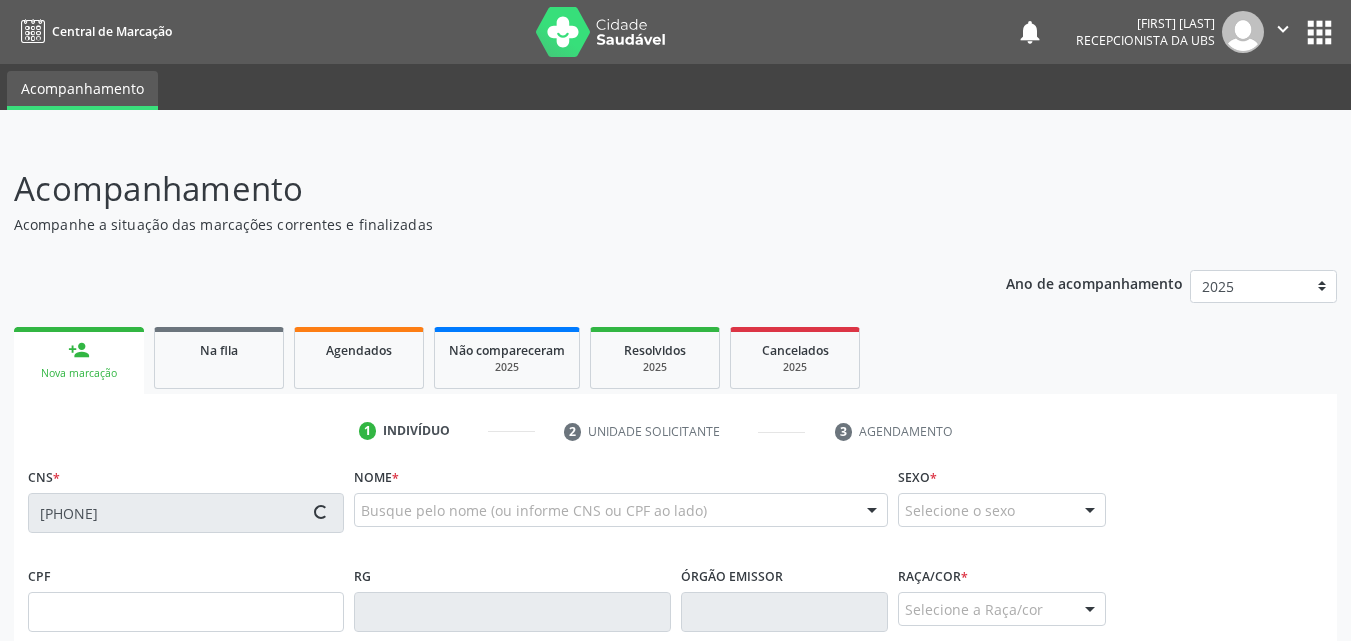 type on "15/01/1966" 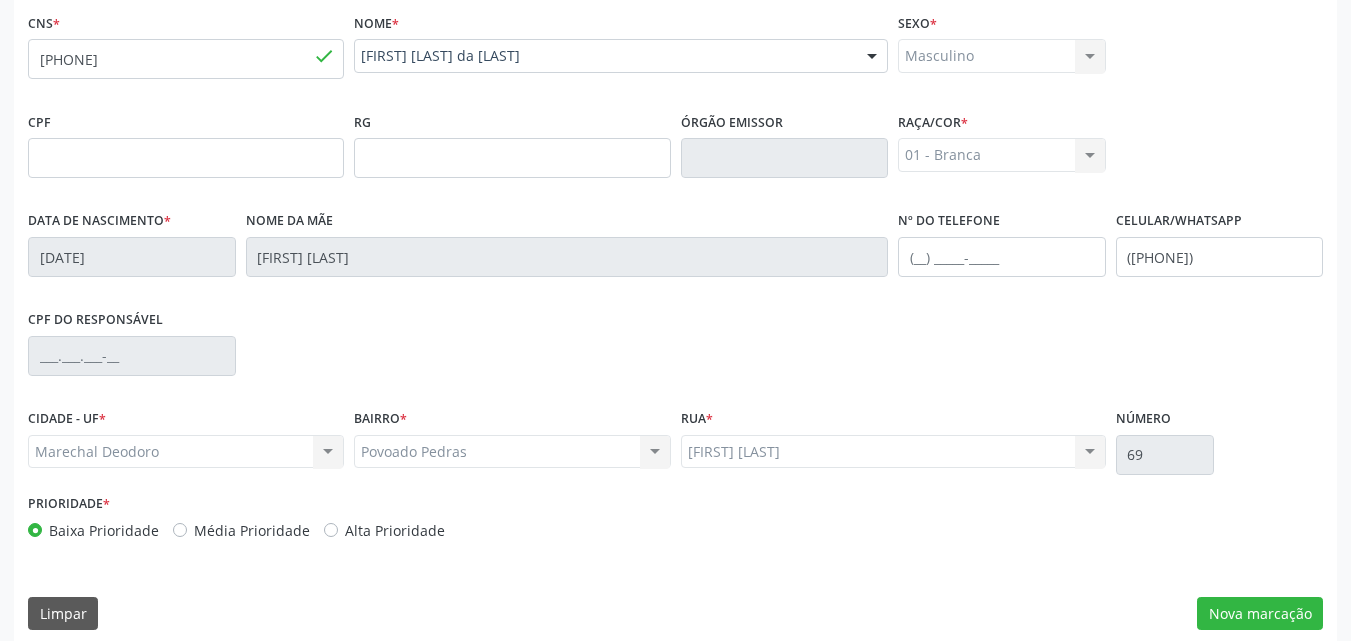 scroll, scrollTop: 471, scrollLeft: 0, axis: vertical 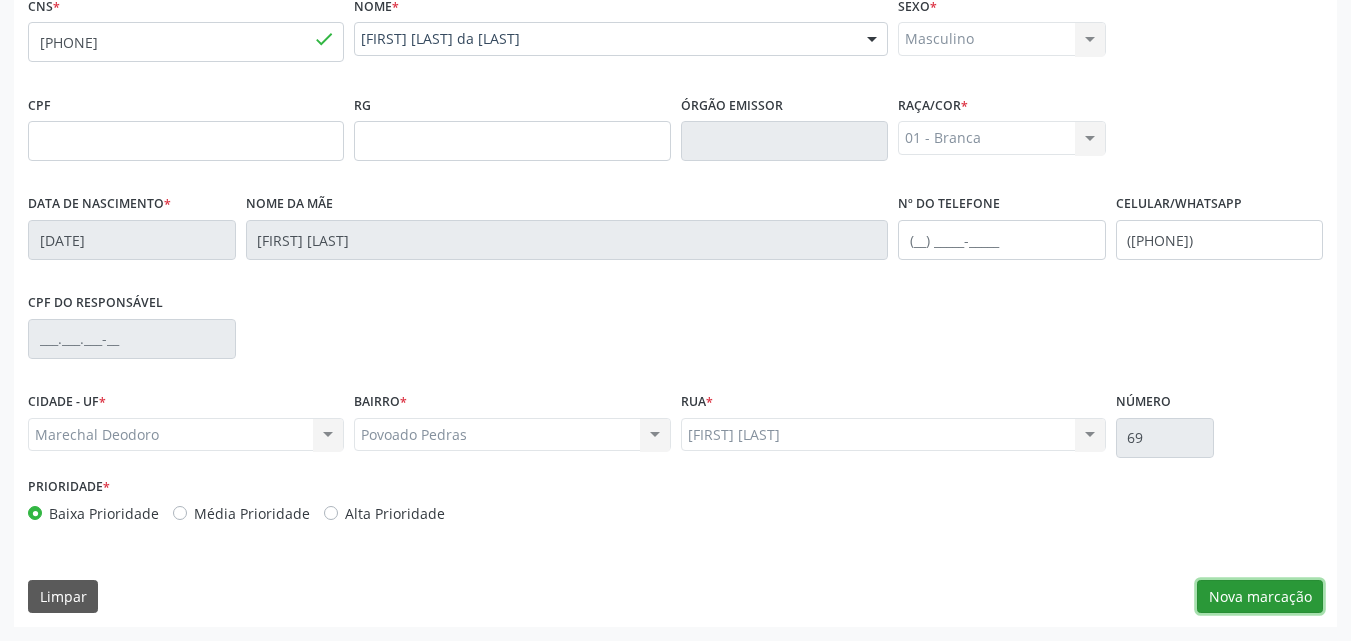 click on "Nova marcação" at bounding box center [1260, 597] 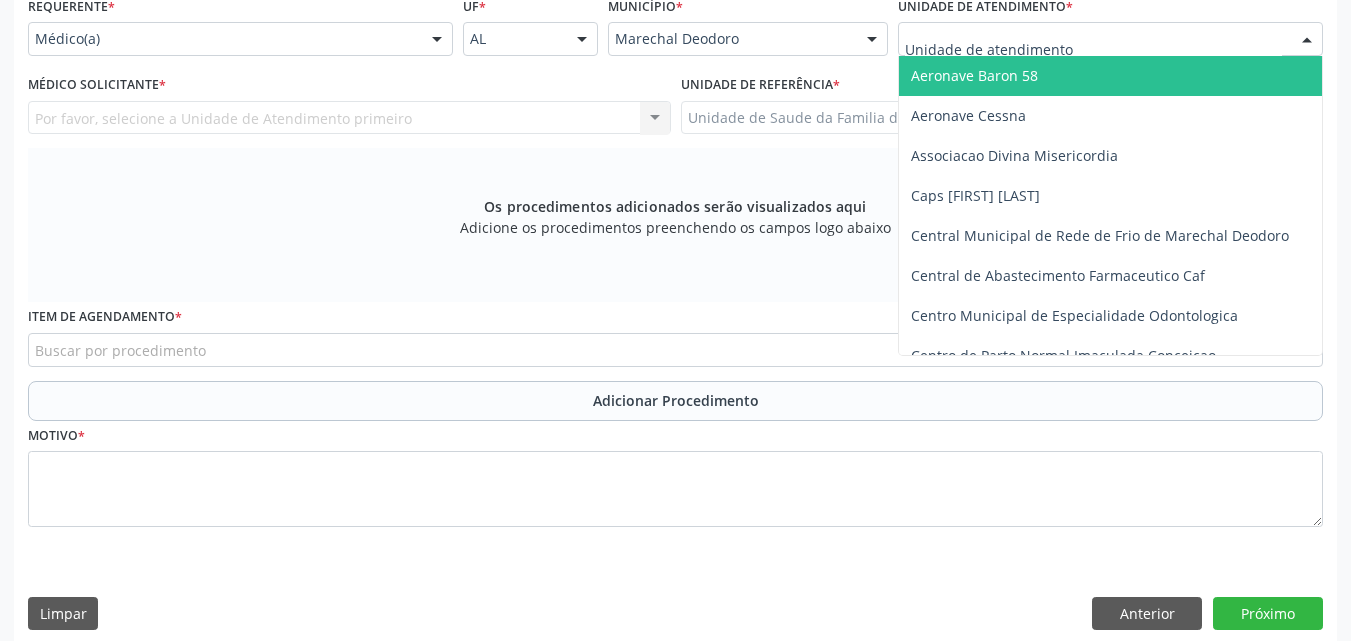 click at bounding box center (1110, 39) 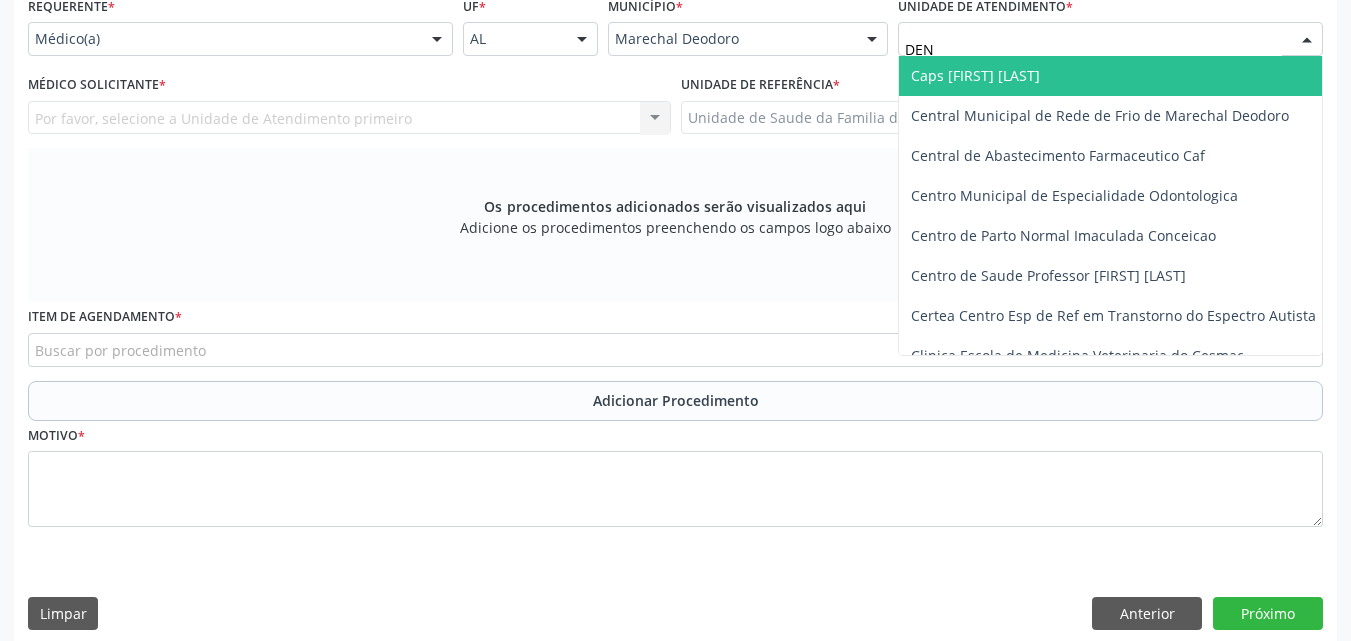 type on "DENI" 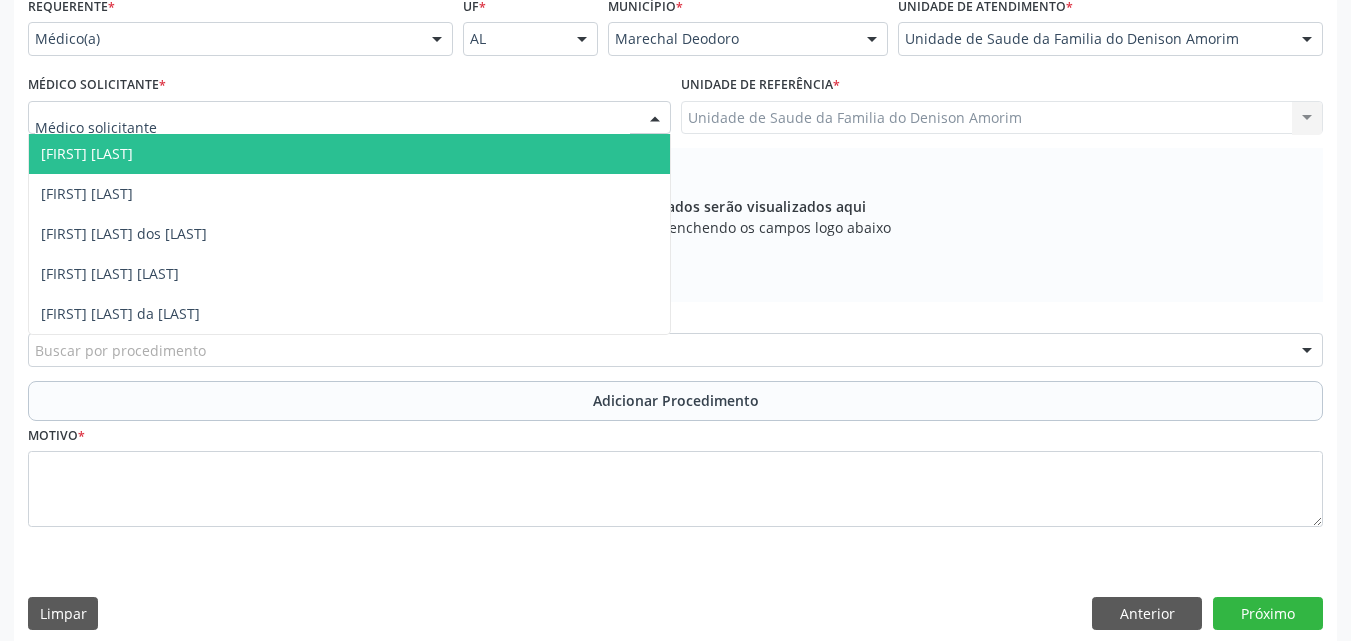 click at bounding box center [349, 118] 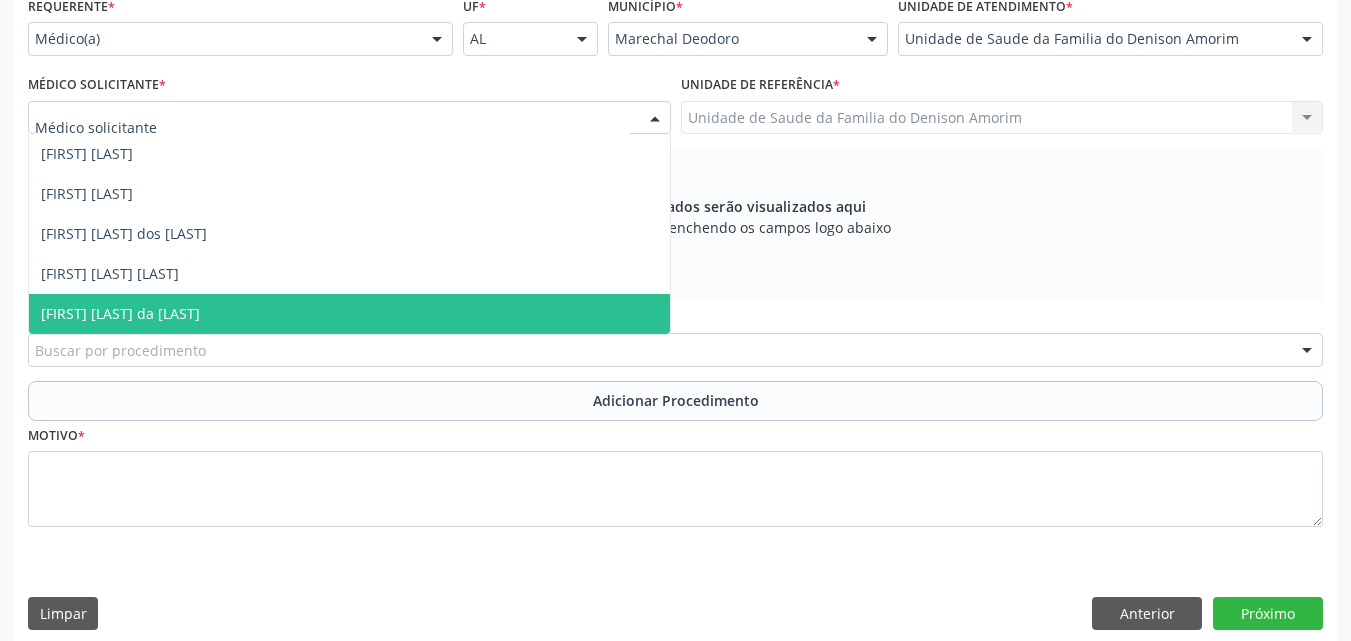 click on "[FULL_NAME]" at bounding box center (349, 314) 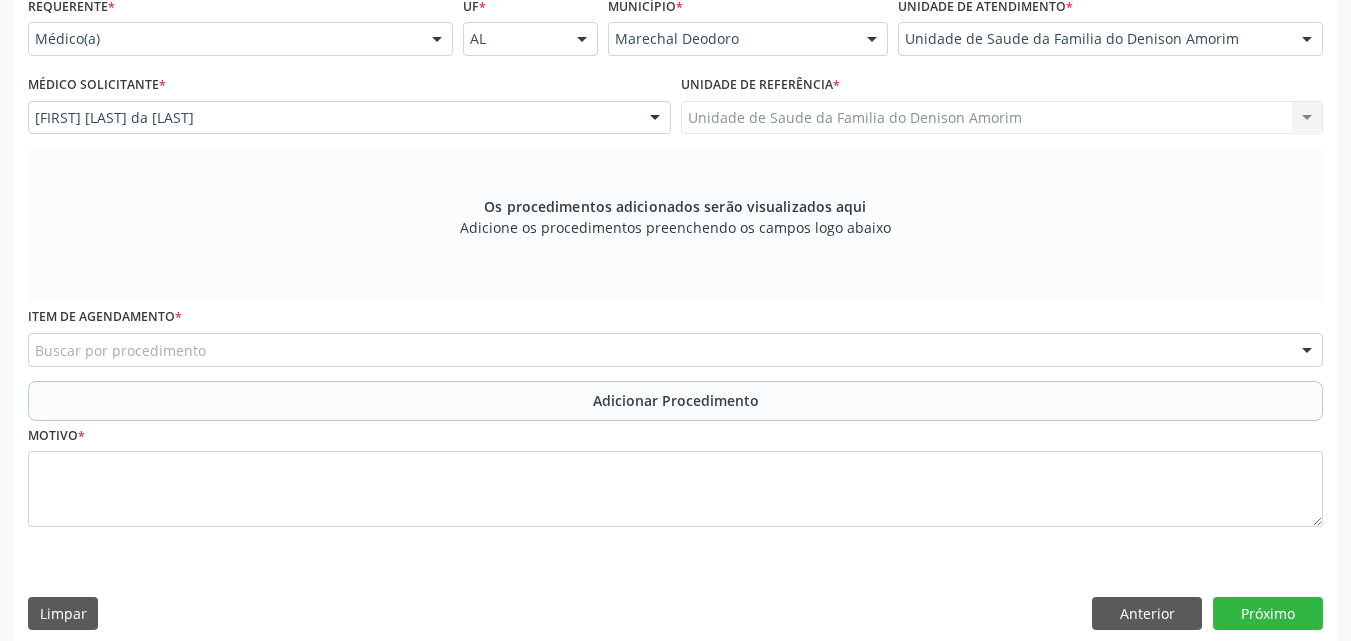 click on "Buscar por procedimento" at bounding box center (675, 350) 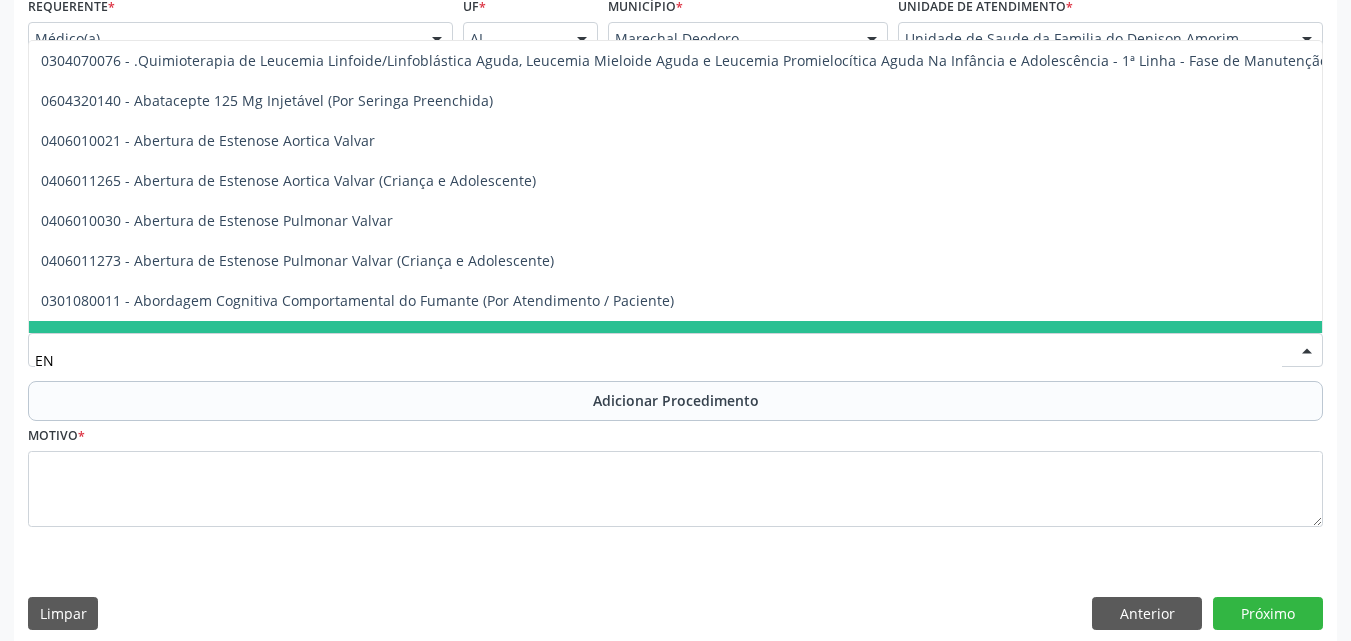 type on "E" 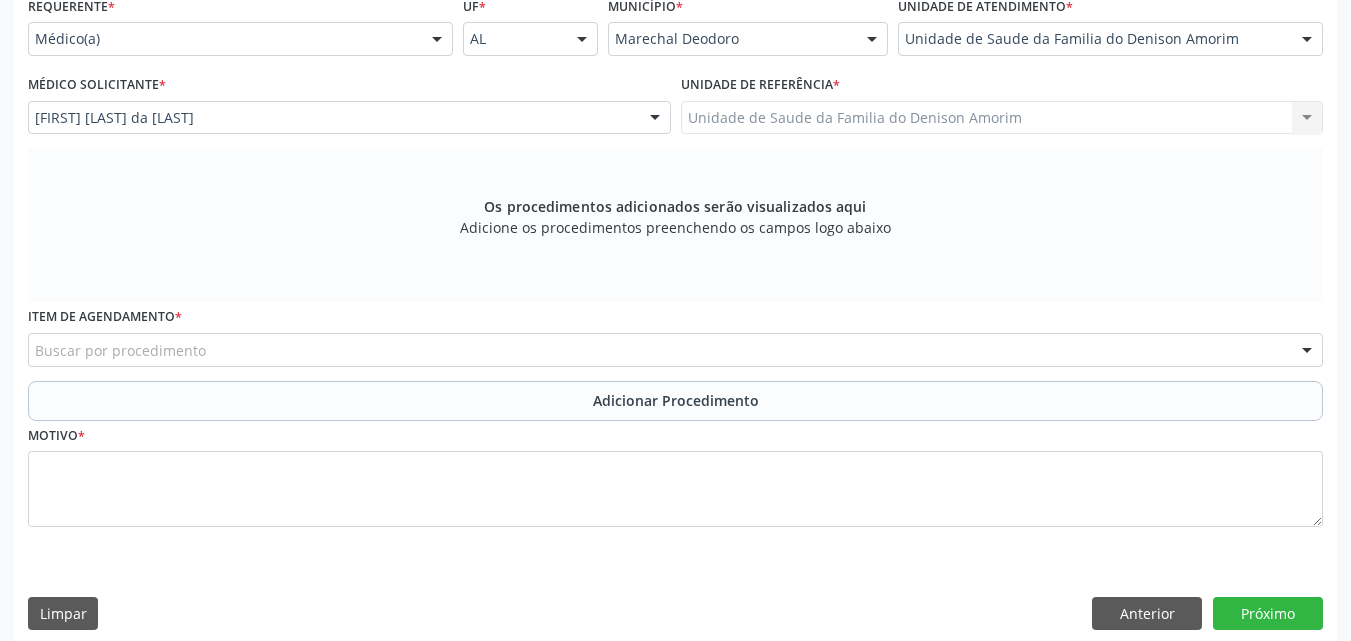 click on "Buscar por procedimento" at bounding box center [675, 350] 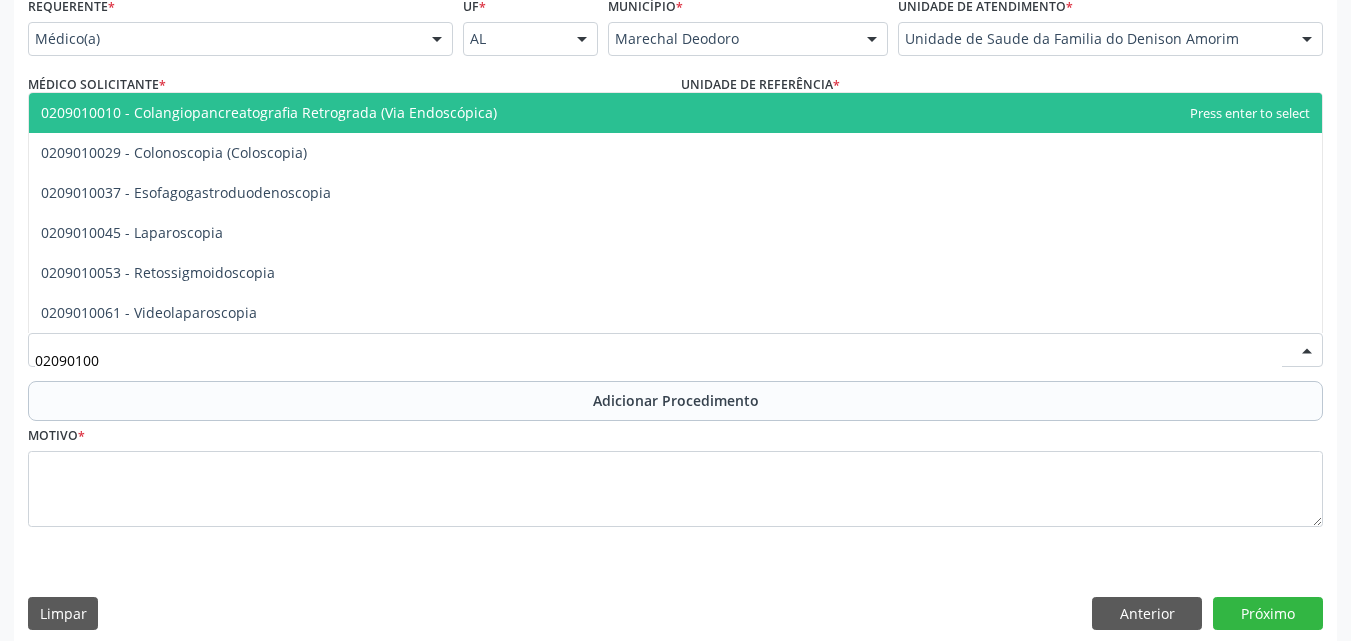 type on "020901003" 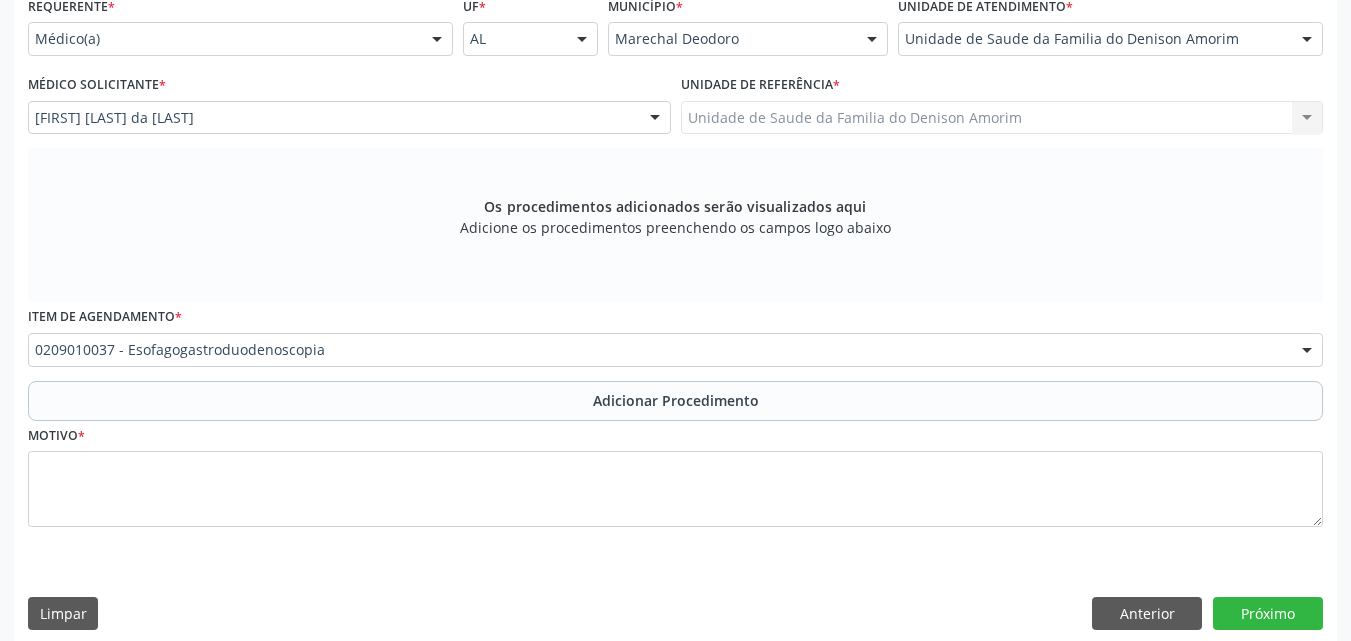 click on "Motivo
*" at bounding box center (675, 474) 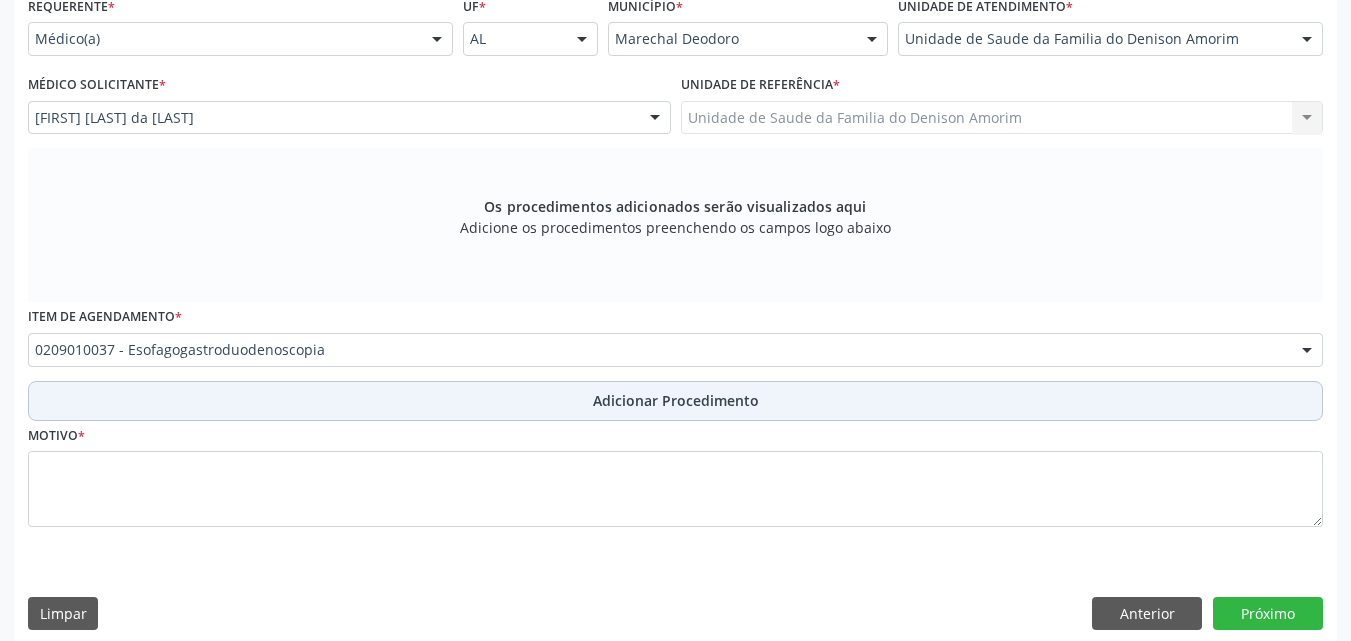 click on "Adicionar Procedimento" at bounding box center (675, 401) 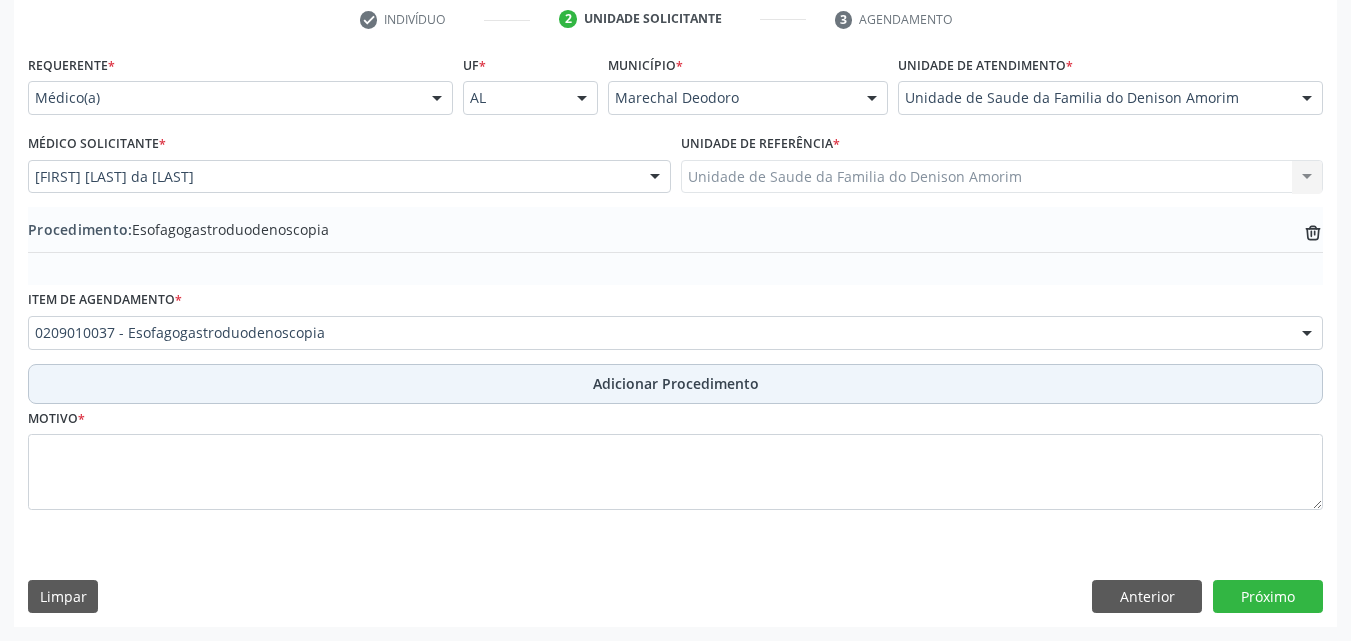 scroll, scrollTop: 412, scrollLeft: 0, axis: vertical 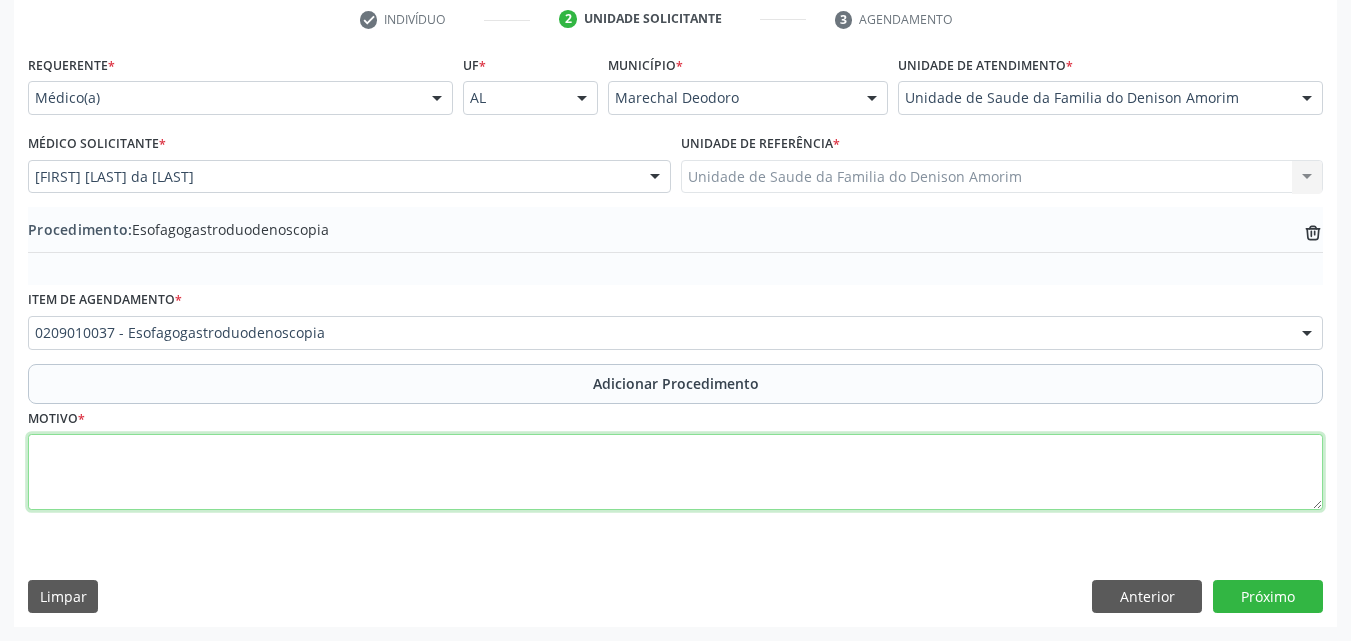 click at bounding box center (675, 472) 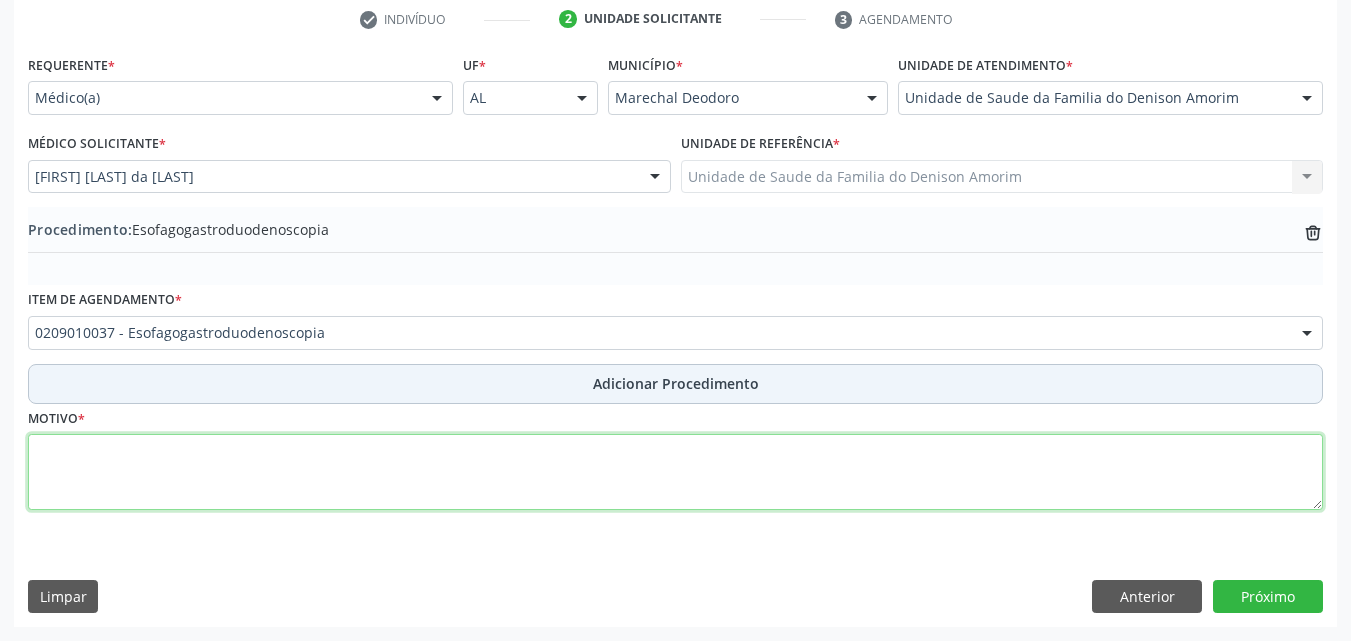 paste on "MÉDICO DA ESTRATÉGIA DE SAÚDE DA FAMILIA AFECÇÃO" 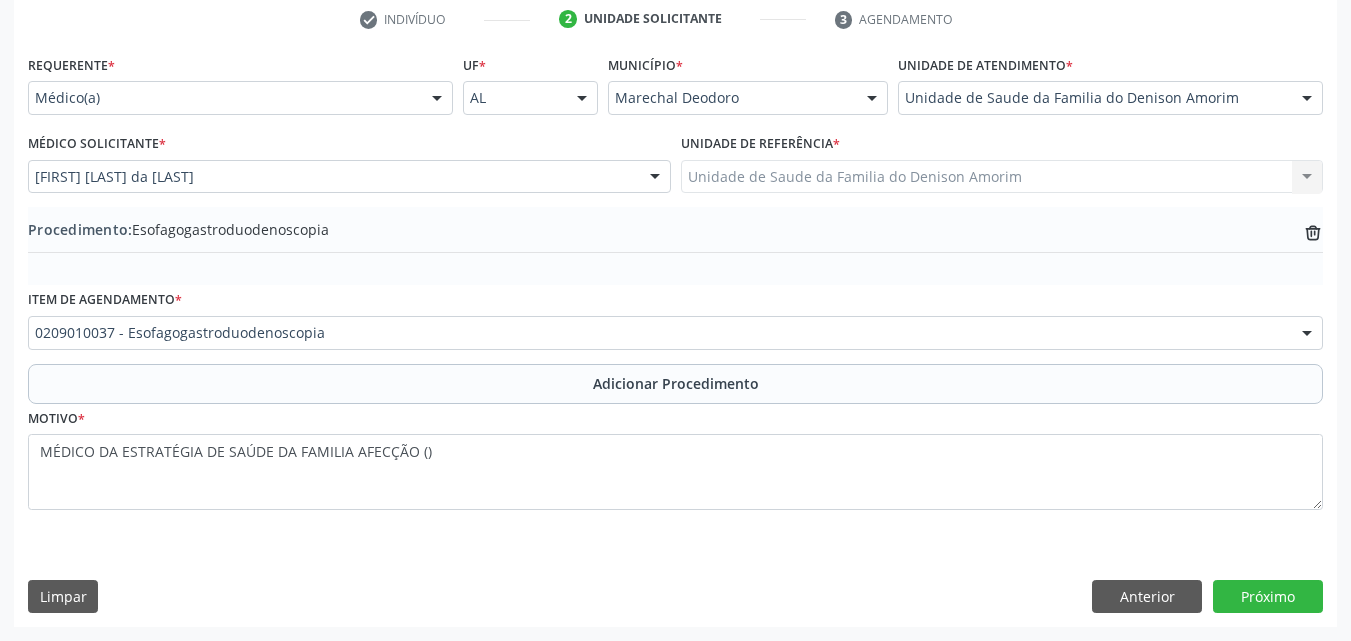 click on "Motivo
*
MÉDICO DA ESTRATÉGIA DE SAÚDE DA FAMILIA AFECÇÃO ()" at bounding box center [675, 457] 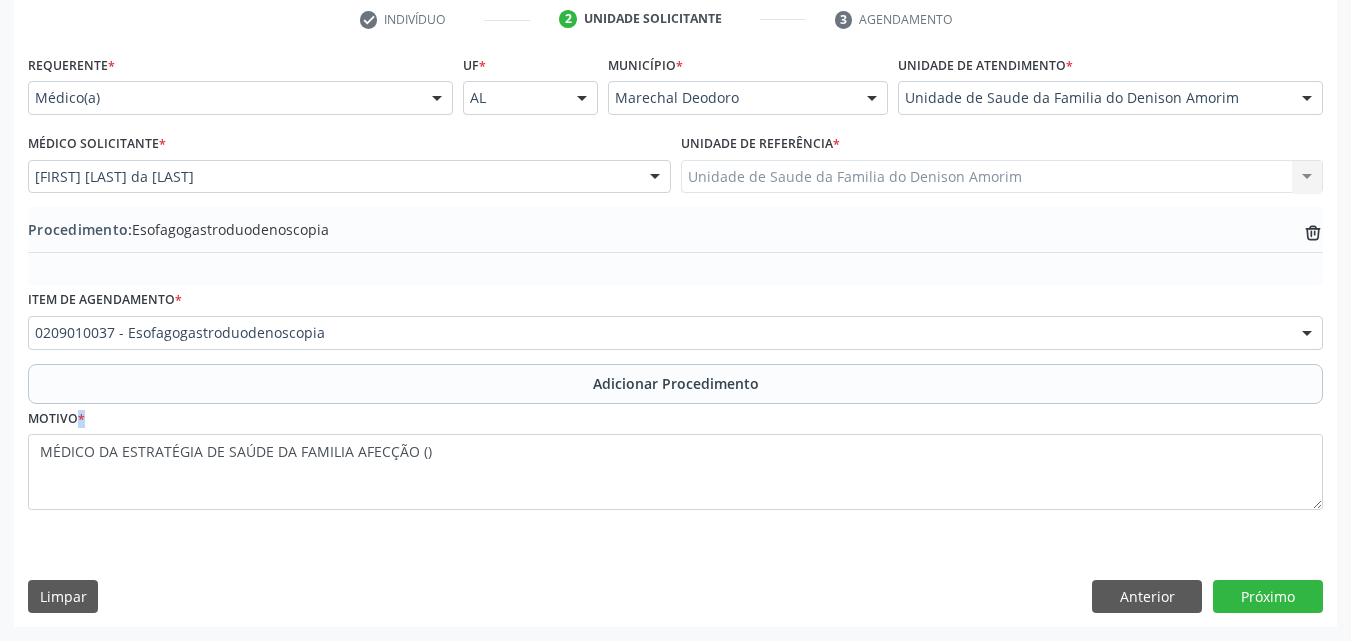 drag, startPoint x: 403, startPoint y: 433, endPoint x: 412, endPoint y: 456, distance: 24.698177 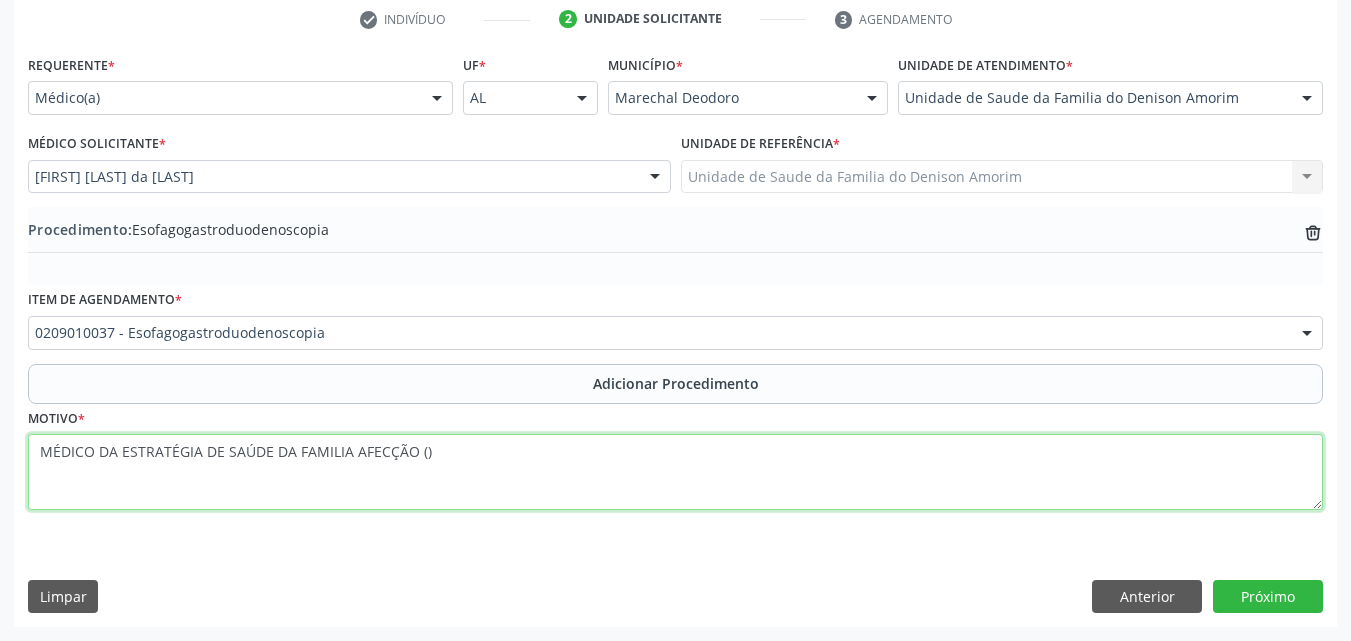 drag, startPoint x: 412, startPoint y: 456, endPoint x: 355, endPoint y: 447, distance: 57.706154 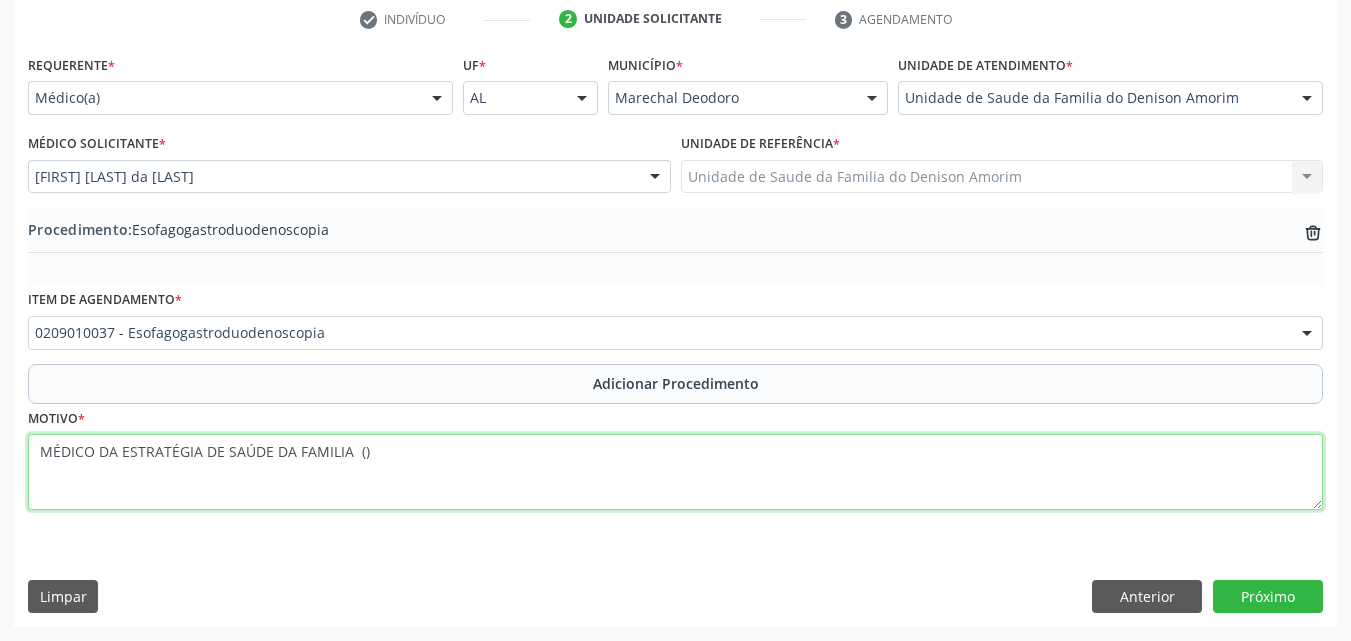 click on "MÉDICO DA ESTRATÉGIA DE SAÚDE DA FAMILIA  ()" at bounding box center (675, 472) 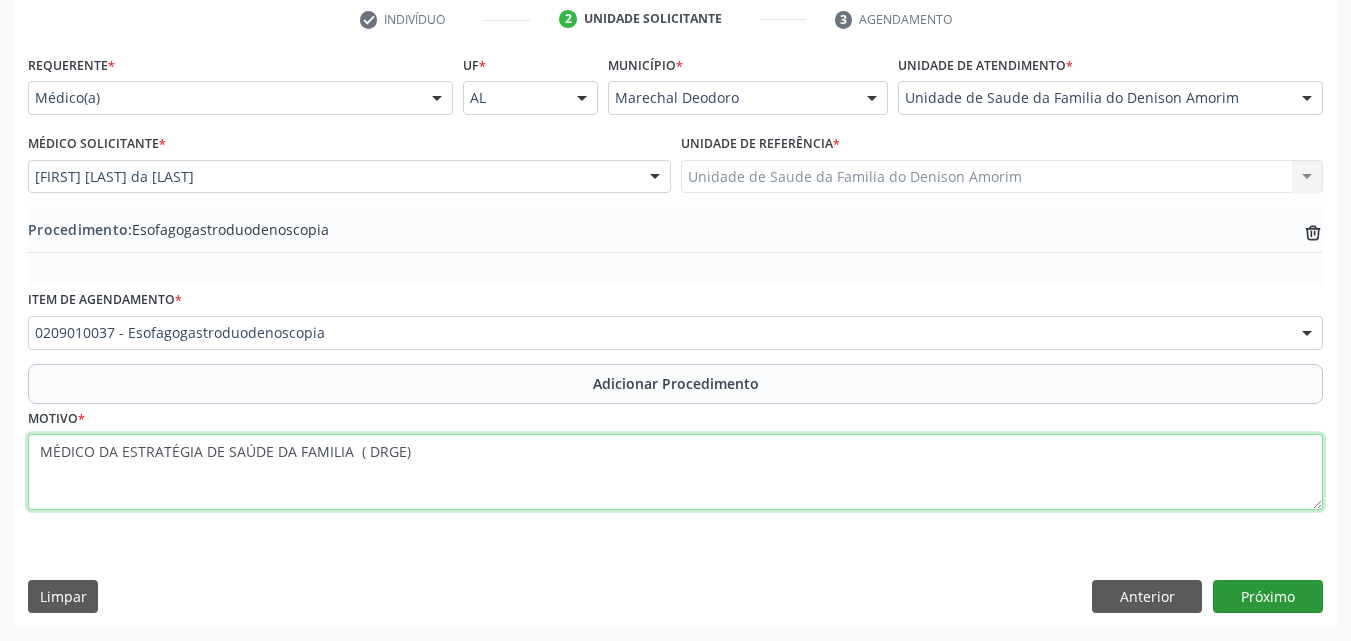 type on "MÉDICO DA ESTRATÉGIA DE SAÚDE DA FAMILIA  ( DRGE)" 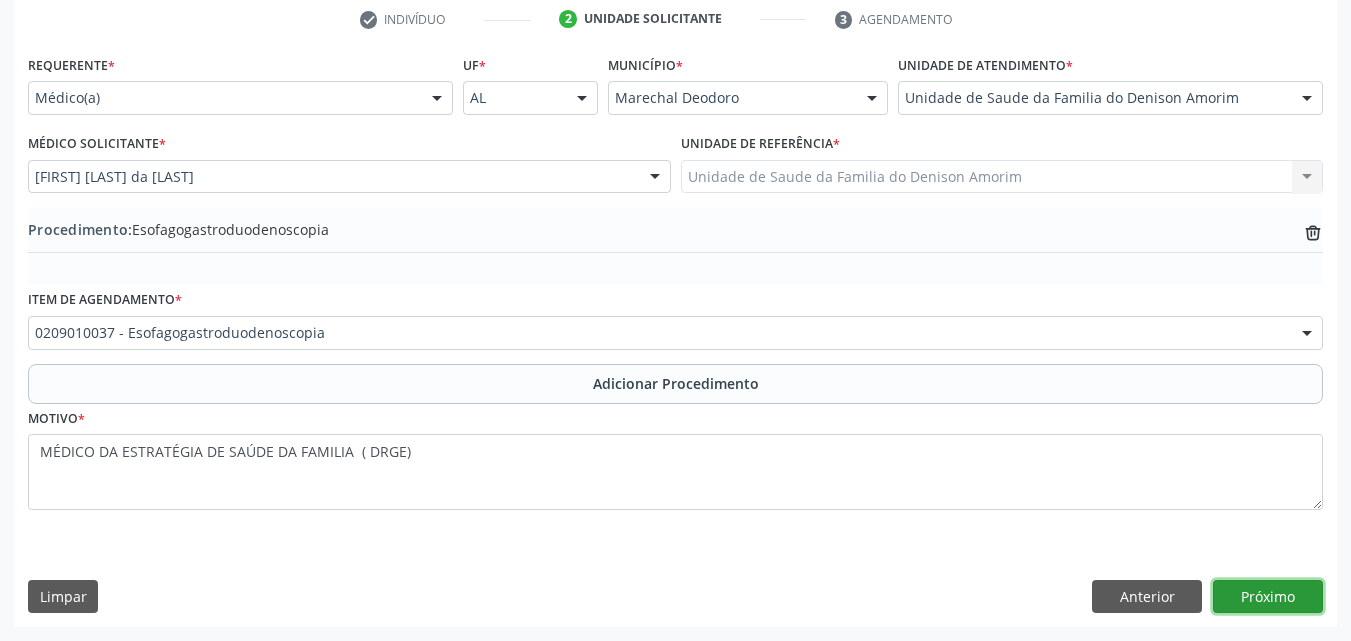 click on "Próximo" at bounding box center (1268, 597) 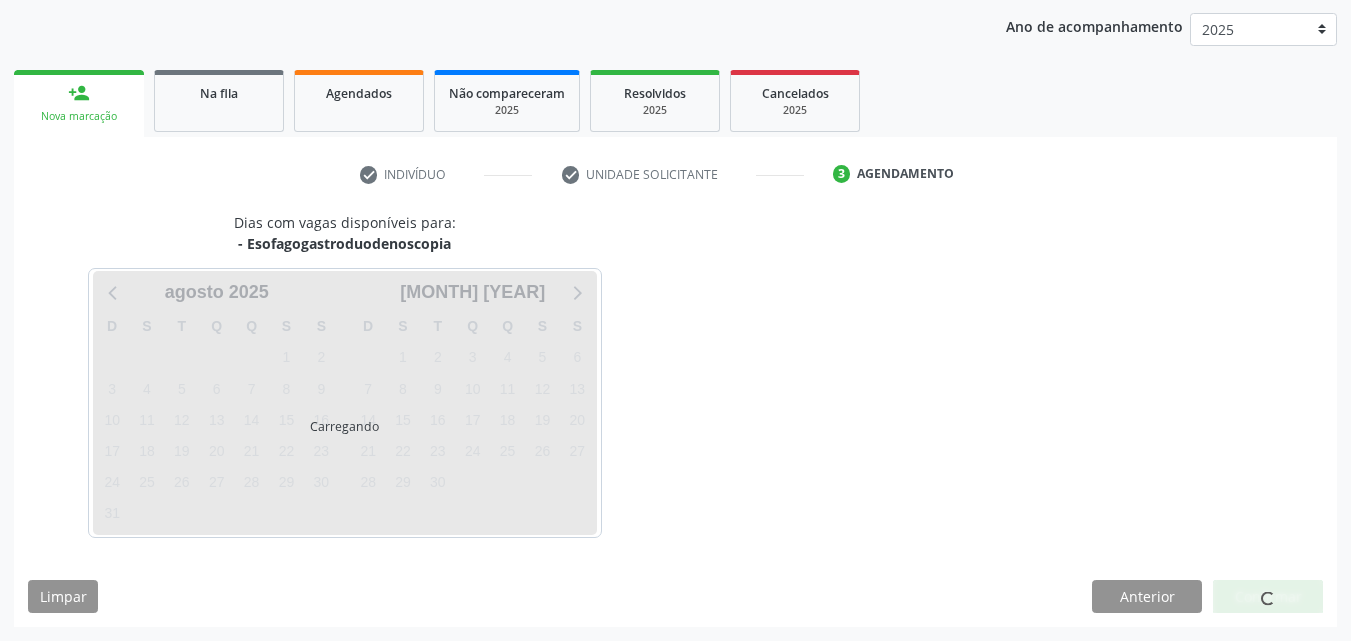 scroll, scrollTop: 316, scrollLeft: 0, axis: vertical 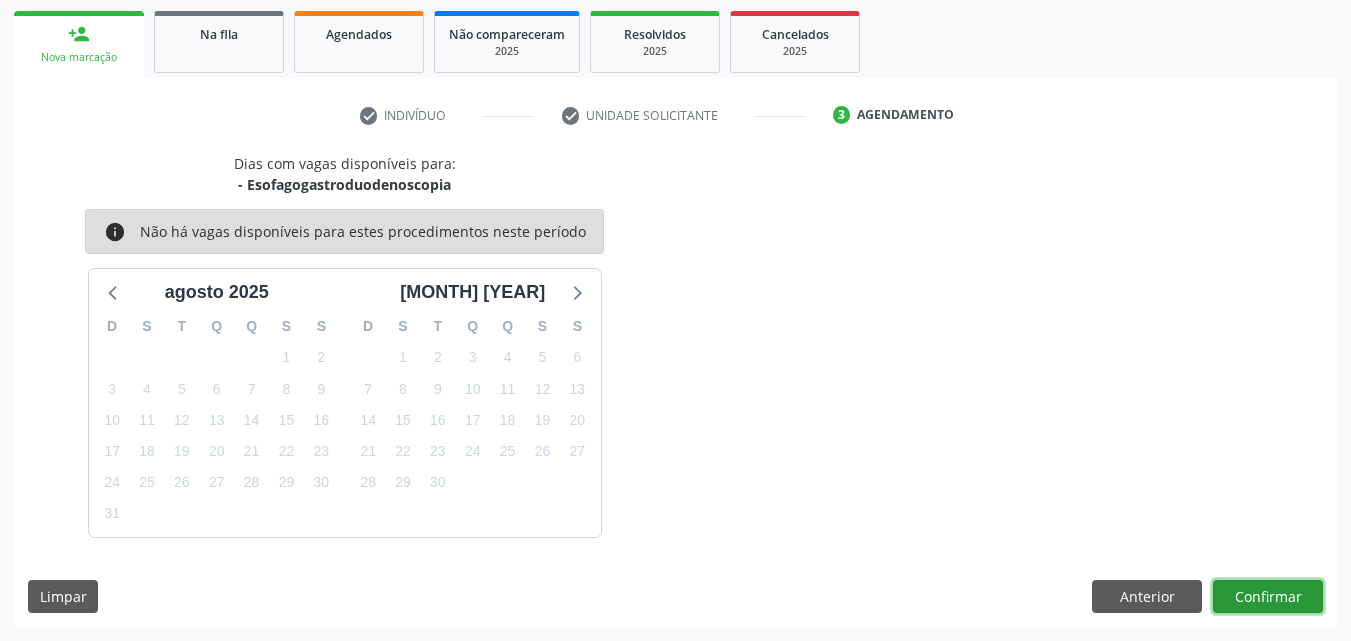click on "Confirmar" at bounding box center [1268, 597] 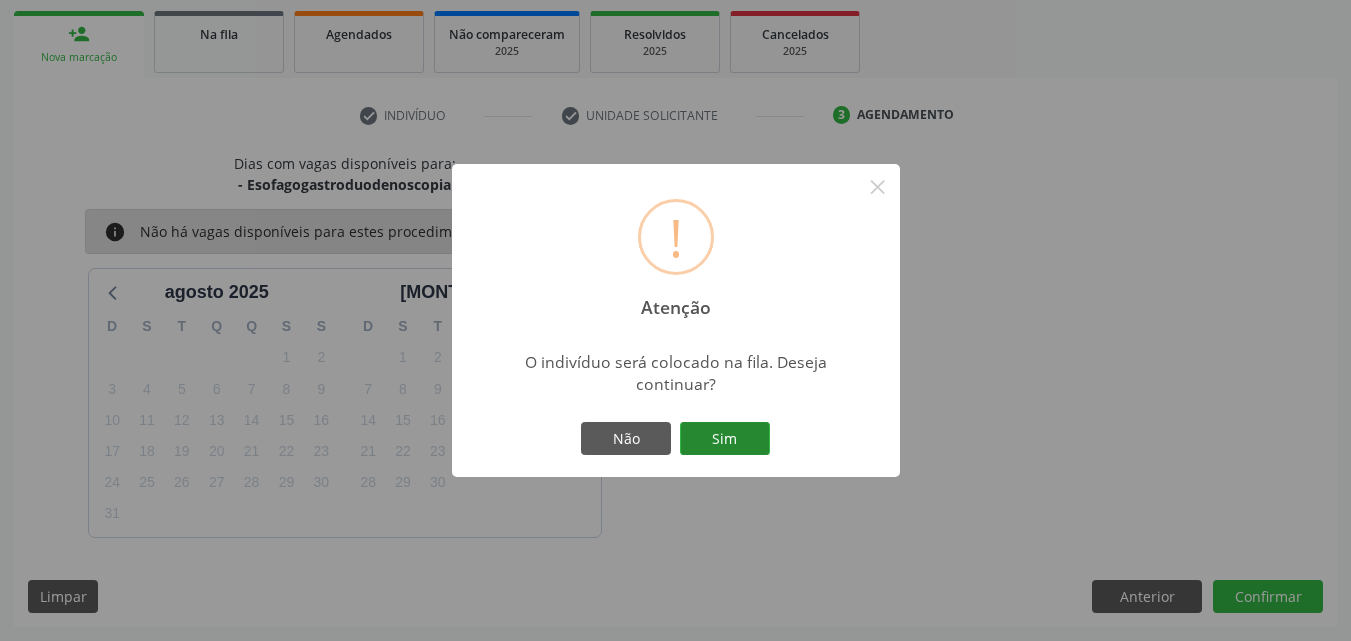click on "Sim" at bounding box center (725, 439) 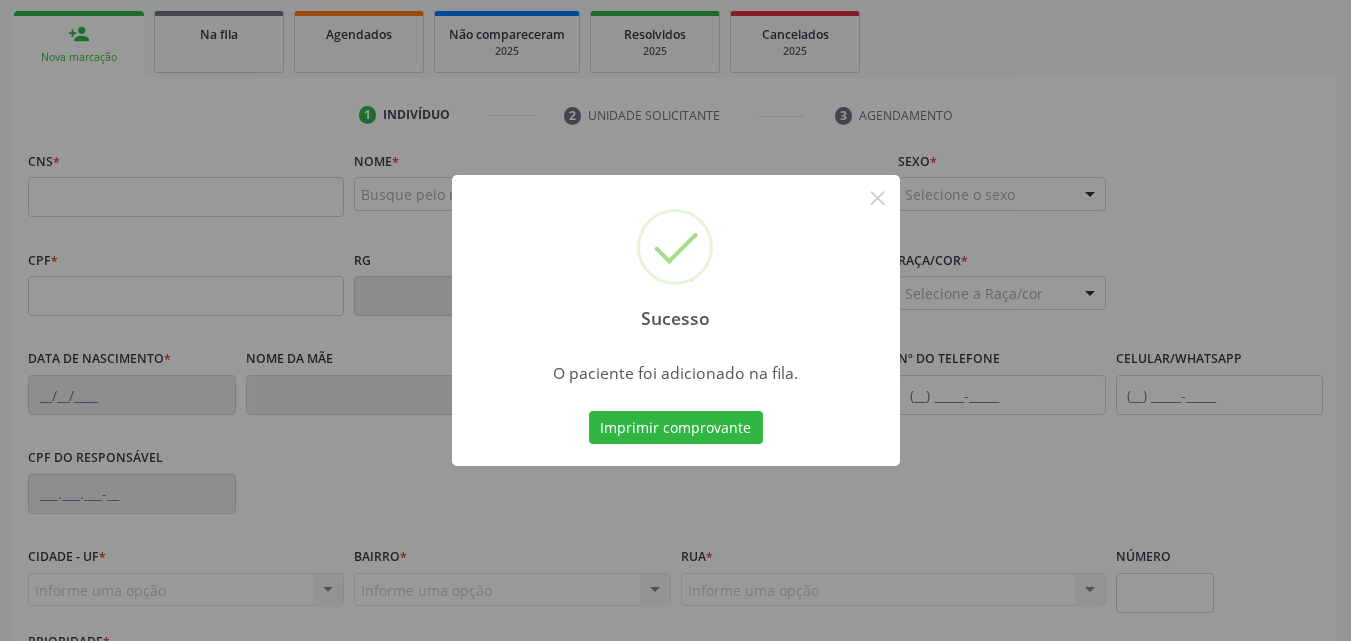type 